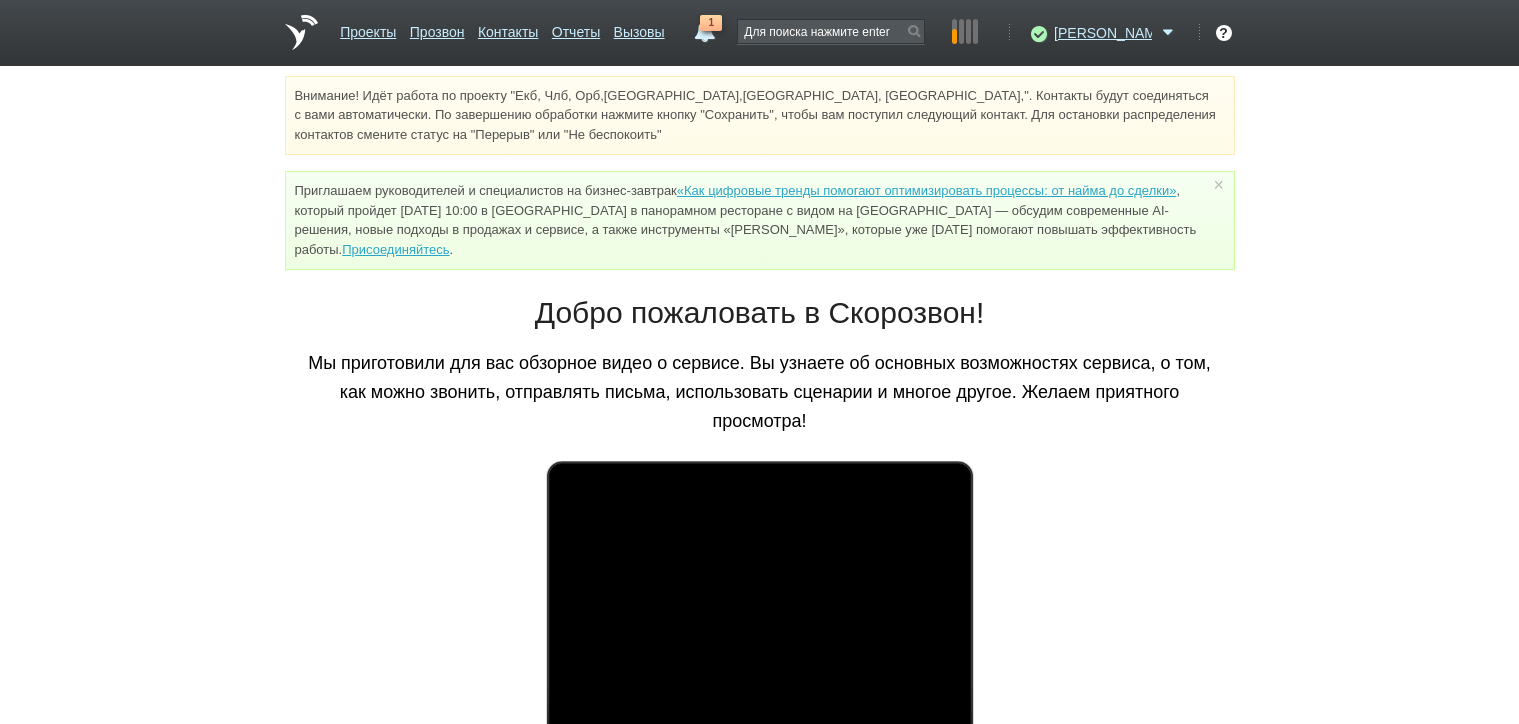scroll, scrollTop: 0, scrollLeft: 0, axis: both 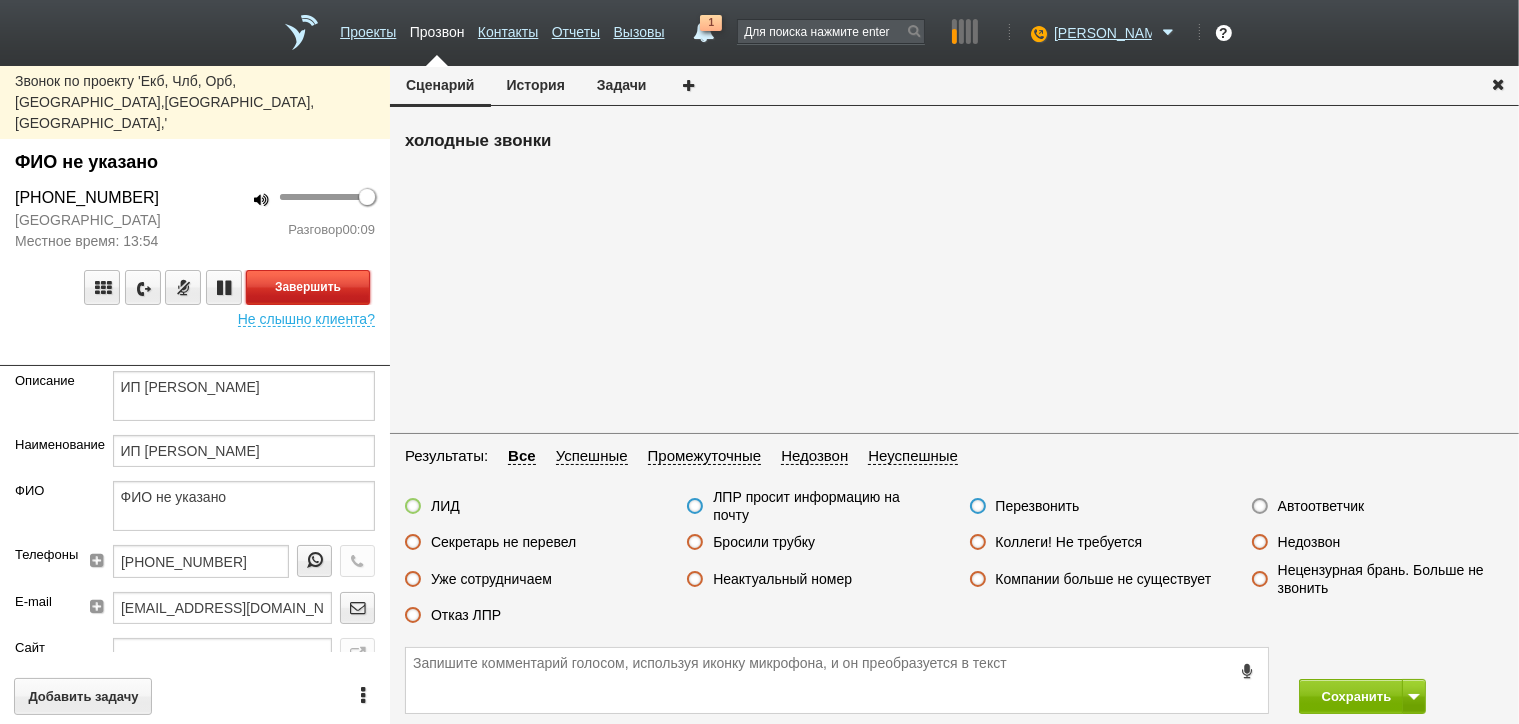 click on "Завершить" at bounding box center (308, 287) 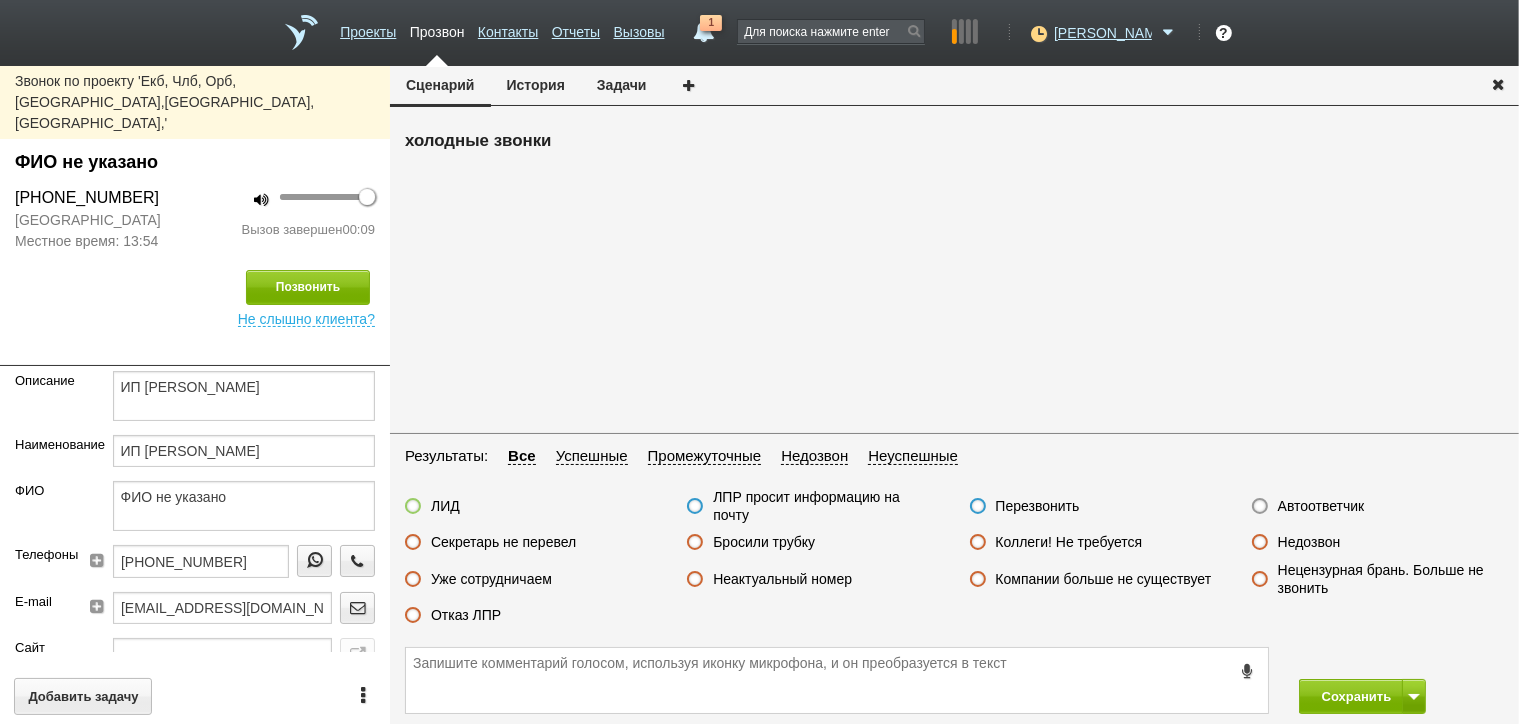 click on "Бросили трубку" at bounding box center (764, 542) 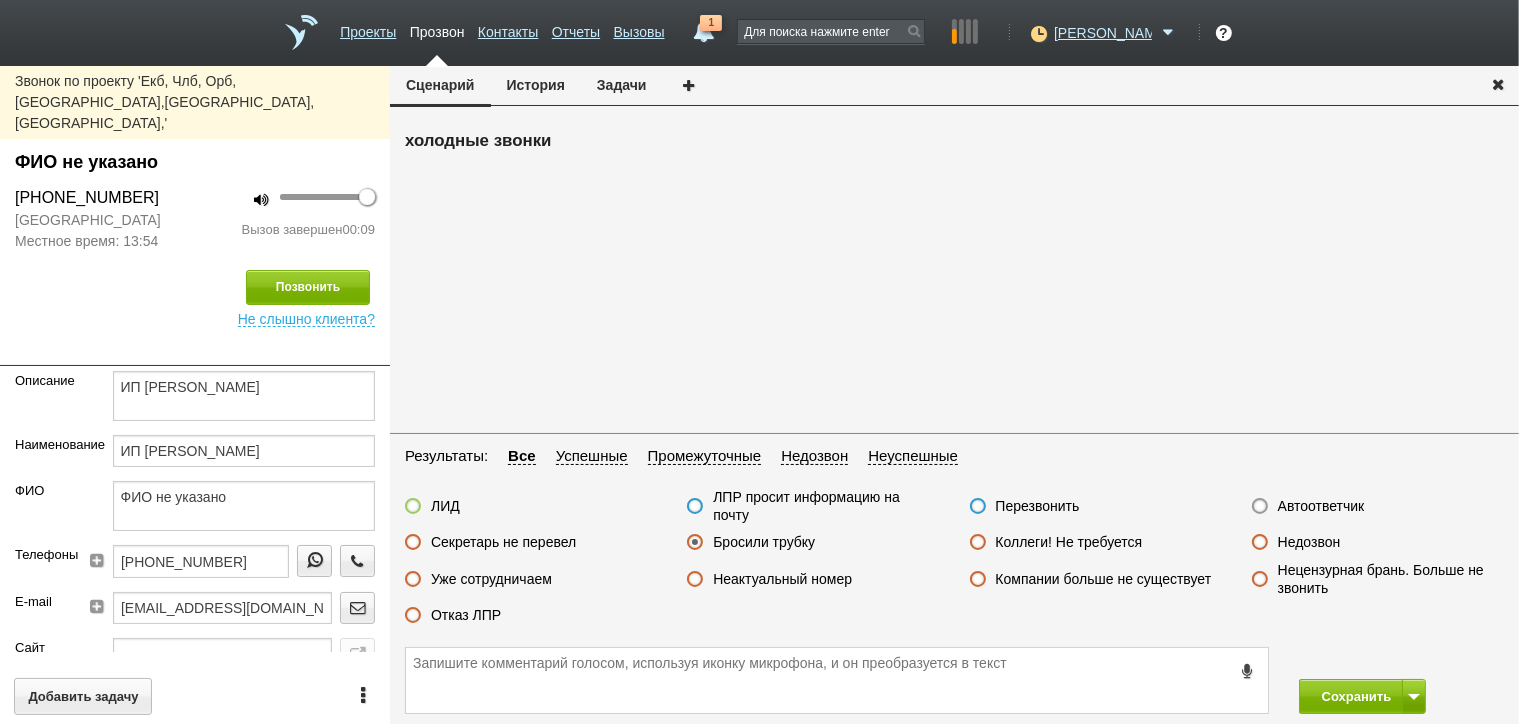 click on "Автоответчик" at bounding box center [1378, 507] 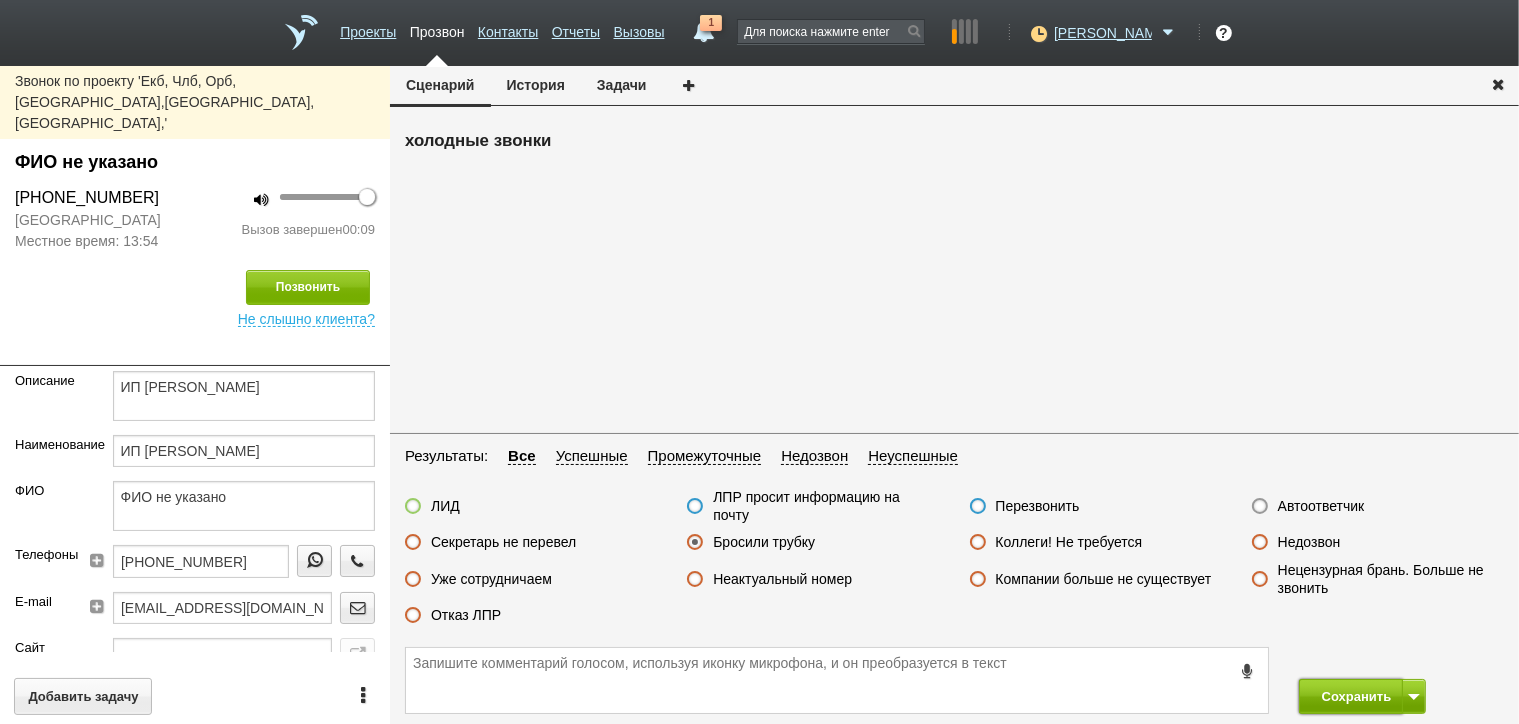 click on "Сохранить" at bounding box center (1351, 696) 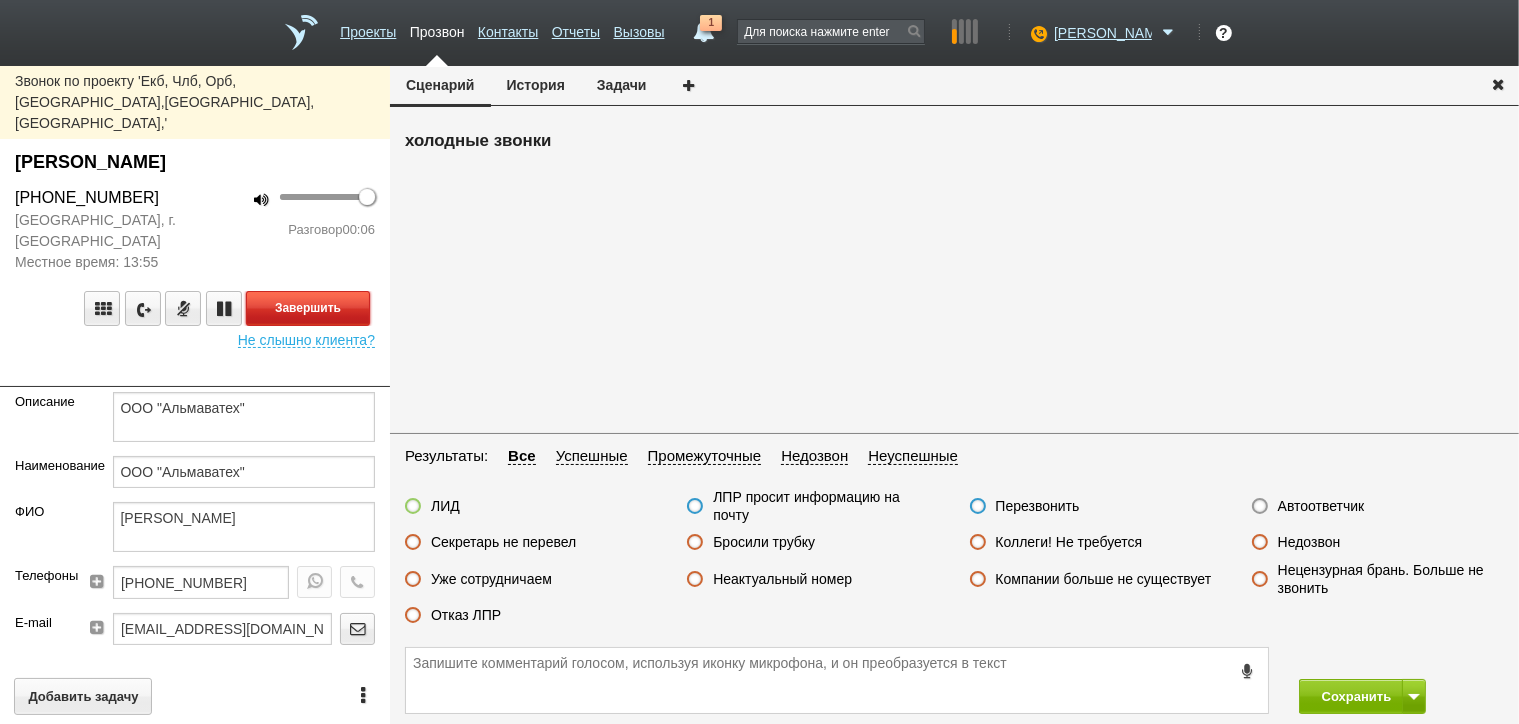 click on "Завершить" at bounding box center (308, 308) 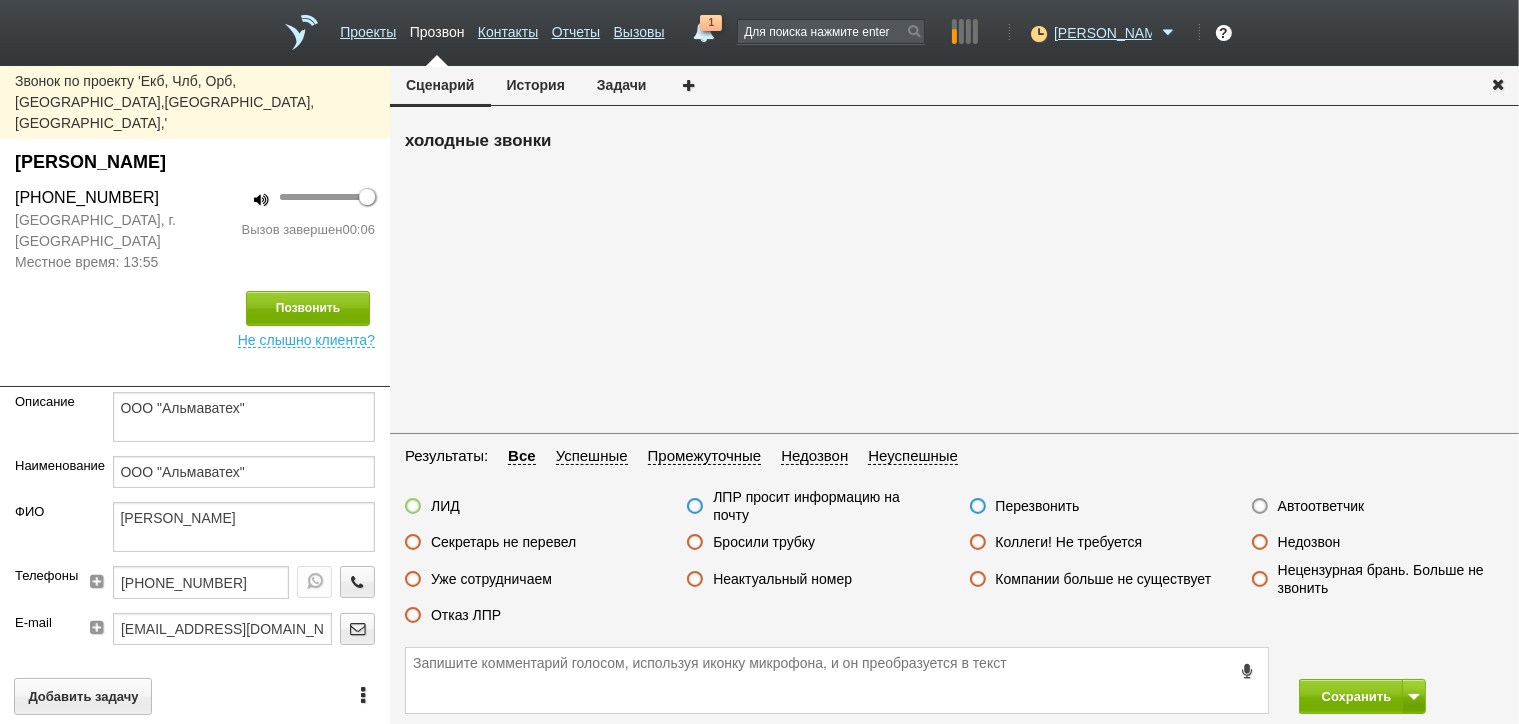 click on "Недозвон" at bounding box center [1309, 542] 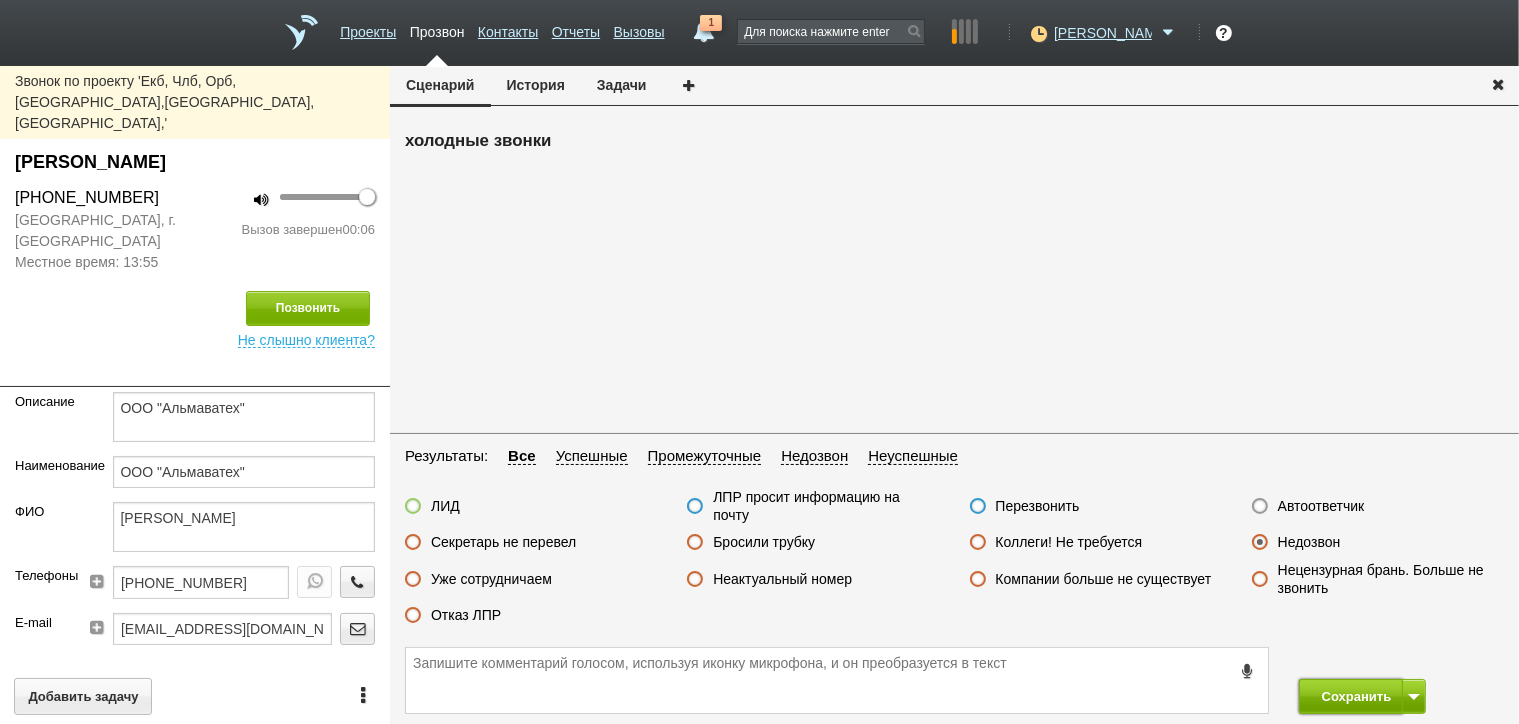 click on "Сохранить" at bounding box center (1351, 696) 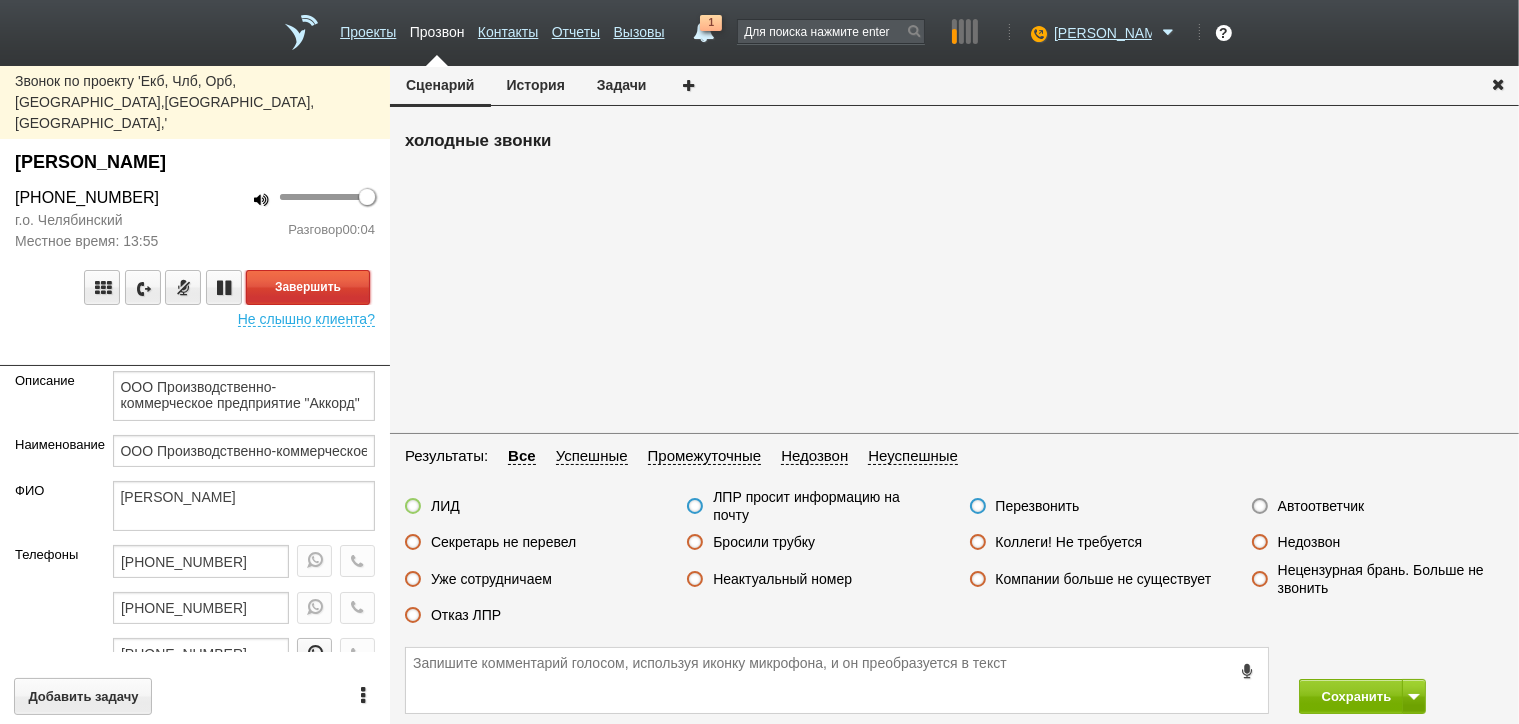 drag, startPoint x: 319, startPoint y: 240, endPoint x: 365, endPoint y: 268, distance: 53.851646 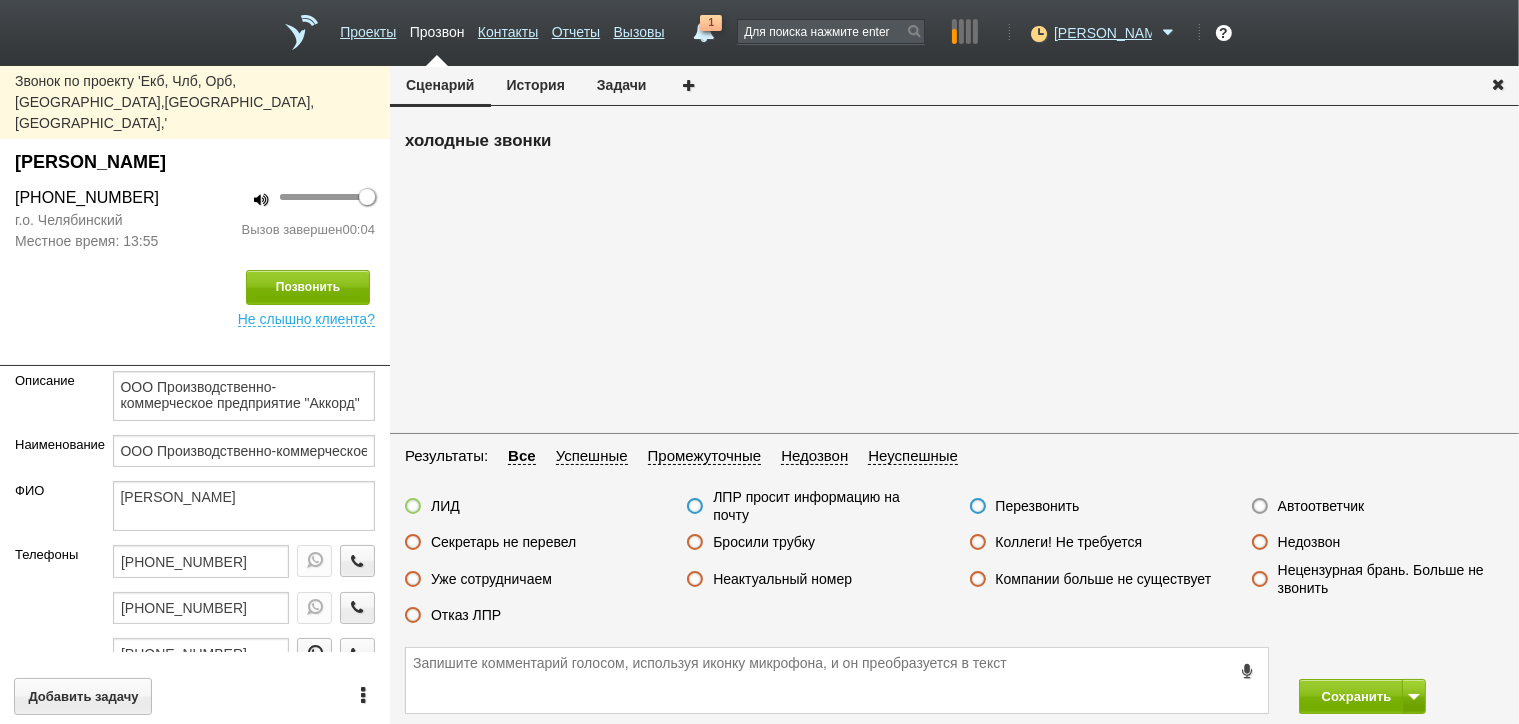 click on "Автоответчик" at bounding box center [1321, 506] 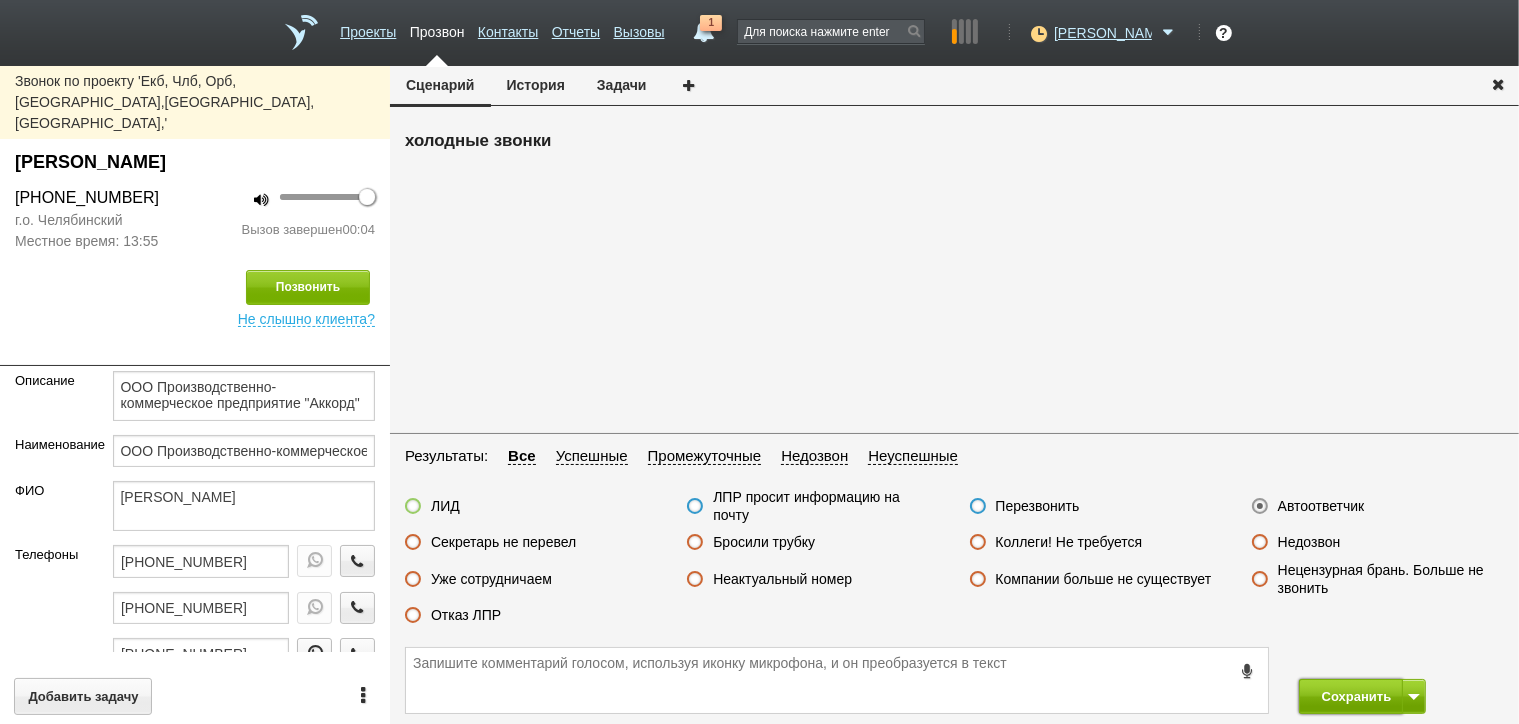 click on "Сохранить" at bounding box center (1351, 696) 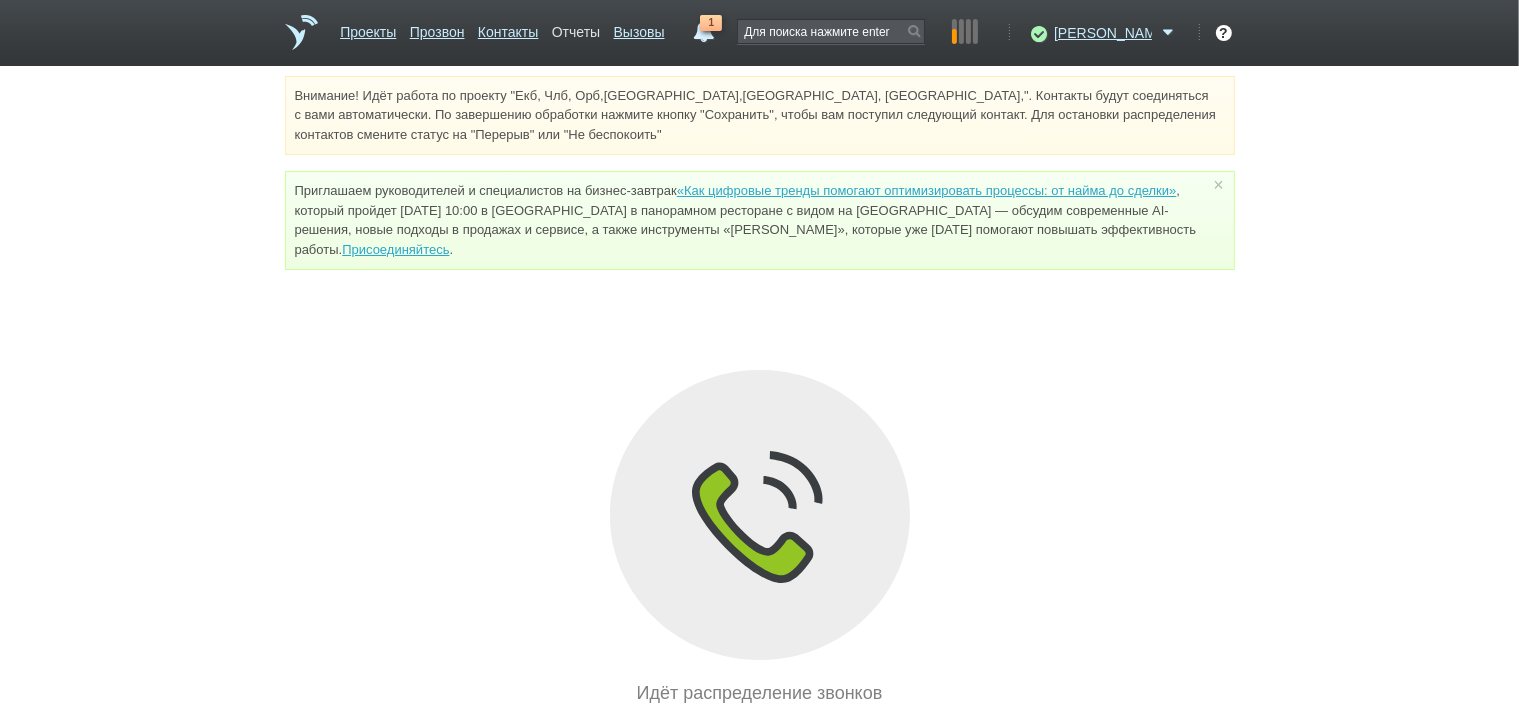 click on "Отчеты" at bounding box center (576, 28) 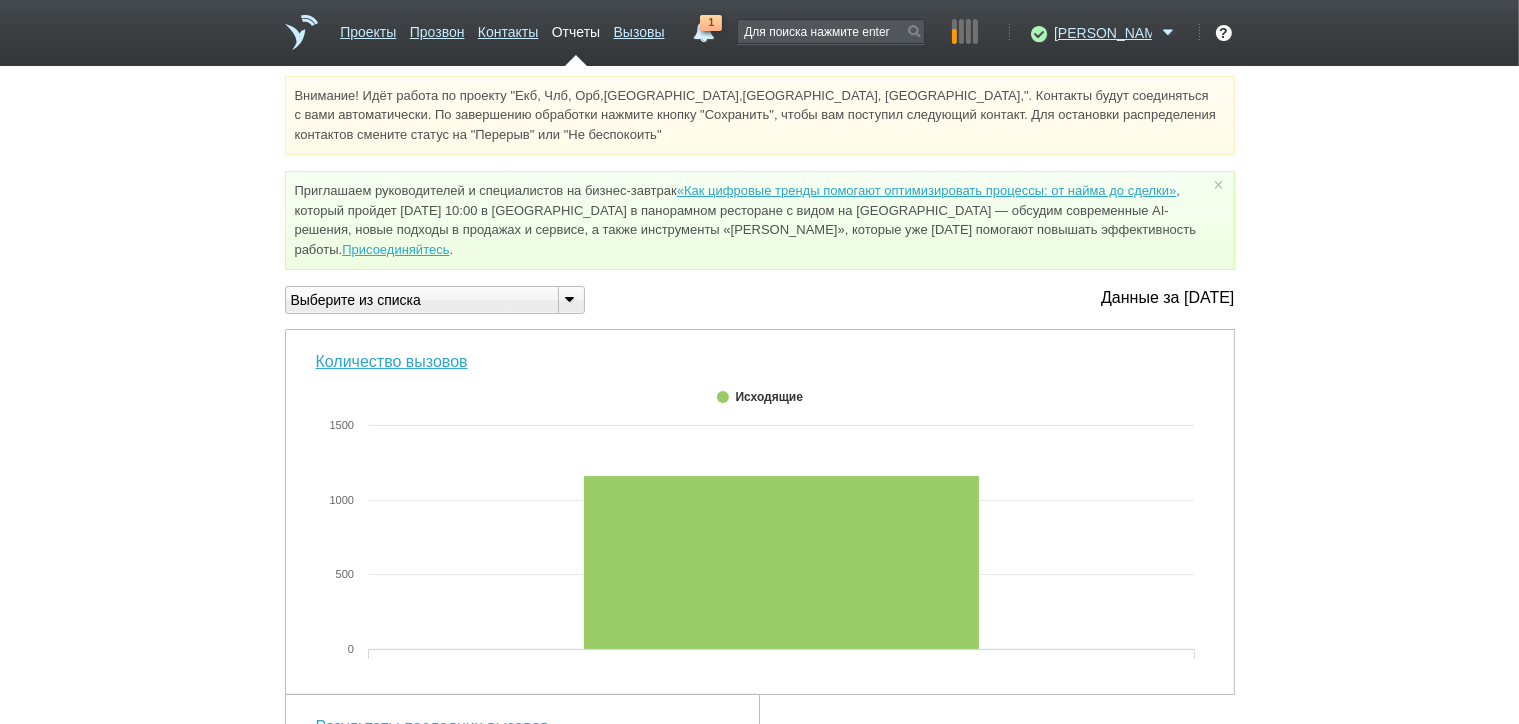 click at bounding box center (570, 298) 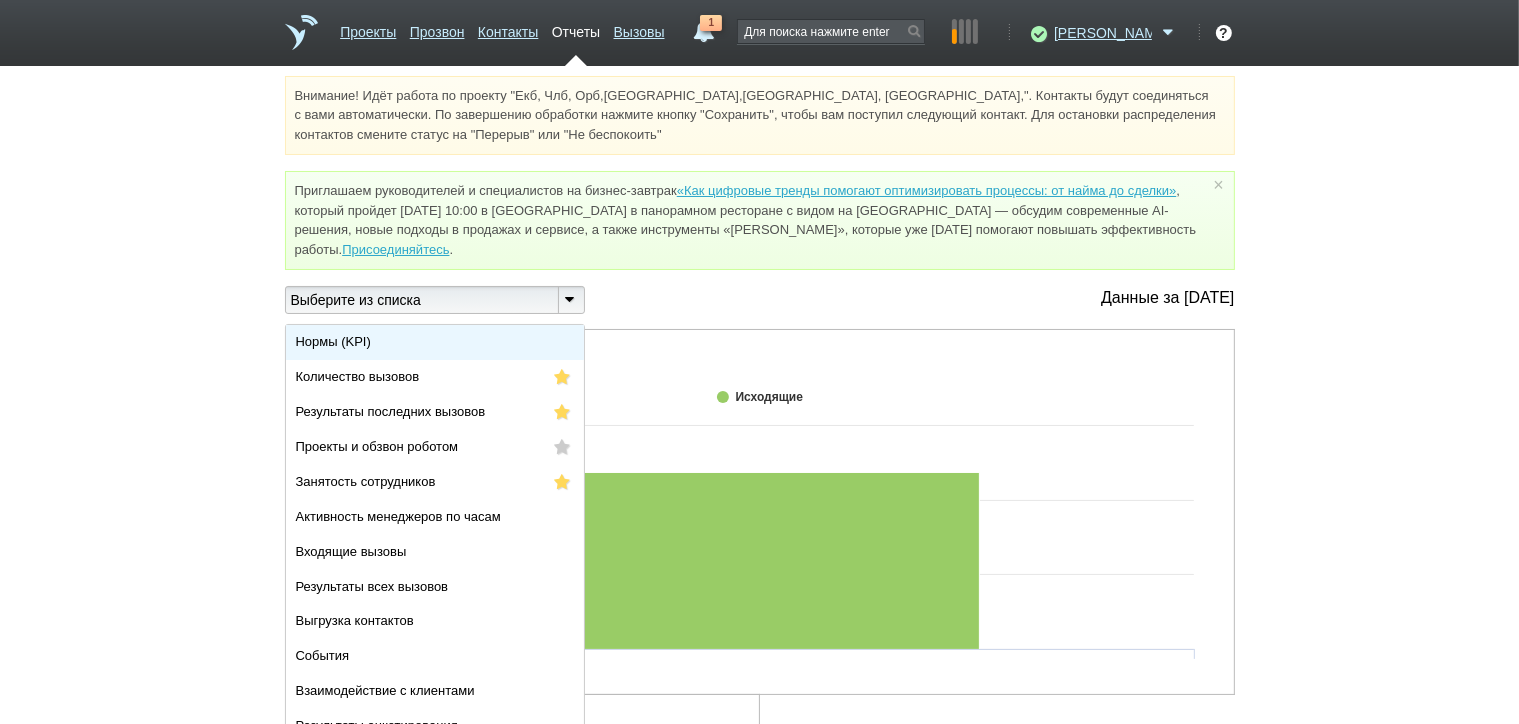 click on "Нормы (KPI)" at bounding box center (435, 342) 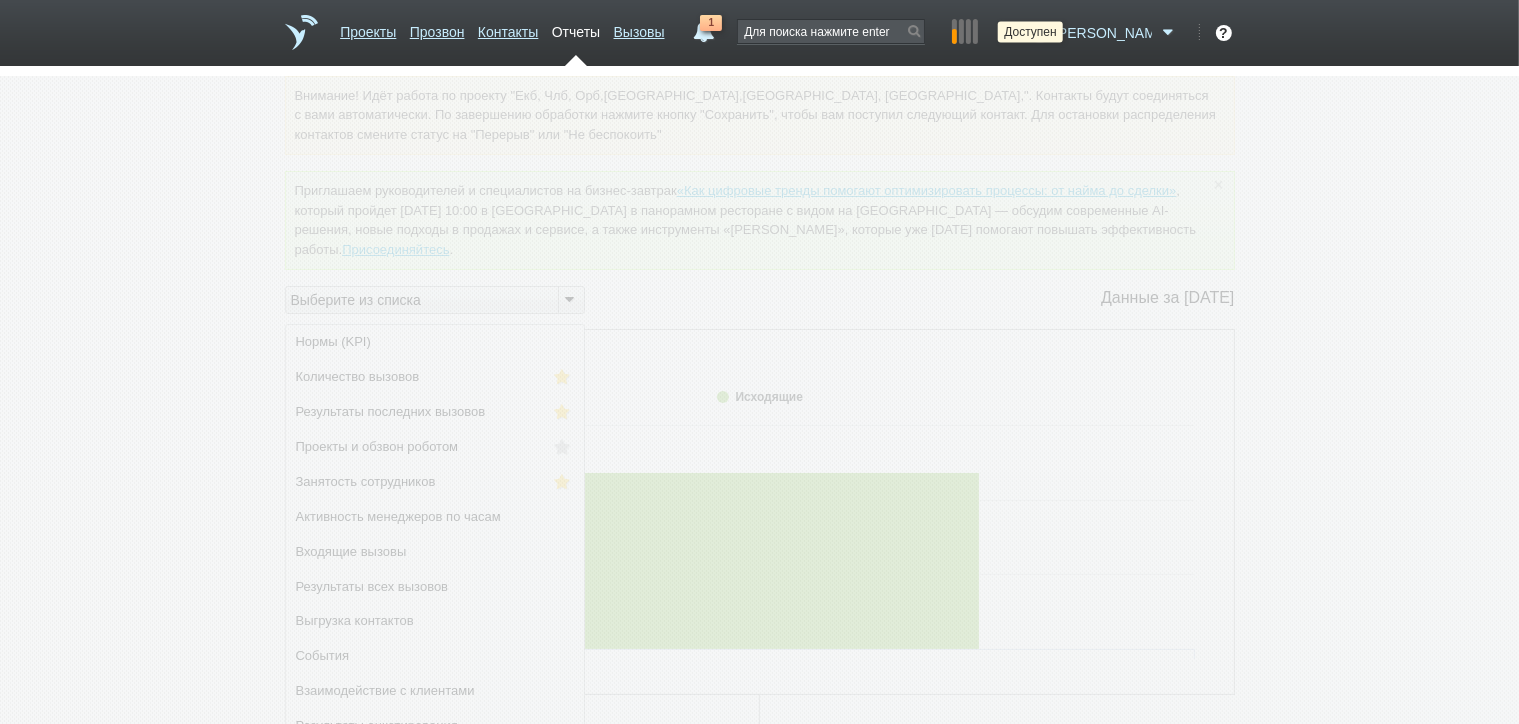 click at bounding box center [1036, 33] 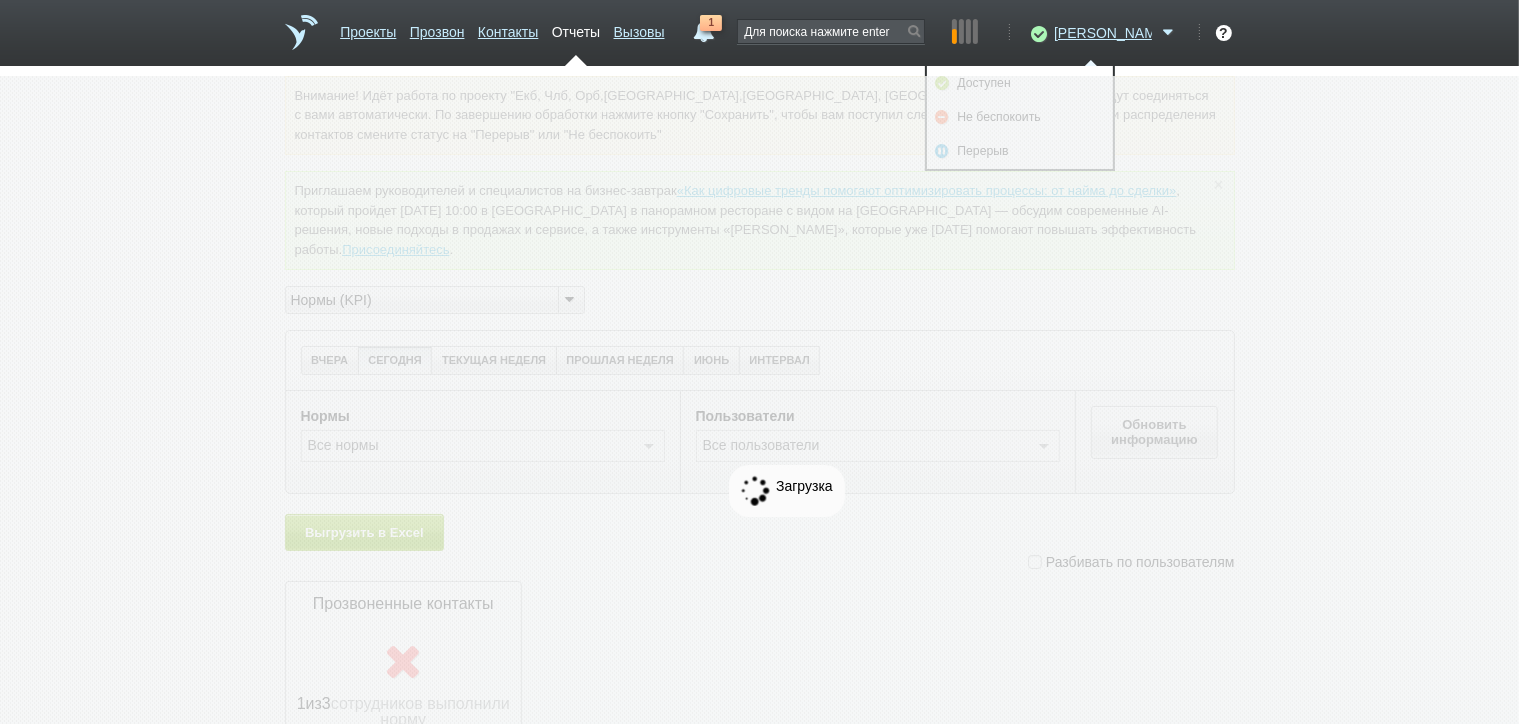 click at bounding box center [759, 481] 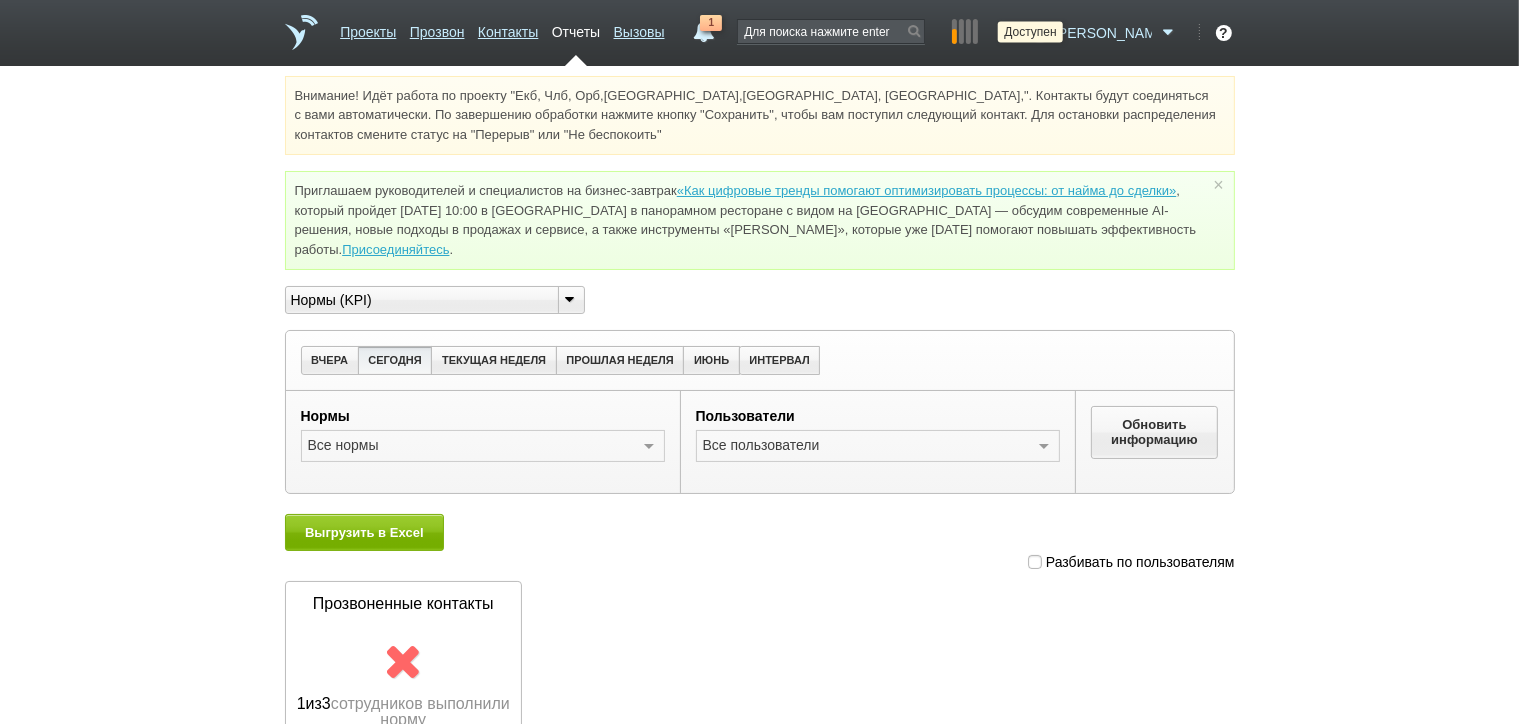 click at bounding box center (1036, 33) 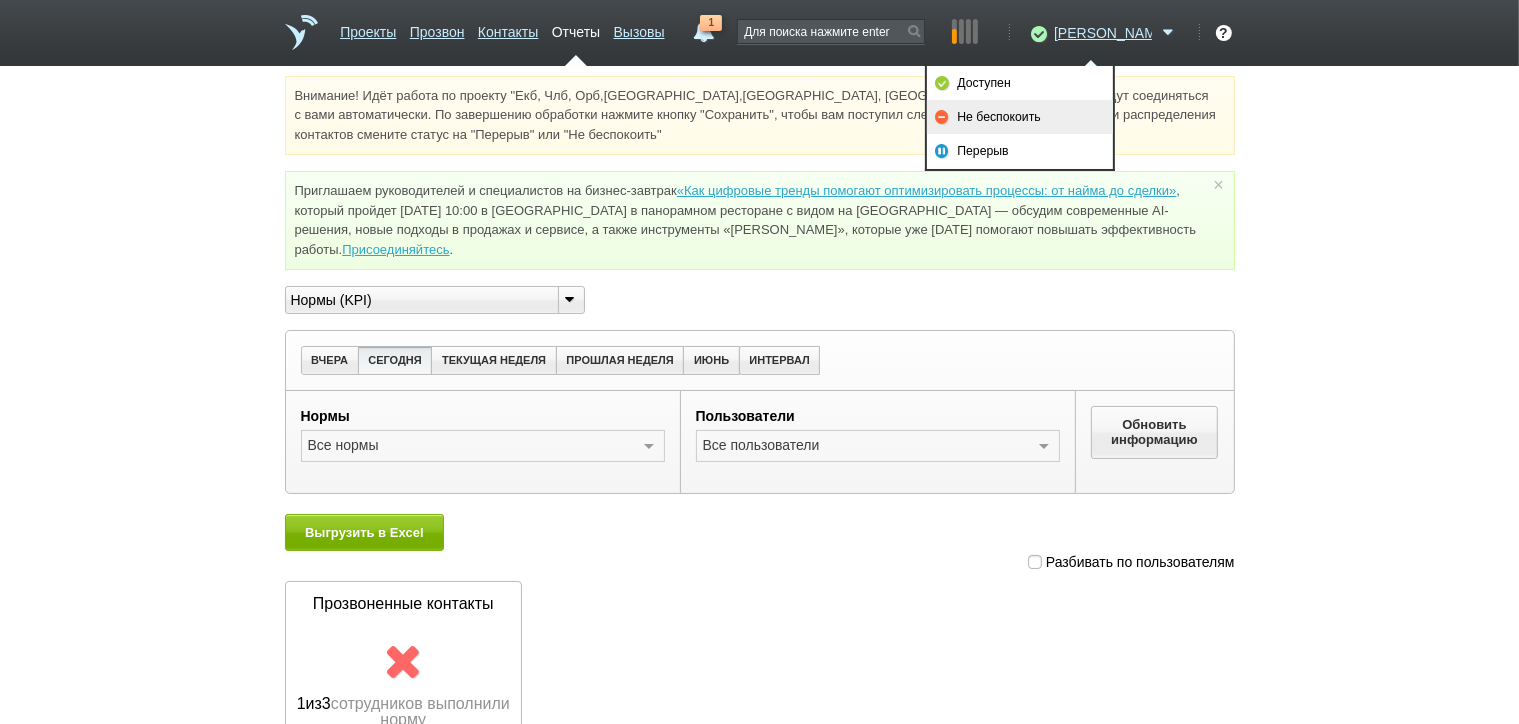 click on "Не беспокоить" at bounding box center (1020, 117) 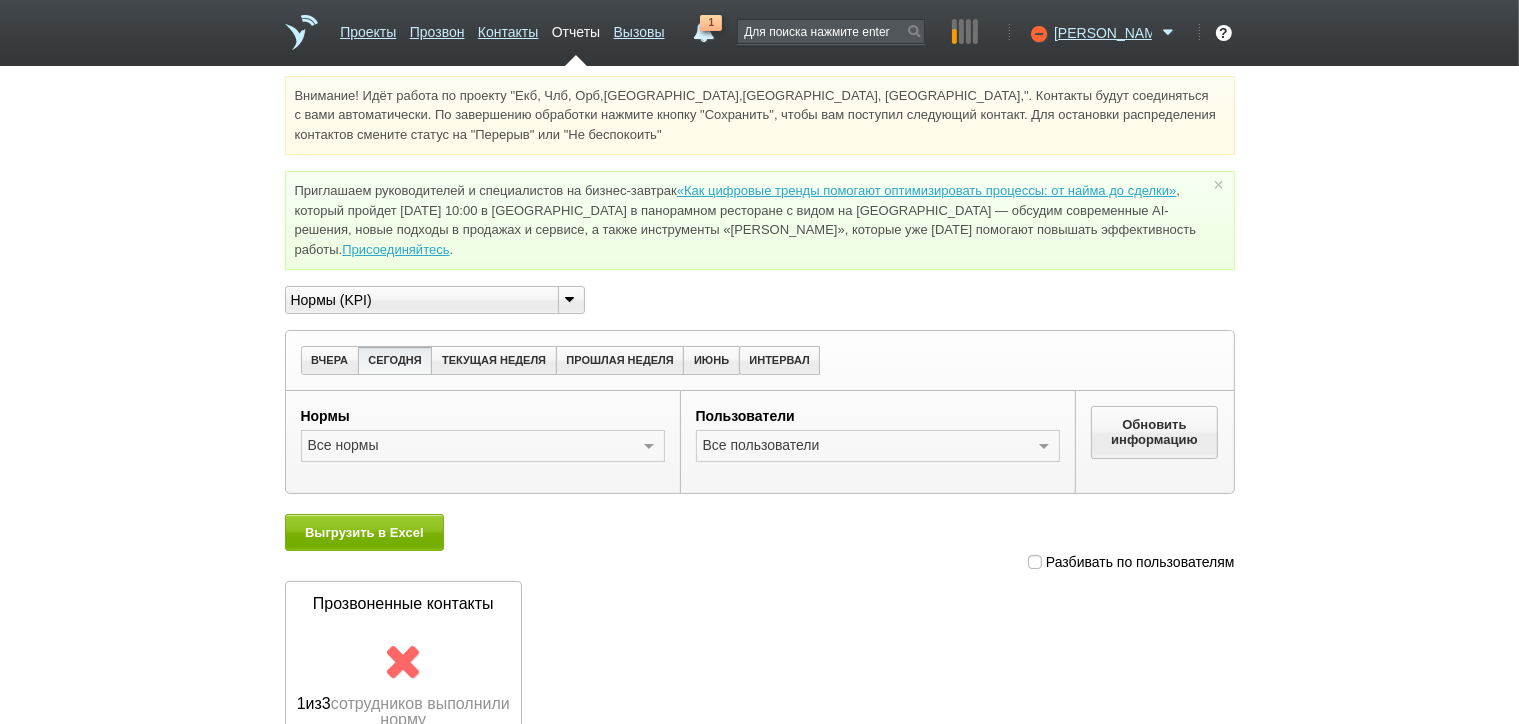 click at bounding box center (1035, 562) 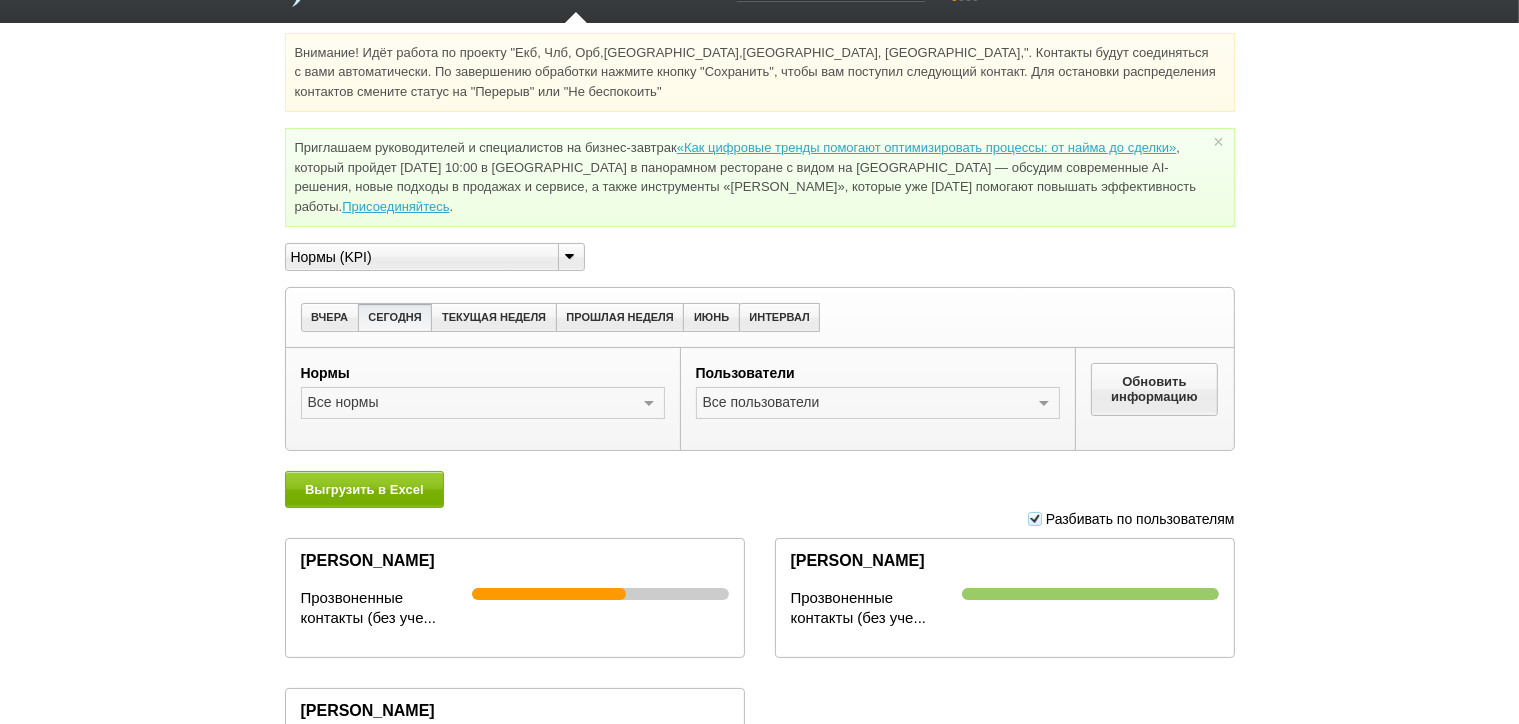 scroll, scrollTop: 0, scrollLeft: 0, axis: both 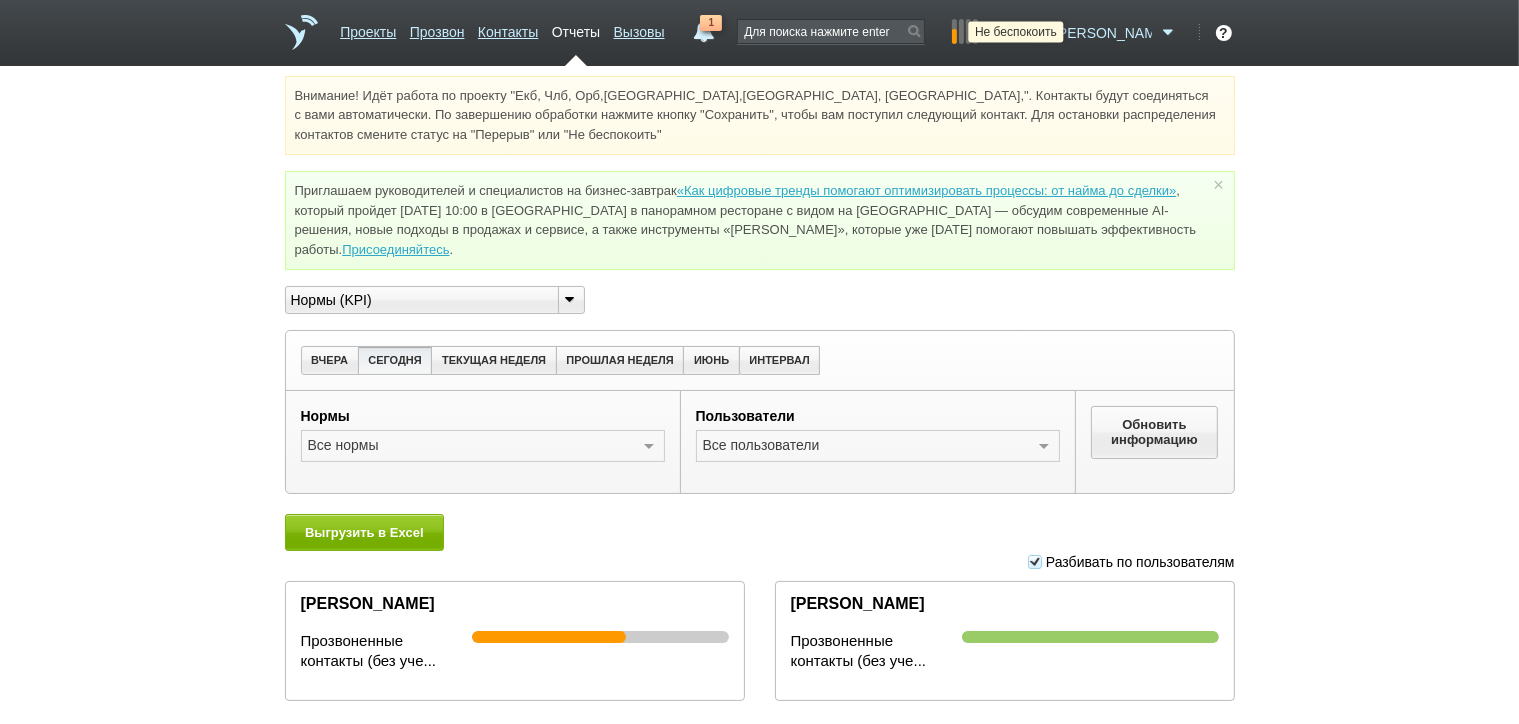 click at bounding box center (1036, 33) 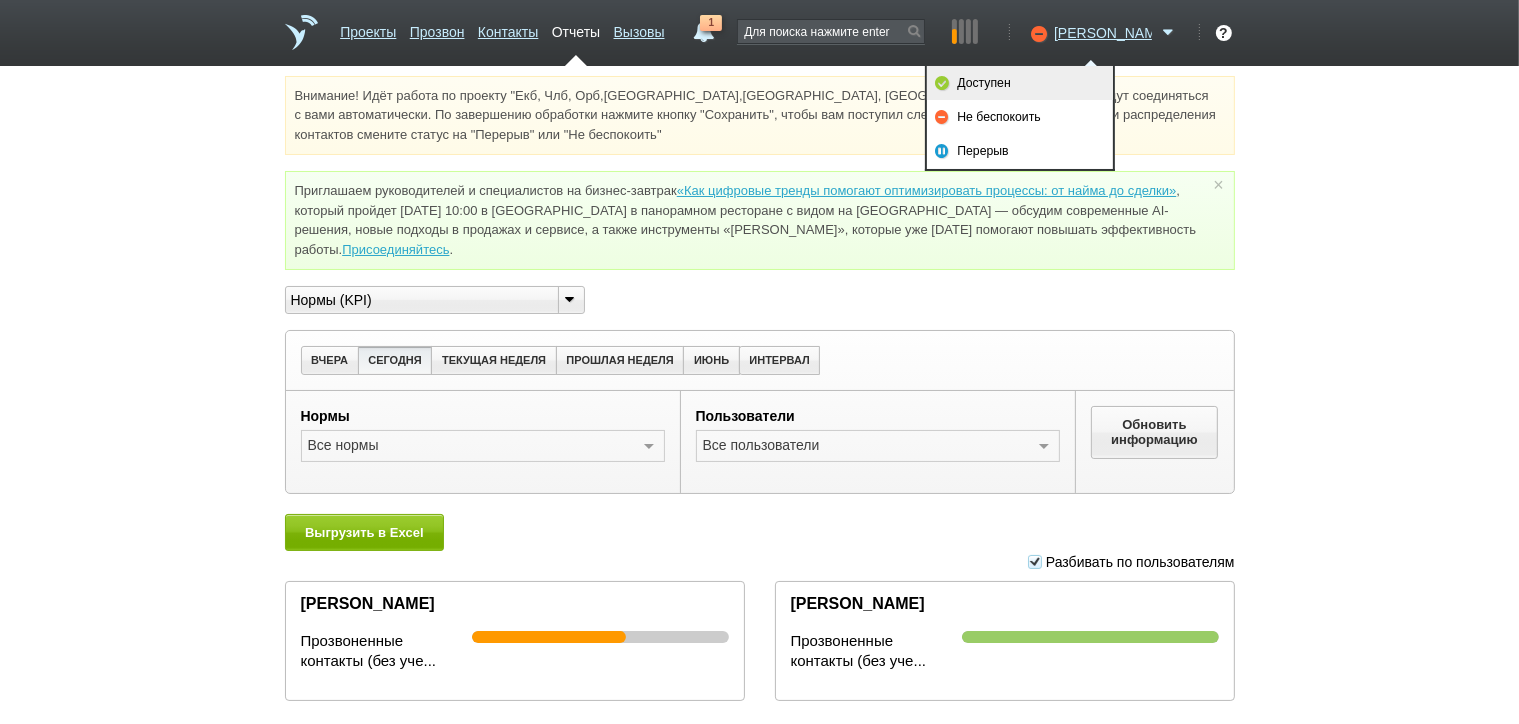 click on "Доступен" at bounding box center [1020, 83] 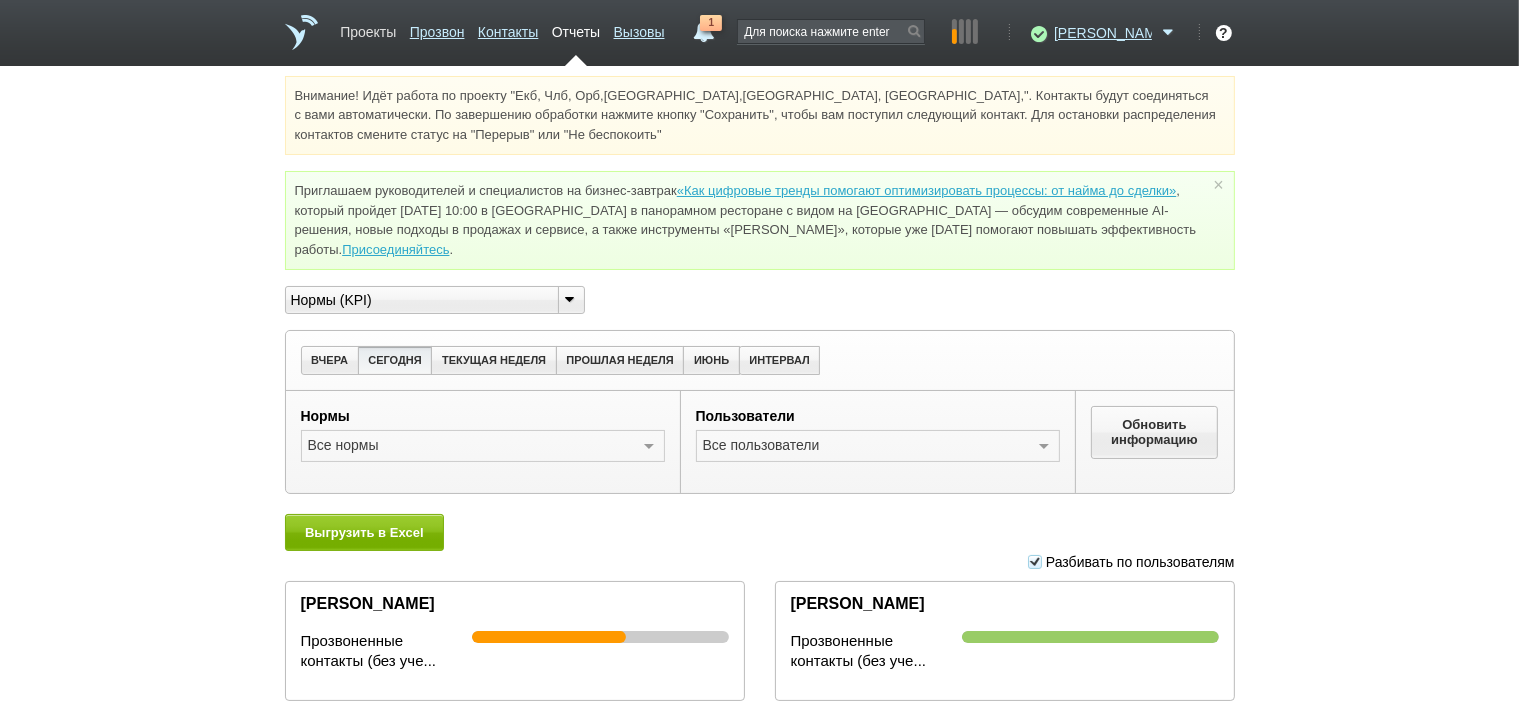 click on "Проекты" at bounding box center [368, 28] 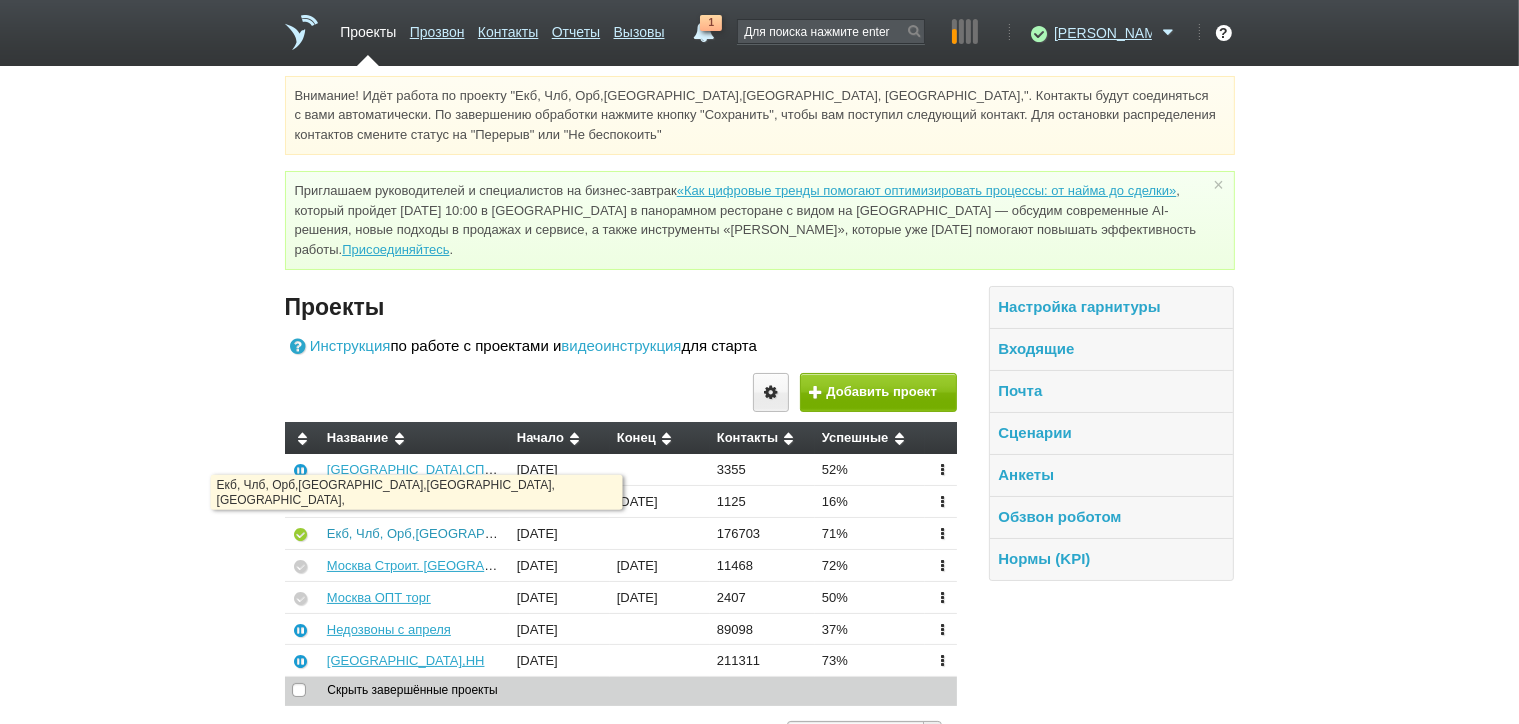 click on "Екб, Члб, Орб,[GEOGRAPHIC_DATA],[GEOGRAPHIC_DATA], [GEOGRAPHIC_DATA]," at bounding box center (581, 533) 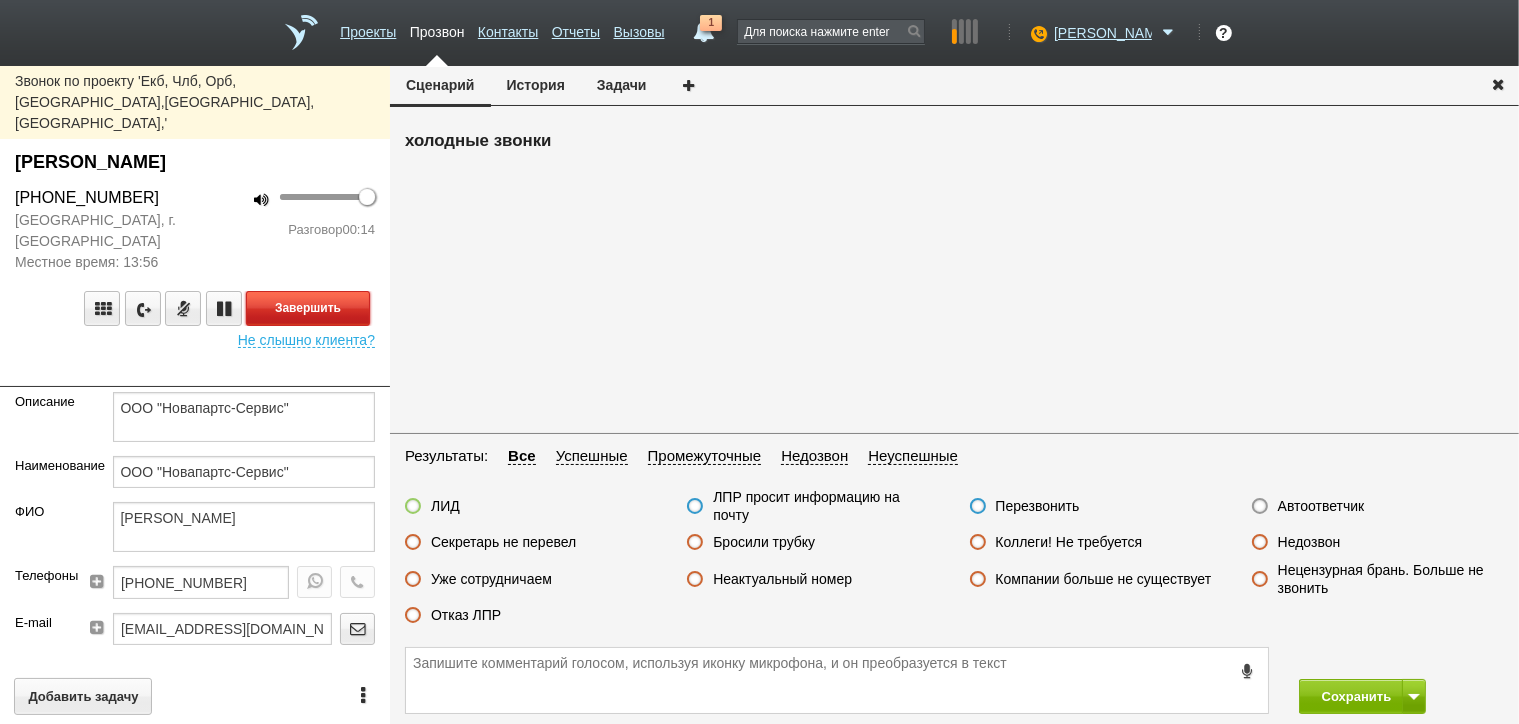 click on "Завершить" at bounding box center (308, 308) 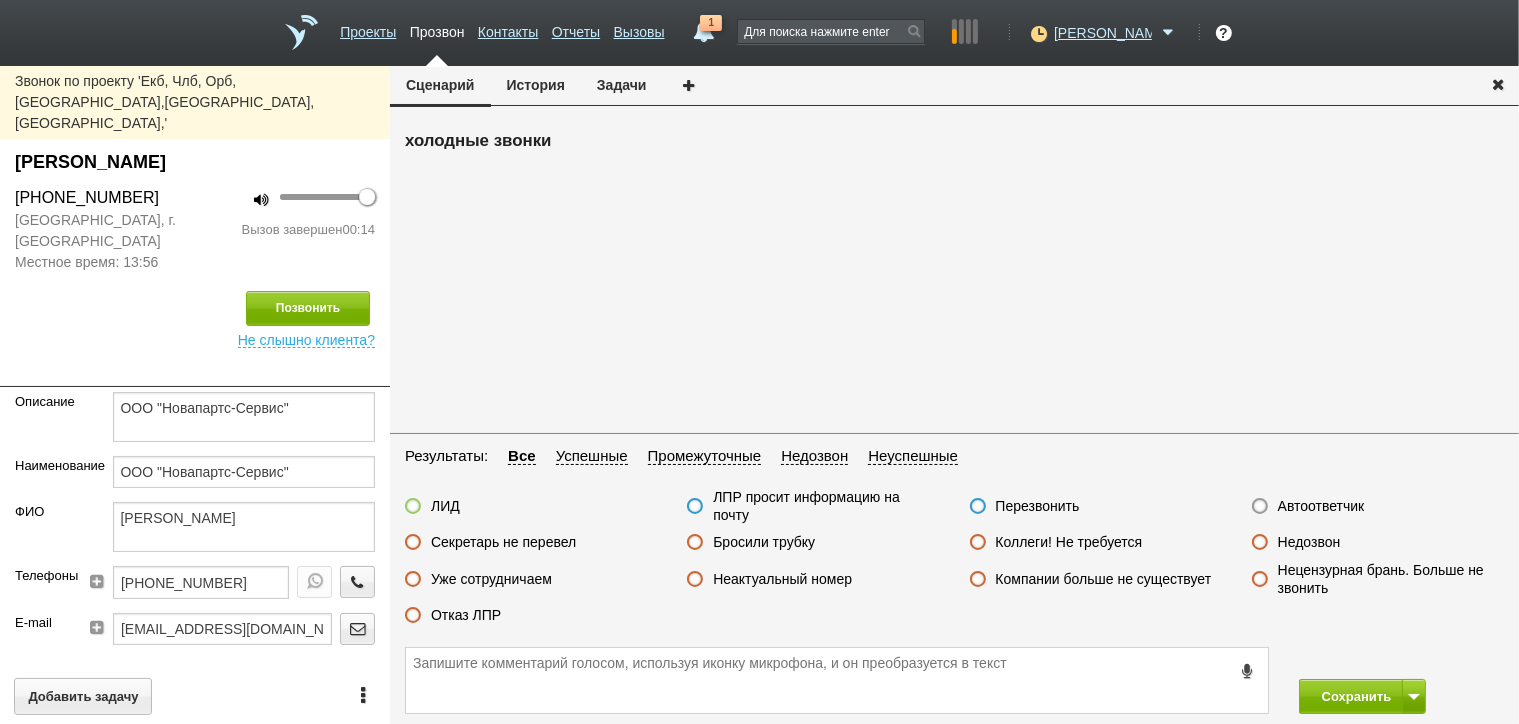 click on "Неактуальный номер" at bounding box center (782, 579) 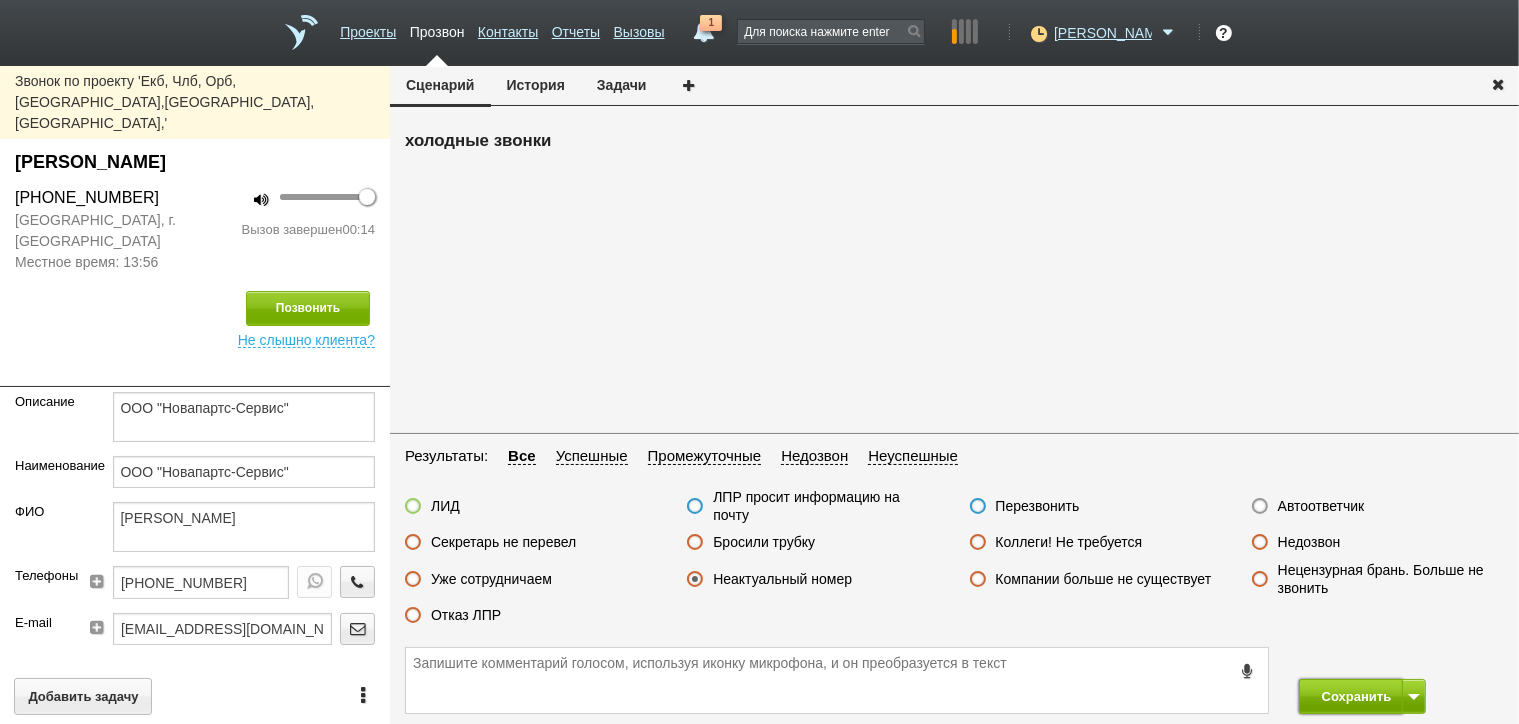 click on "Сохранить" at bounding box center (1351, 696) 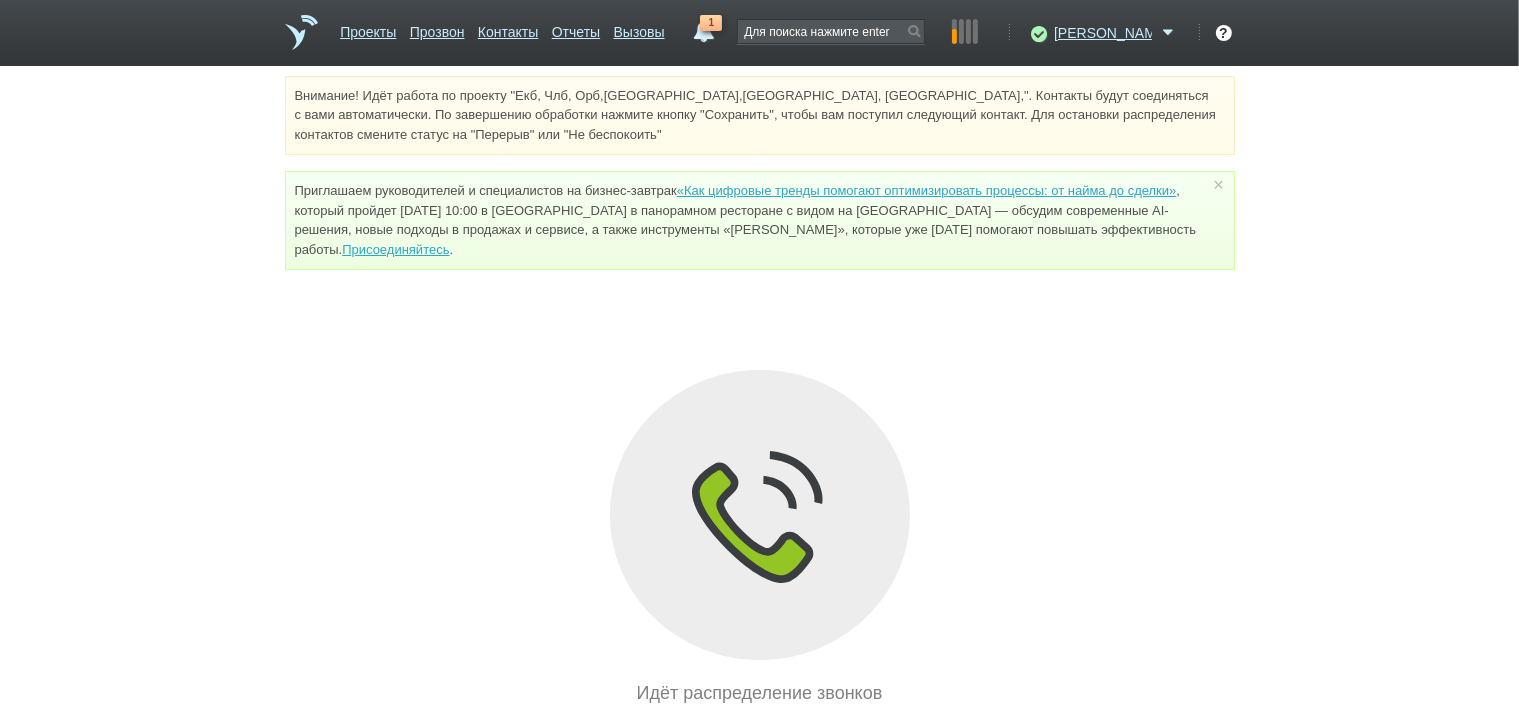 click on "Идёт распределение звонков" at bounding box center [760, 538] 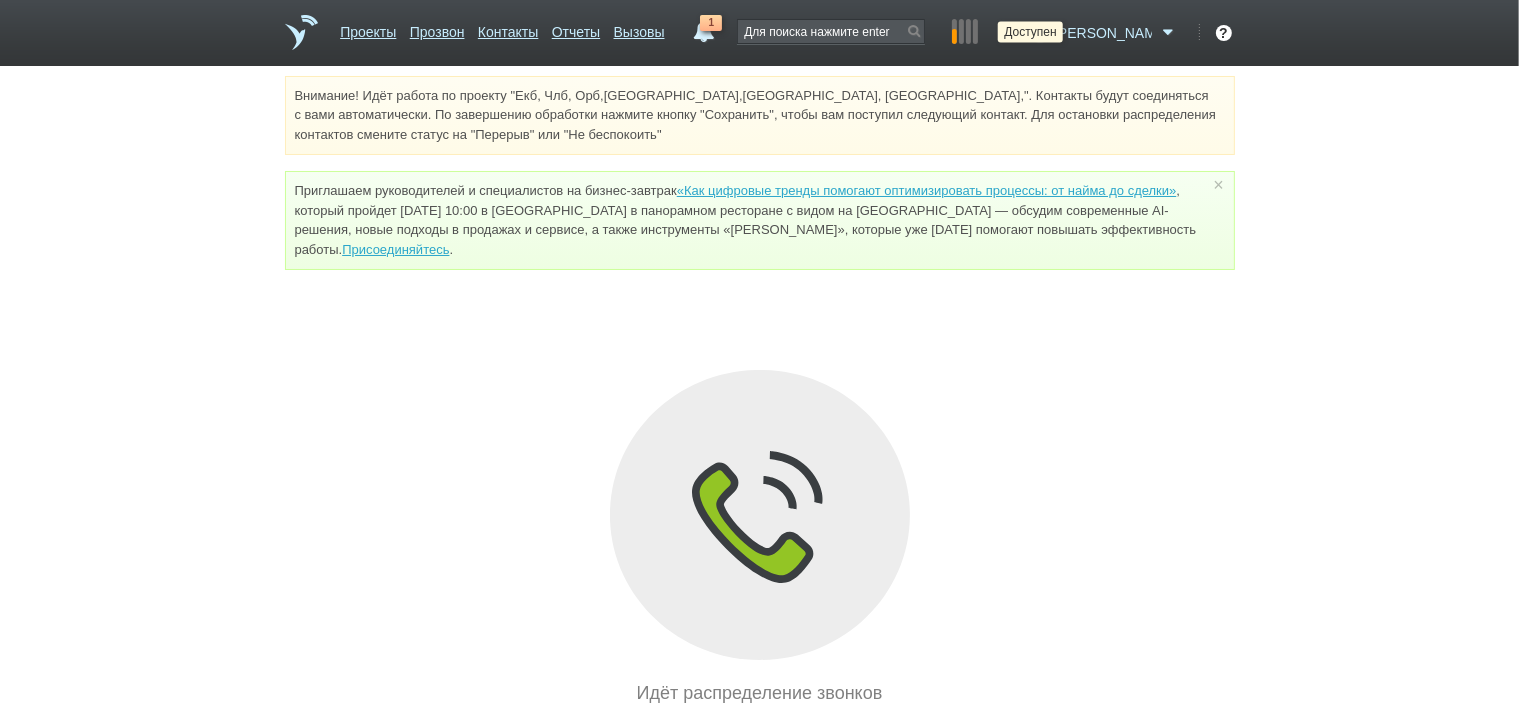 click at bounding box center [1036, 33] 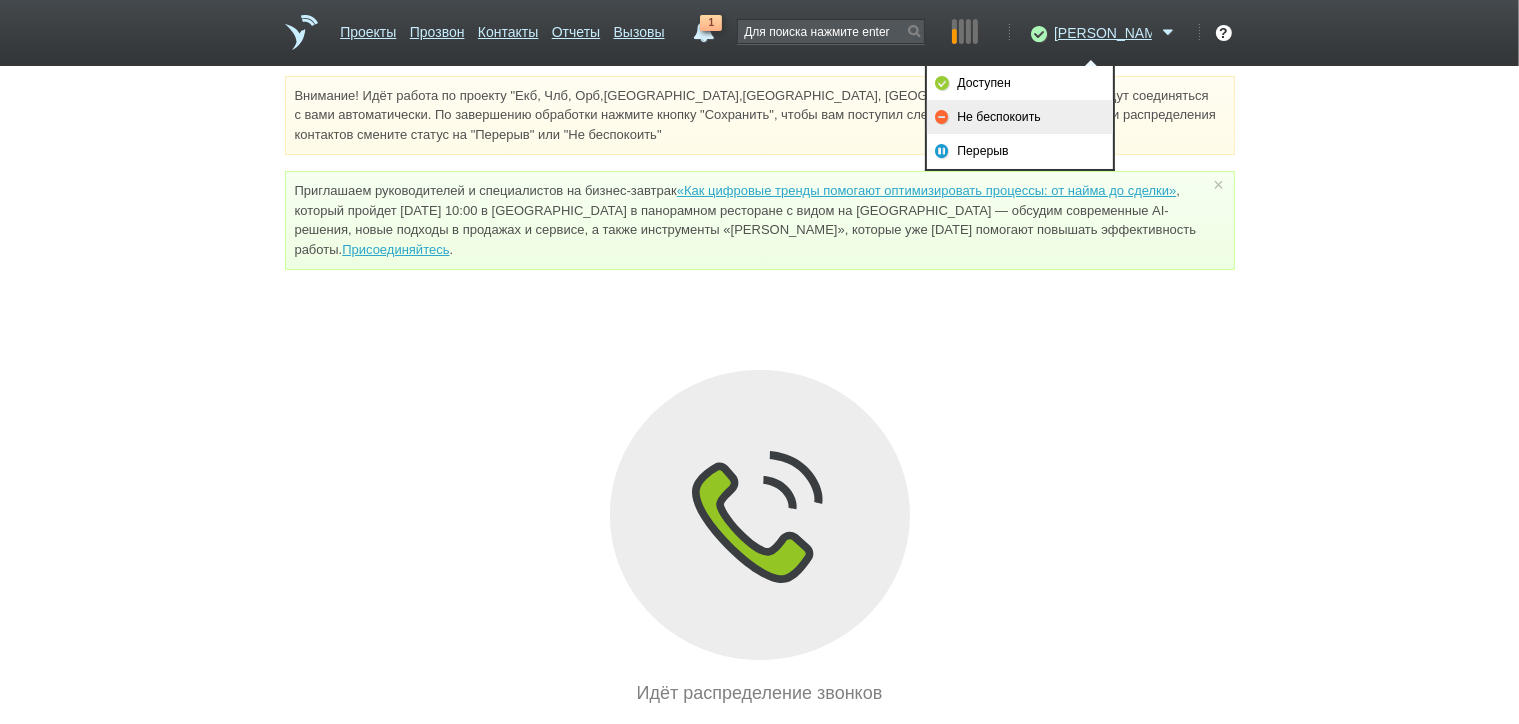 click on "Не беспокоить" at bounding box center [1020, 117] 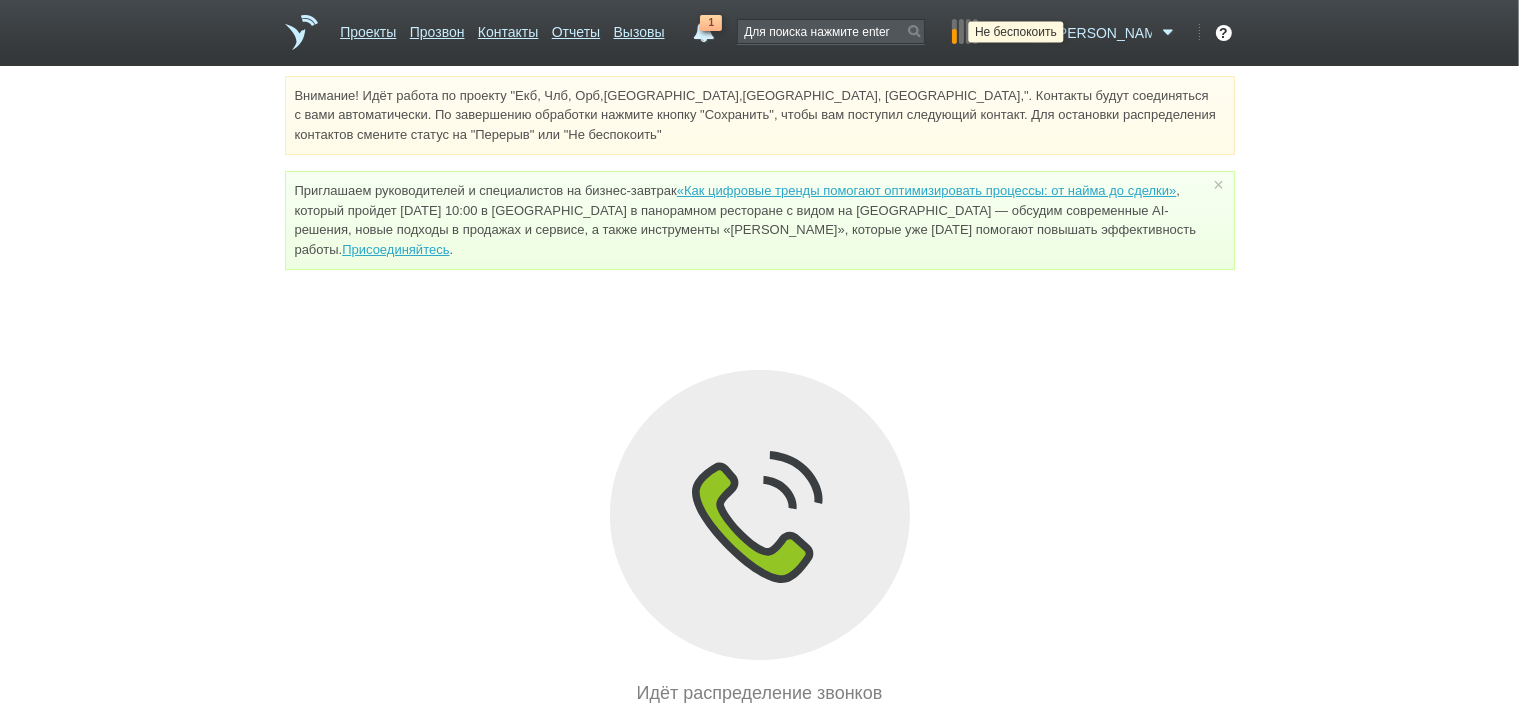 click at bounding box center [1036, 33] 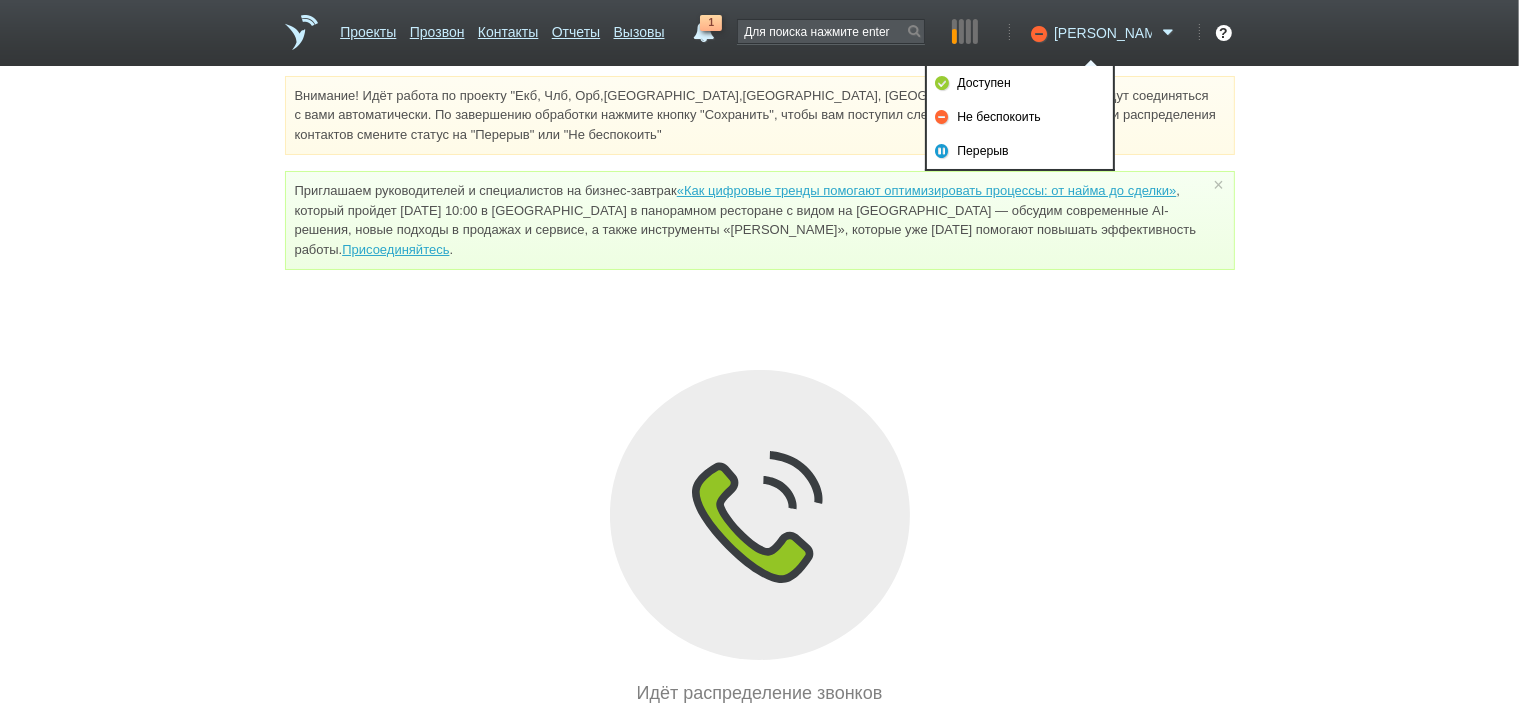 click at bounding box center (1168, 33) 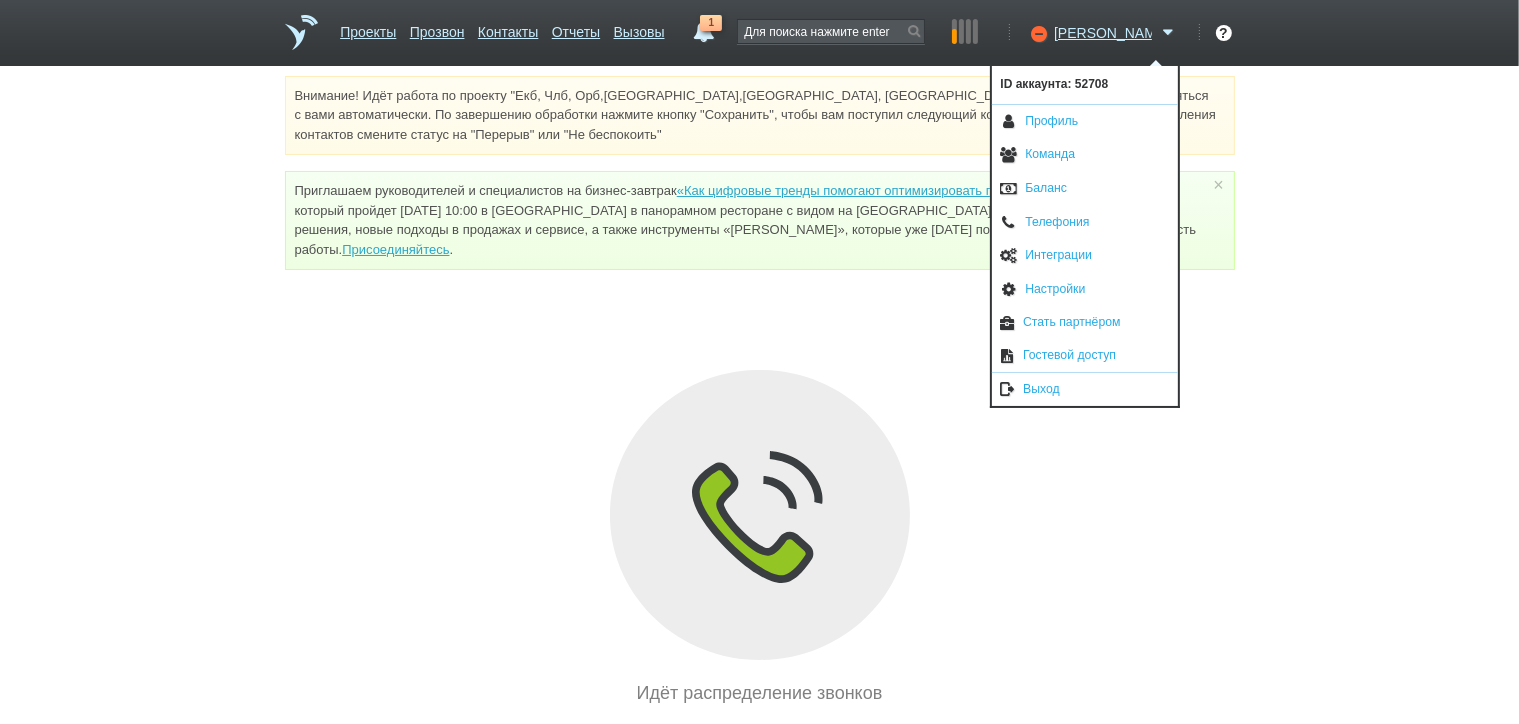 click on "Настройки" at bounding box center [1085, 290] 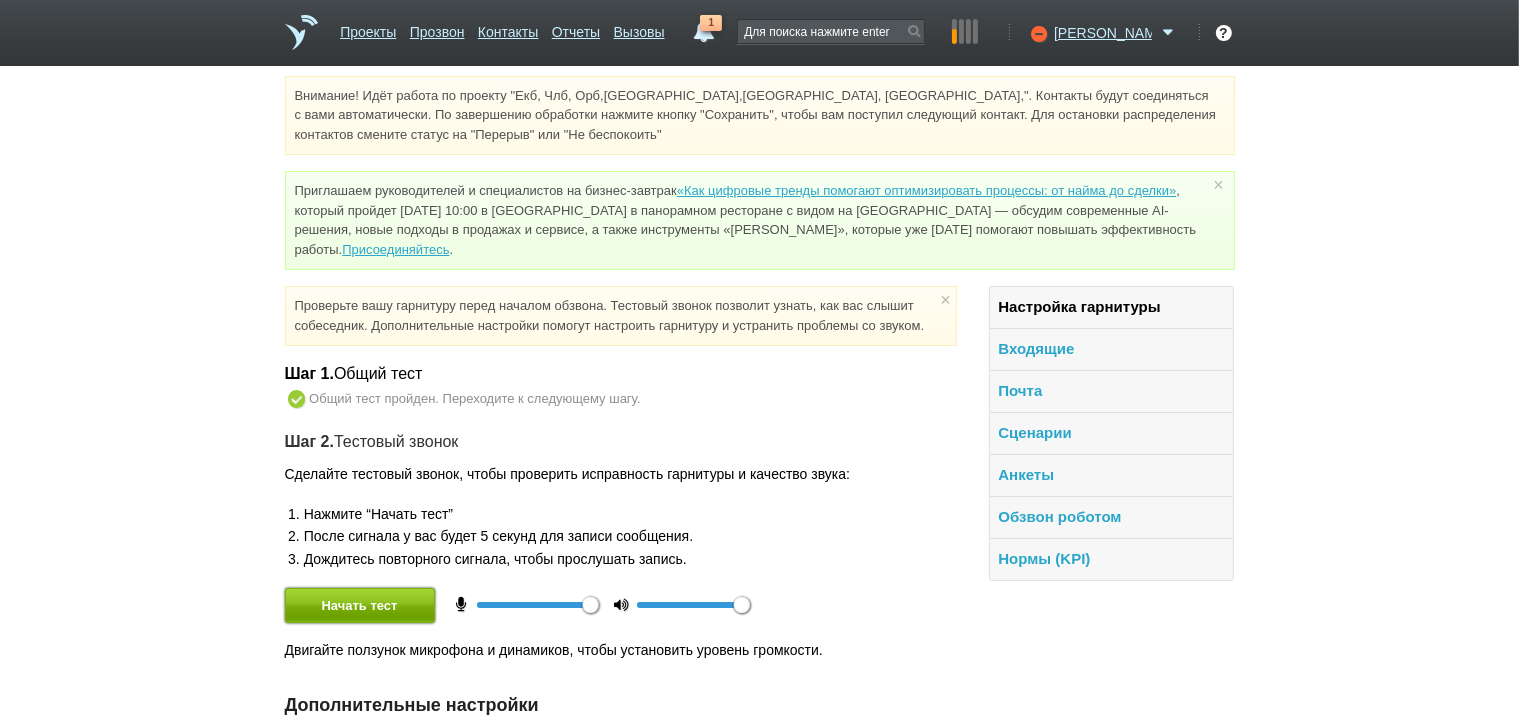 click on "Начать тест" at bounding box center [360, 605] 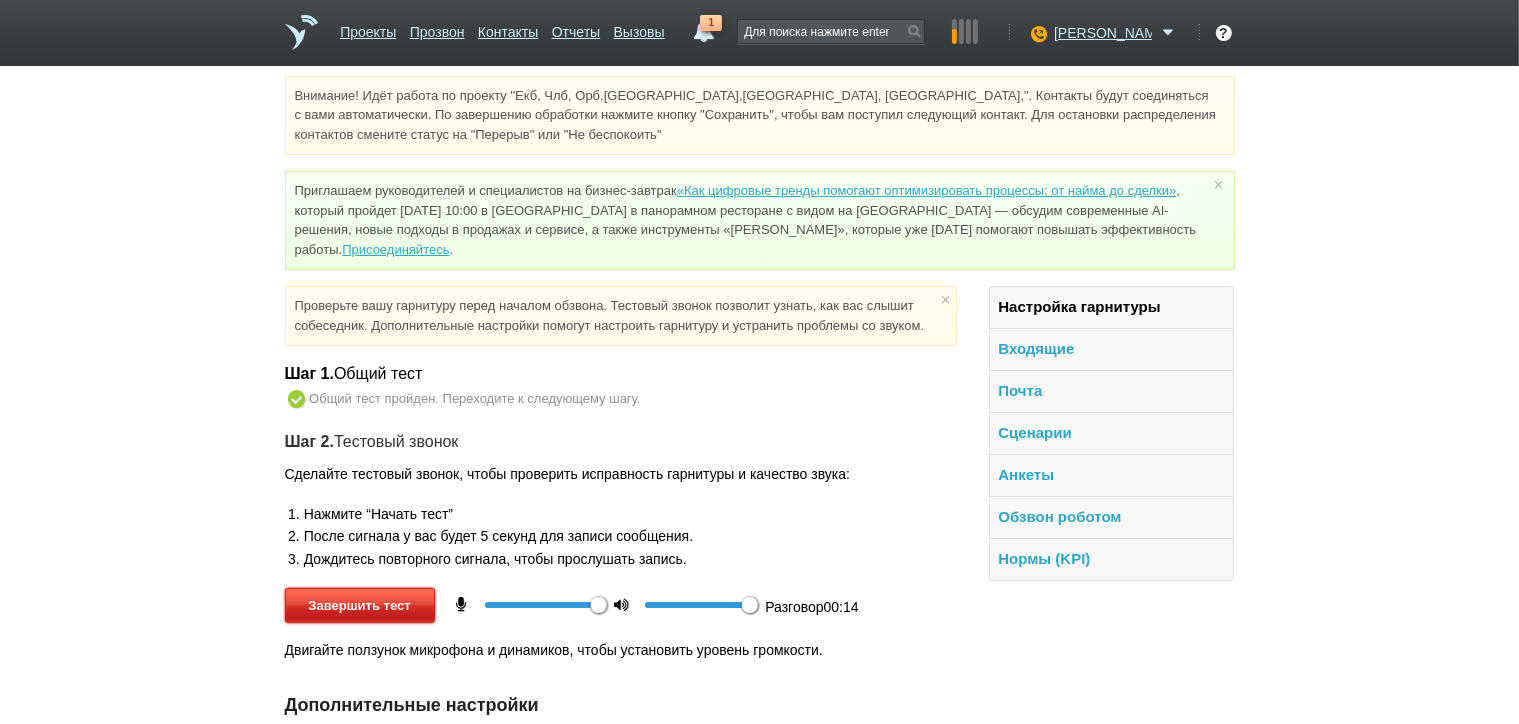 click on "Завершить тест" at bounding box center (360, 605) 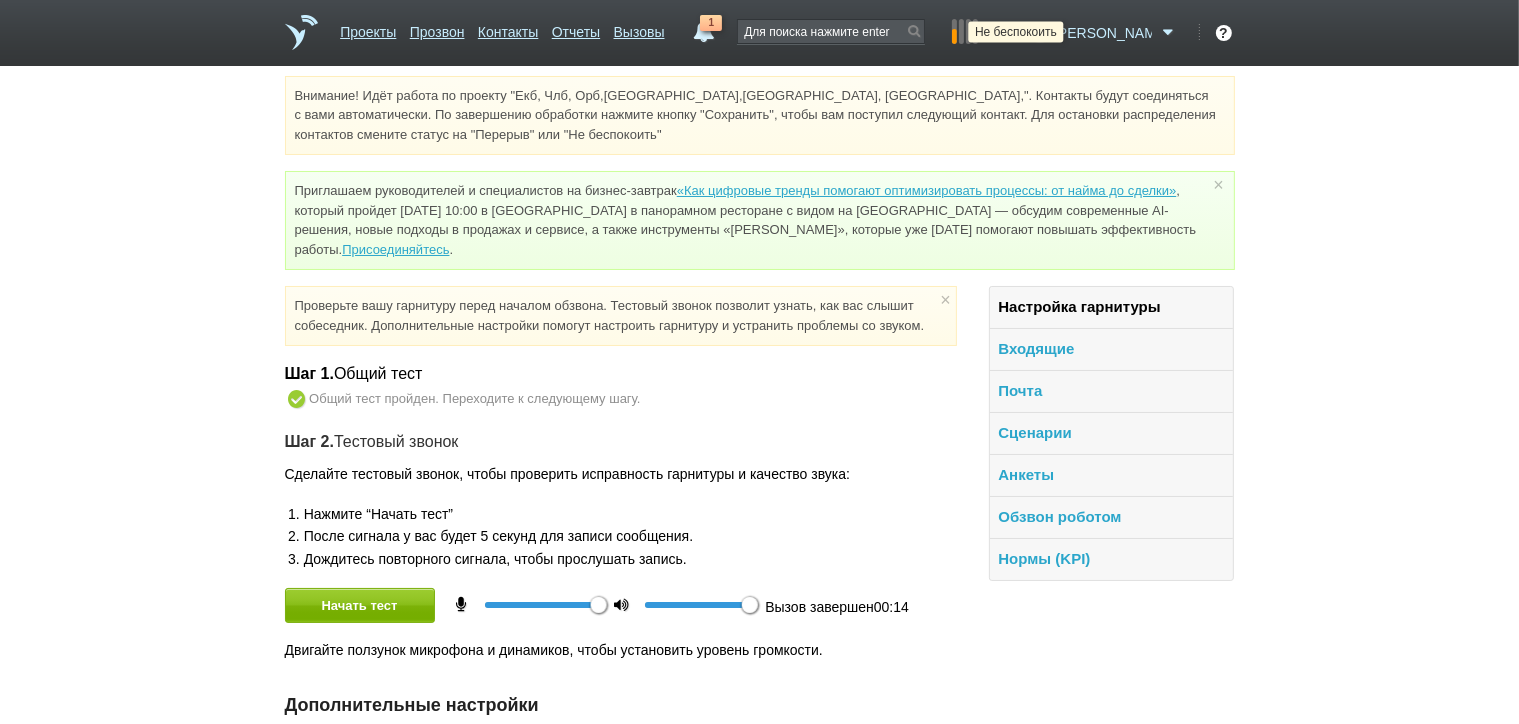 click at bounding box center [1036, 33] 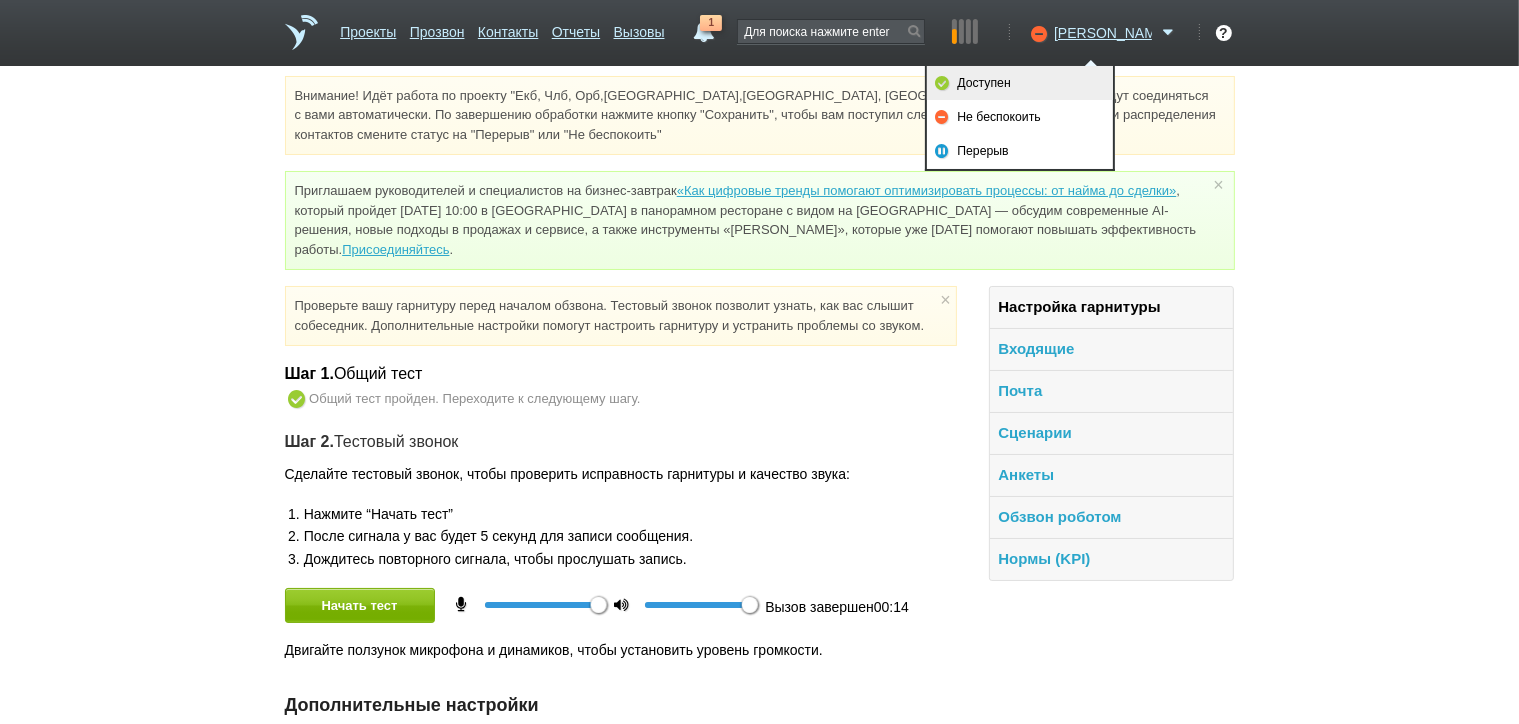drag, startPoint x: 1045, startPoint y: 80, endPoint x: 1030, endPoint y: 76, distance: 15.524175 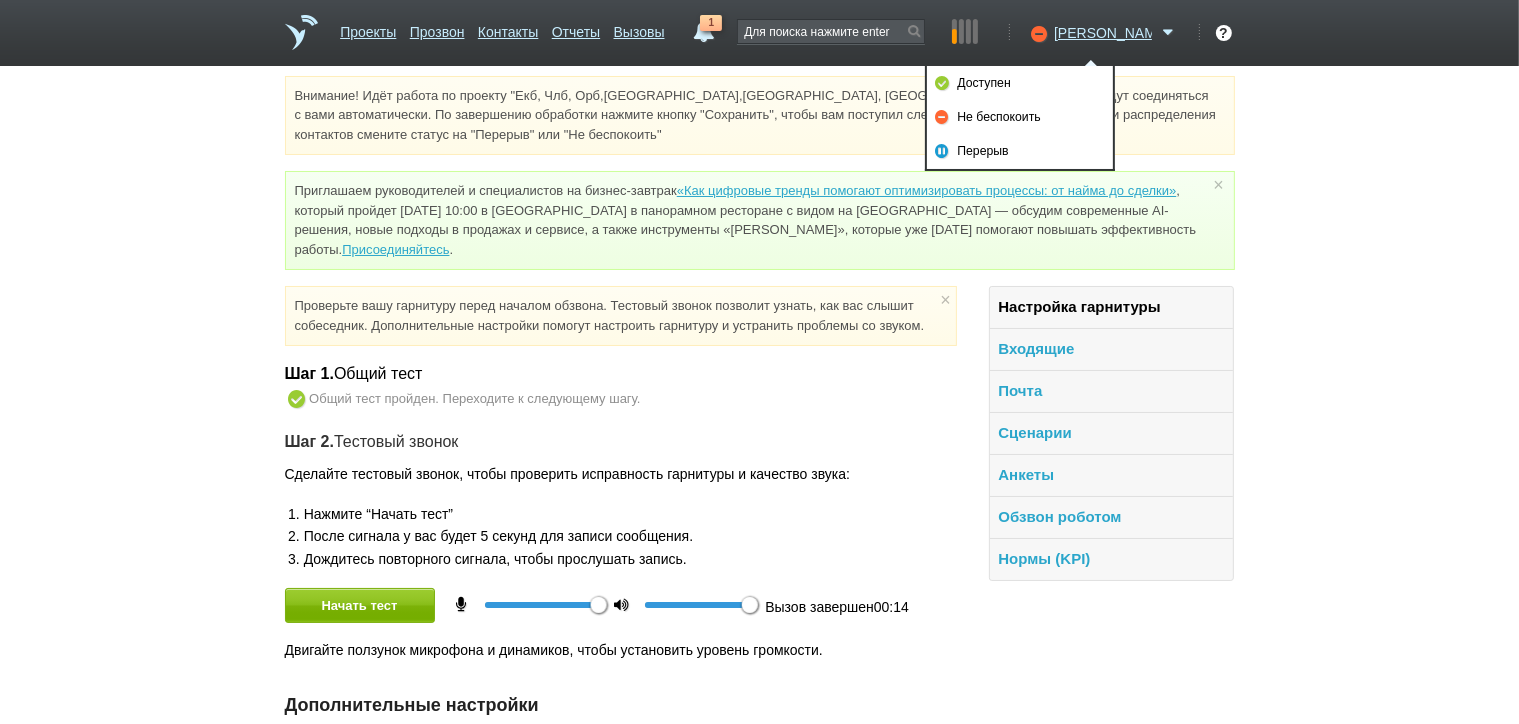 click on "Доступен" at bounding box center (1020, 83) 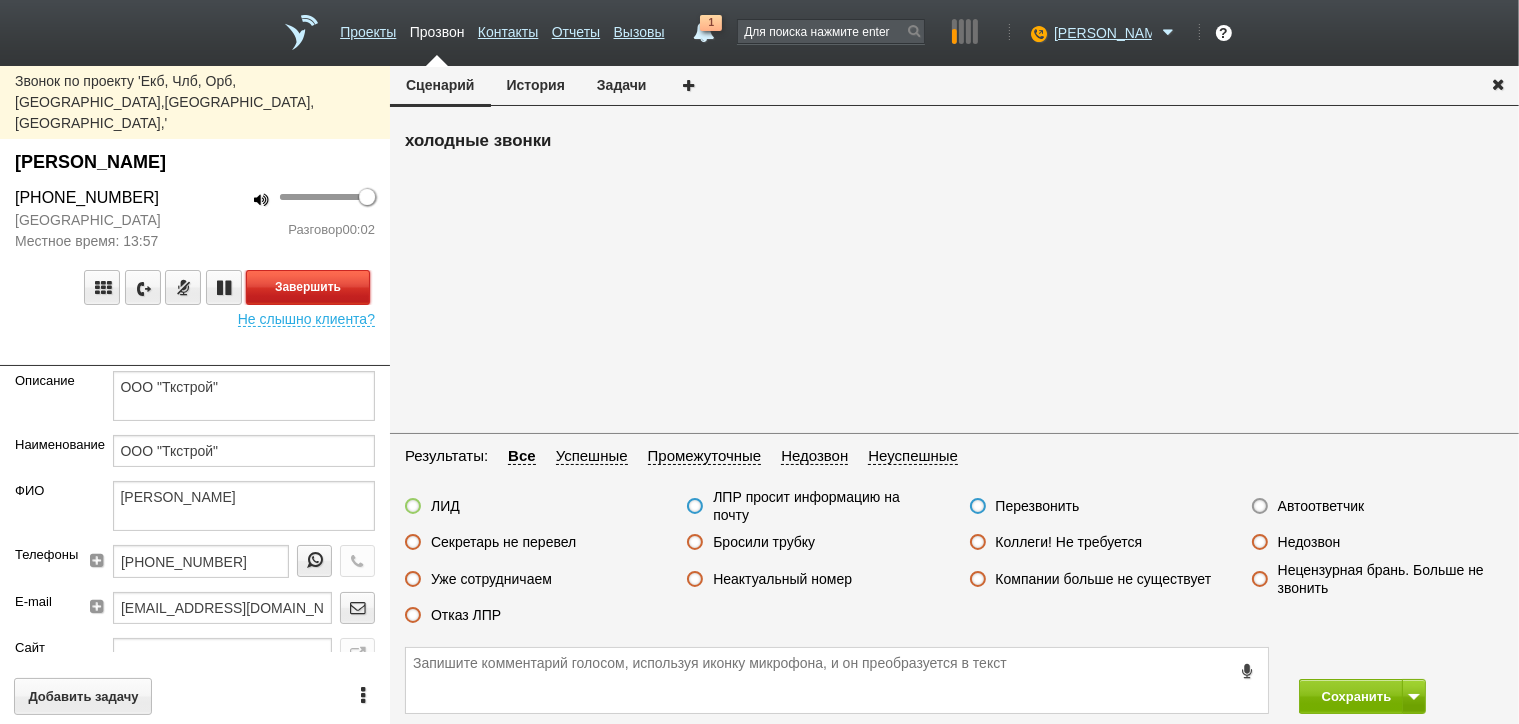 click on "Завершить" at bounding box center [308, 287] 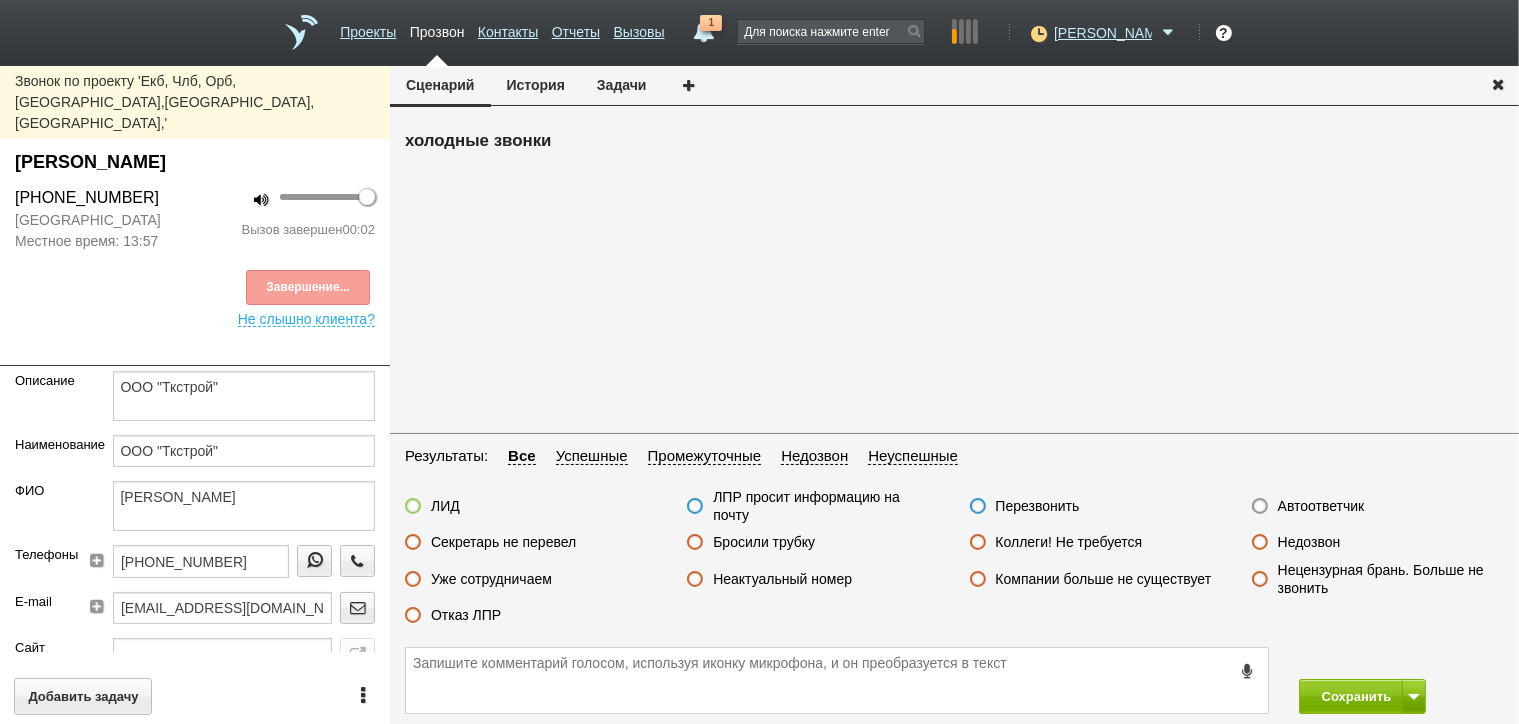 drag, startPoint x: 1320, startPoint y: 497, endPoint x: 1352, endPoint y: 582, distance: 90.824005 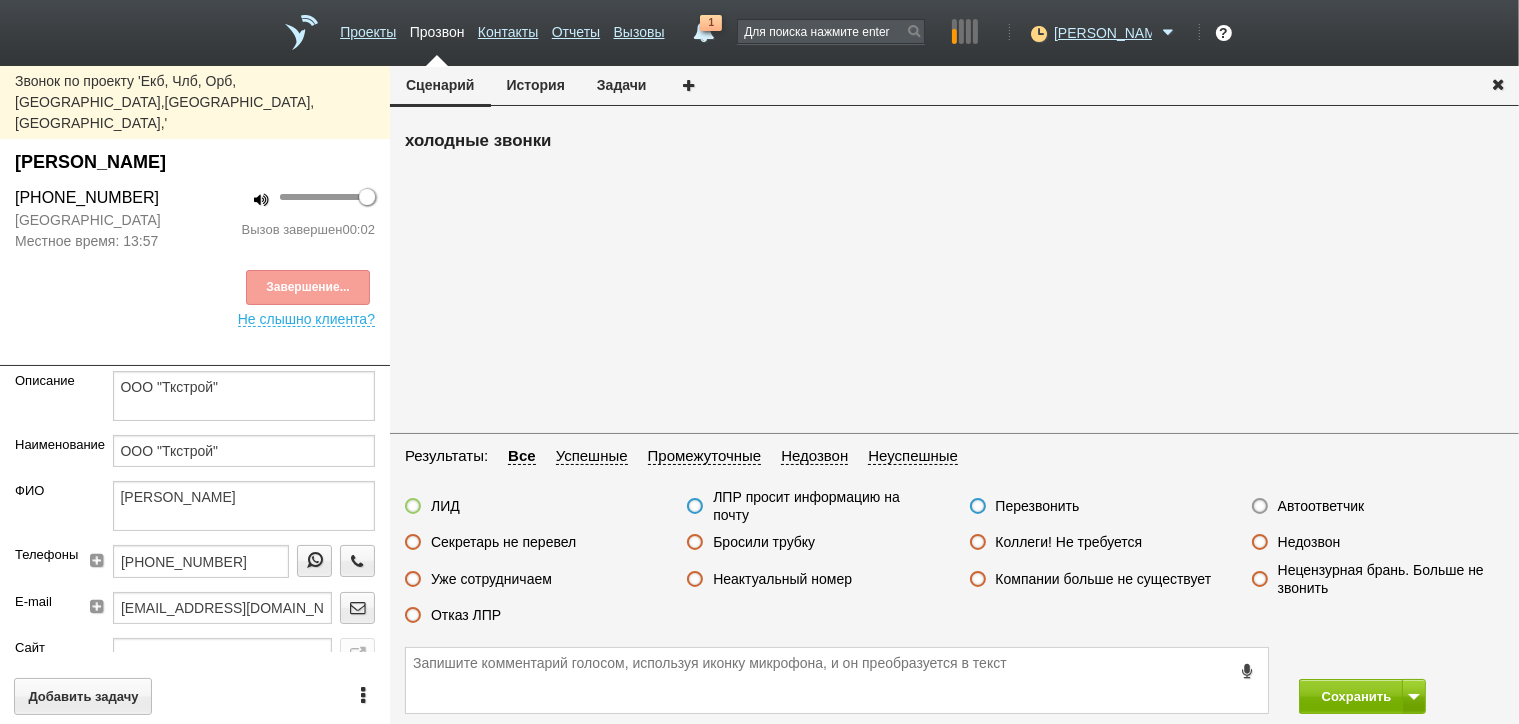 click on "Автоответчик" at bounding box center (1321, 506) 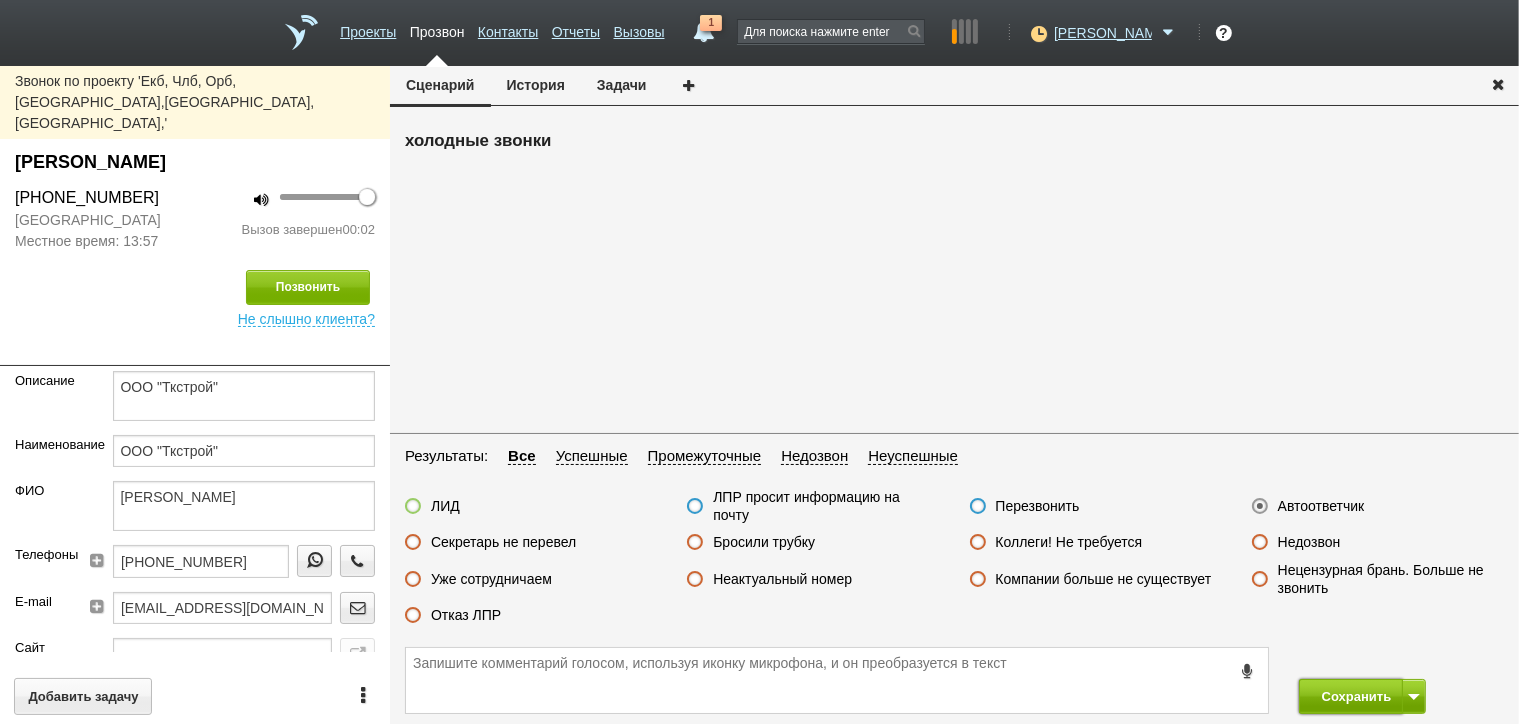 click on "Сохранить" at bounding box center [1351, 696] 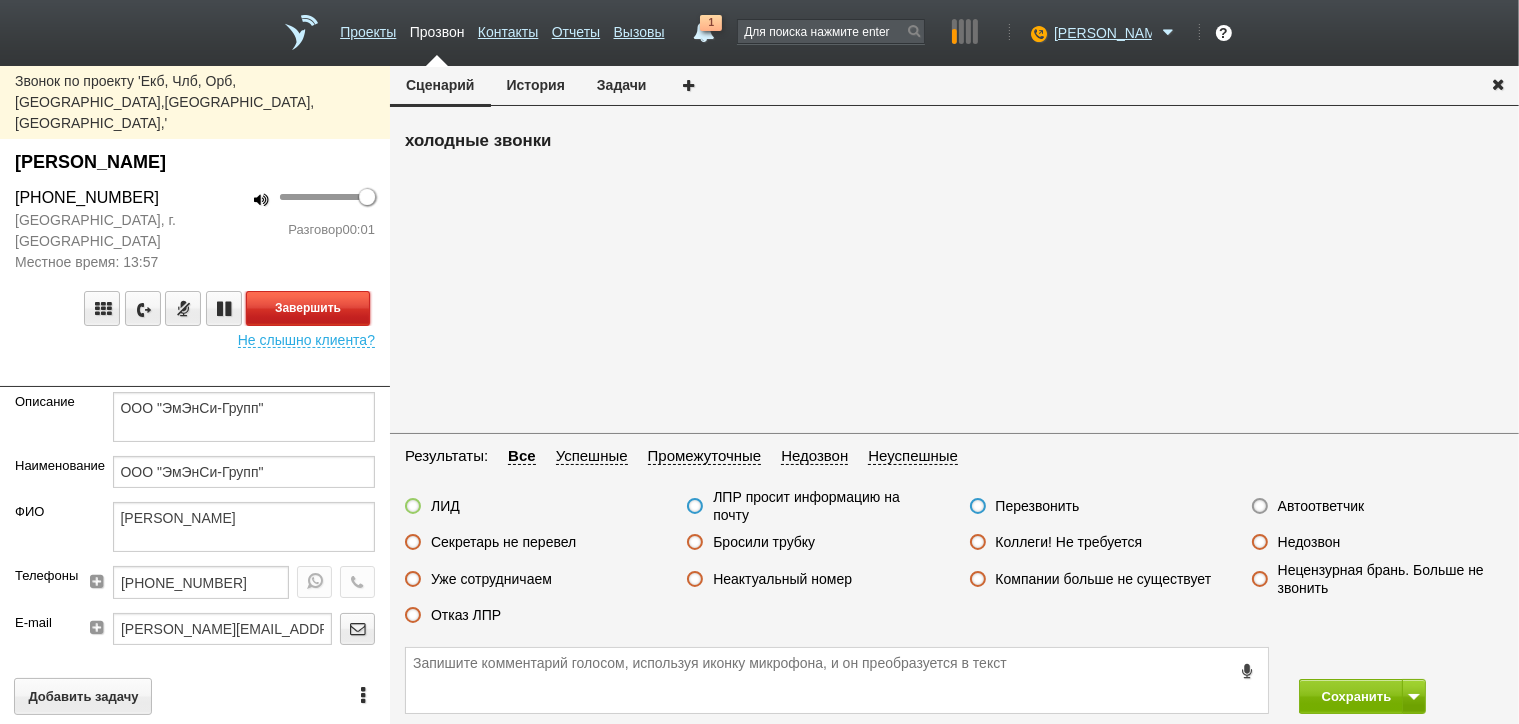 click on "Завершить" at bounding box center (308, 308) 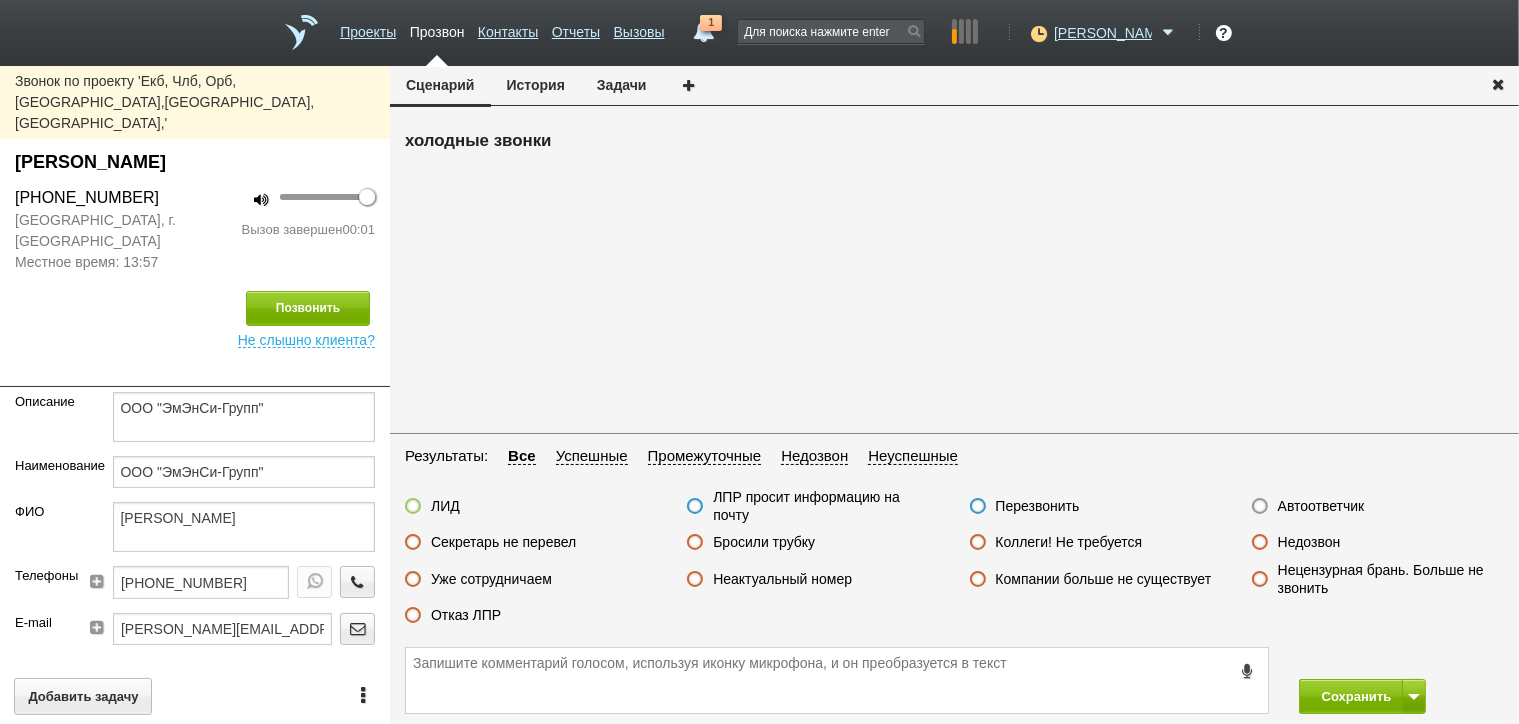 click on "Автоответчик" at bounding box center (1321, 506) 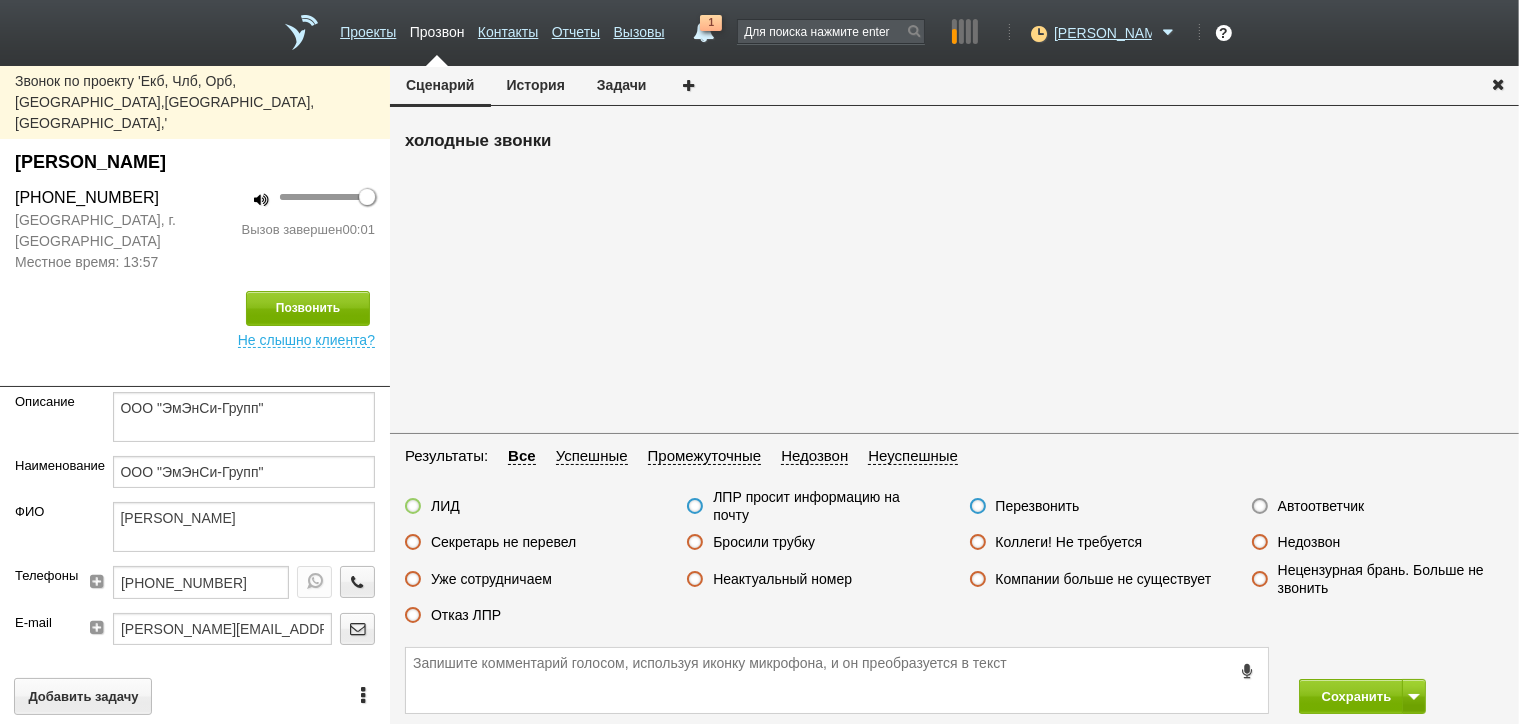 click on "Автоответчик" at bounding box center (0, 0) 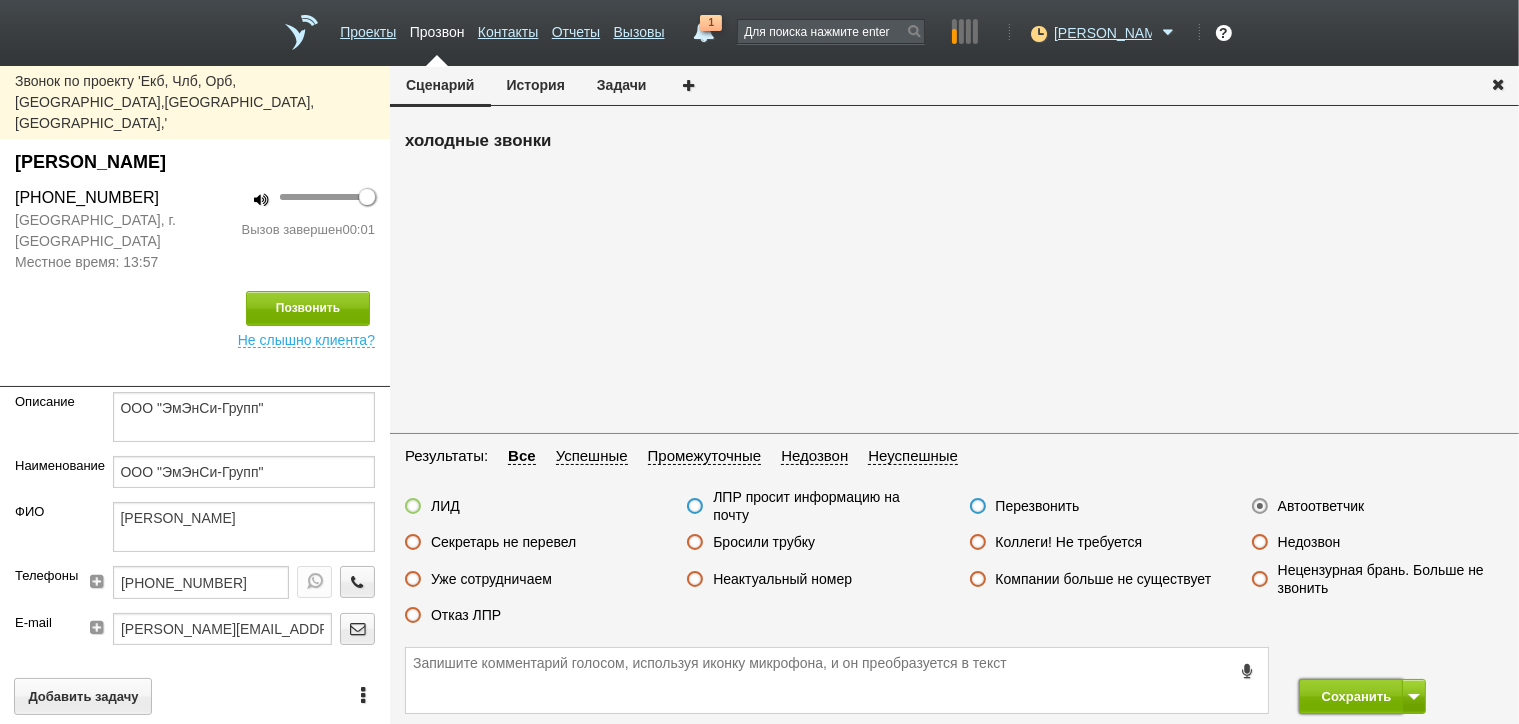 click on "Сохранить" at bounding box center [1351, 696] 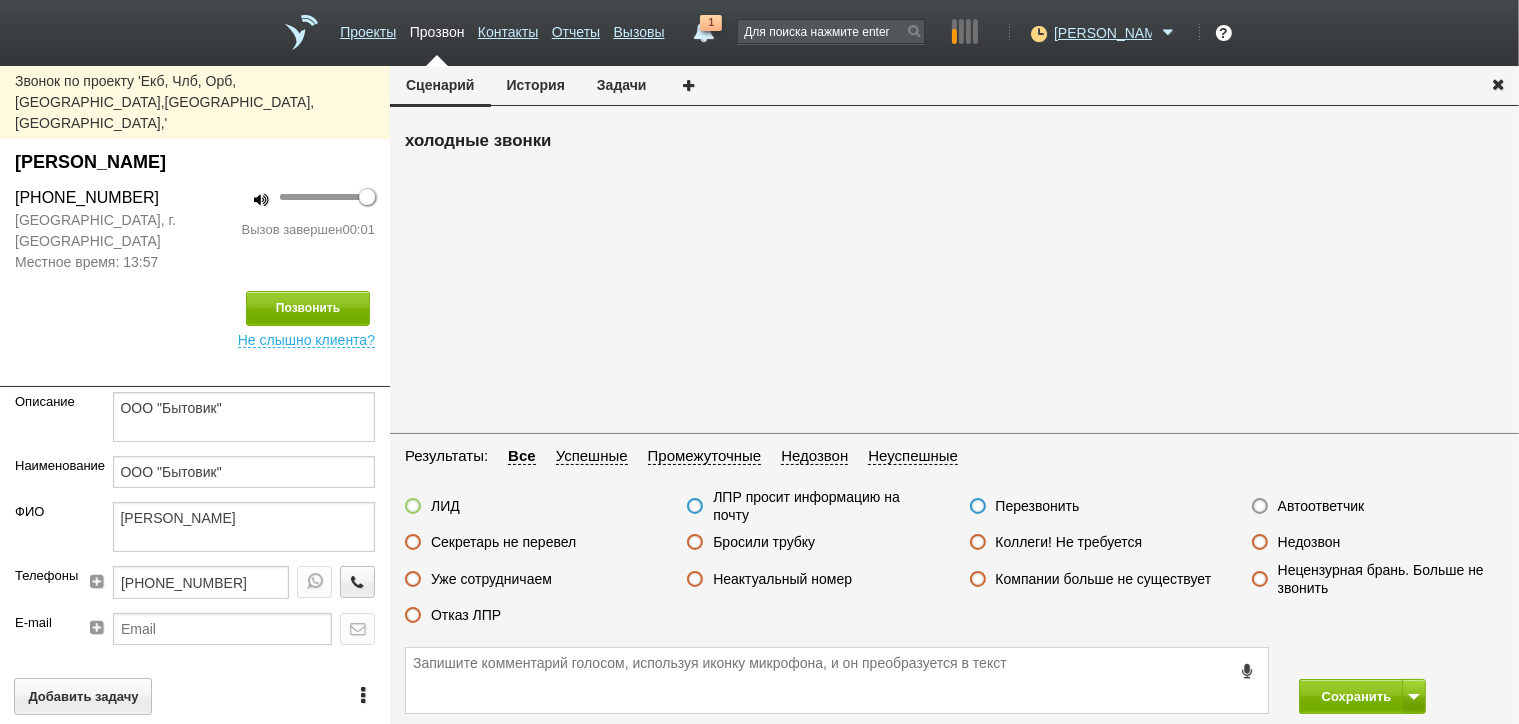 click on "Недозвон" at bounding box center (1309, 542) 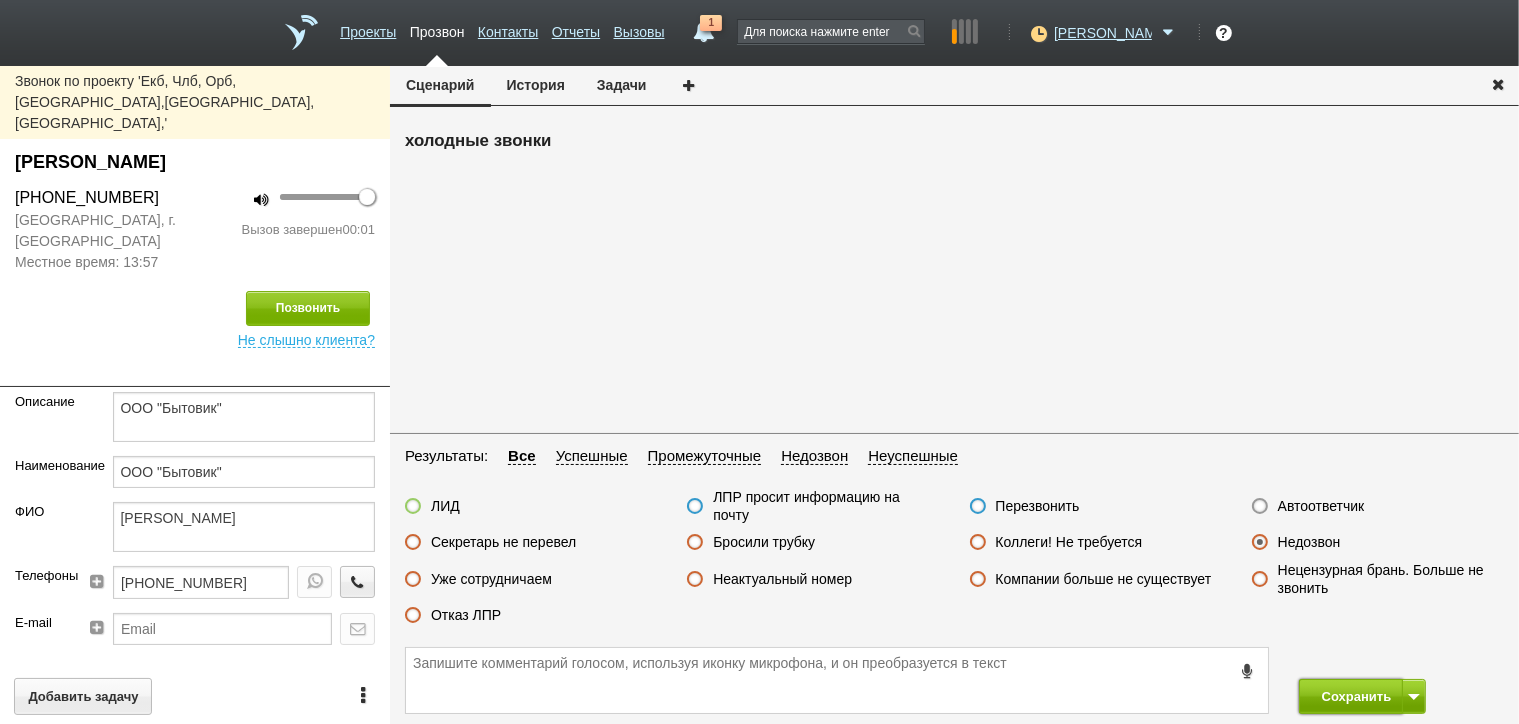 click on "Сохранить" at bounding box center (1351, 696) 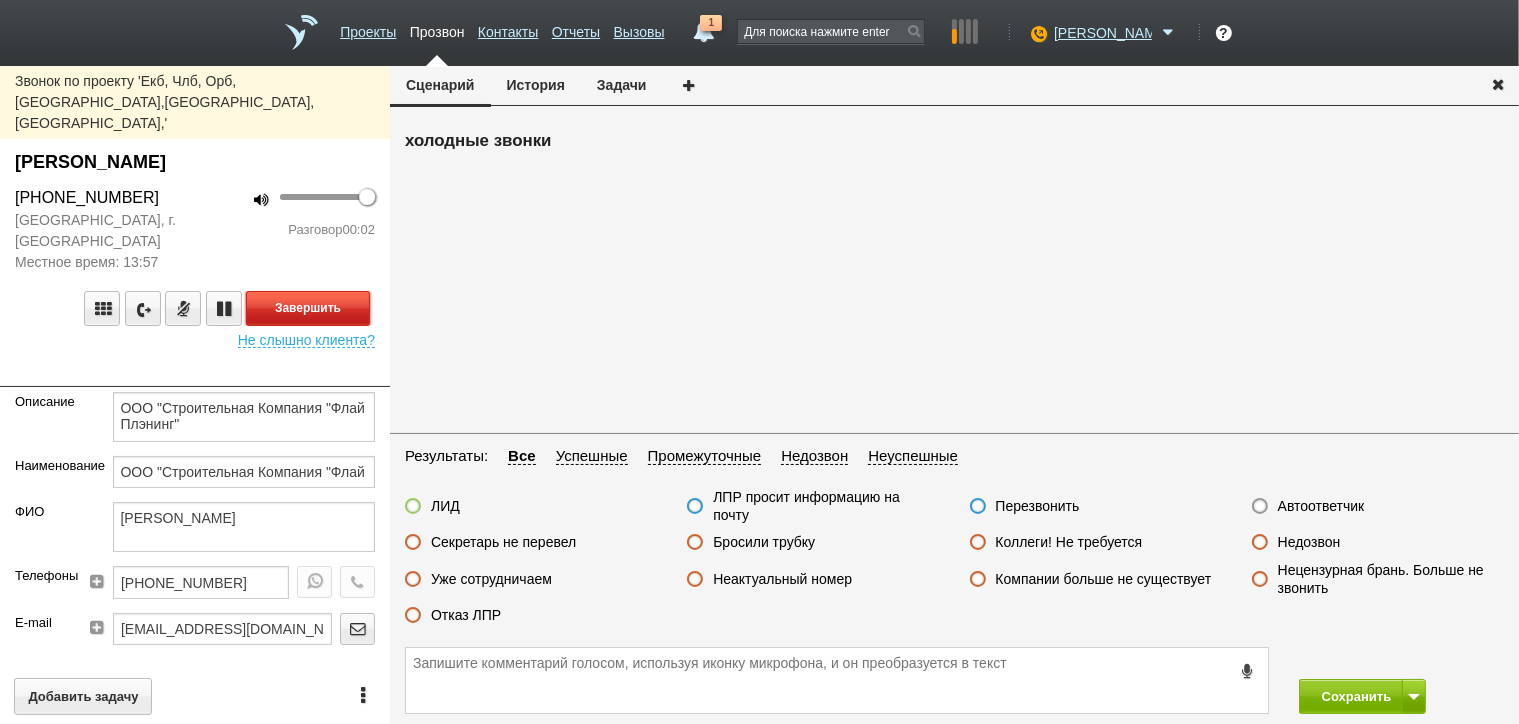 drag, startPoint x: 354, startPoint y: 263, endPoint x: 545, endPoint y: 360, distance: 214.21951 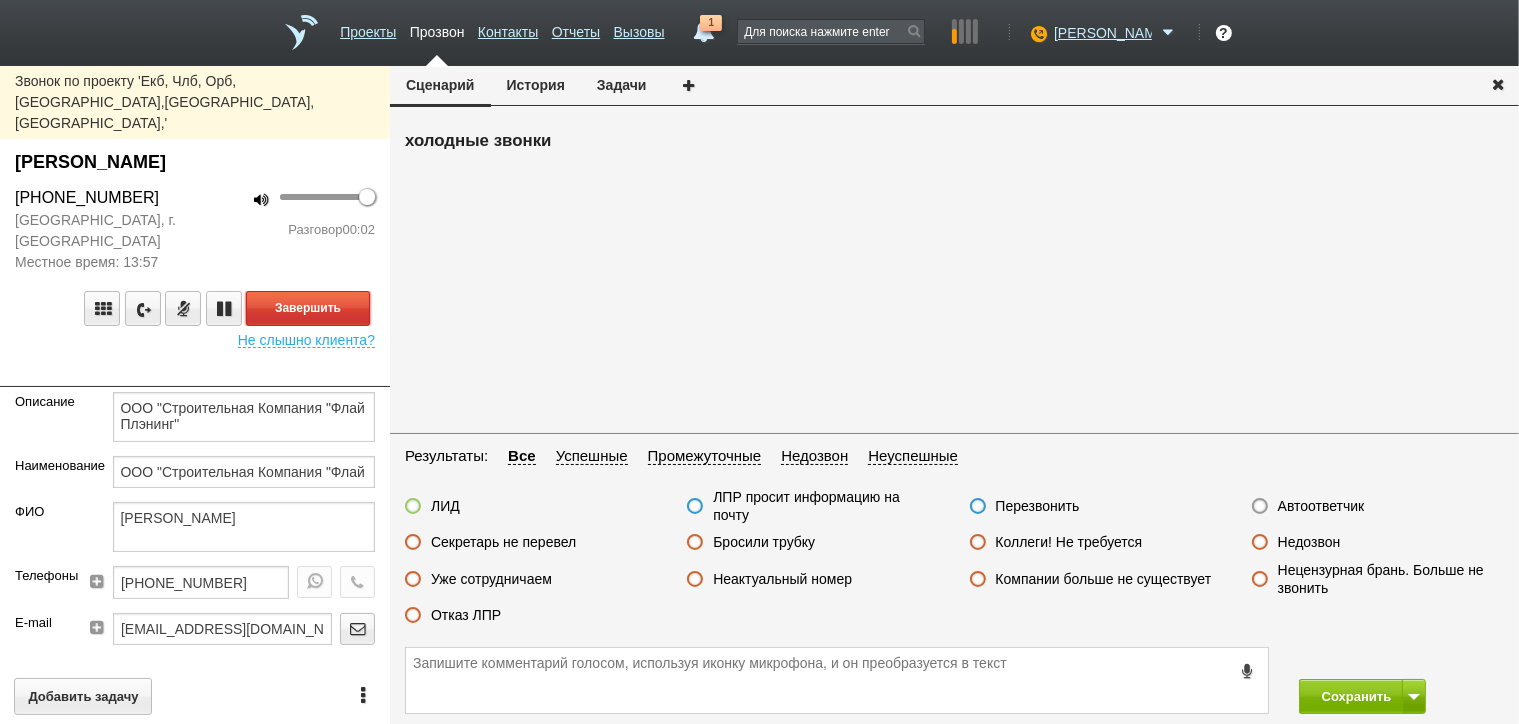 click on "Завершить" at bounding box center (308, 308) 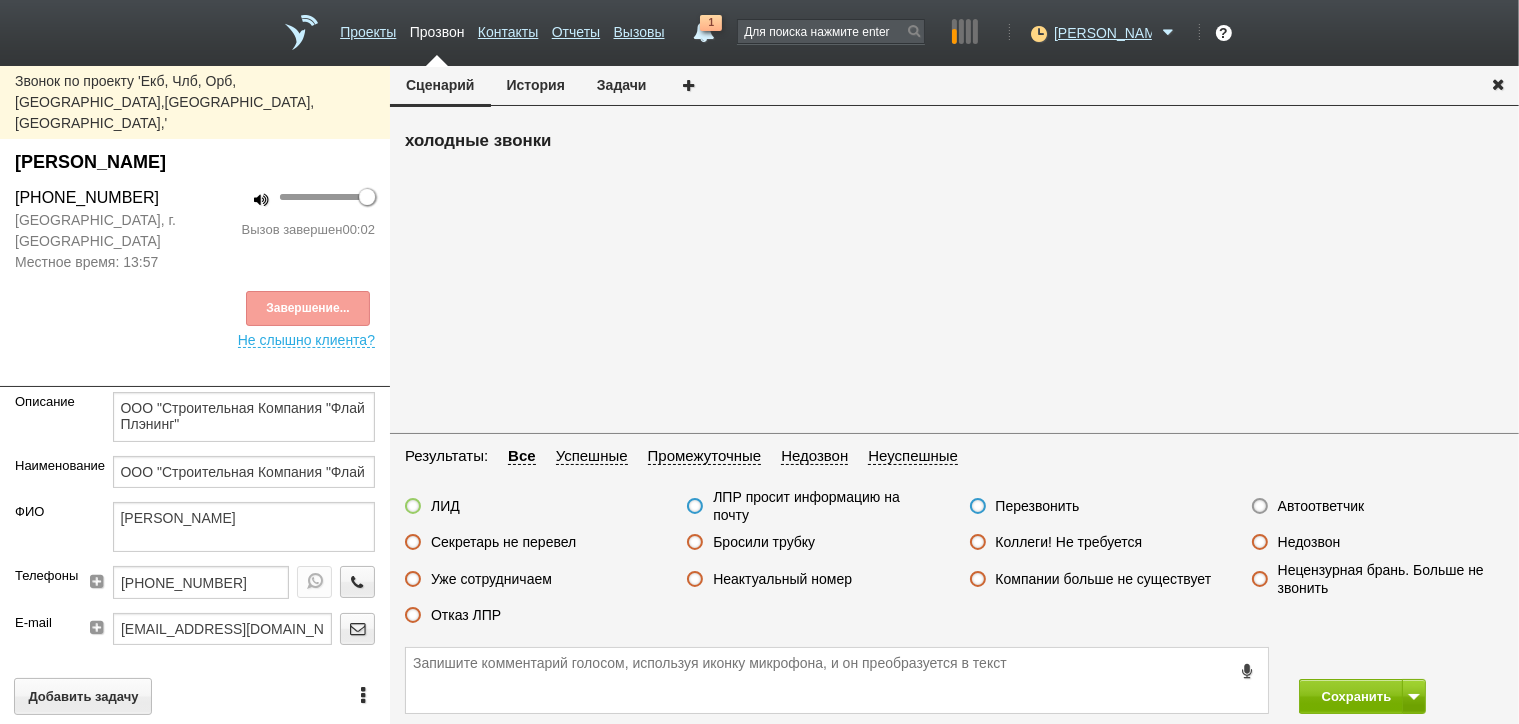 click on "Автоответчик" at bounding box center [1321, 506] 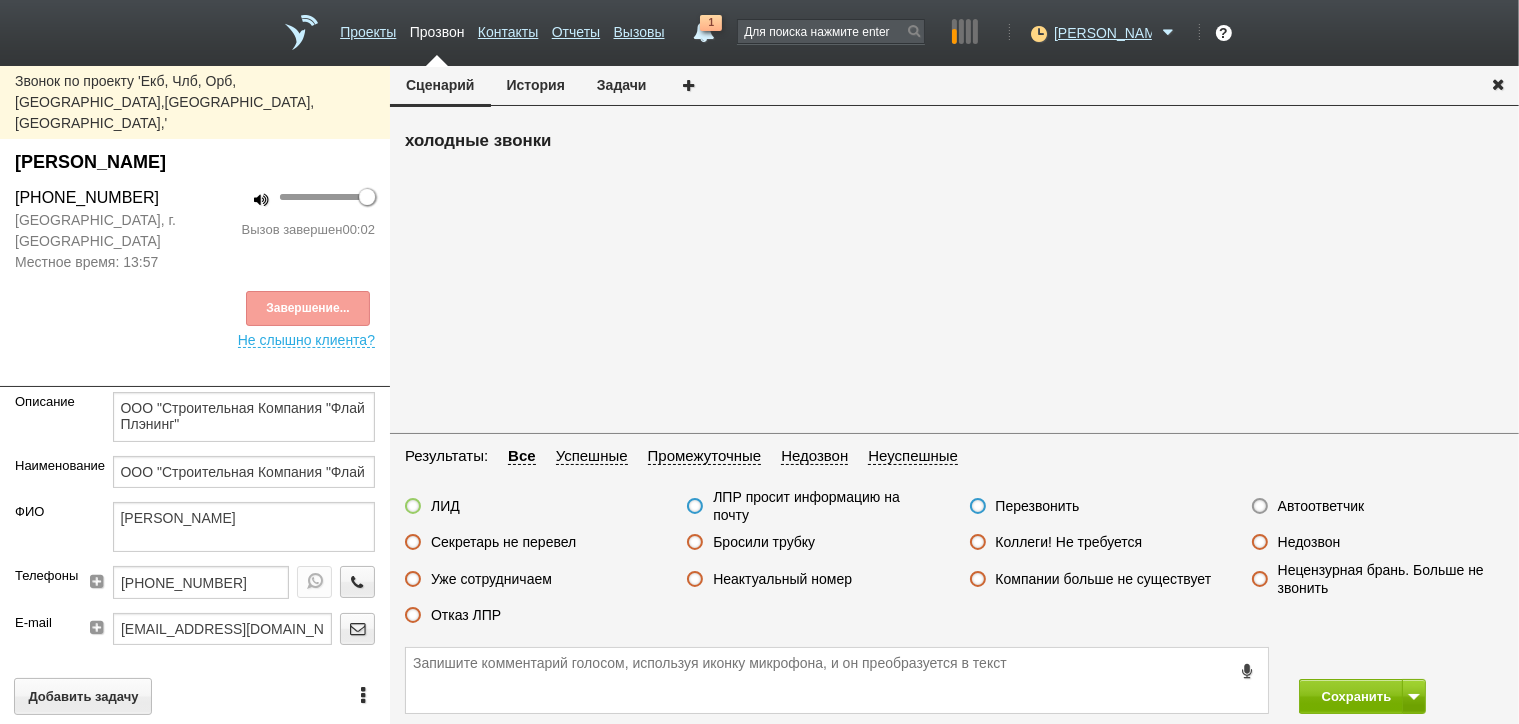 click on "Автоответчик" at bounding box center [0, 0] 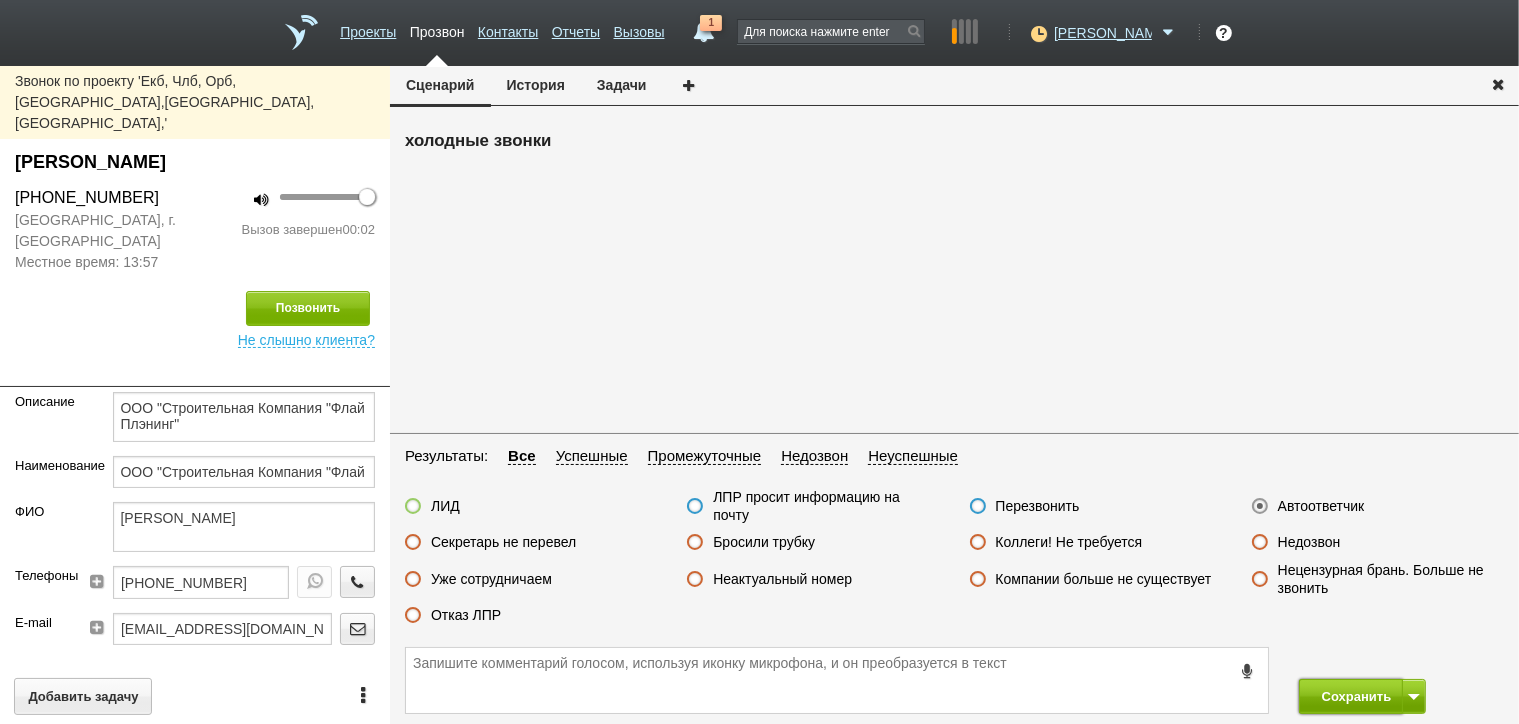 click on "Сохранить" at bounding box center [1351, 696] 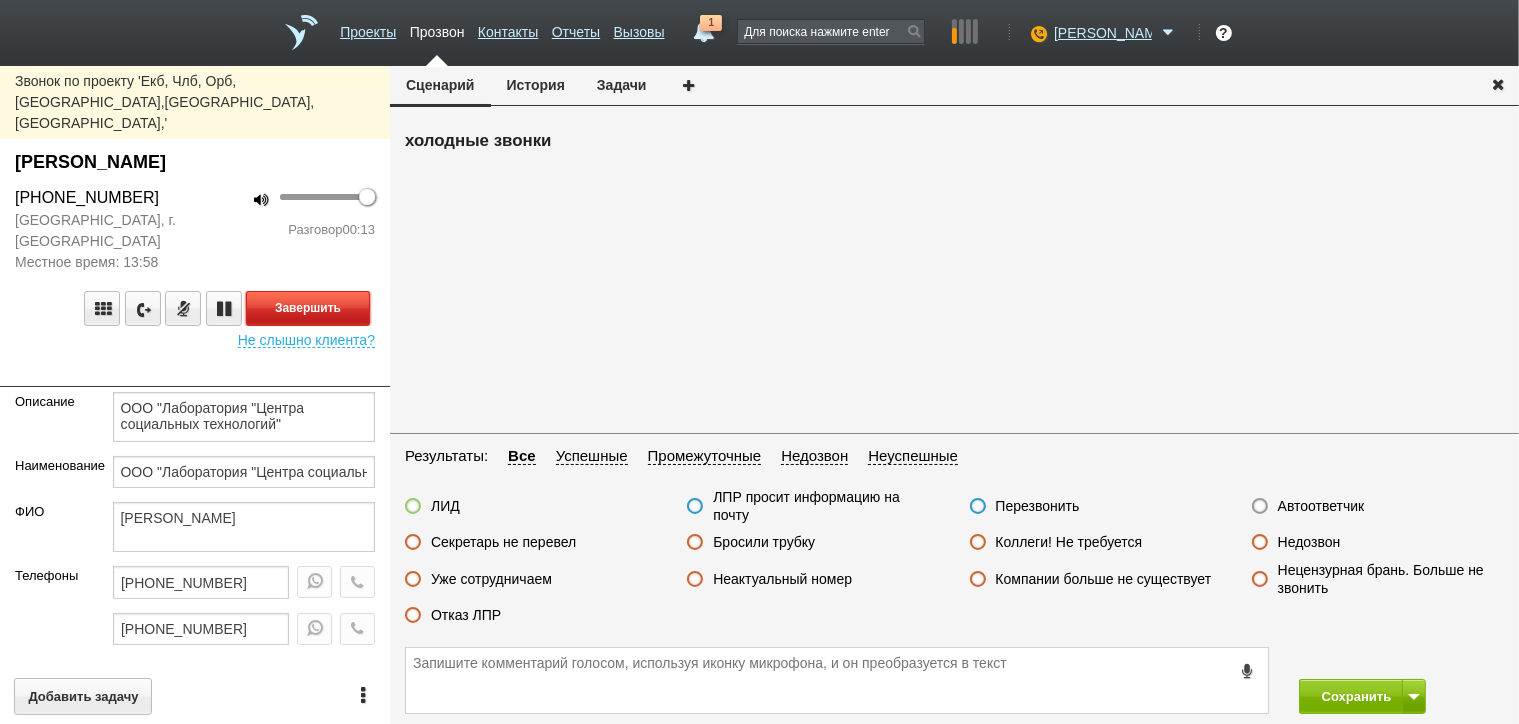 click on "Завершить" at bounding box center [308, 308] 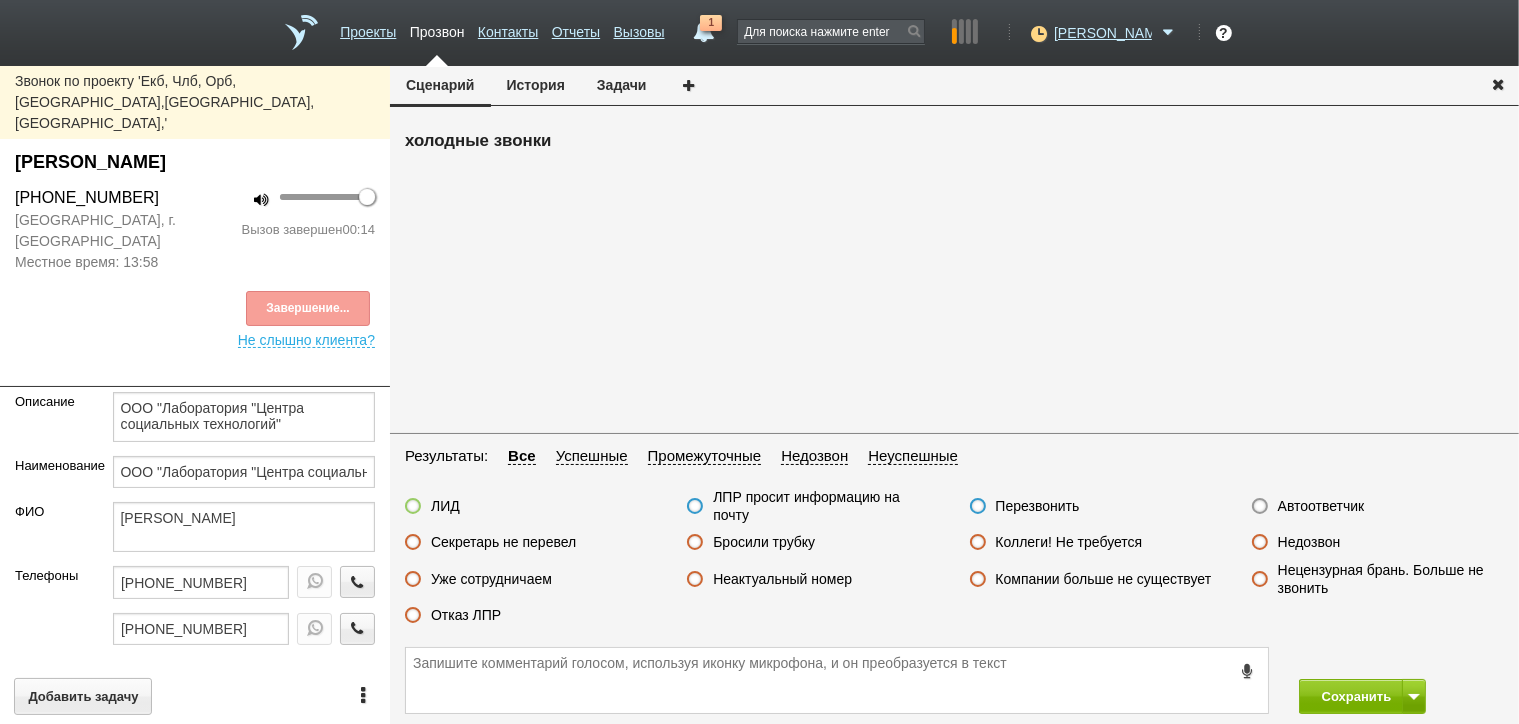 click on "Отказ ЛПР" at bounding box center (466, 615) 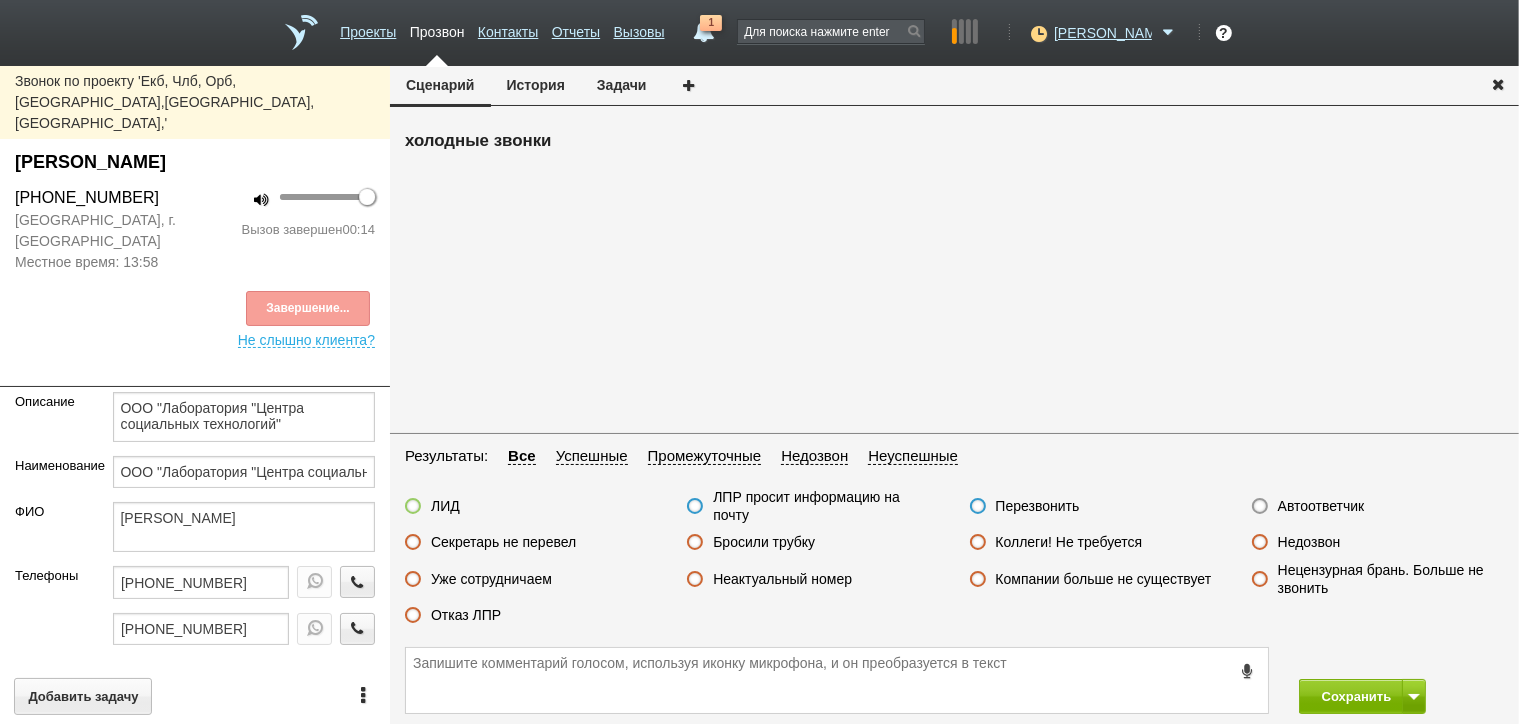 click on "Отказ ЛПР" at bounding box center [0, 0] 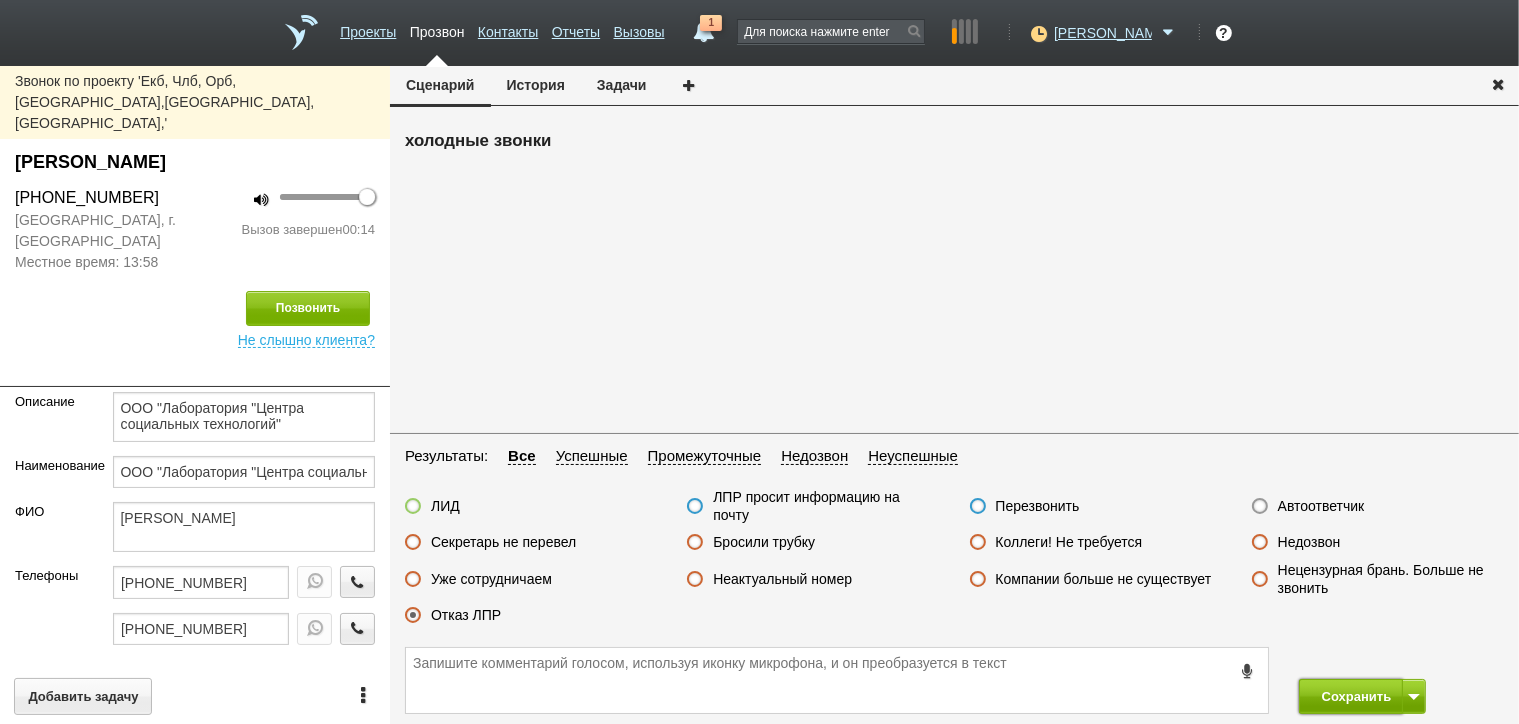 click on "Сохранить" at bounding box center (1351, 696) 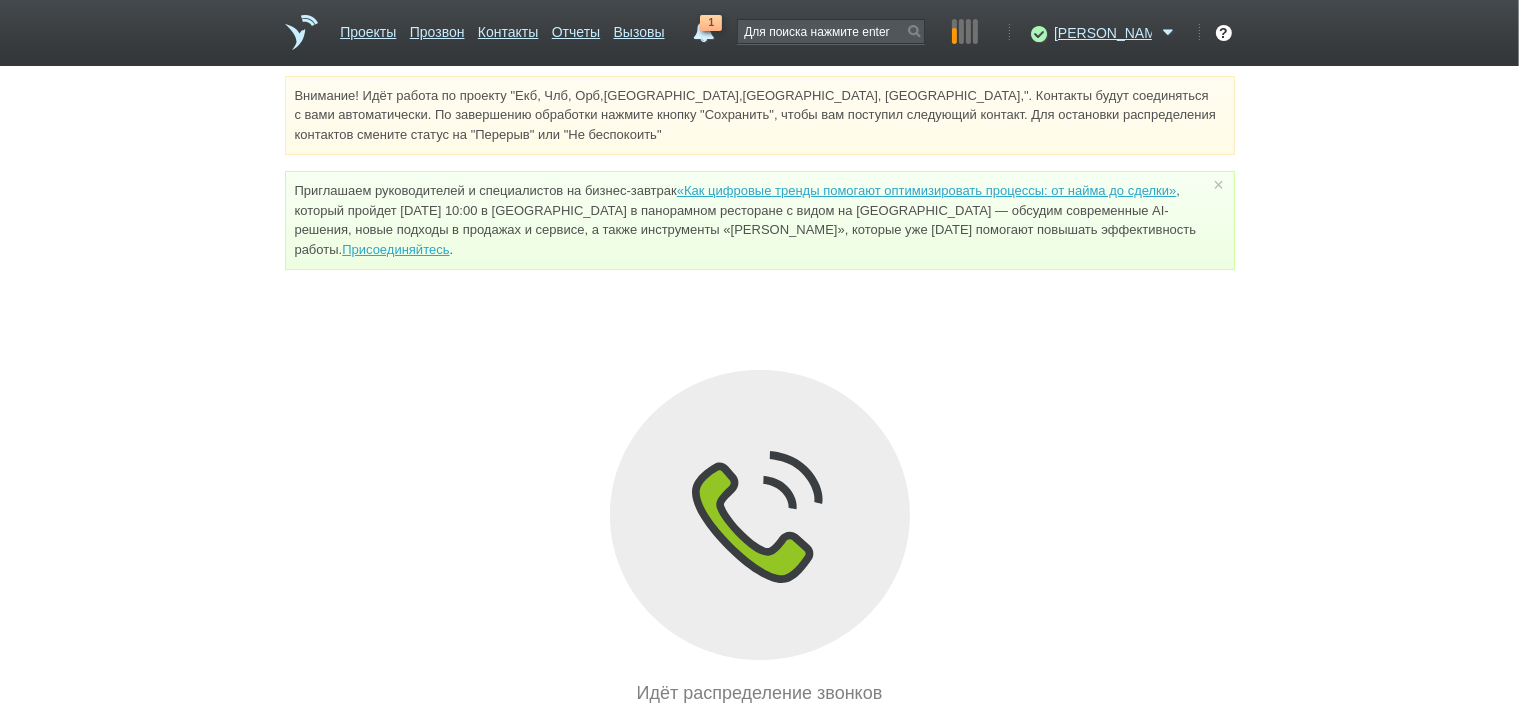 click on "1" at bounding box center [711, 23] 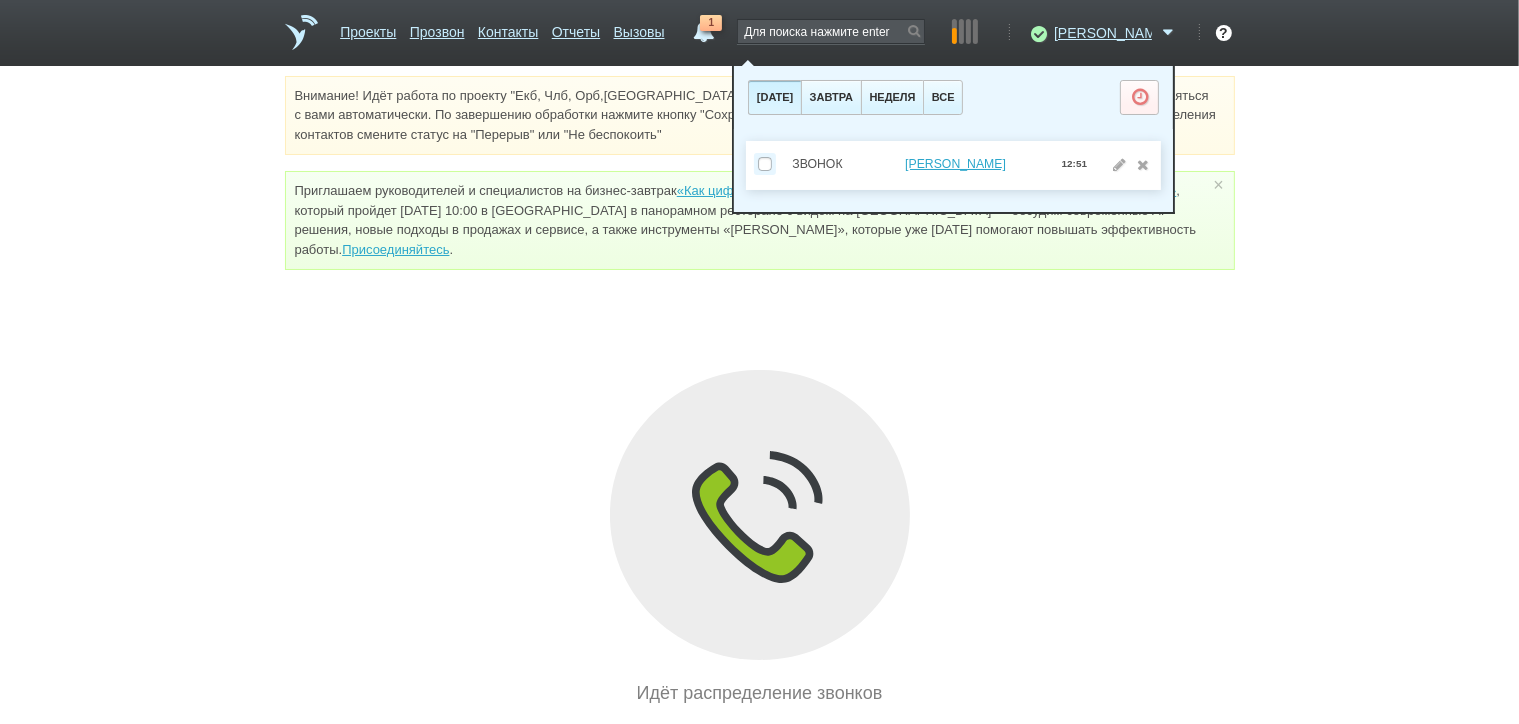 click on "Внимание! Идёт работа по проекту "Екб, Члб, Орб,[GEOGRAPHIC_DATA],[GEOGRAPHIC_DATA], [GEOGRAPHIC_DATA],". Контакты будут соединяться с вами автоматически. По завершению обработки нажмите кнопку "Сохранить", чтобы вам поступил следующий контакт. Для остановки распределения контактов смените статус на "Перерыв" или "Не беспокоить"
Приглашаем руководителей и специалистов на бизнес-завтрак  «Как цифровые тренды помогают оптимизировать процессы: от найма до сделки» Присоединяйтесь .
×
Идёт распределение звонков" at bounding box center [759, 391] 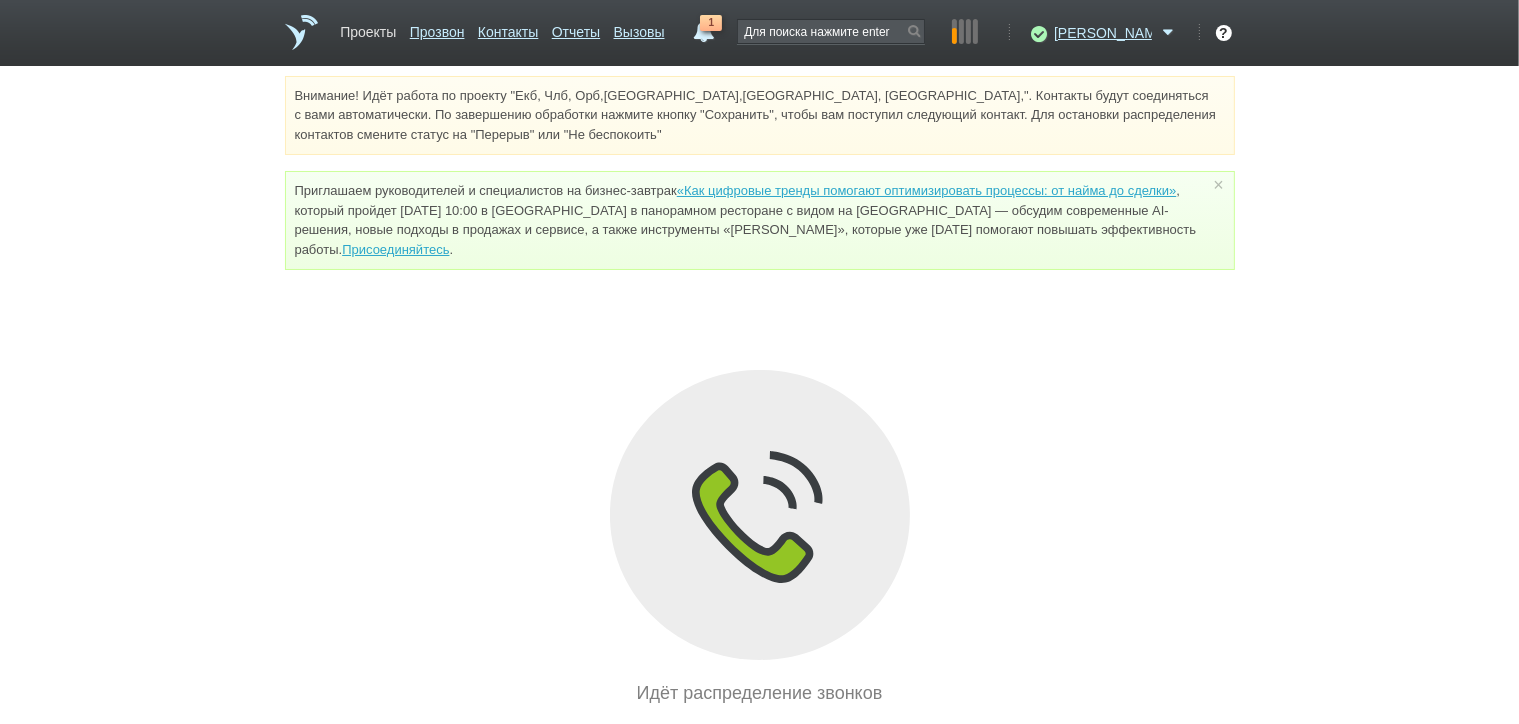 click on "Проекты" at bounding box center (368, 28) 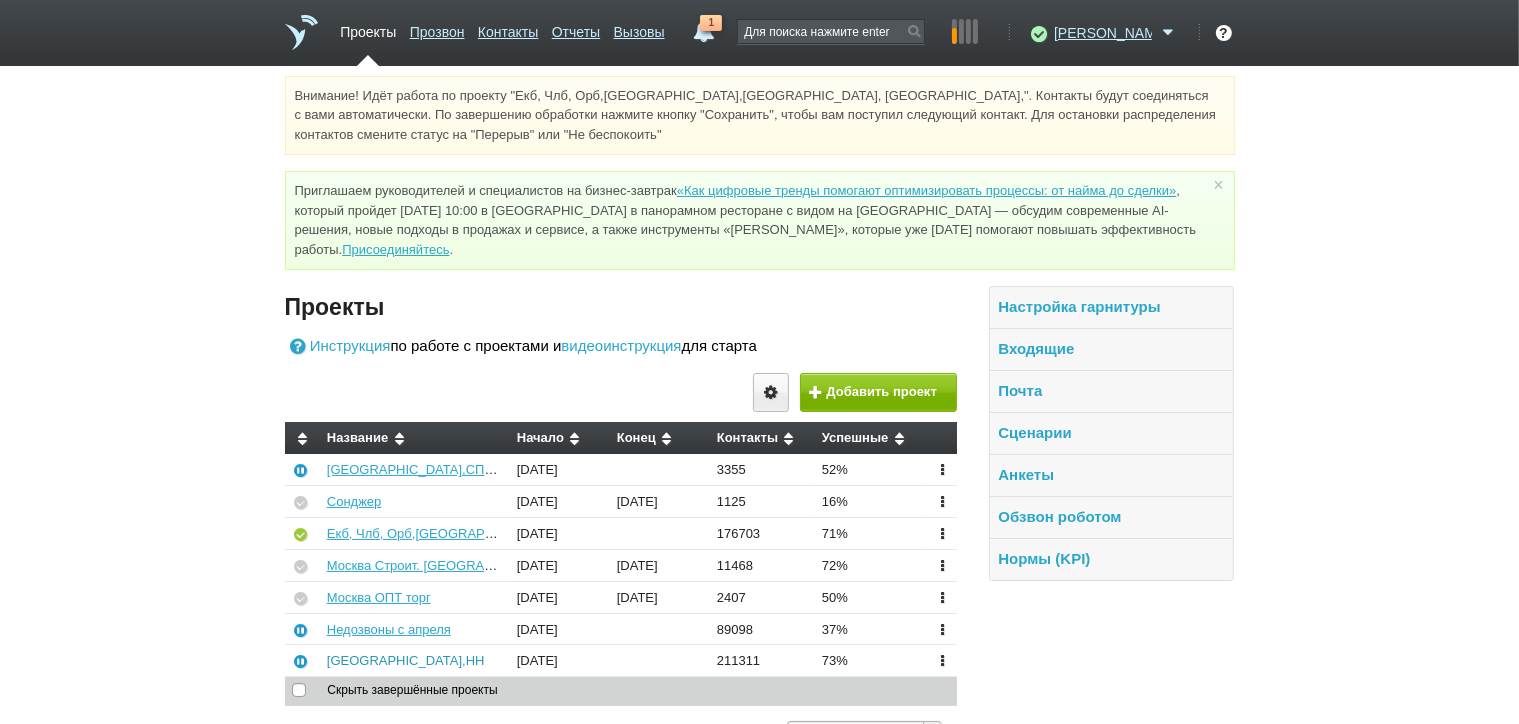 click on "[GEOGRAPHIC_DATA],НН" at bounding box center [406, 660] 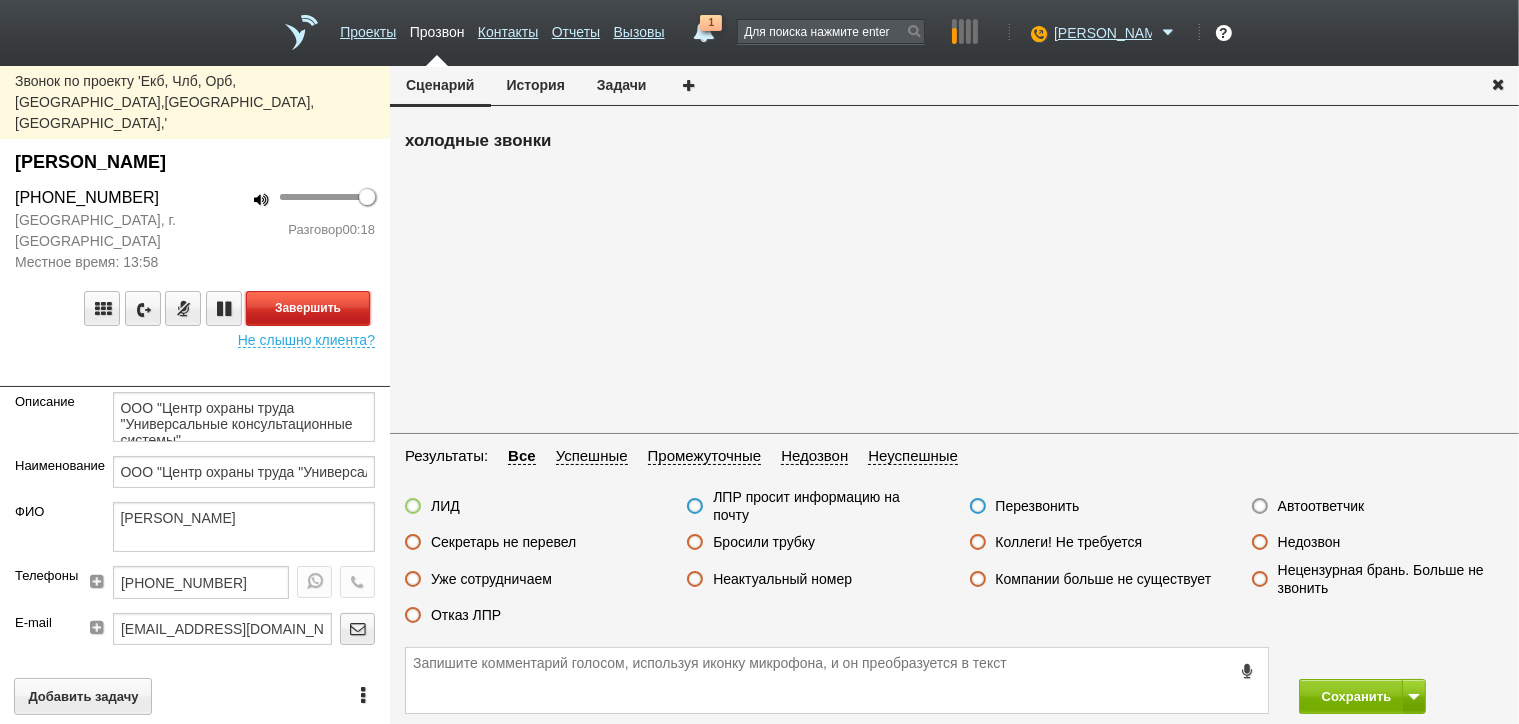 click on "Завершить" at bounding box center (308, 308) 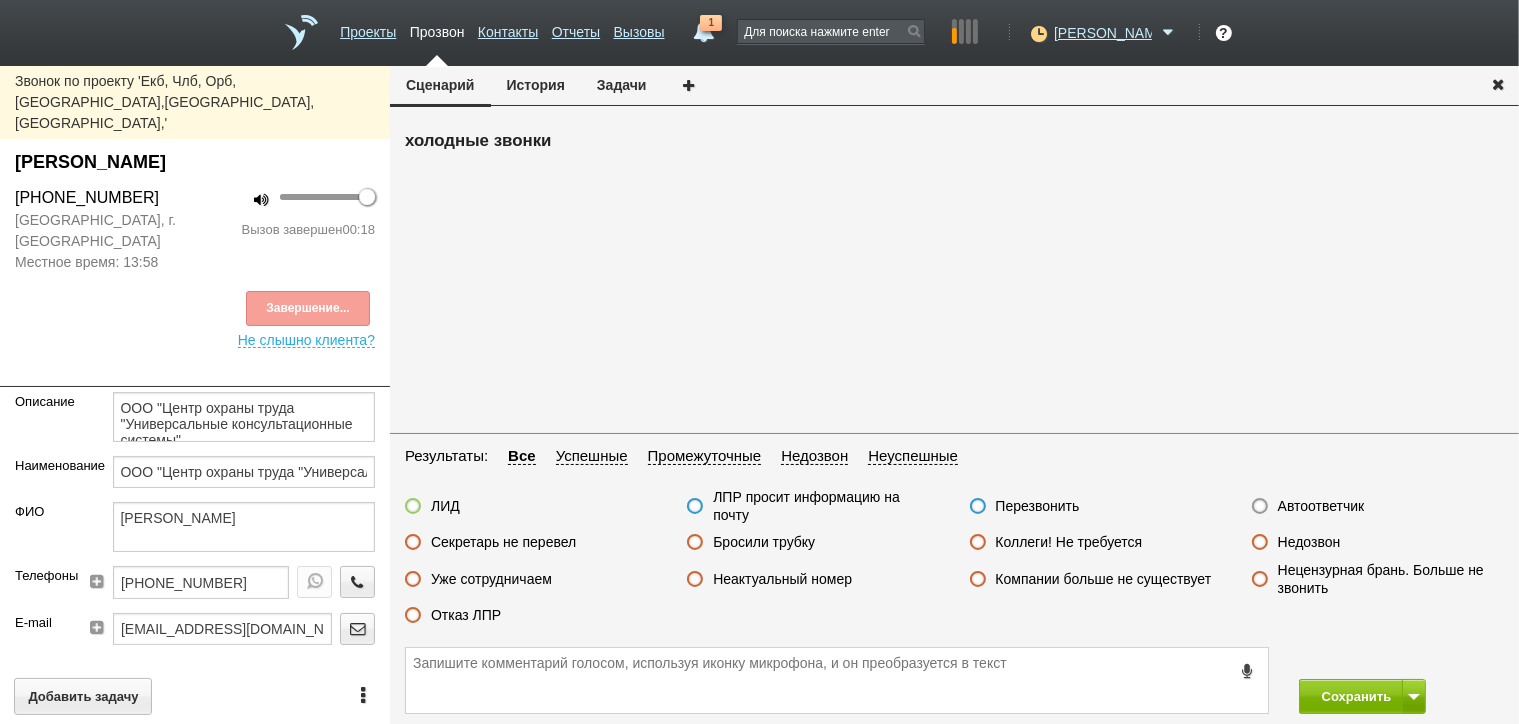 click on "Секретарь не перевел" at bounding box center (503, 542) 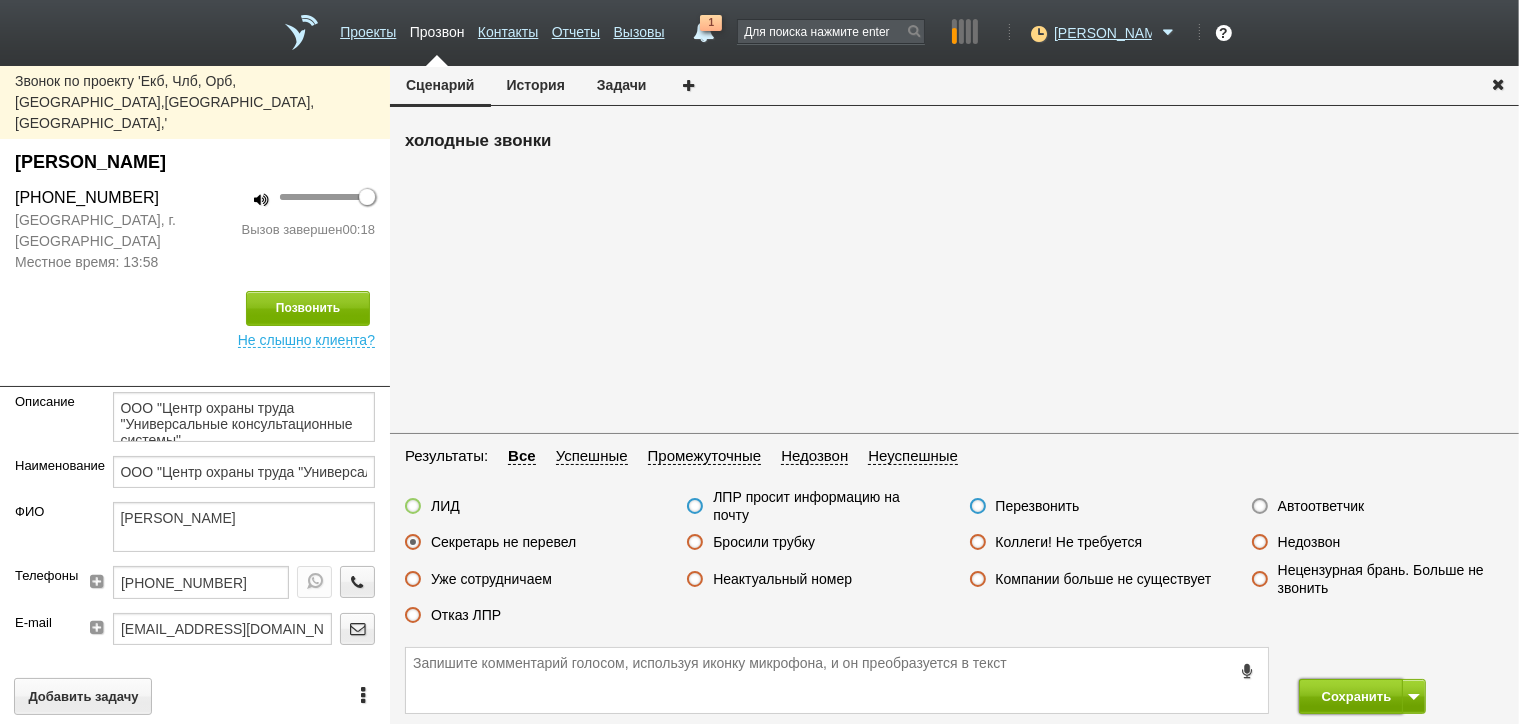 click on "Сохранить" at bounding box center (1351, 696) 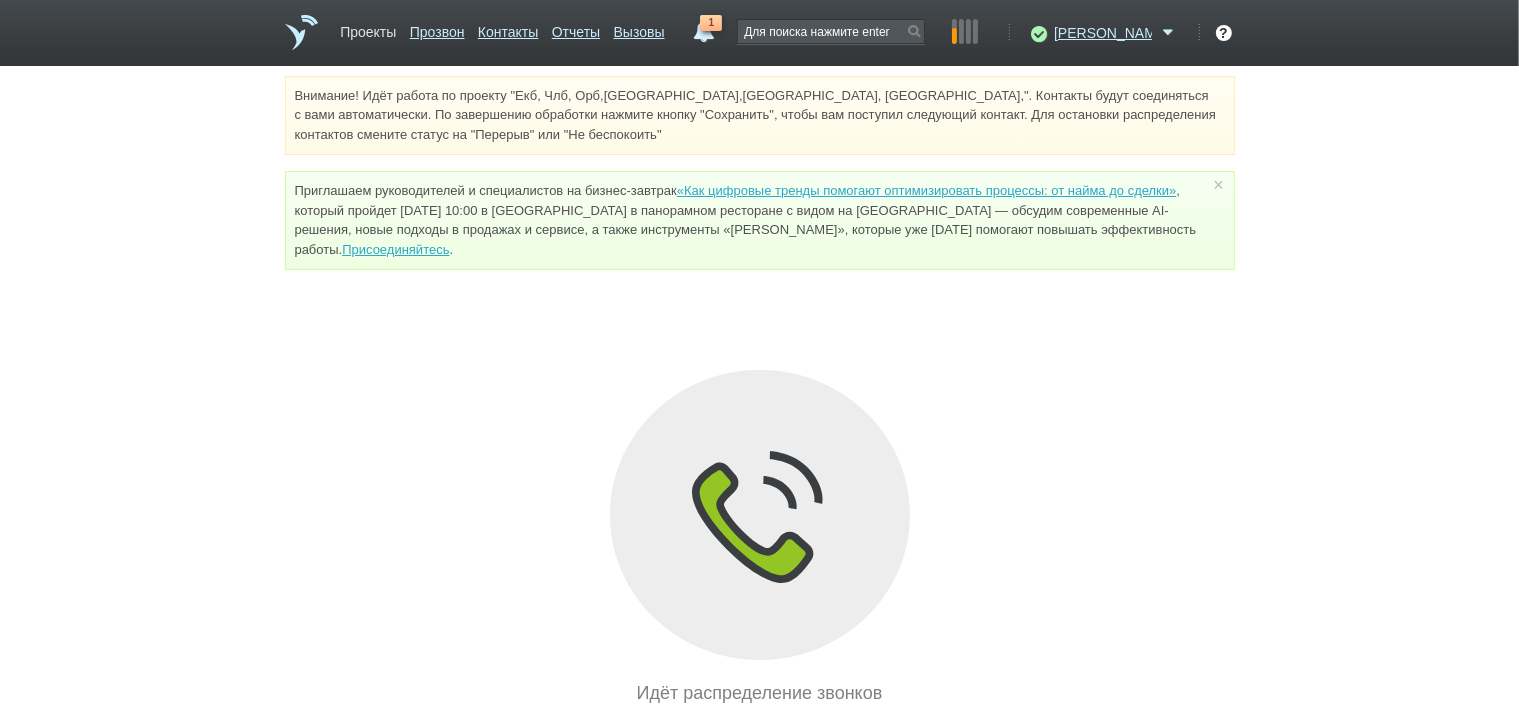 click on "Проекты" at bounding box center (368, 28) 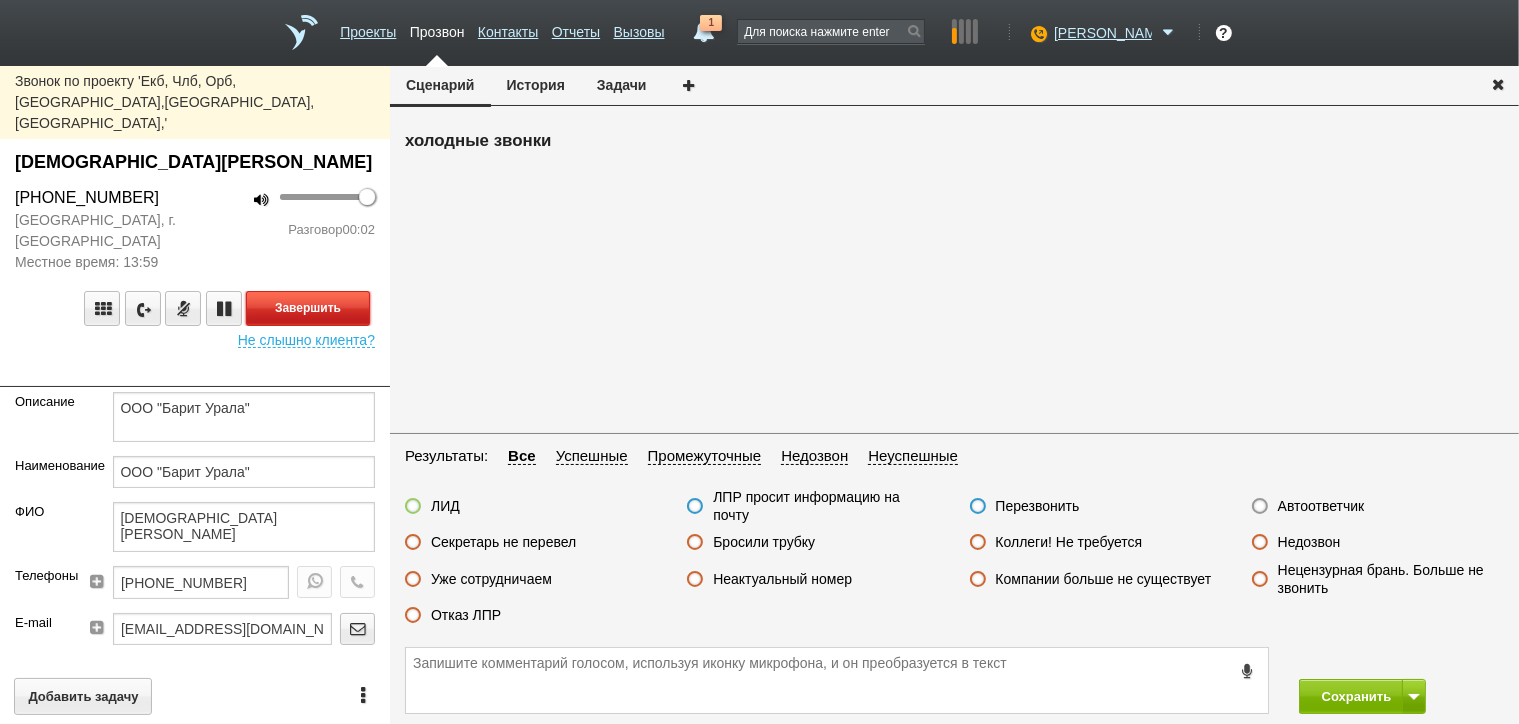 drag, startPoint x: 343, startPoint y: 263, endPoint x: 356, endPoint y: 268, distance: 13.928389 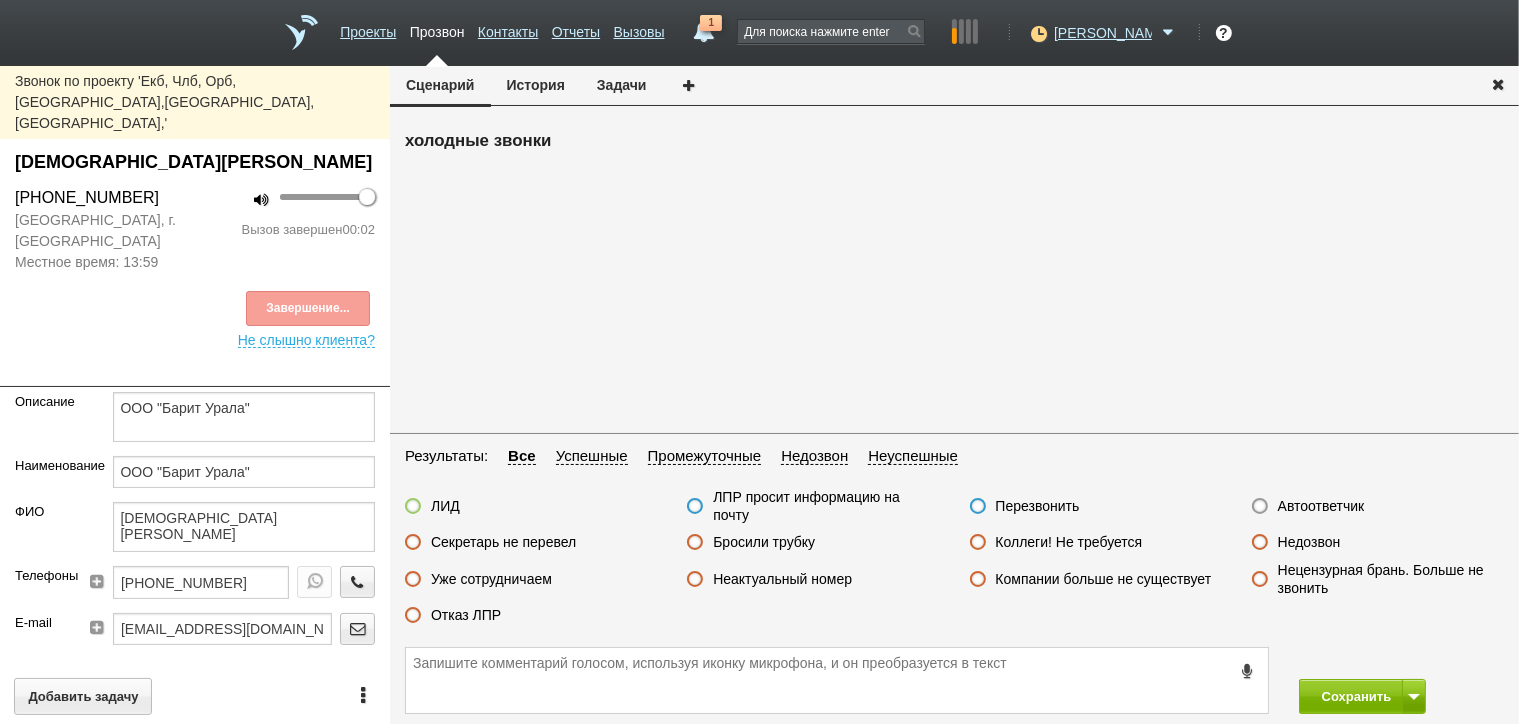 click on "Автоответчик" at bounding box center [1321, 506] 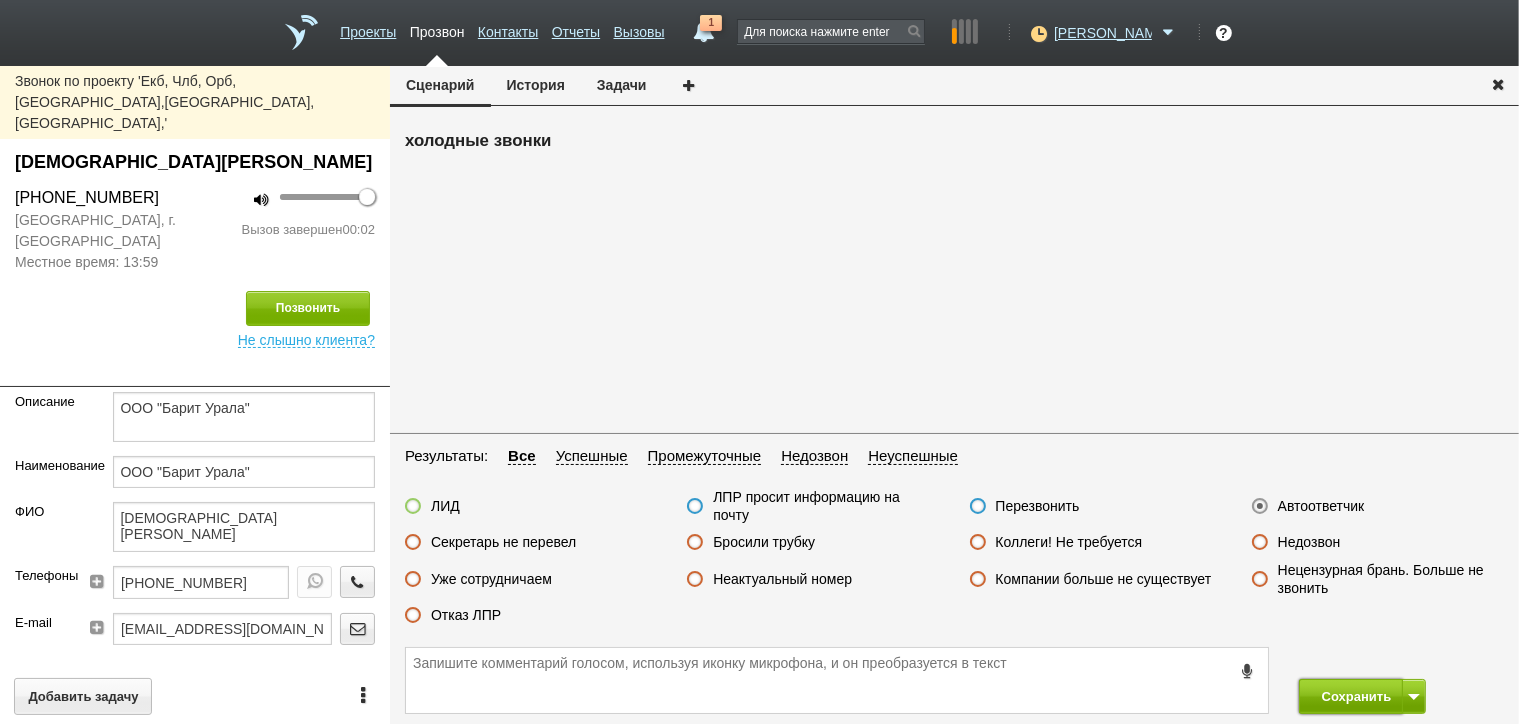 click on "Сохранить" at bounding box center [1351, 696] 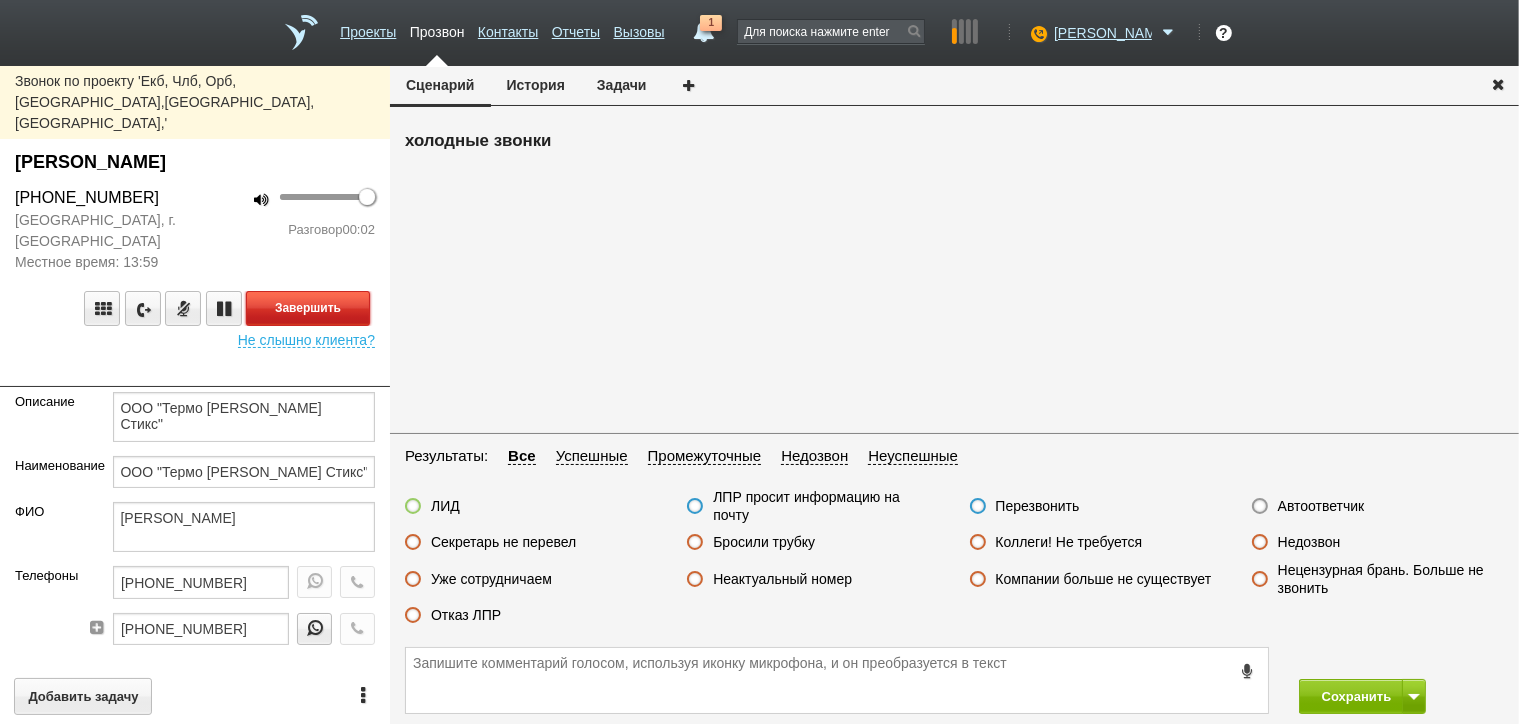 click on "Завершить" at bounding box center (308, 308) 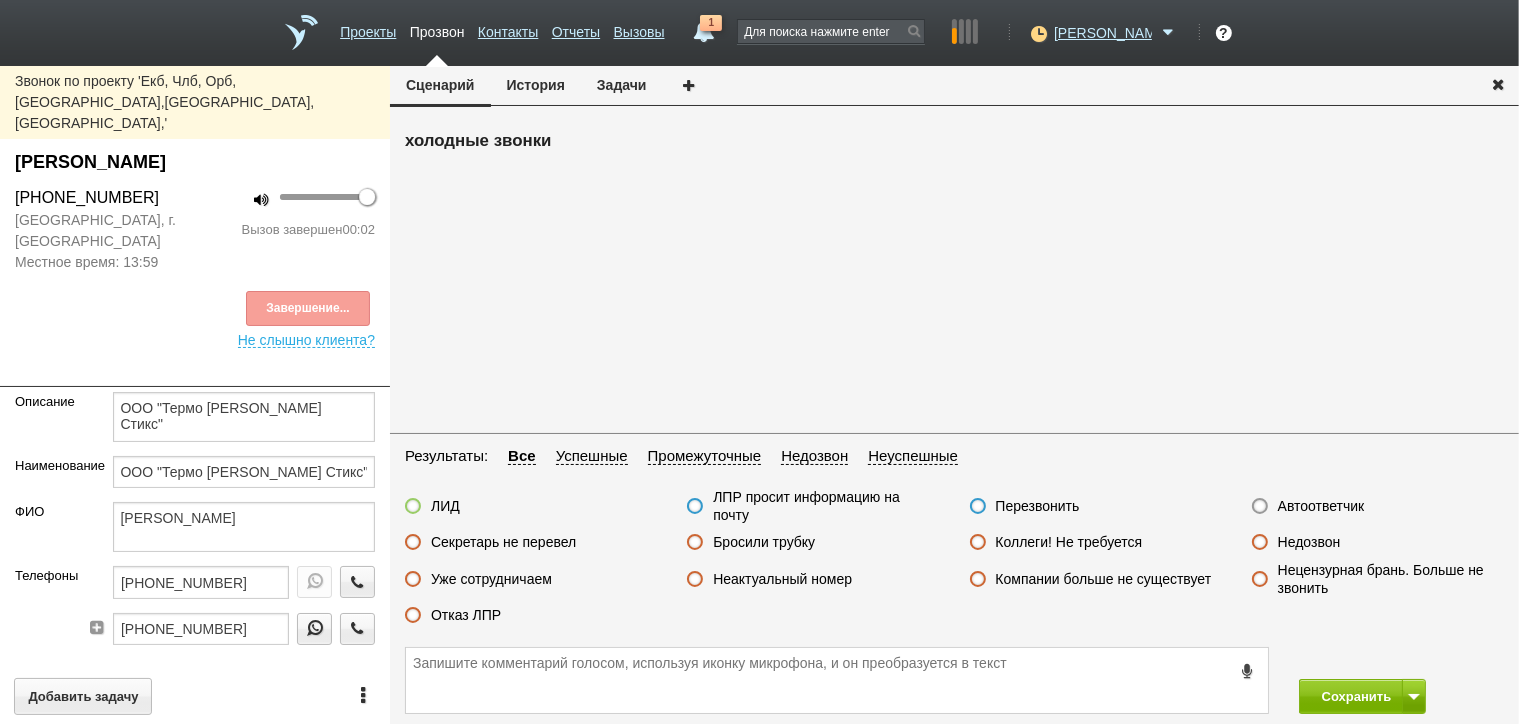 click on "Автоответчик" at bounding box center (1378, 507) 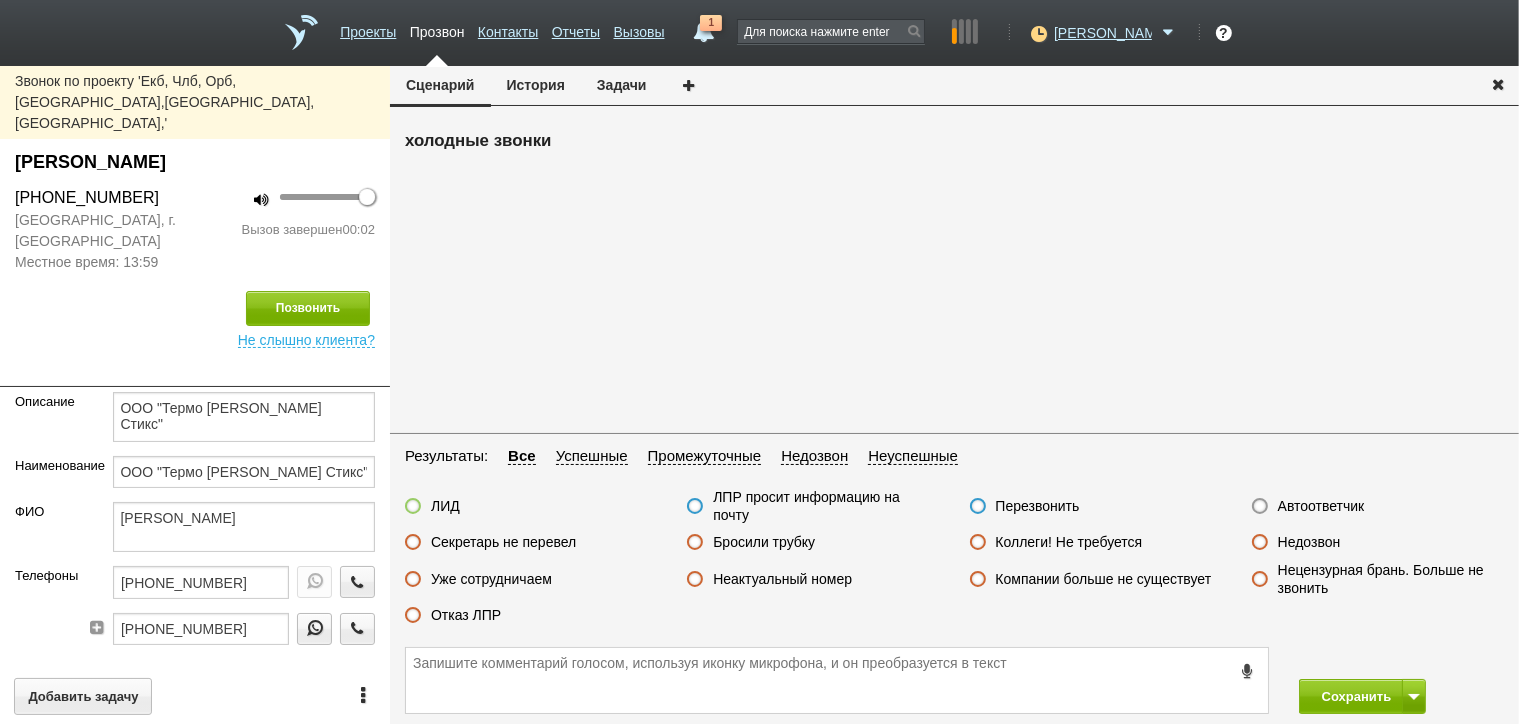 click on "Автоответчик" at bounding box center [1321, 506] 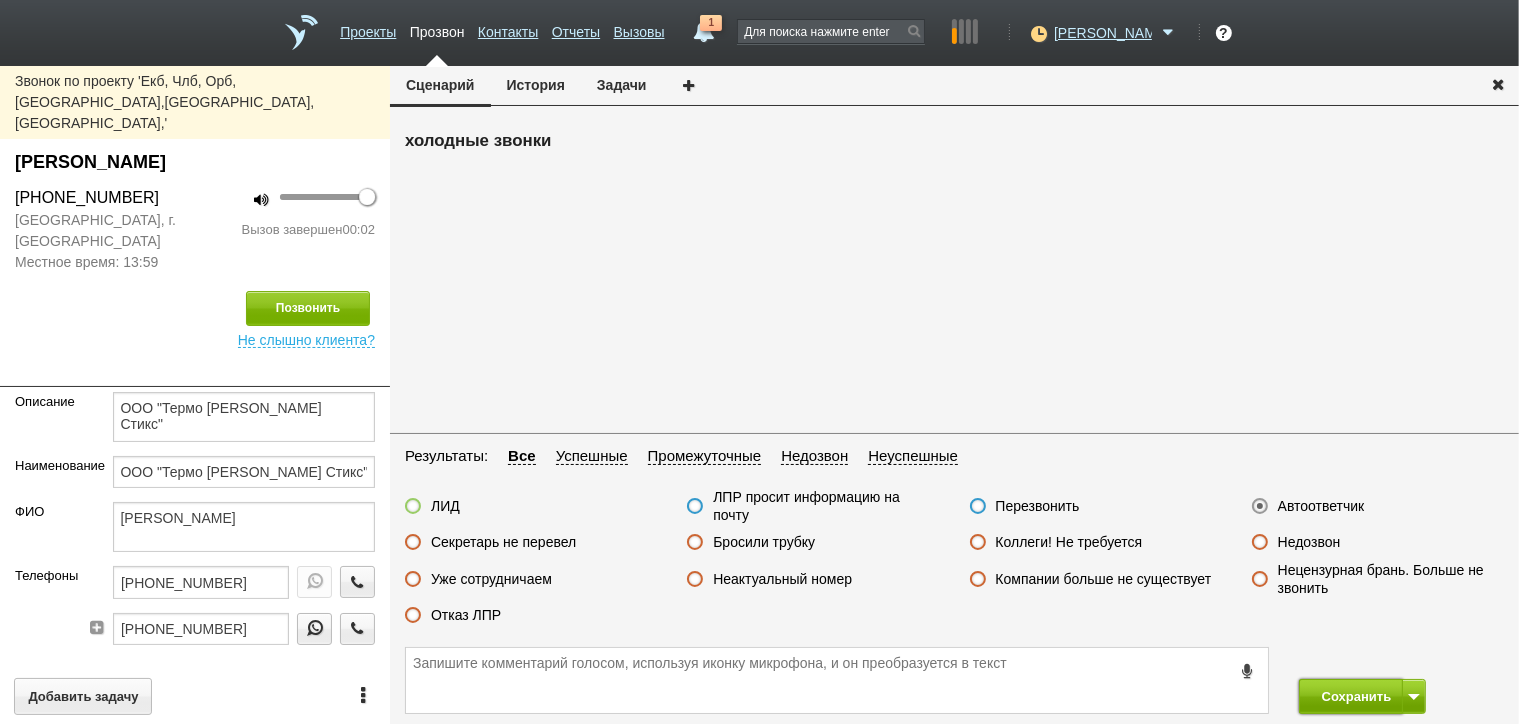 click on "Сохранить" at bounding box center (1351, 696) 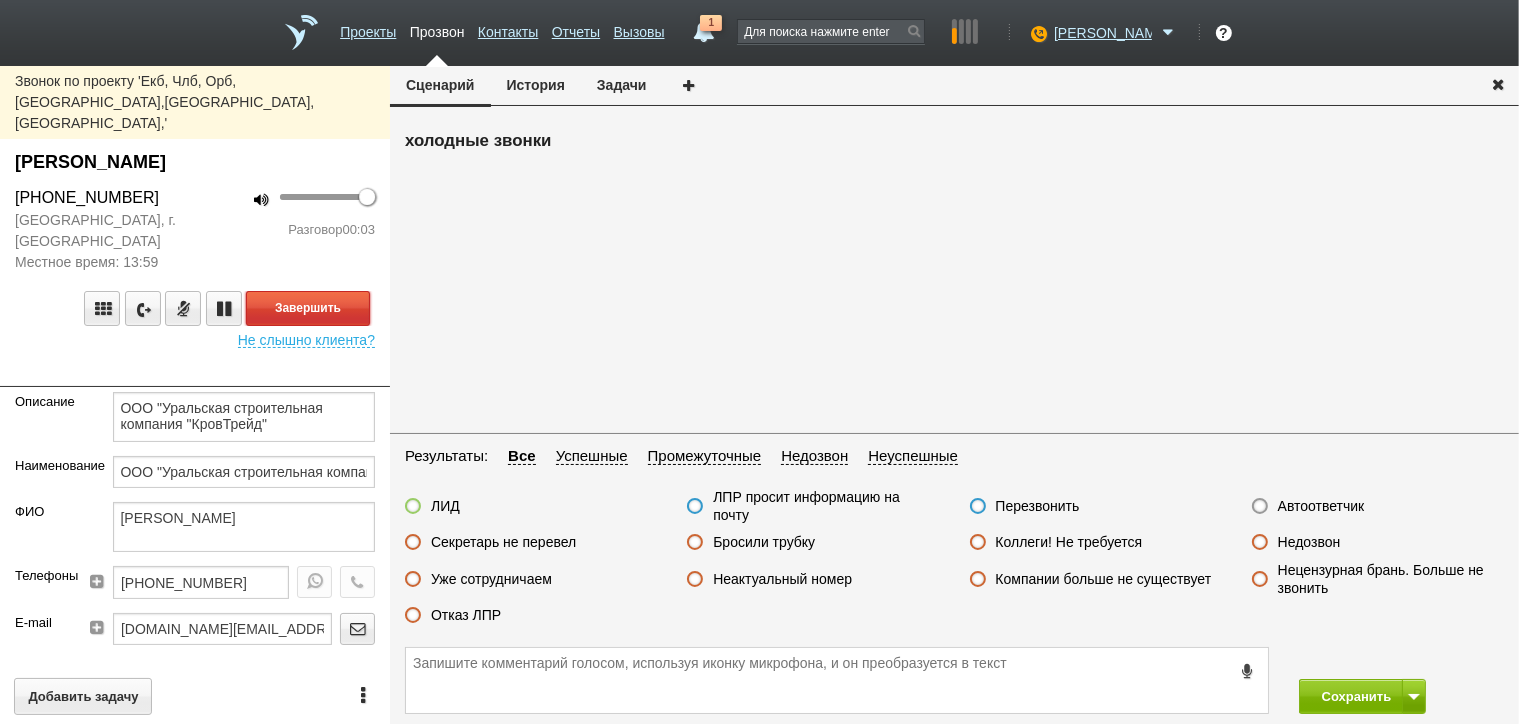drag, startPoint x: 330, startPoint y: 265, endPoint x: 464, endPoint y: 304, distance: 139.56003 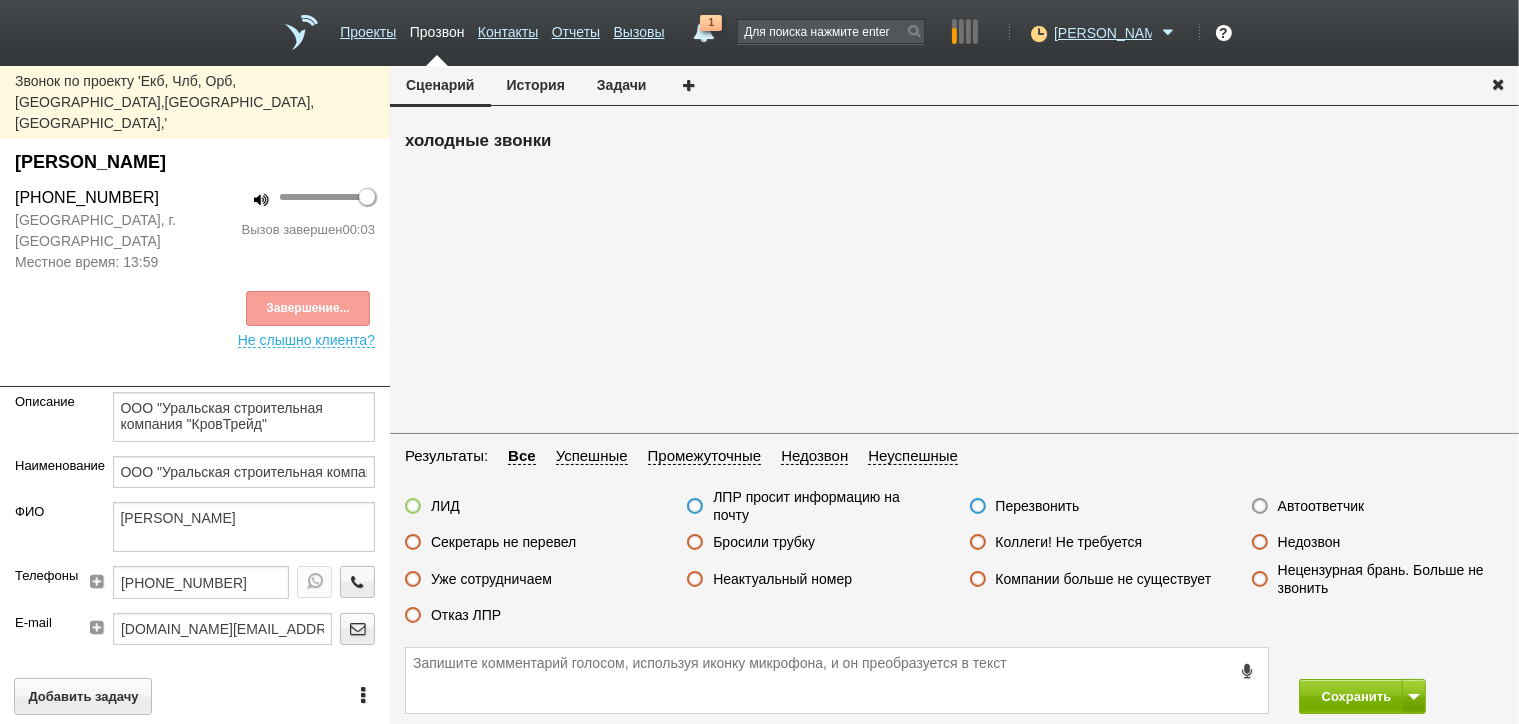 click on "Автоответчик" at bounding box center [1321, 506] 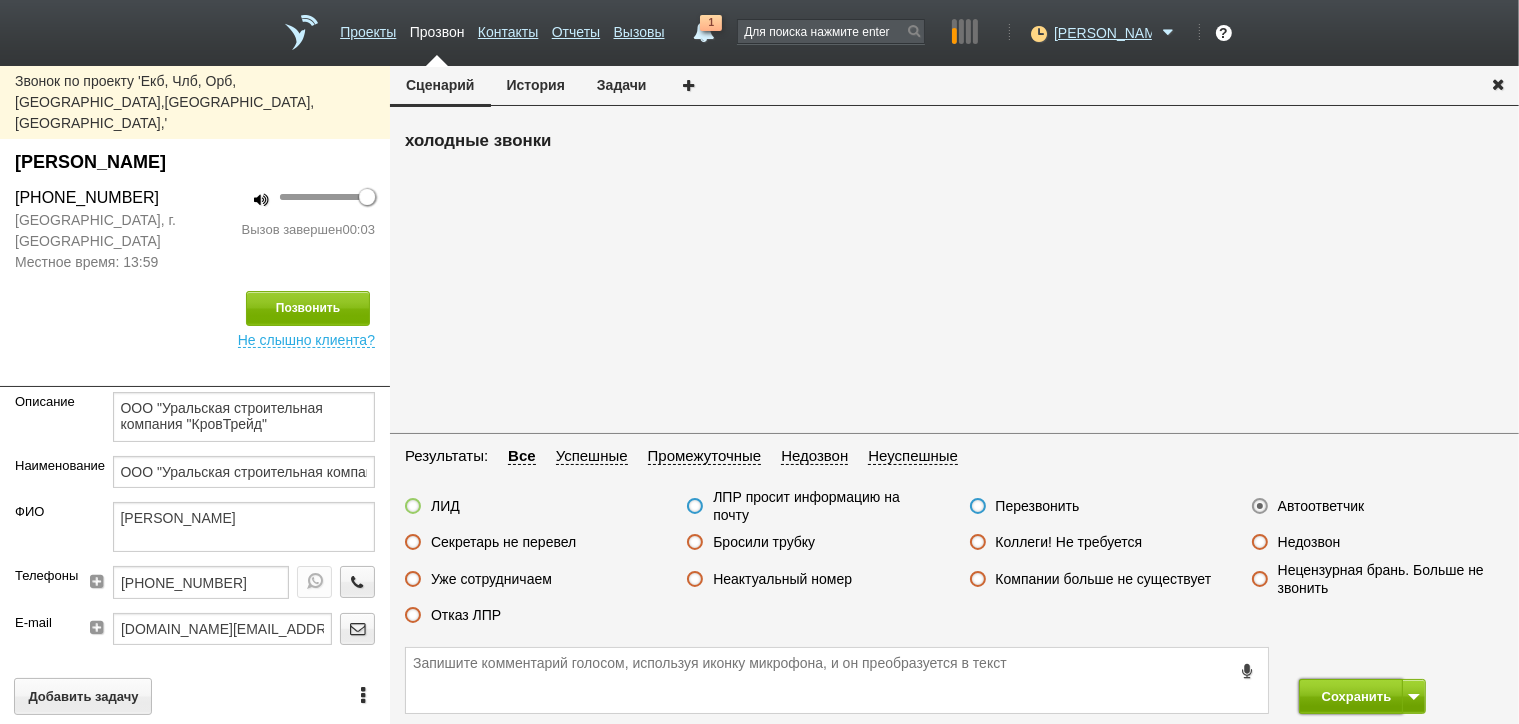 click on "Сохранить" at bounding box center [1351, 696] 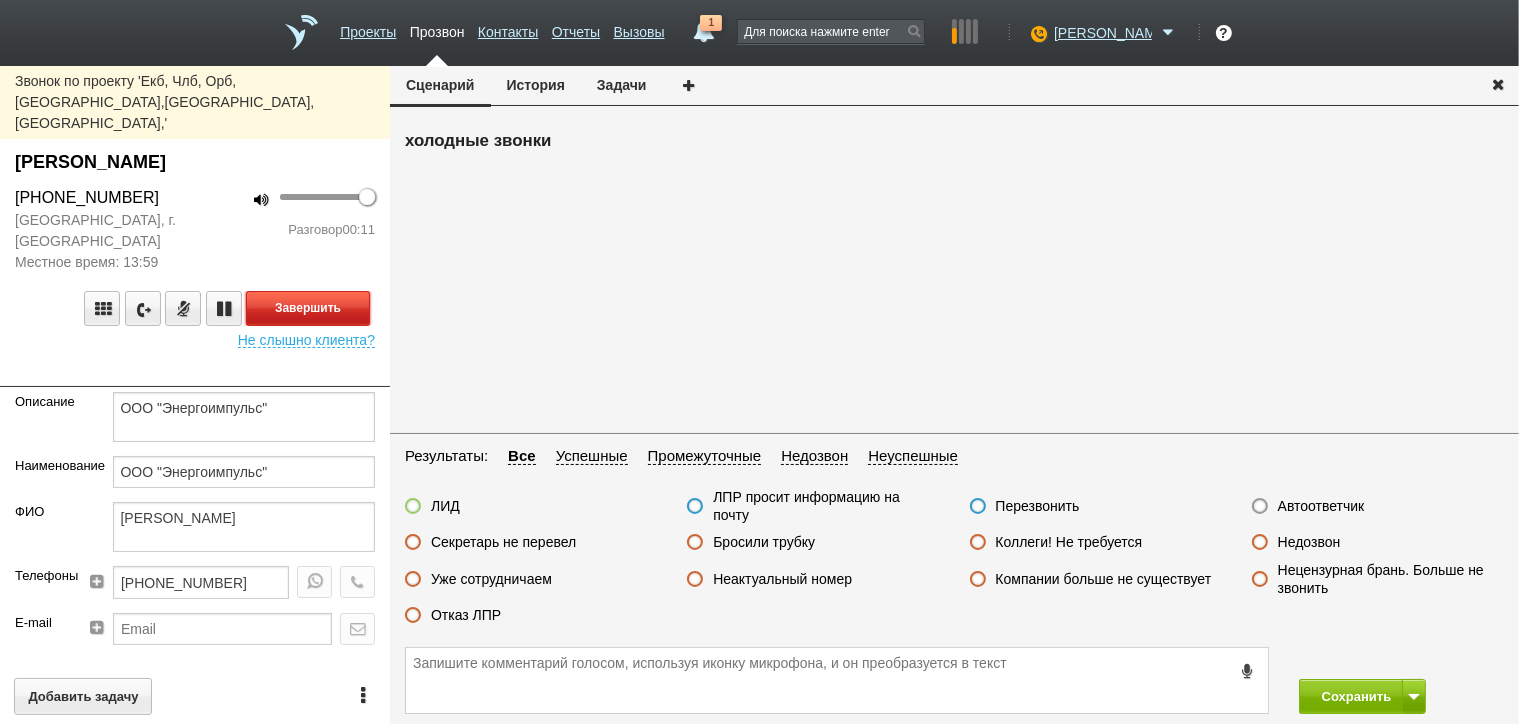 click on "Завершить" at bounding box center [308, 308] 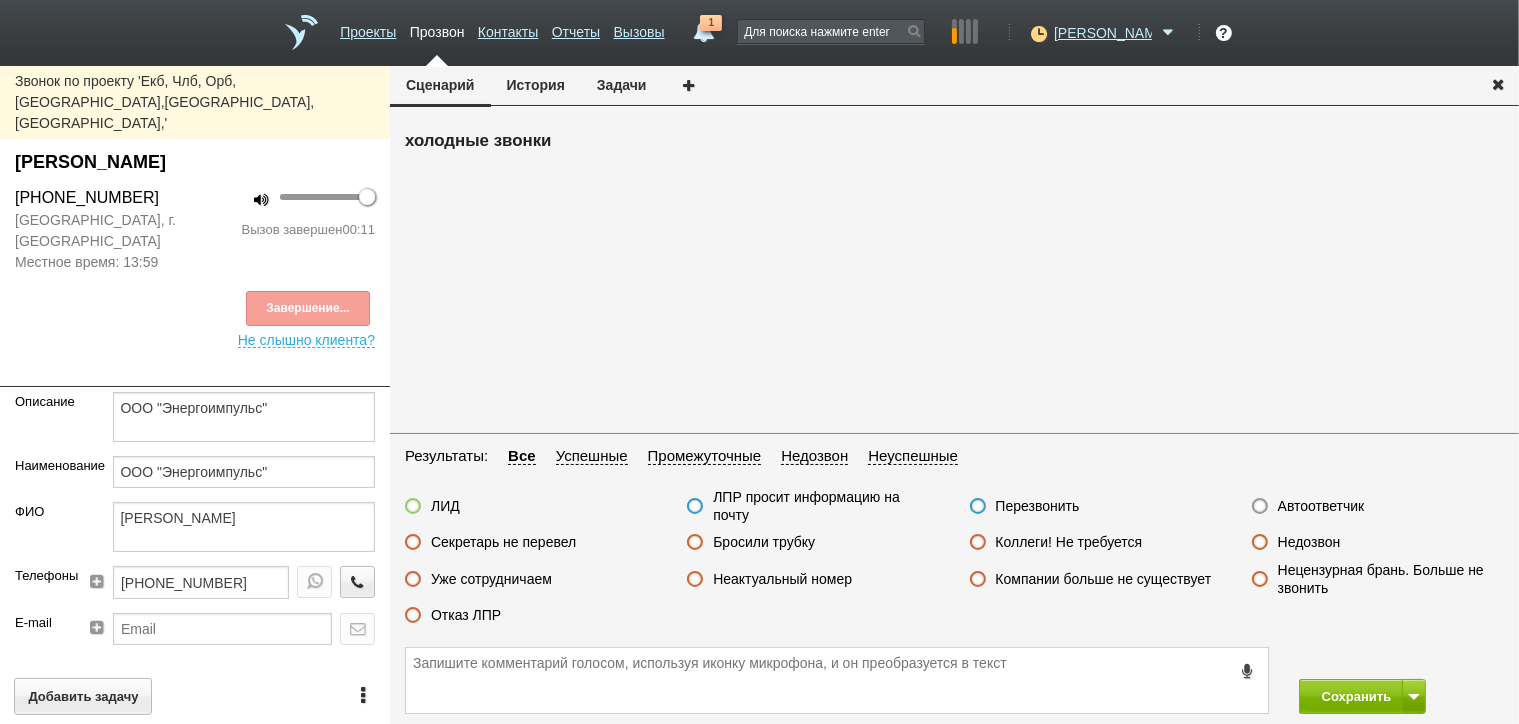 click on "Отказ ЛПР" at bounding box center [466, 615] 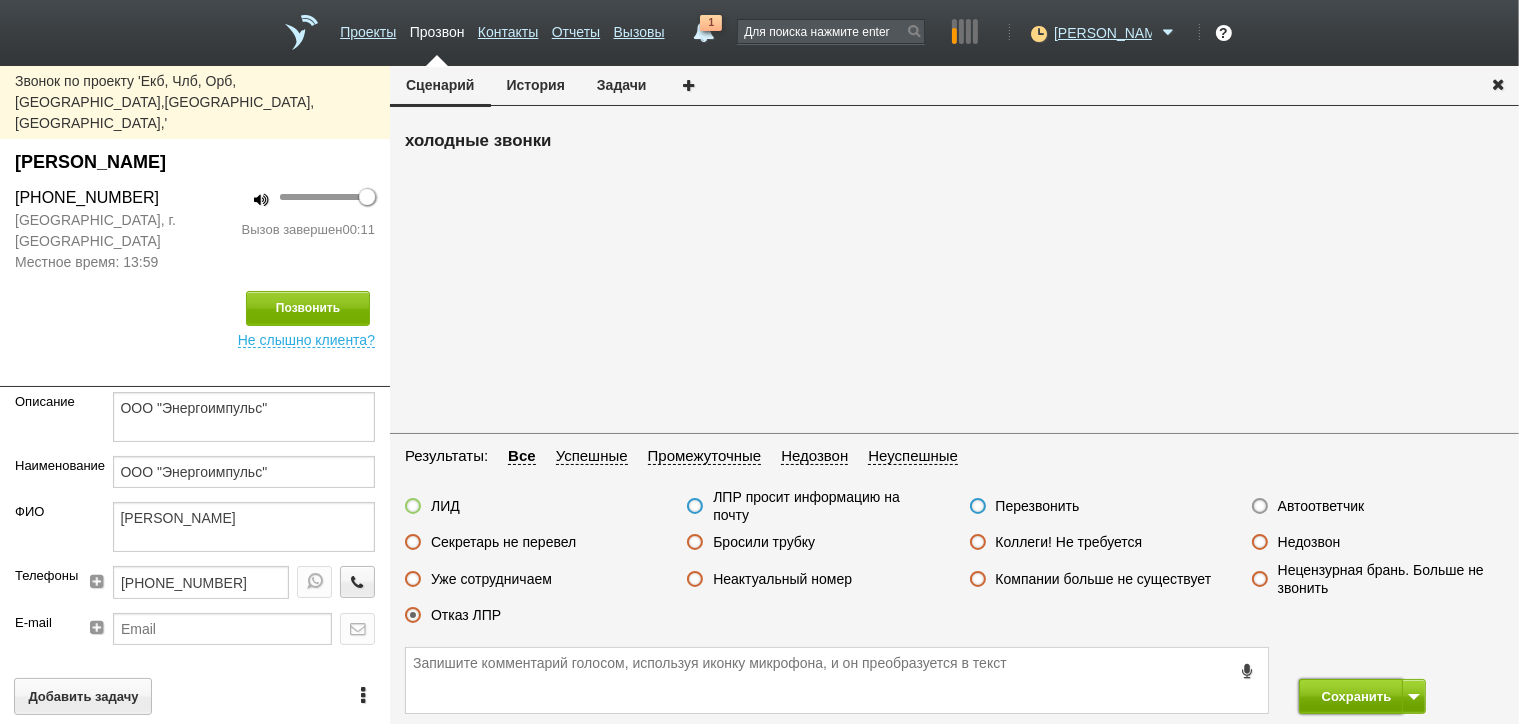 click on "Сохранить" at bounding box center (1351, 696) 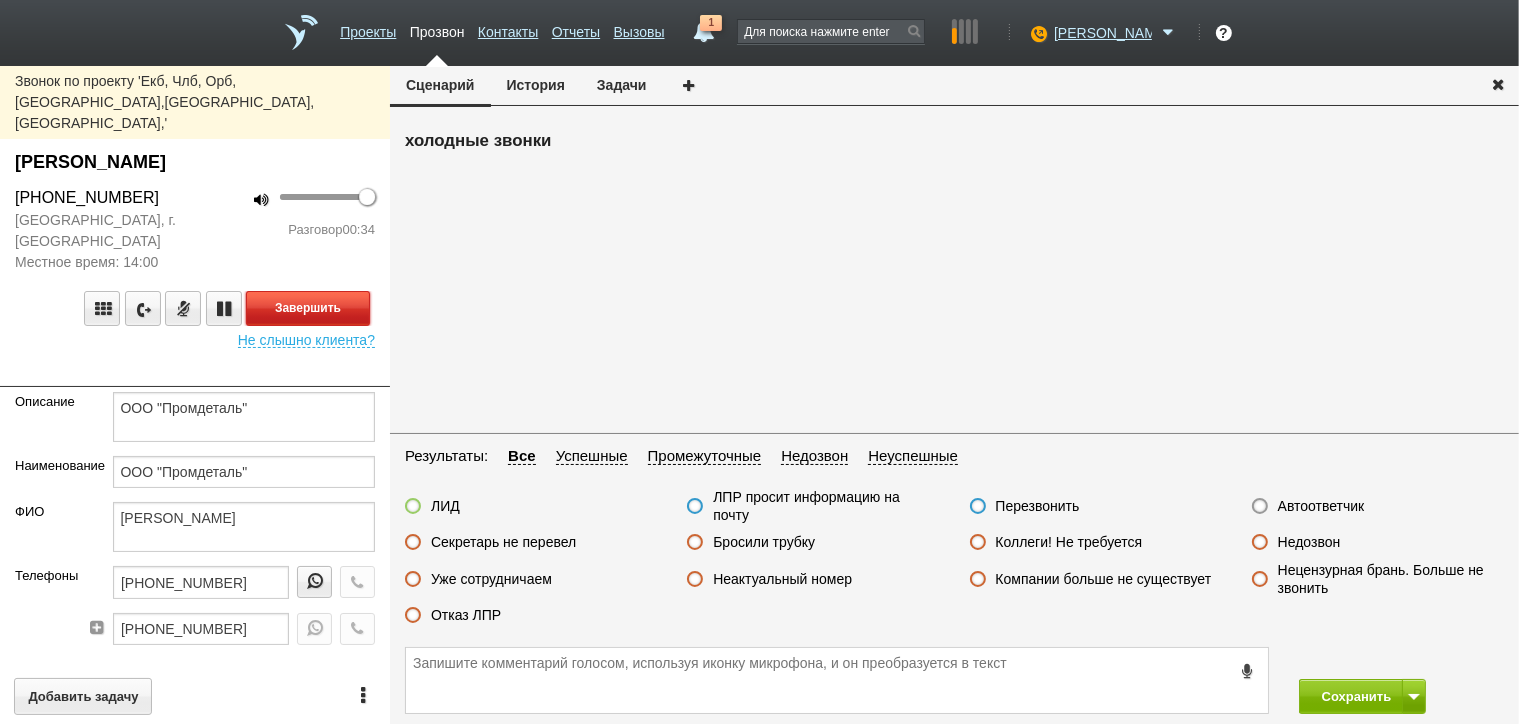 click on "Завершить" at bounding box center (308, 308) 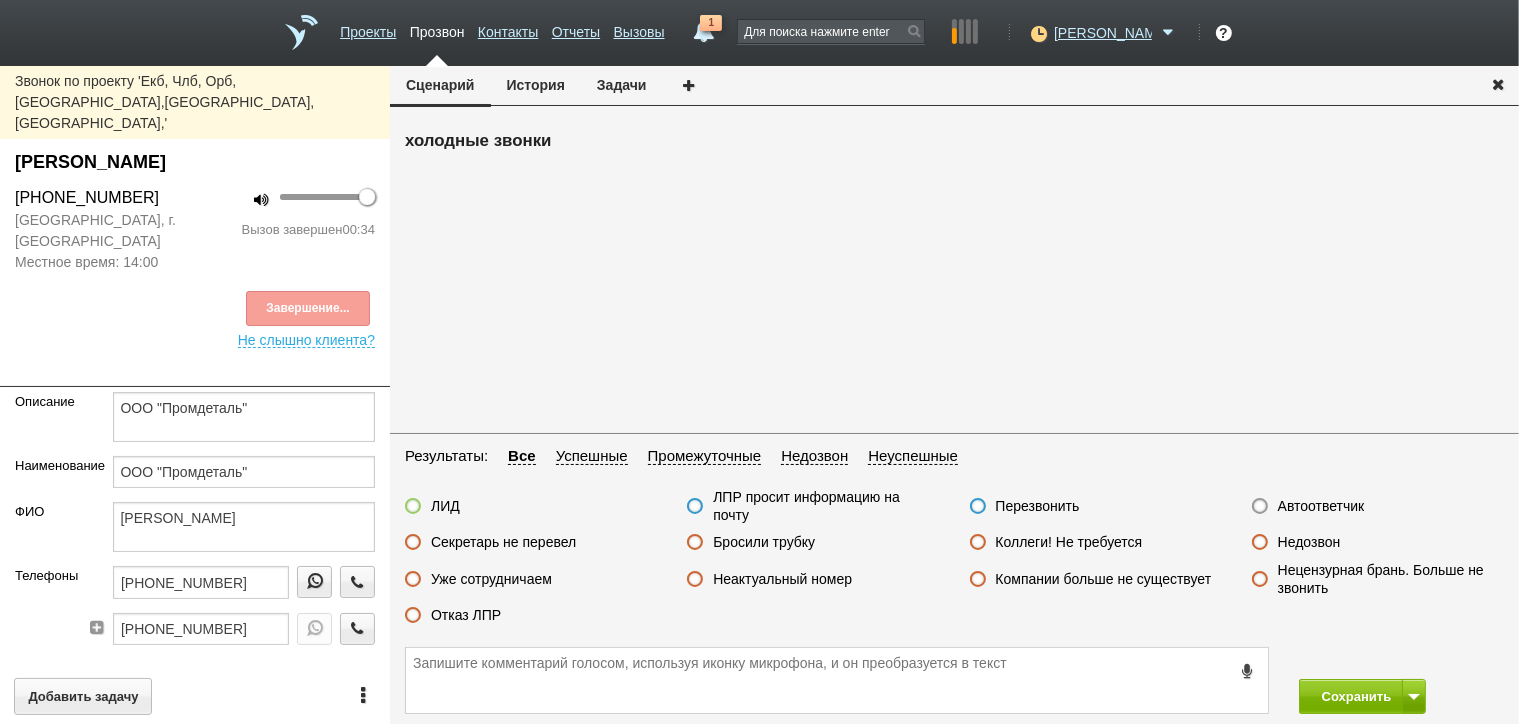 click on "Отказ ЛПР" at bounding box center (466, 615) 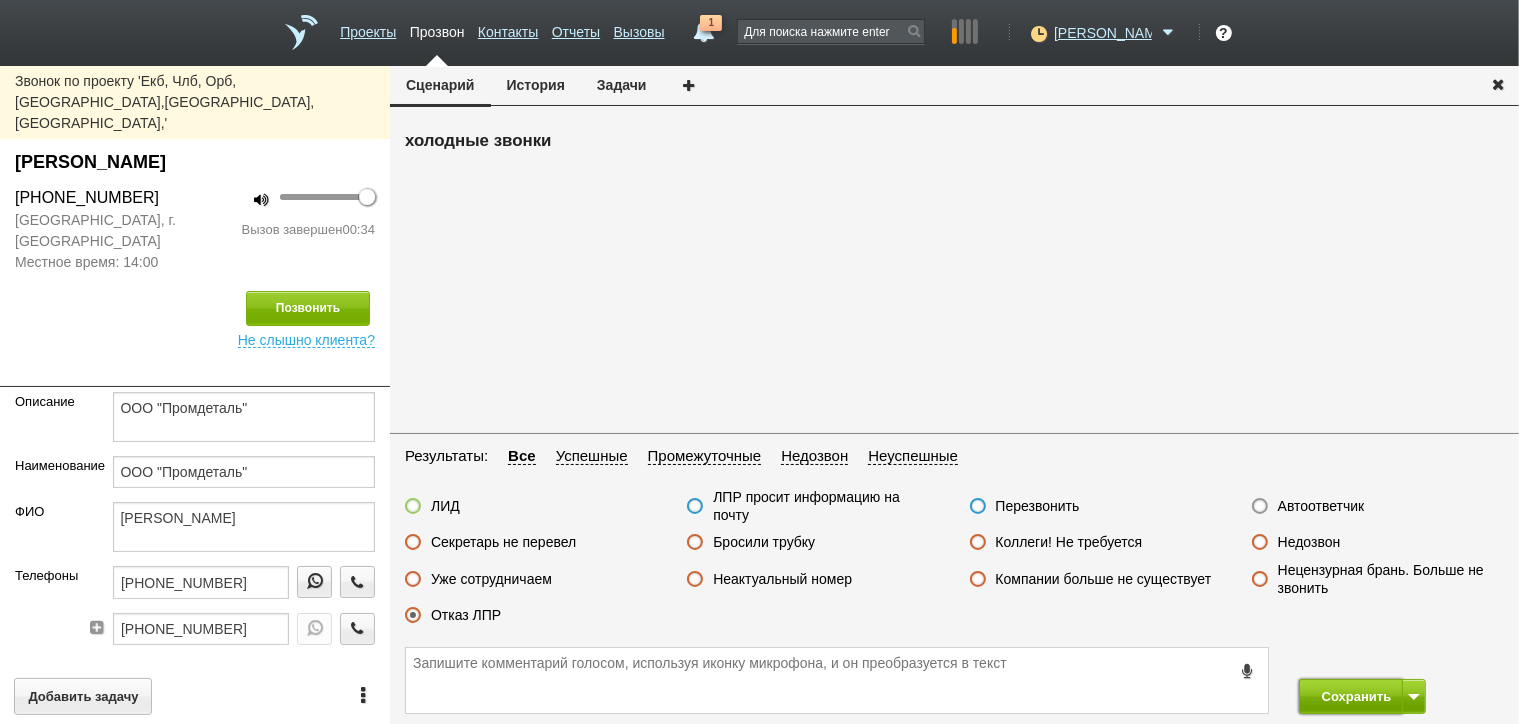 click on "Сохранить" at bounding box center [1351, 696] 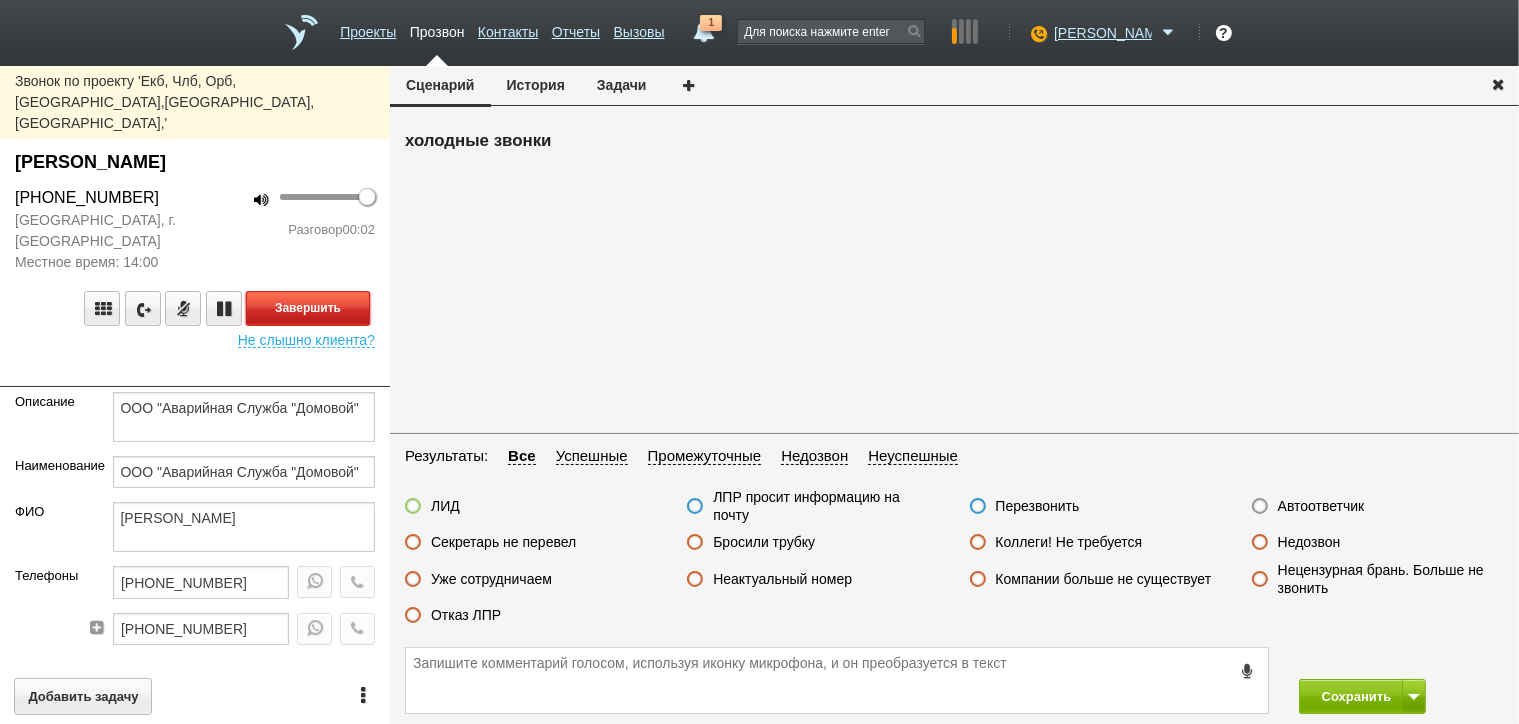 click on "Завершить" at bounding box center (308, 308) 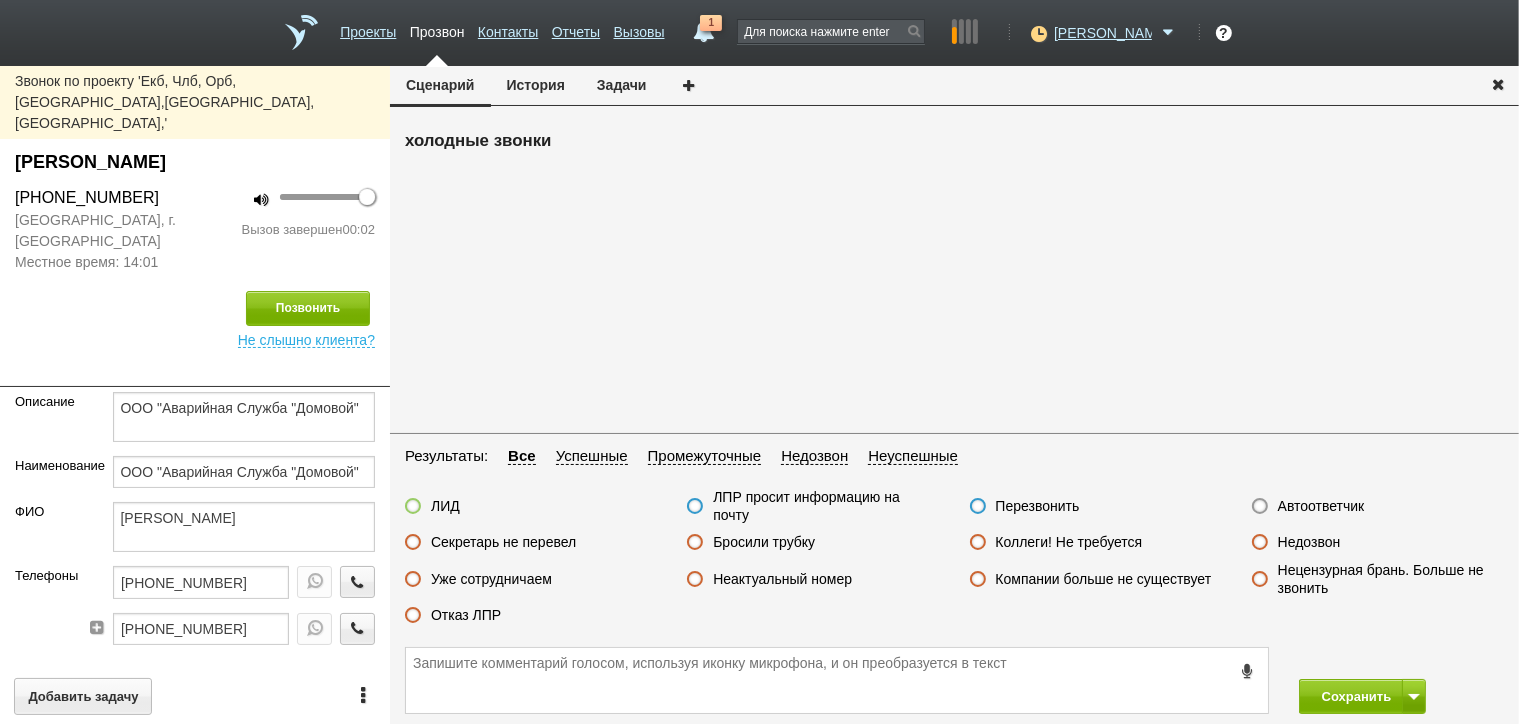 click on "Автоответчик" at bounding box center (1321, 506) 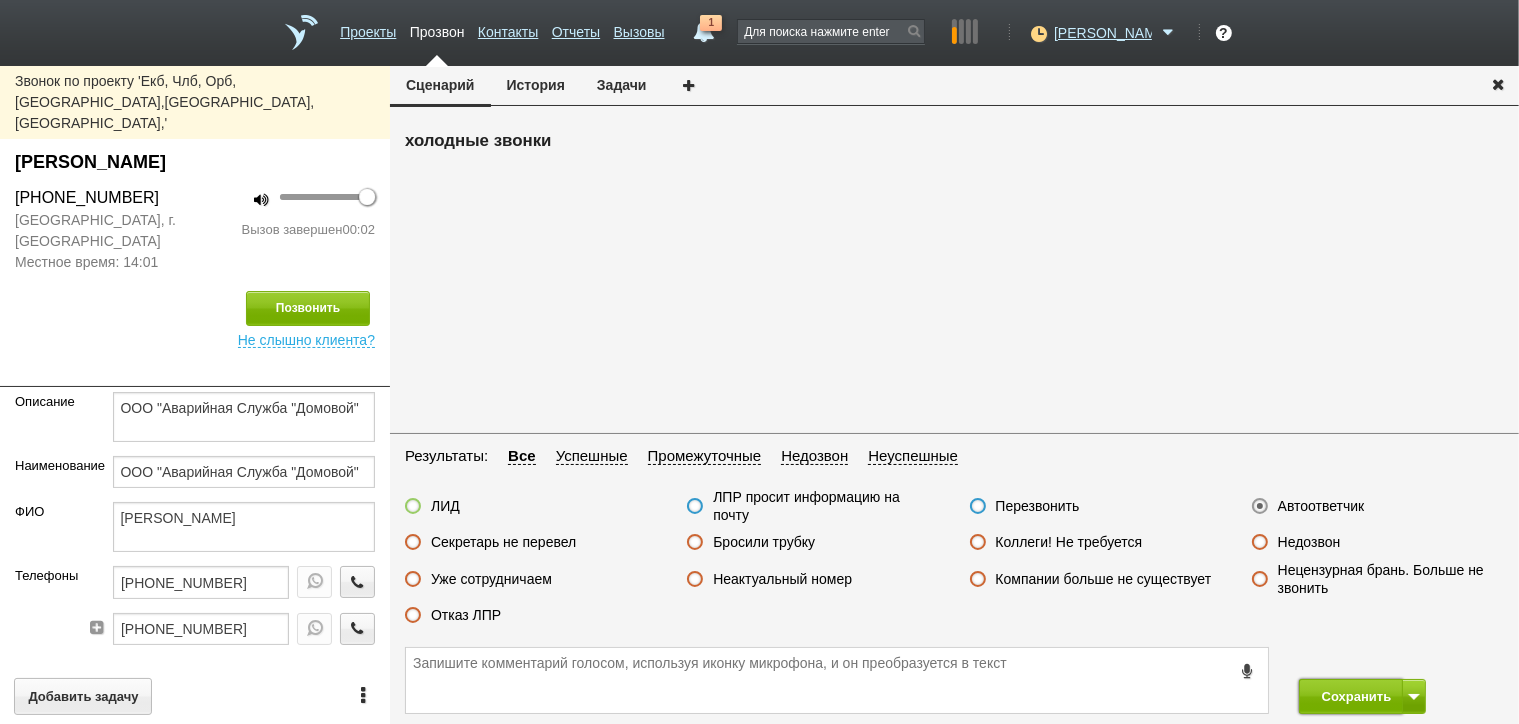 drag, startPoint x: 1349, startPoint y: 695, endPoint x: 1322, endPoint y: 657, distance: 46.615448 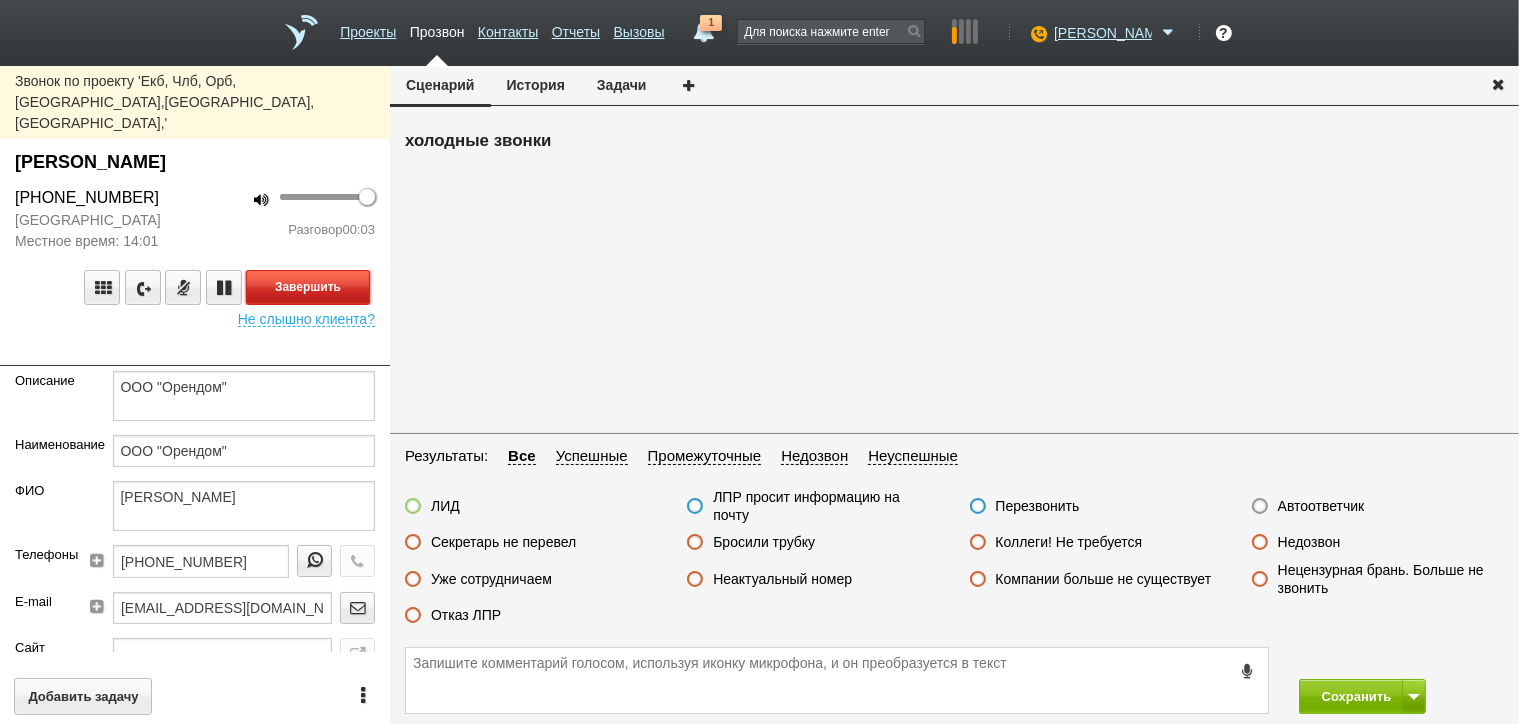 click on "Завершить" at bounding box center (308, 287) 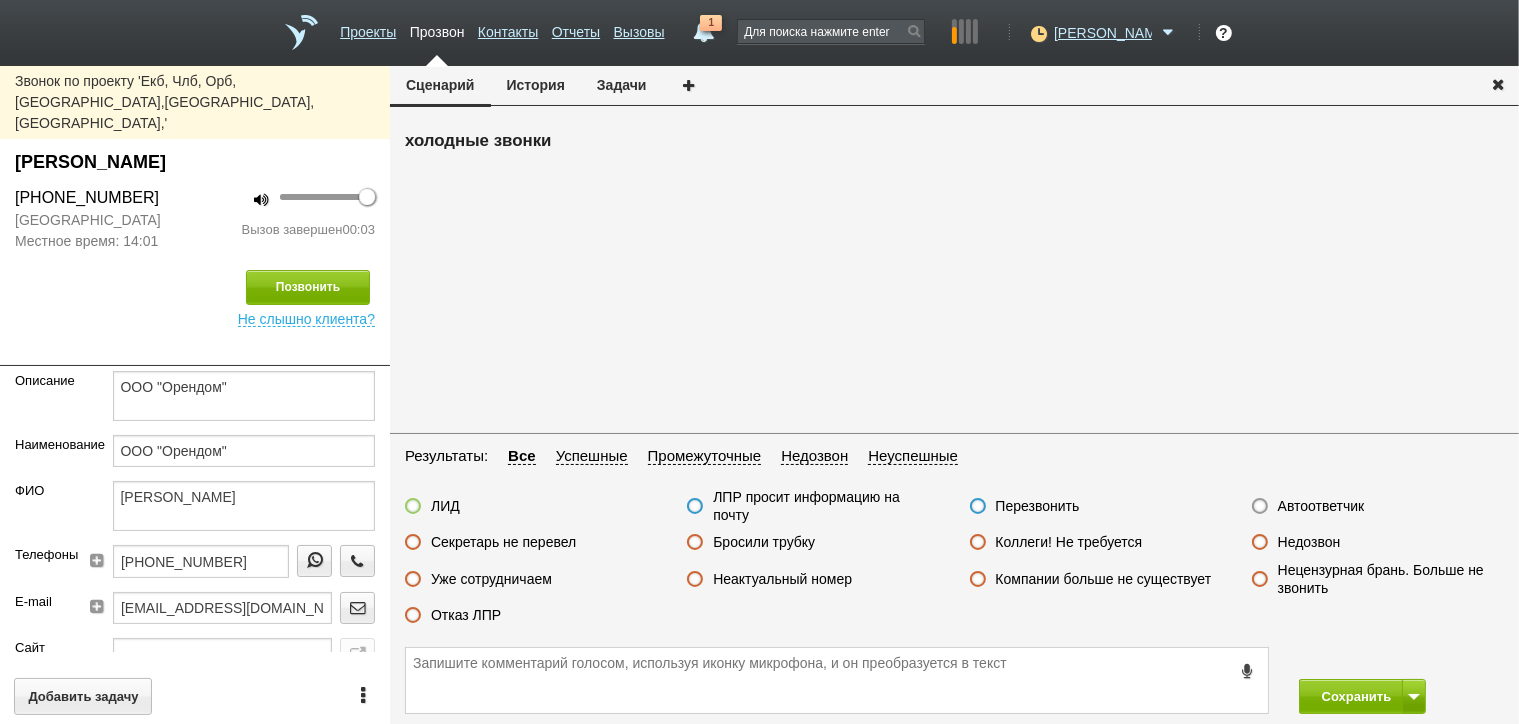 drag, startPoint x: 1308, startPoint y: 500, endPoint x: 1354, endPoint y: 596, distance: 106.451866 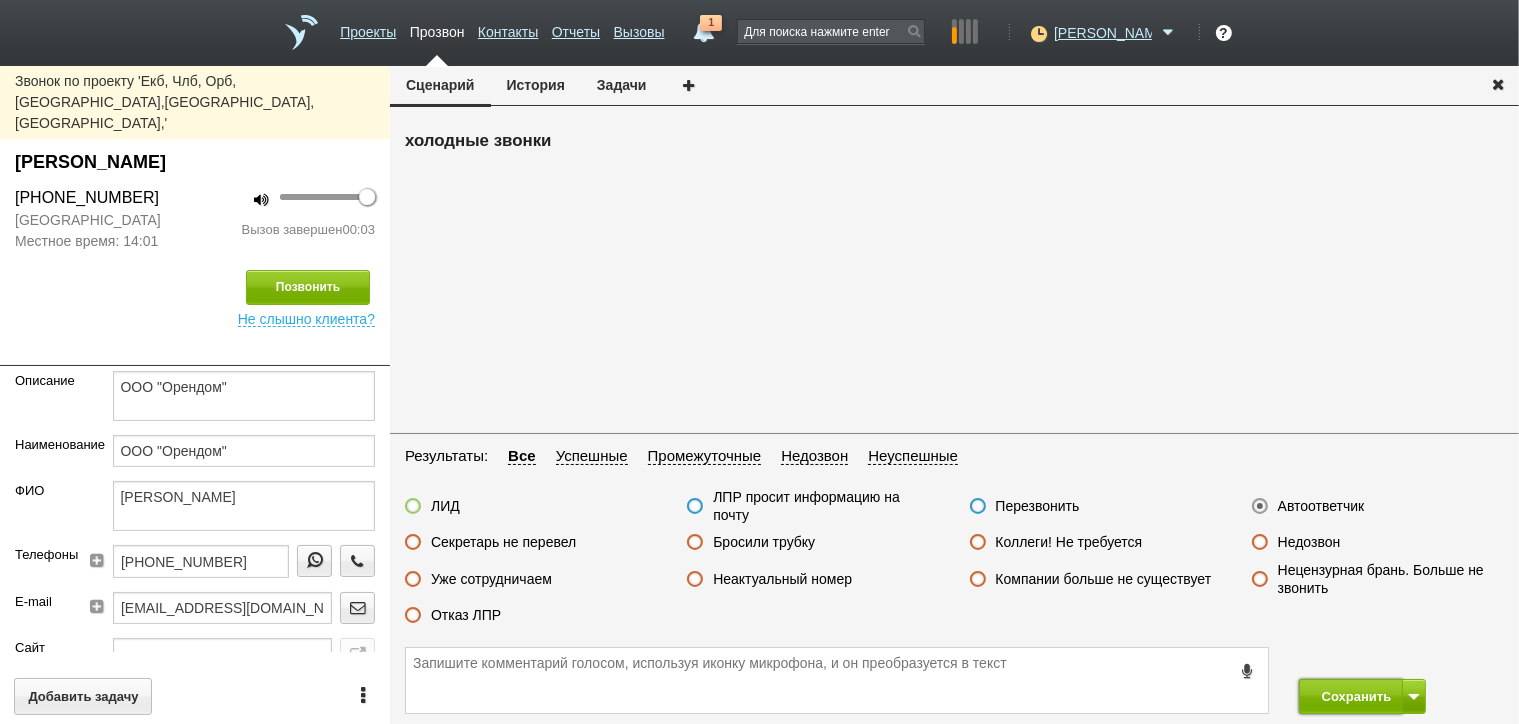 drag, startPoint x: 1350, startPoint y: 700, endPoint x: 1298, endPoint y: 609, distance: 104.80935 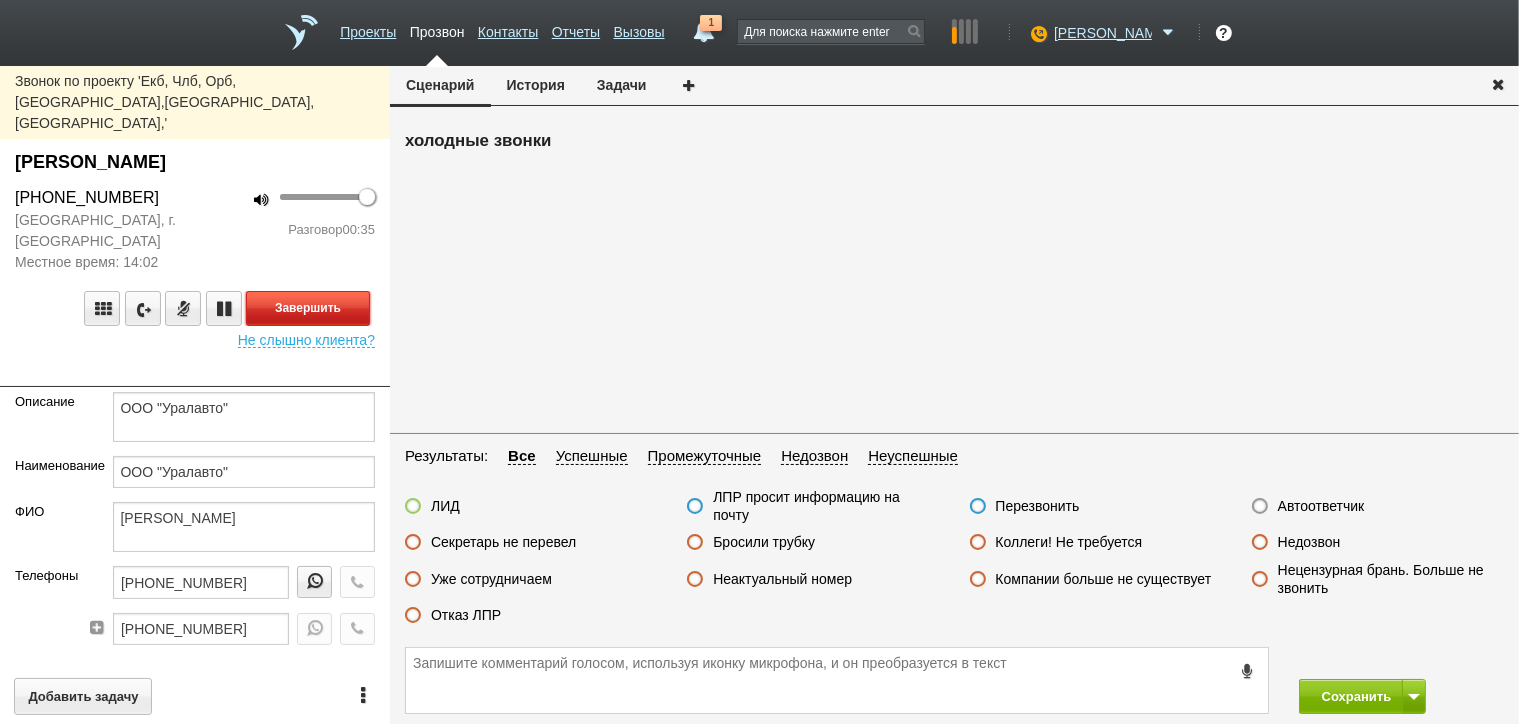 click on "Завершить" at bounding box center [308, 308] 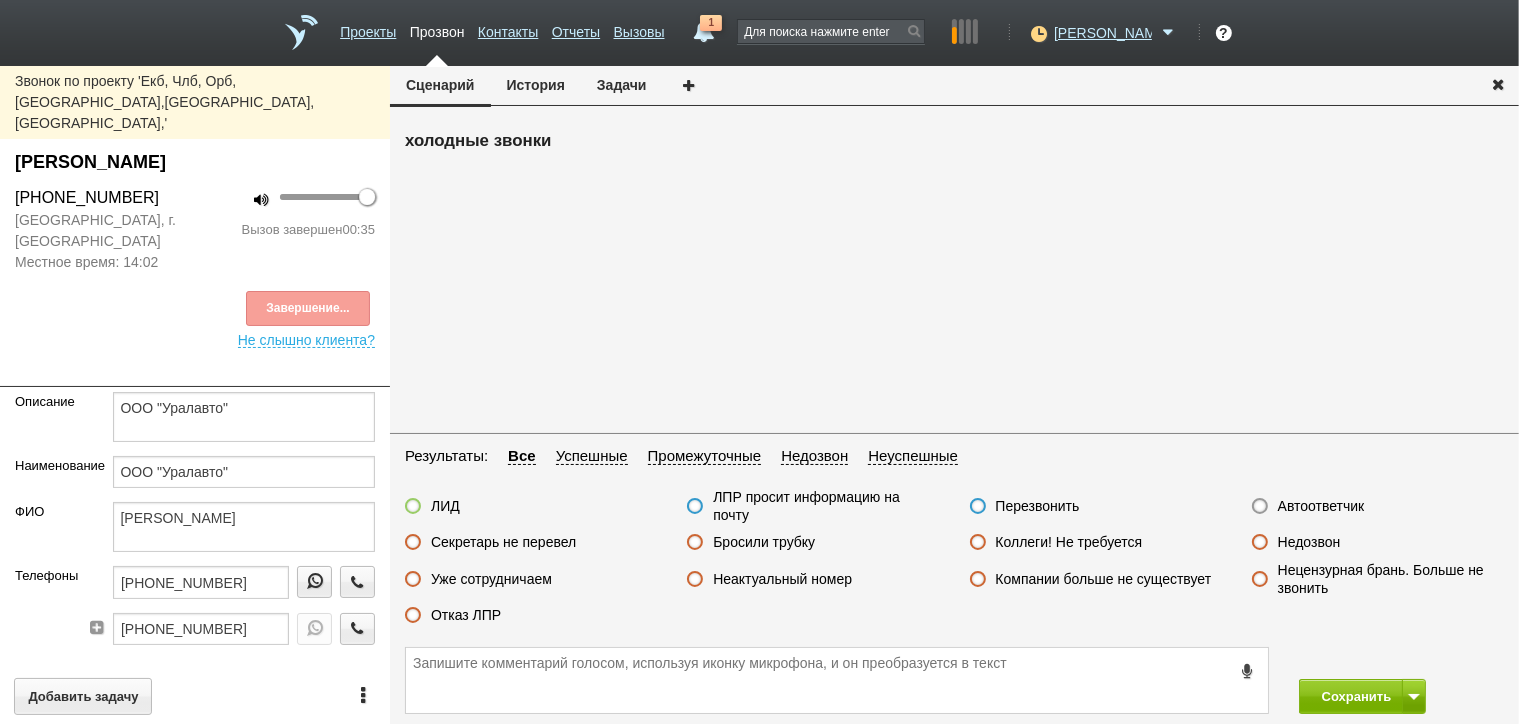 drag, startPoint x: 522, startPoint y: 545, endPoint x: 530, endPoint y: 536, distance: 12.0415945 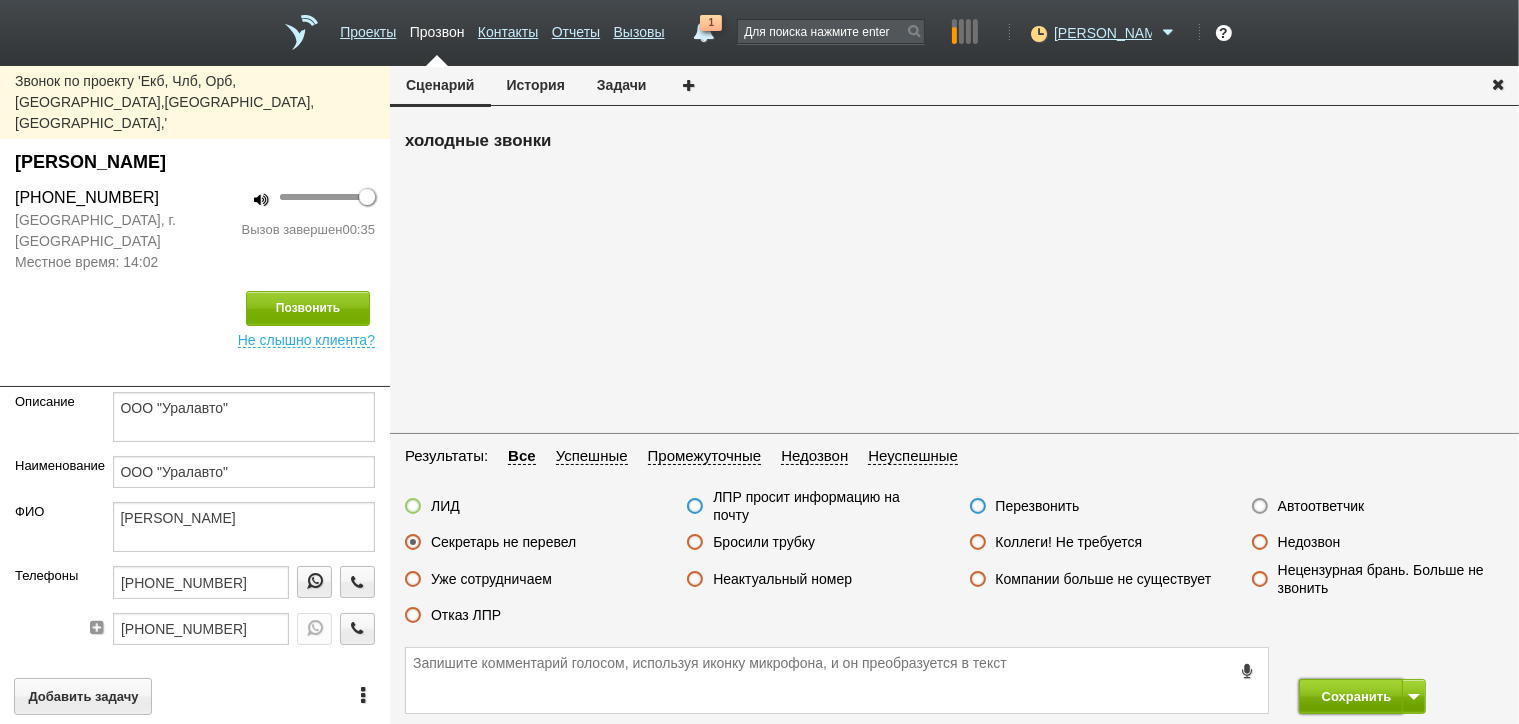 click on "Сохранить" at bounding box center [1351, 696] 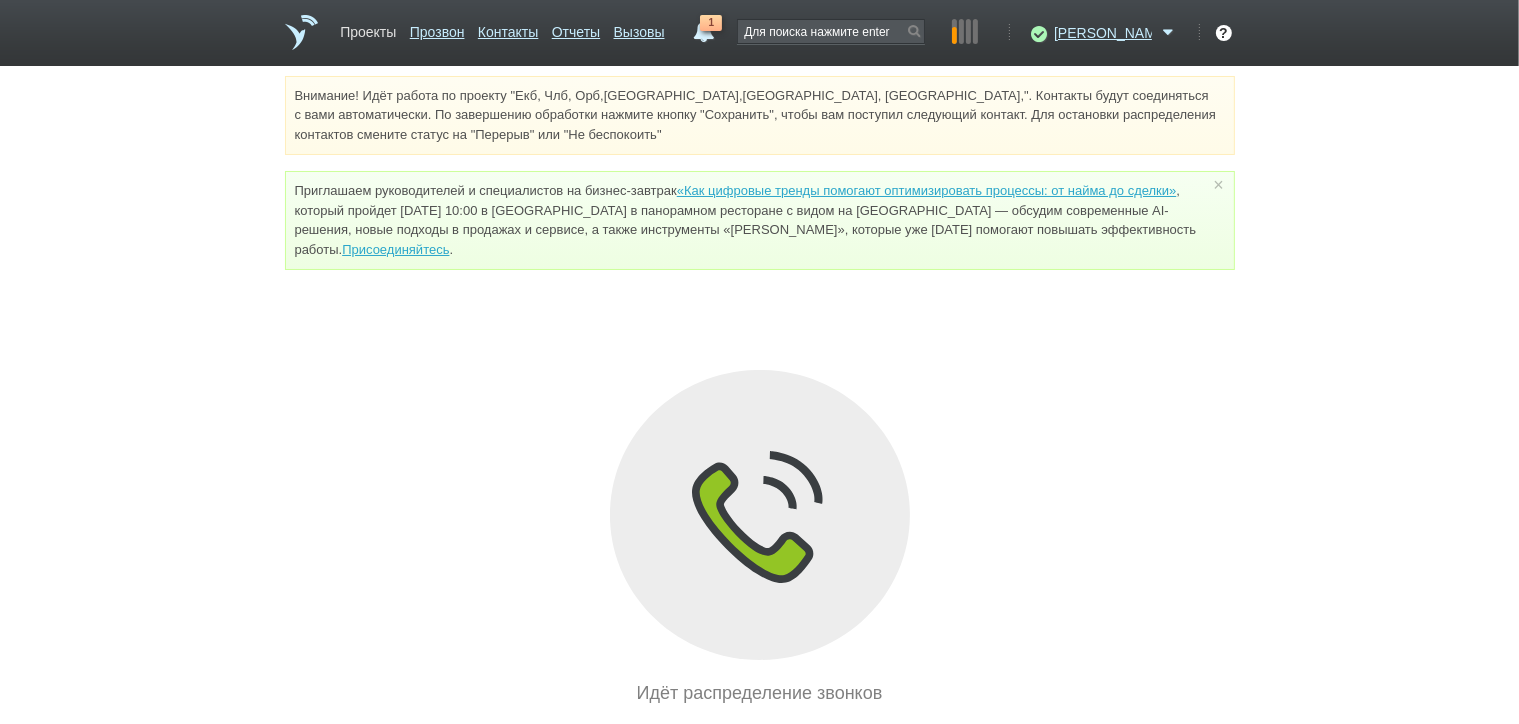 click on "Проекты" at bounding box center [368, 28] 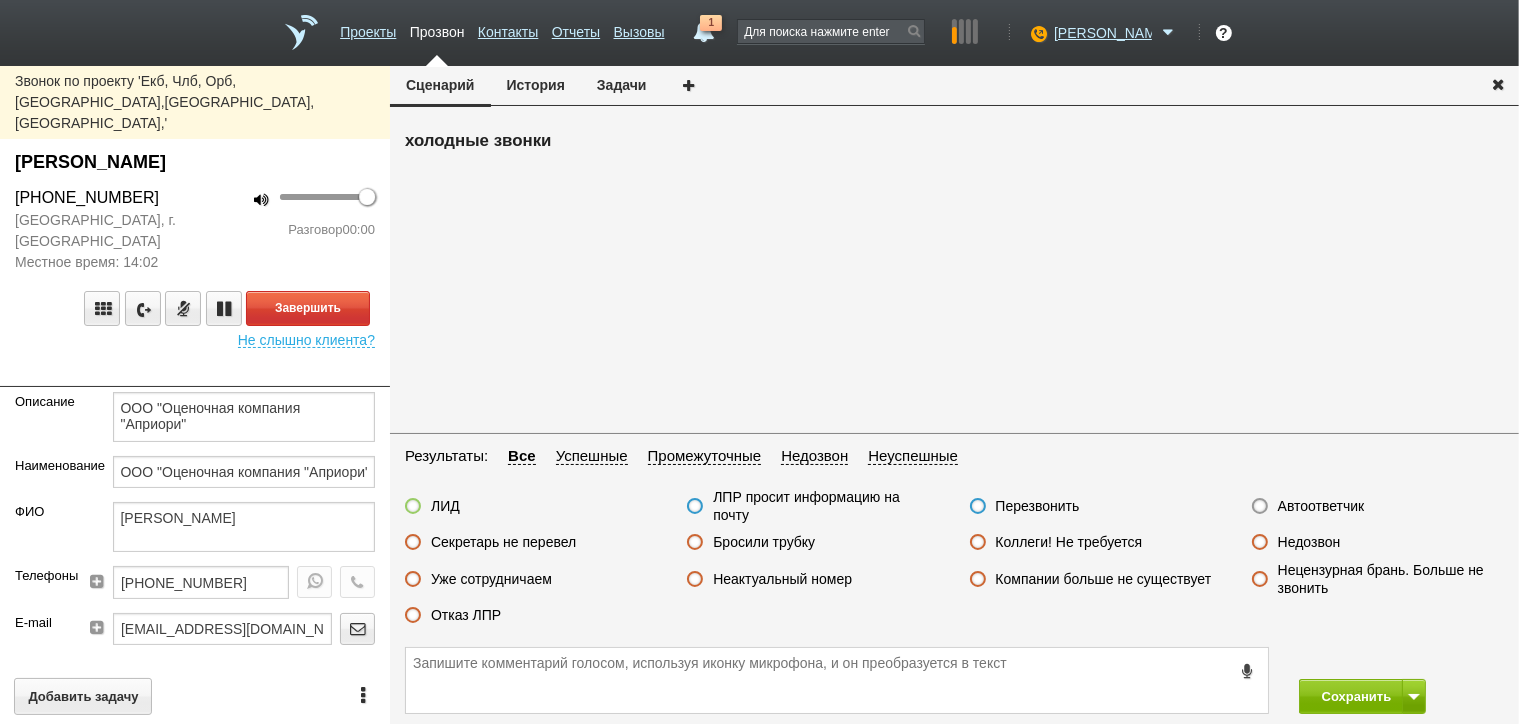 click on "Секретарь не перевел" at bounding box center (503, 542) 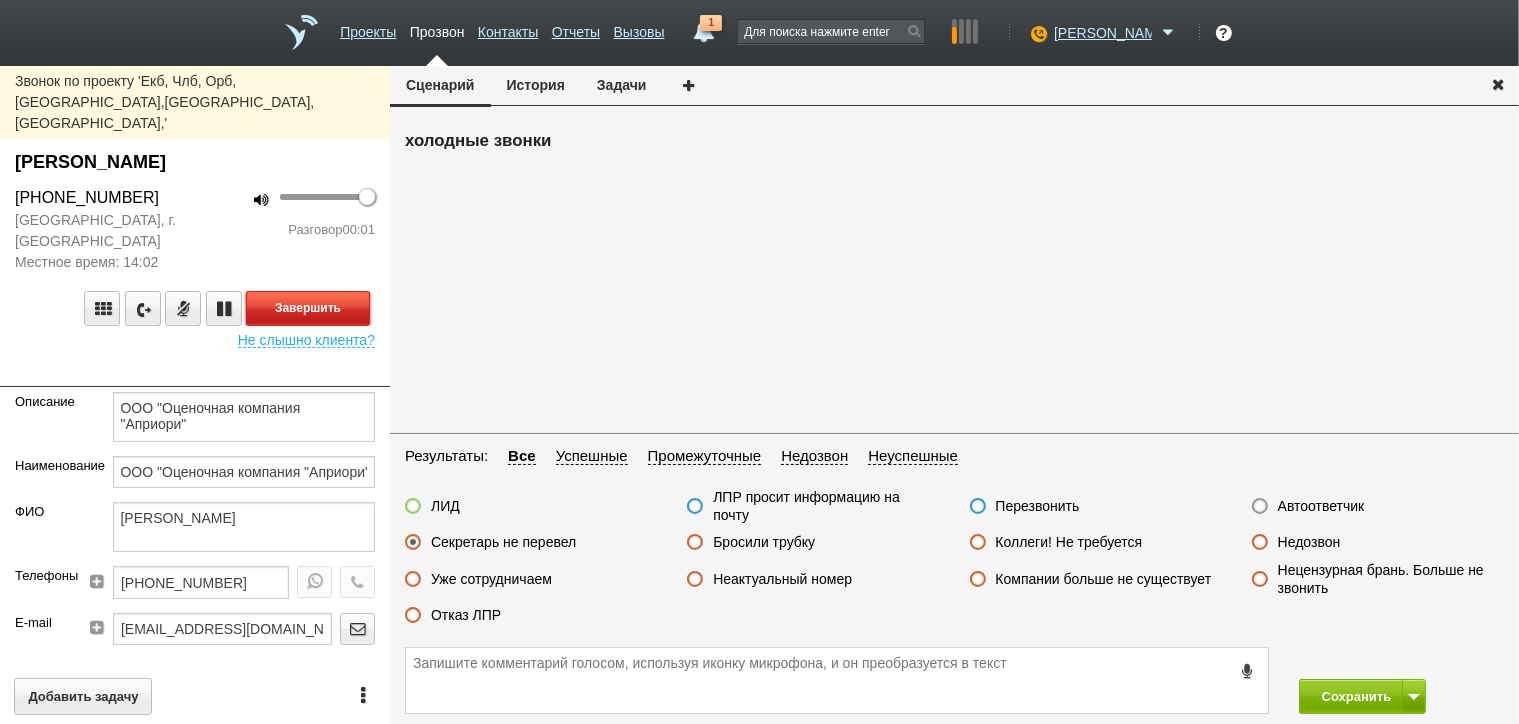 click on "Завершить" at bounding box center [308, 308] 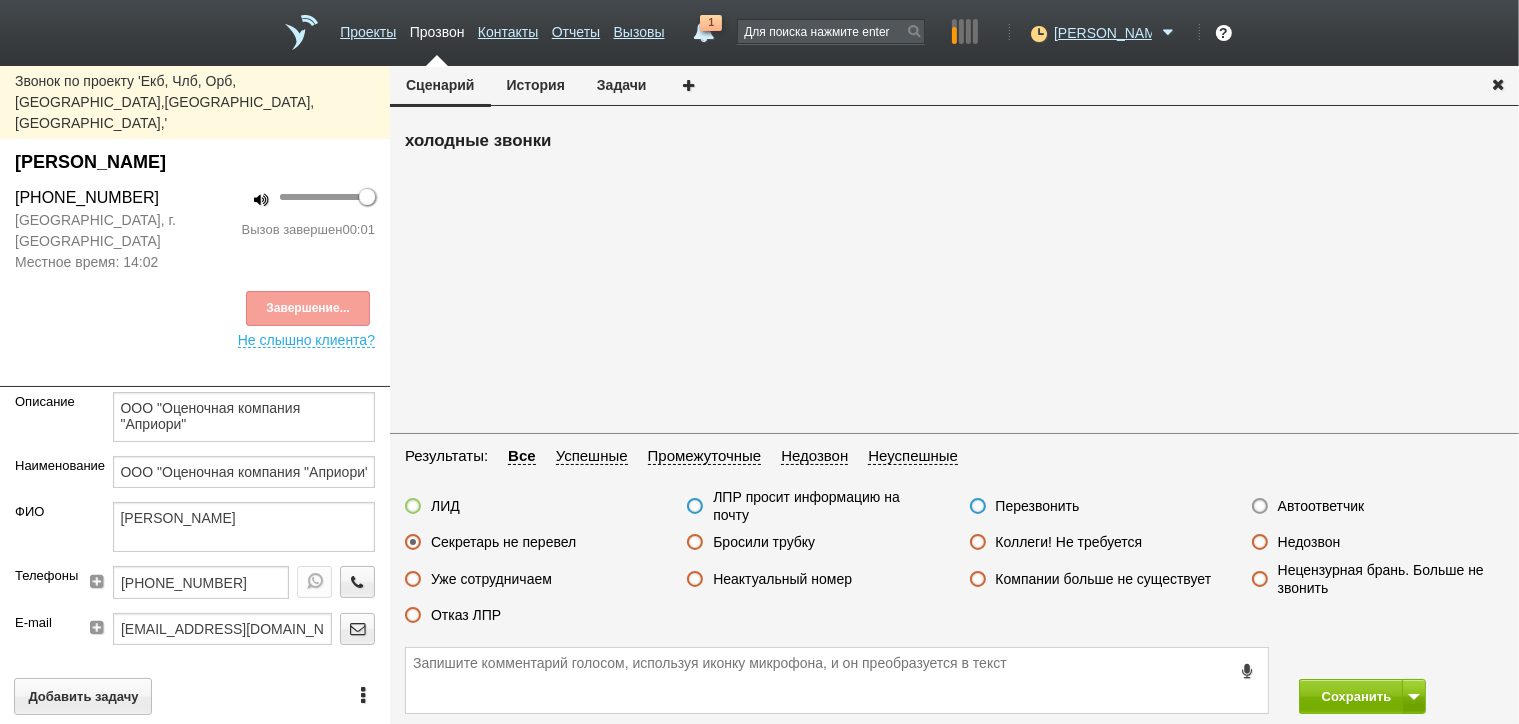 drag, startPoint x: 1326, startPoint y: 496, endPoint x: 1328, endPoint y: 508, distance: 12.165525 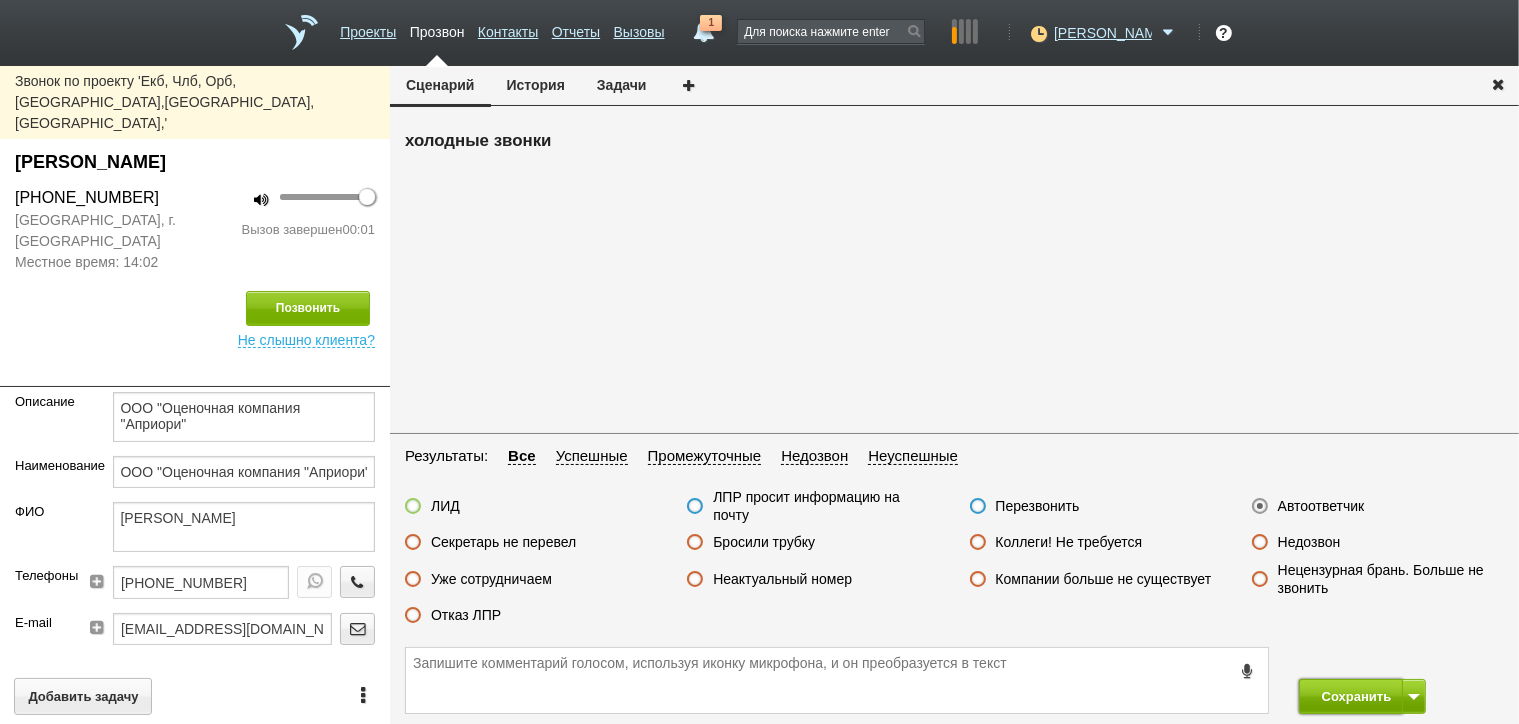 drag, startPoint x: 1335, startPoint y: 695, endPoint x: 1317, endPoint y: 700, distance: 18.681541 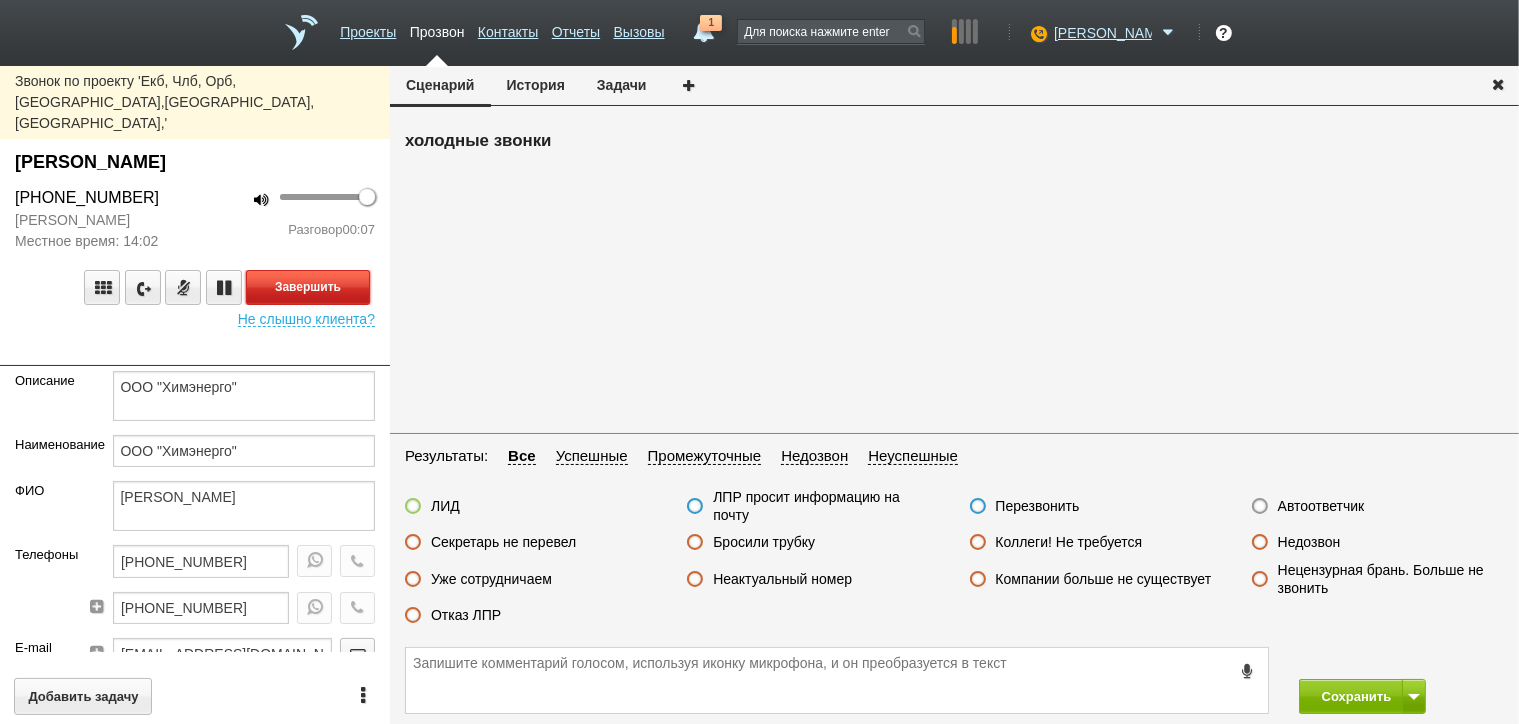 click on "Завершить" at bounding box center [308, 287] 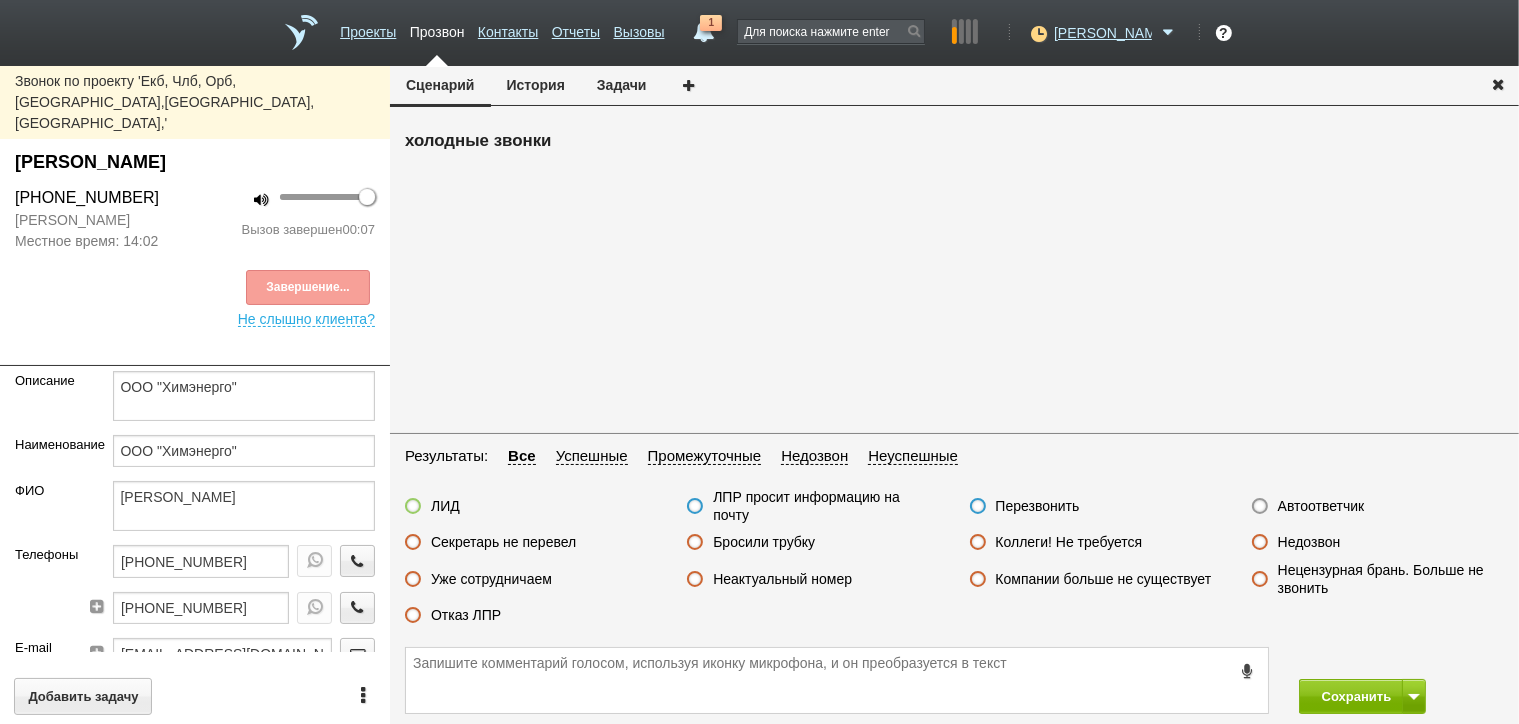 drag, startPoint x: 734, startPoint y: 572, endPoint x: 886, endPoint y: 596, distance: 153.88307 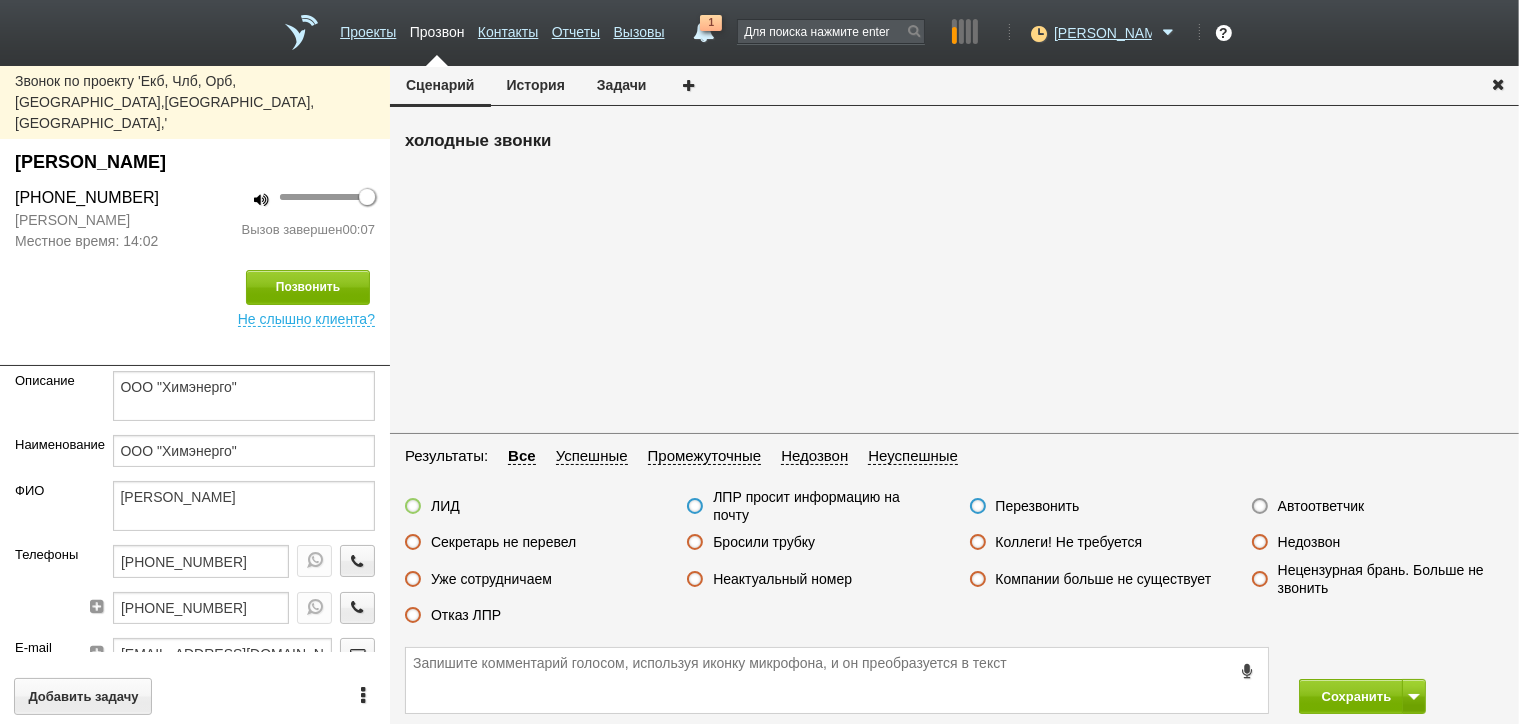 drag, startPoint x: 779, startPoint y: 585, endPoint x: 794, endPoint y: 590, distance: 15.811388 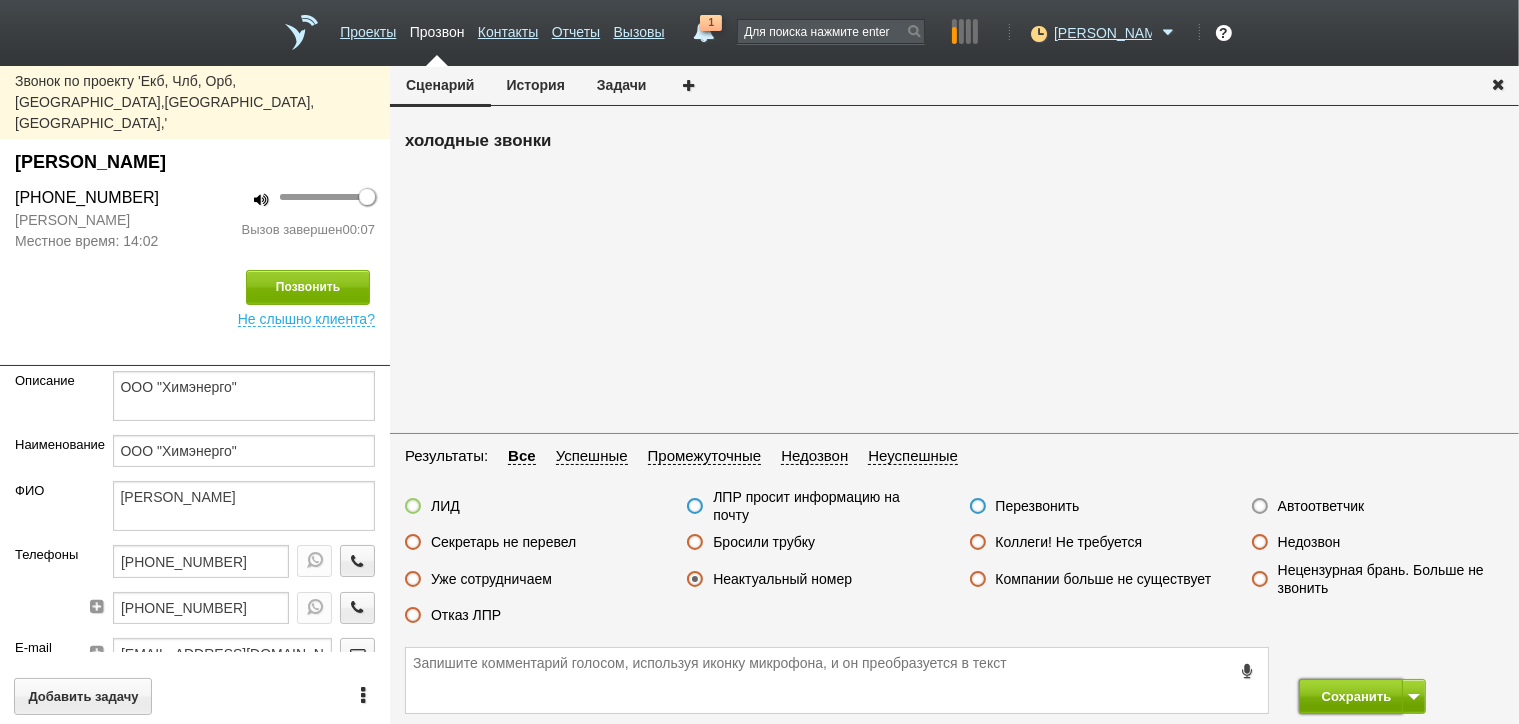 click on "Сохранить" at bounding box center (1351, 696) 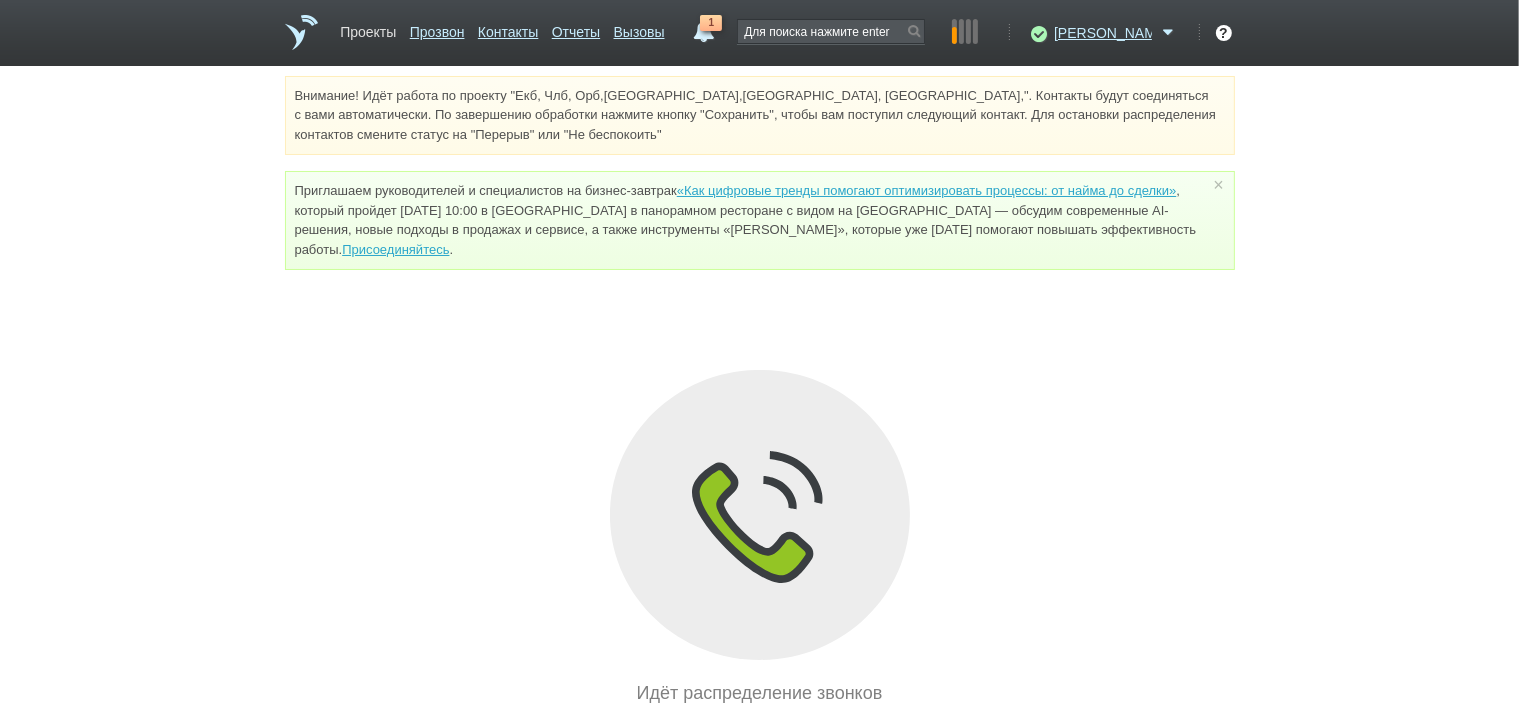 click on "Проекты" at bounding box center [368, 28] 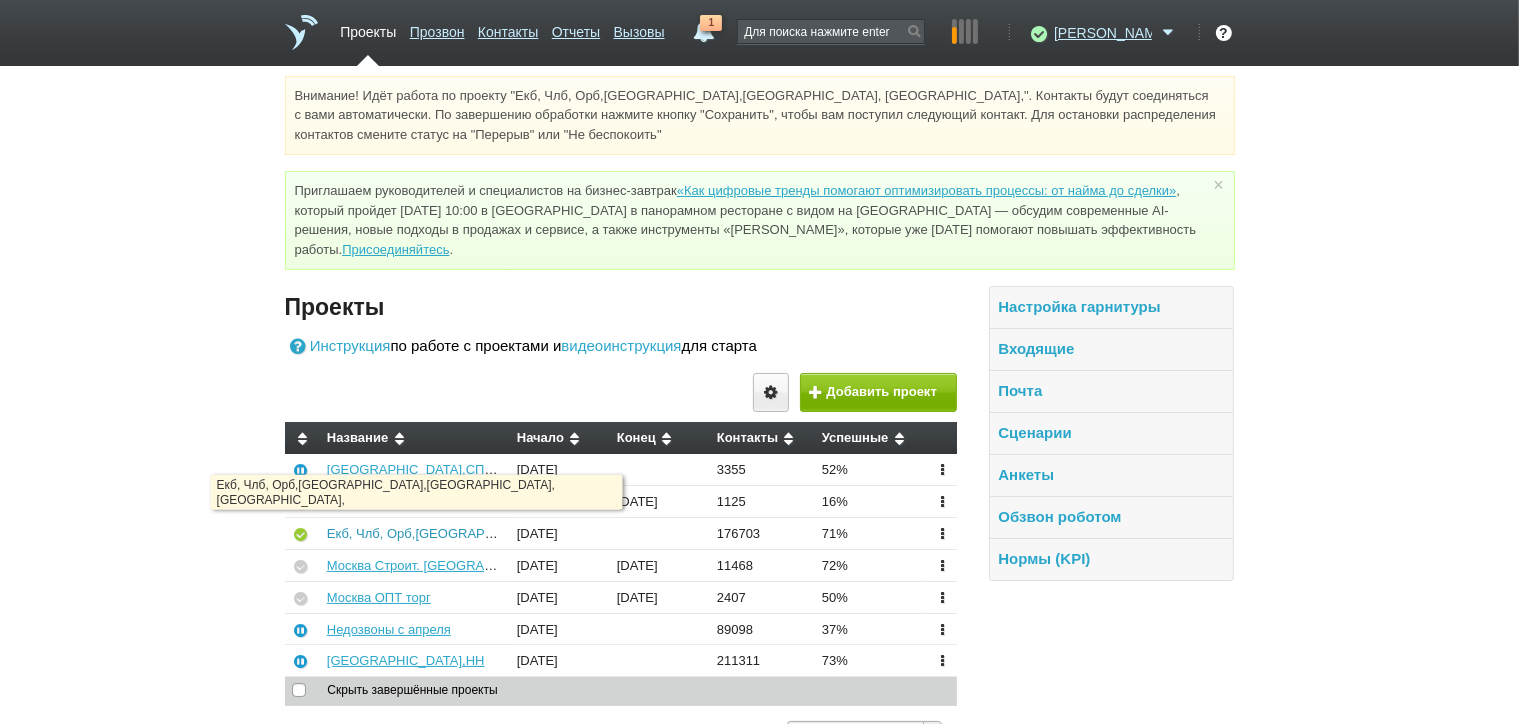 click on "Екб, Члб, Орб,[GEOGRAPHIC_DATA],[GEOGRAPHIC_DATA], [GEOGRAPHIC_DATA]," at bounding box center (581, 533) 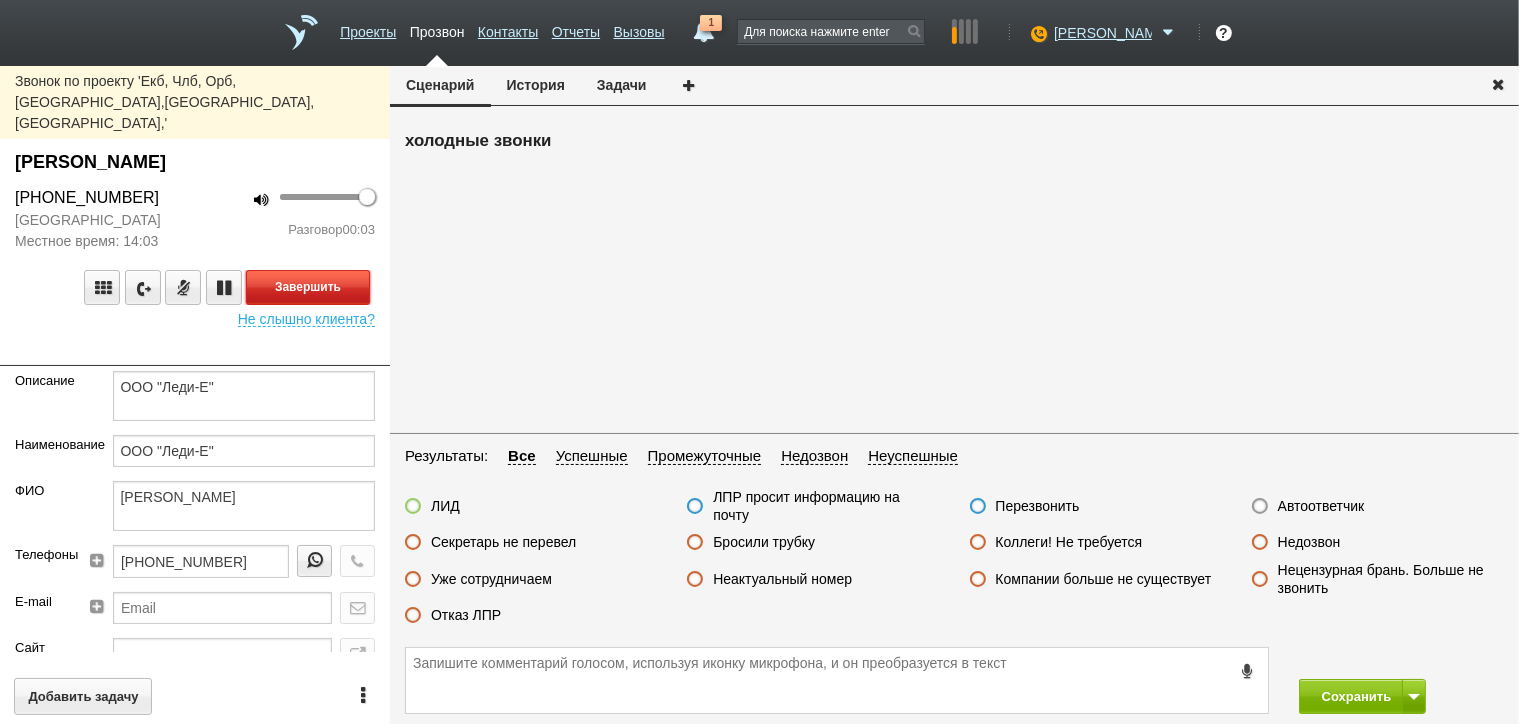 click on "Завершить" at bounding box center [308, 287] 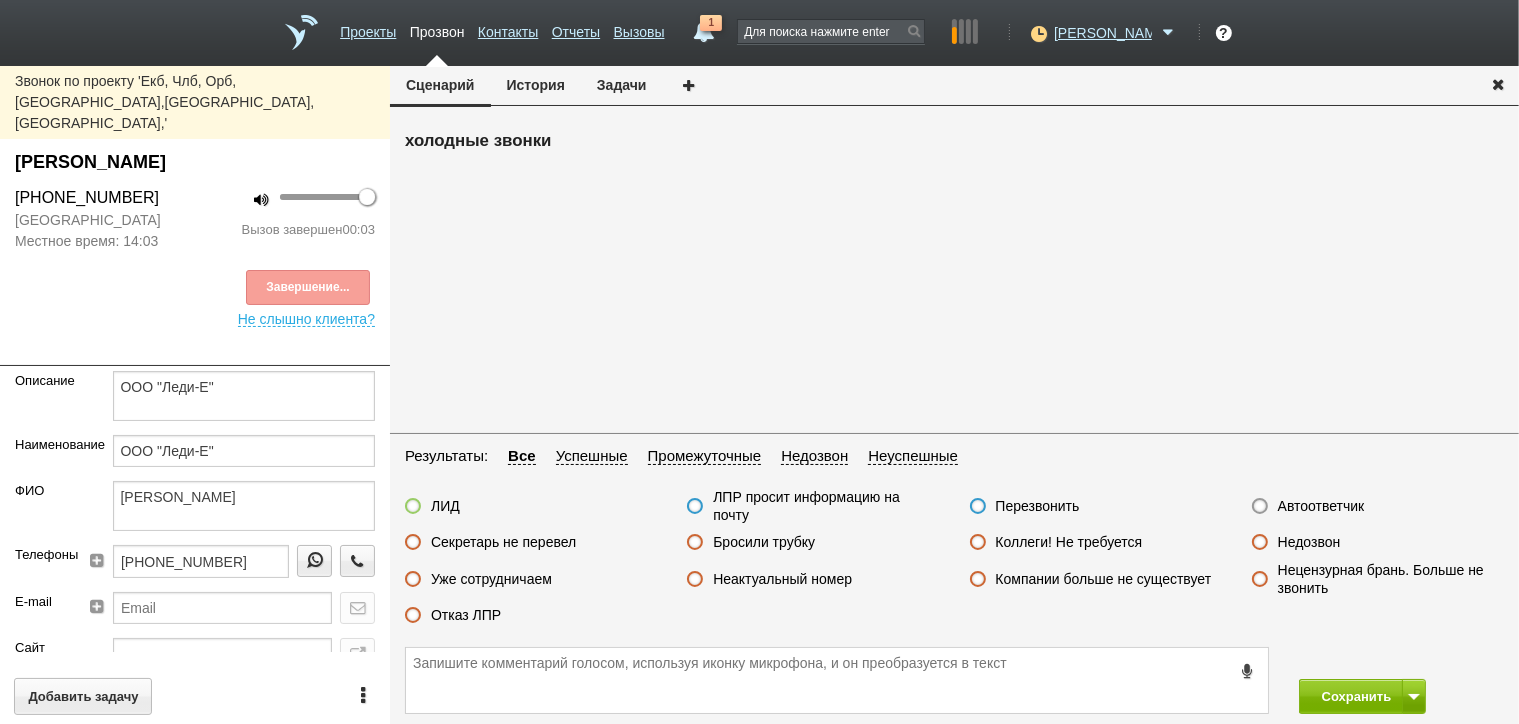 click on "Автоответчик" at bounding box center (1321, 506) 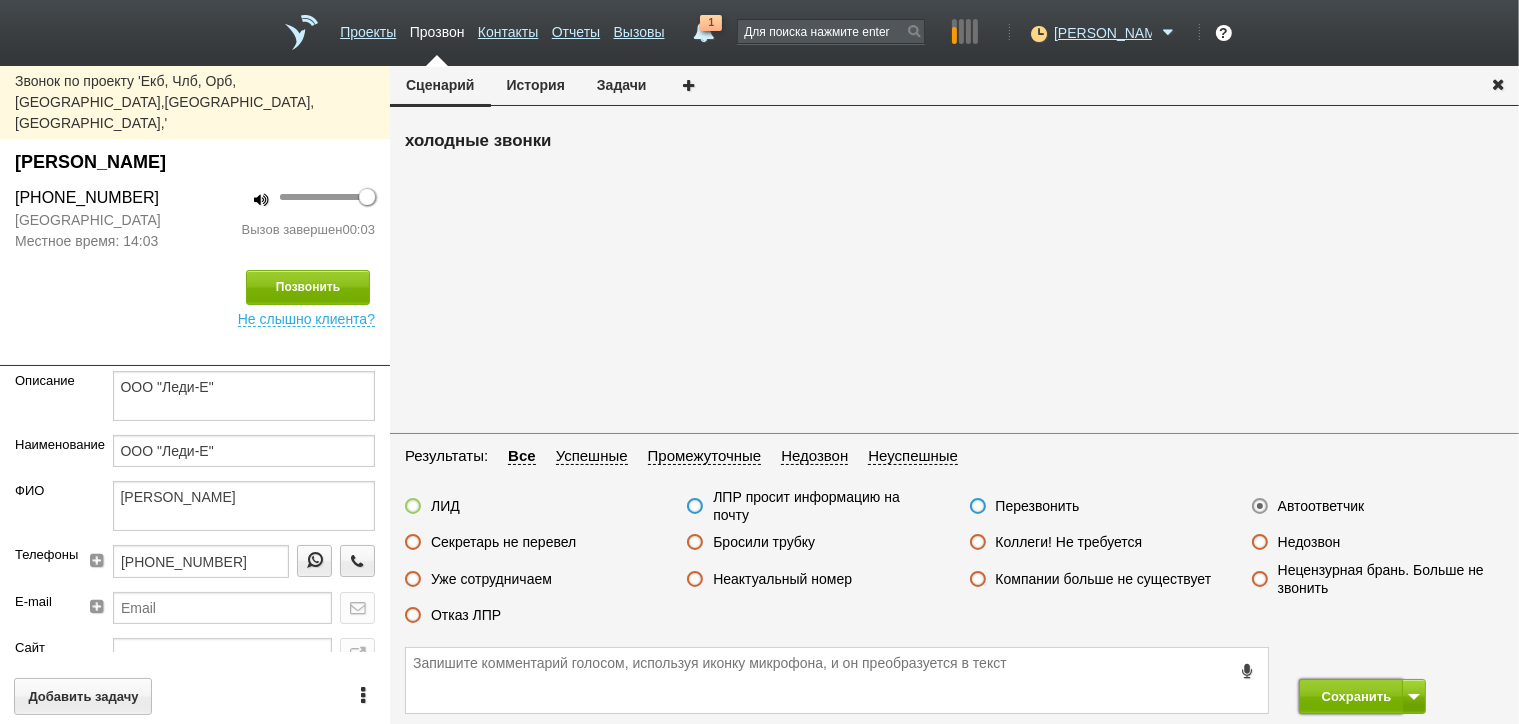drag, startPoint x: 1336, startPoint y: 692, endPoint x: 1032, endPoint y: 427, distance: 403.28775 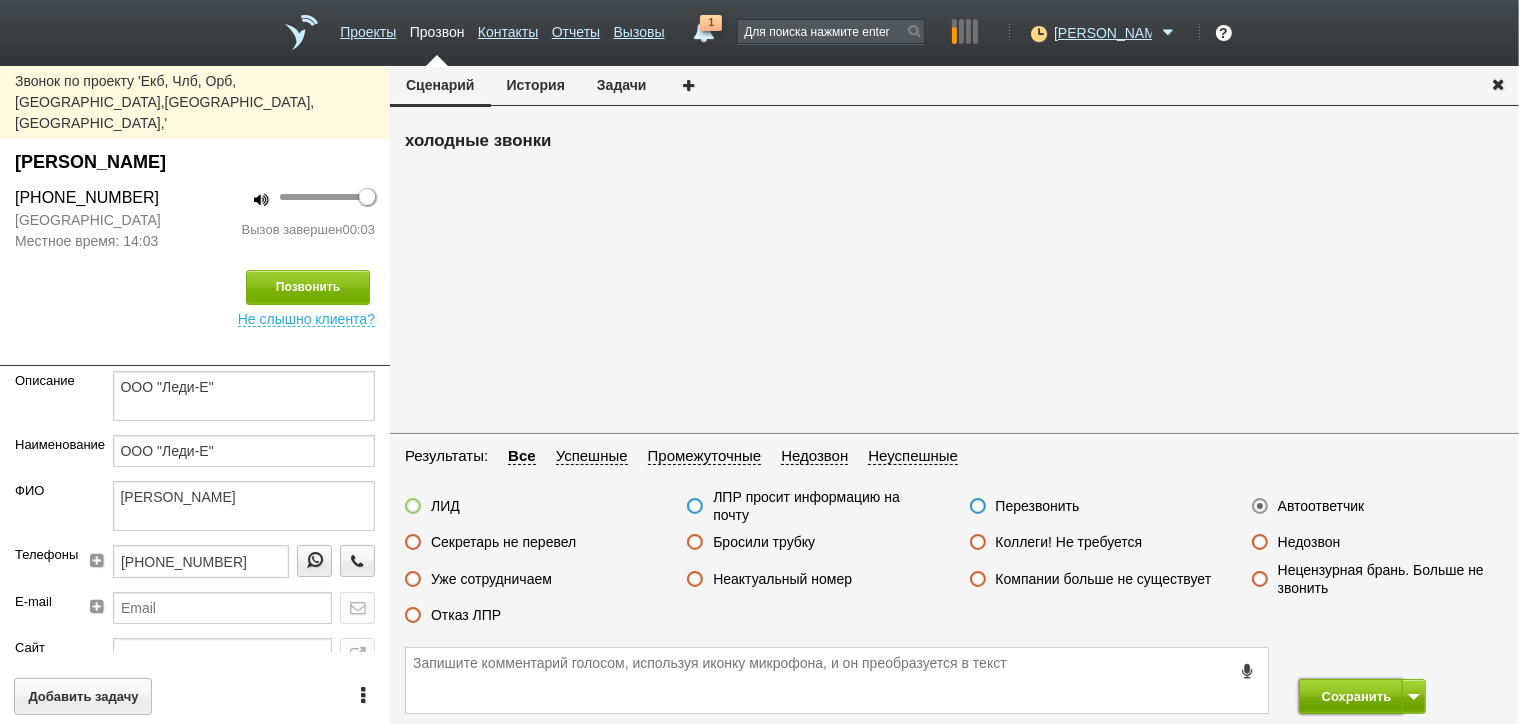 click on "Сохранить" at bounding box center [1351, 696] 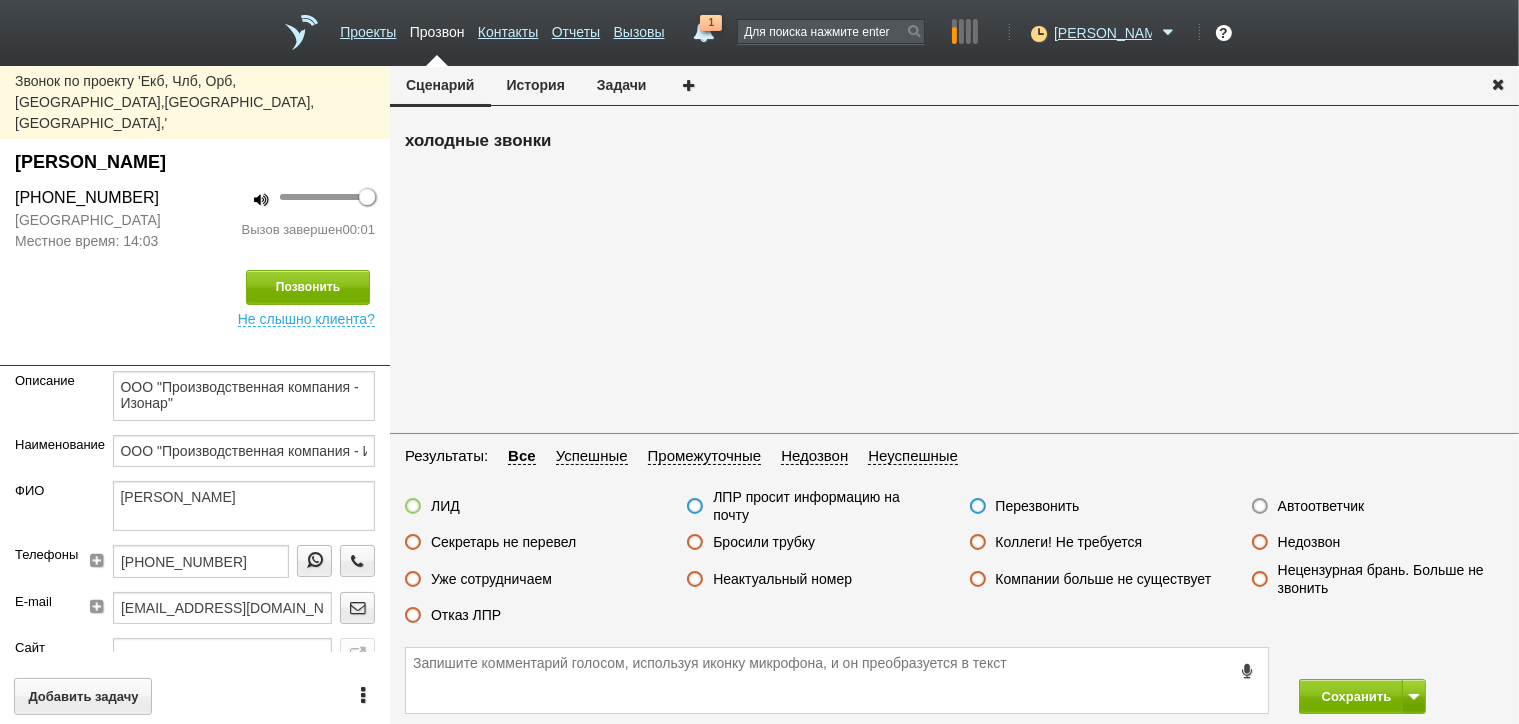 click on "Недозвон" at bounding box center [1309, 542] 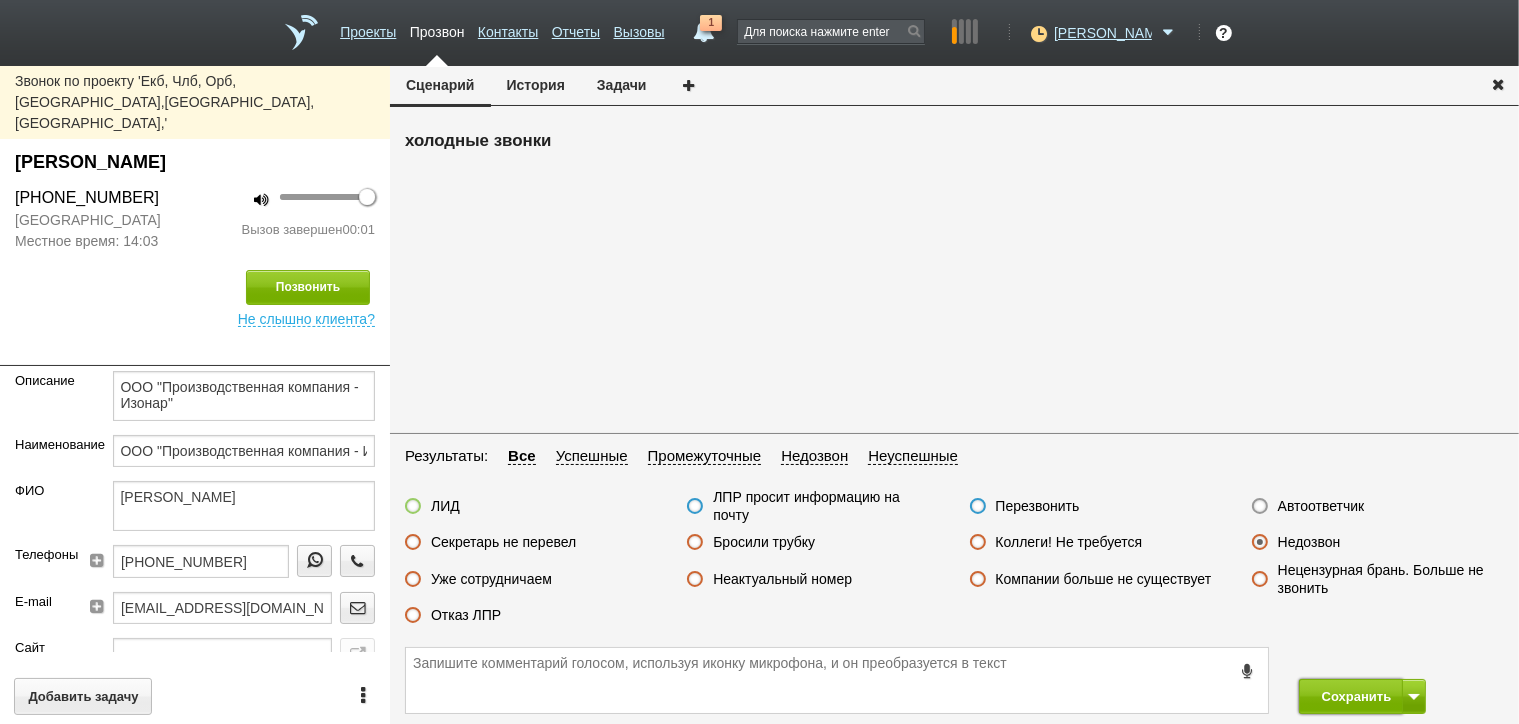 drag, startPoint x: 1338, startPoint y: 688, endPoint x: 1324, endPoint y: 676, distance: 18.439089 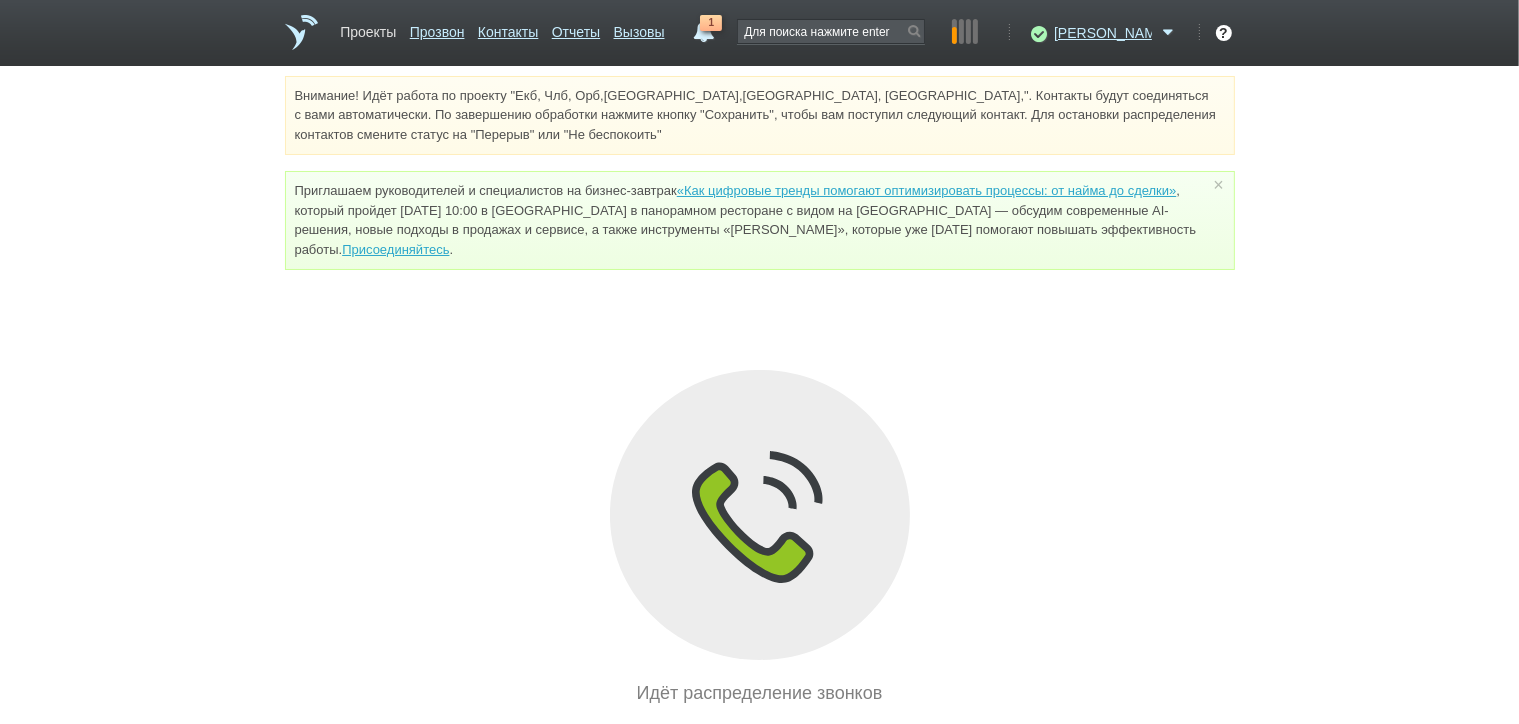 click on "Проекты" at bounding box center [368, 28] 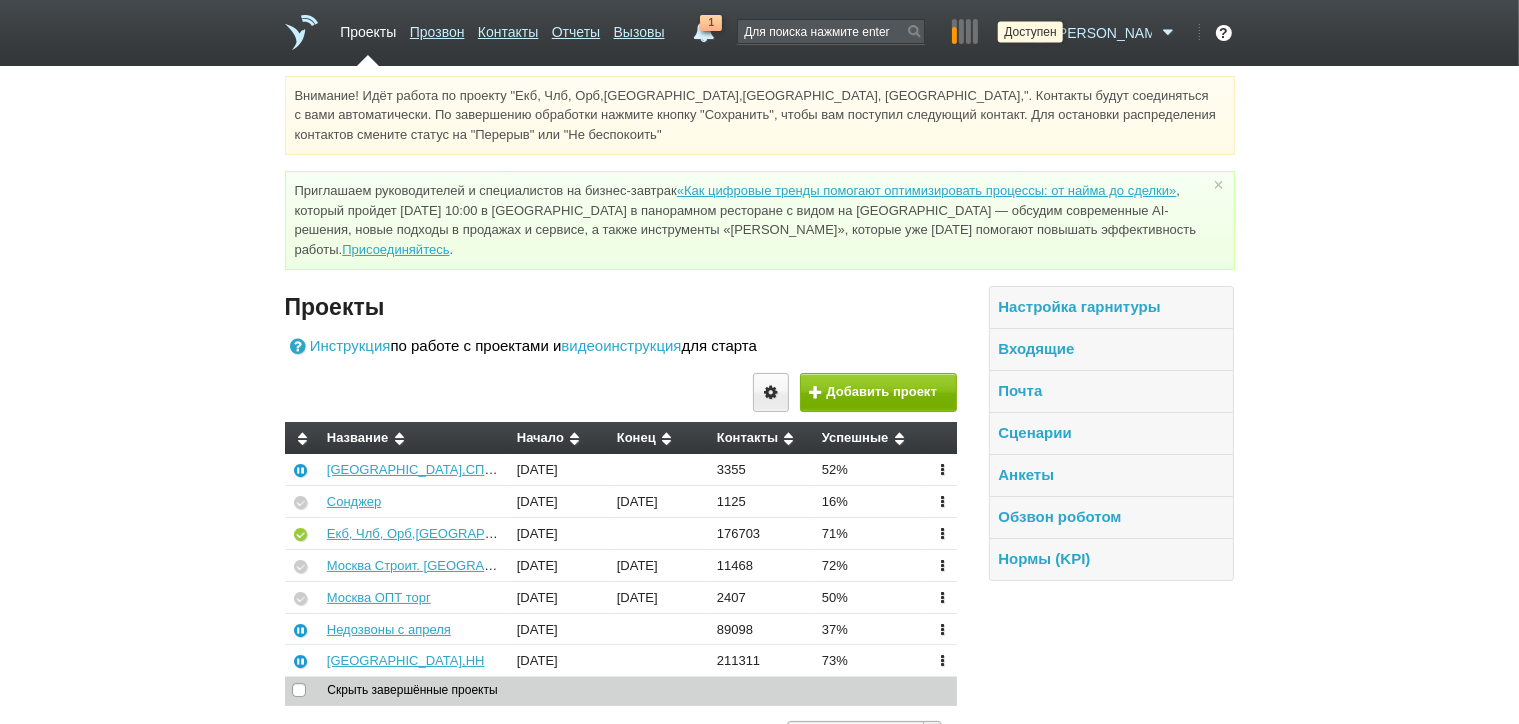 click at bounding box center (1036, 33) 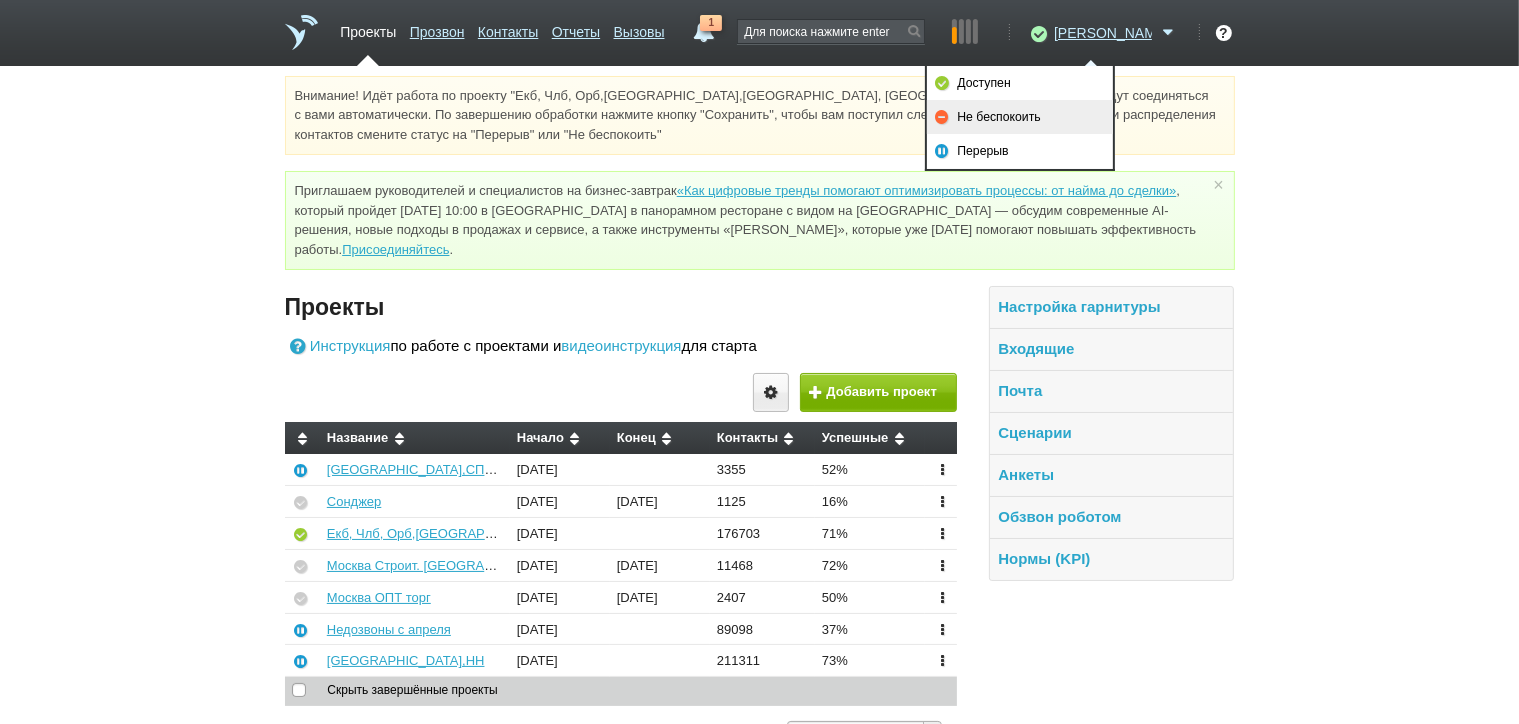 click on "Не беспокоить" at bounding box center (1020, 117) 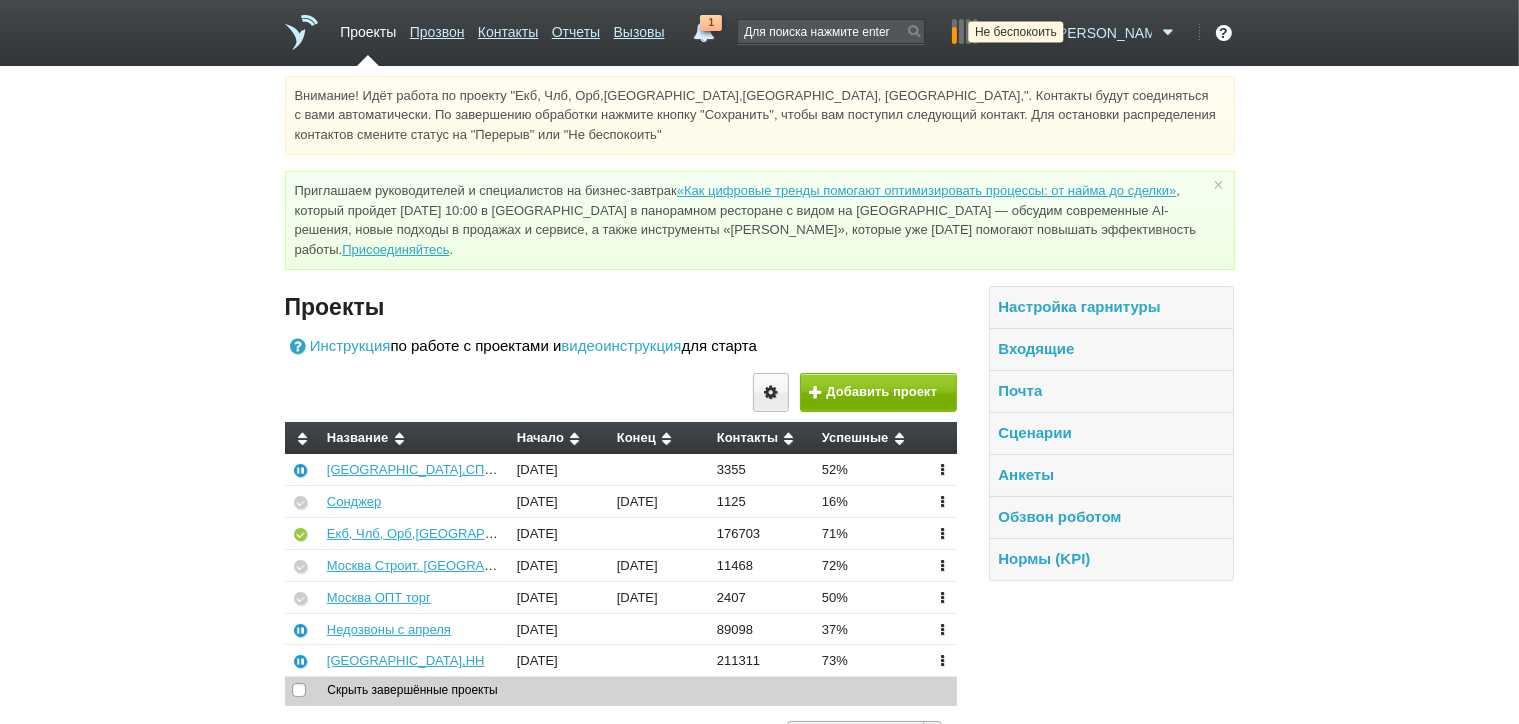 click at bounding box center [1036, 33] 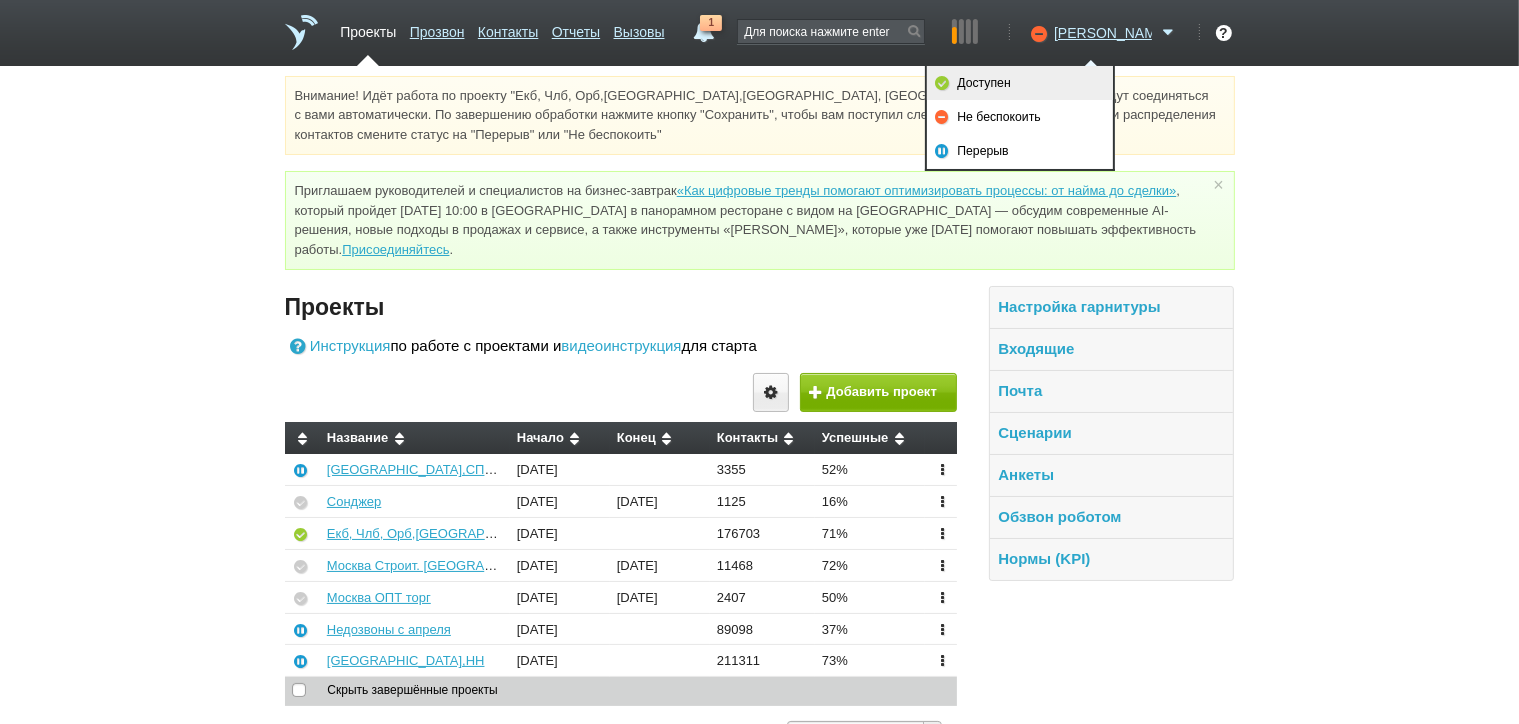 click on "Доступен" at bounding box center [1020, 83] 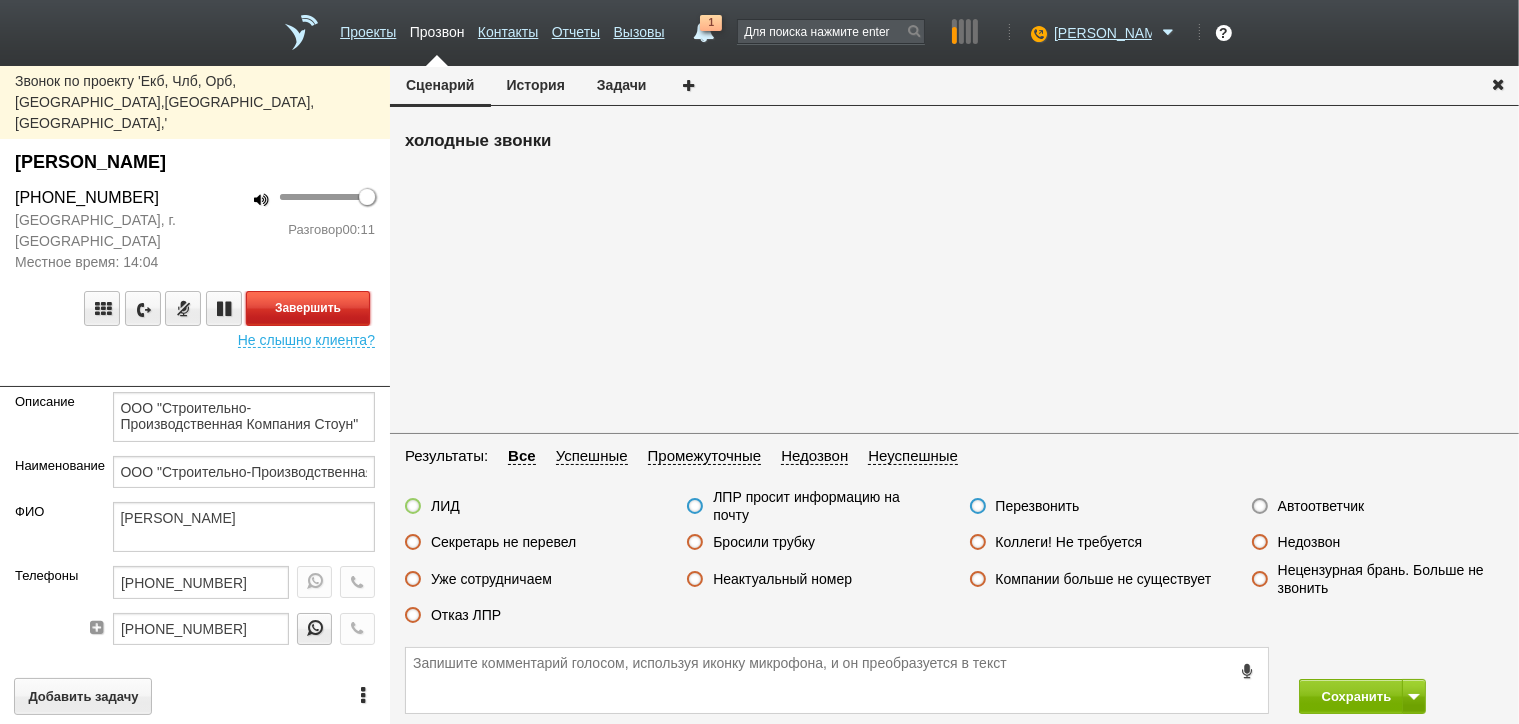 click on "Завершить" at bounding box center [308, 308] 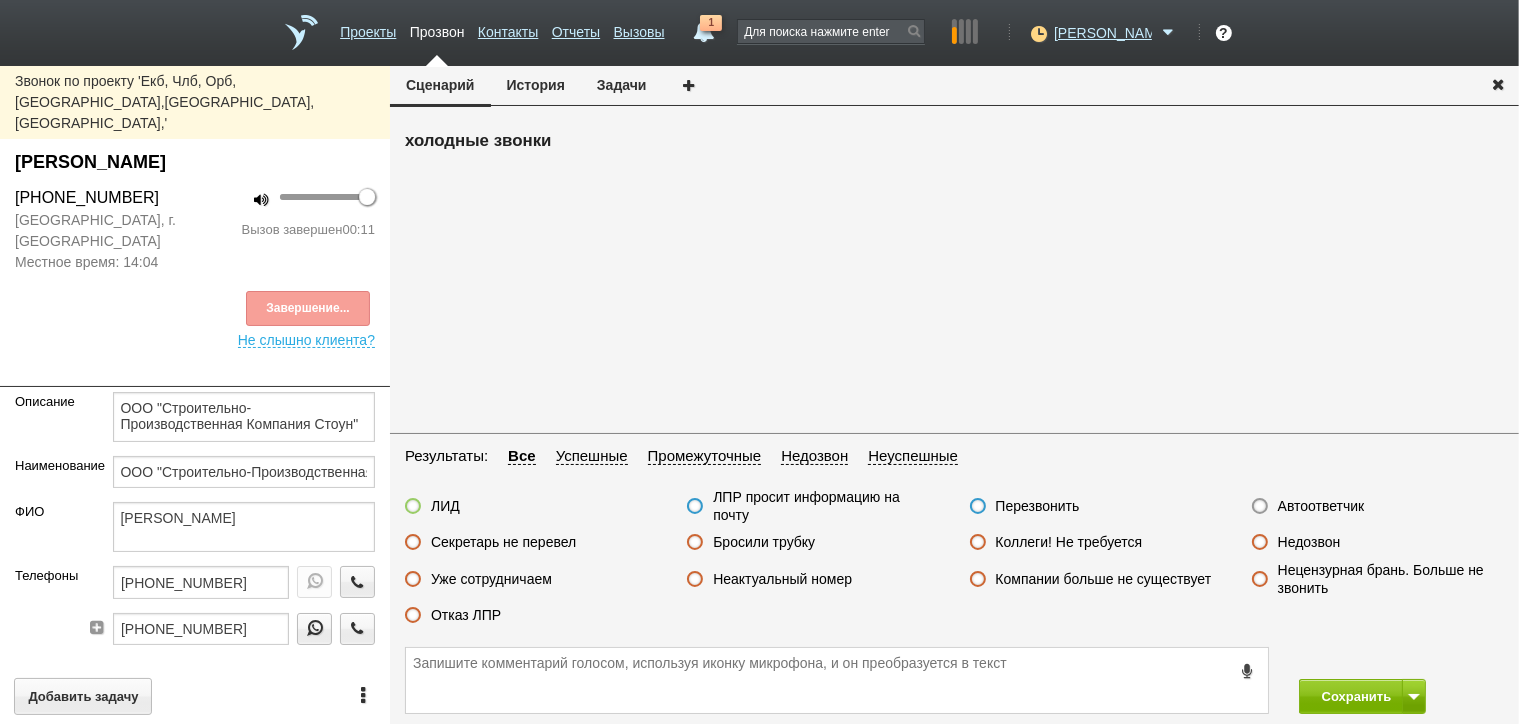 click on "Отказ ЛПР" at bounding box center (466, 615) 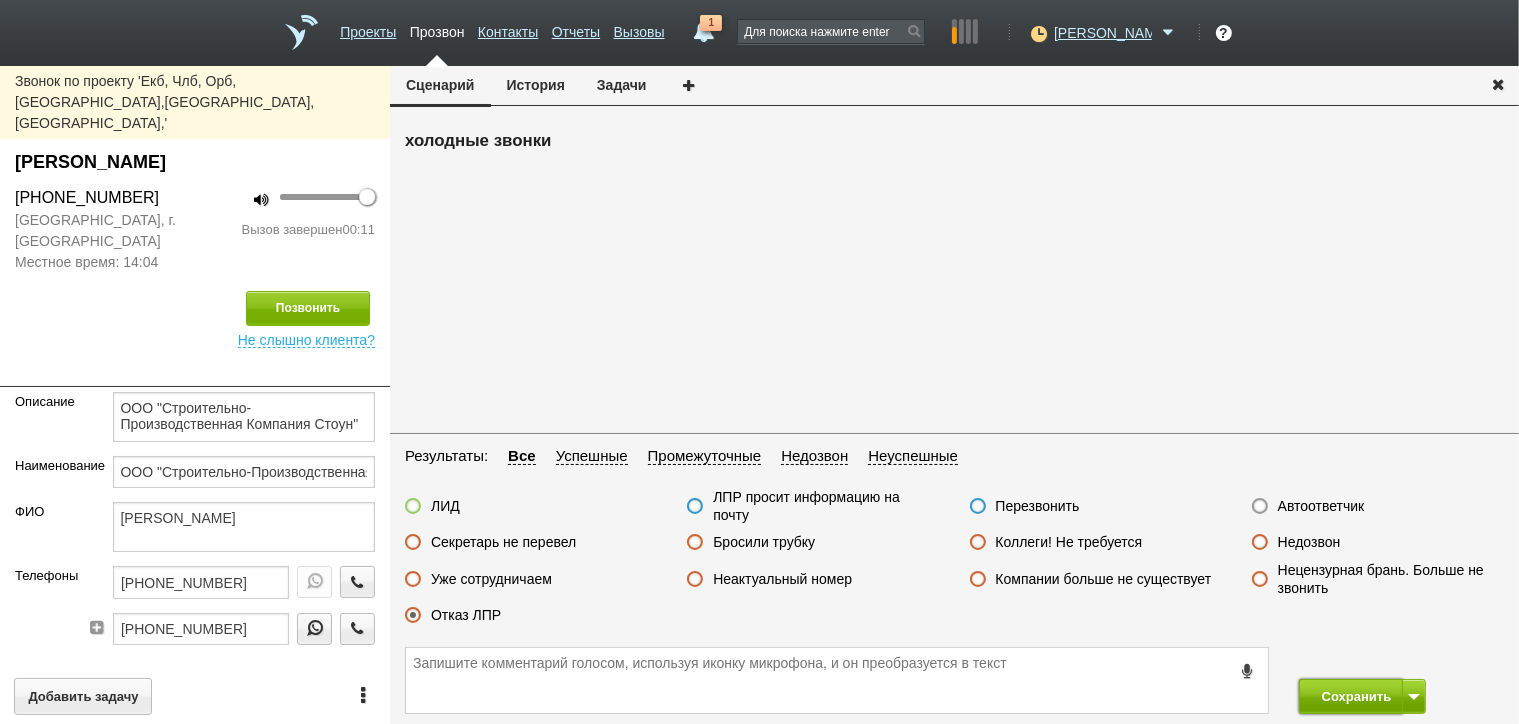 click on "Сохранить" at bounding box center (1351, 696) 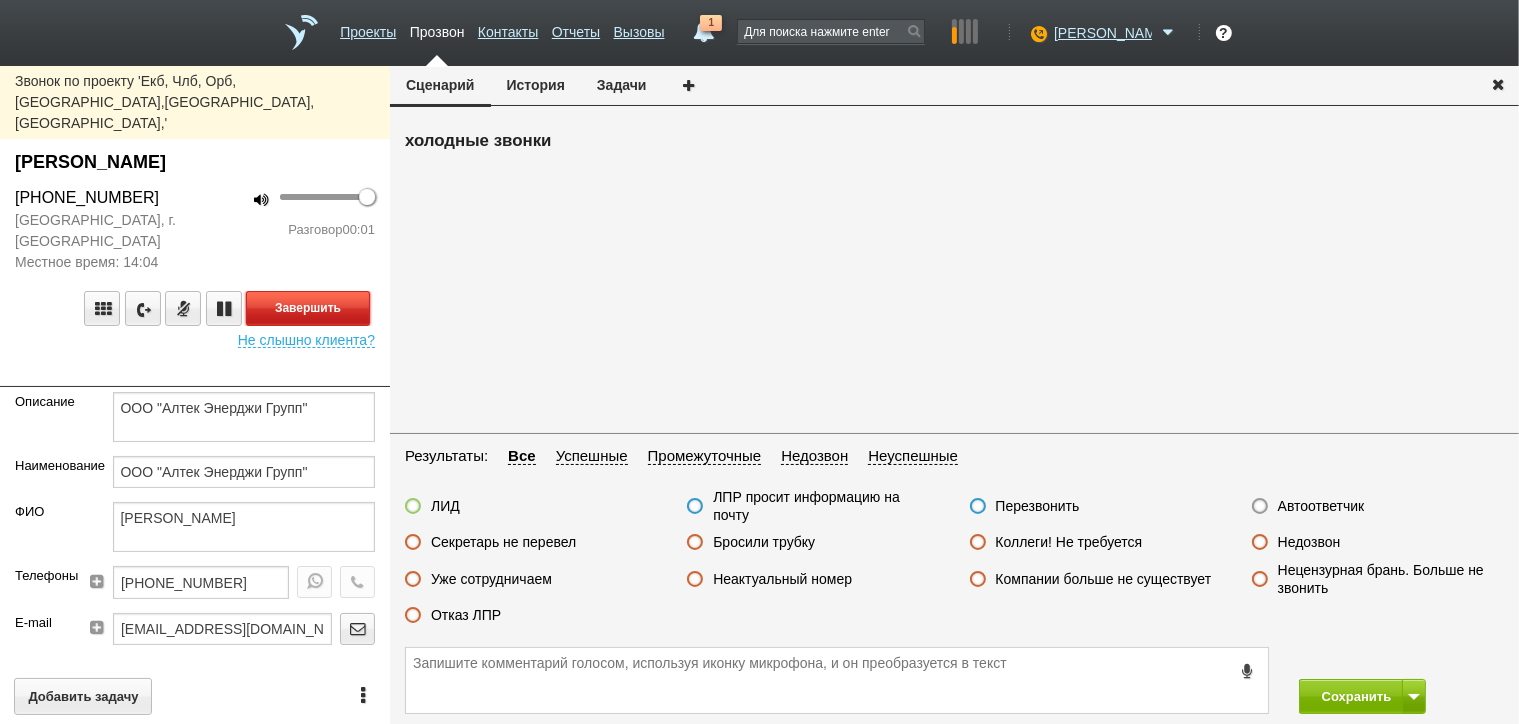 click on "Завершить" at bounding box center (308, 308) 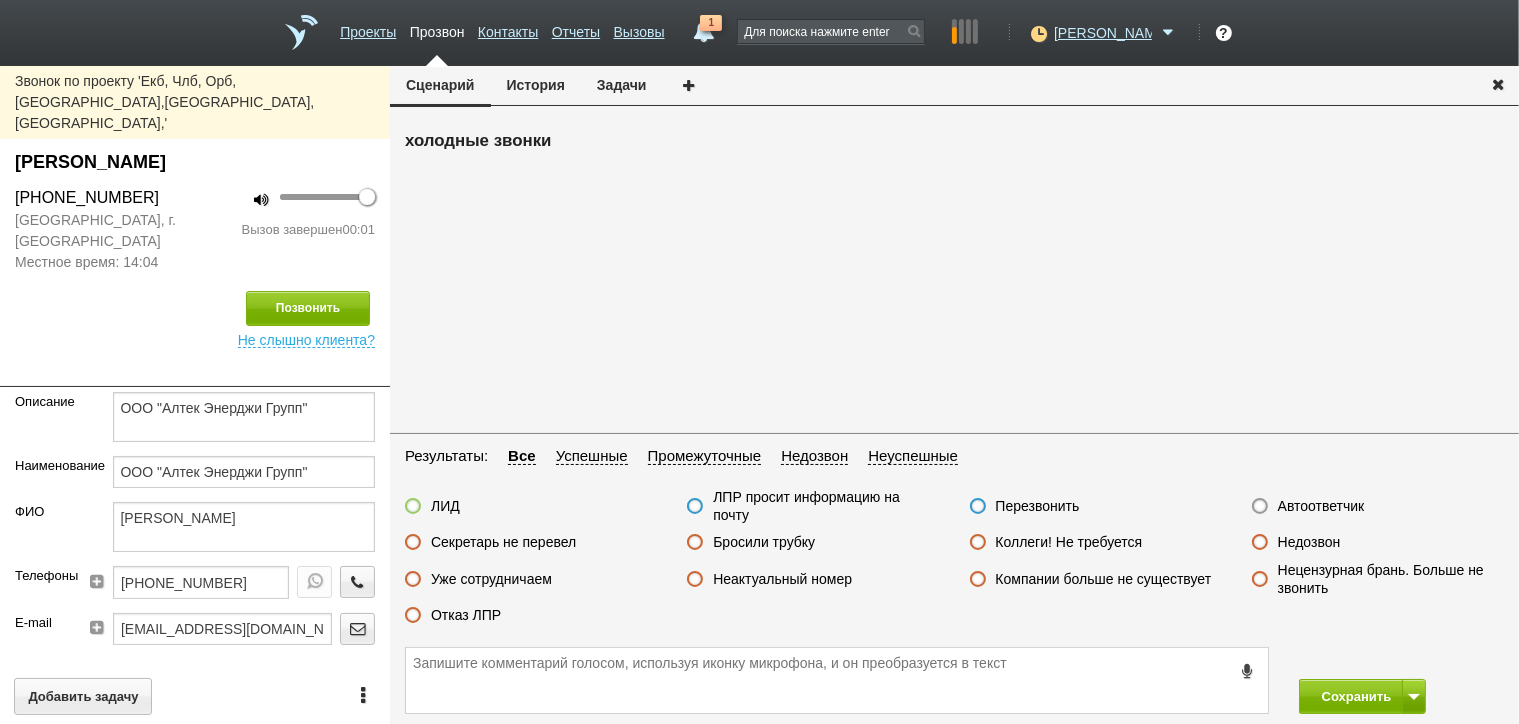 click on "Автоответчик" at bounding box center [1321, 506] 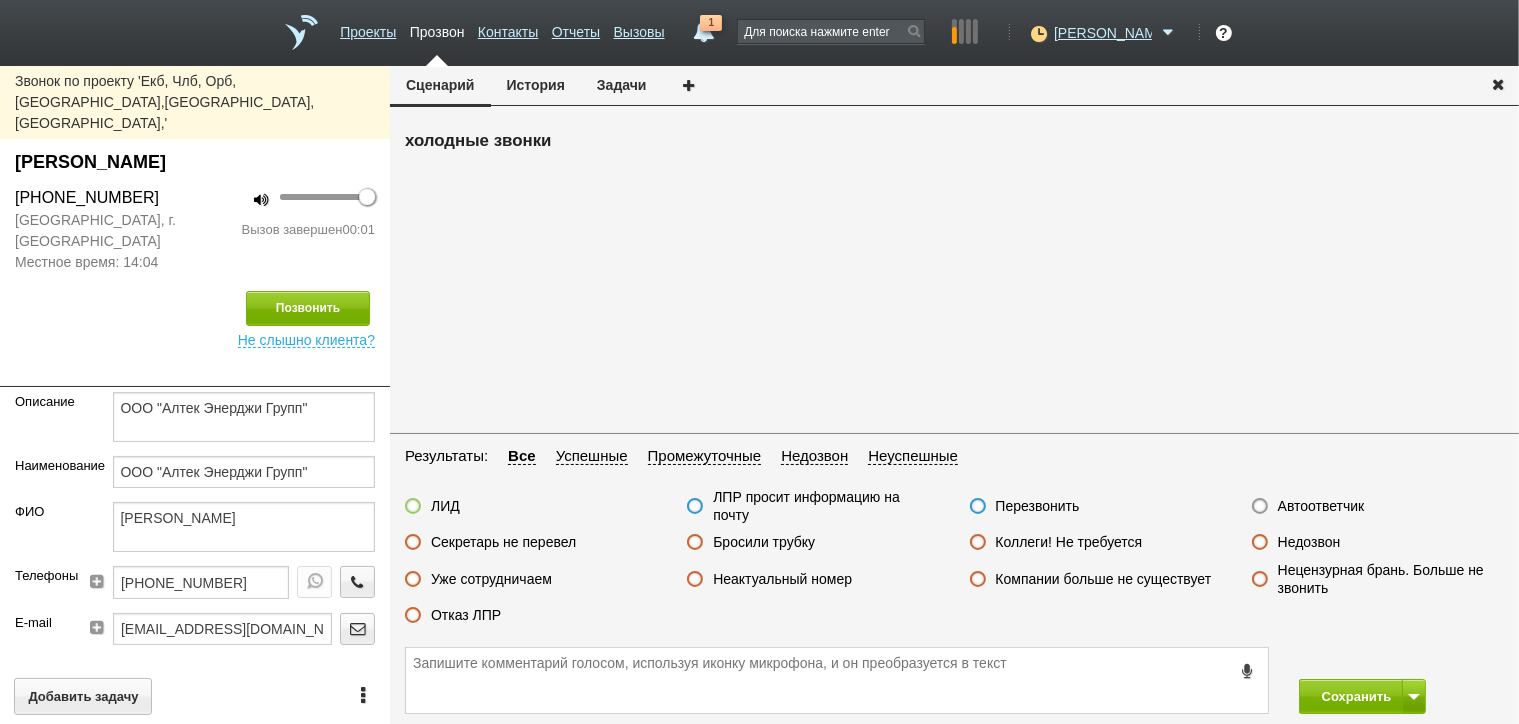 click on "Автоответчик" at bounding box center [0, 0] 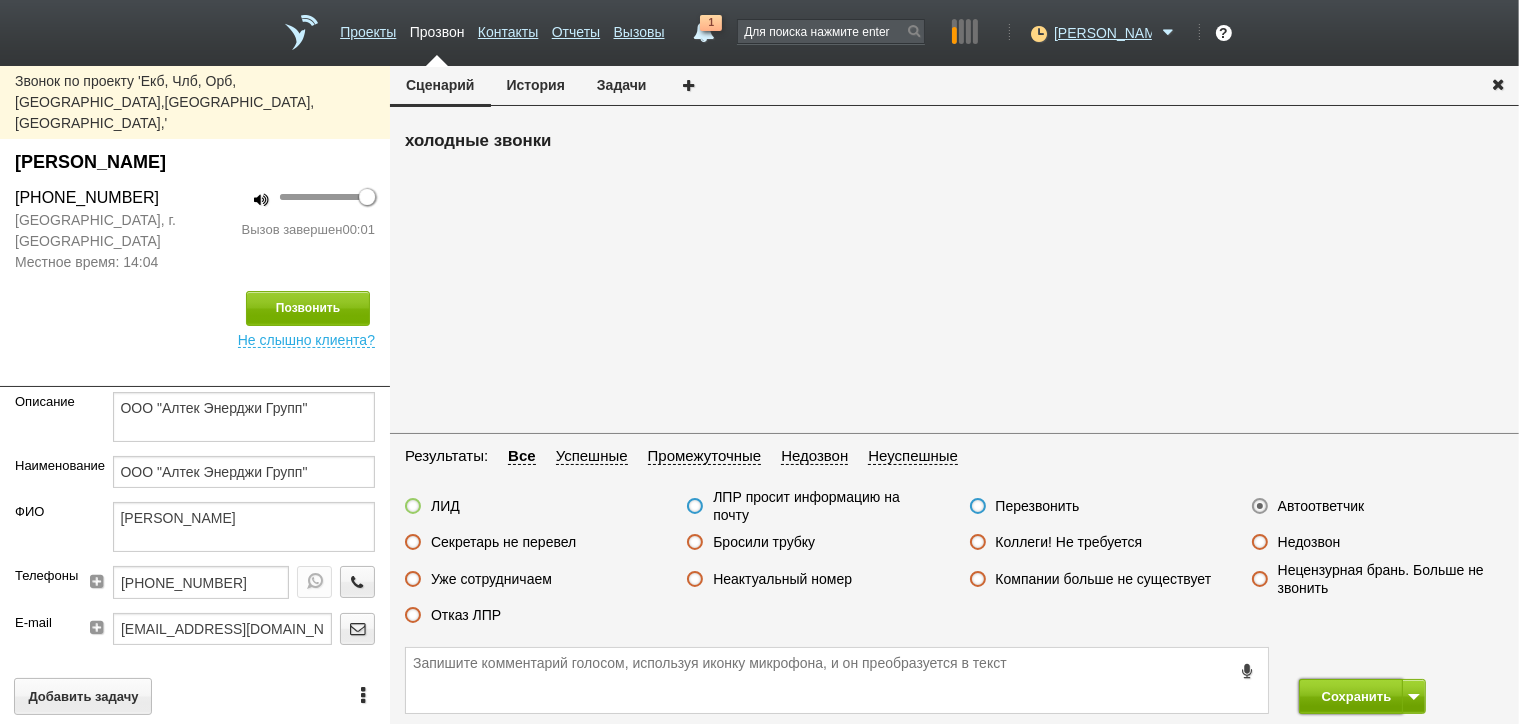 drag, startPoint x: 1333, startPoint y: 688, endPoint x: 1098, endPoint y: 543, distance: 276.13403 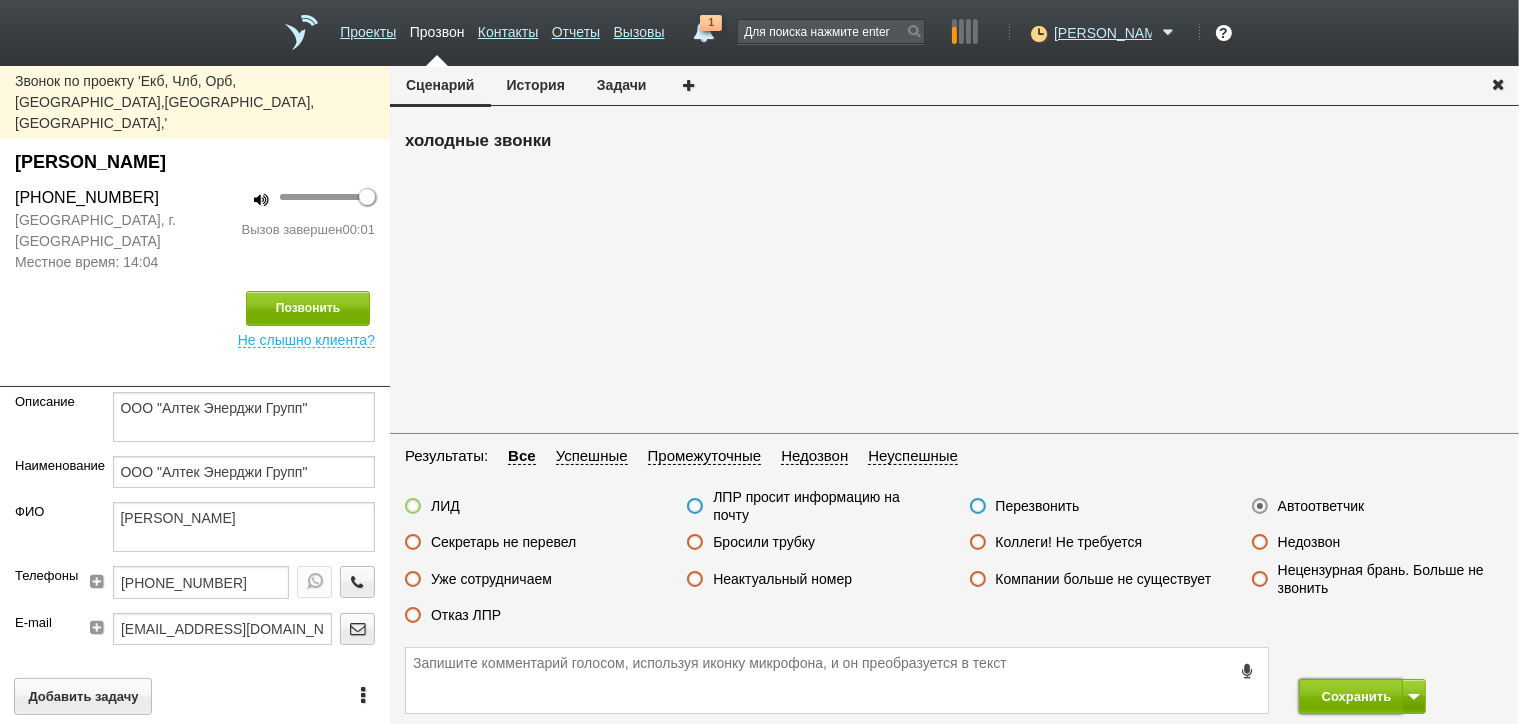 click on "Сохранить" at bounding box center (1351, 696) 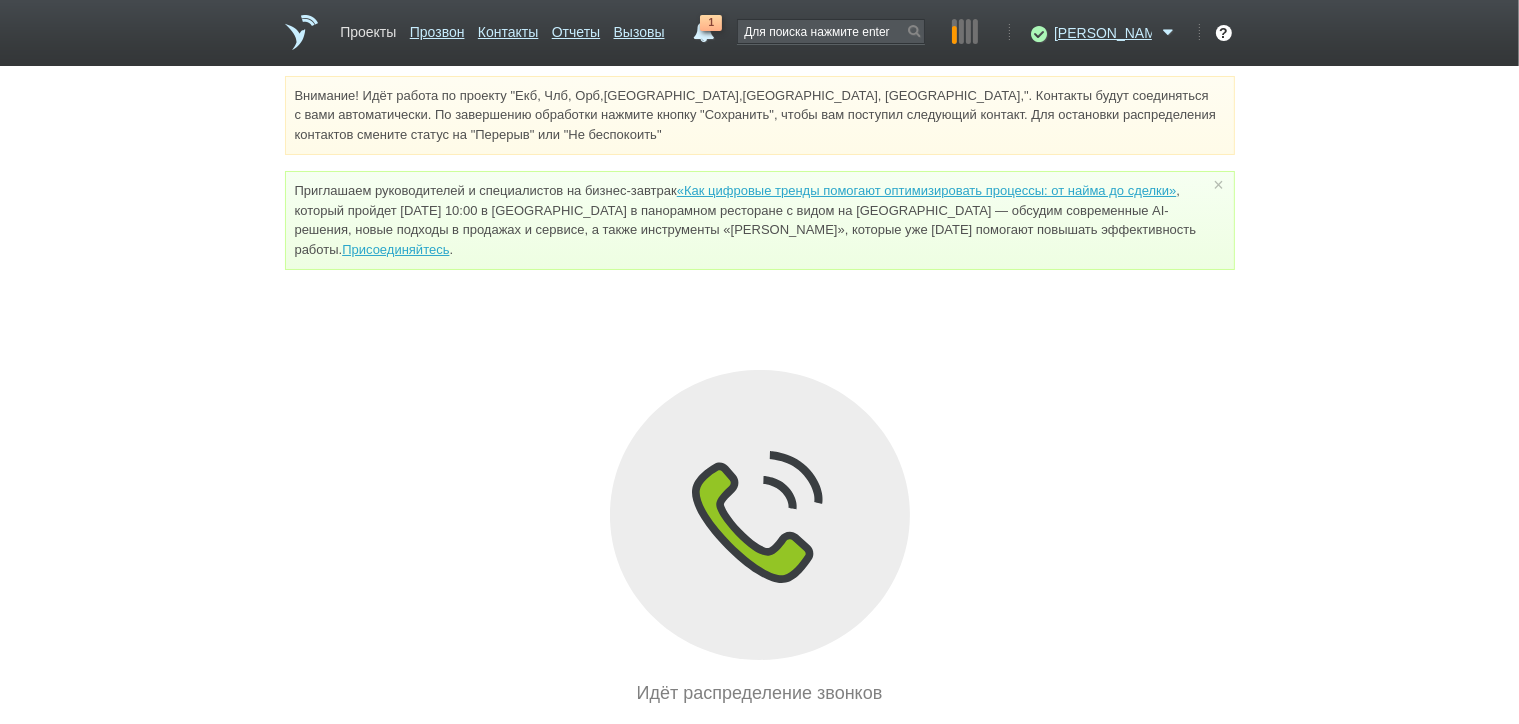 click on "Проекты" at bounding box center (368, 28) 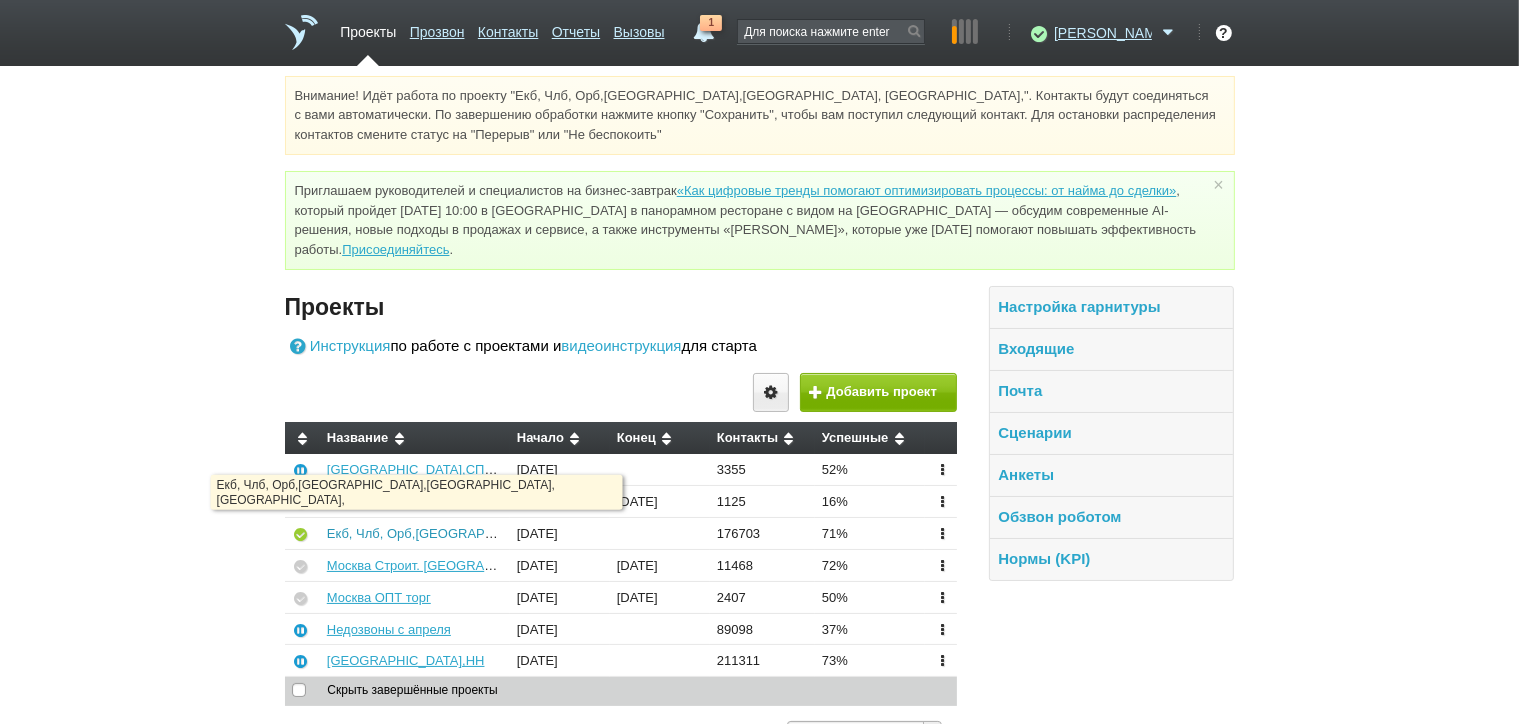 click on "Екб, Члб, Орб,[GEOGRAPHIC_DATA],[GEOGRAPHIC_DATA], [GEOGRAPHIC_DATA]," at bounding box center (581, 533) 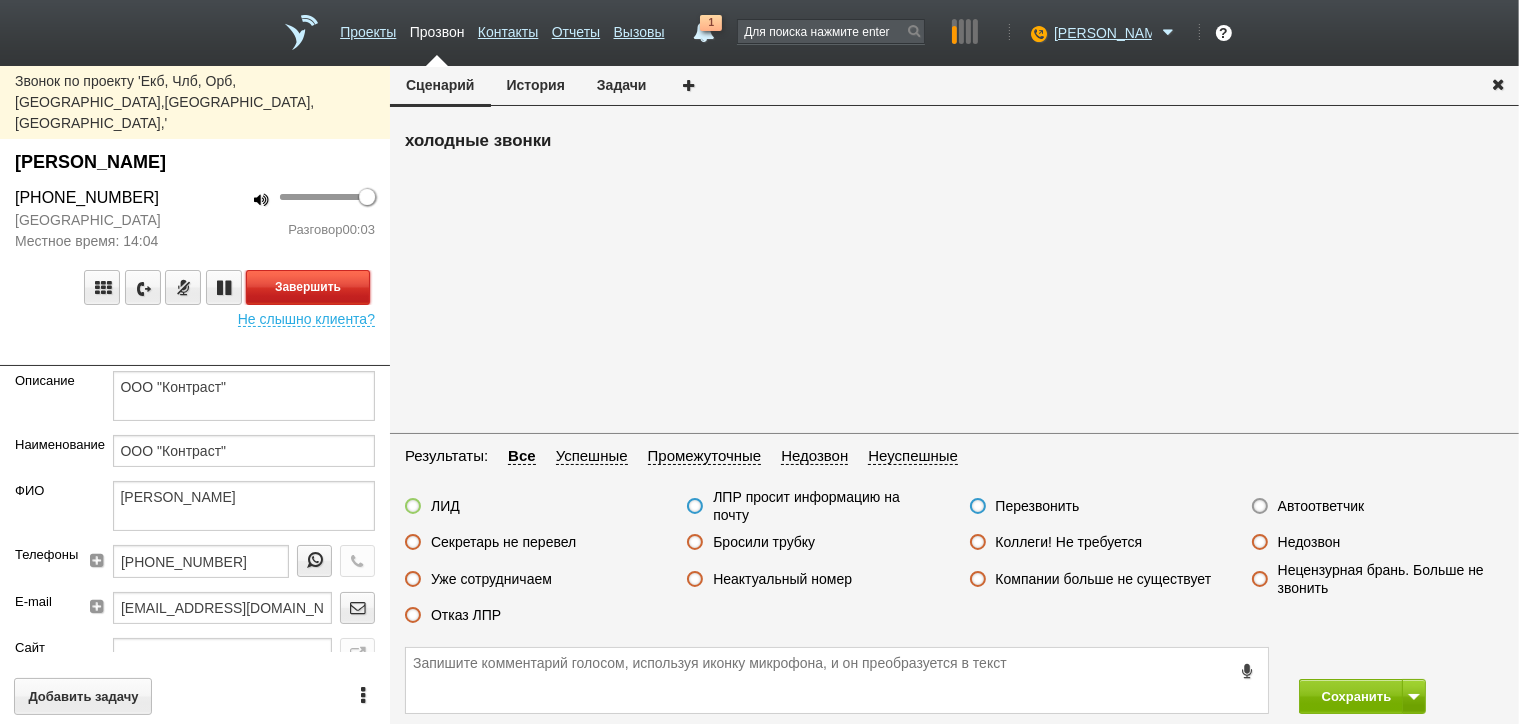 click on "Завершить" at bounding box center (308, 287) 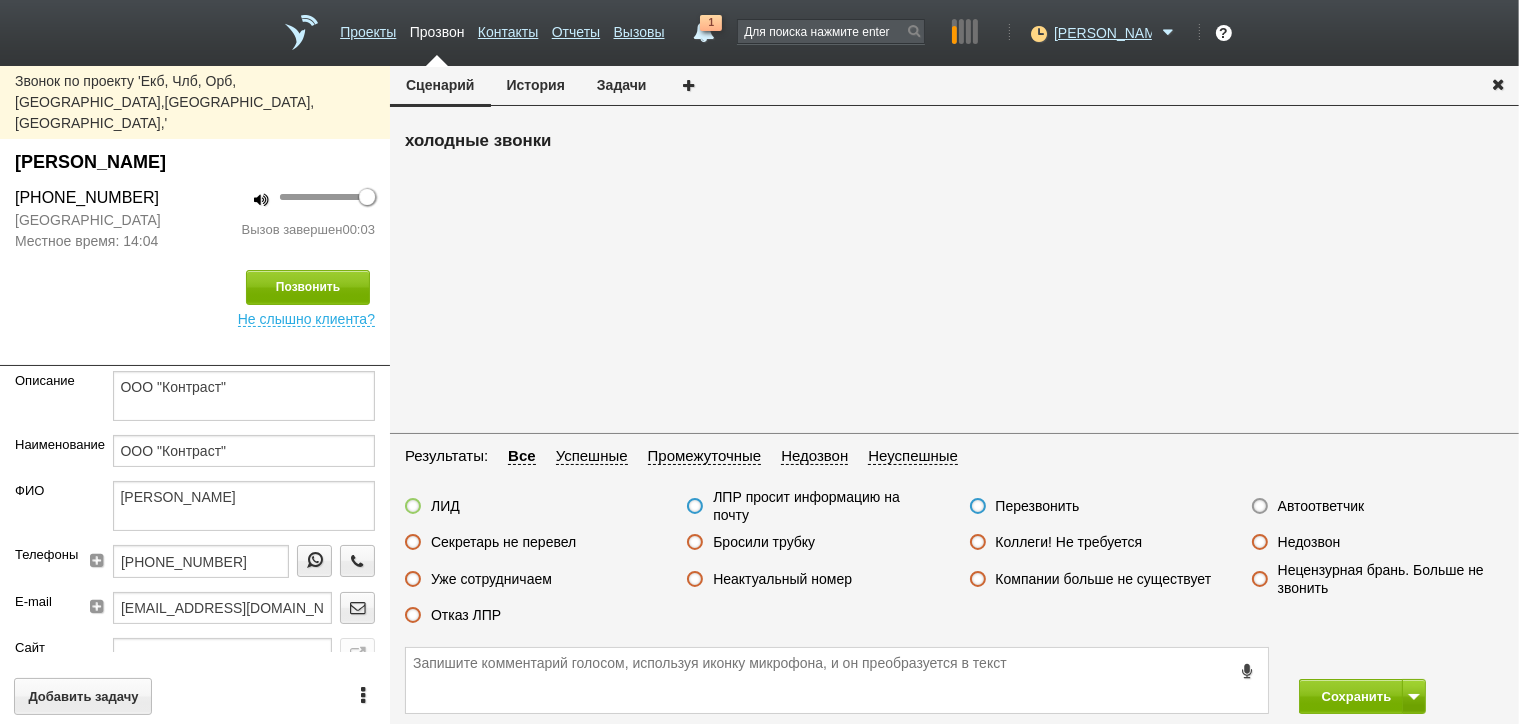 click on "Автоответчик" at bounding box center (1321, 506) 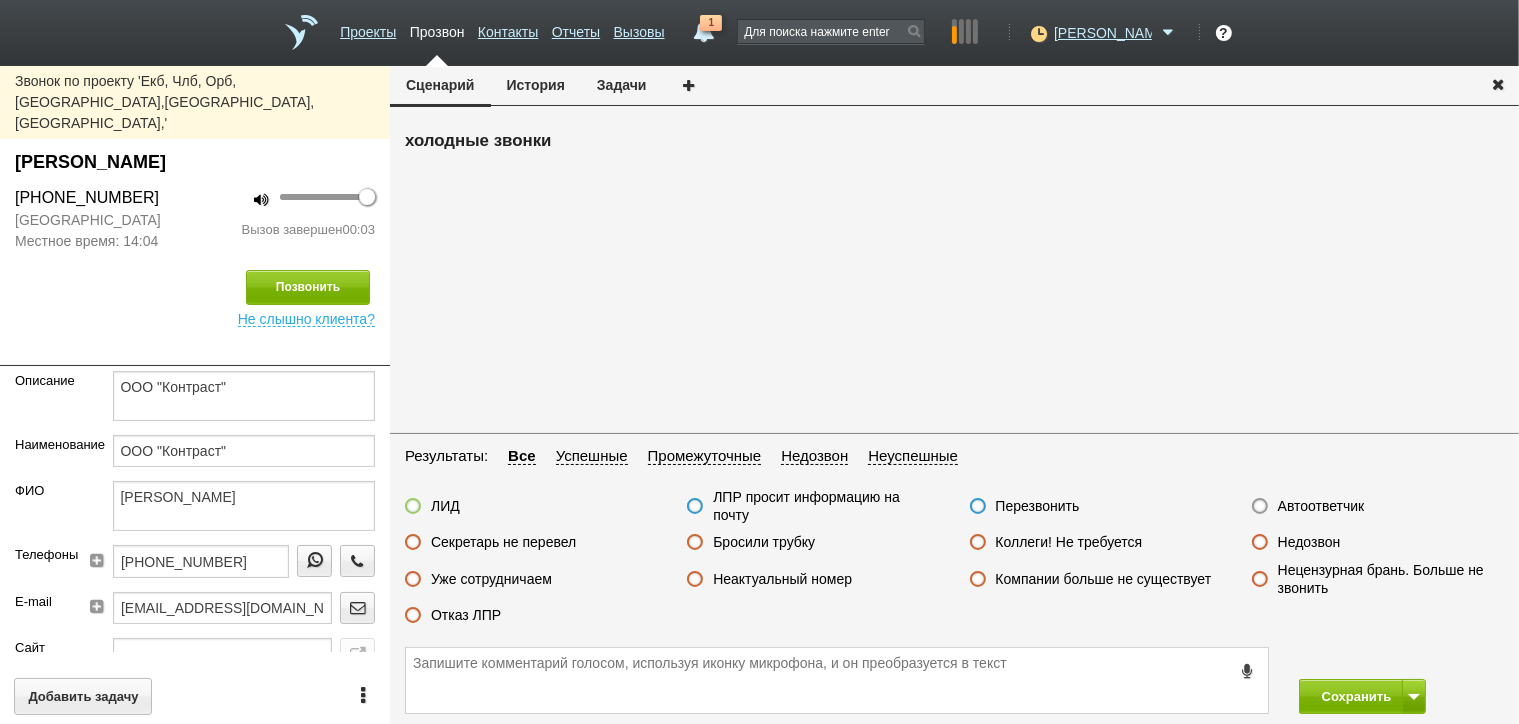 click on "Автоответчик" at bounding box center (0, 0) 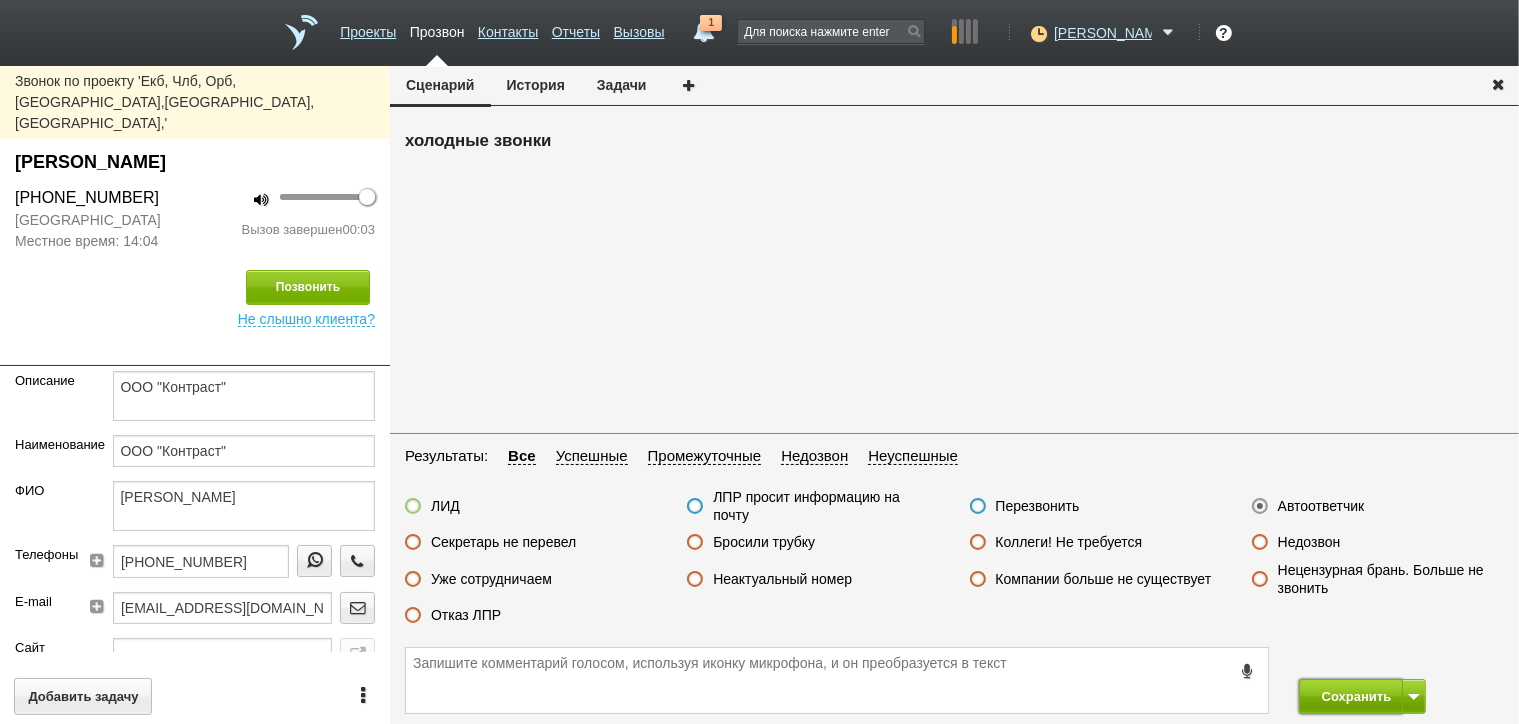 drag, startPoint x: 1344, startPoint y: 692, endPoint x: 1334, endPoint y: 687, distance: 11.18034 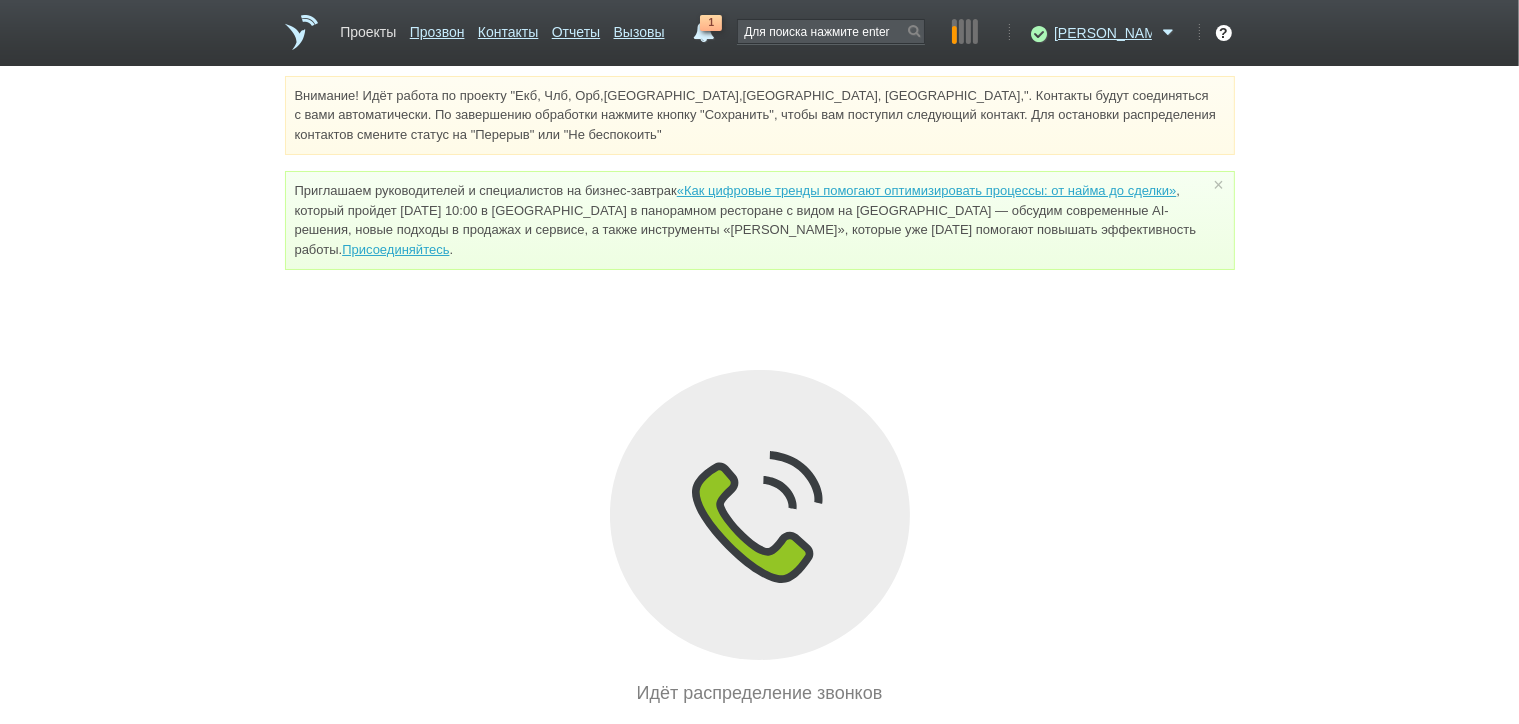 click on "Проекты" at bounding box center (368, 28) 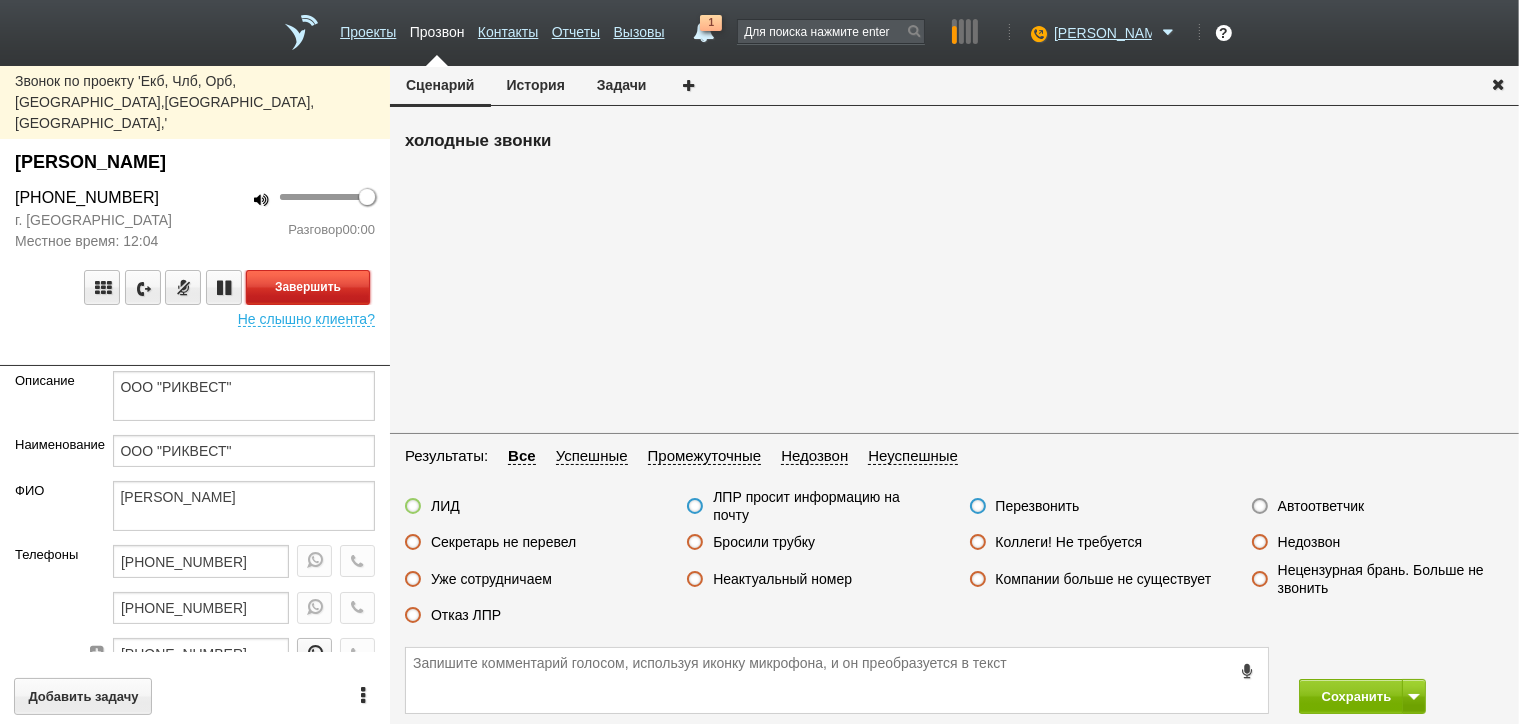 click on "Завершить" at bounding box center (308, 287) 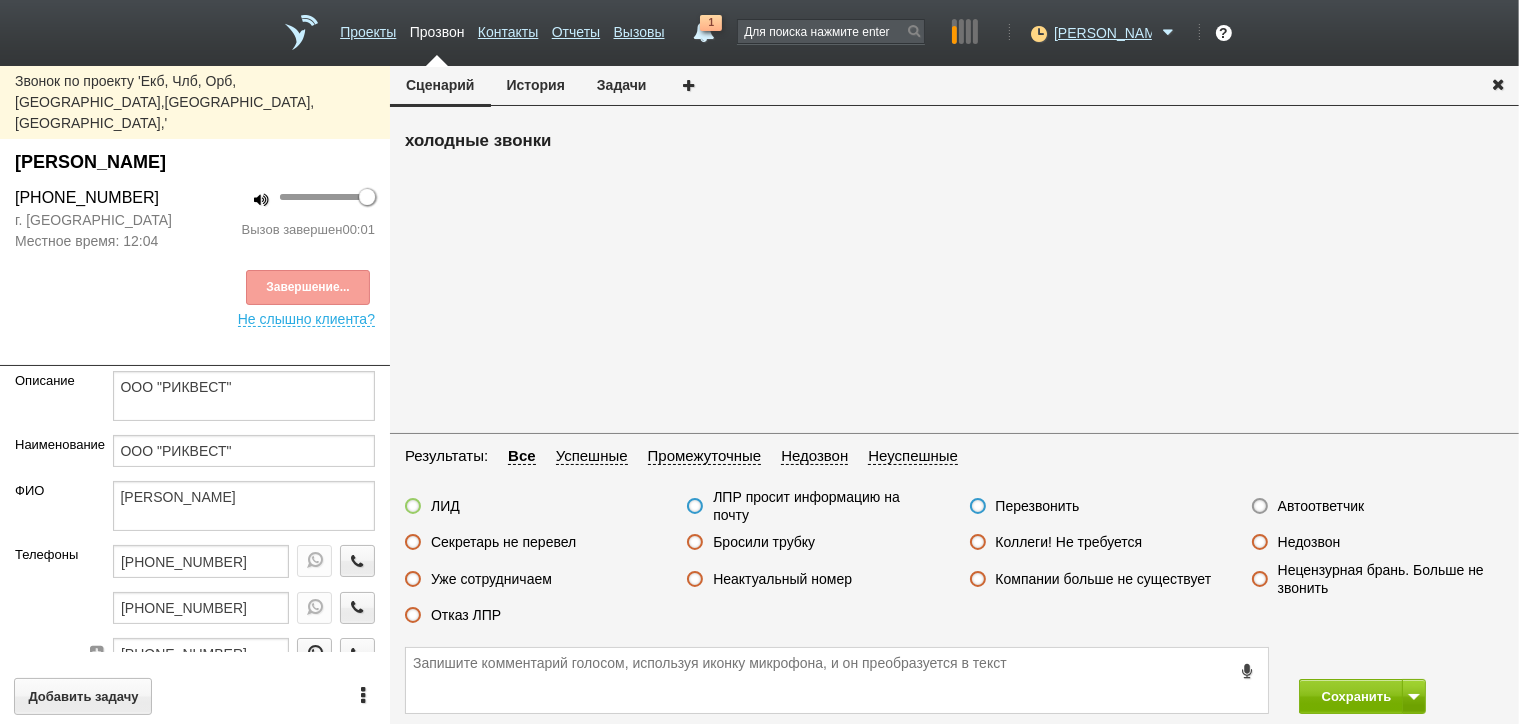 click on "Автоответчик" at bounding box center (1321, 506) 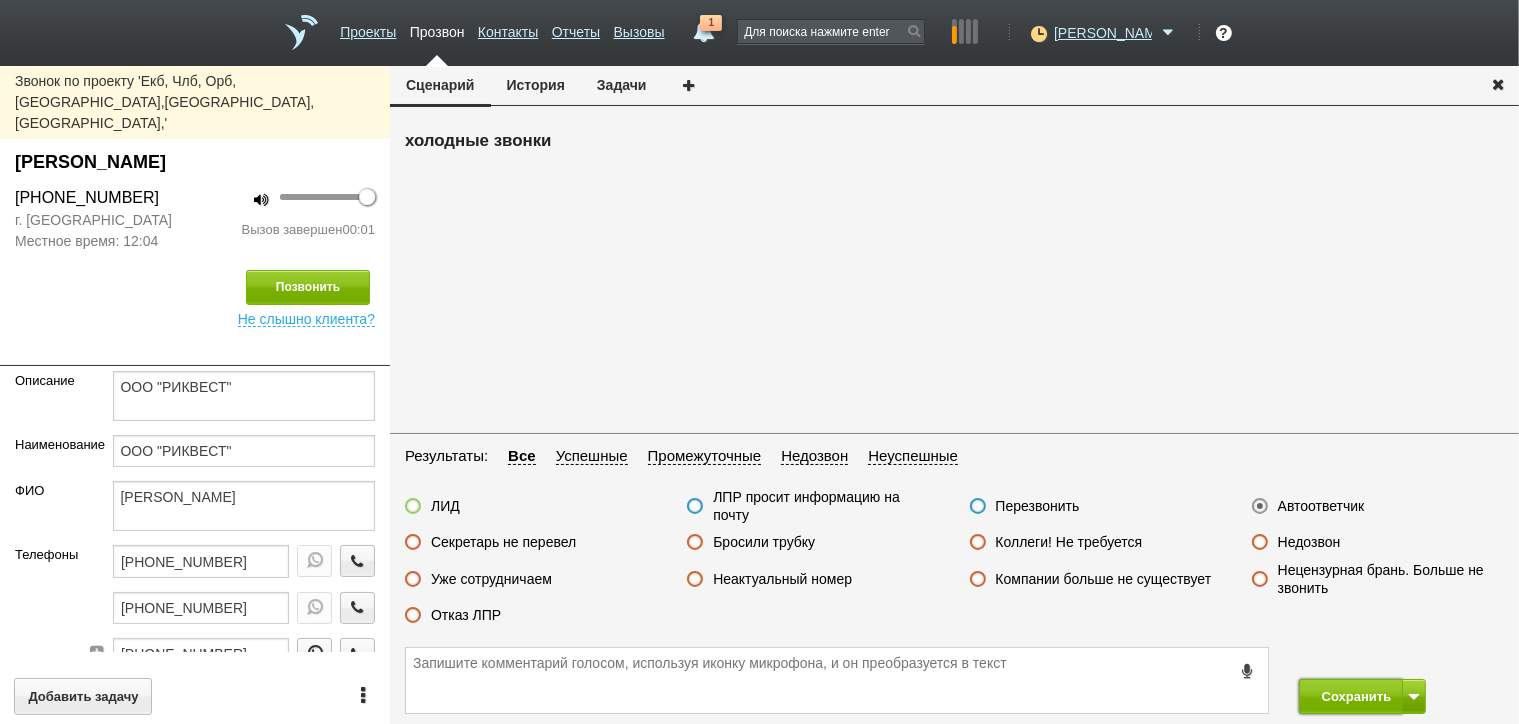 drag, startPoint x: 1328, startPoint y: 708, endPoint x: 1309, endPoint y: 662, distance: 49.76947 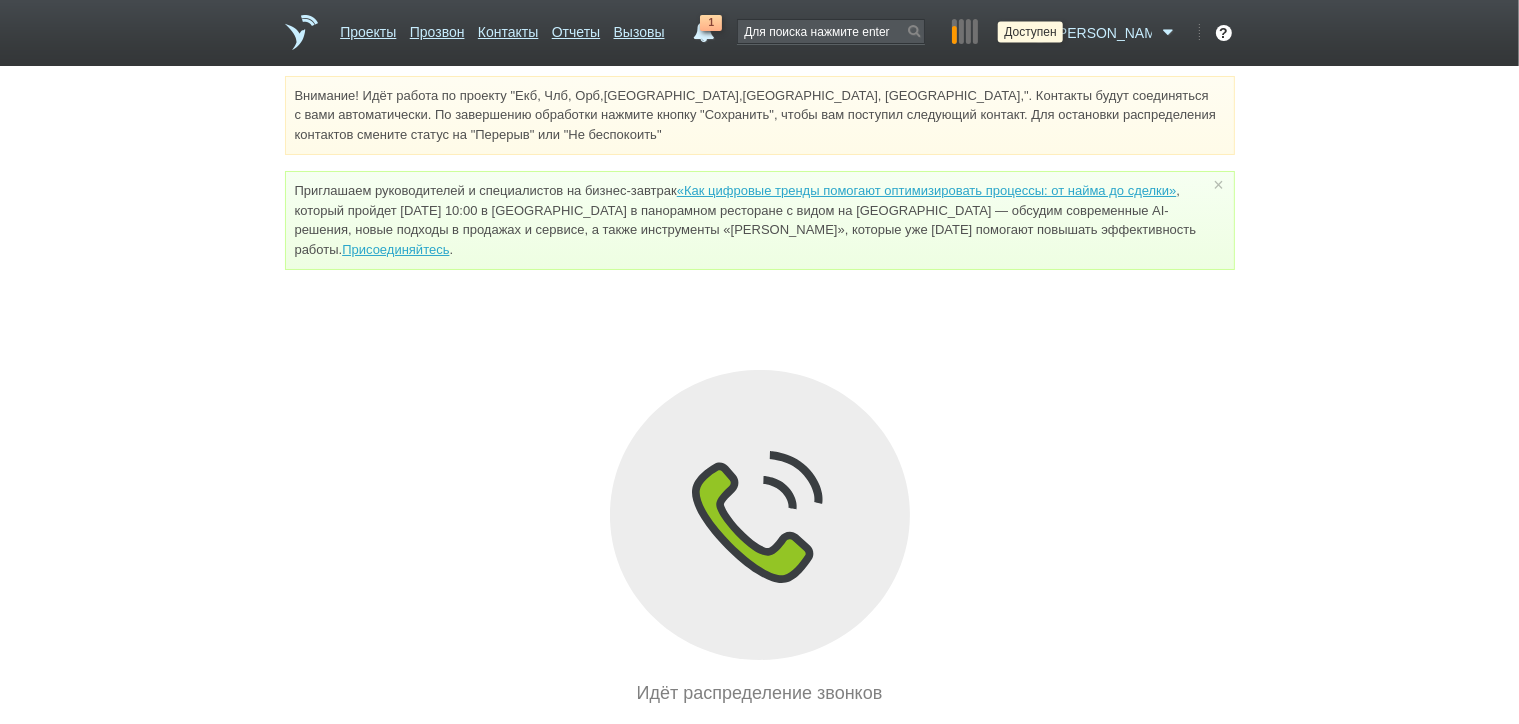 click at bounding box center [1036, 33] 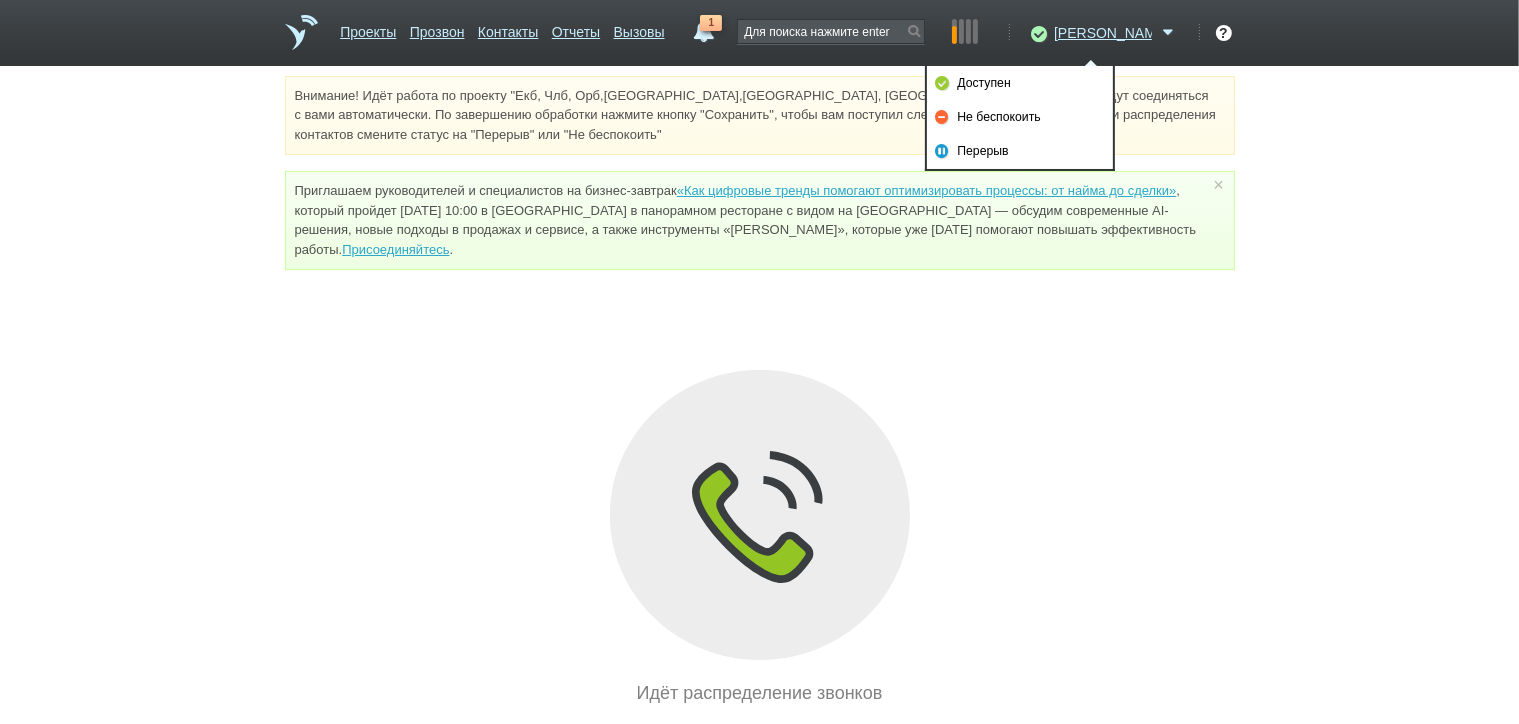 drag, startPoint x: 1038, startPoint y: 109, endPoint x: 962, endPoint y: 92, distance: 77.87811 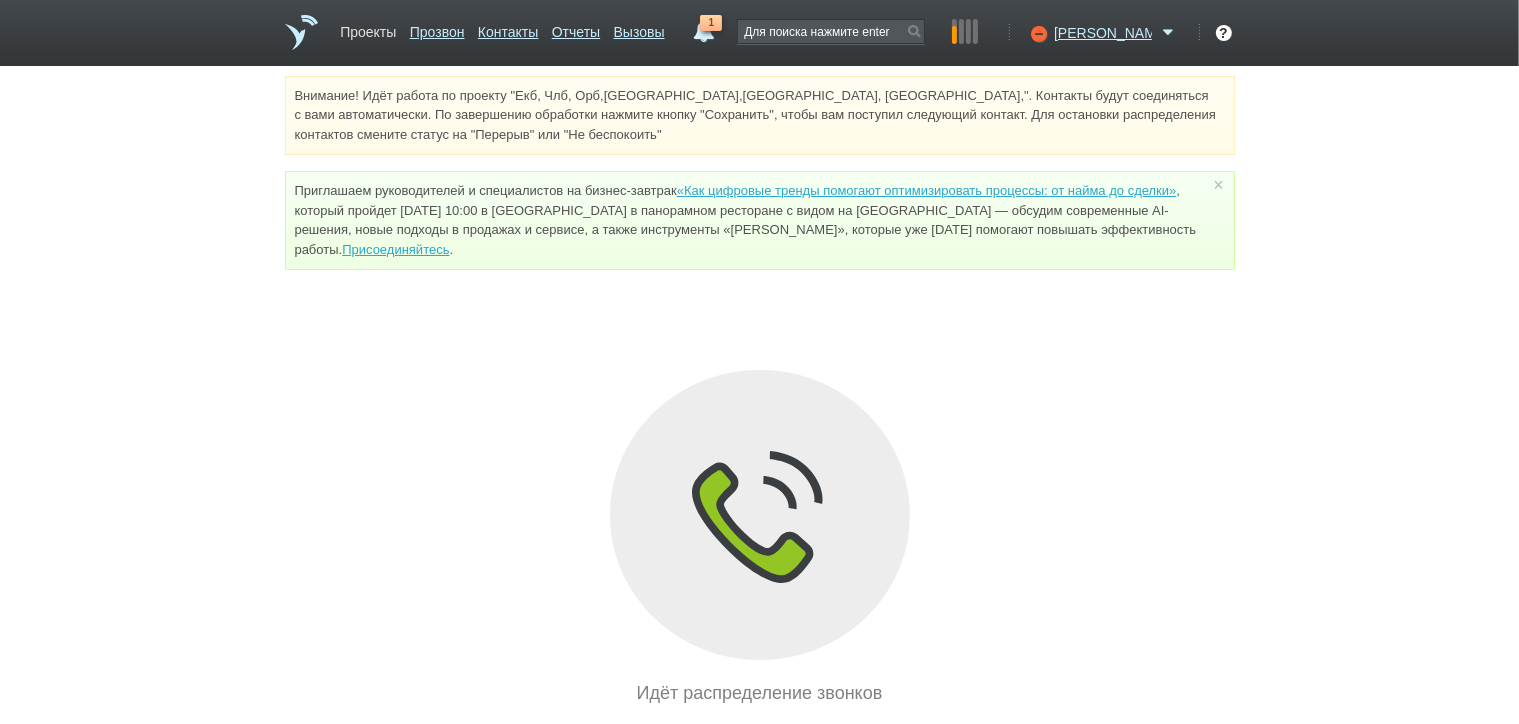 click on "Проекты" at bounding box center (368, 28) 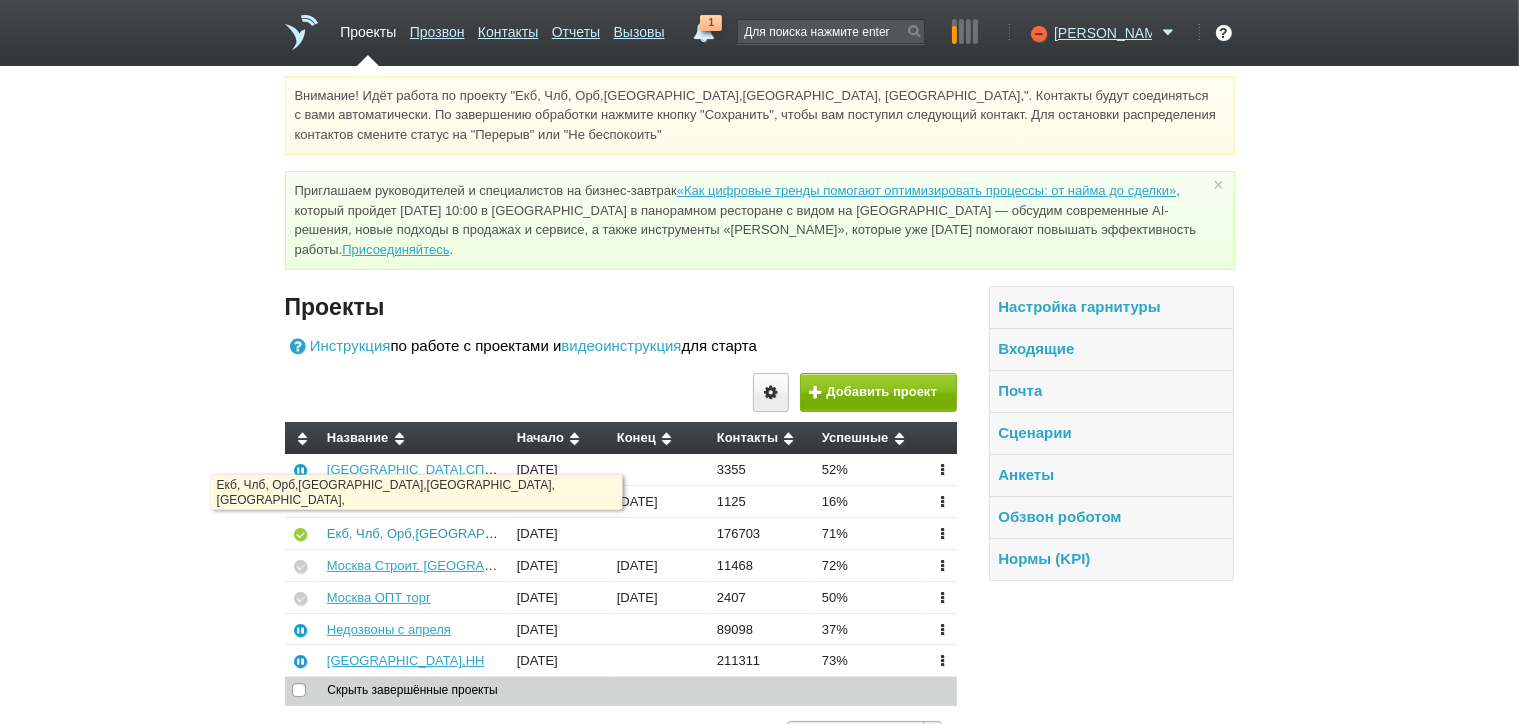 click on "Екб, Члб, Орб,[GEOGRAPHIC_DATA],[GEOGRAPHIC_DATA], [GEOGRAPHIC_DATA]," at bounding box center [581, 533] 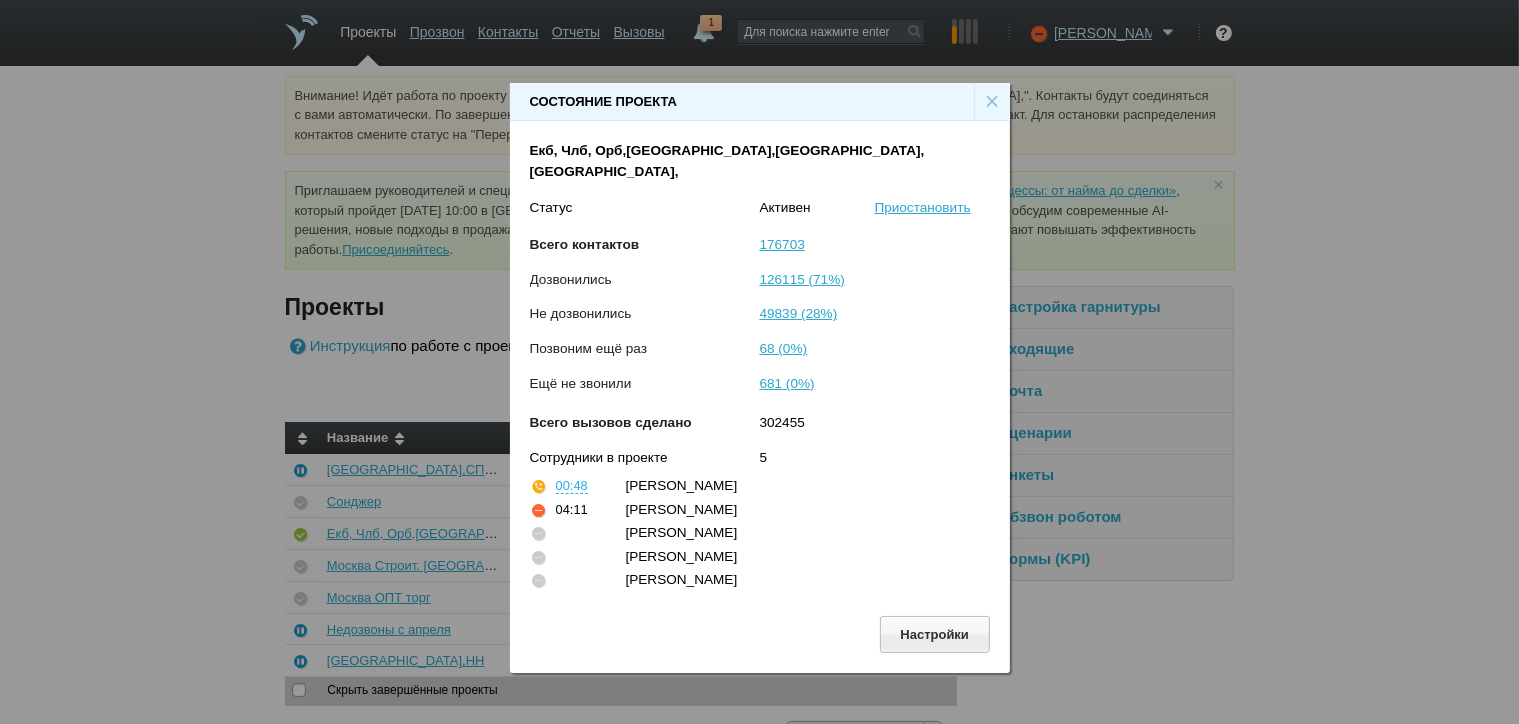 click on "×" at bounding box center [992, 102] 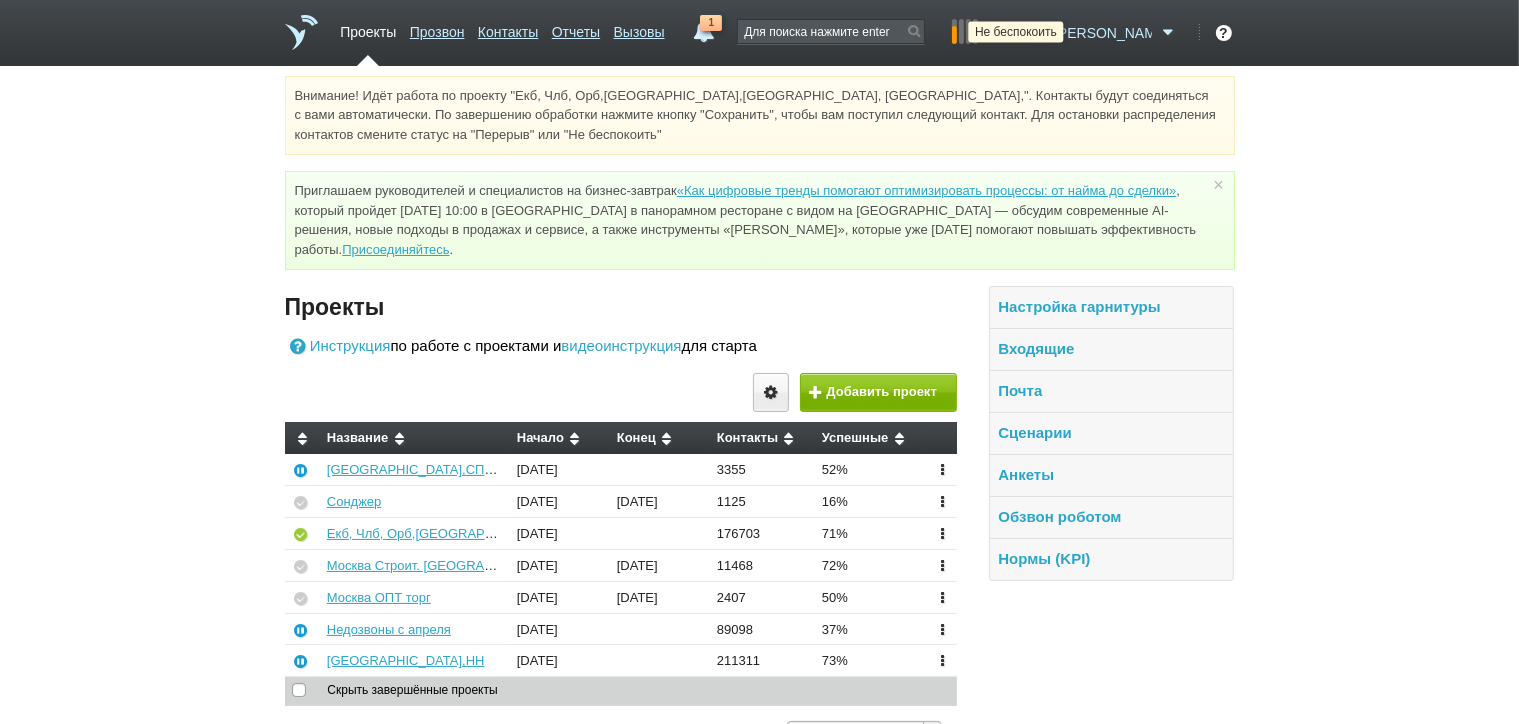click at bounding box center (1036, 33) 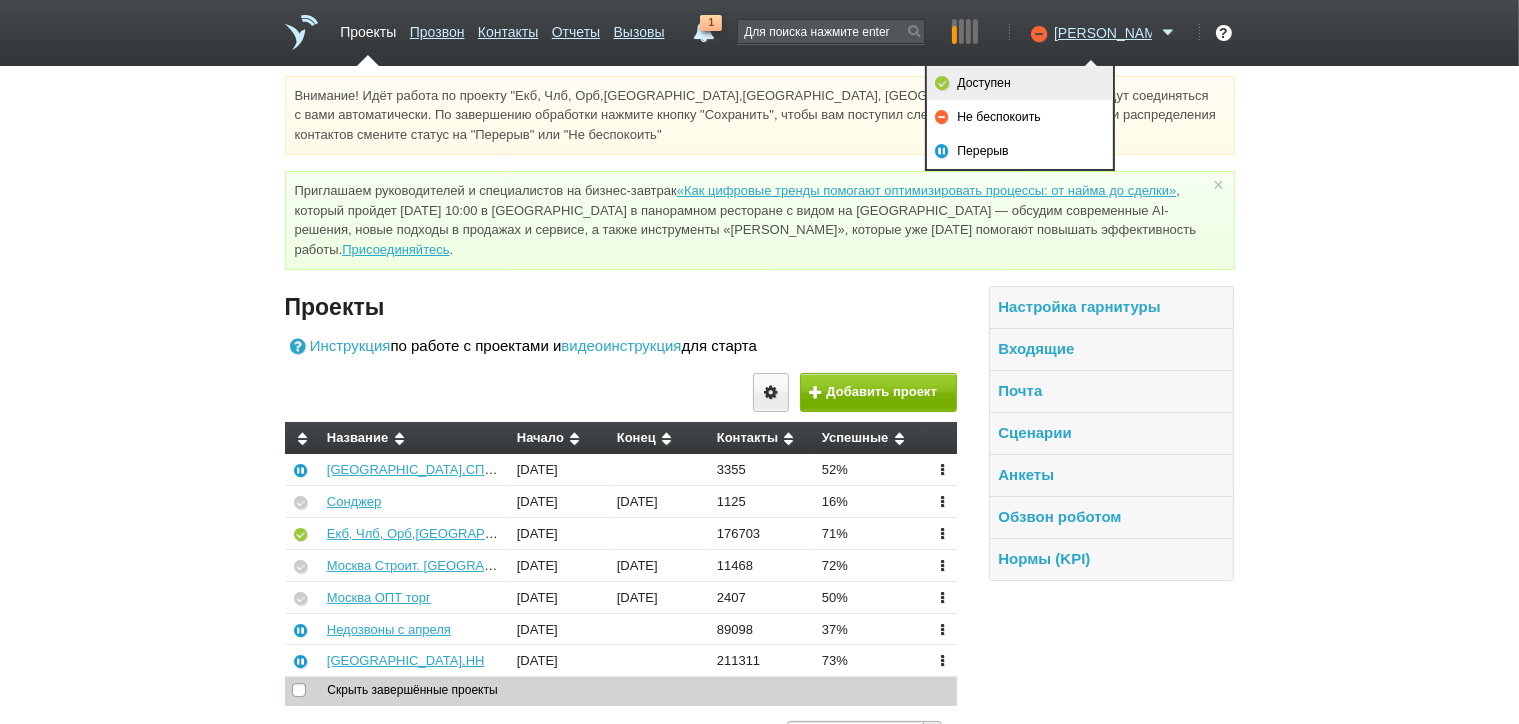 click on "Доступен" at bounding box center (1020, 83) 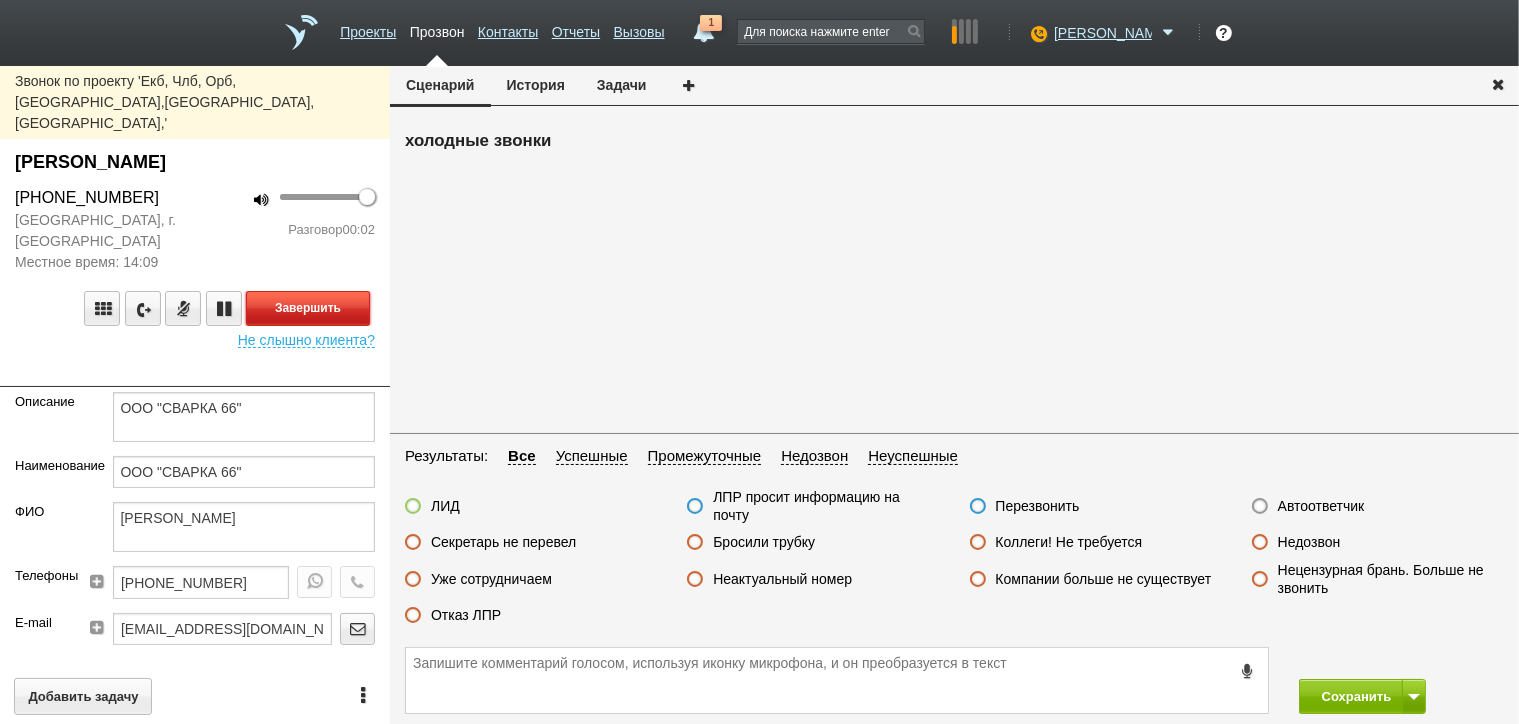 click on "Завершить" at bounding box center (308, 308) 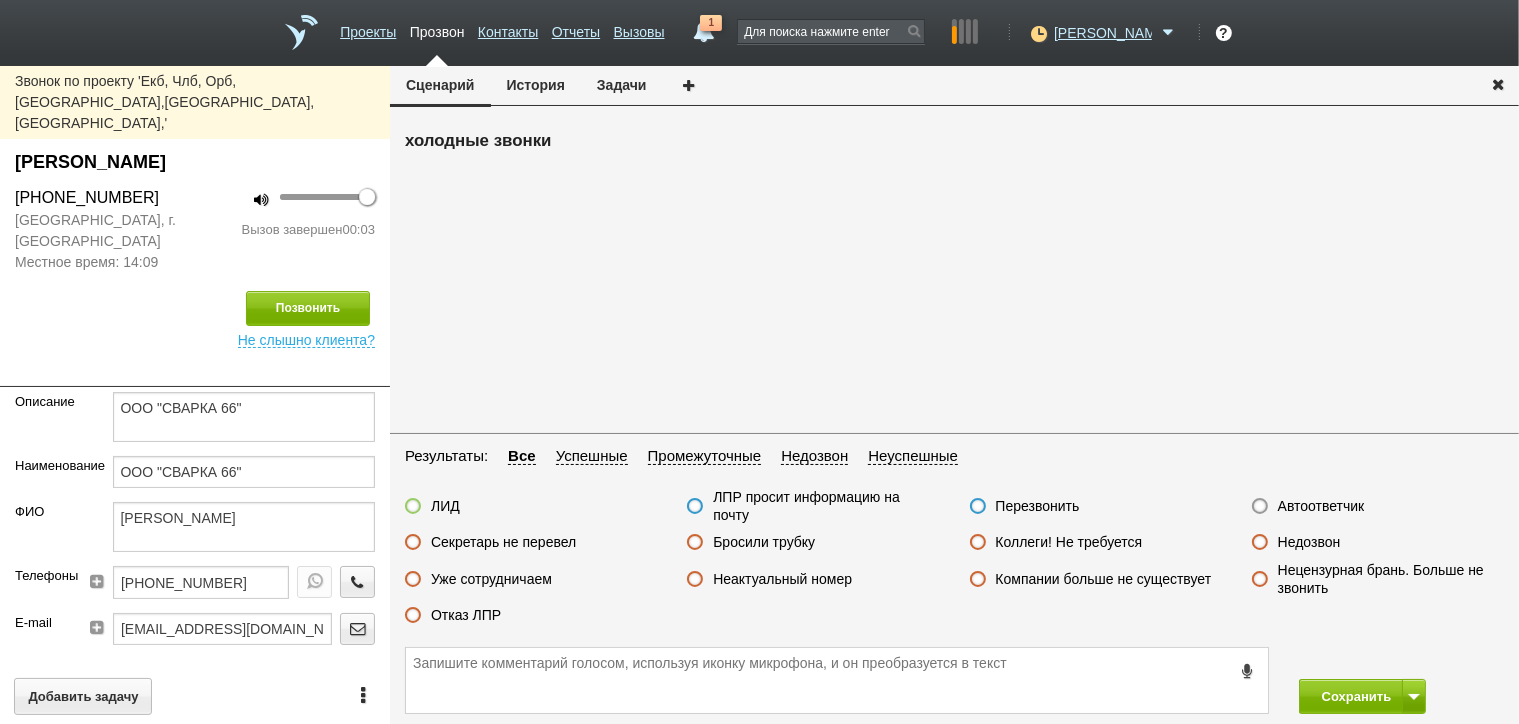 click on "Недозвон" at bounding box center [1309, 542] 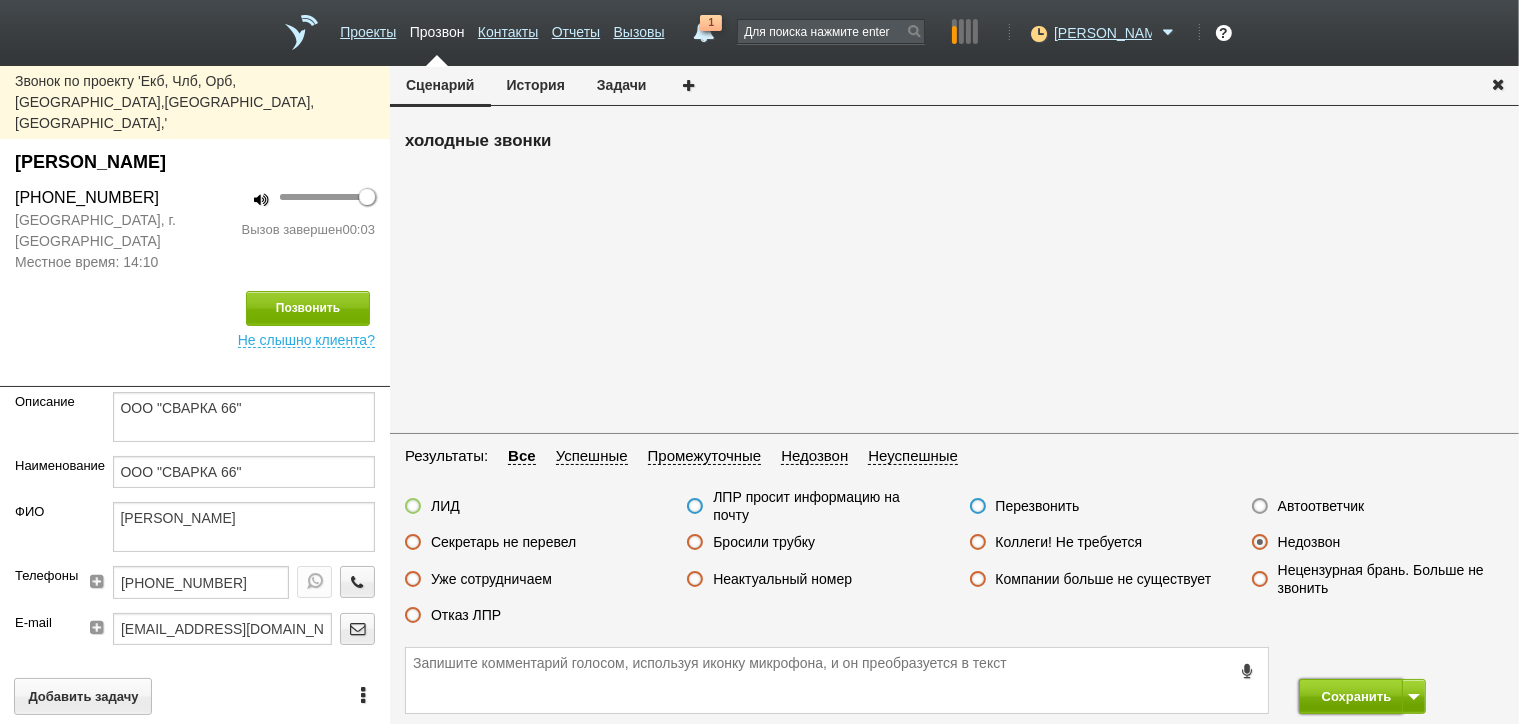 click on "Сохранить" at bounding box center (1351, 696) 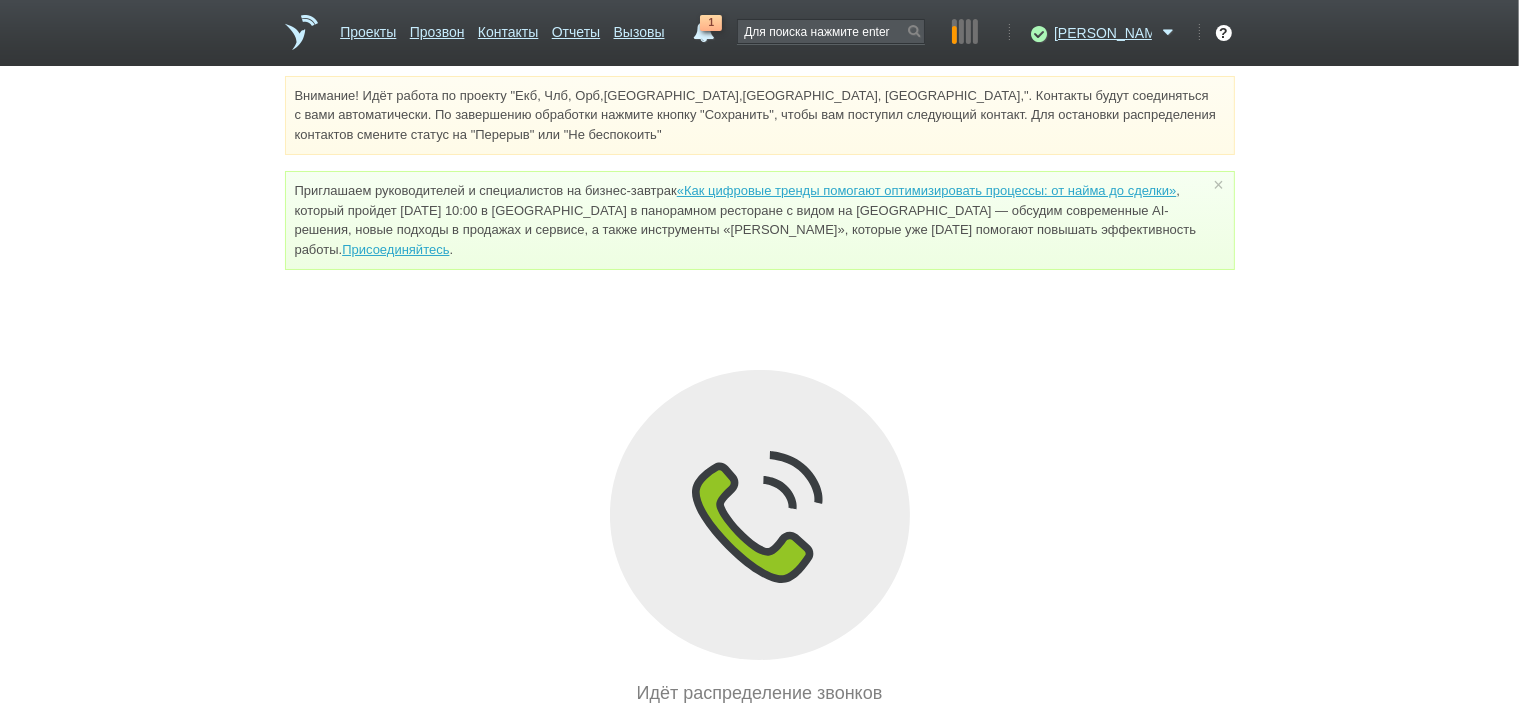 click on "1" at bounding box center [711, 23] 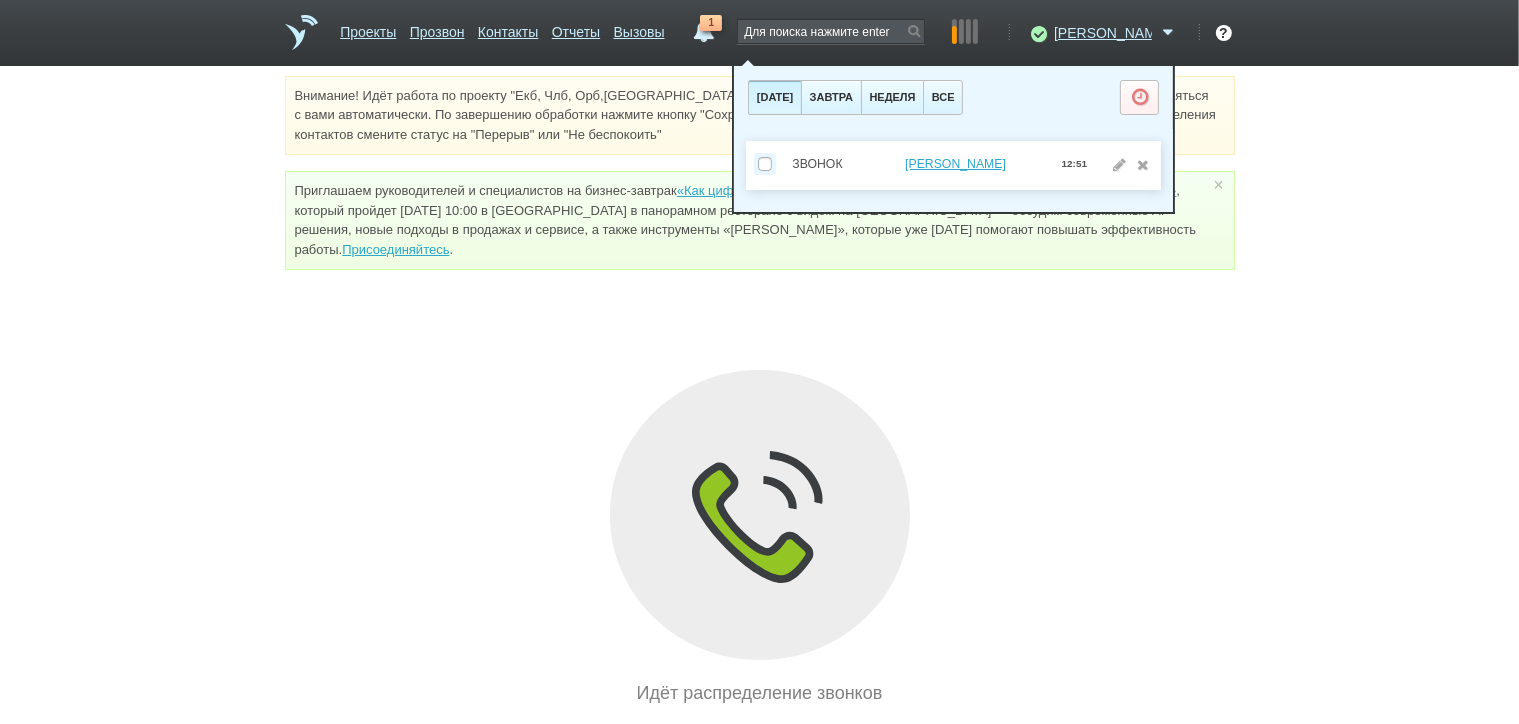 click on "Идёт распределение звонков" at bounding box center [760, 538] 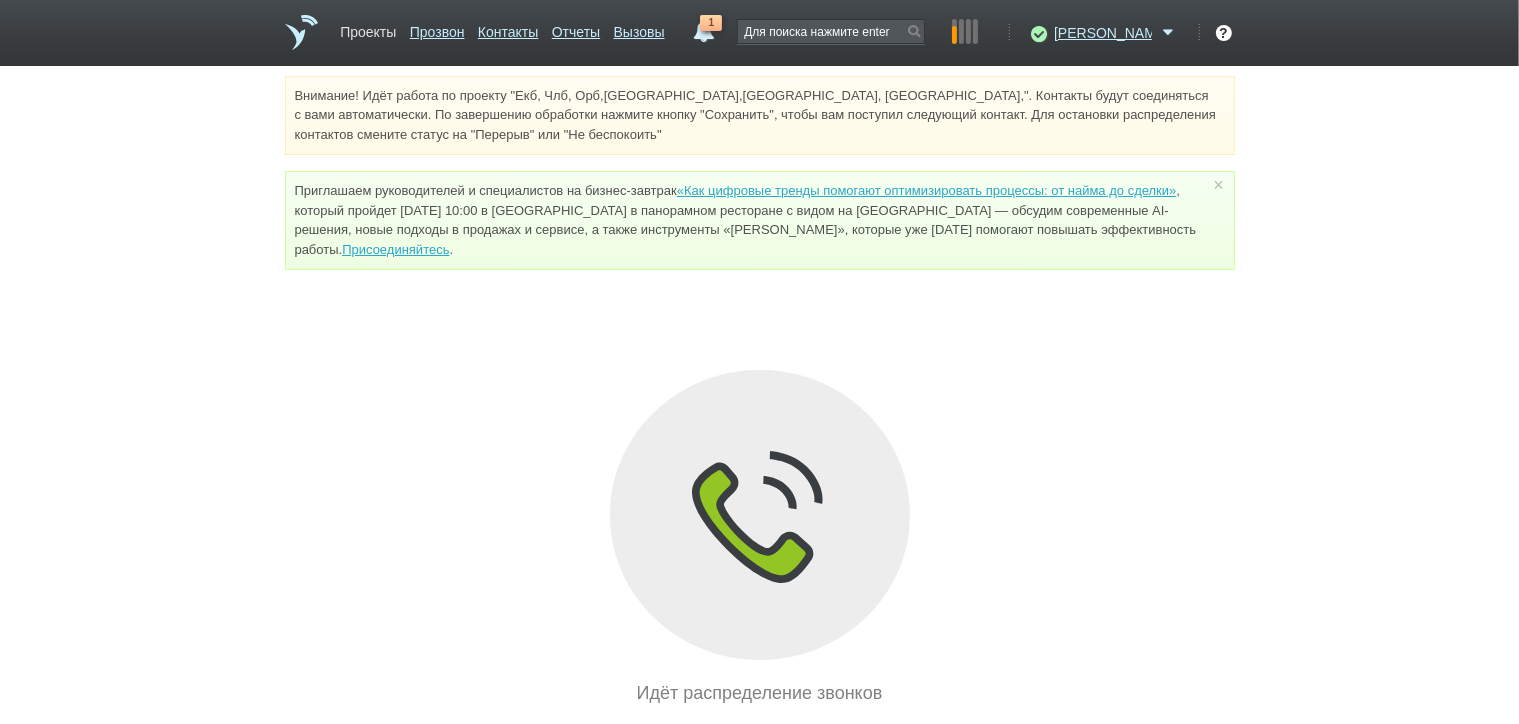 click on "Проекты" at bounding box center (368, 28) 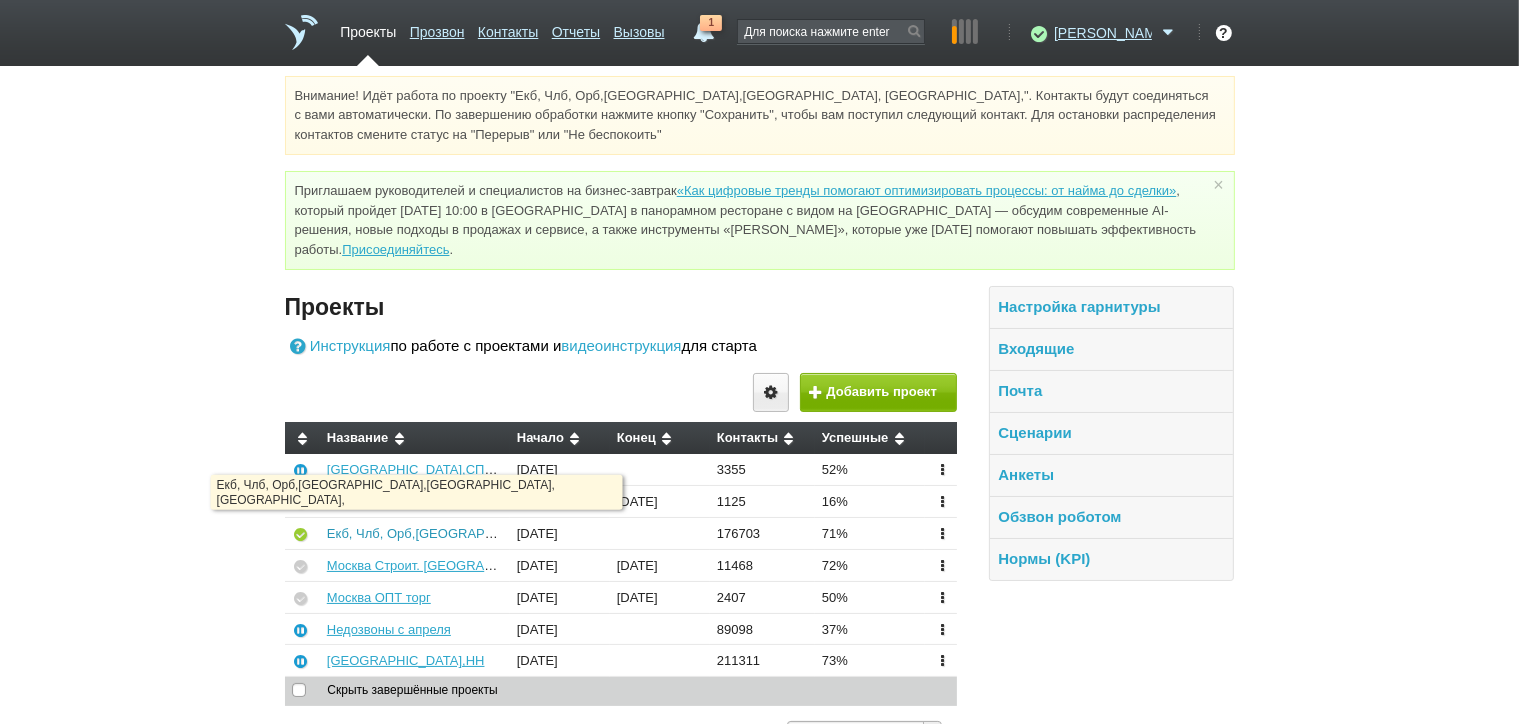 click on "Екб, Члб, Орб,[GEOGRAPHIC_DATA],[GEOGRAPHIC_DATA], [GEOGRAPHIC_DATA]," at bounding box center (581, 533) 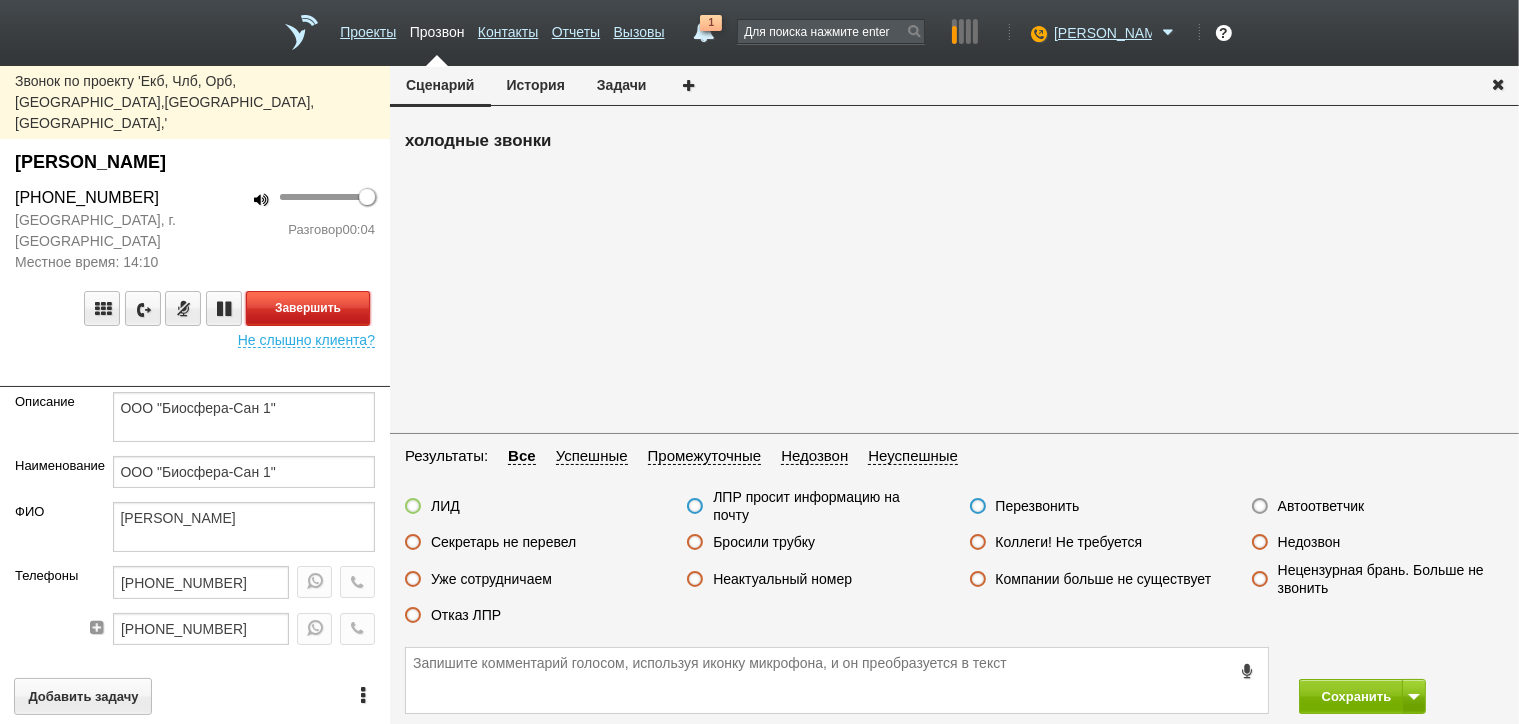 click on "Завершить" at bounding box center [308, 308] 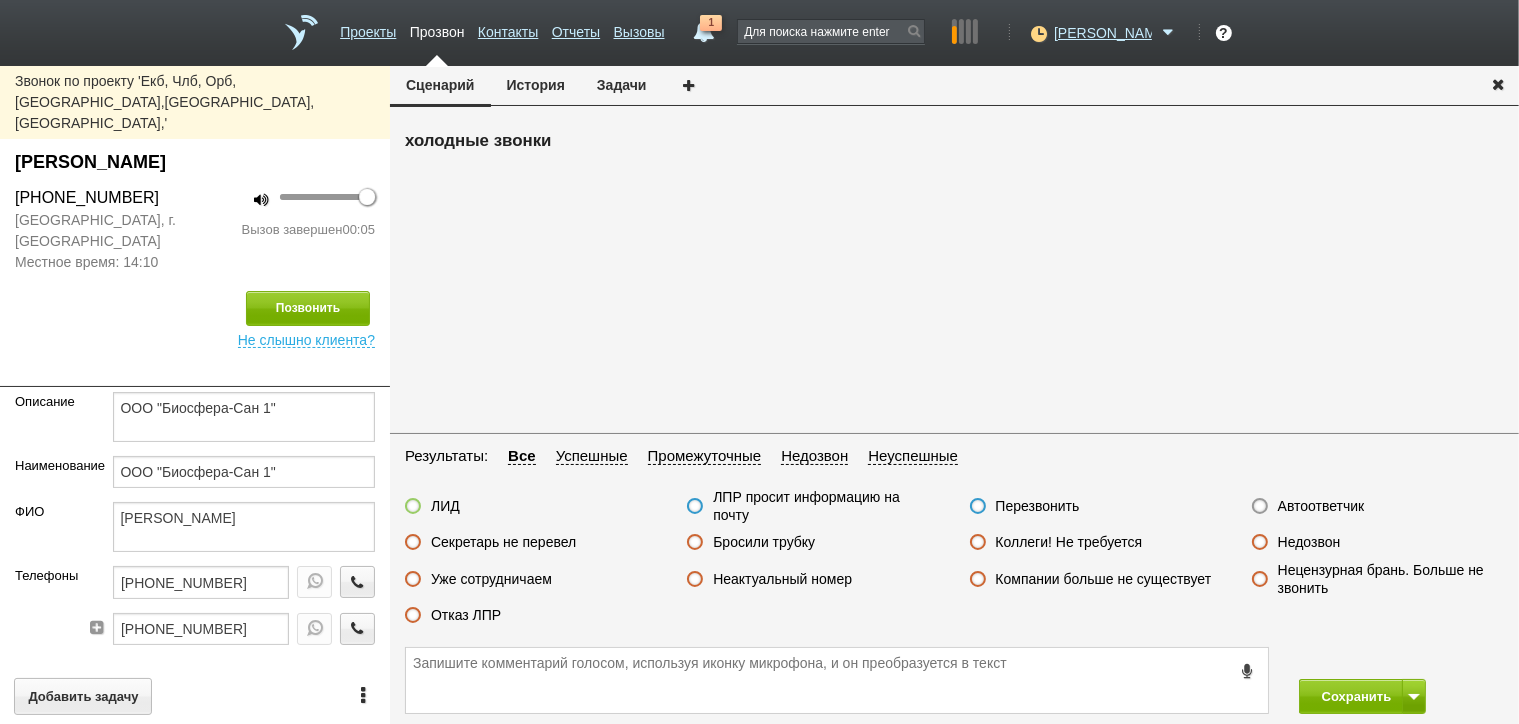 drag, startPoint x: 1320, startPoint y: 497, endPoint x: 1330, endPoint y: 547, distance: 50.990196 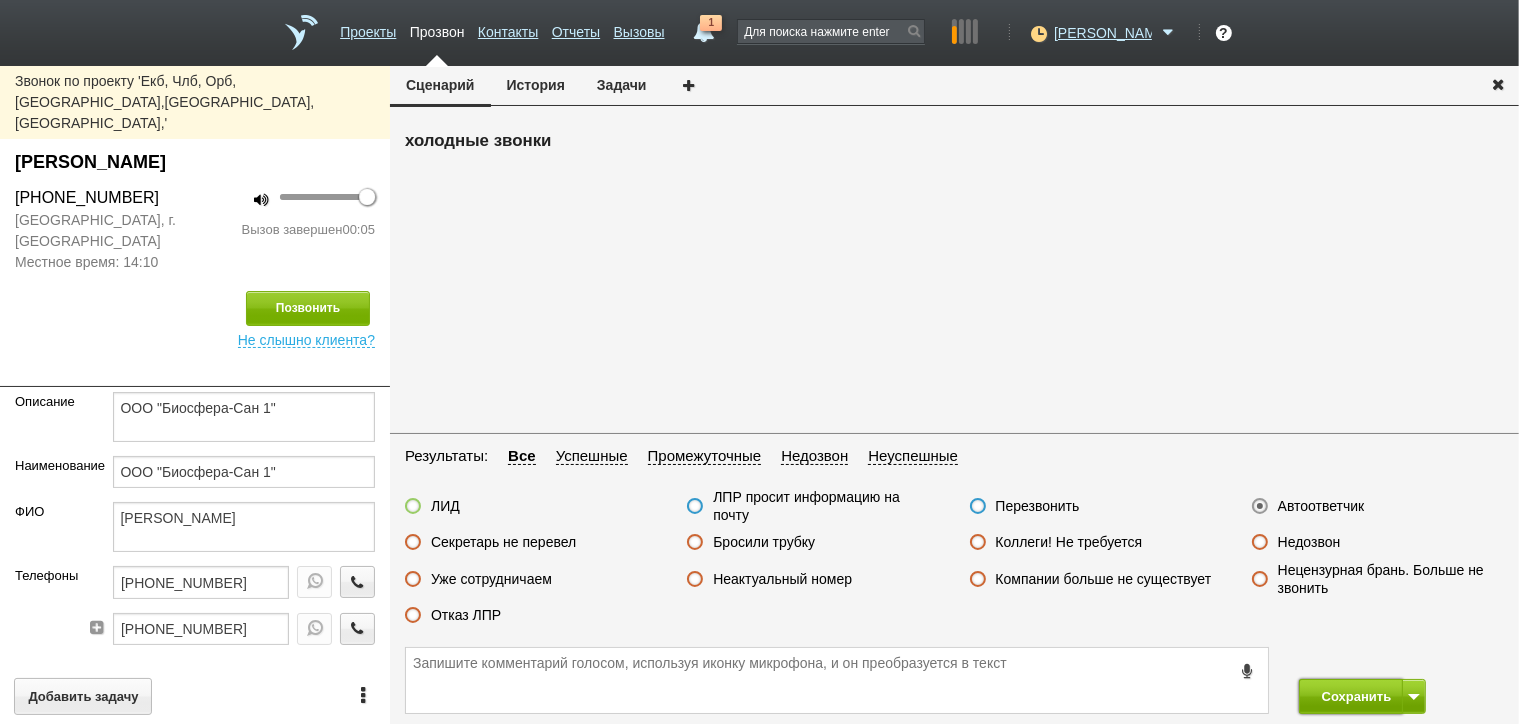 click on "Сохранить" at bounding box center [1351, 696] 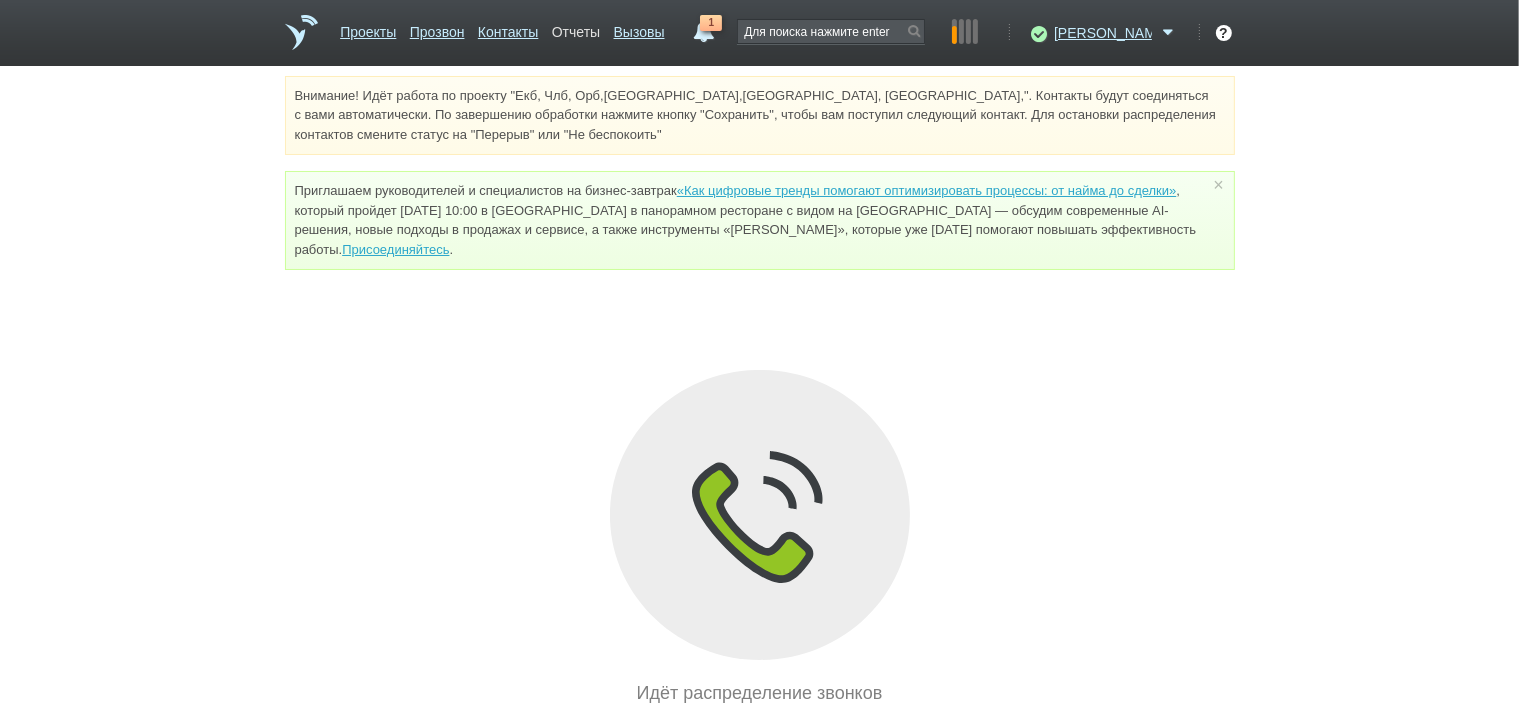 click on "Отчеты" at bounding box center (576, 28) 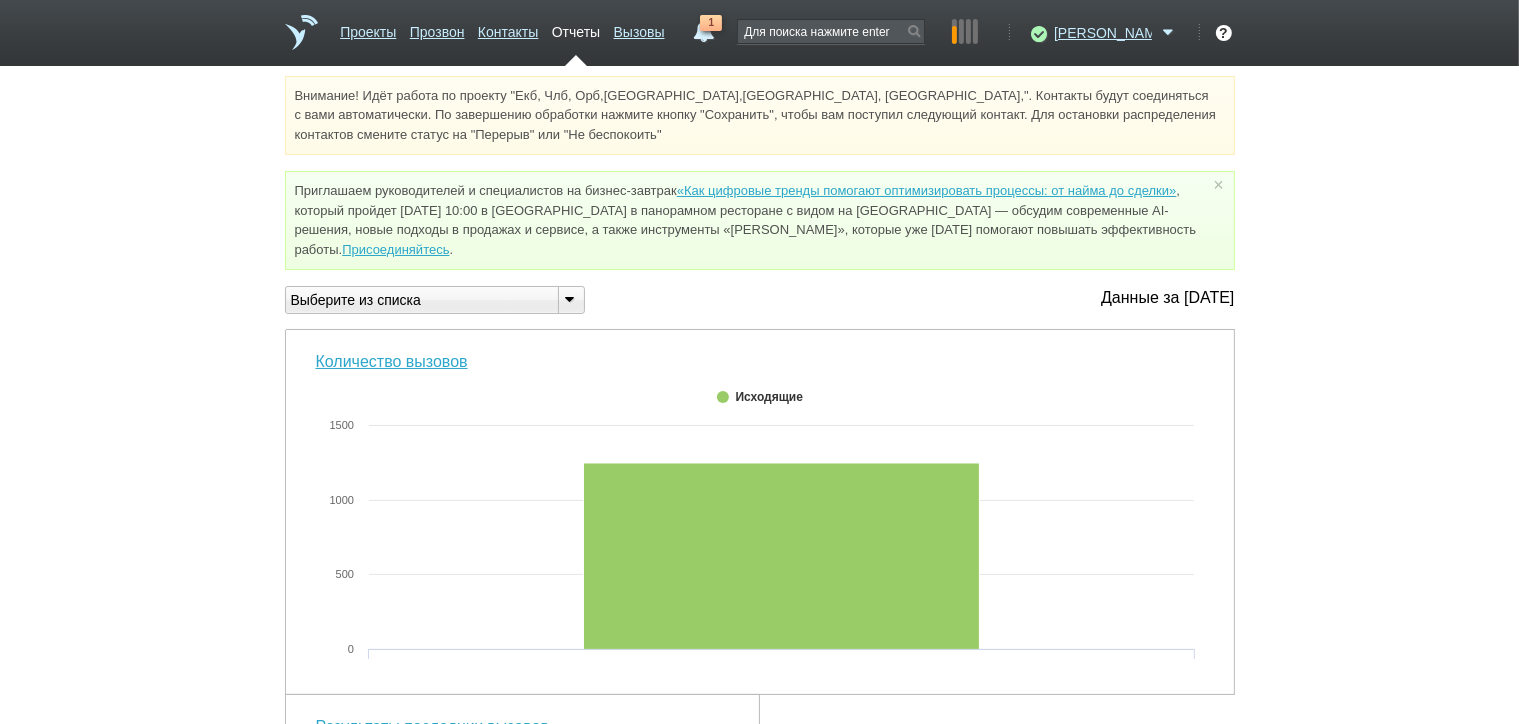 click at bounding box center (570, 298) 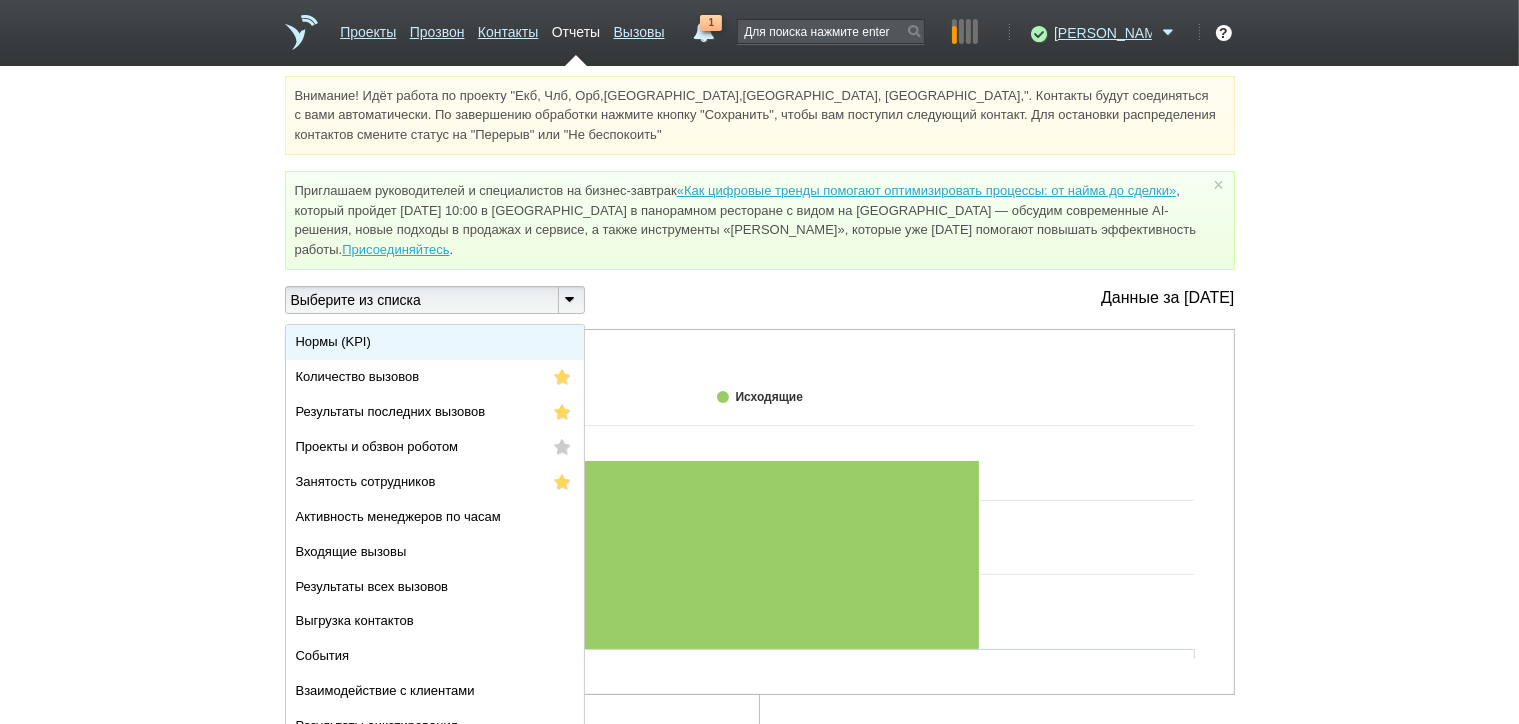 click on "Нормы (KPI)" at bounding box center [435, 342] 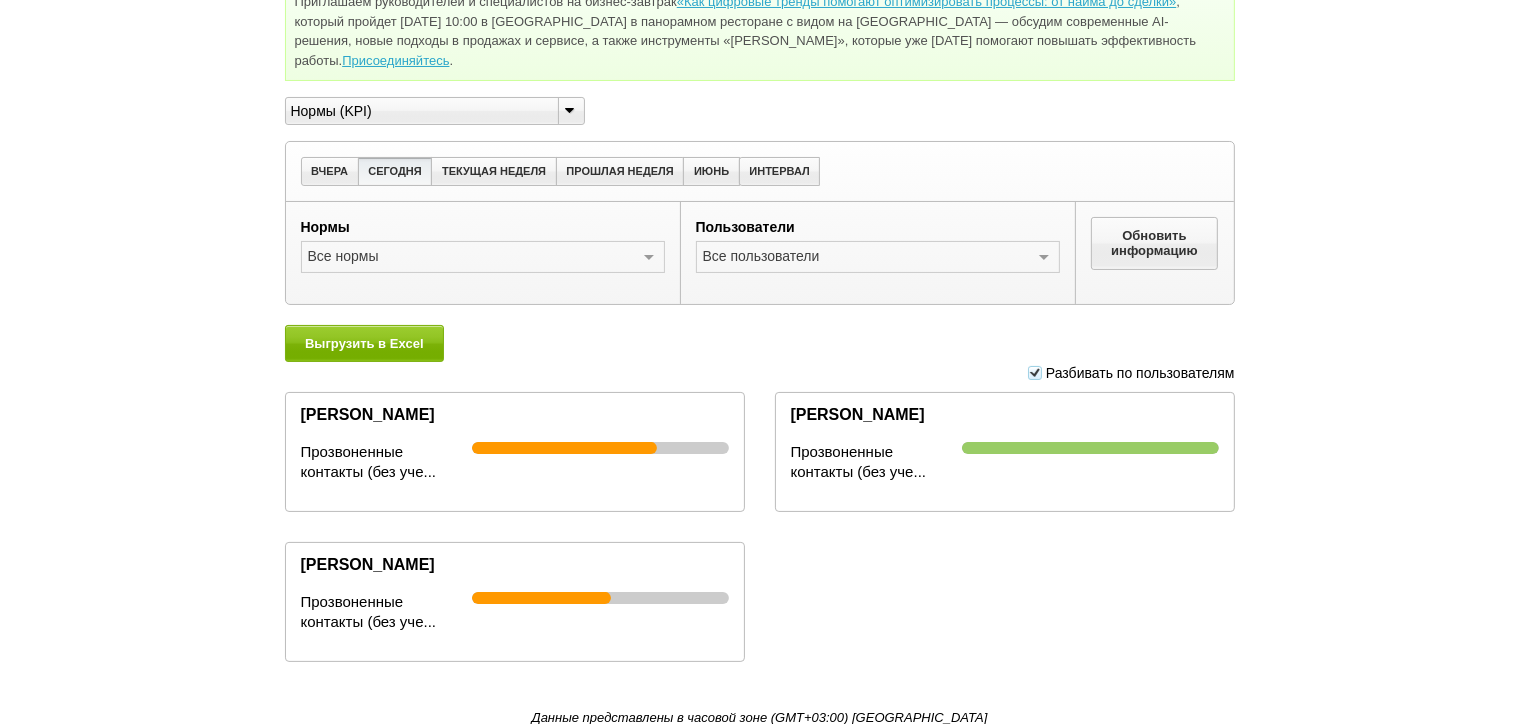 scroll, scrollTop: 0, scrollLeft: 0, axis: both 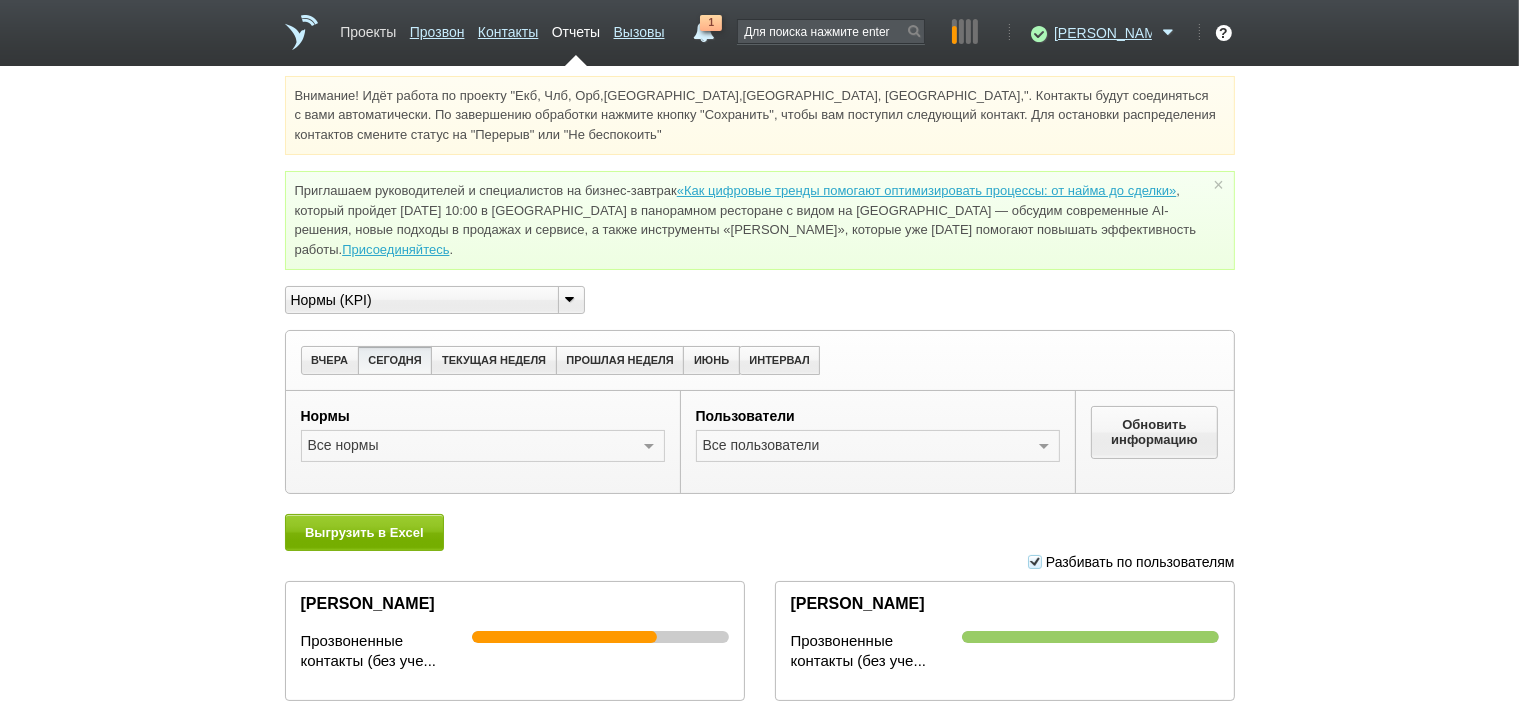 click on "Проекты" at bounding box center (368, 28) 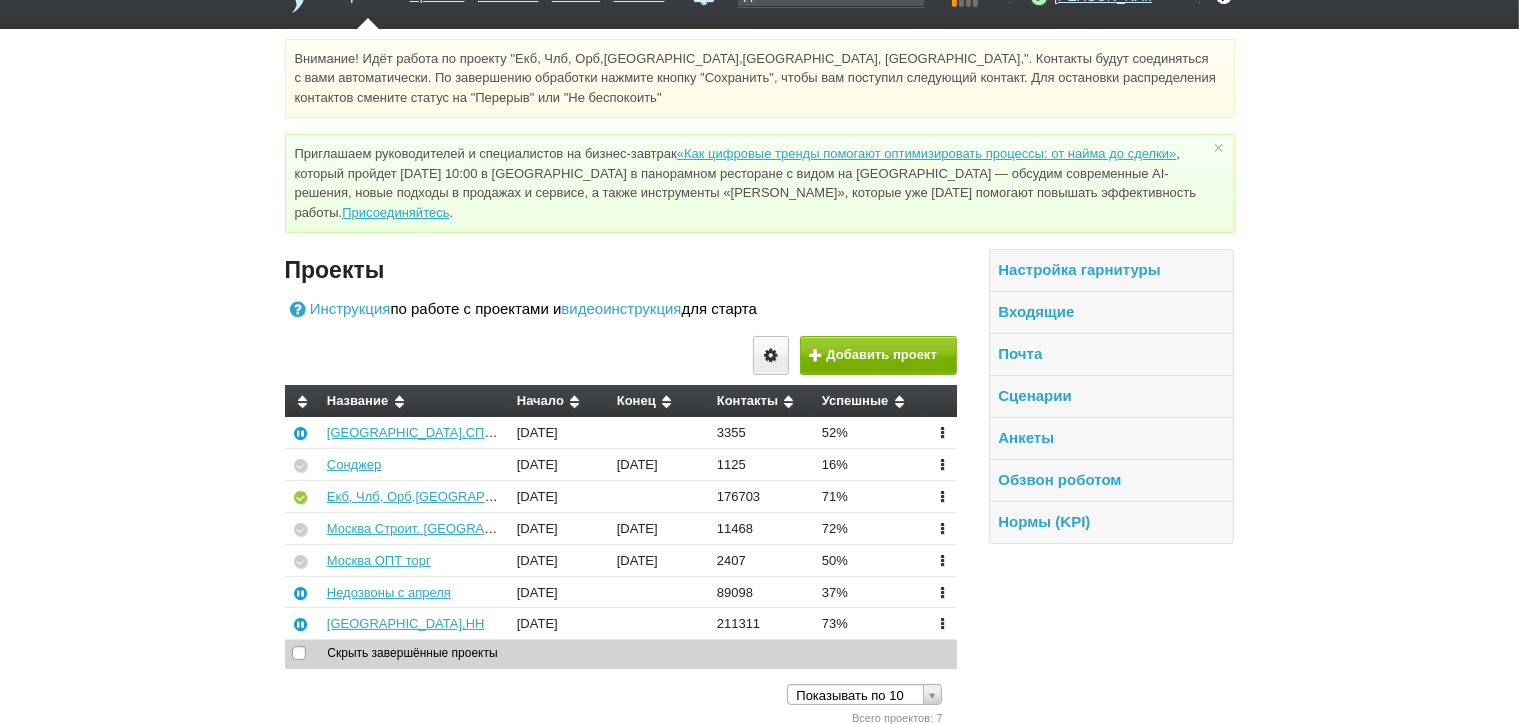 scroll, scrollTop: 39, scrollLeft: 0, axis: vertical 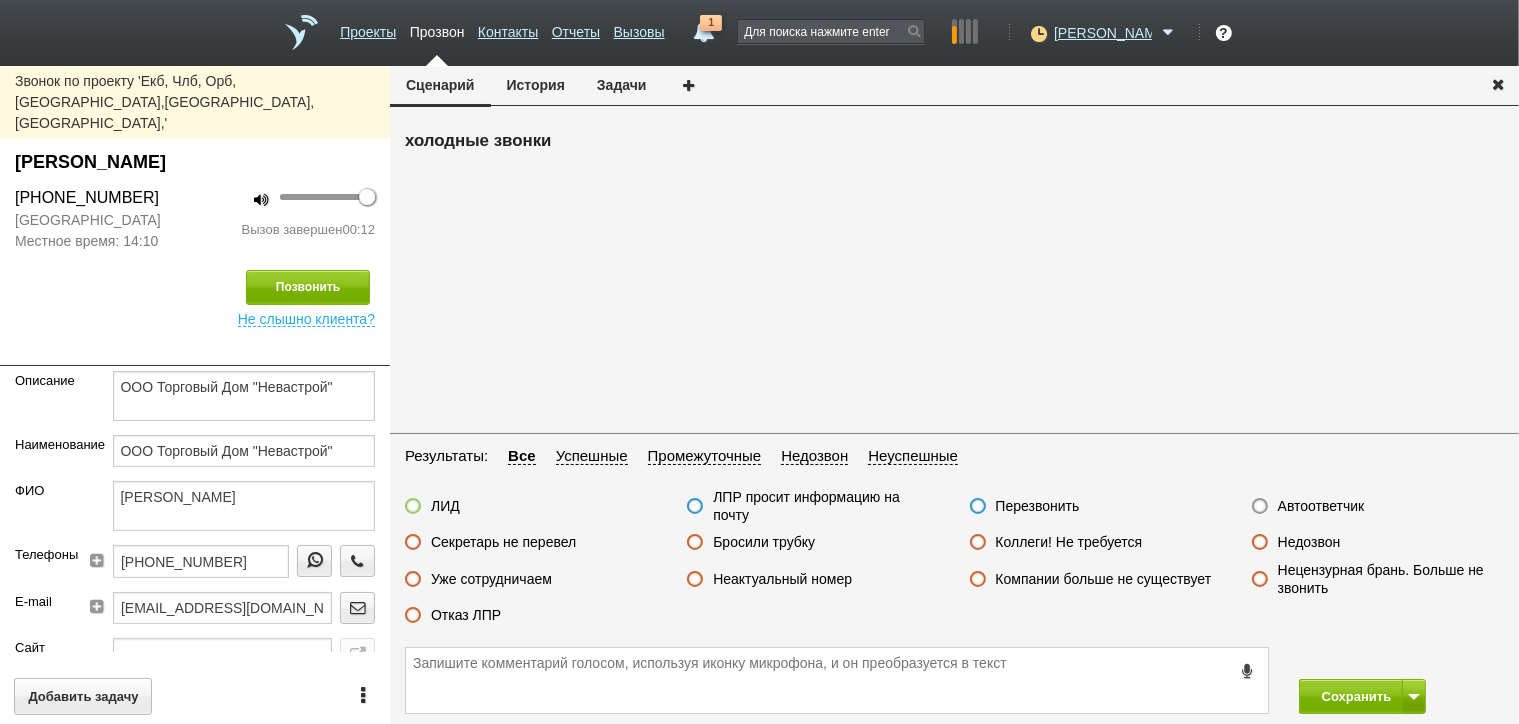 click on "Отказ ЛПР" at bounding box center [466, 615] 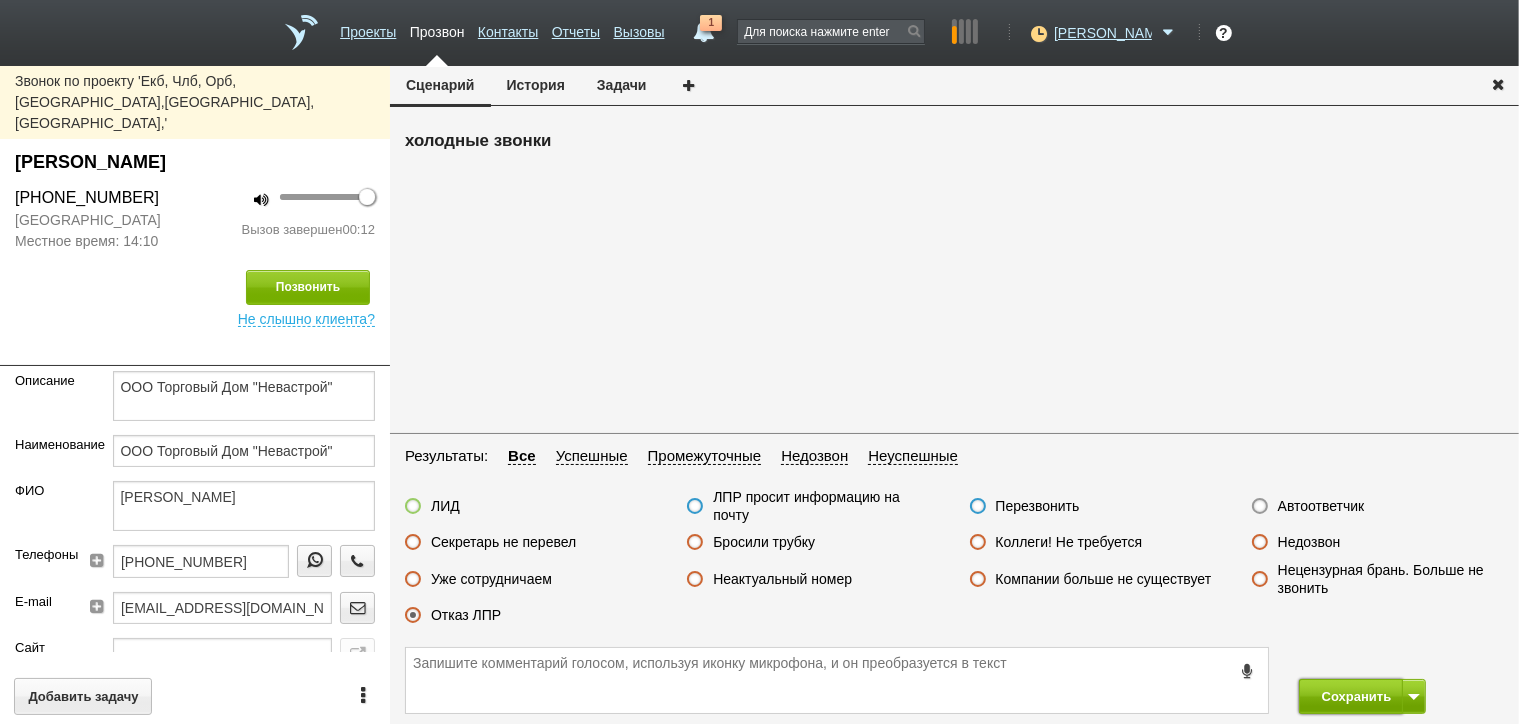 click on "Сохранить" at bounding box center (1351, 696) 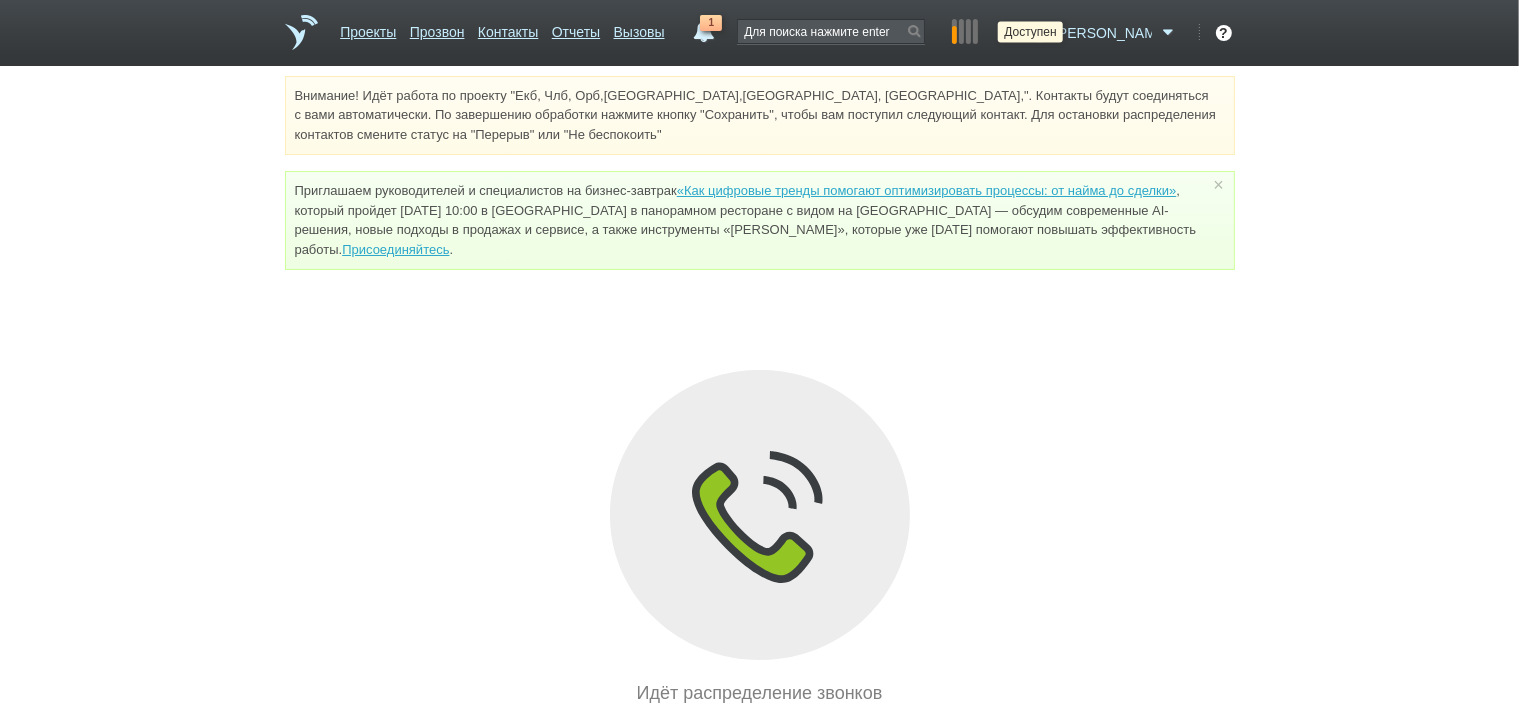 click at bounding box center [1036, 33] 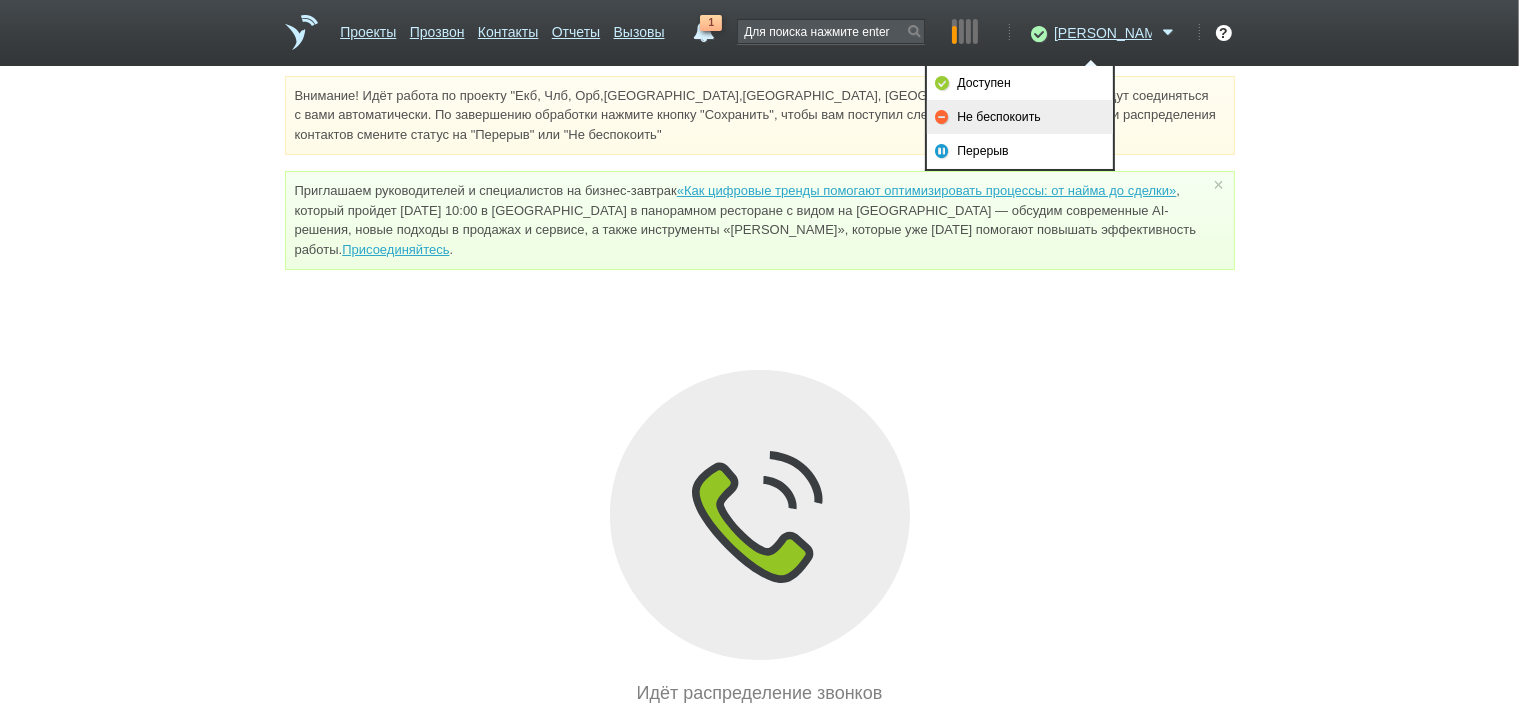 click on "Не беспокоить" at bounding box center (1020, 117) 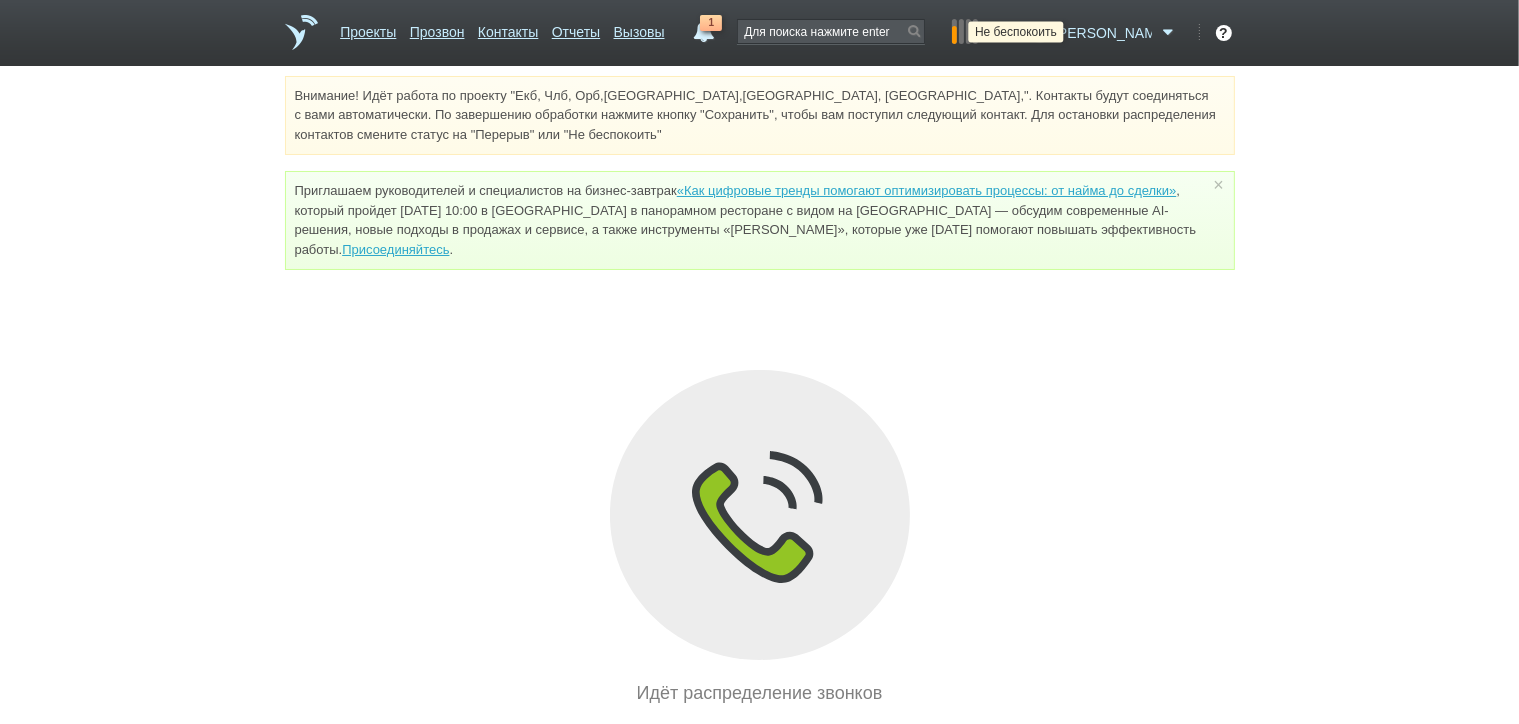 click at bounding box center [1036, 33] 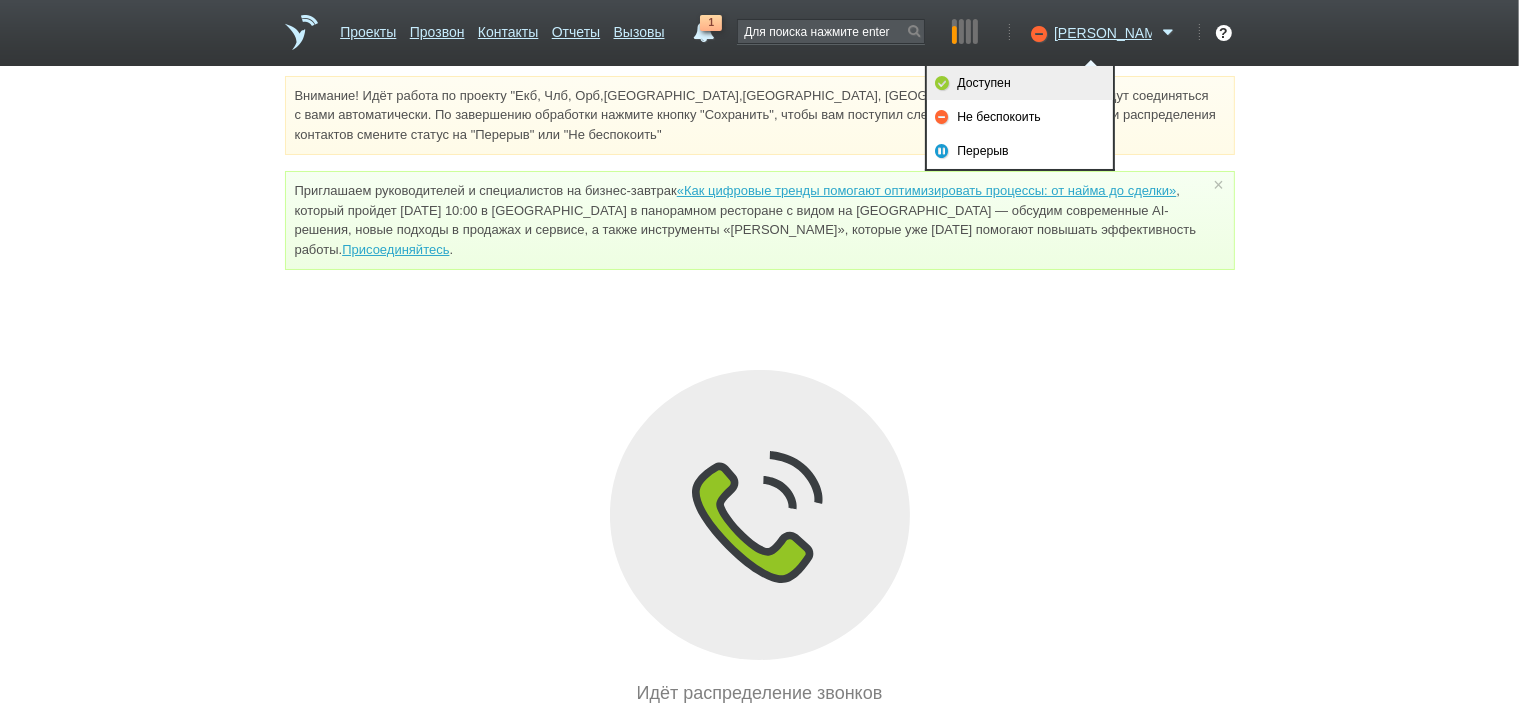 click on "Доступен" at bounding box center (1020, 83) 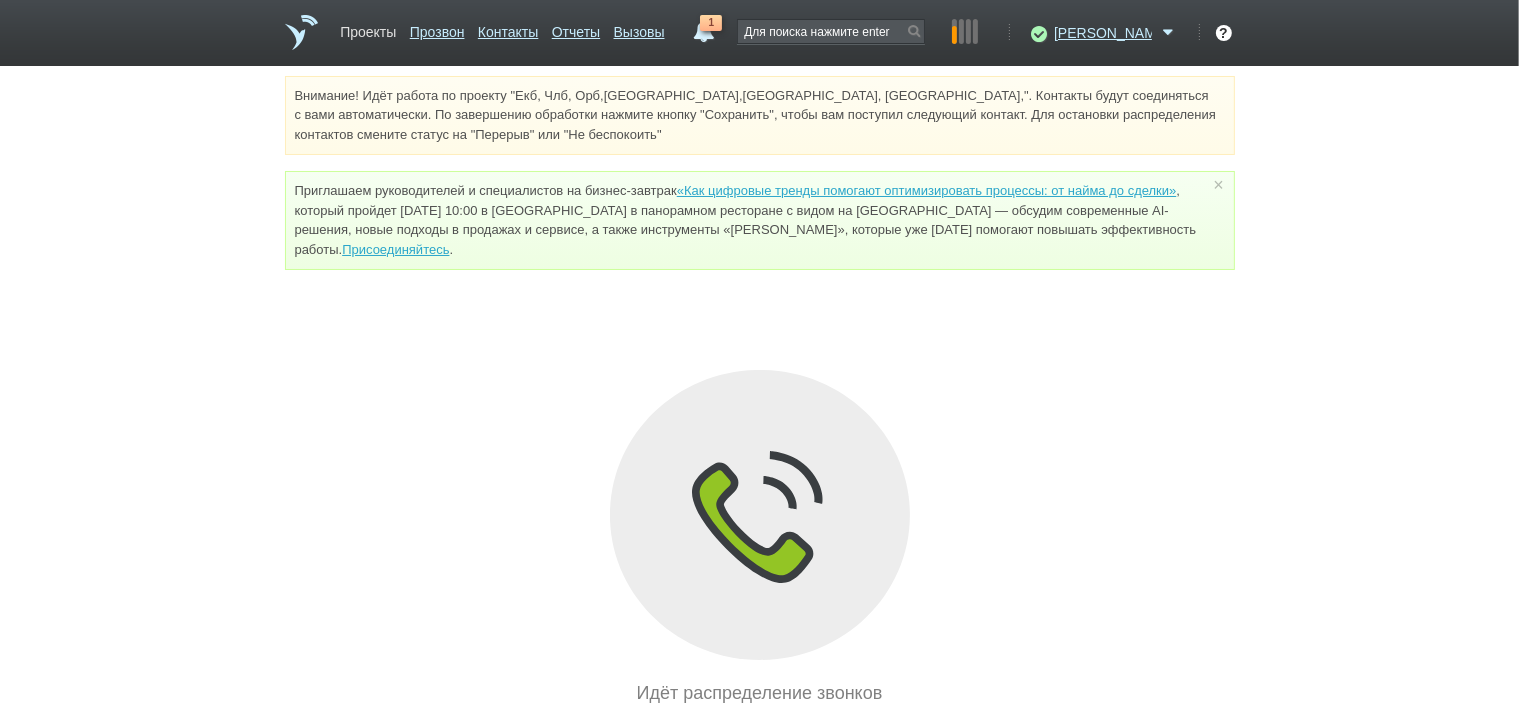 click on "Проекты" at bounding box center (368, 28) 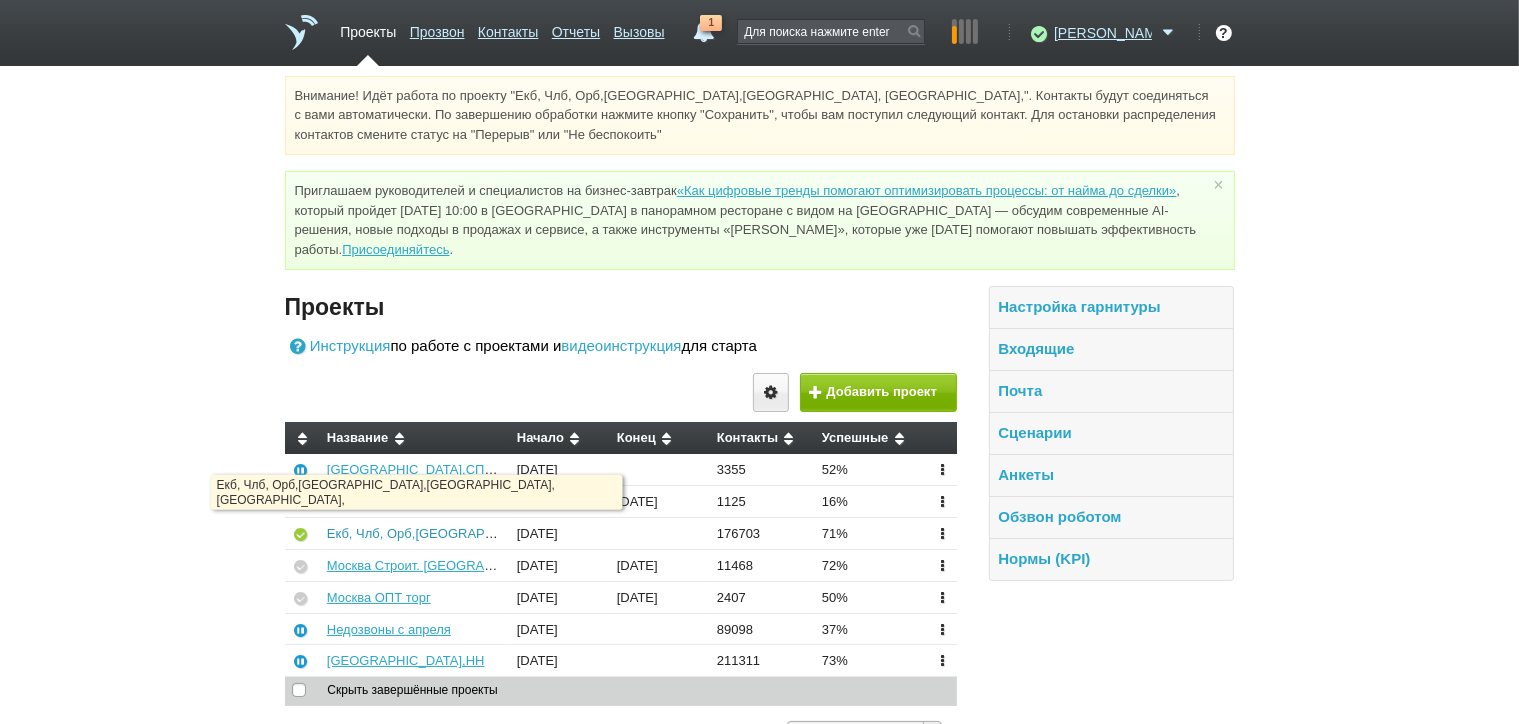 click on "Екб, Члб, Орб,[GEOGRAPHIC_DATA],[GEOGRAPHIC_DATA], [GEOGRAPHIC_DATA]," at bounding box center (581, 533) 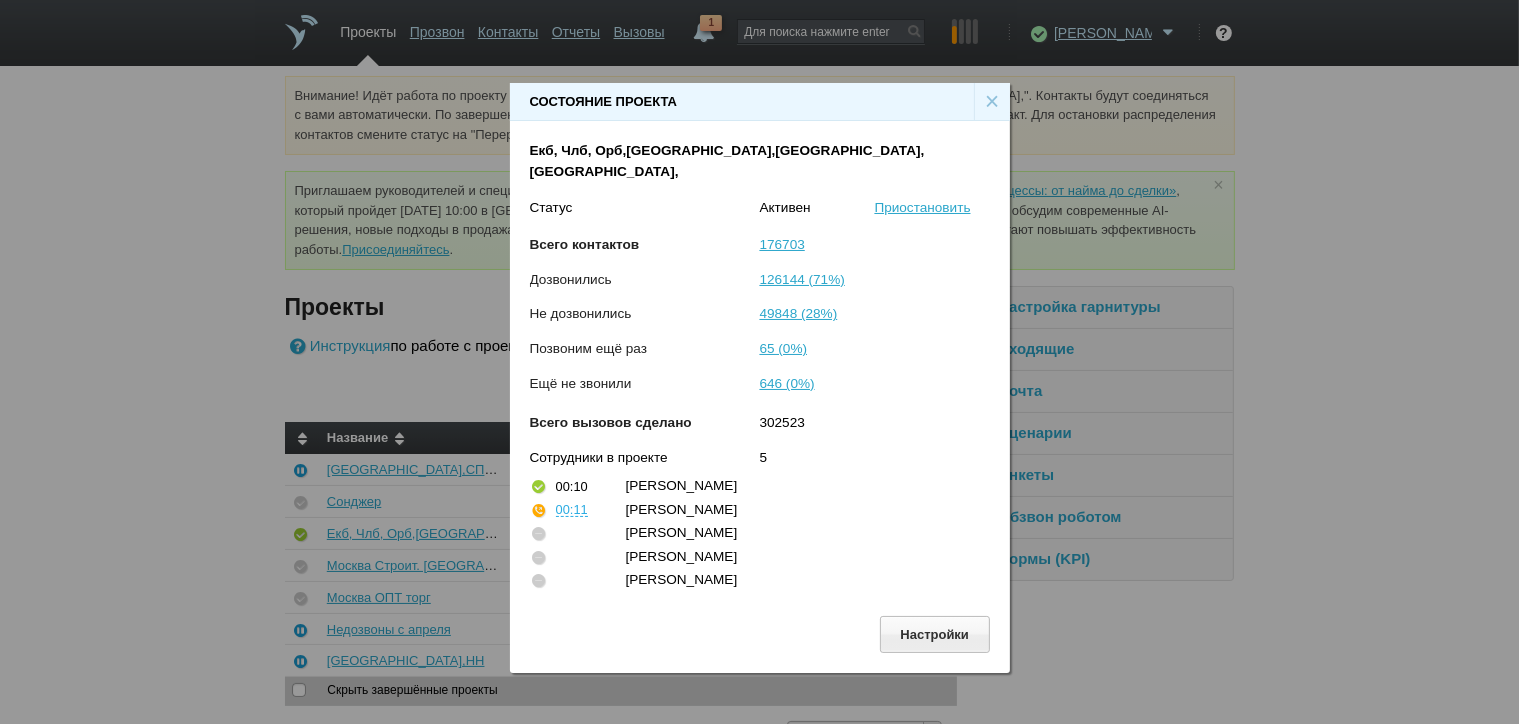 click on "×" at bounding box center [992, 102] 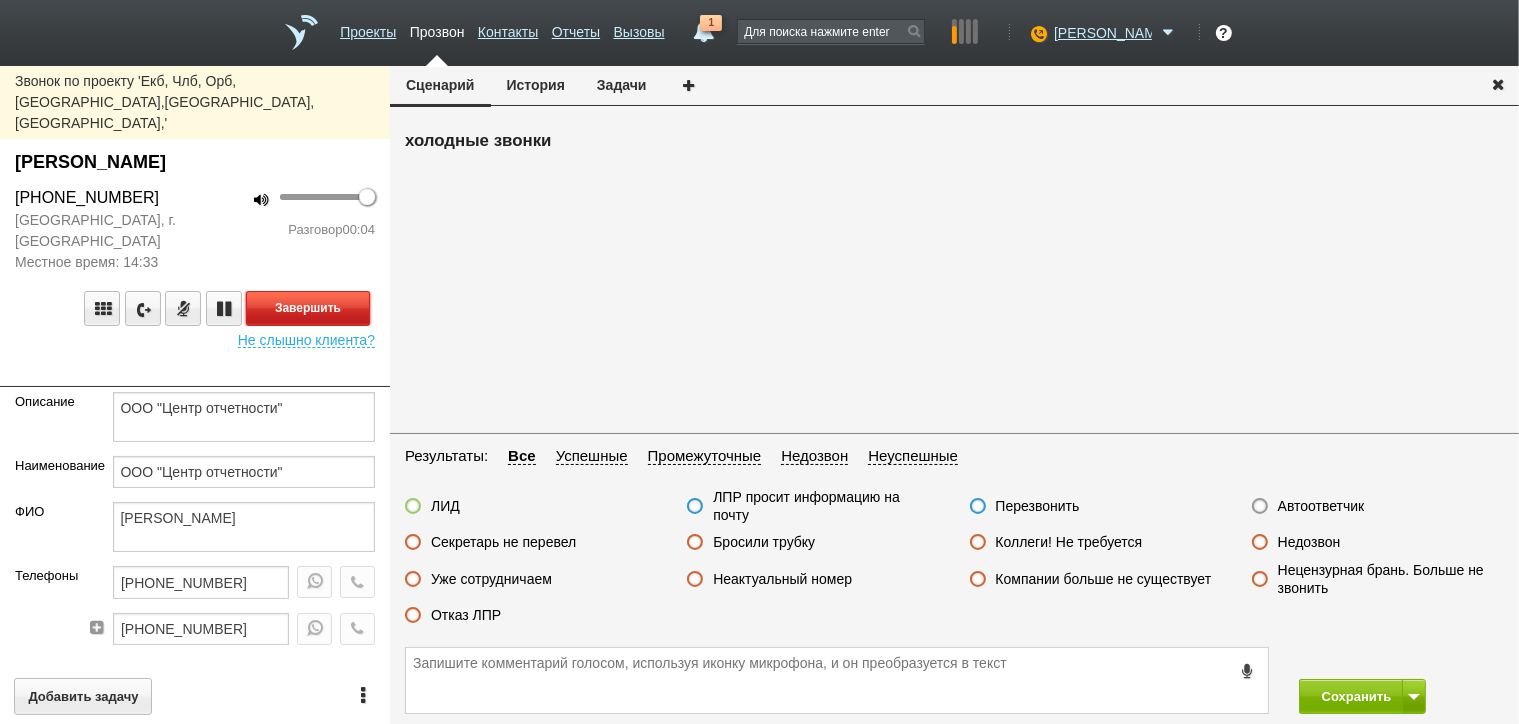 click on "Завершить" at bounding box center [308, 308] 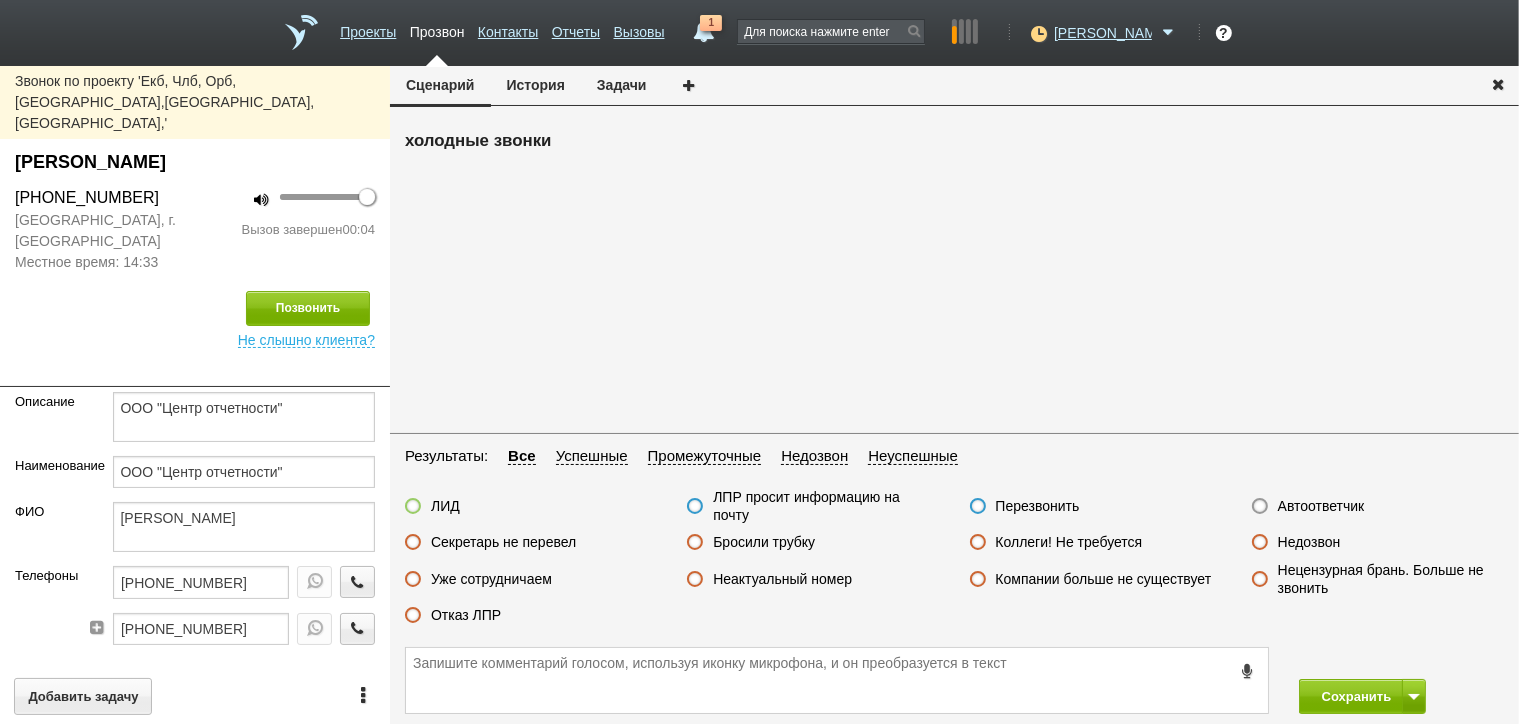click on "Недозвон" at bounding box center (1309, 542) 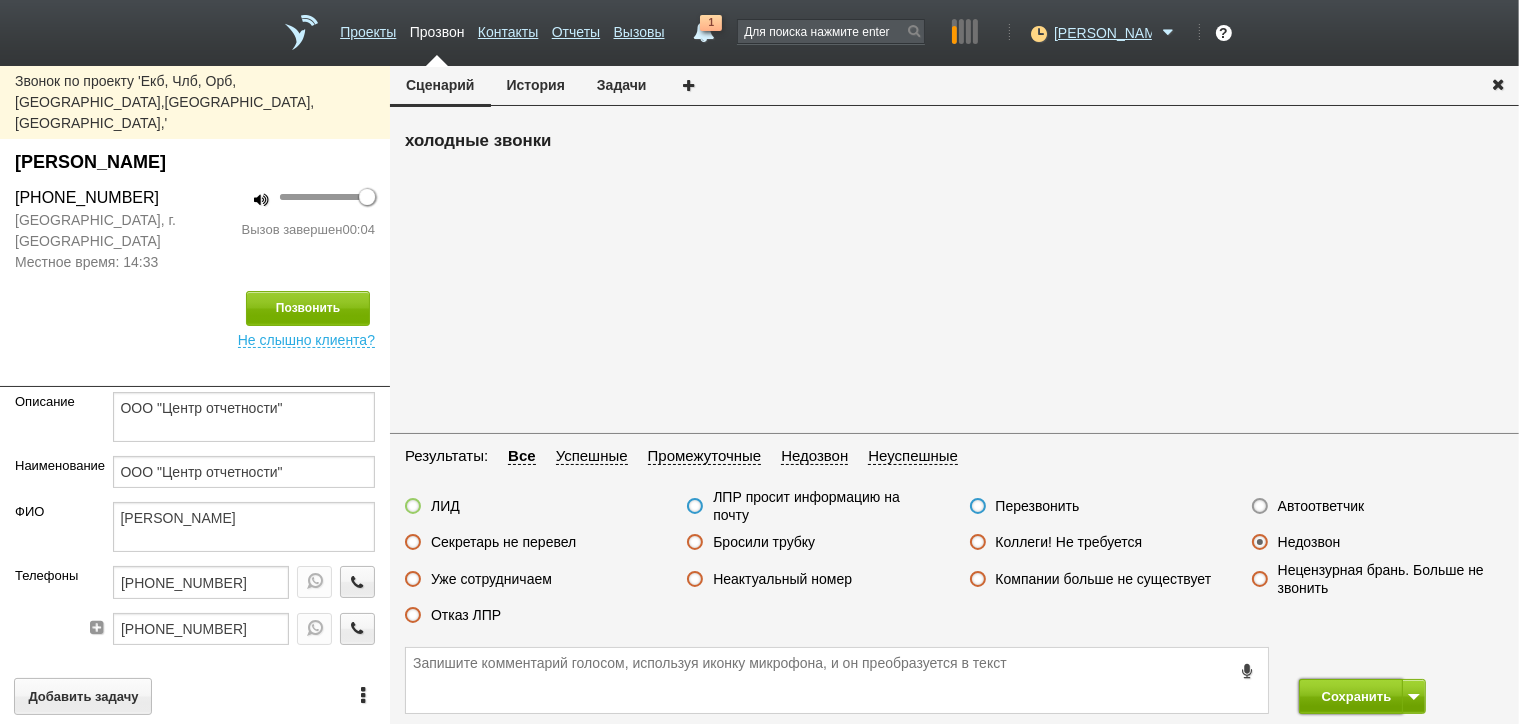 drag, startPoint x: 1329, startPoint y: 699, endPoint x: 1277, endPoint y: 653, distance: 69.426216 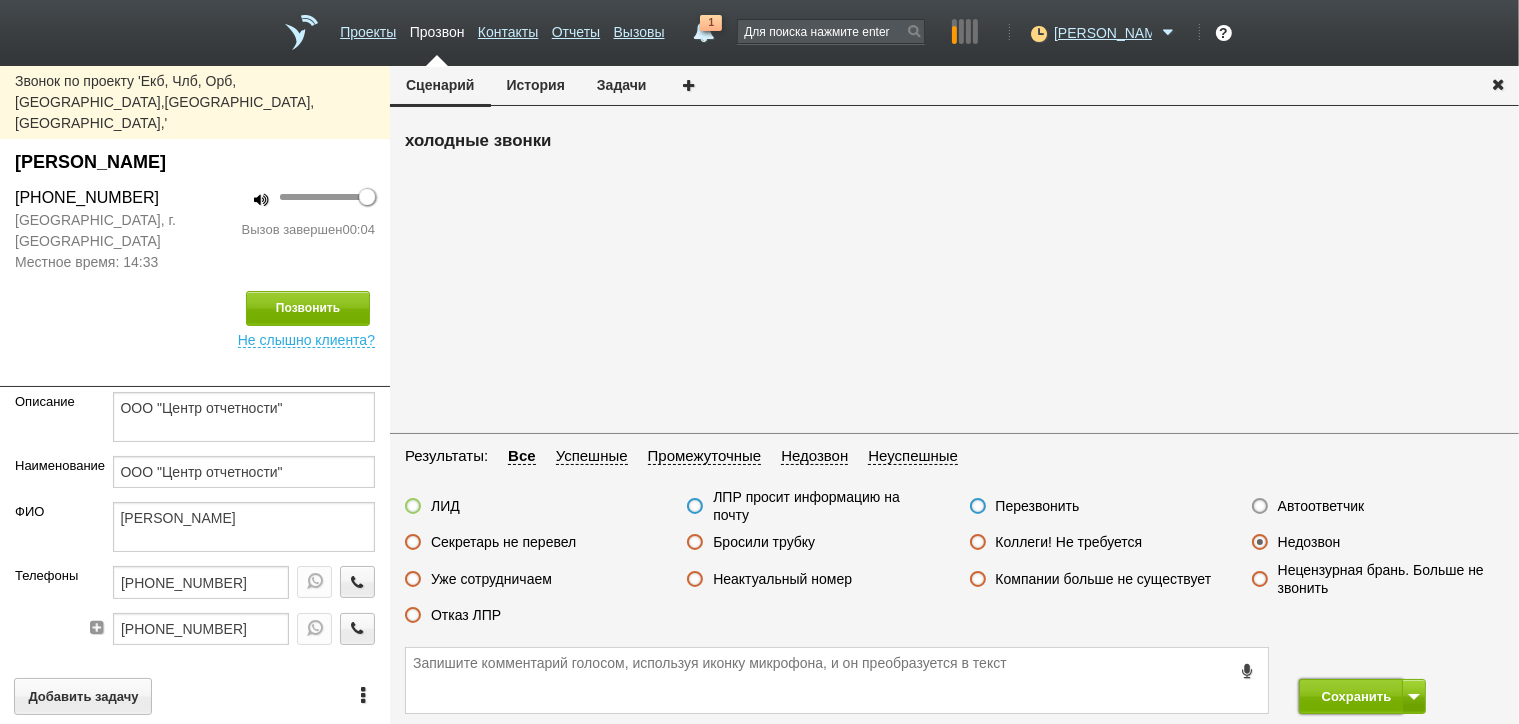 click on "Сохранить" at bounding box center (1351, 696) 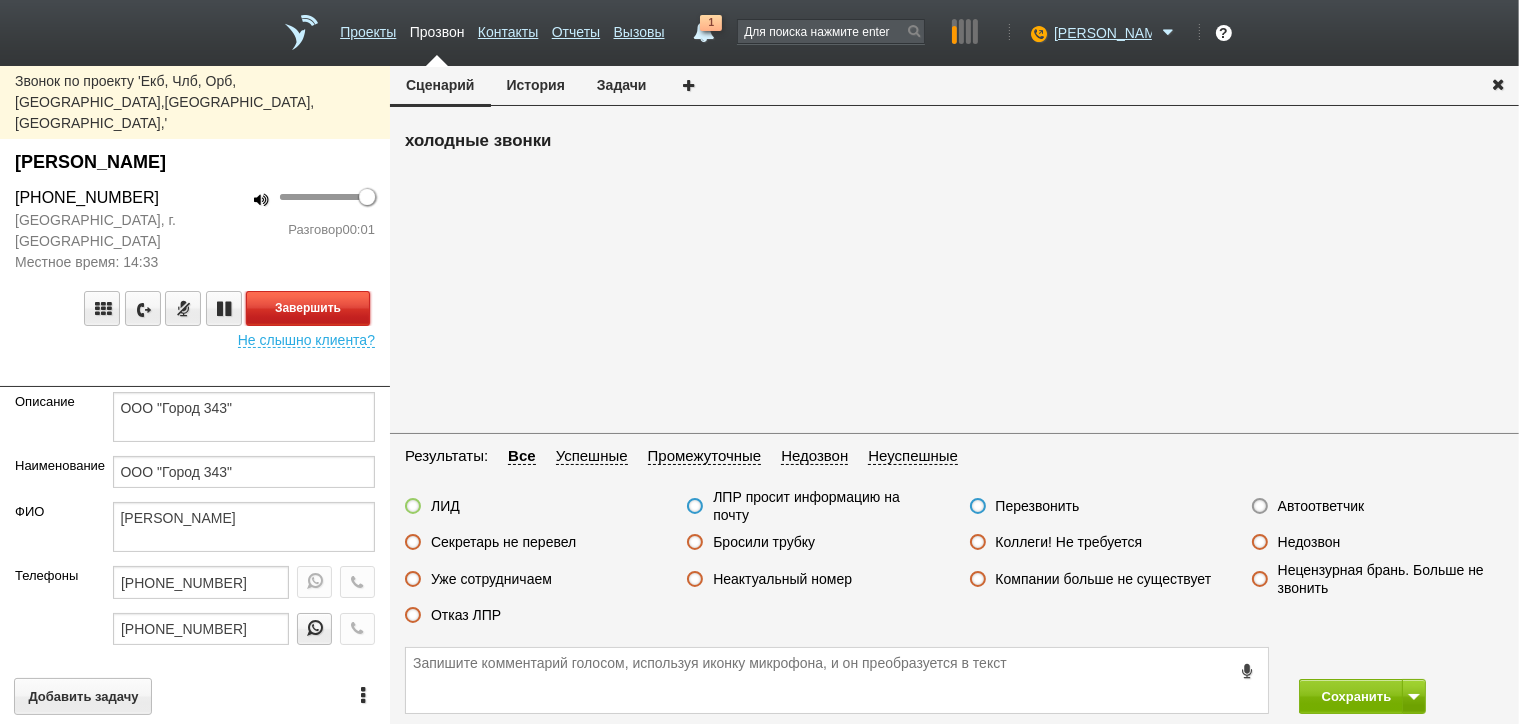 drag, startPoint x: 307, startPoint y: 273, endPoint x: 404, endPoint y: 287, distance: 98.005104 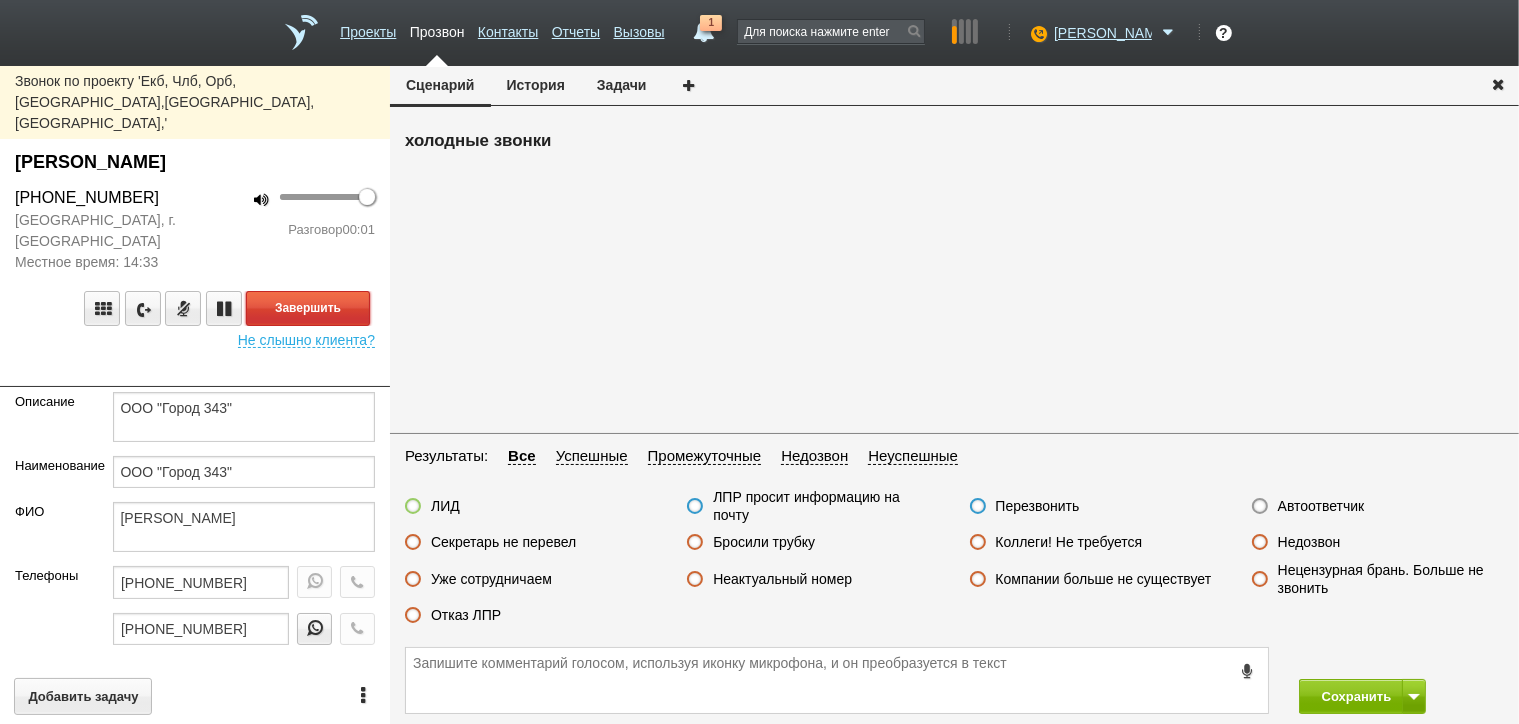 click on "Завершить" at bounding box center (308, 308) 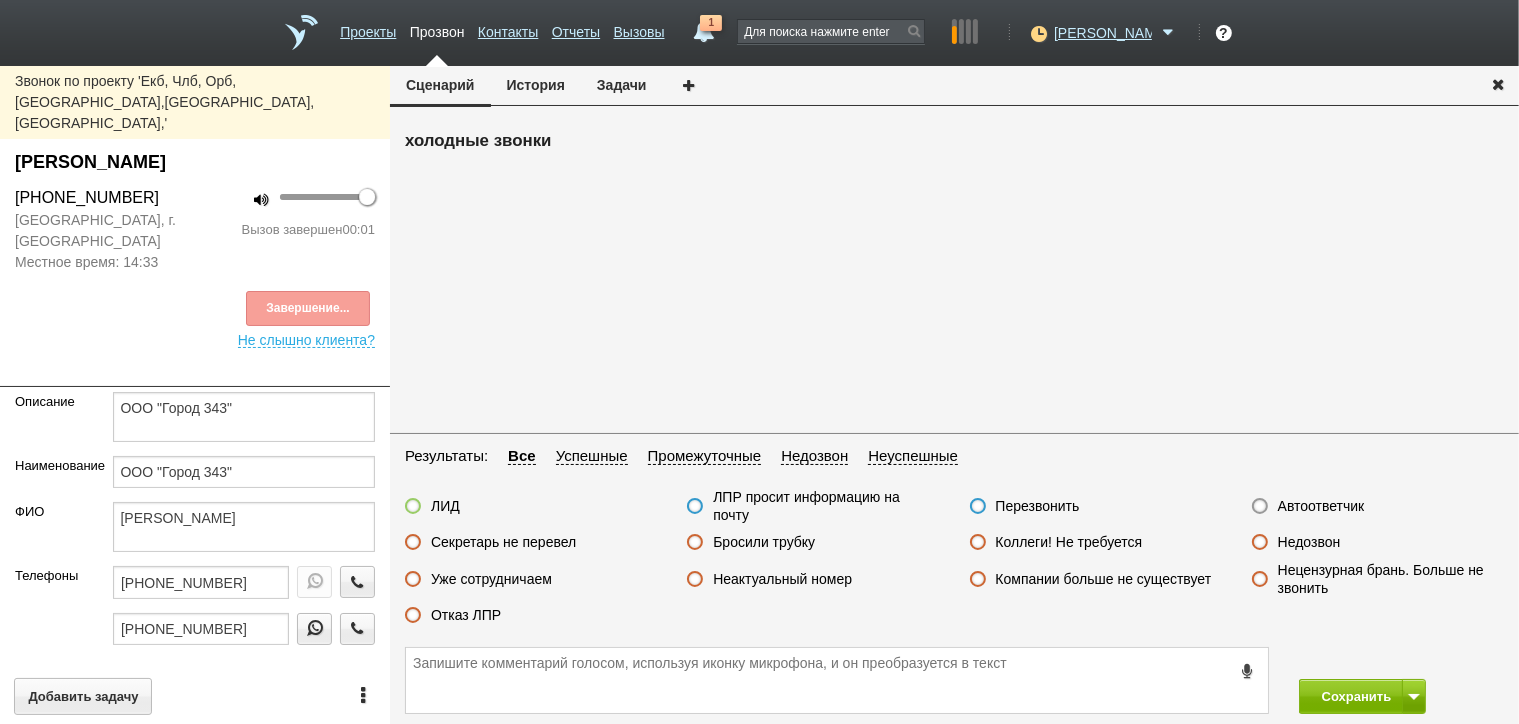 click on "Автоответчик" at bounding box center (1321, 506) 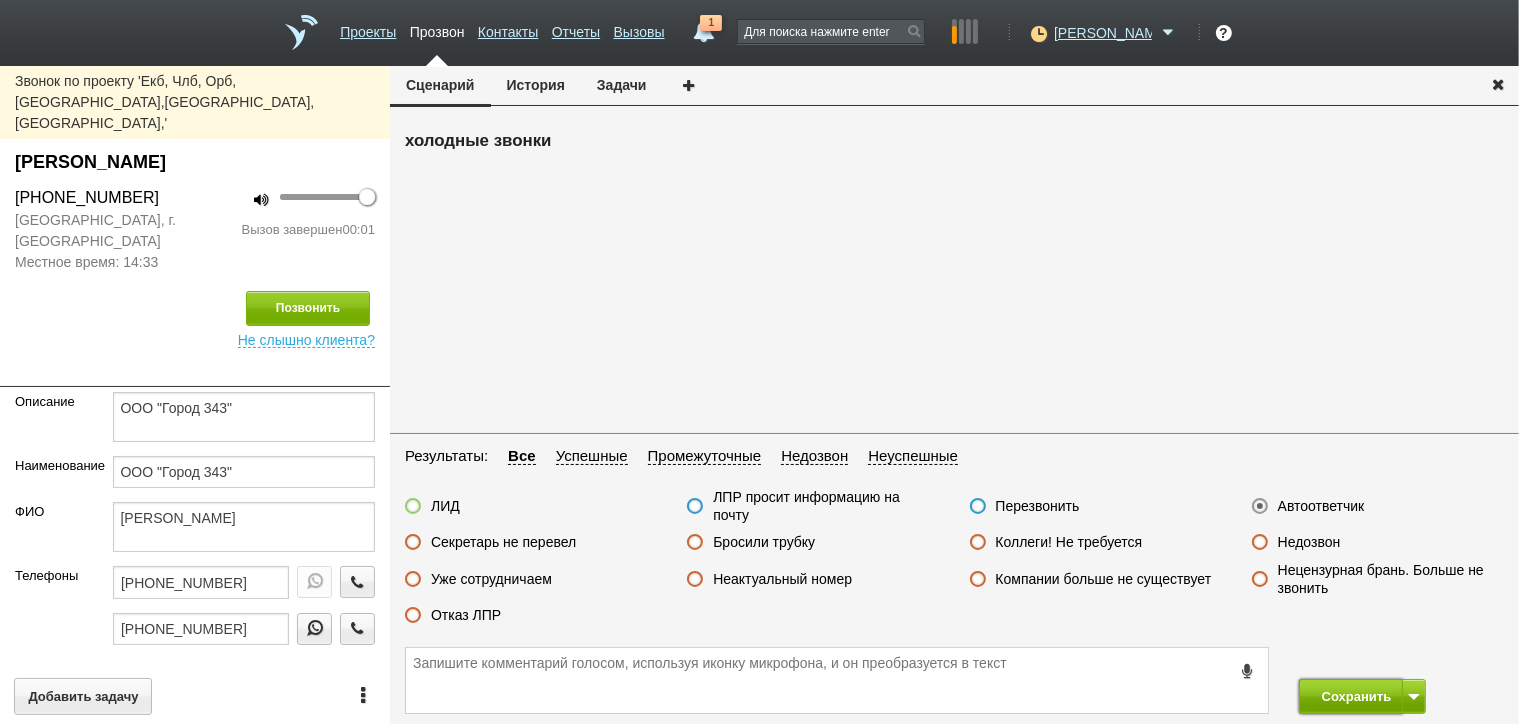 click on "Сохранить" at bounding box center [1351, 696] 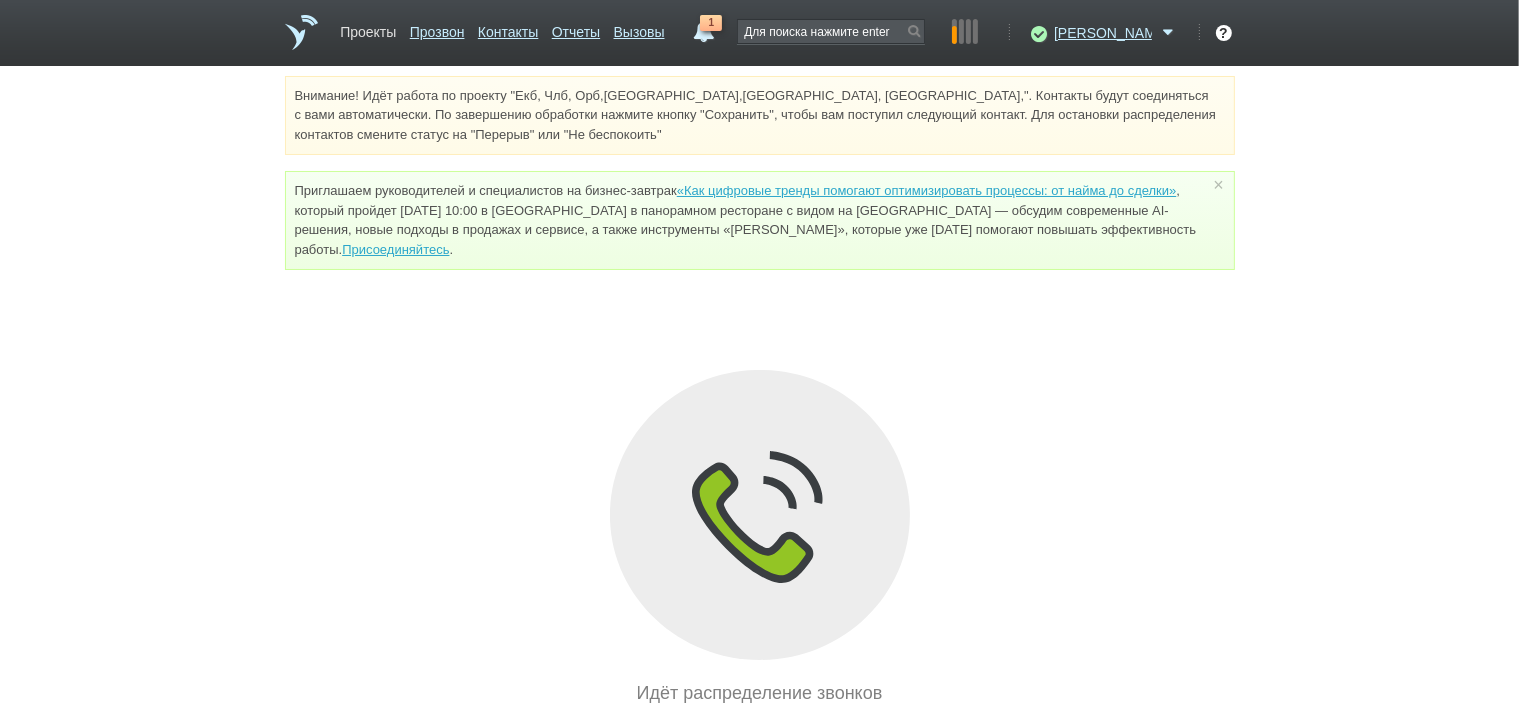 click on "Проекты" at bounding box center (368, 28) 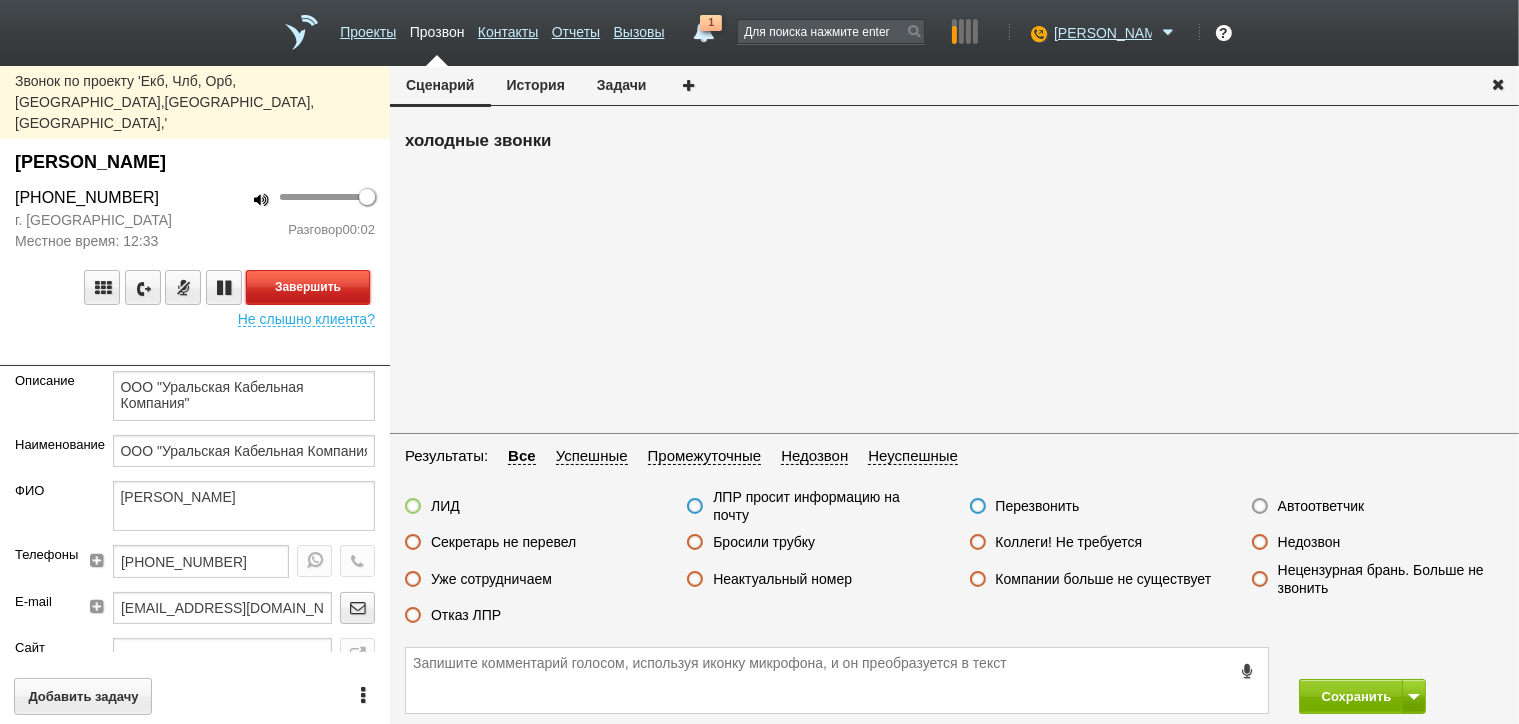click on "Завершить" at bounding box center [308, 287] 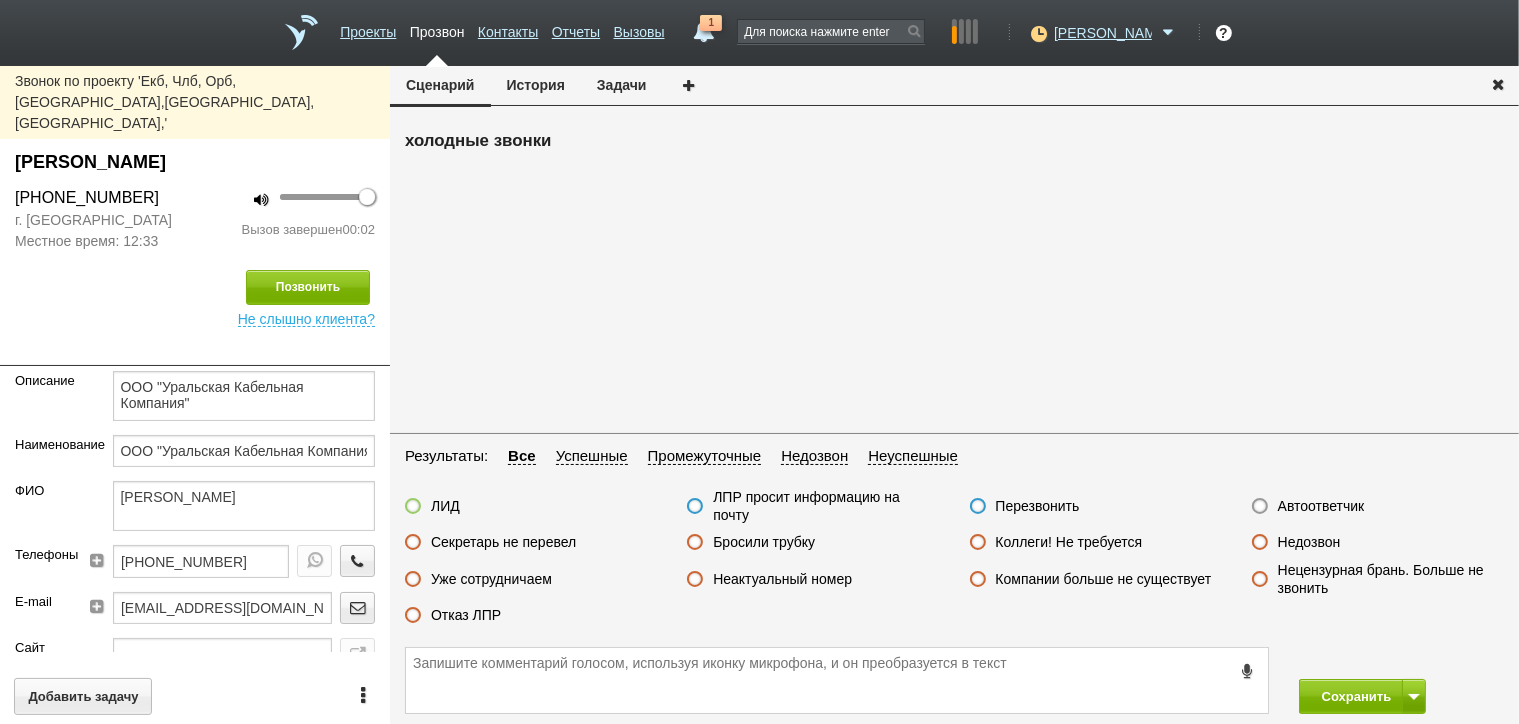 click on "Автоответчик" at bounding box center (1321, 506) 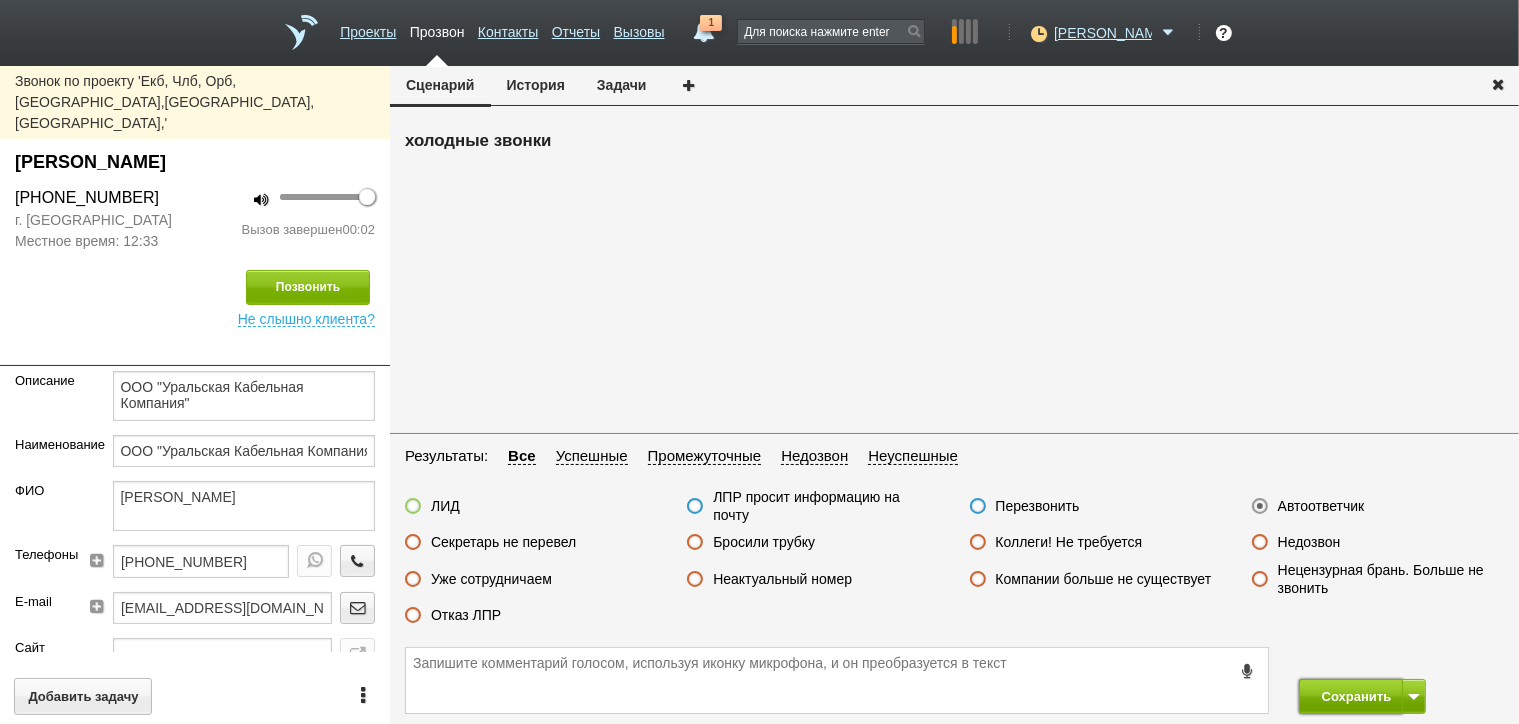 click on "Сохранить" at bounding box center (1351, 696) 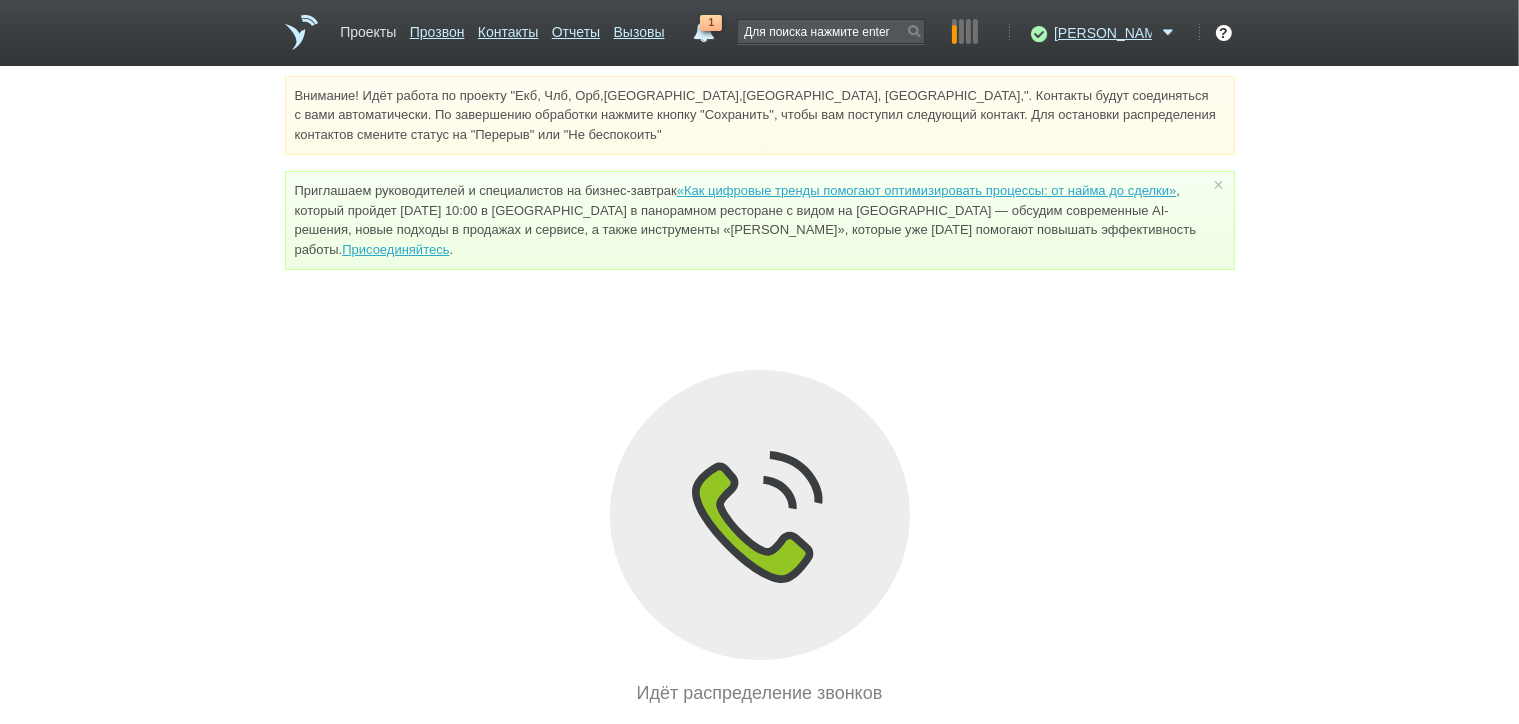 click on "Проекты" at bounding box center [368, 28] 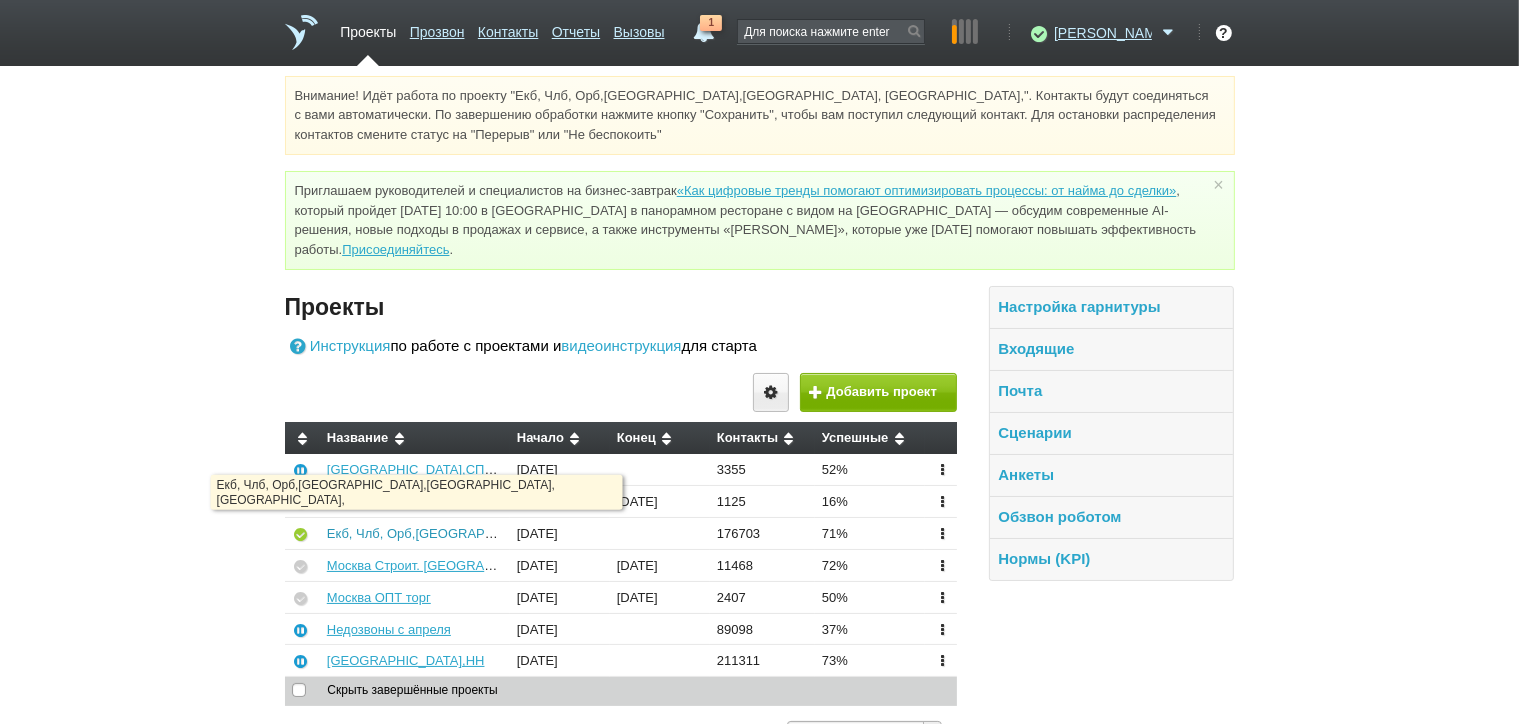click on "Екб, Члб, Орб,[GEOGRAPHIC_DATA],[GEOGRAPHIC_DATA], [GEOGRAPHIC_DATA]," at bounding box center [581, 533] 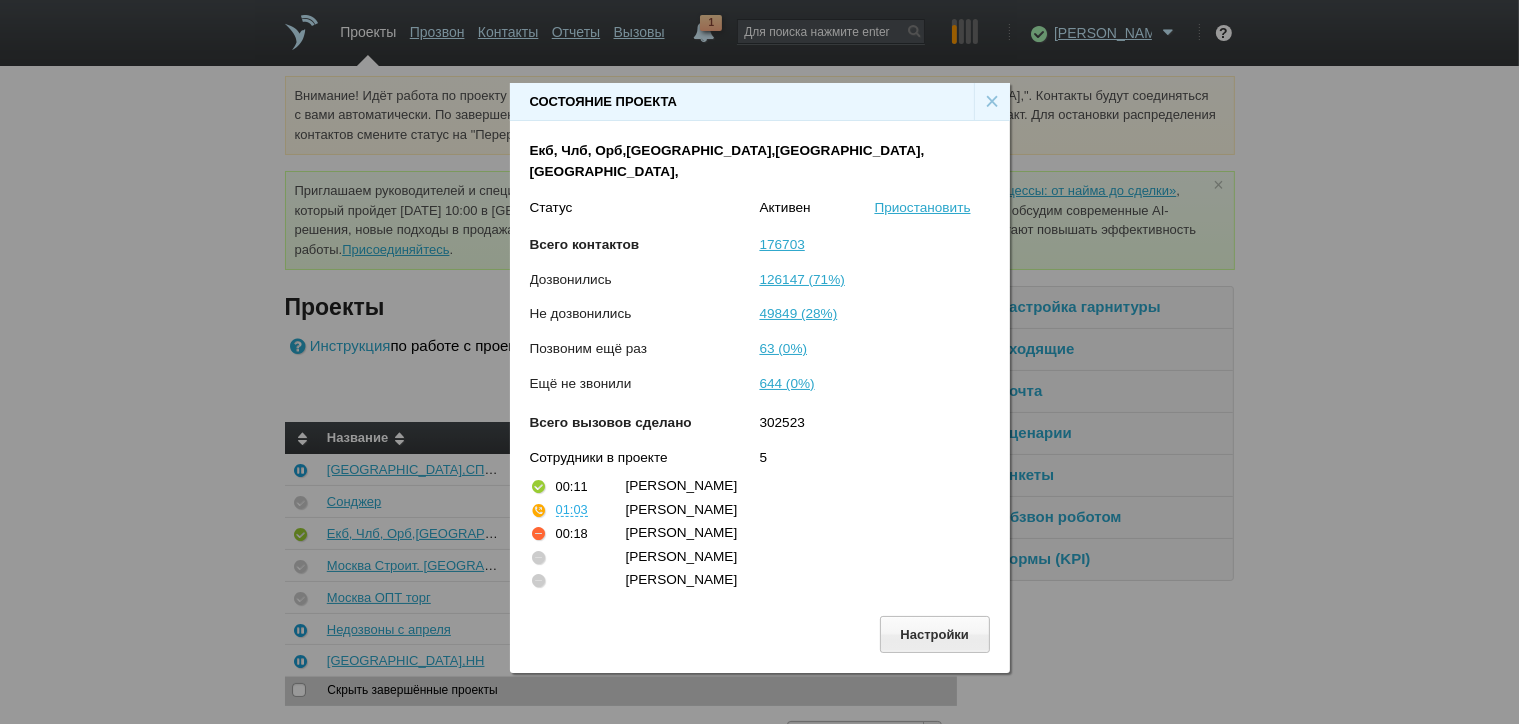 click on "×" at bounding box center (992, 102) 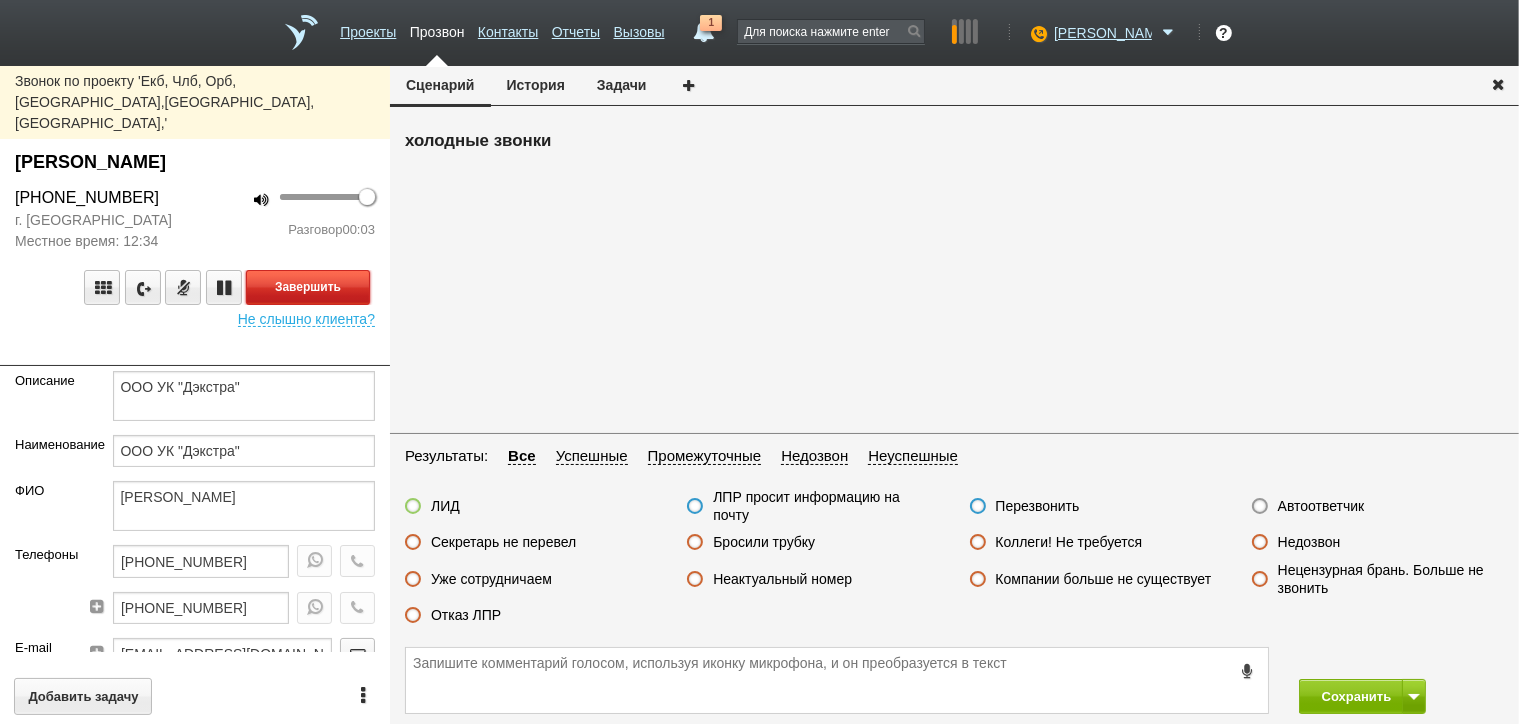 drag, startPoint x: 286, startPoint y: 244, endPoint x: 577, endPoint y: 336, distance: 305.19666 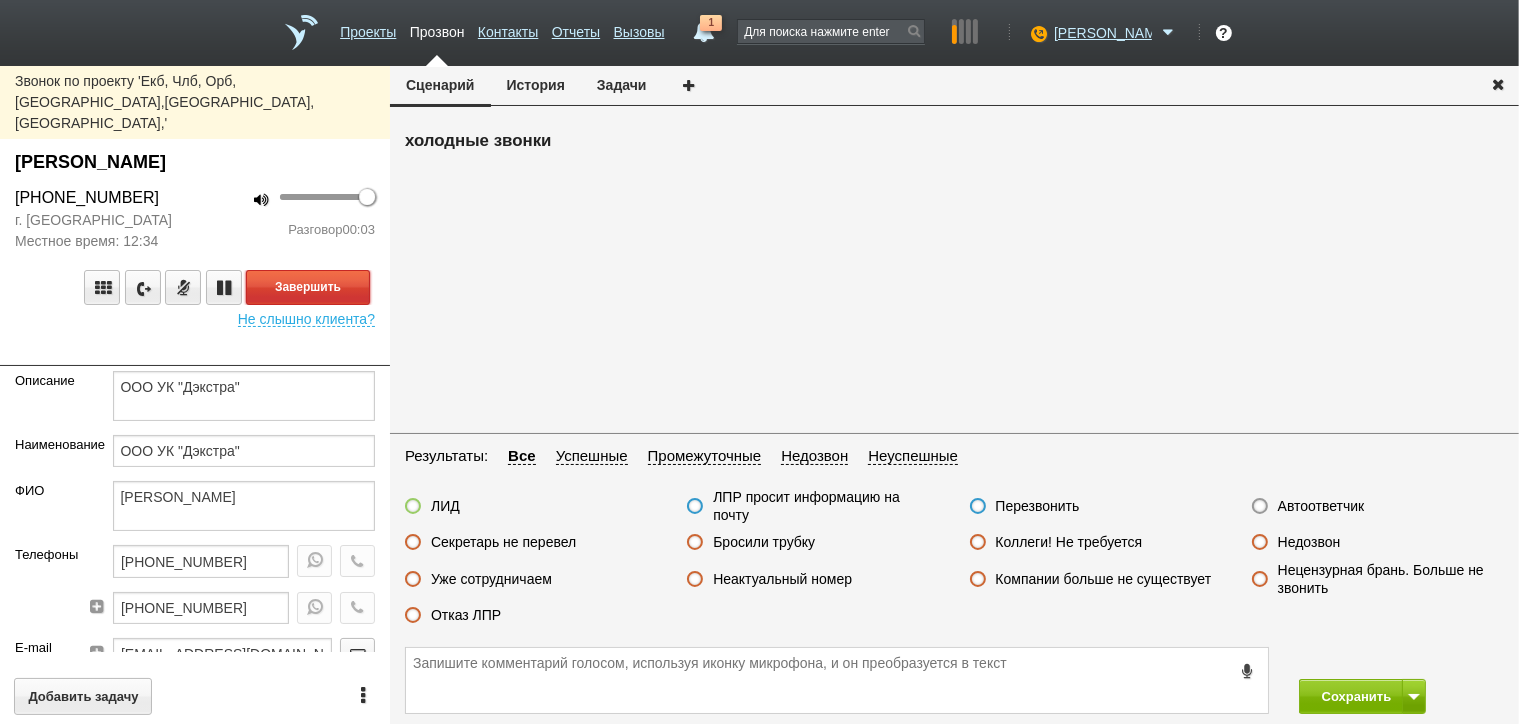 click on "Завершить" at bounding box center (308, 287) 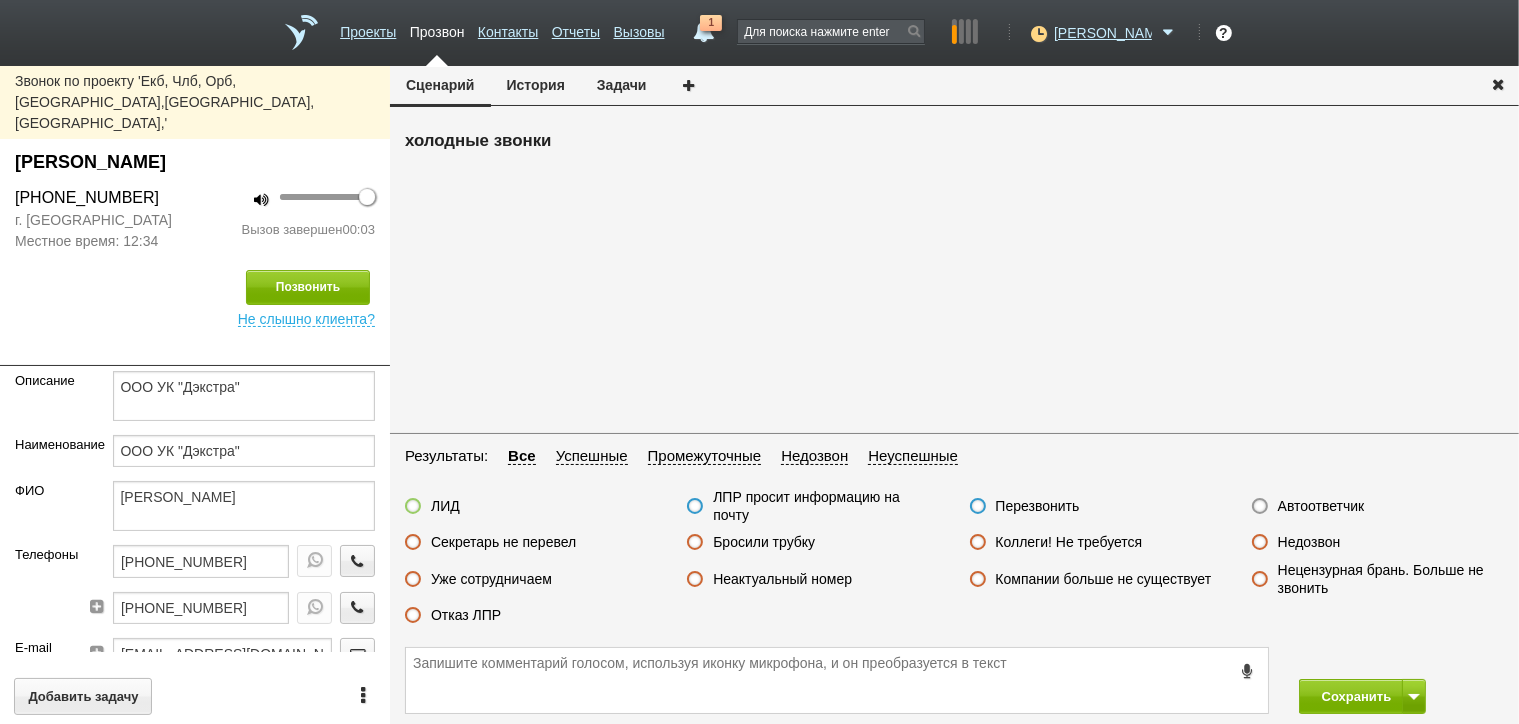 click on "Недозвон" at bounding box center (1309, 542) 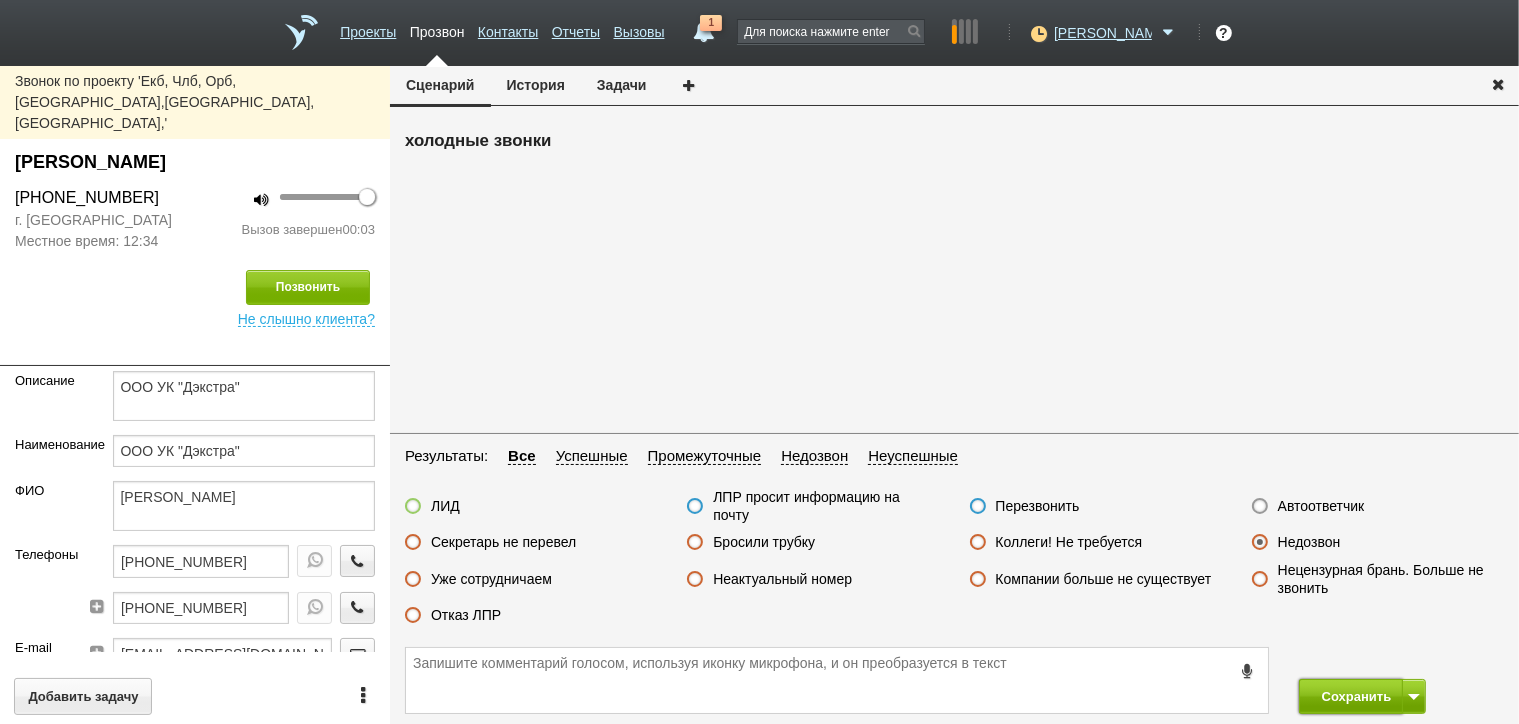 click on "Сохранить" at bounding box center [1351, 696] 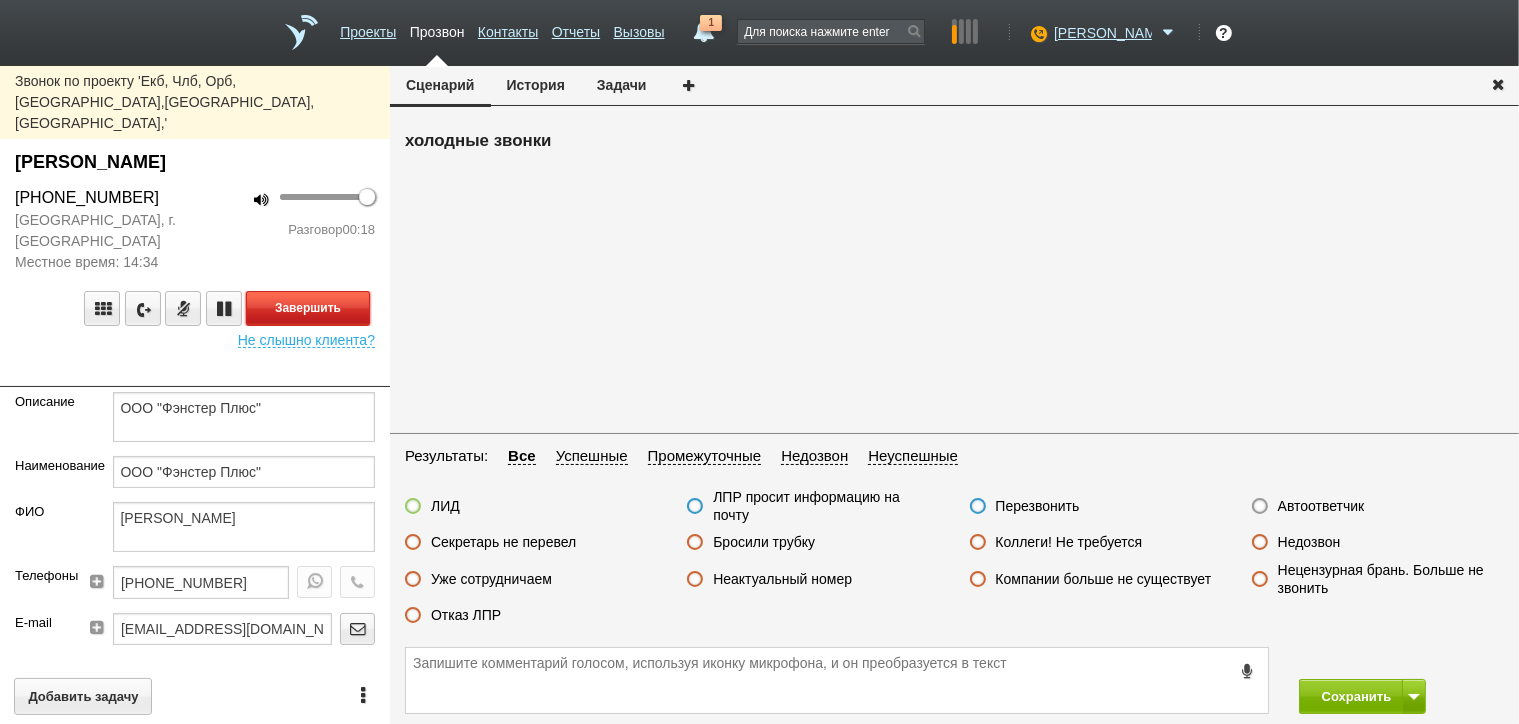 click on "Завершить" at bounding box center [308, 308] 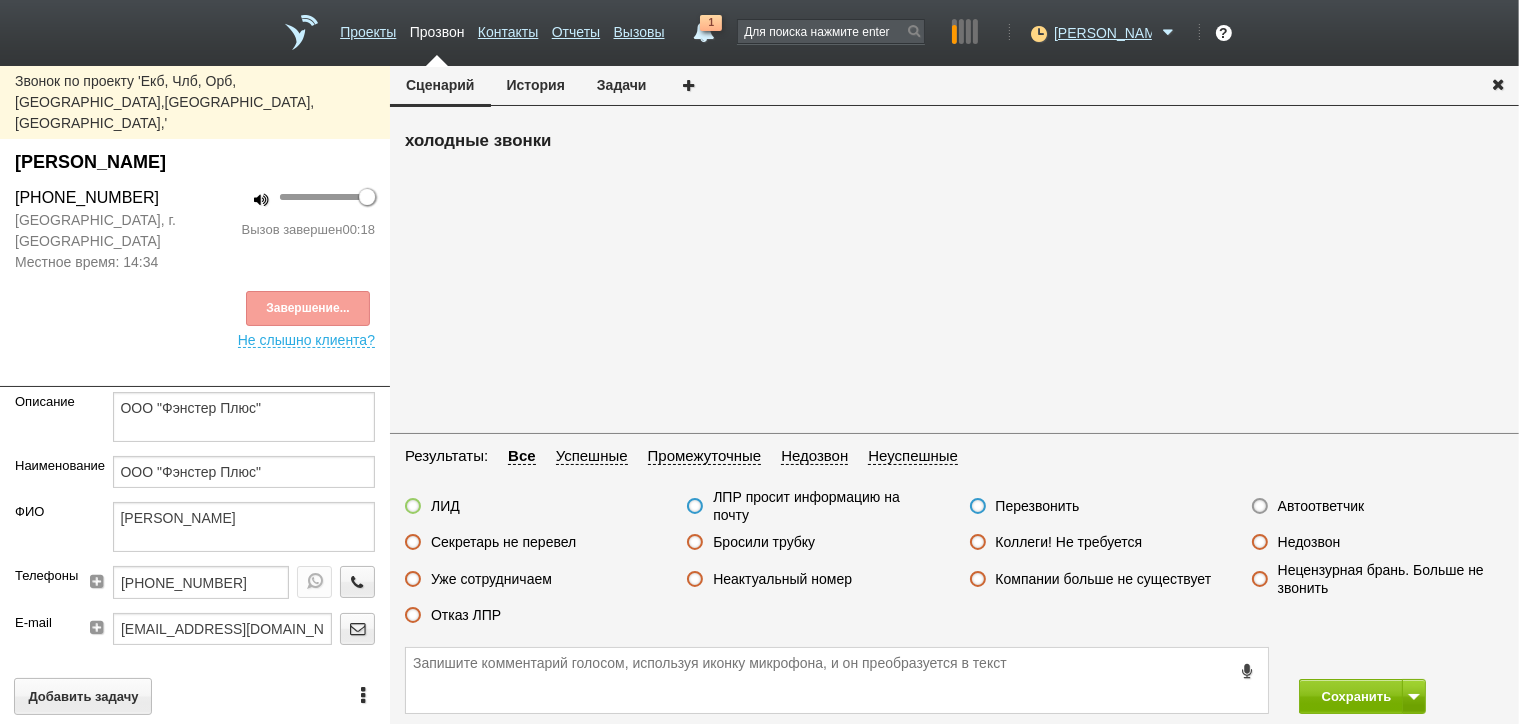 click on "Отказ ЛПР" at bounding box center (466, 615) 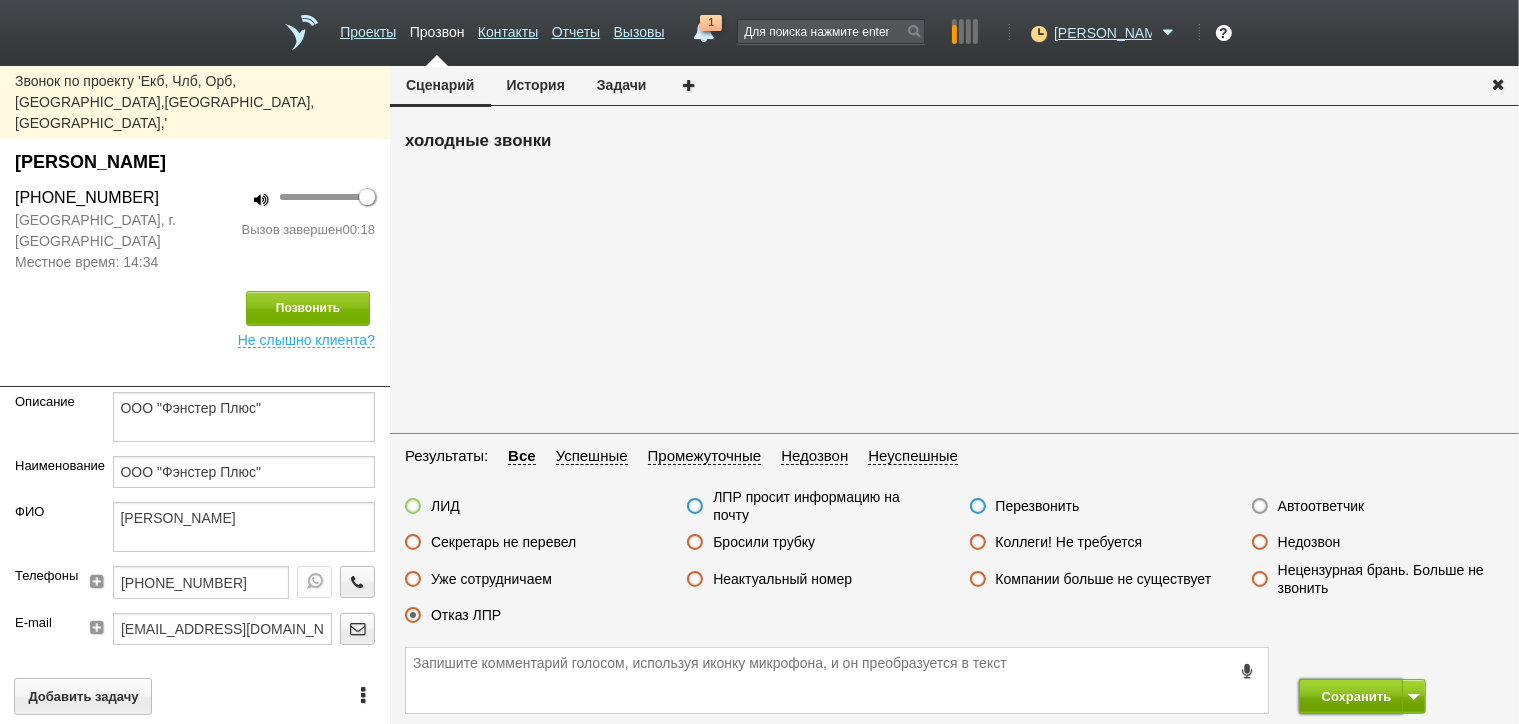 click on "Сохранить" at bounding box center [1351, 696] 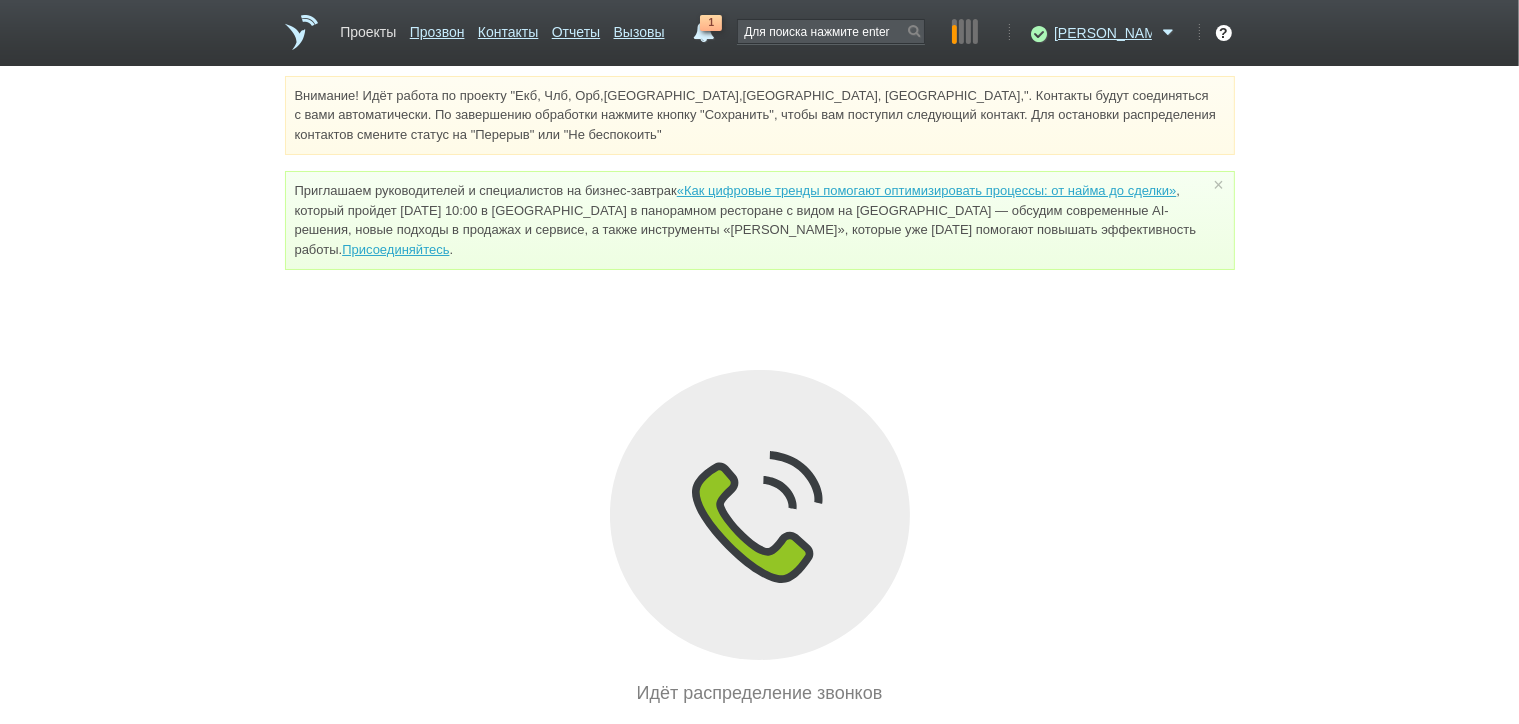 click on "Проекты" at bounding box center [368, 28] 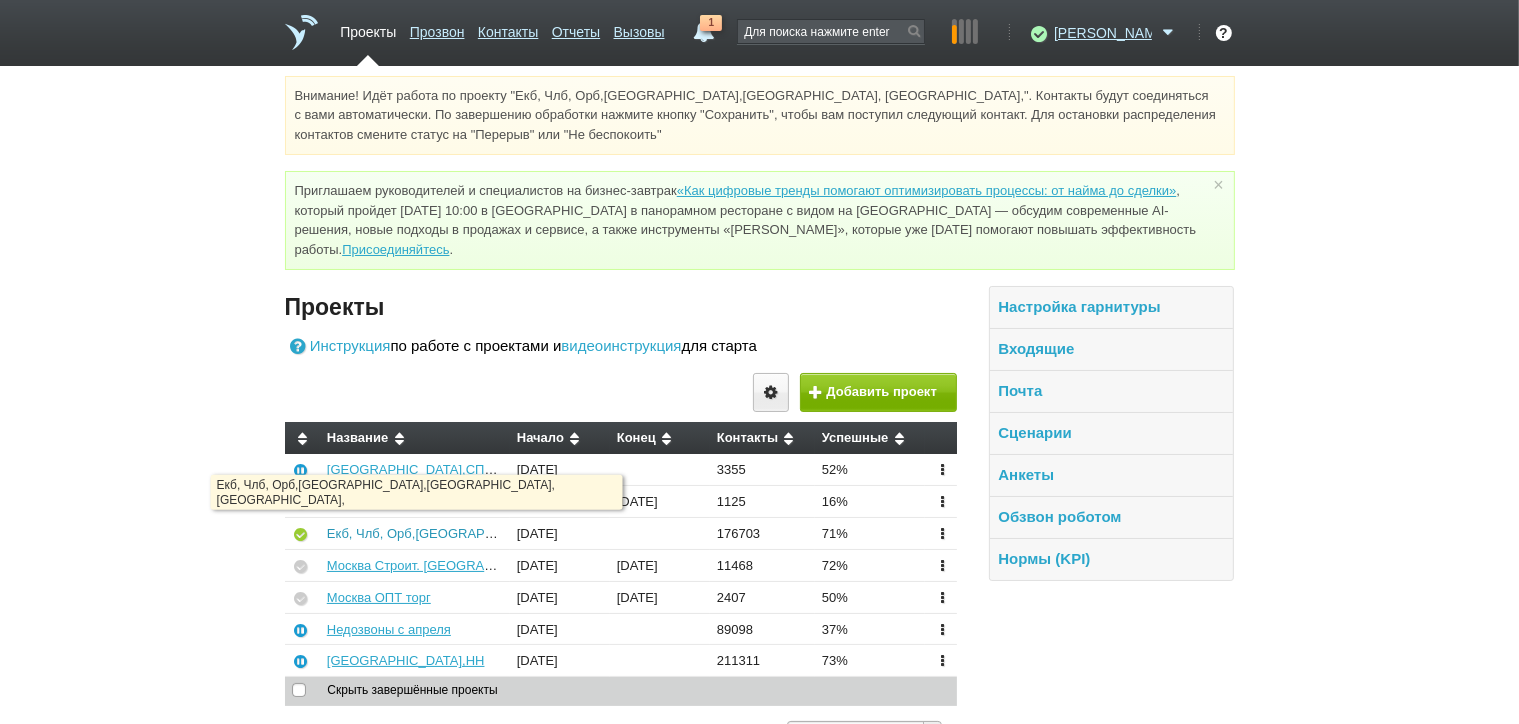 click on "Екб, Члб, Орб,[GEOGRAPHIC_DATA],[GEOGRAPHIC_DATA], [GEOGRAPHIC_DATA]," at bounding box center [581, 533] 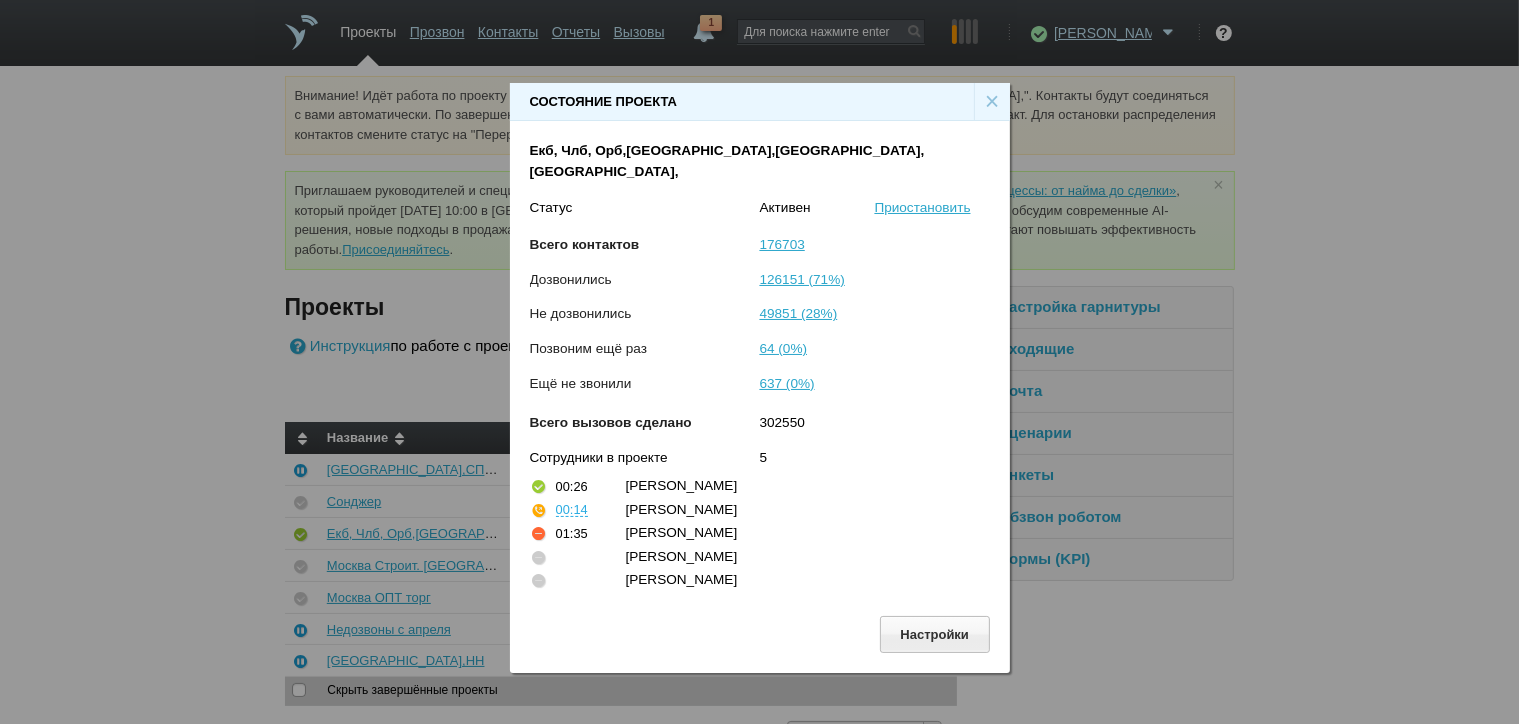 click on "×" at bounding box center (992, 102) 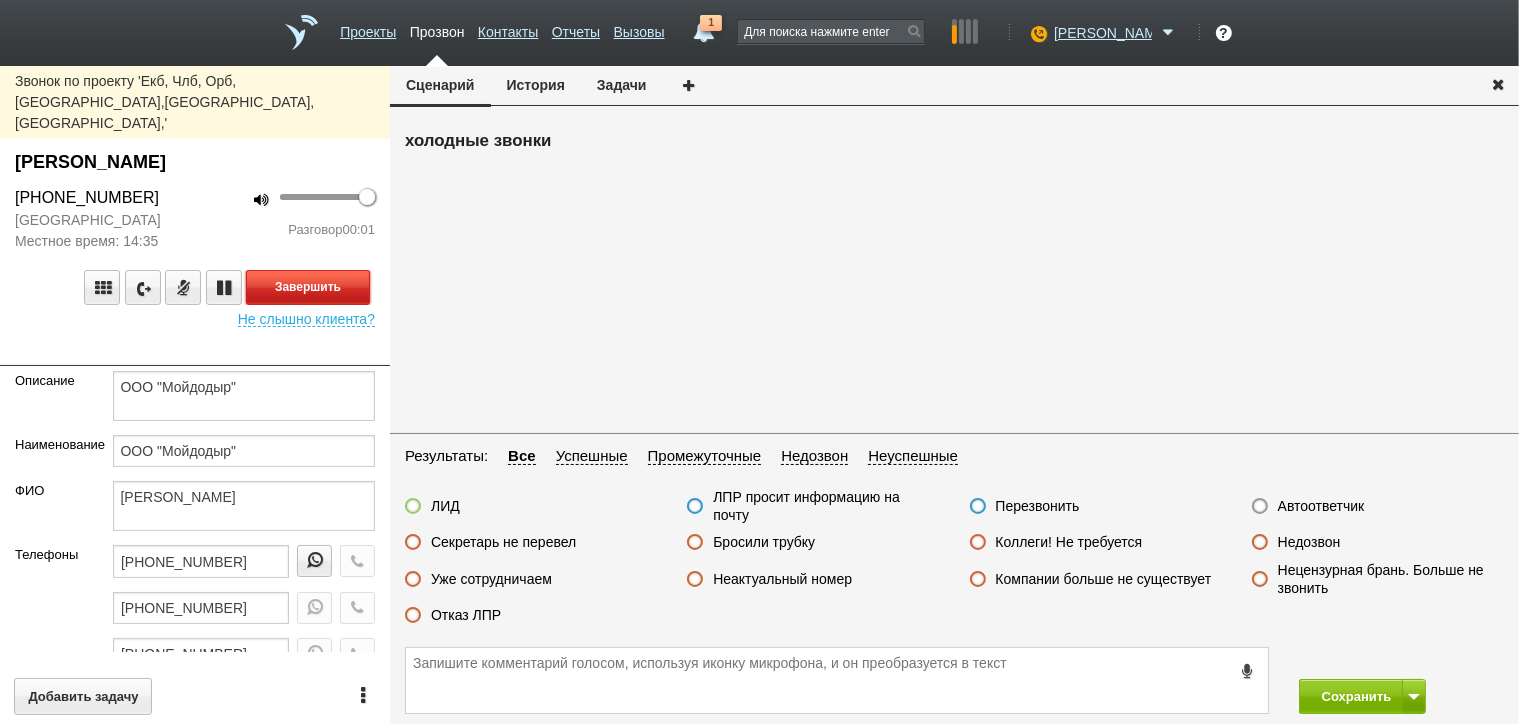 click on "Завершить" at bounding box center [308, 287] 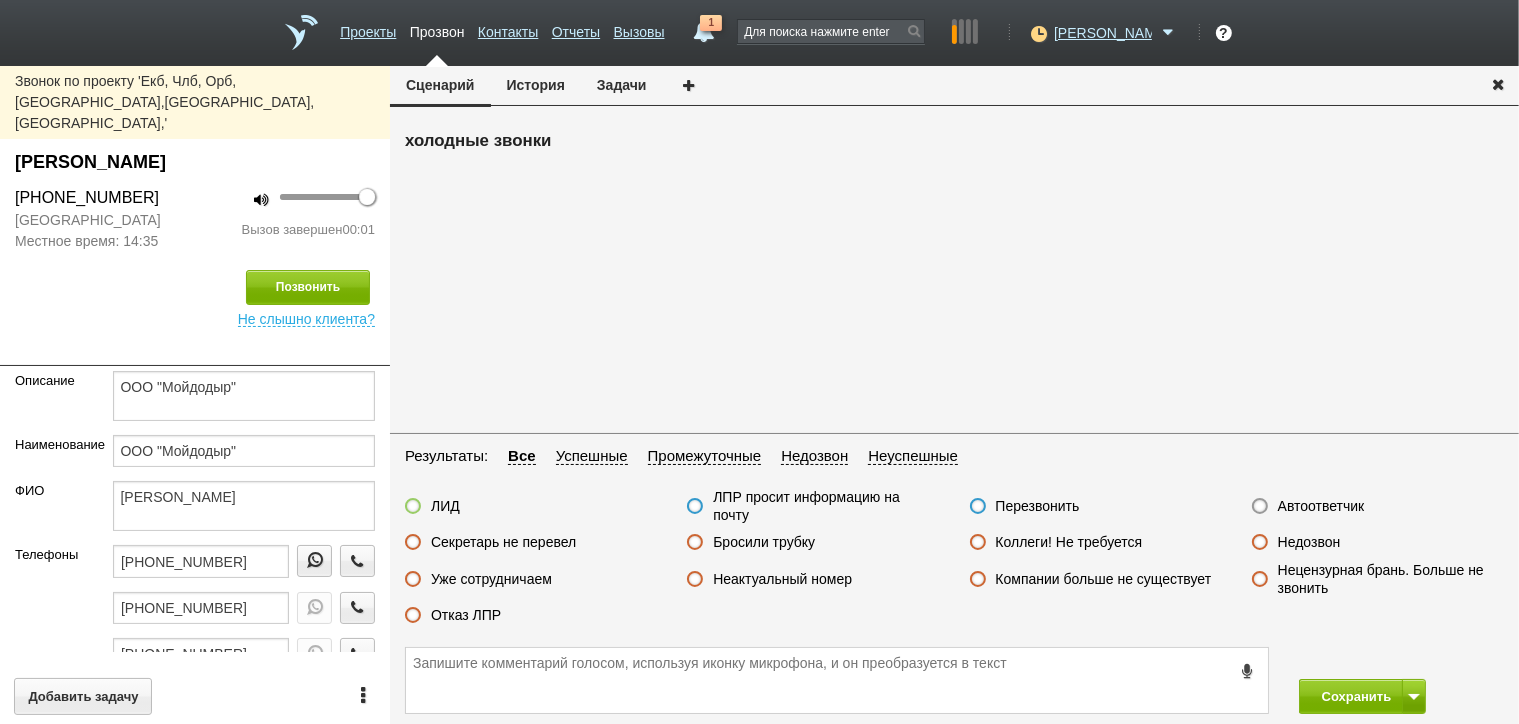 click on "Бросили трубку" at bounding box center (813, 543) 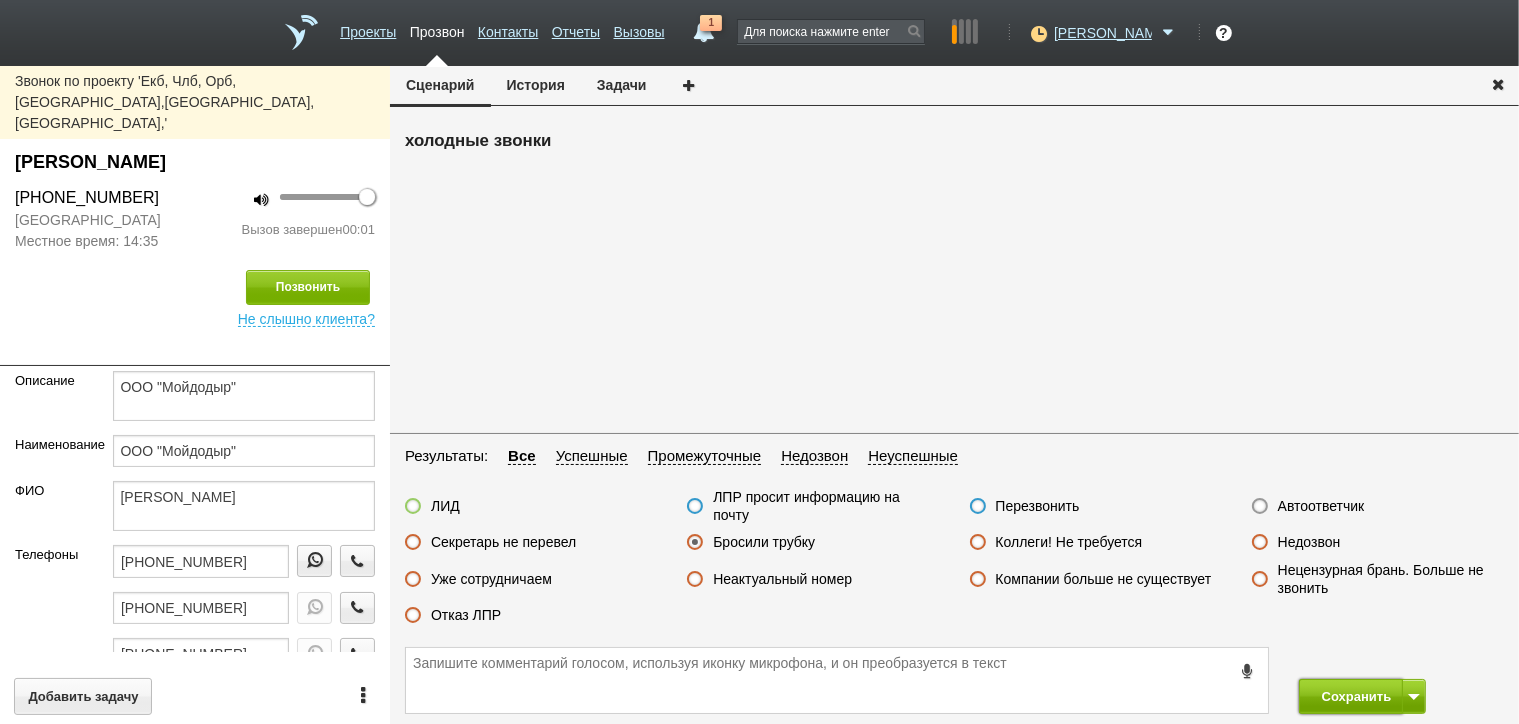 click on "Сохранить" at bounding box center (1351, 696) 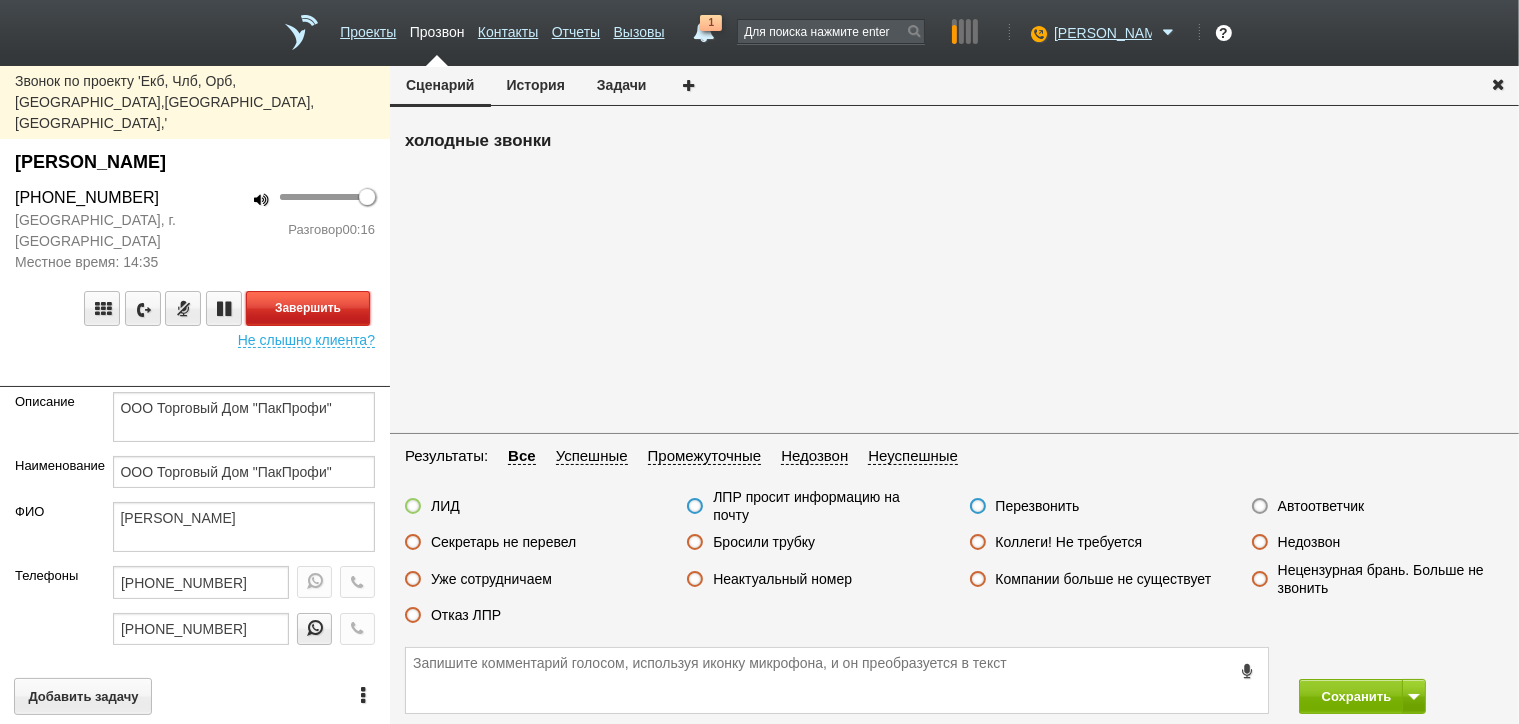 click on "Завершить" at bounding box center [308, 308] 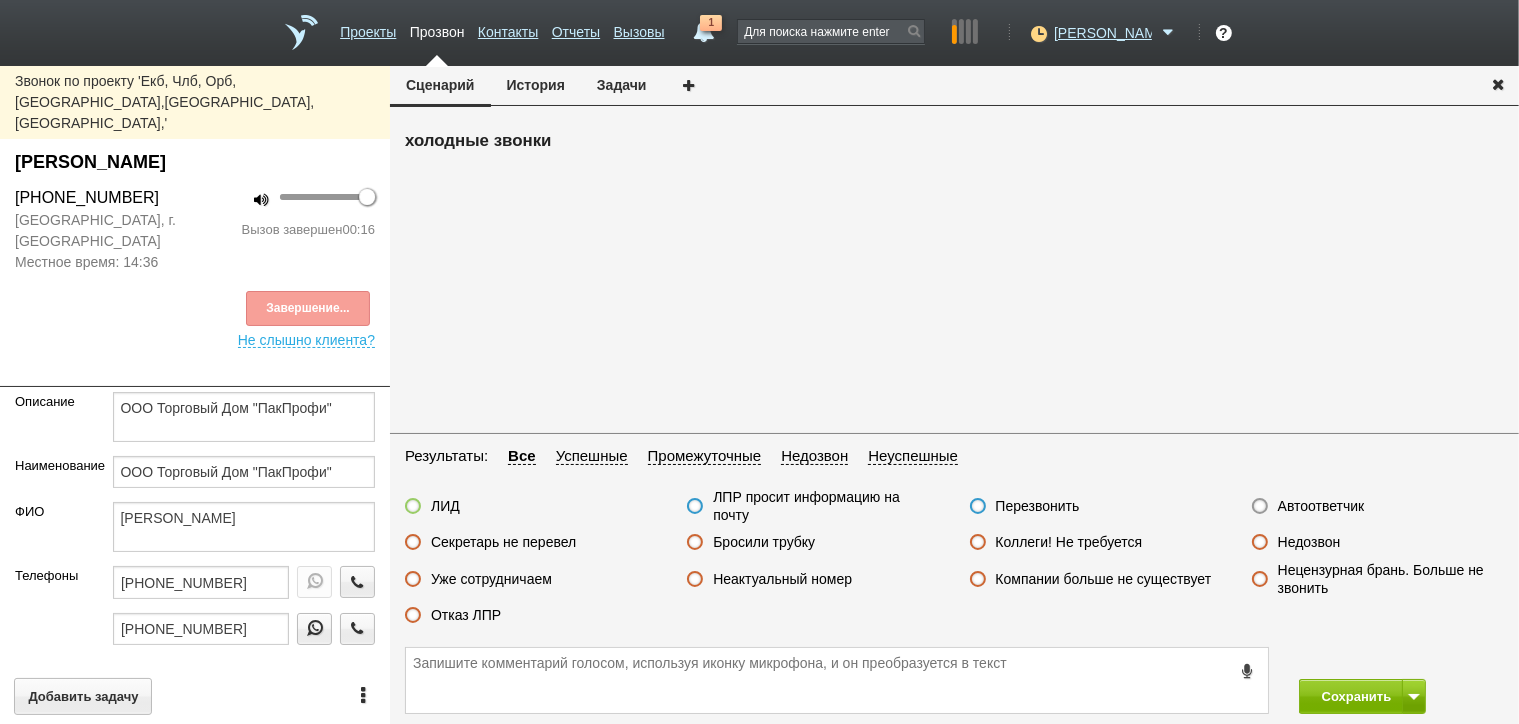 click on "Секретарь не перевел" at bounding box center [503, 542] 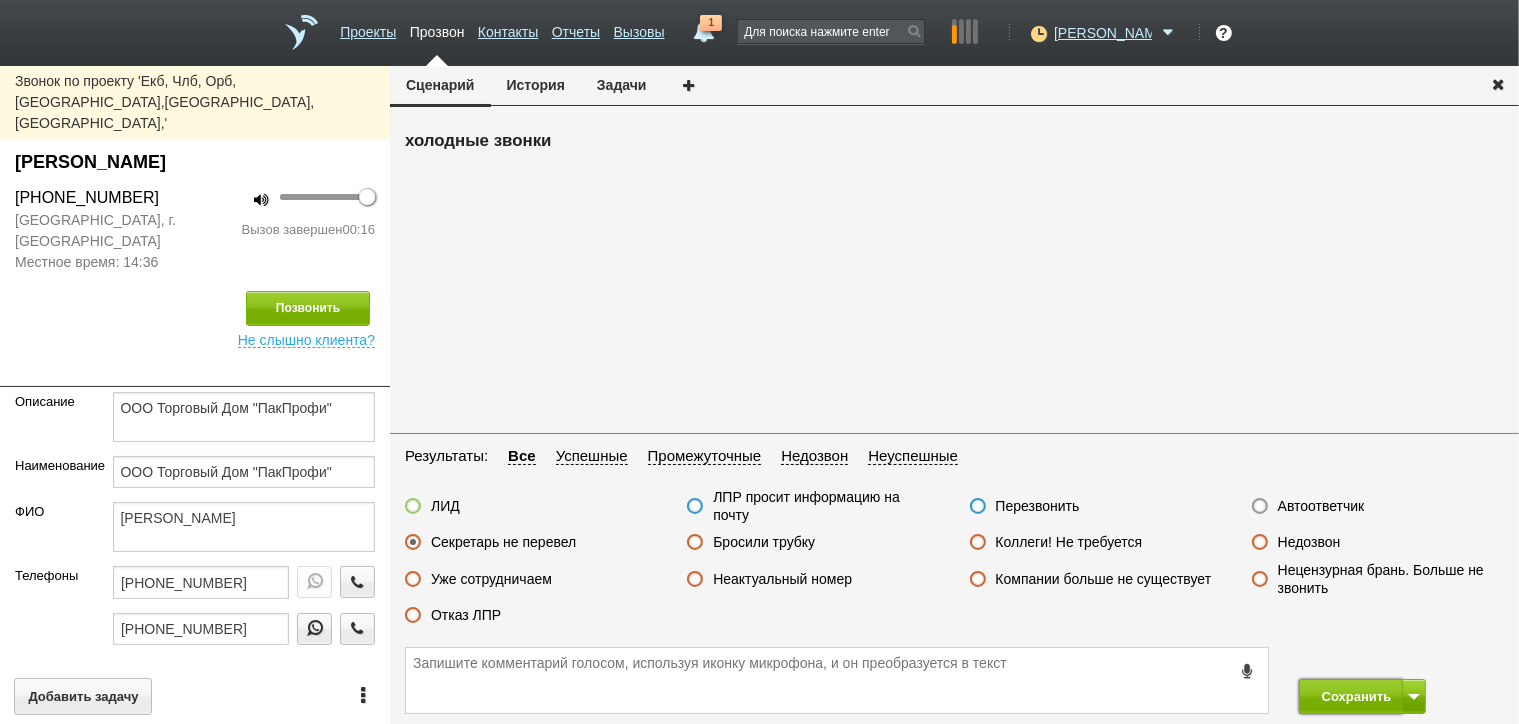 drag, startPoint x: 1315, startPoint y: 692, endPoint x: 1280, endPoint y: 621, distance: 79.15807 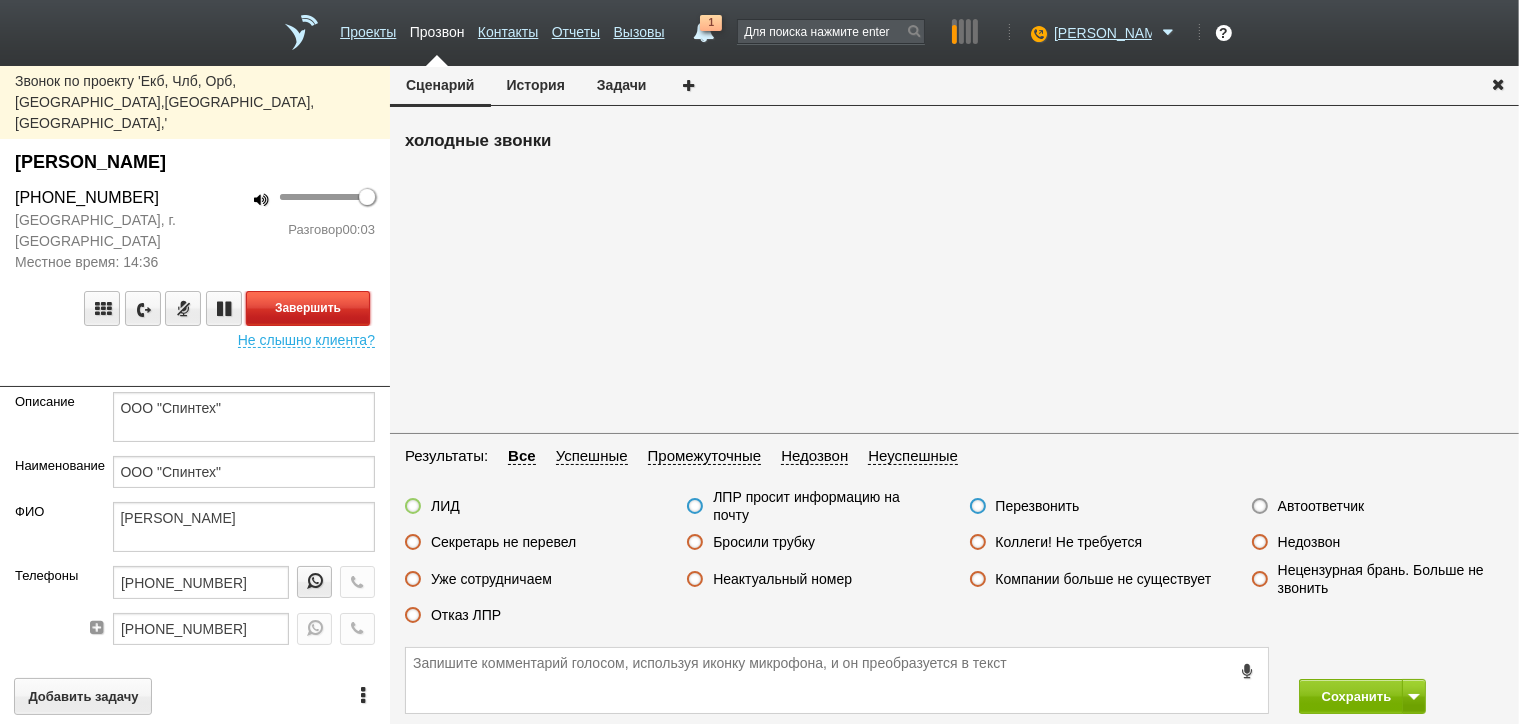 click on "Завершить" at bounding box center [308, 308] 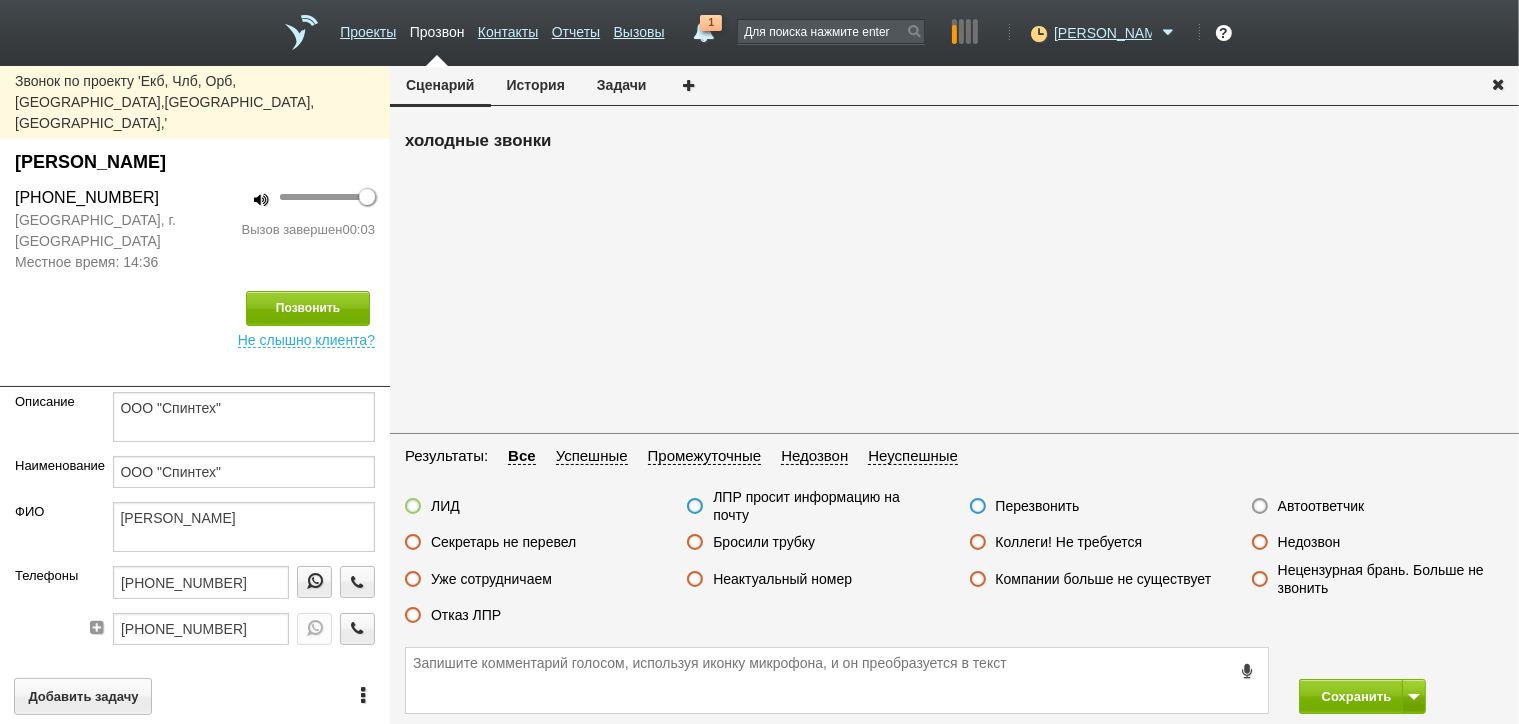 click on "Недозвон" at bounding box center [1309, 542] 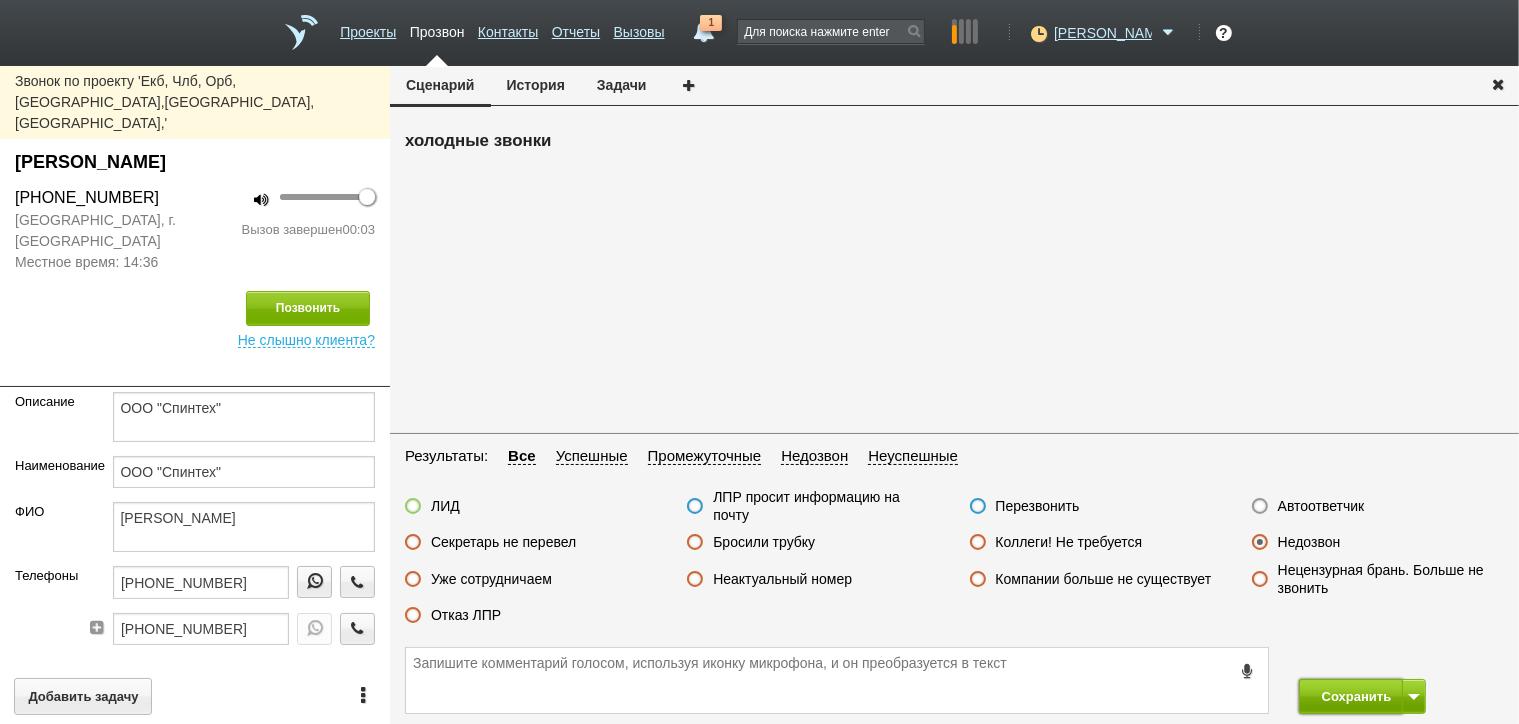 click on "Сохранить" at bounding box center (1351, 696) 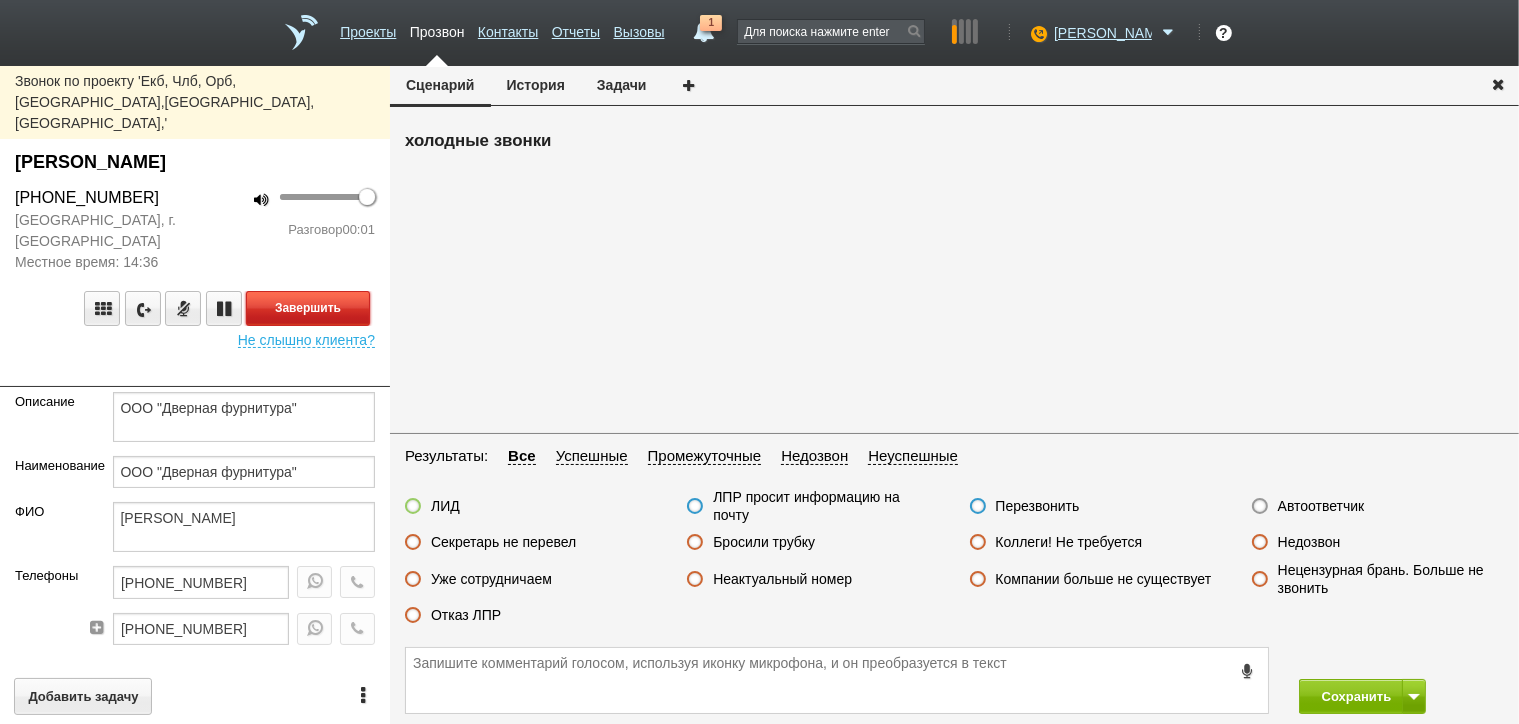 click on "Завершить" at bounding box center [308, 308] 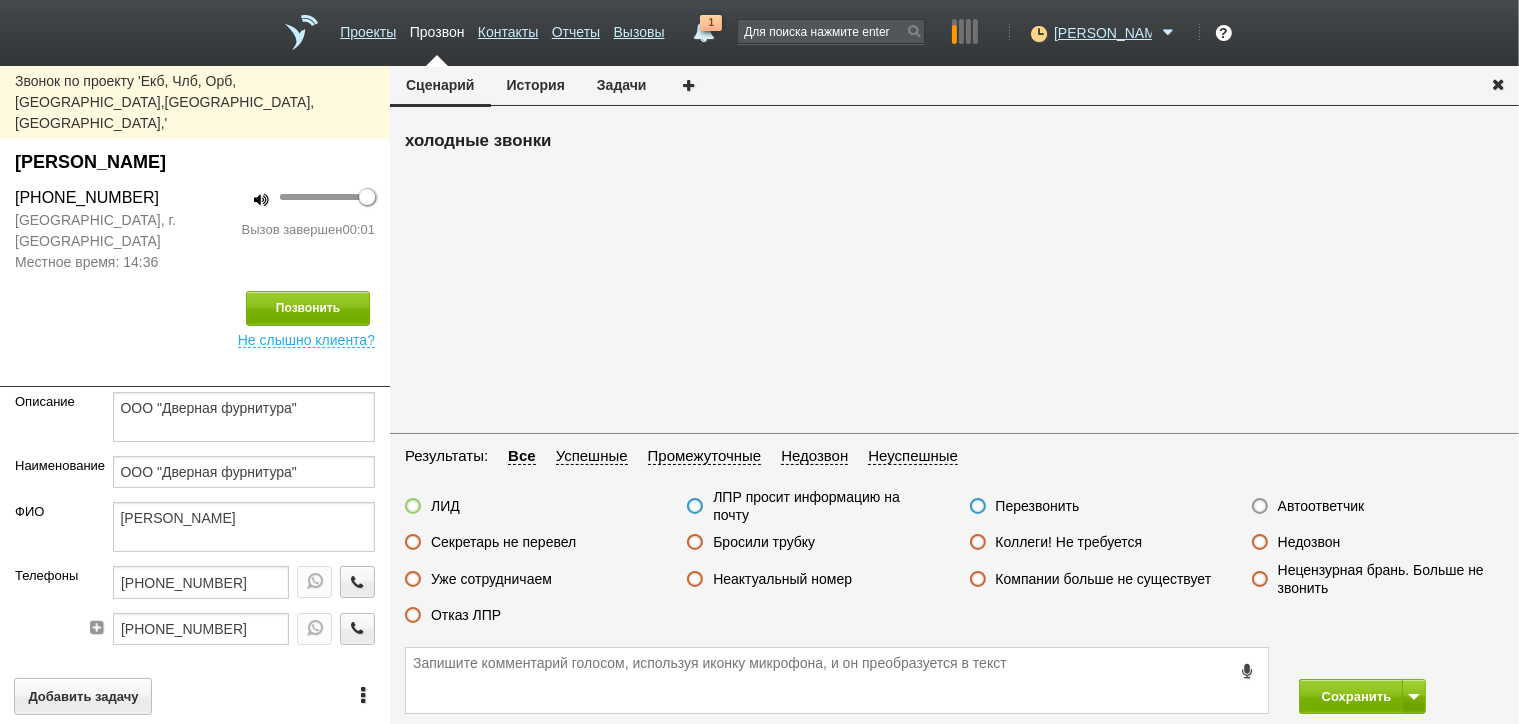 click on "Автоответчик" at bounding box center [1321, 506] 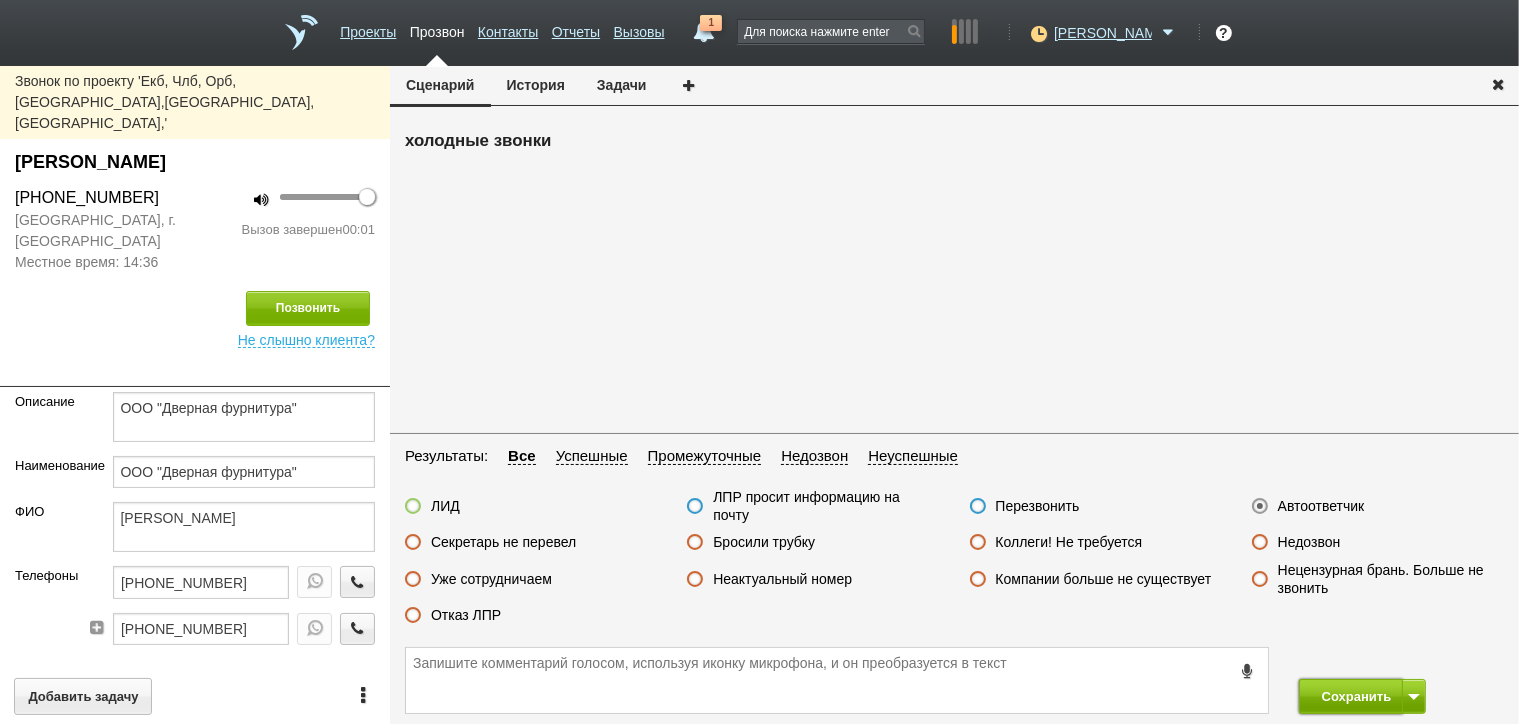 click on "Сохранить" at bounding box center (1351, 696) 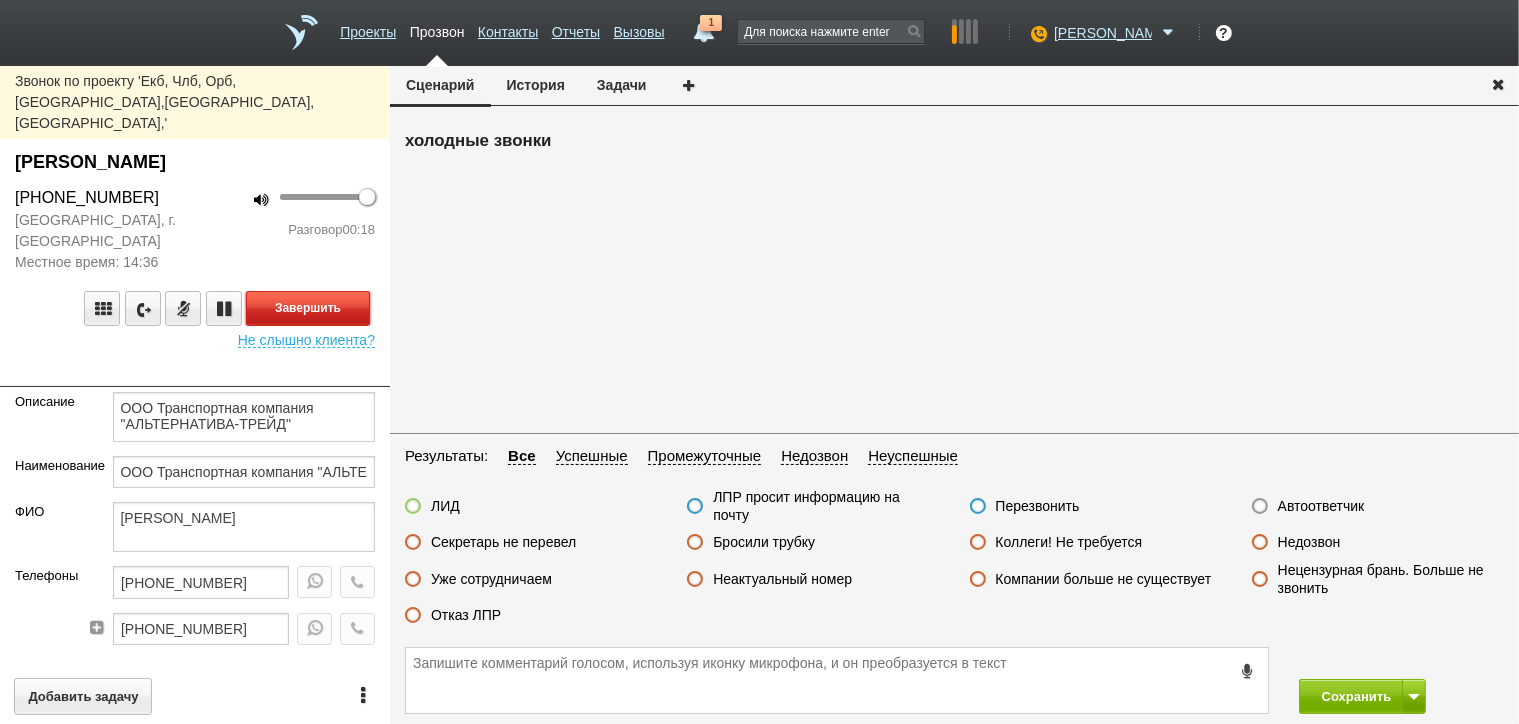 click on "Завершить" at bounding box center (308, 308) 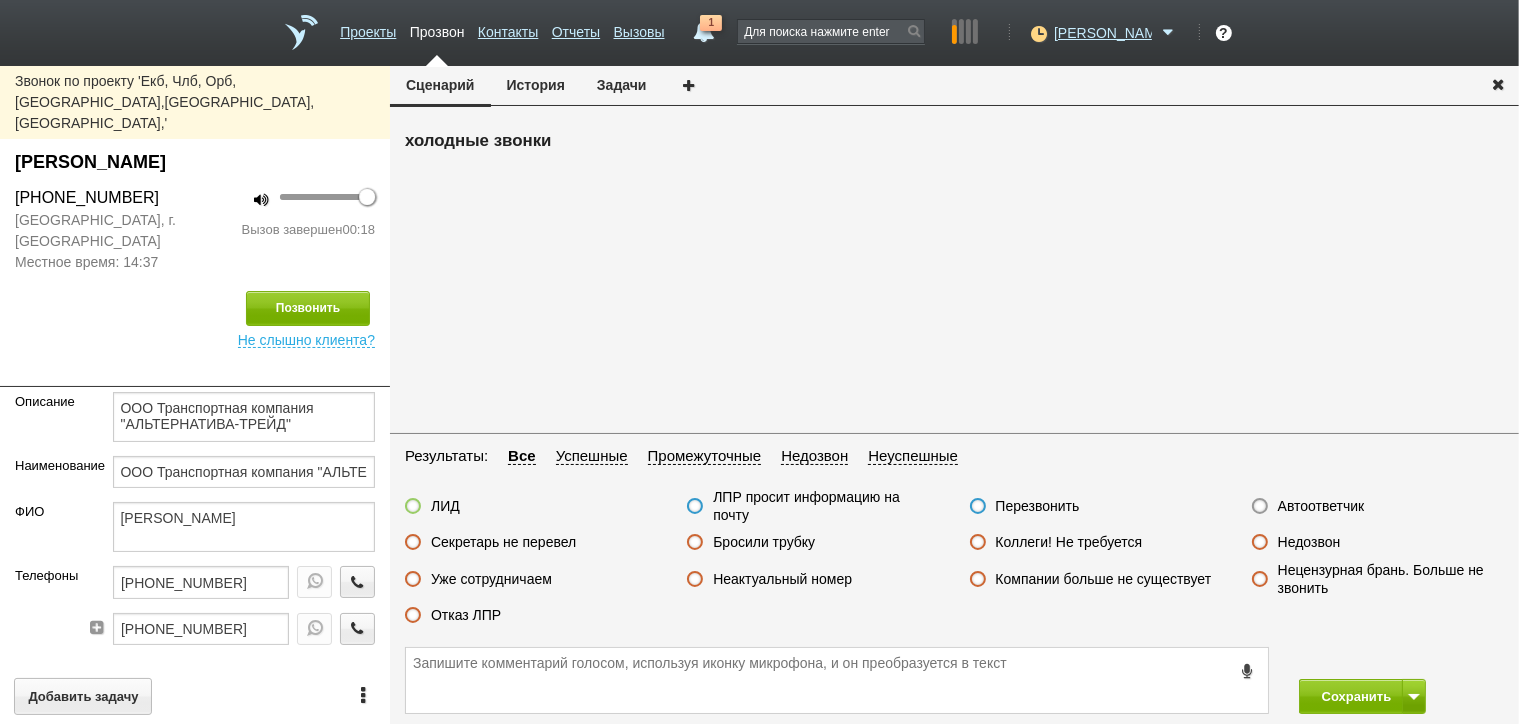 click on "Секретарь не перевел" at bounding box center (503, 542) 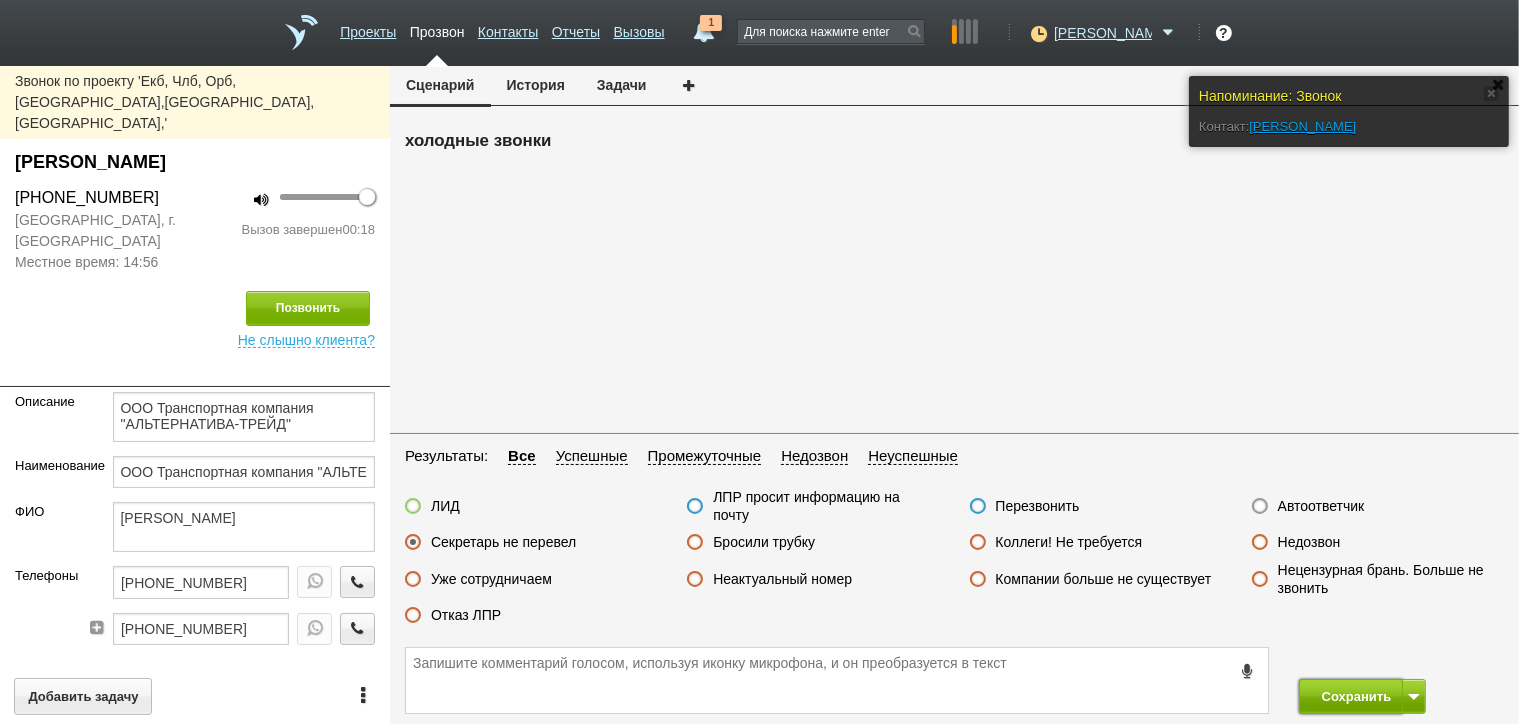 click on "Сохранить" at bounding box center [1351, 696] 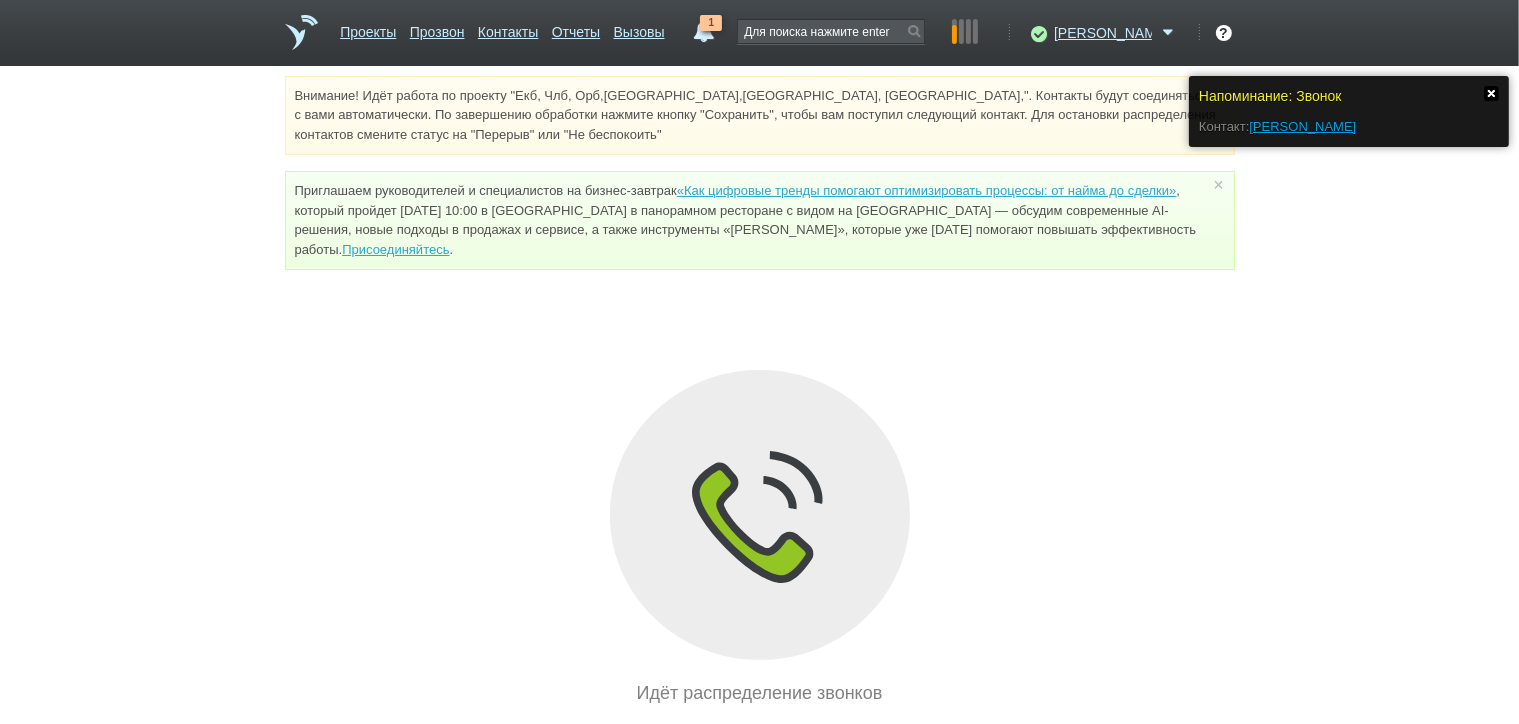 click at bounding box center (1491, 93) 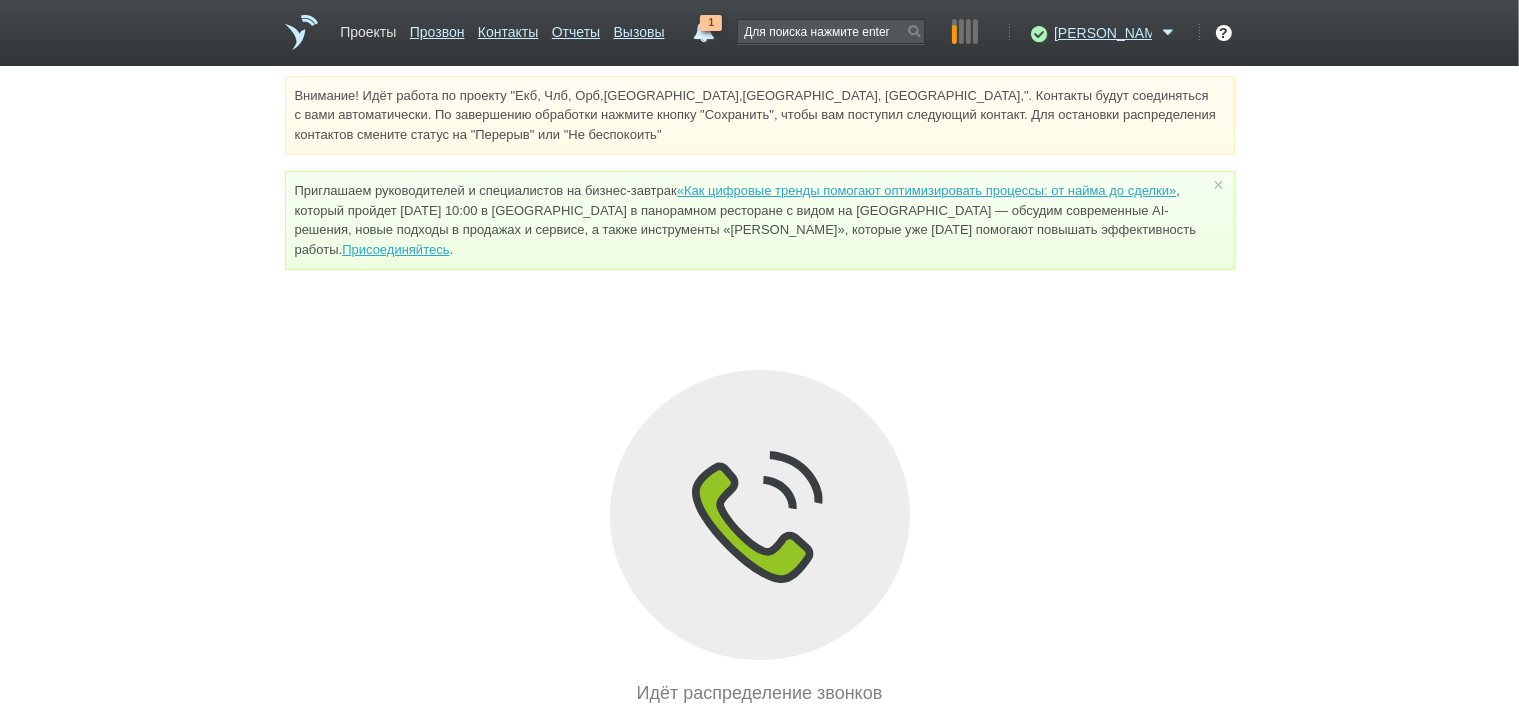 click on "Проекты" at bounding box center (368, 28) 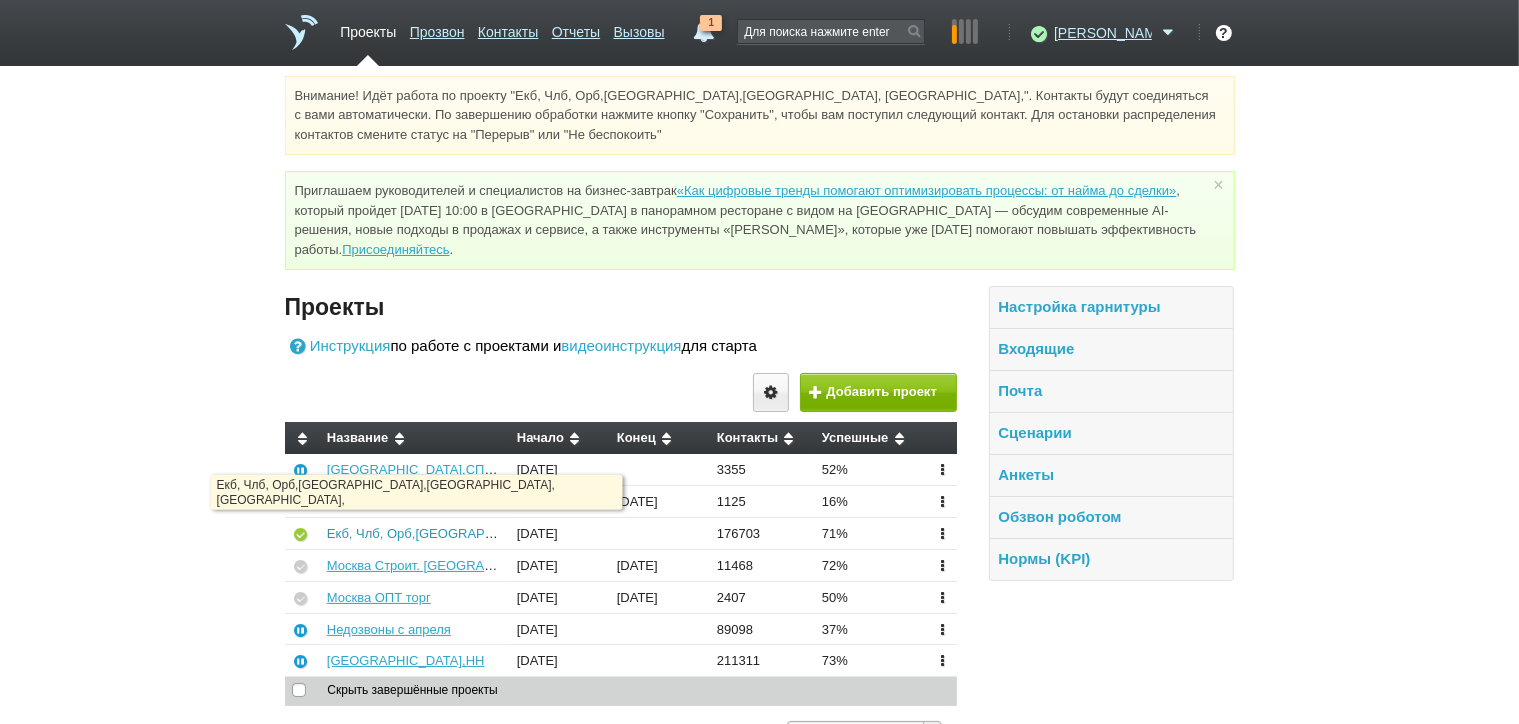click on "Екб, Члб, Орб,[GEOGRAPHIC_DATA],[GEOGRAPHIC_DATA], [GEOGRAPHIC_DATA]," at bounding box center (581, 533) 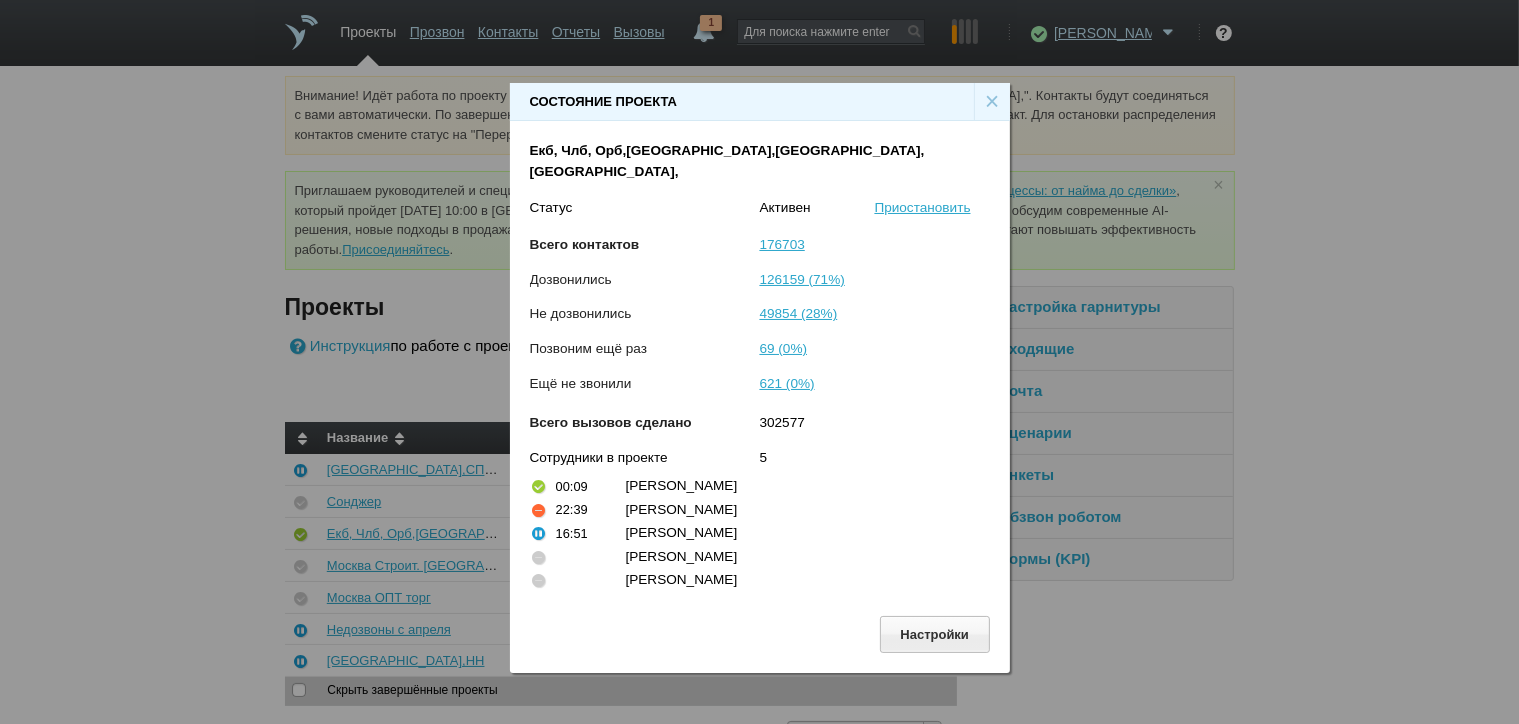 click on "×" at bounding box center [992, 102] 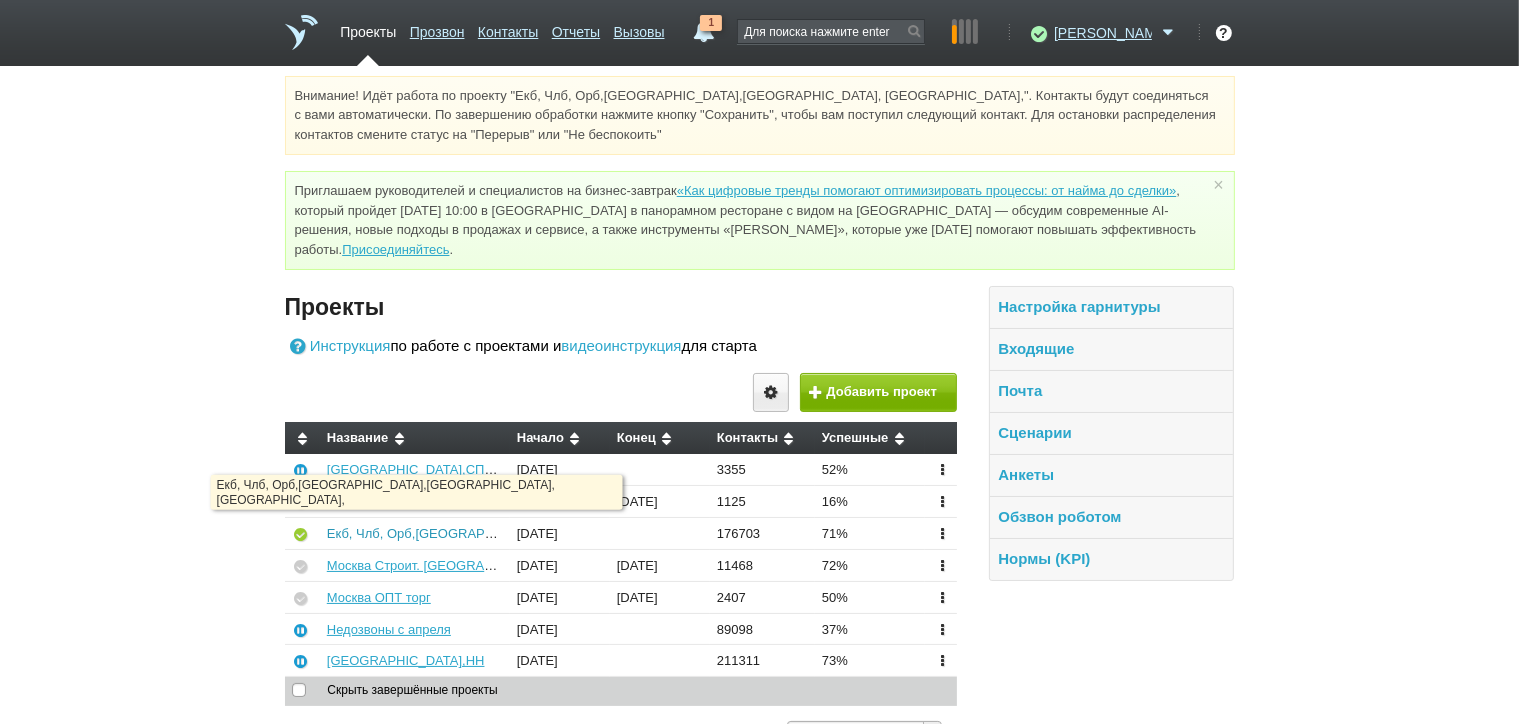 click on "Екб, Члб, Орб,[GEOGRAPHIC_DATA],[GEOGRAPHIC_DATA], [GEOGRAPHIC_DATA]," at bounding box center (581, 533) 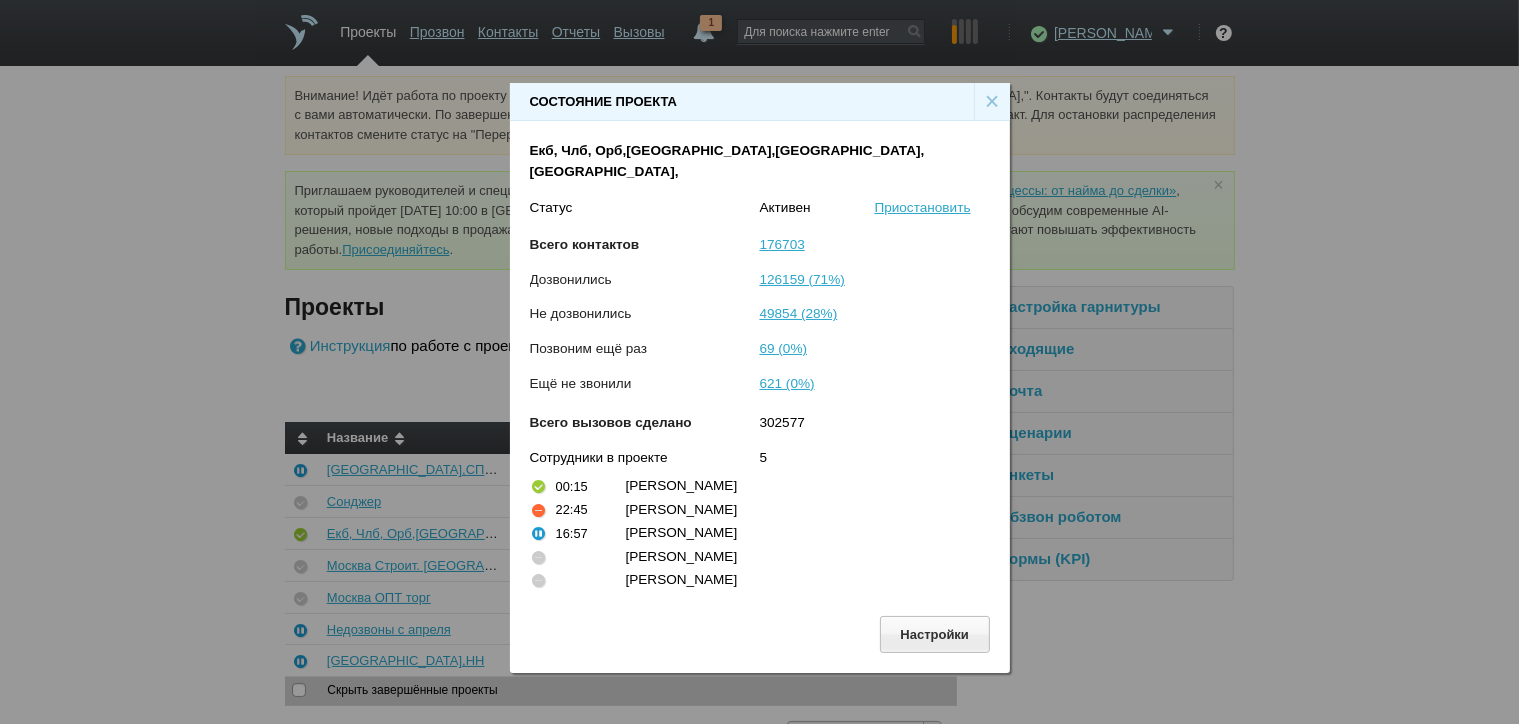 click on "×" at bounding box center [992, 102] 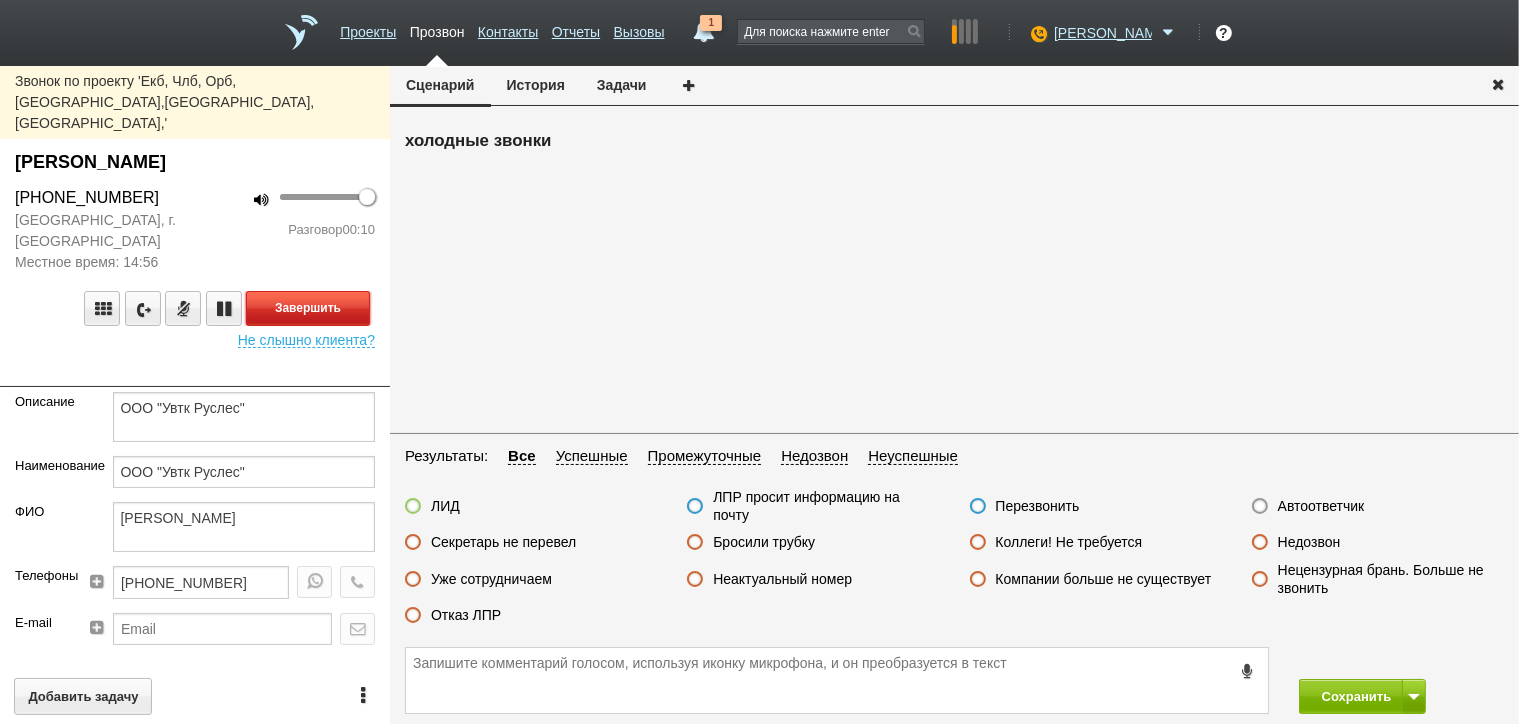 click on "Завершить" at bounding box center [308, 308] 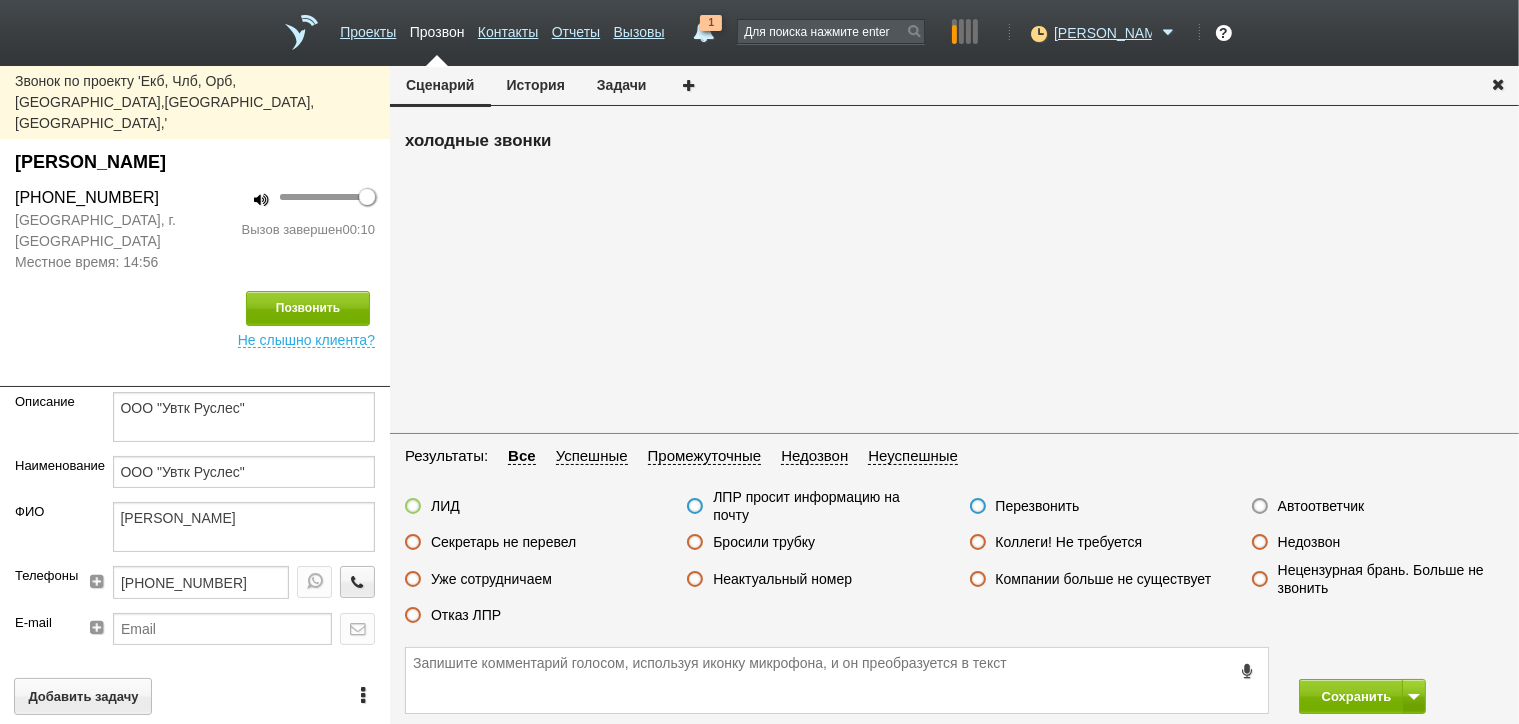 click on "Неактуальный номер" at bounding box center [782, 579] 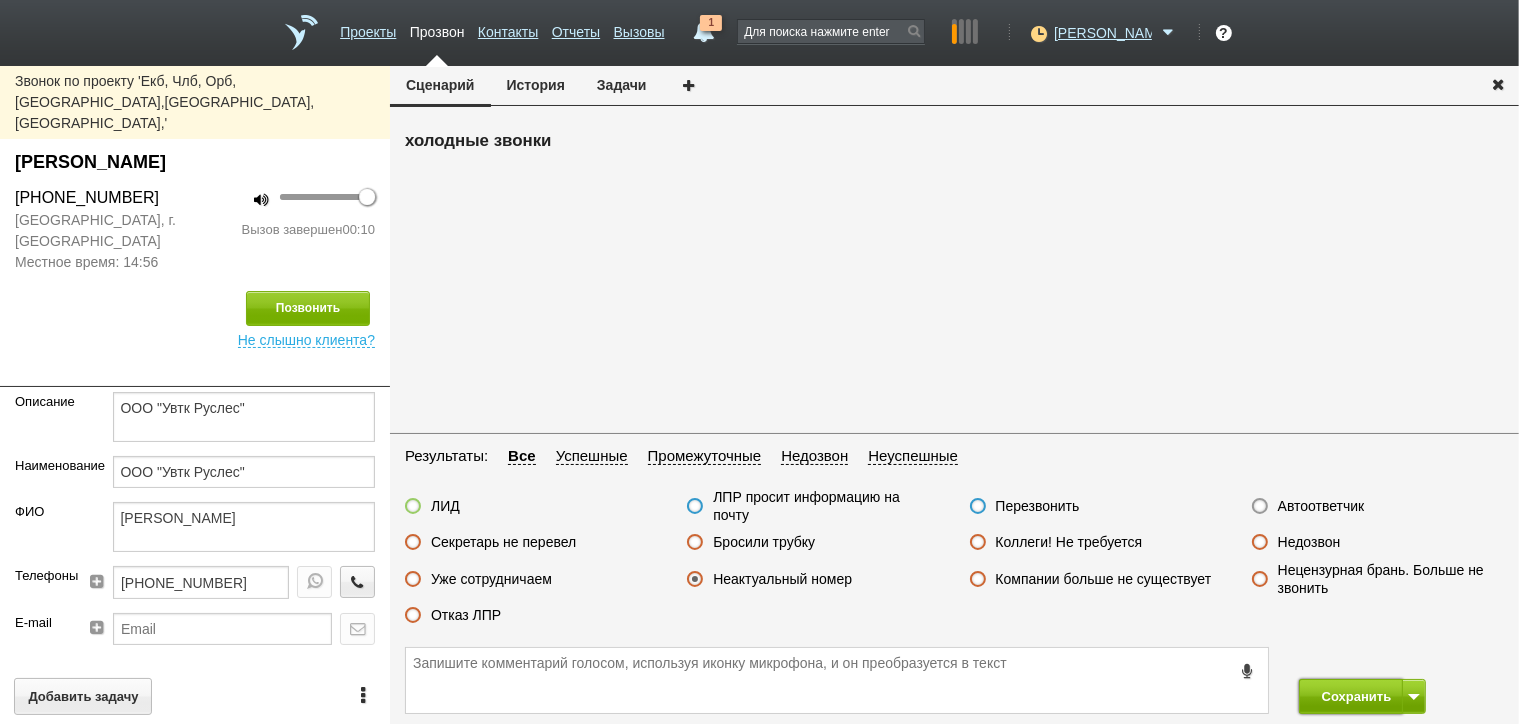 click on "Сохранить" at bounding box center (1351, 696) 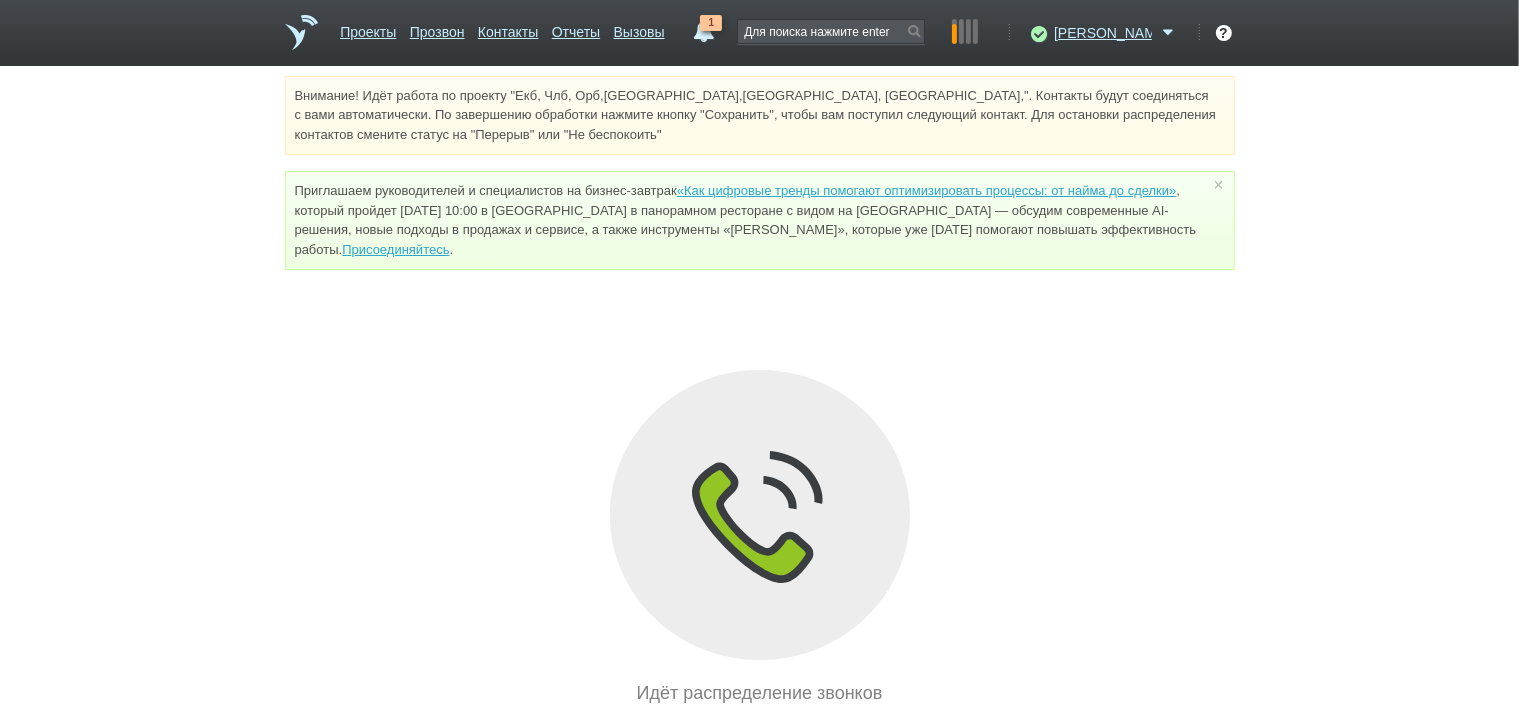 click on "1" at bounding box center [704, 27] 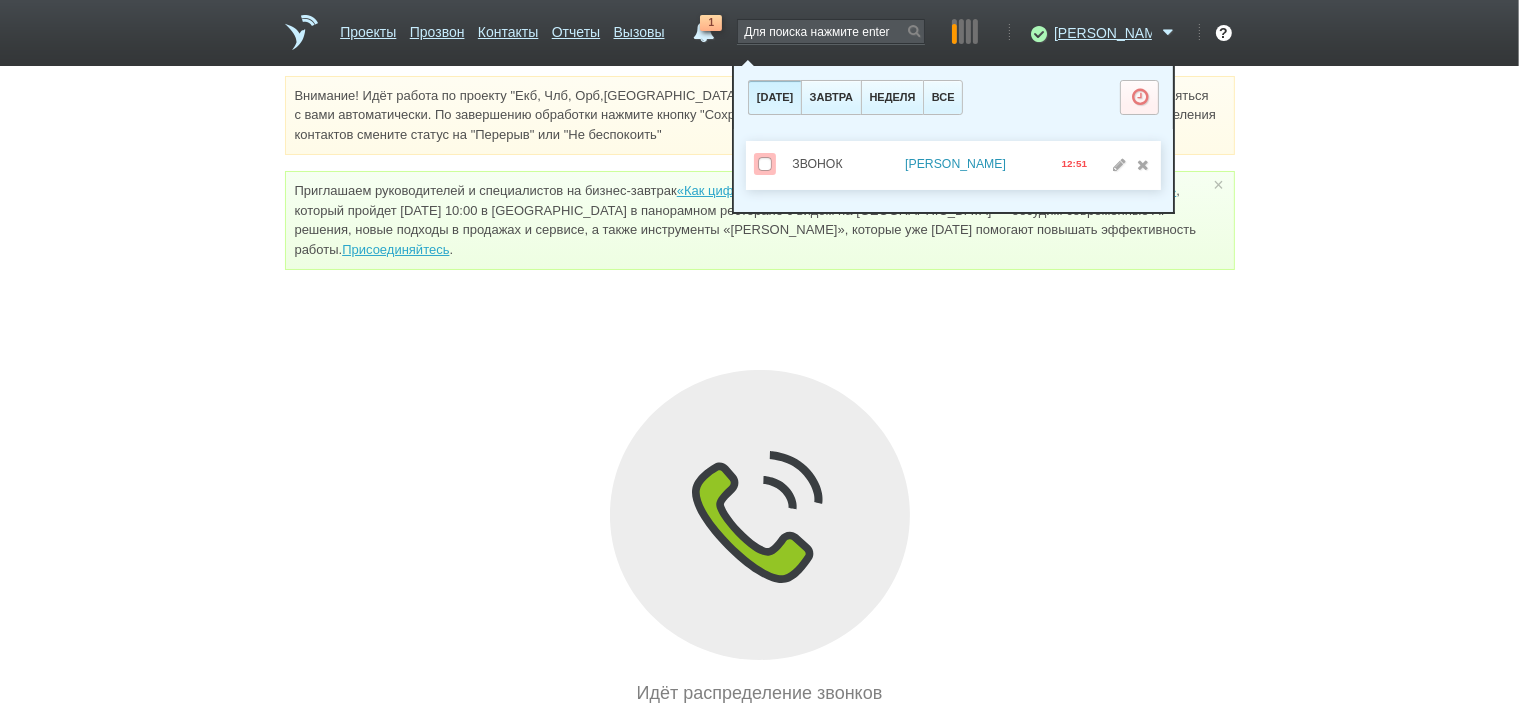 click on "[PERSON_NAME]" at bounding box center [955, 164] 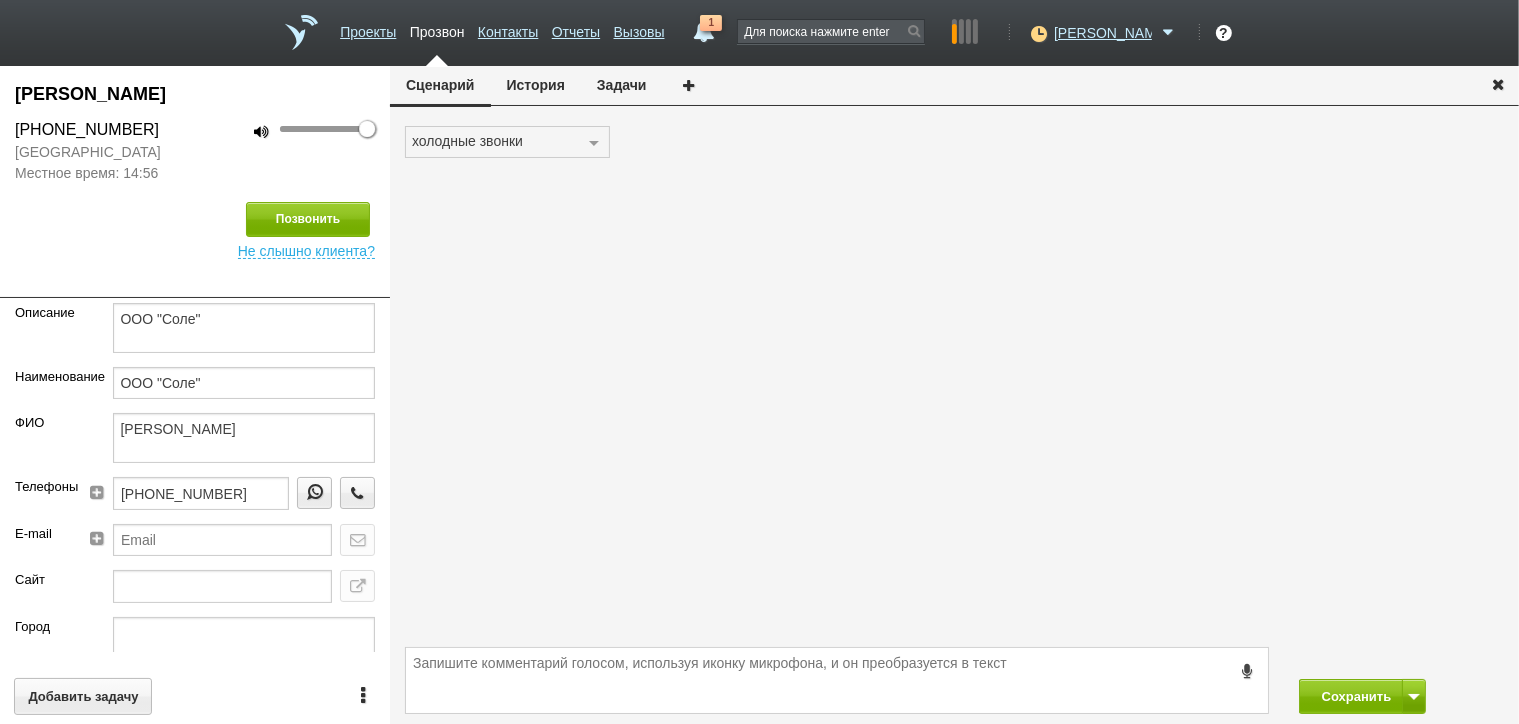 click on "История" at bounding box center (536, 85) 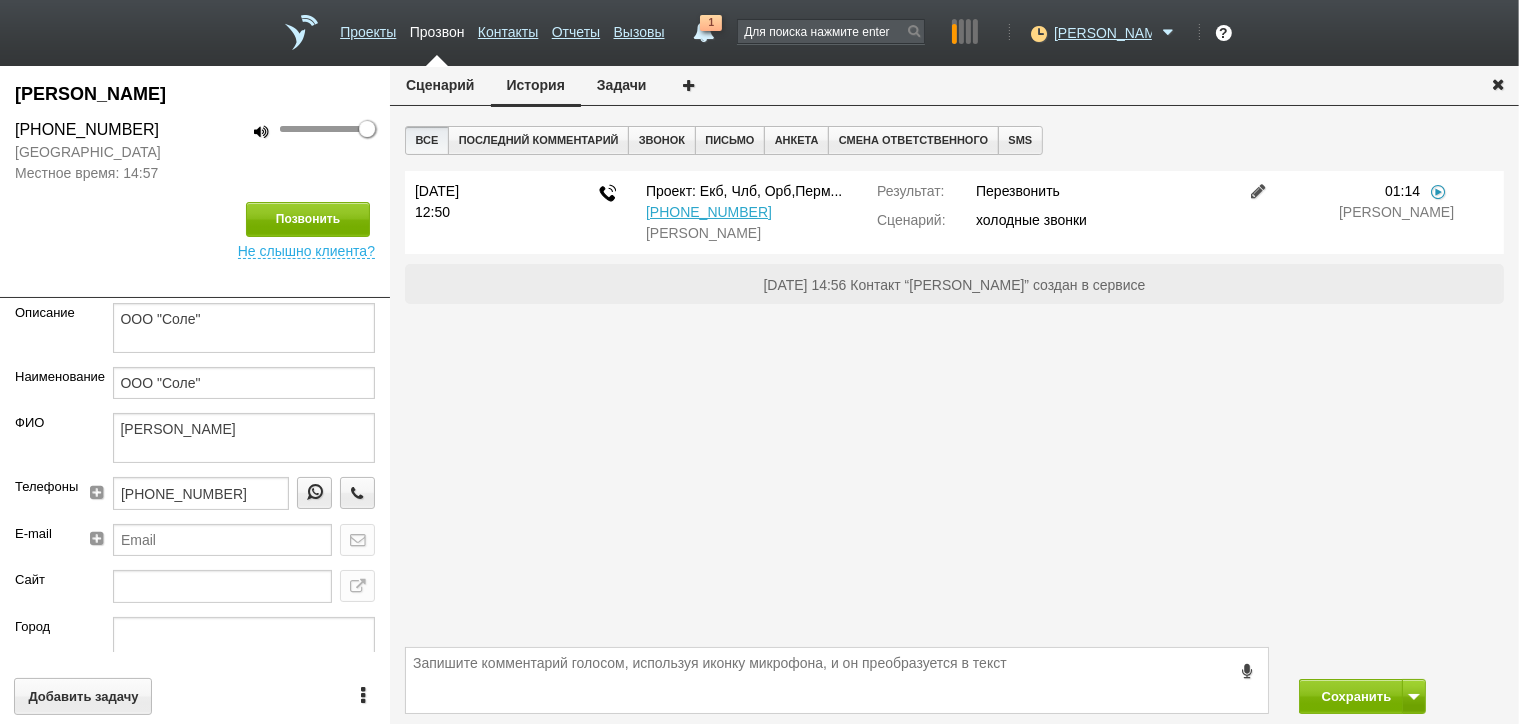 click at bounding box center (1438, 191) 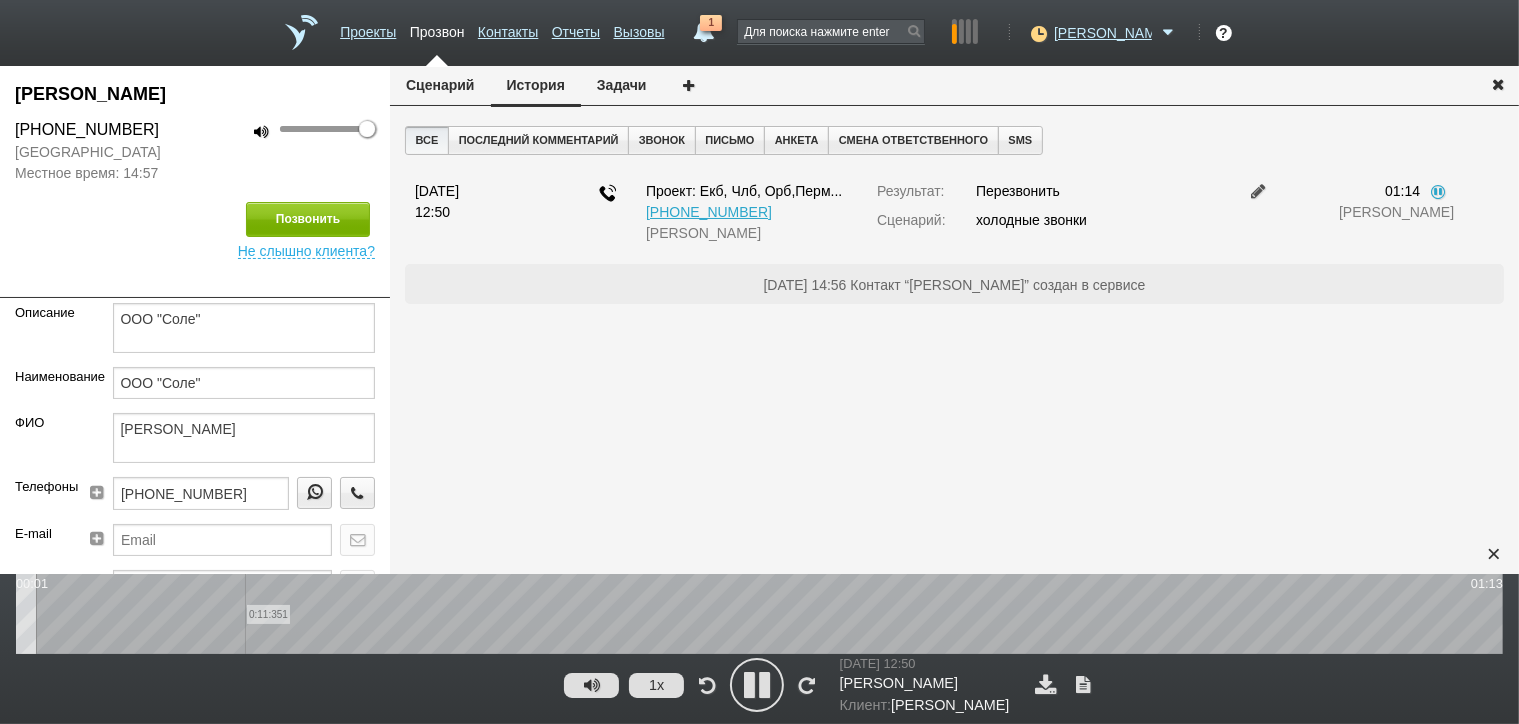 click on "0:11:351" at bounding box center (759, 614) 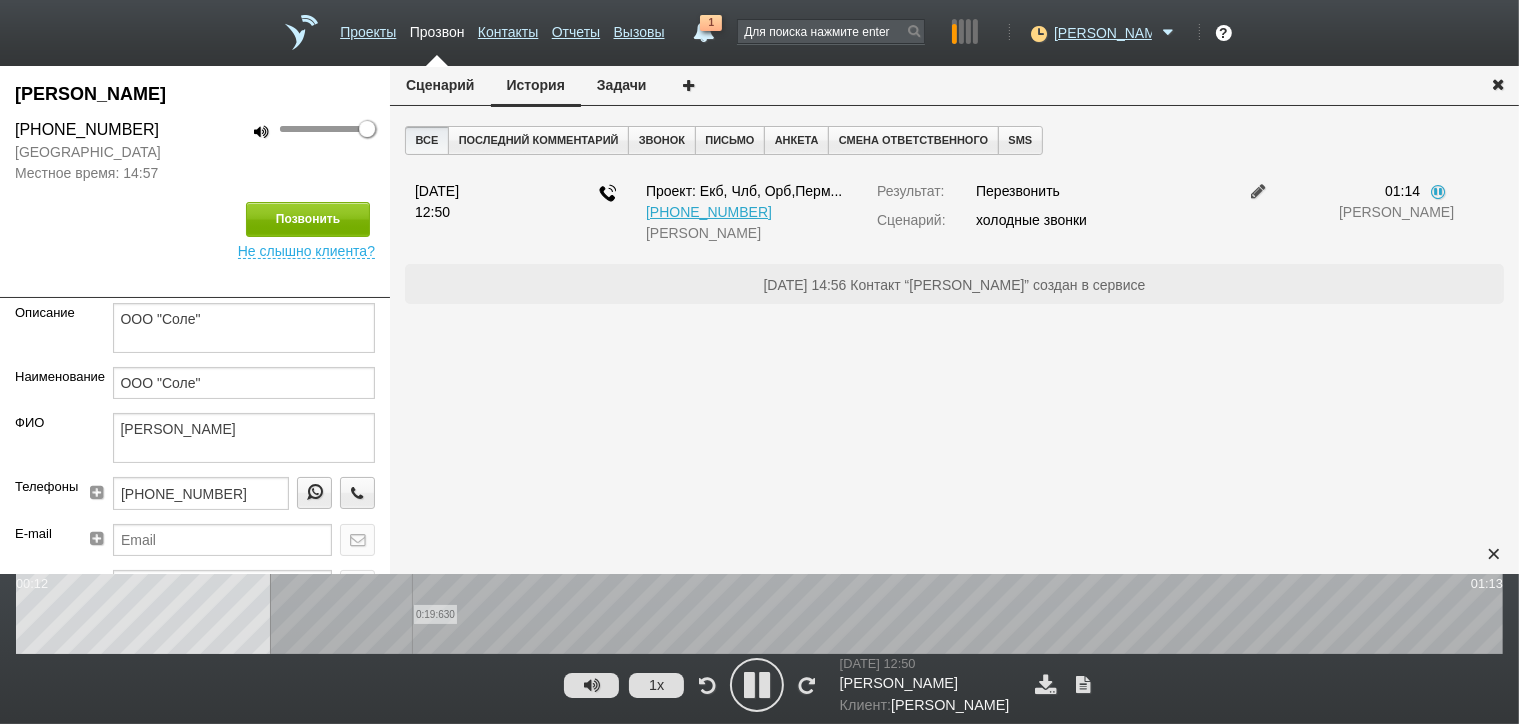 drag, startPoint x: 412, startPoint y: 624, endPoint x: 431, endPoint y: 622, distance: 19.104973 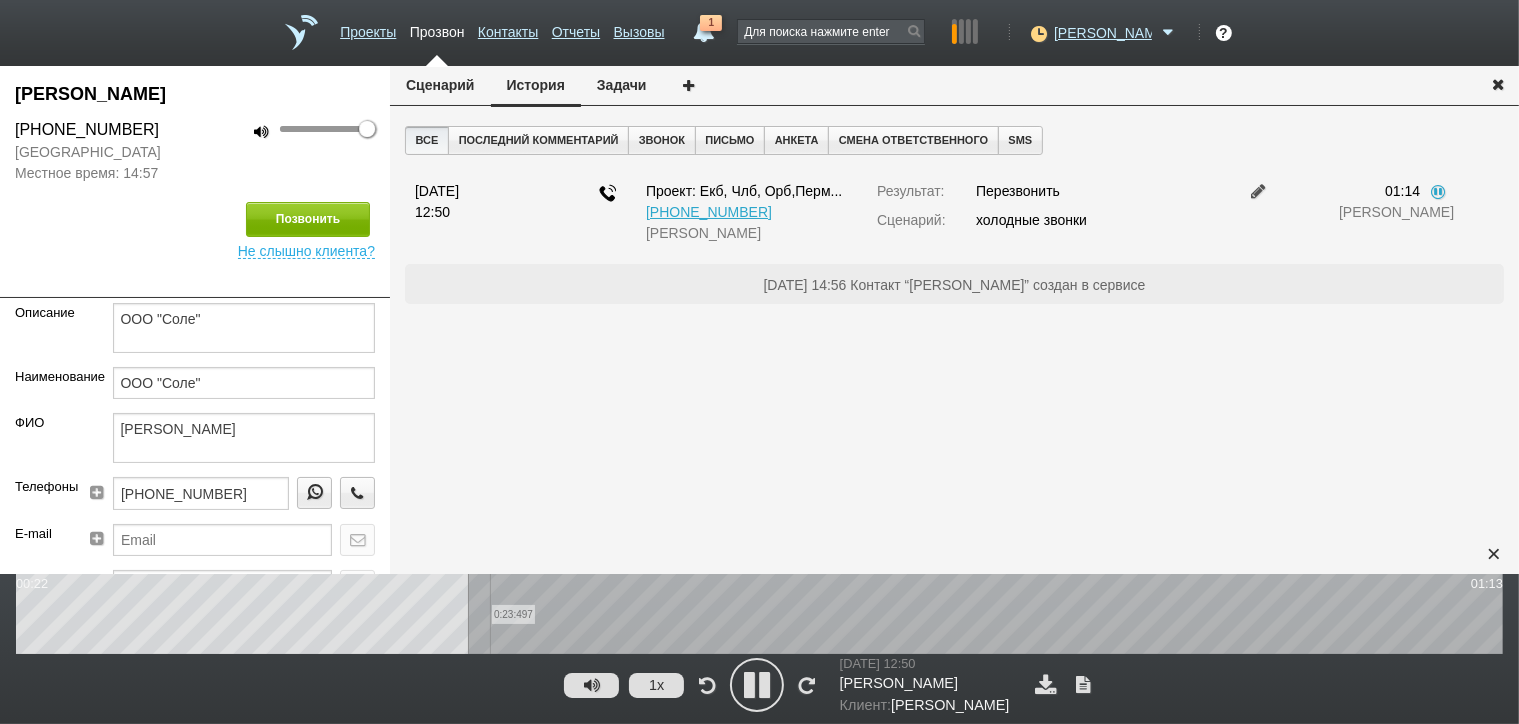 drag, startPoint x: 490, startPoint y: 620, endPoint x: 513, endPoint y: 617, distance: 23.194826 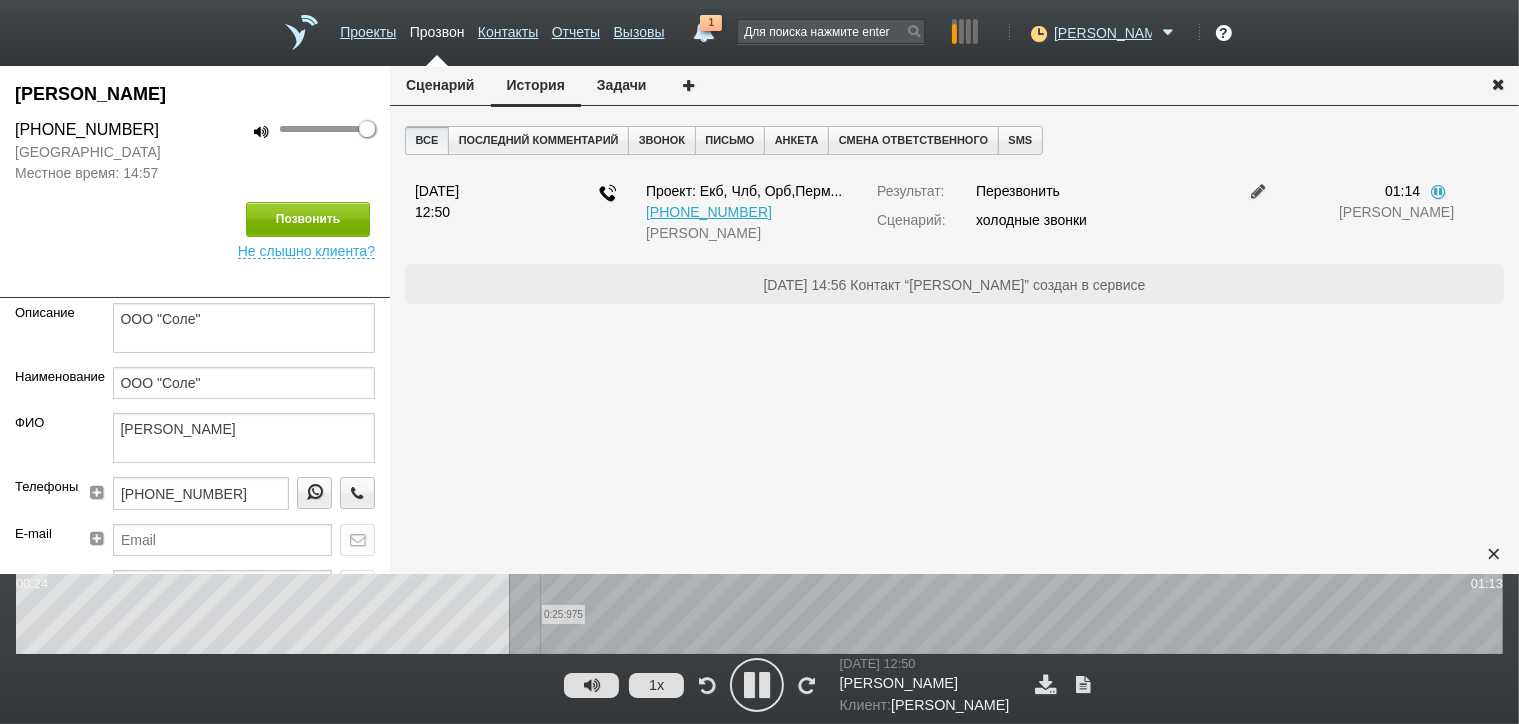 drag, startPoint x: 540, startPoint y: 616, endPoint x: 552, endPoint y: 616, distance: 12 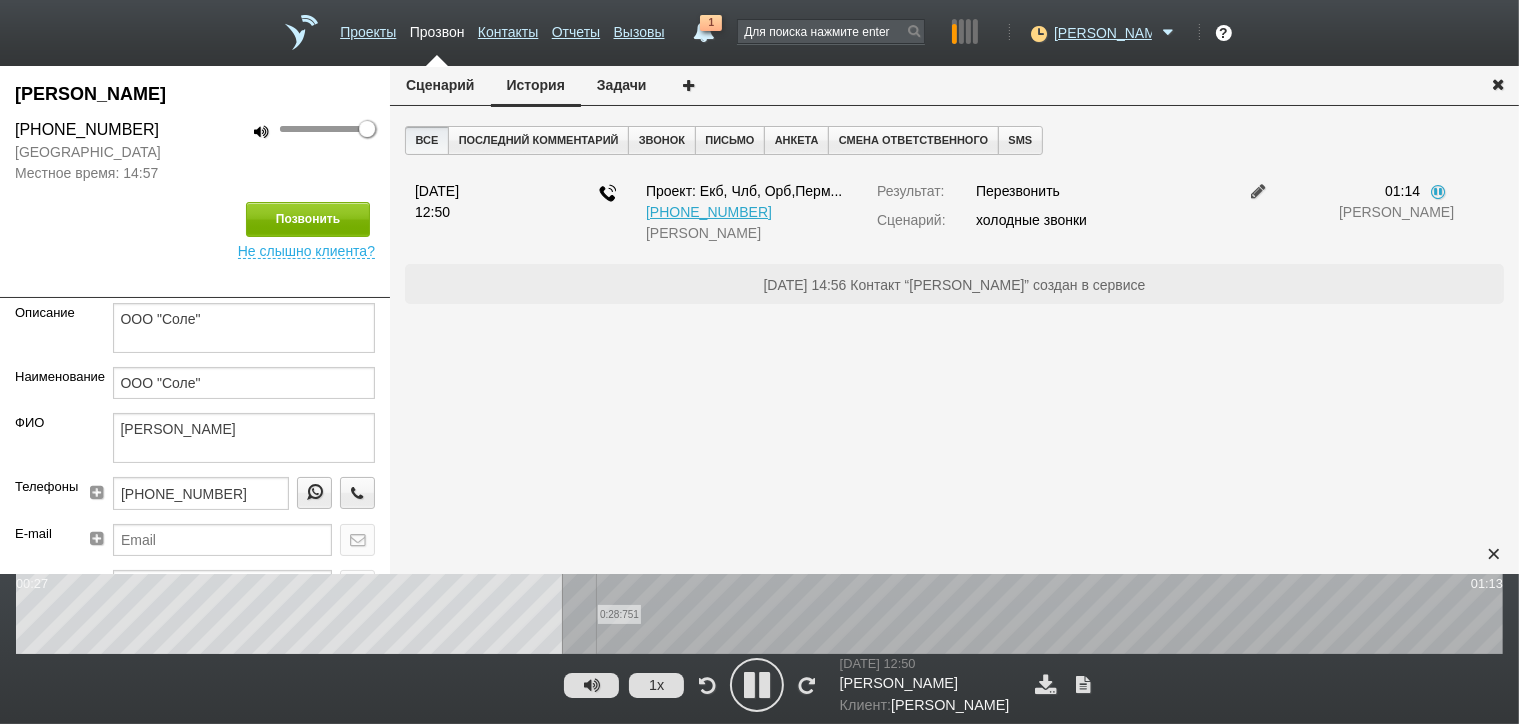 drag, startPoint x: 616, startPoint y: 616, endPoint x: 630, endPoint y: 616, distance: 14 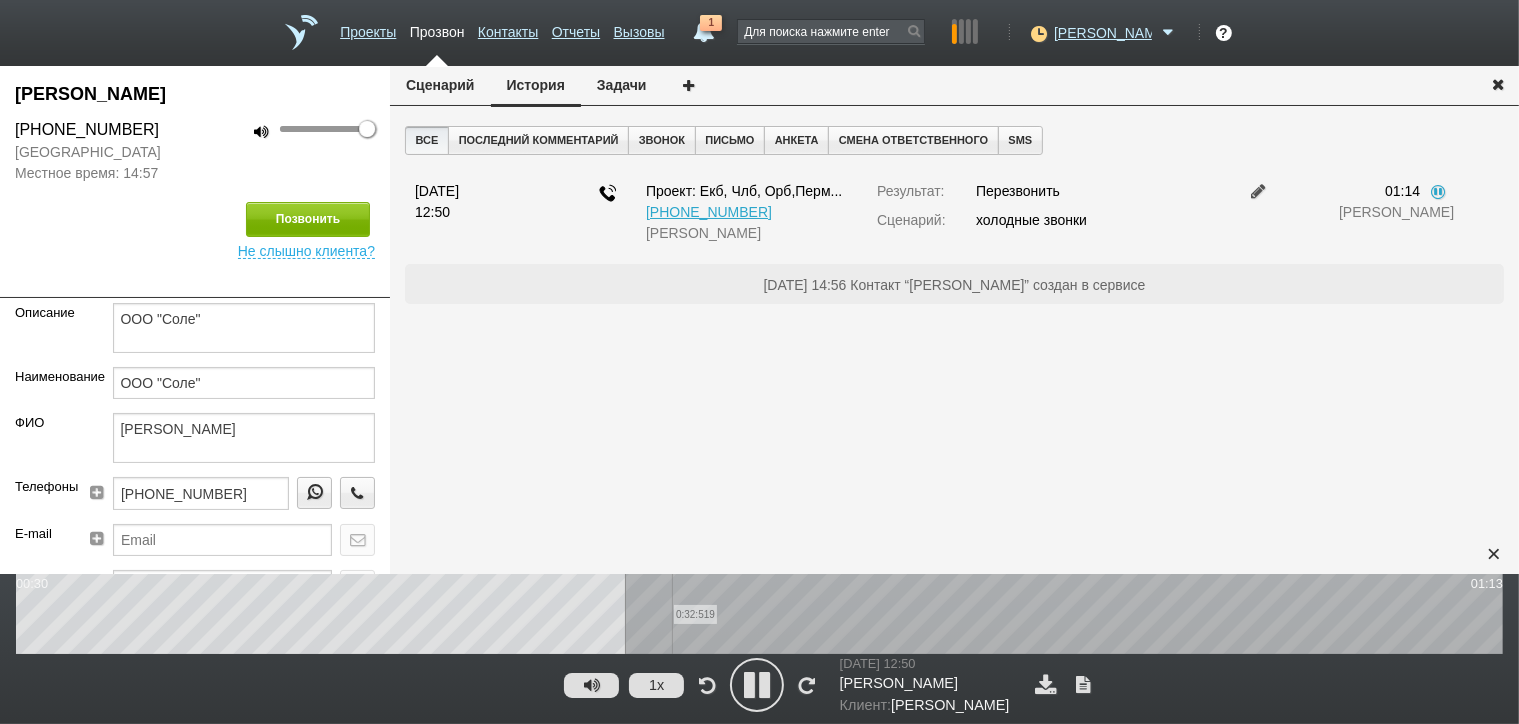 drag, startPoint x: 672, startPoint y: 616, endPoint x: 708, endPoint y: 616, distance: 36 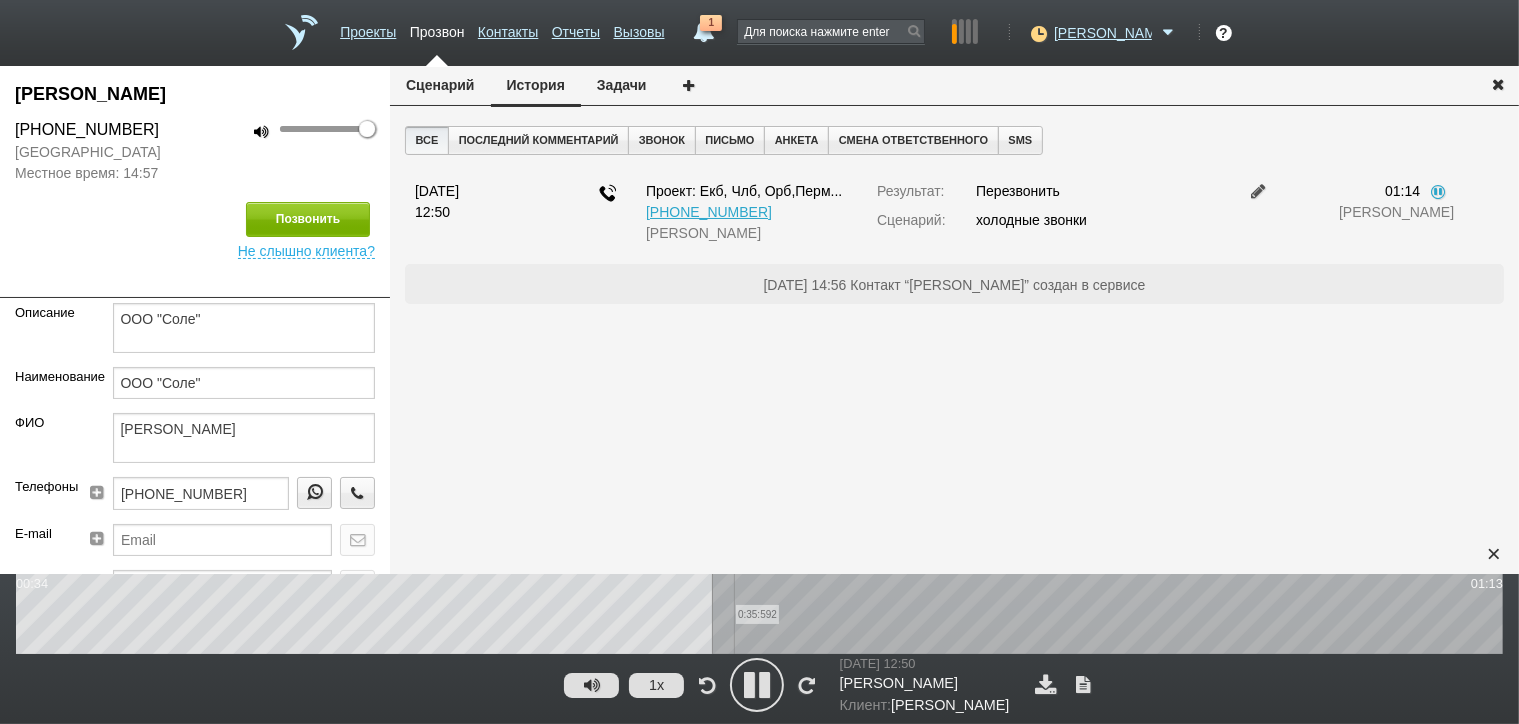 drag, startPoint x: 723, startPoint y: 616, endPoint x: 761, endPoint y: 616, distance: 38 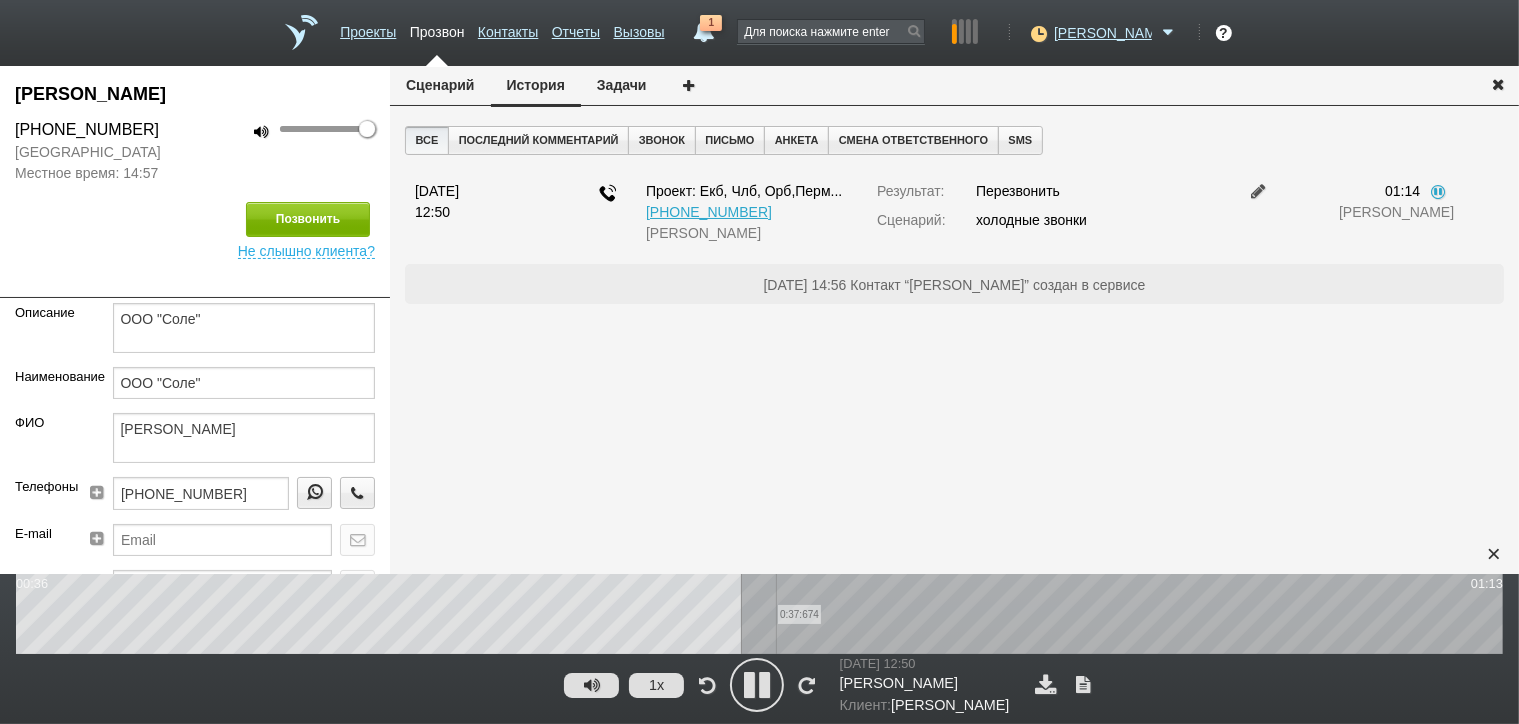 drag, startPoint x: 780, startPoint y: 616, endPoint x: 797, endPoint y: 616, distance: 17 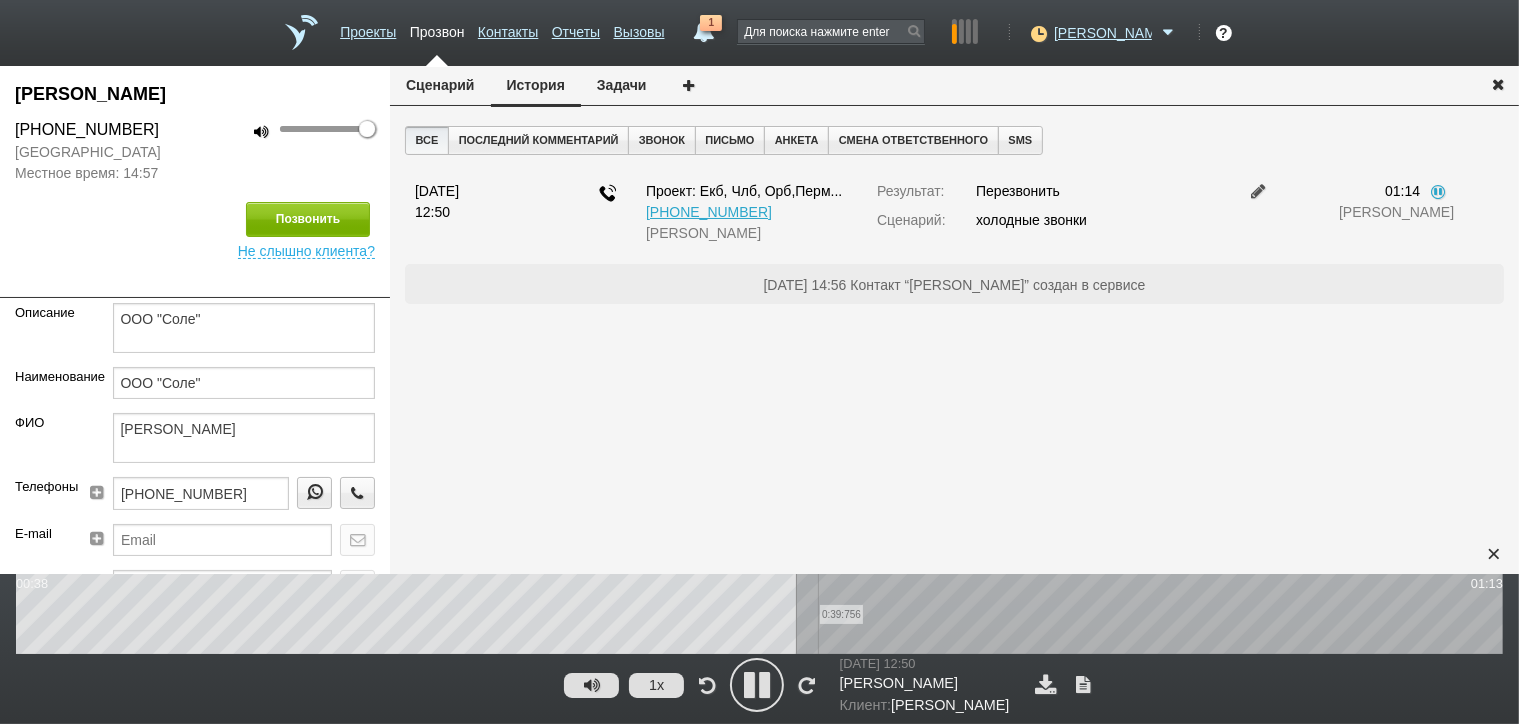 drag, startPoint x: 818, startPoint y: 614, endPoint x: 834, endPoint y: 614, distance: 16 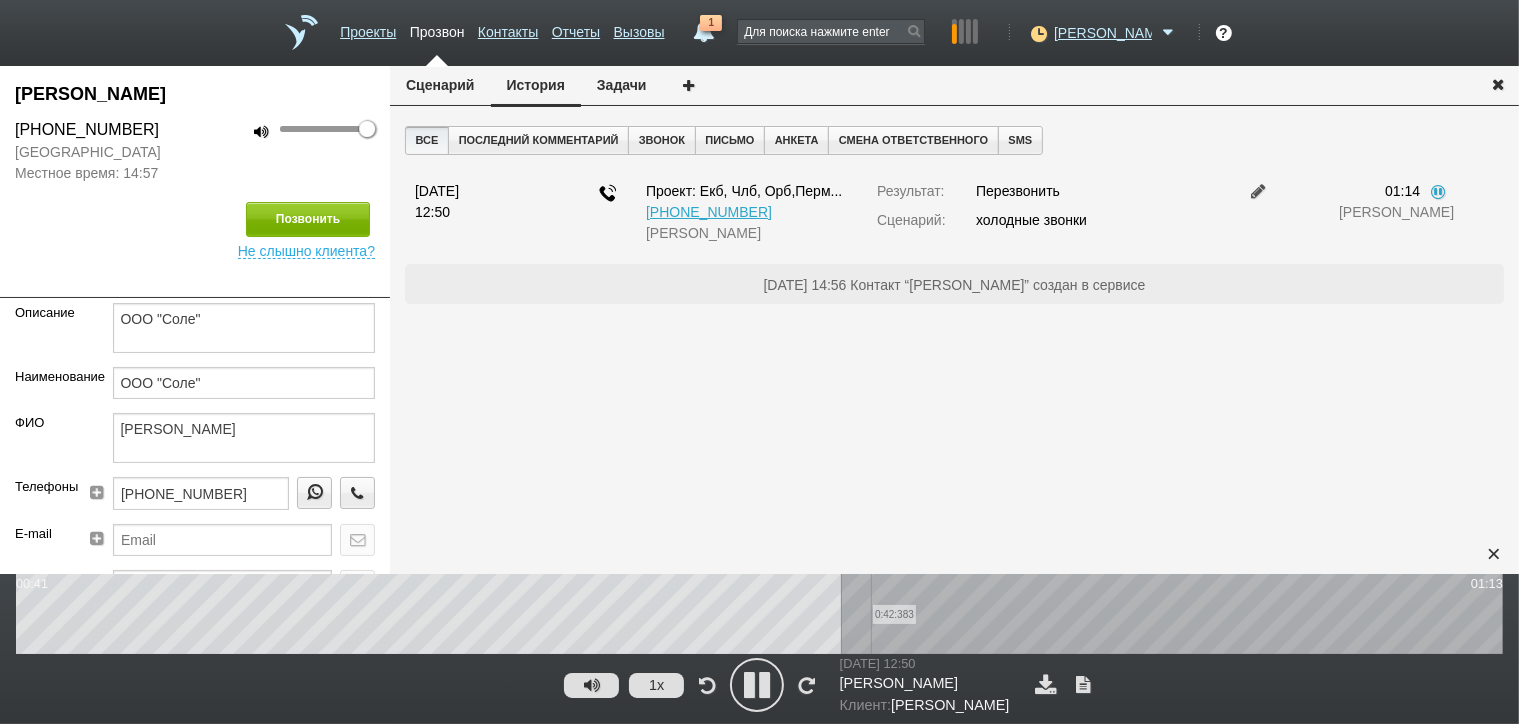 click on "0:42:383" at bounding box center (759, 614) 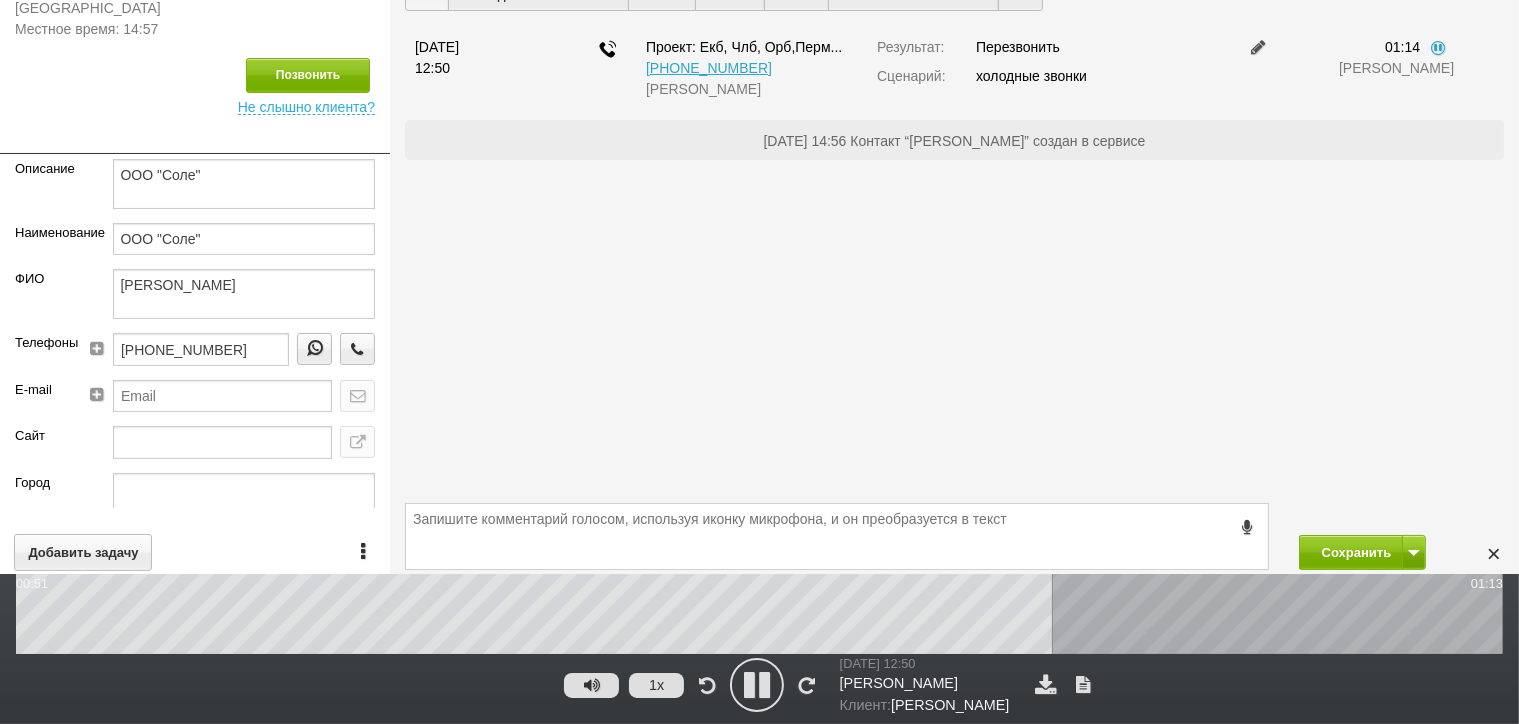 scroll, scrollTop: 150, scrollLeft: 0, axis: vertical 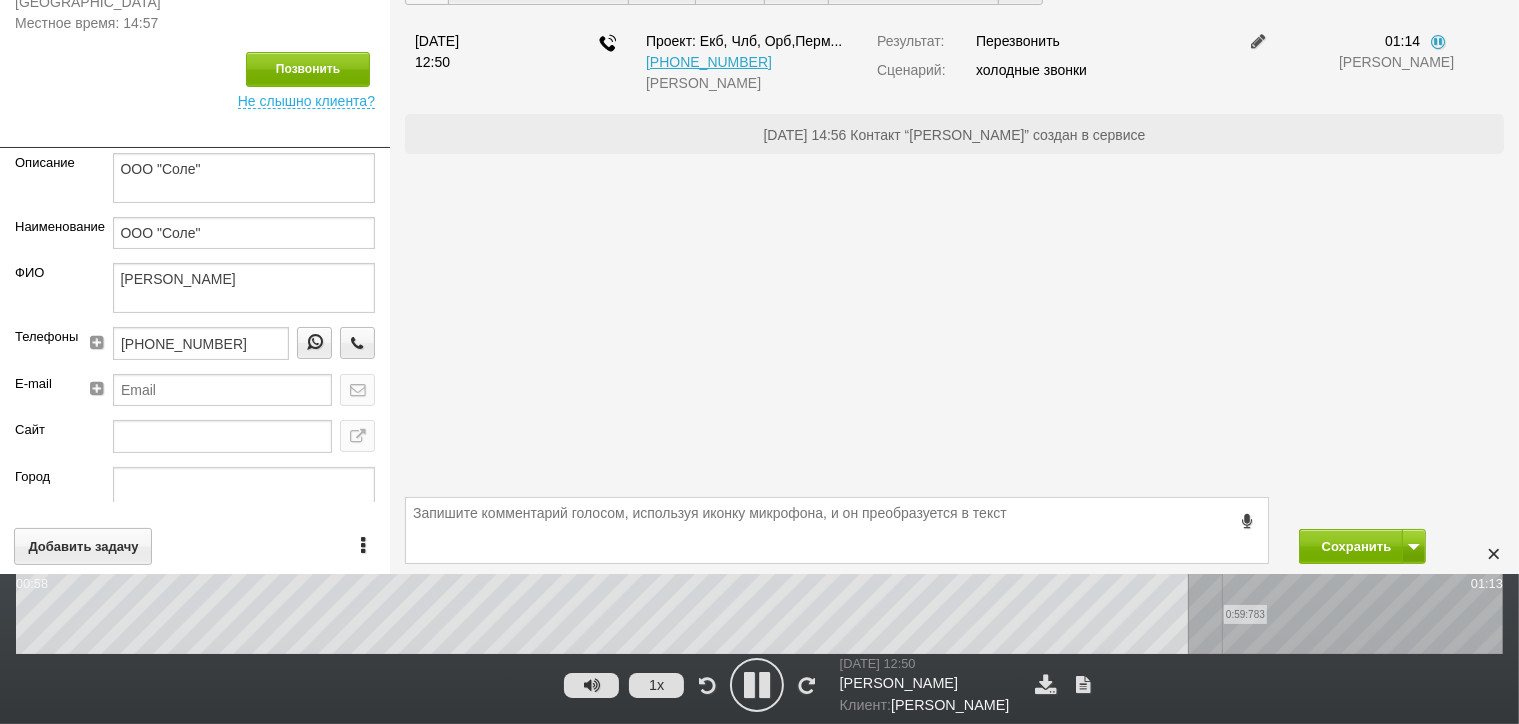 click on "0:59:783" at bounding box center (759, 614) 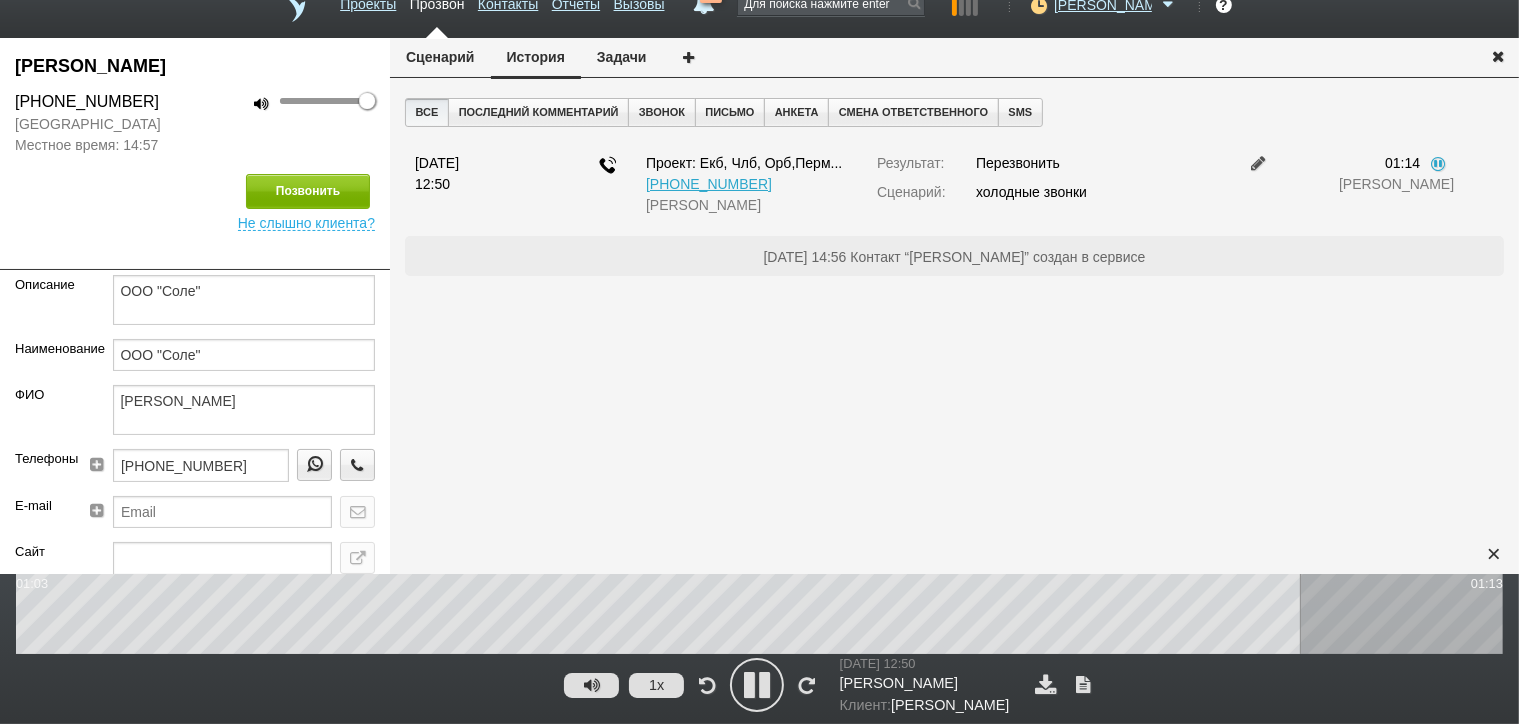 scroll, scrollTop: 0, scrollLeft: 0, axis: both 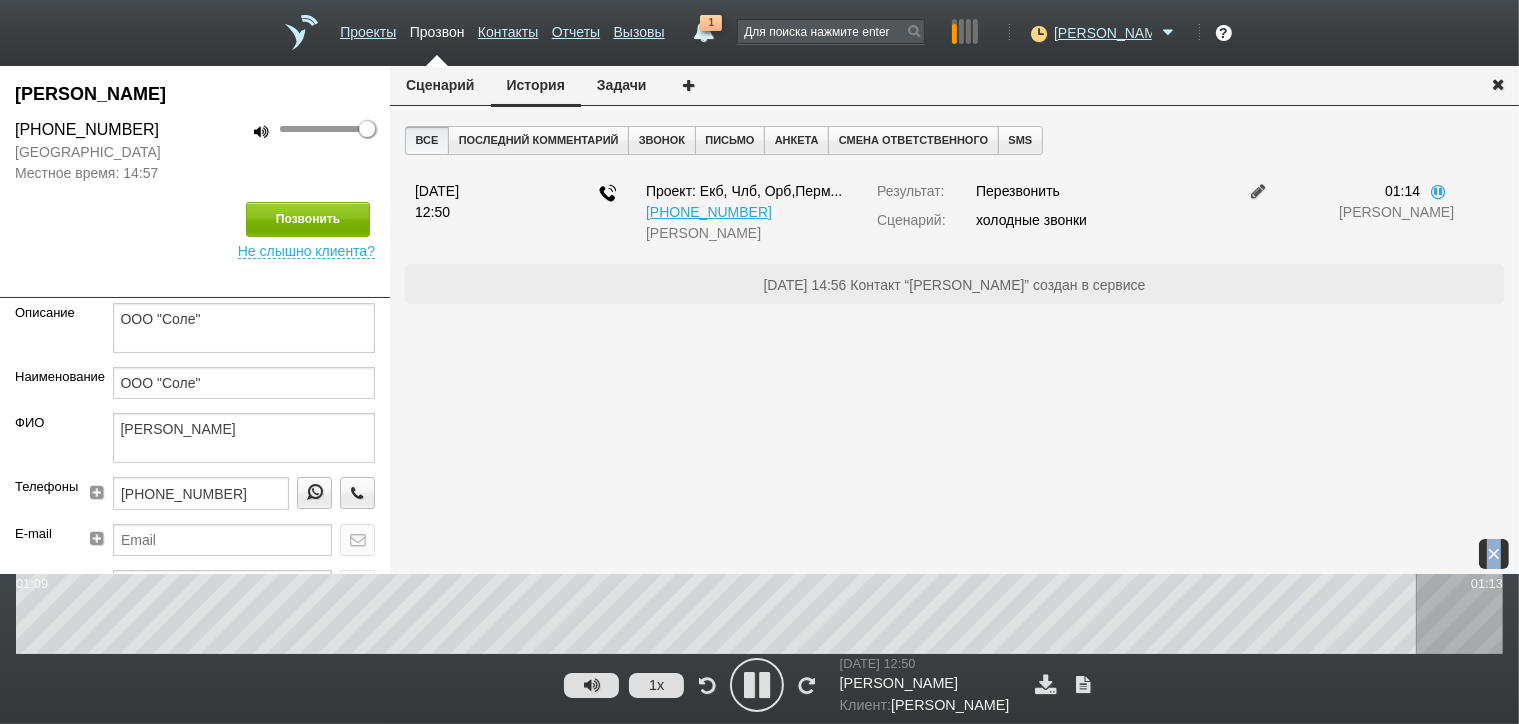 click on "×" at bounding box center (1494, 554) 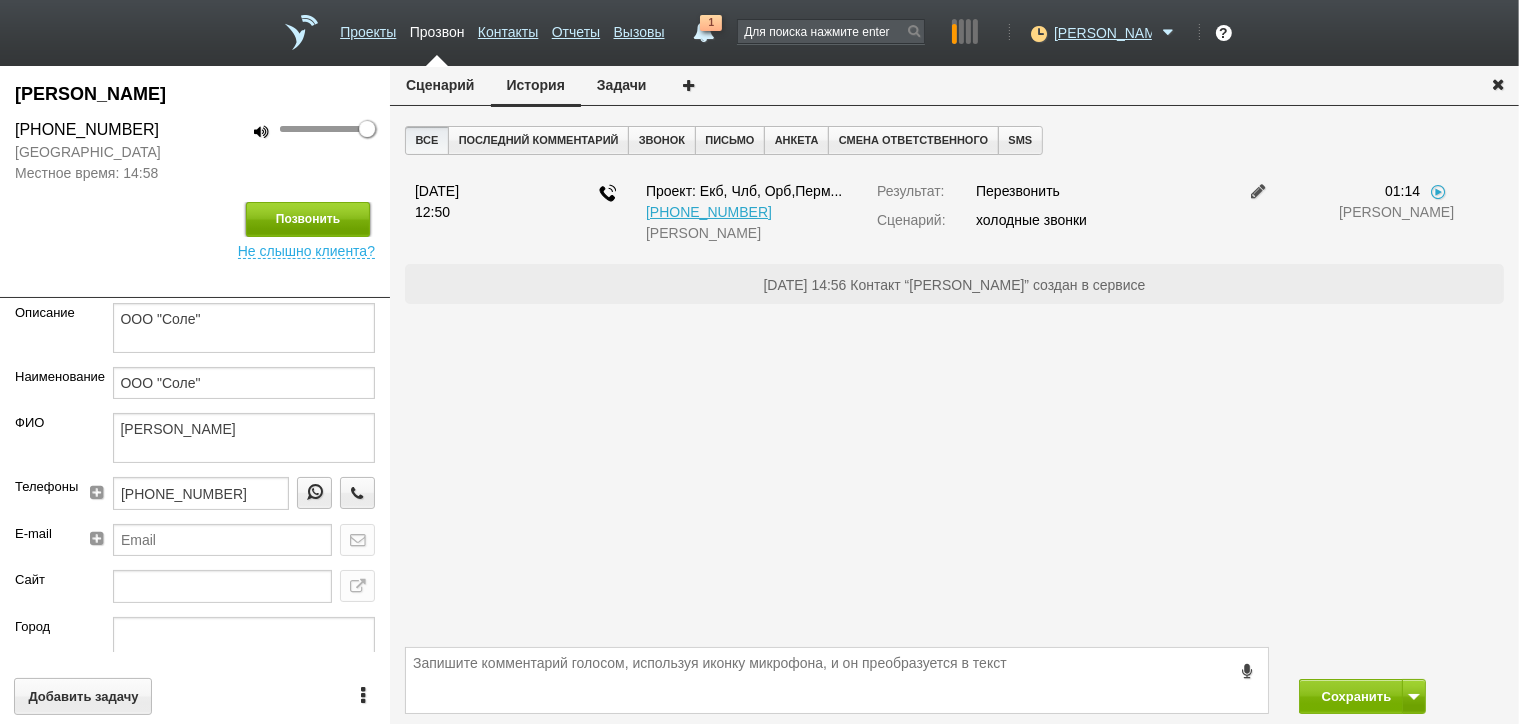 click on "Позвонить" at bounding box center [308, 219] 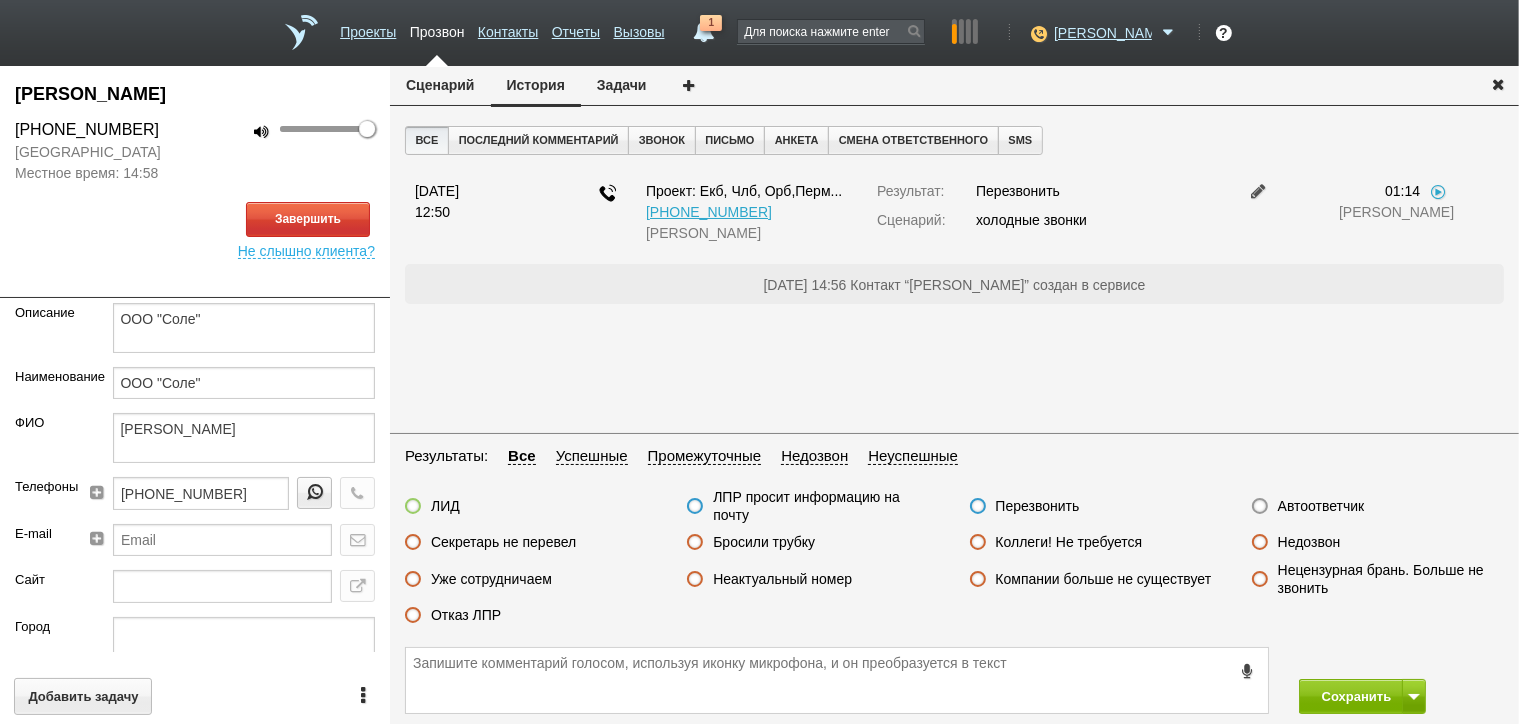 click on "Сценарий" at bounding box center (440, 85) 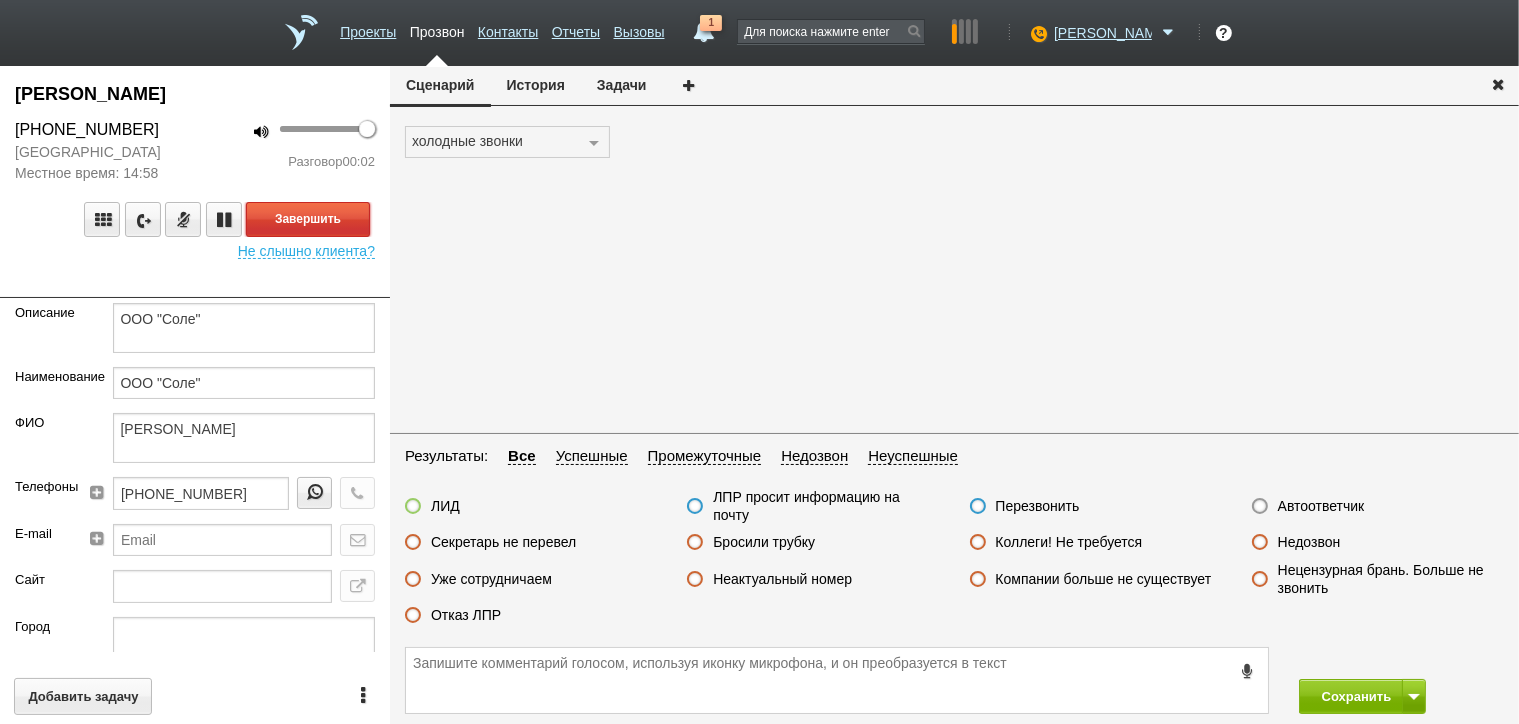 click on "Завершить" at bounding box center (308, 219) 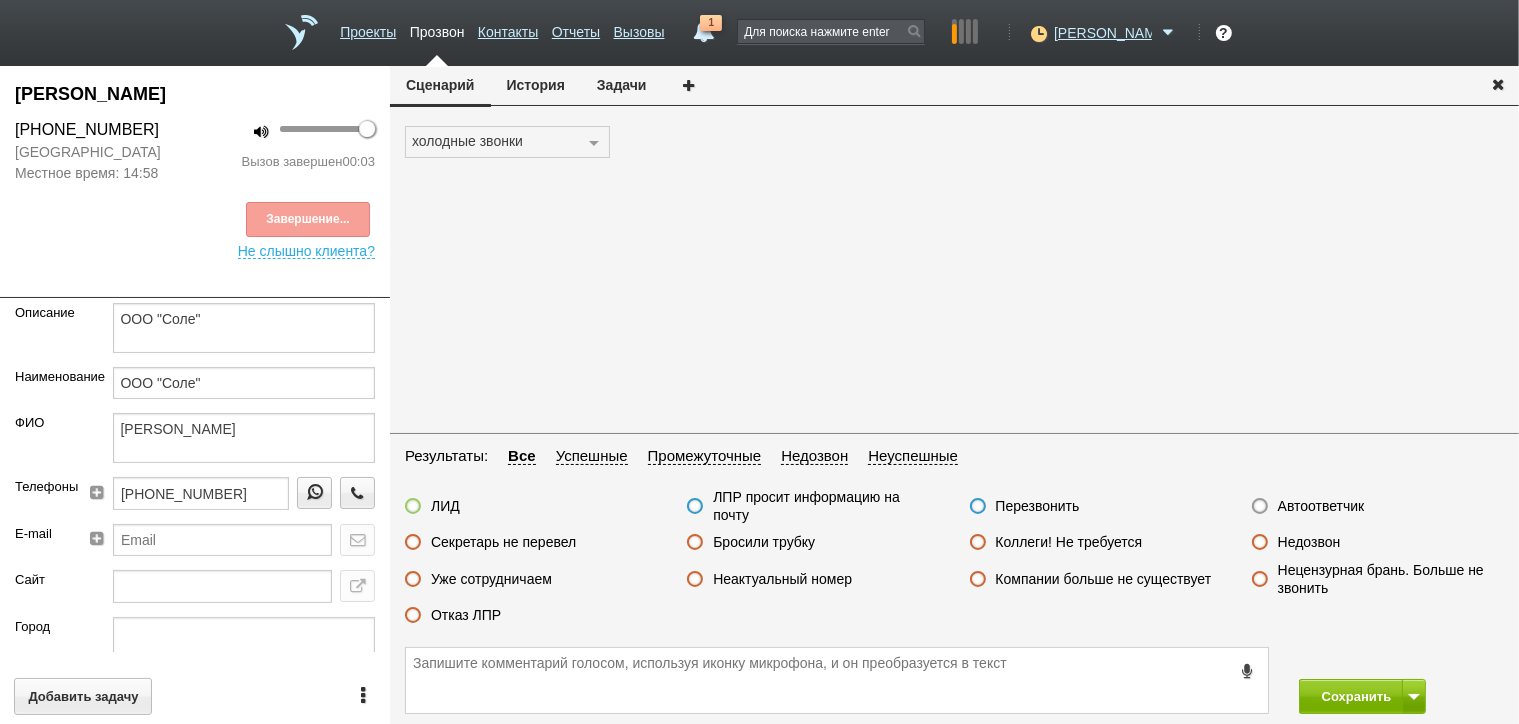 click on "Автоответчик" at bounding box center (1321, 506) 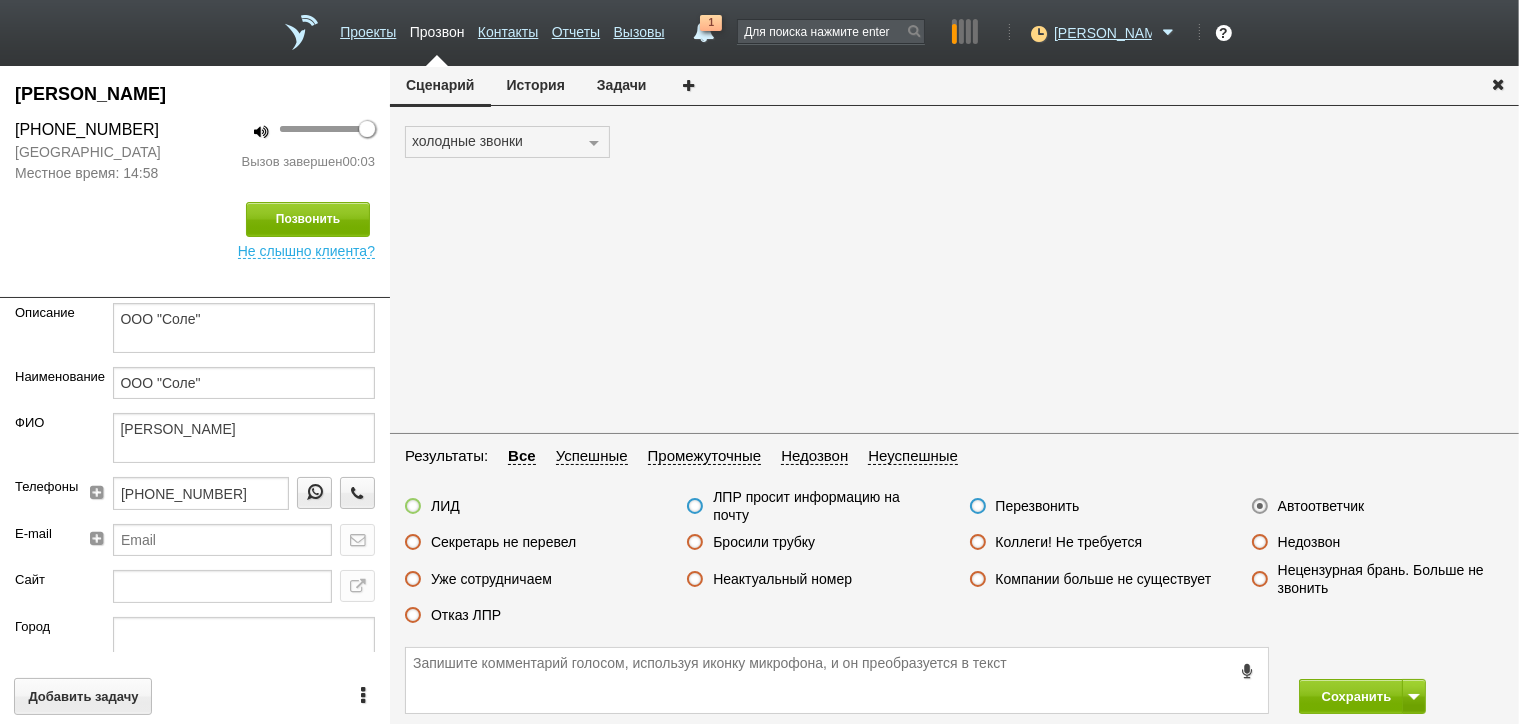 drag, startPoint x: 638, startPoint y: 83, endPoint x: 609, endPoint y: 87, distance: 29.274563 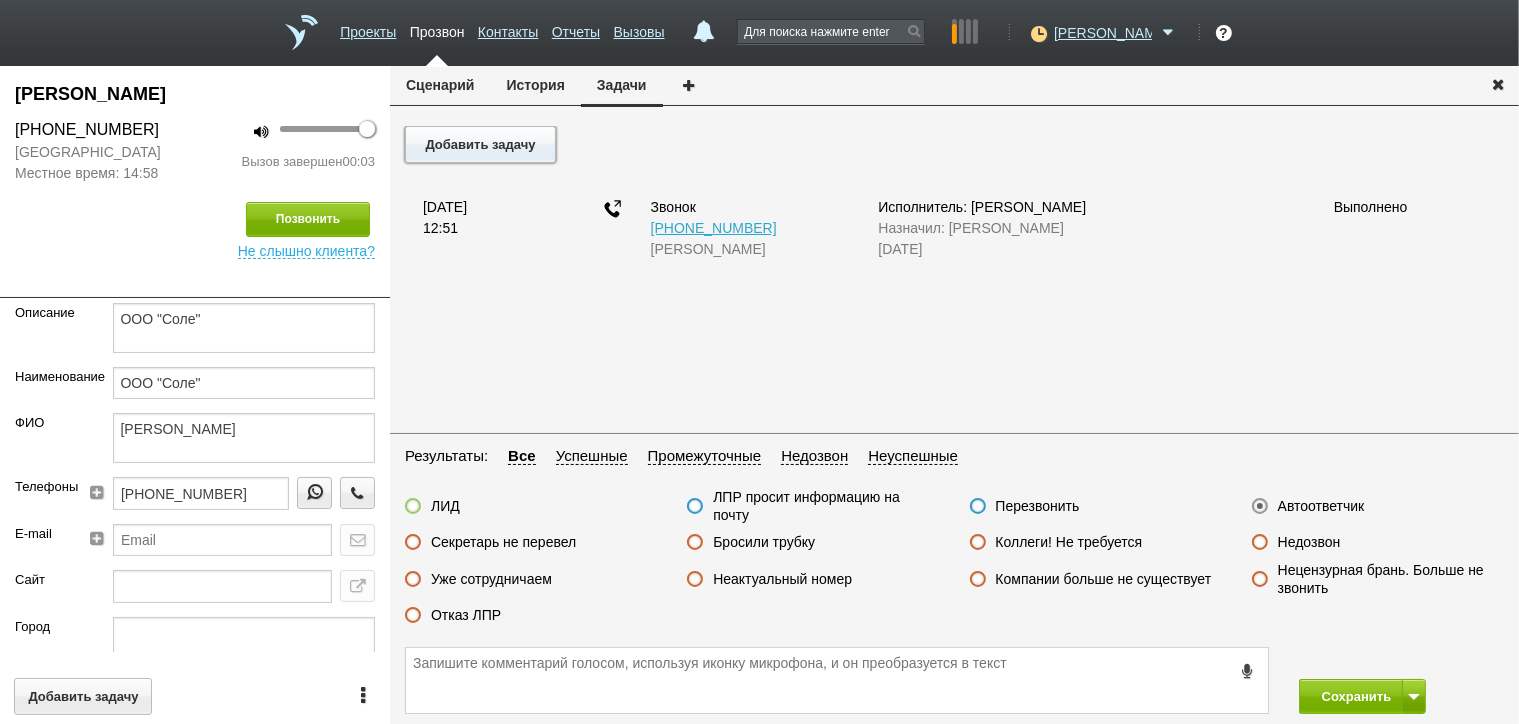 click on "Добавить задачу" at bounding box center [480, 144] 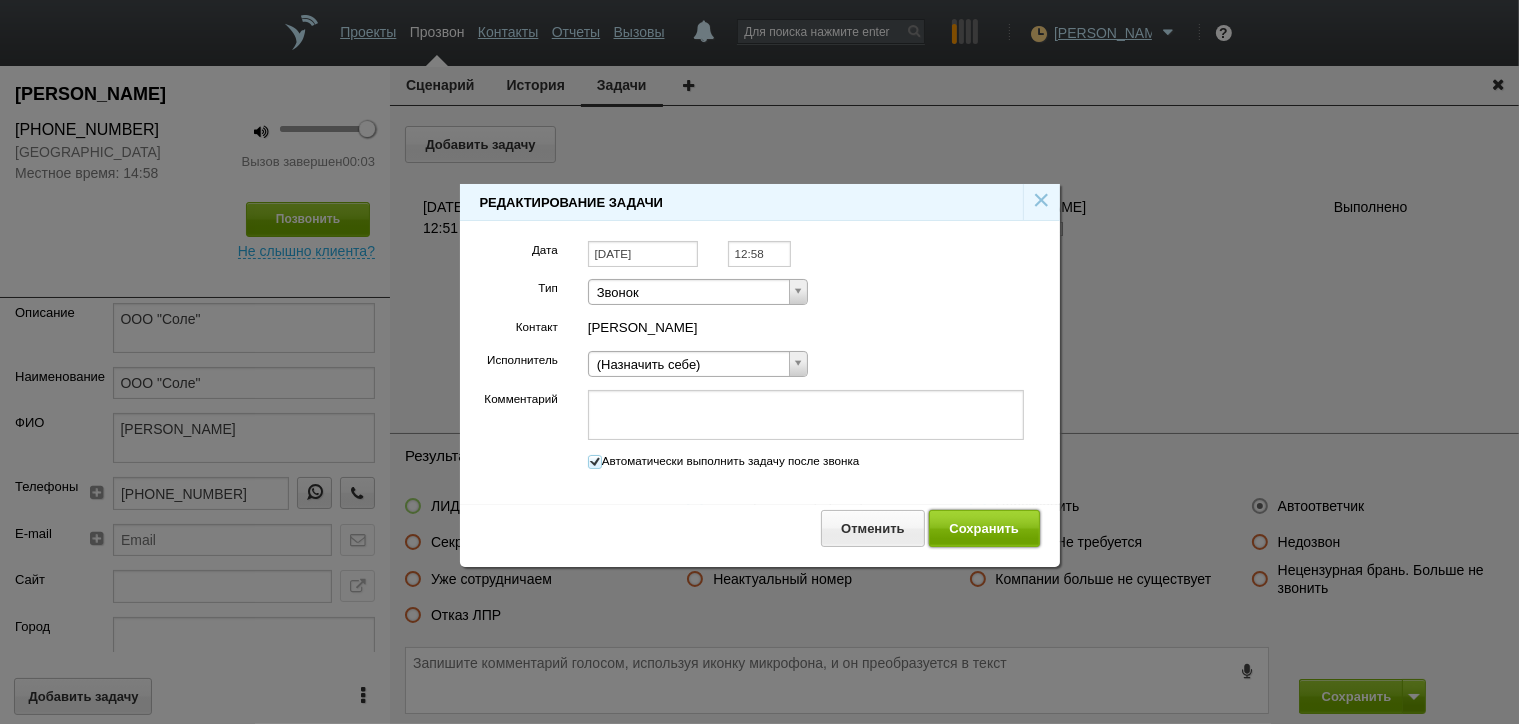 click on "Сохранить" at bounding box center (984, 528) 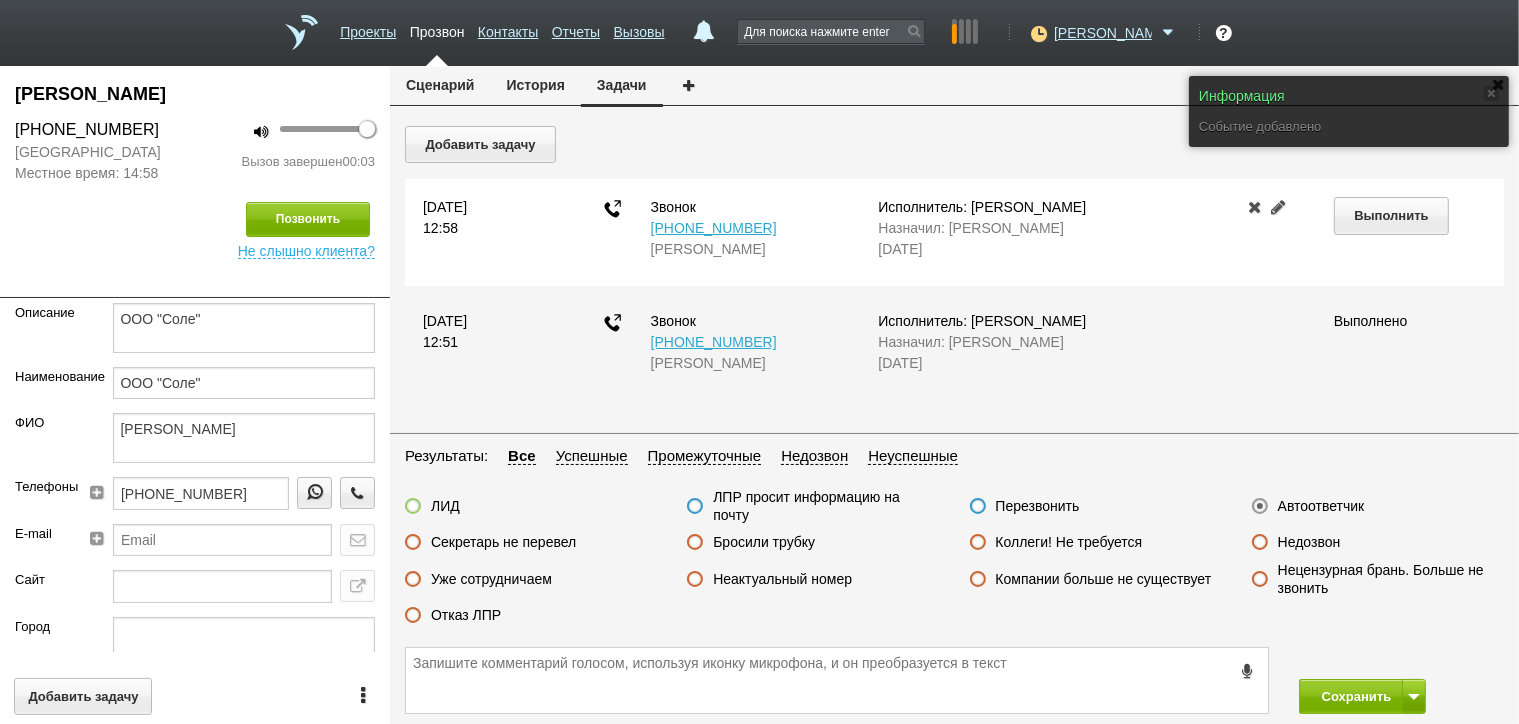 drag, startPoint x: 1024, startPoint y: 506, endPoint x: 1036, endPoint y: 517, distance: 16.27882 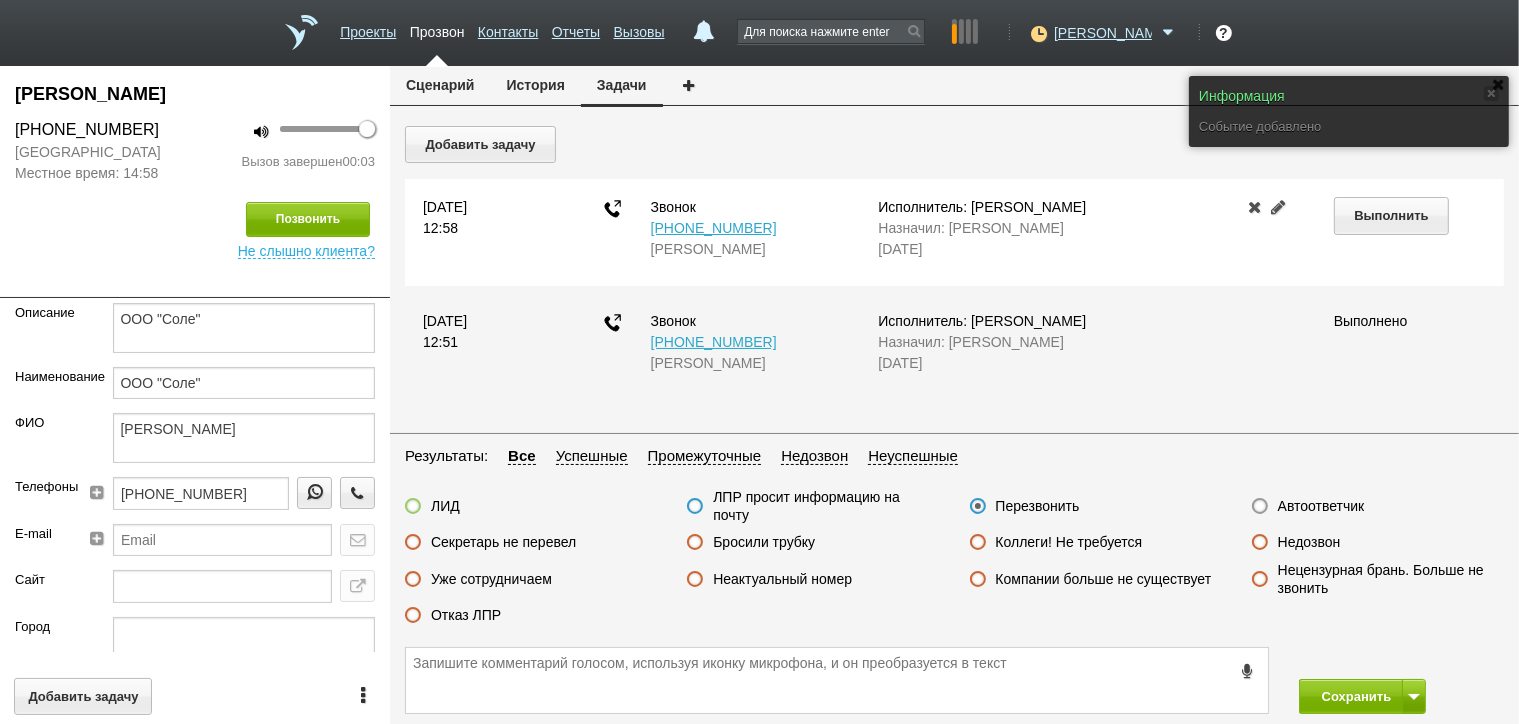 click on "Перезвонить" at bounding box center (1038, 506) 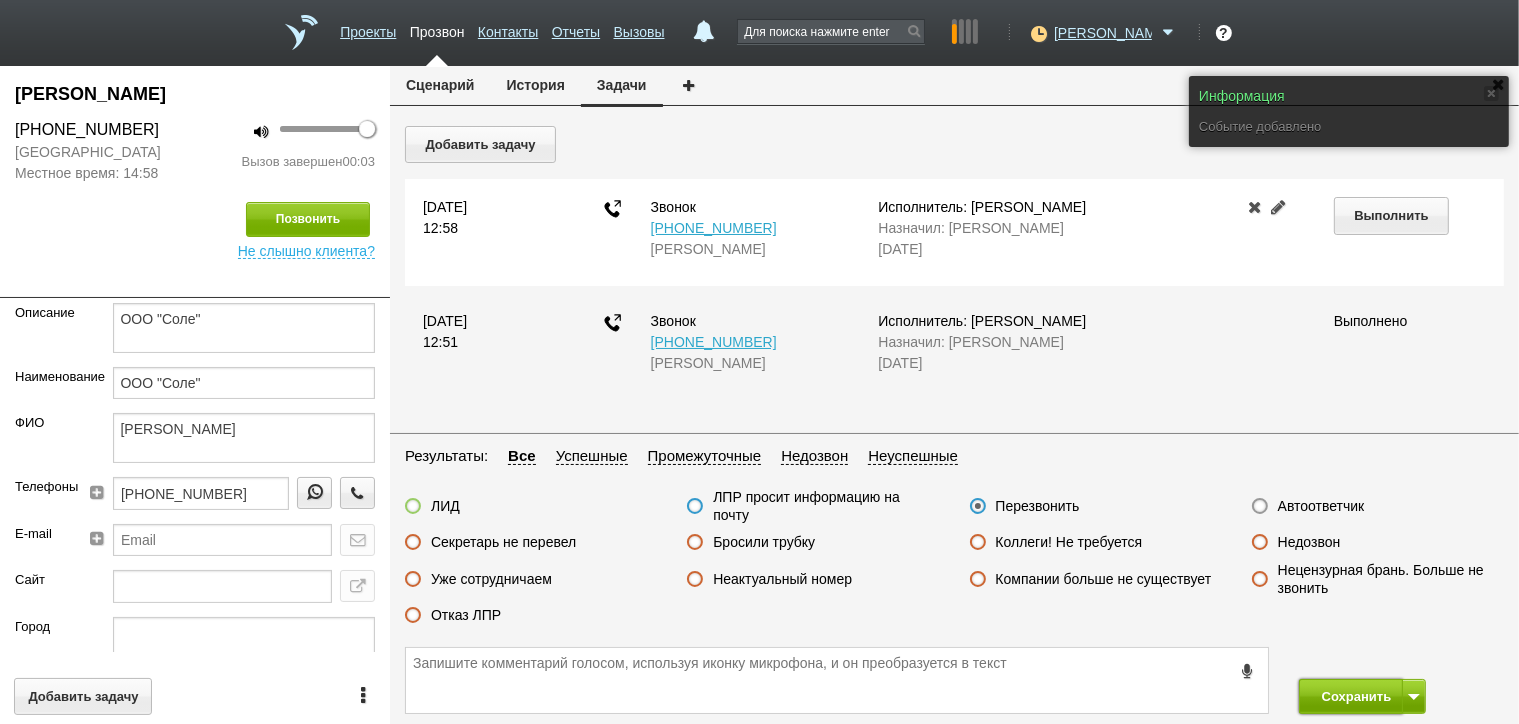 click on "Сохранить" at bounding box center [1351, 696] 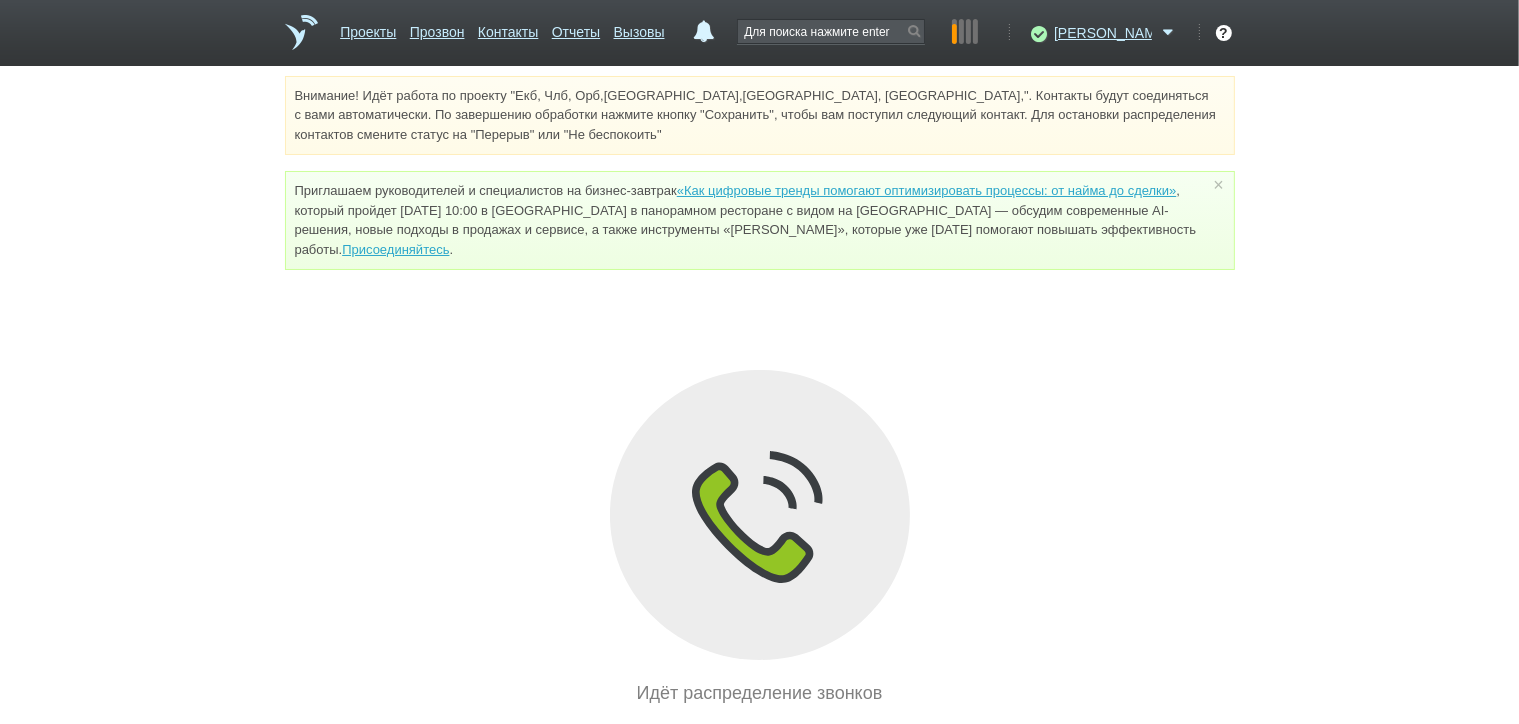 click on "0" at bounding box center [704, 27] 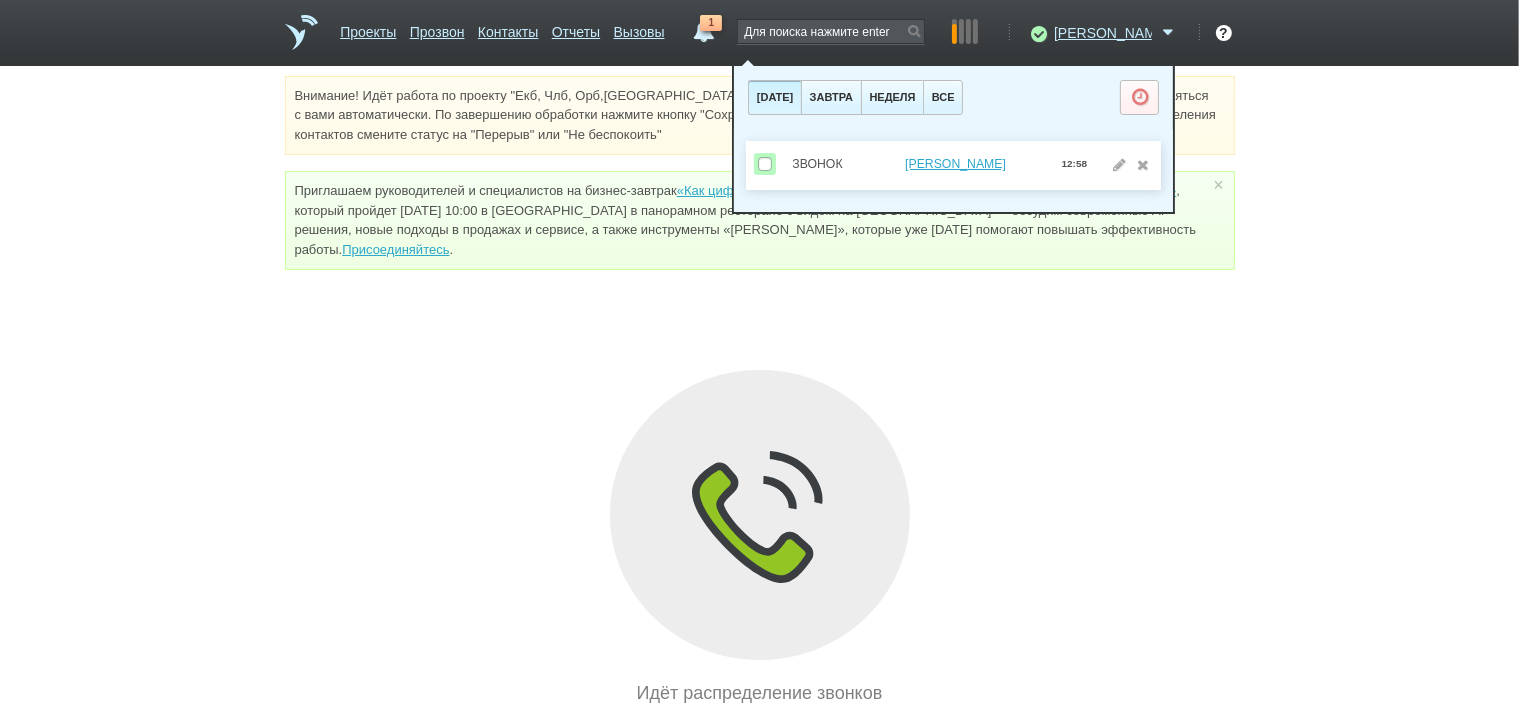 click on "Внимание! Идёт работа по проекту "Екб, Члб, Орб,[GEOGRAPHIC_DATA],[GEOGRAPHIC_DATA], [GEOGRAPHIC_DATA],". Контакты будут соединяться с вами автоматически. По завершению обработки нажмите кнопку "Сохранить", чтобы вам поступил следующий контакт. Для остановки распределения контактов смените статус на "Перерыв" или "Не беспокоить"
Приглашаем руководителей и специалистов на бизнес-завтрак  «Как цифровые тренды помогают оптимизировать процессы: от найма до сделки» Присоединяйтесь .
×
Идёт распределение звонков" at bounding box center (759, 391) 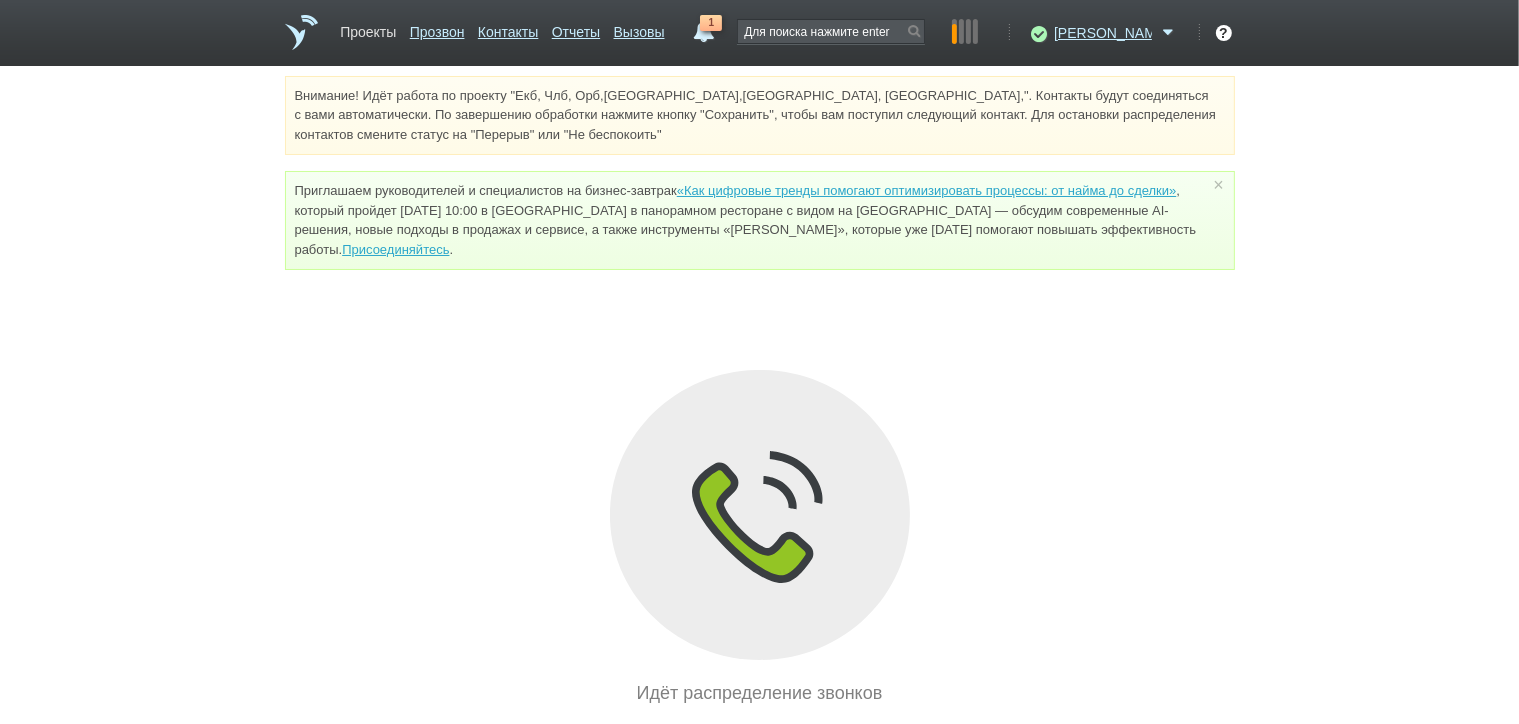 click on "Проекты" at bounding box center (368, 28) 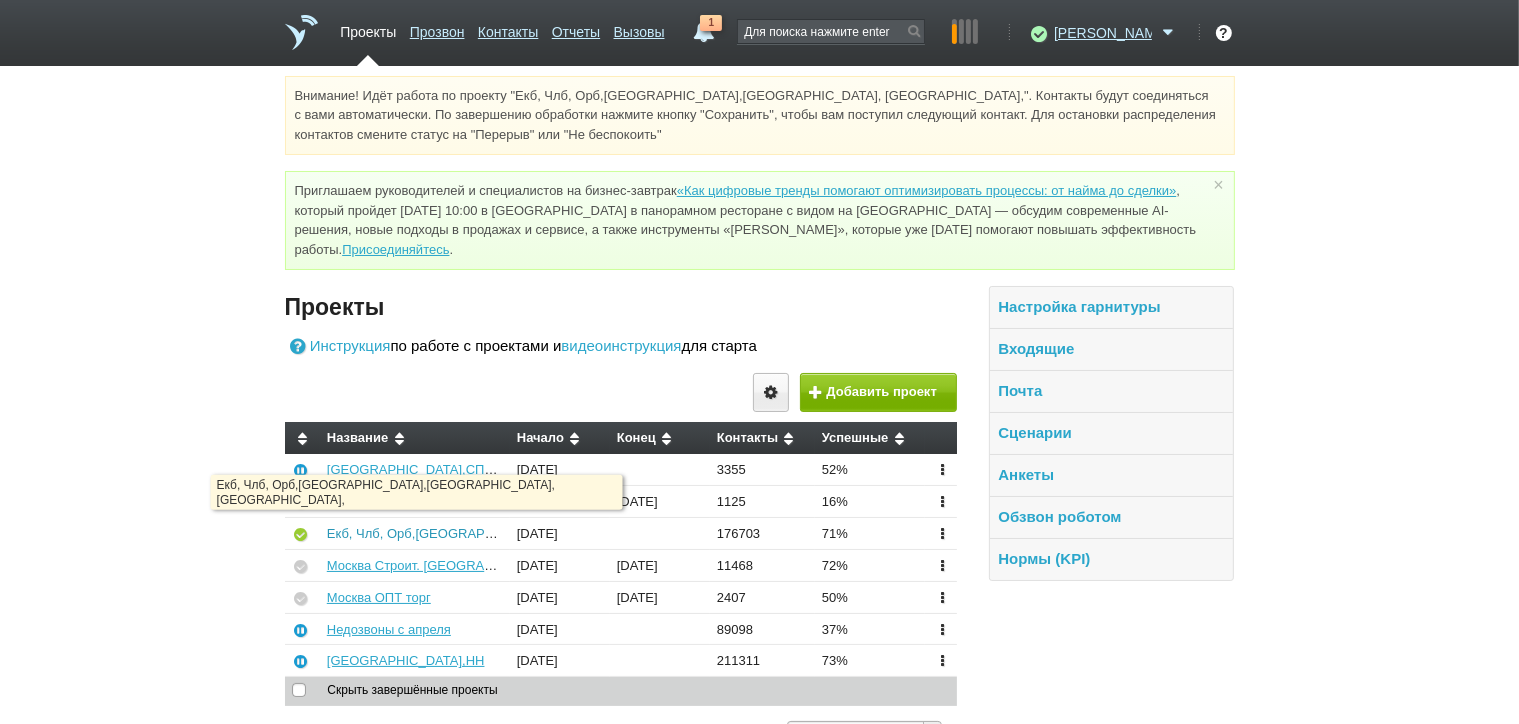 click on "Екб, Члб, Орб,[GEOGRAPHIC_DATA],[GEOGRAPHIC_DATA], [GEOGRAPHIC_DATA]," at bounding box center [581, 533] 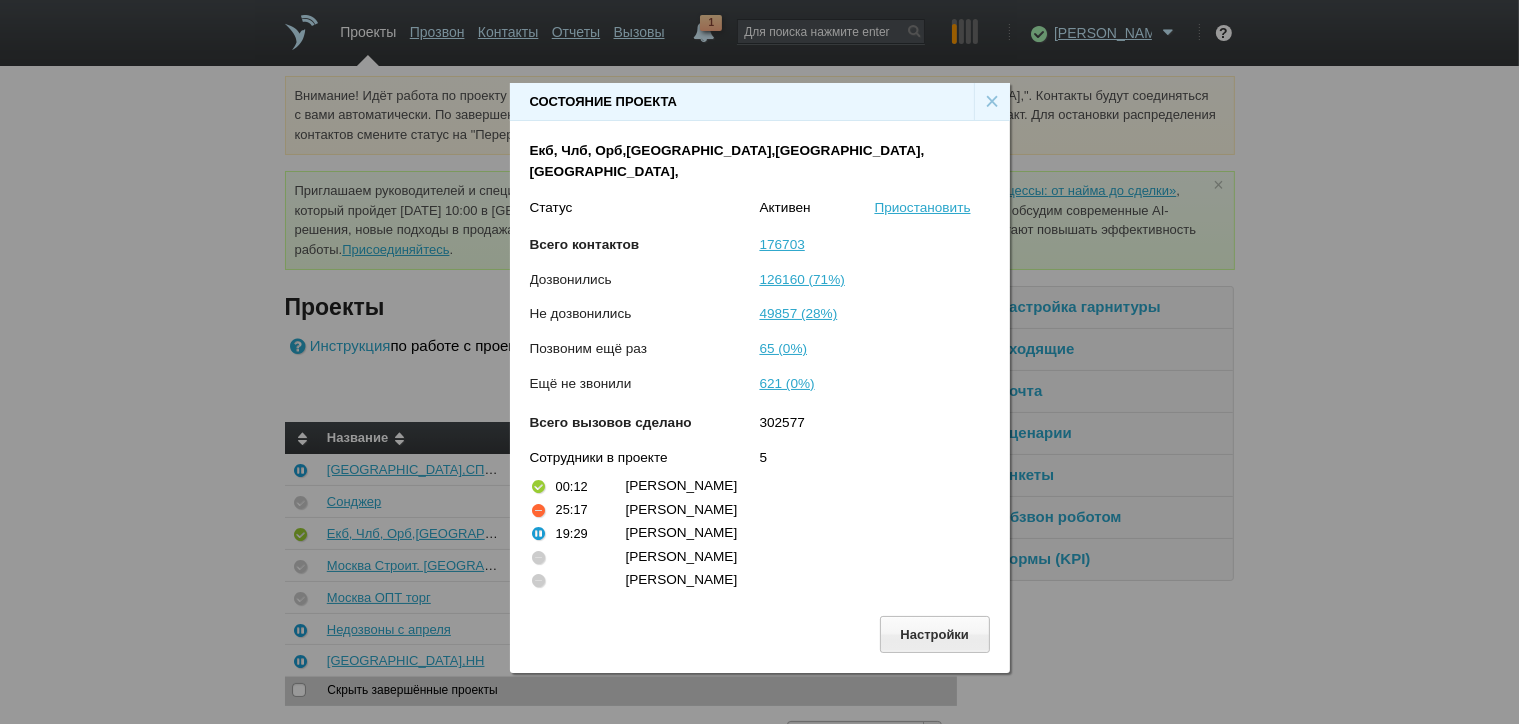click on "×" at bounding box center (992, 102) 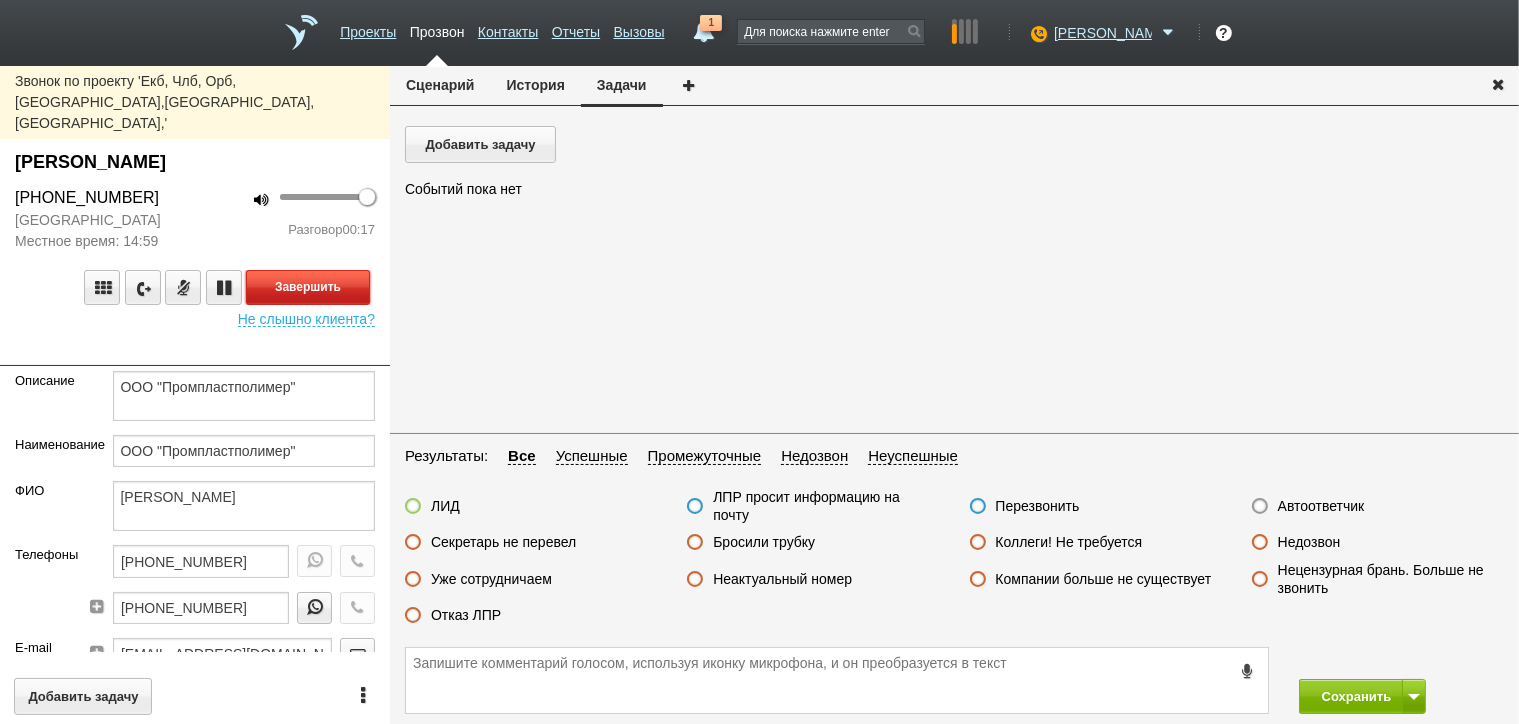 click on "Завершить" at bounding box center [308, 287] 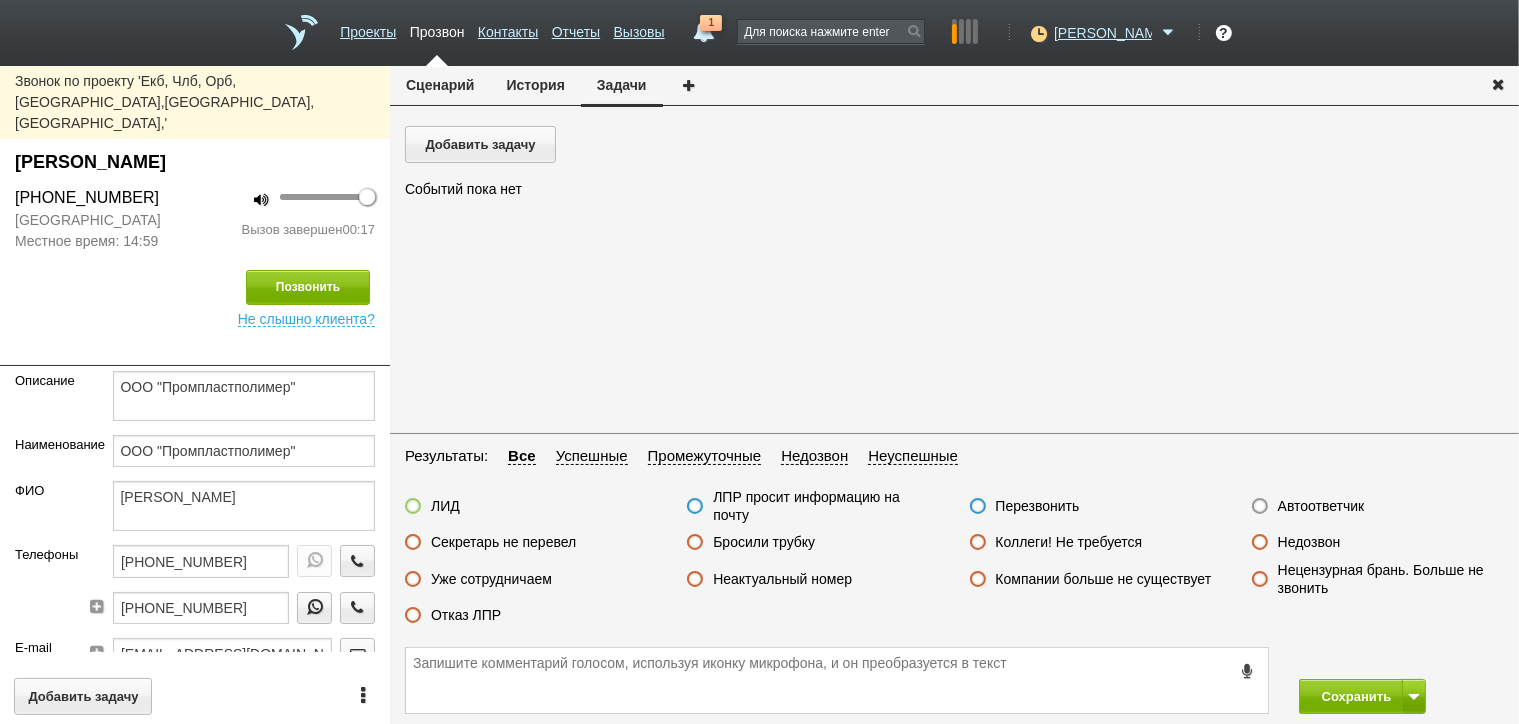 click on "Отказ ЛПР" at bounding box center [466, 615] 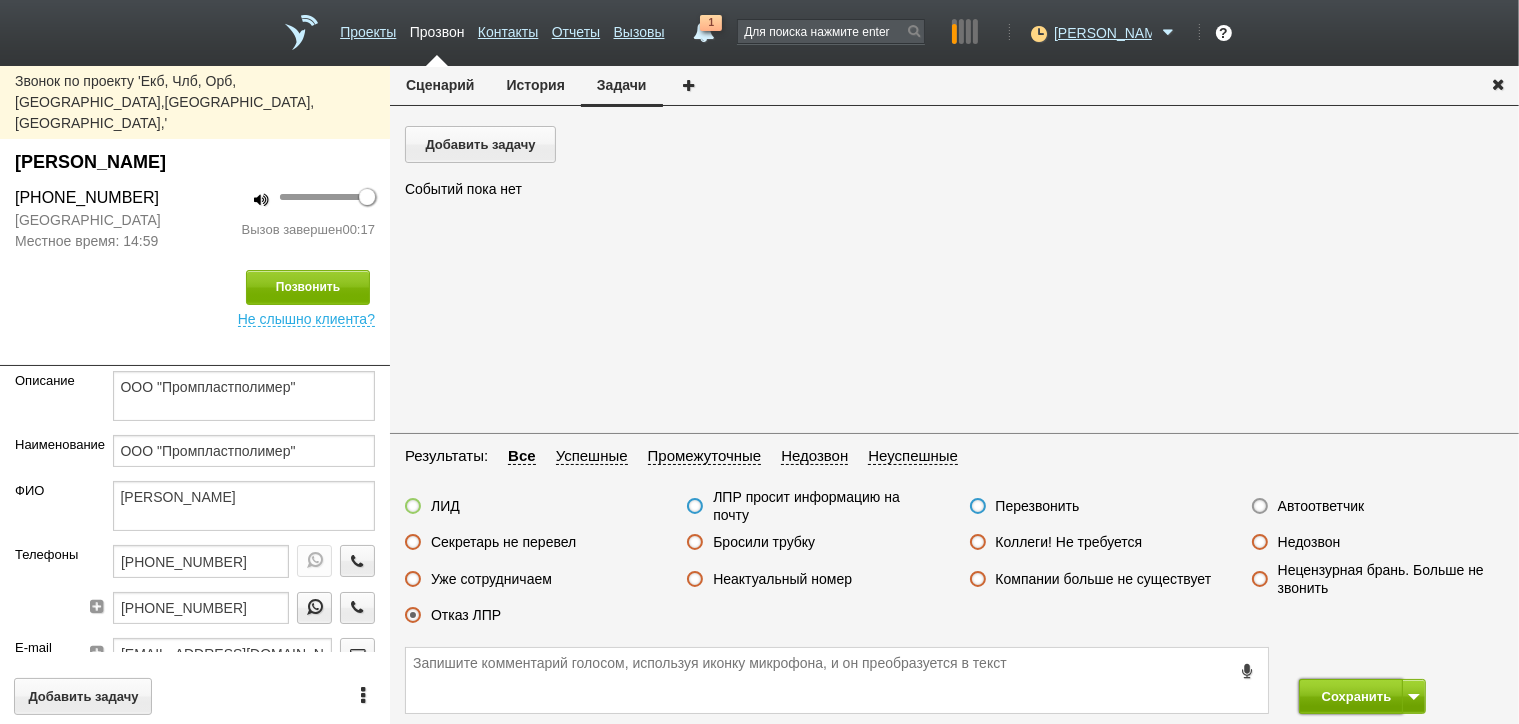 click on "Сохранить" at bounding box center (1351, 696) 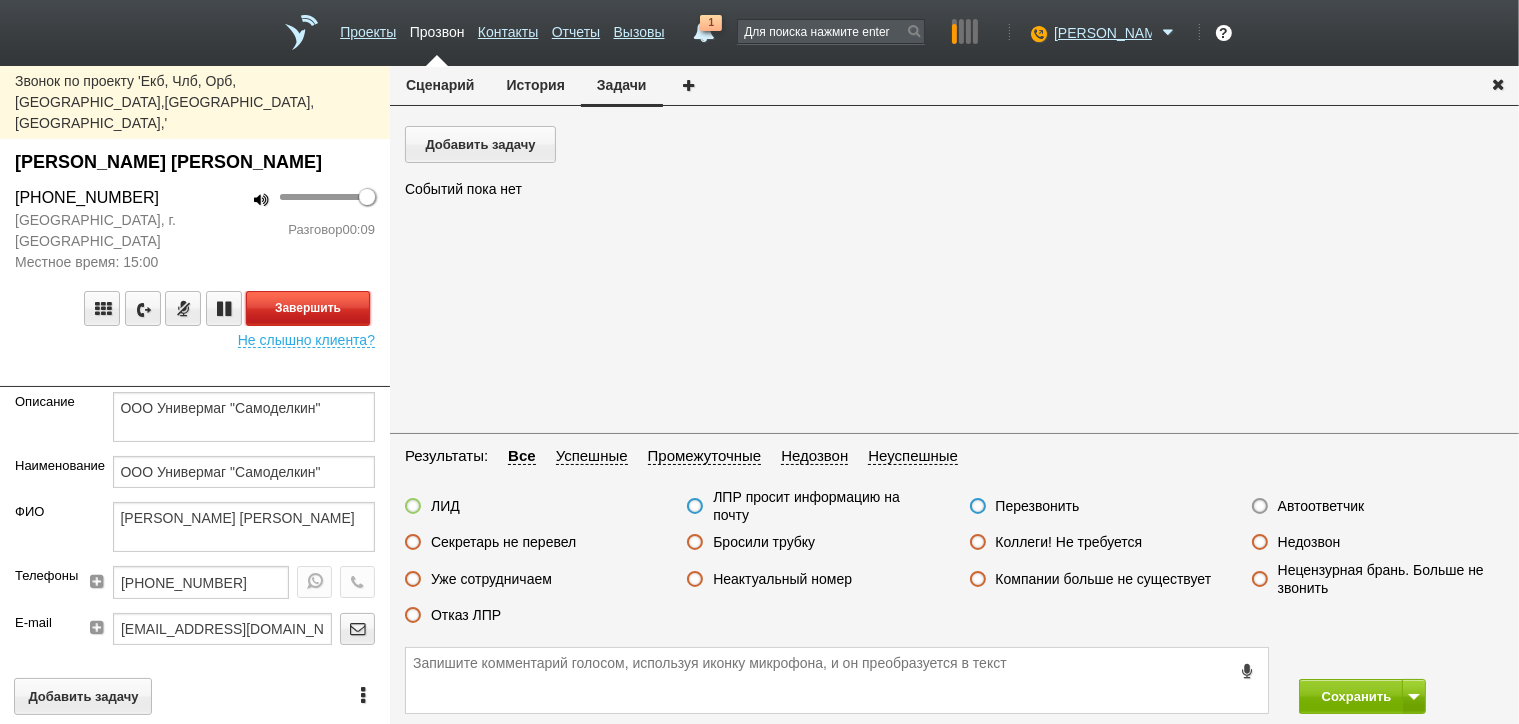 click on "Завершить" at bounding box center [308, 308] 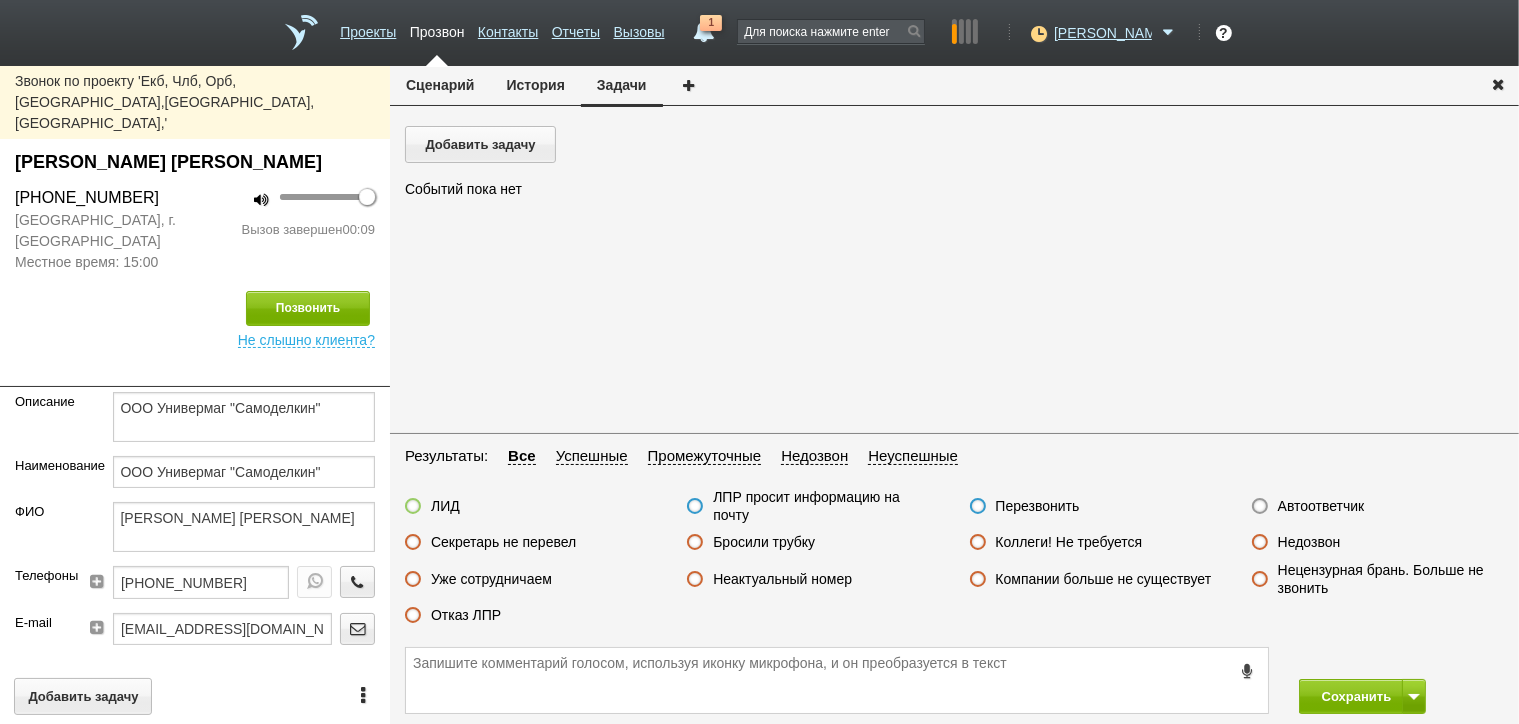 click on "Отказ ЛПР" at bounding box center (466, 615) 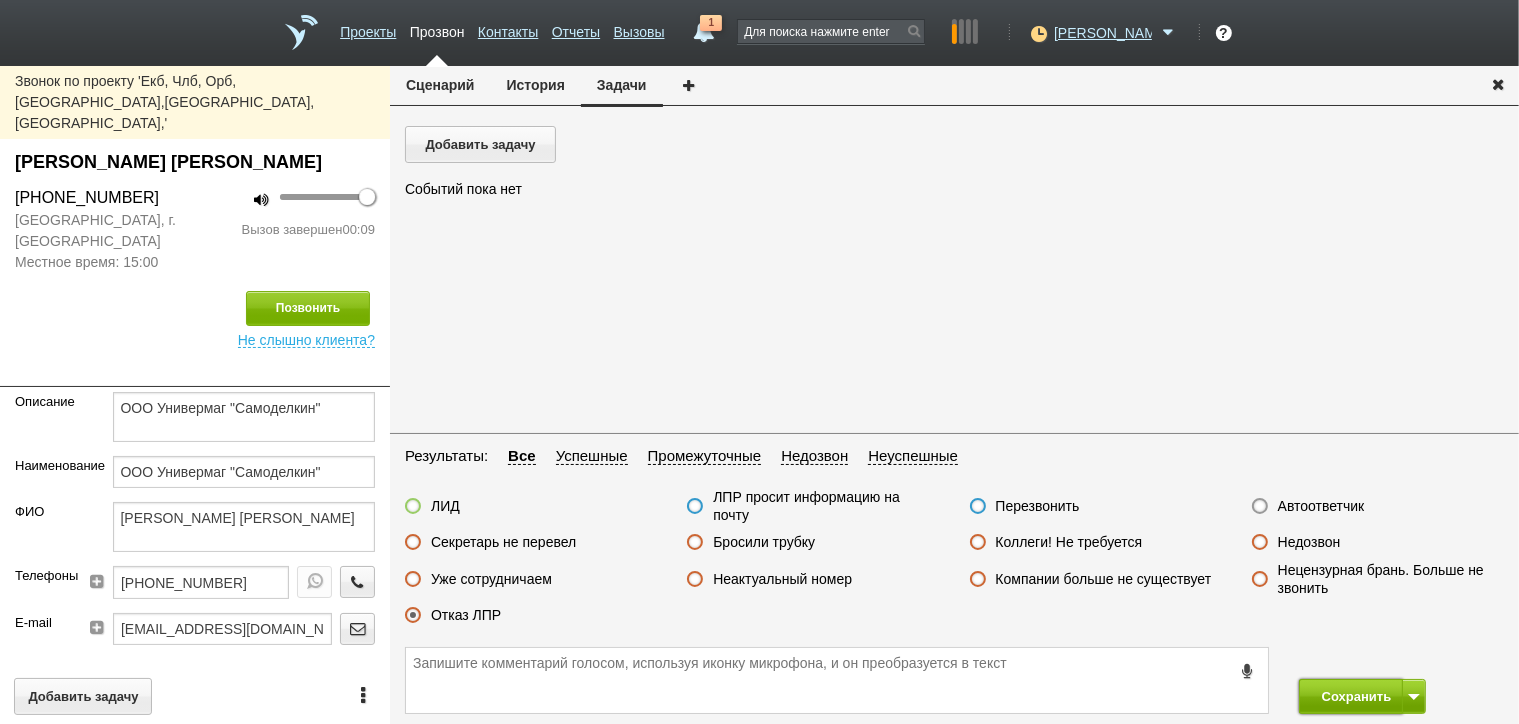 drag, startPoint x: 1337, startPoint y: 704, endPoint x: 1327, endPoint y: 698, distance: 11.661903 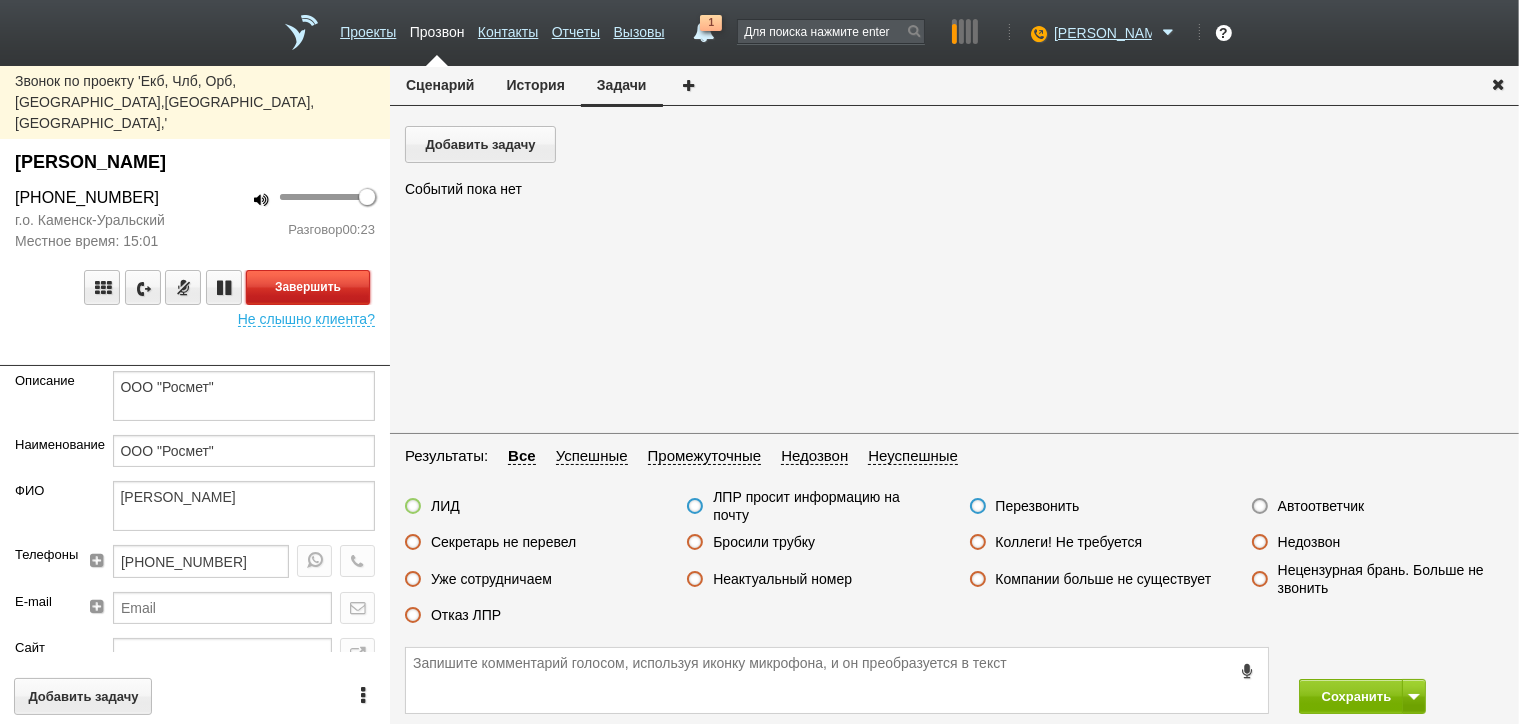 click on "Завершить" at bounding box center (308, 287) 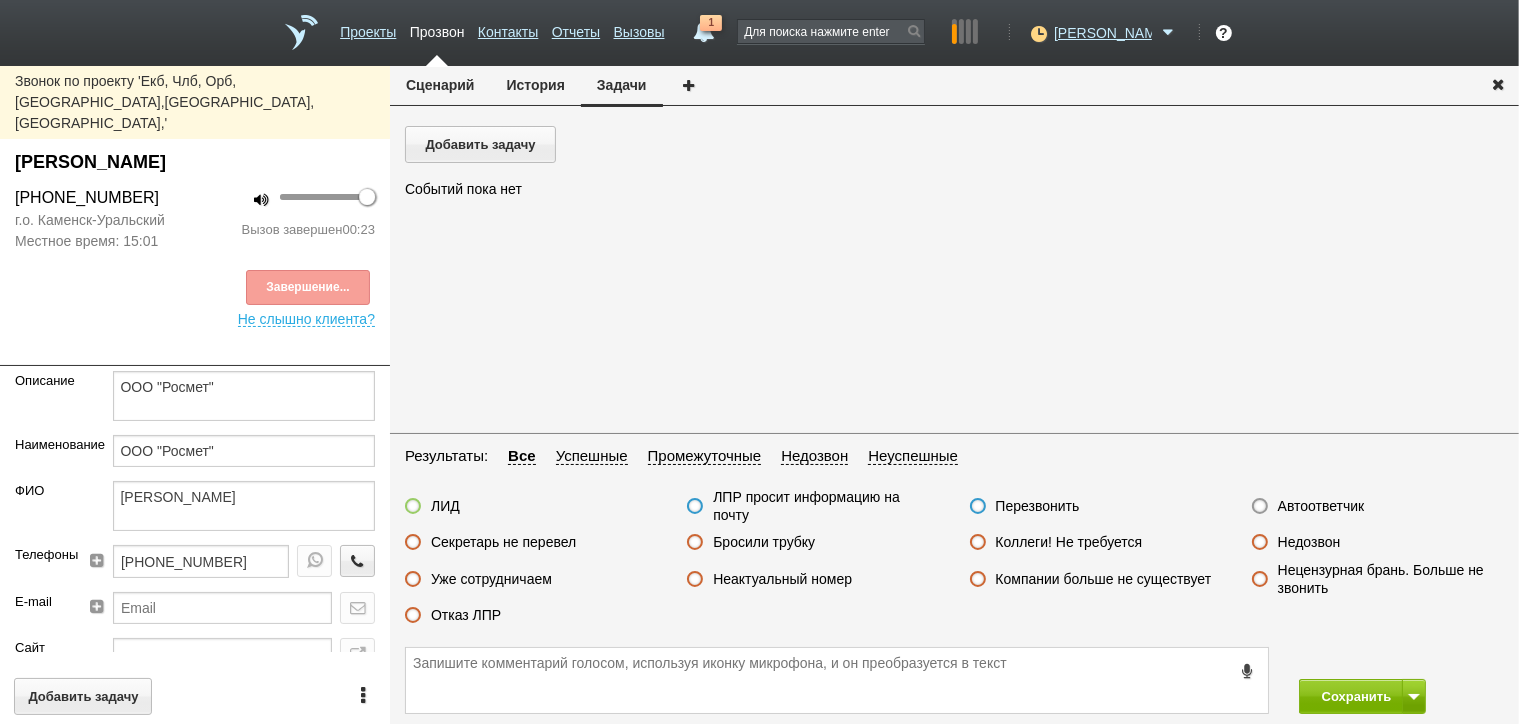 click on "Отказ ЛПР" at bounding box center [453, 616] 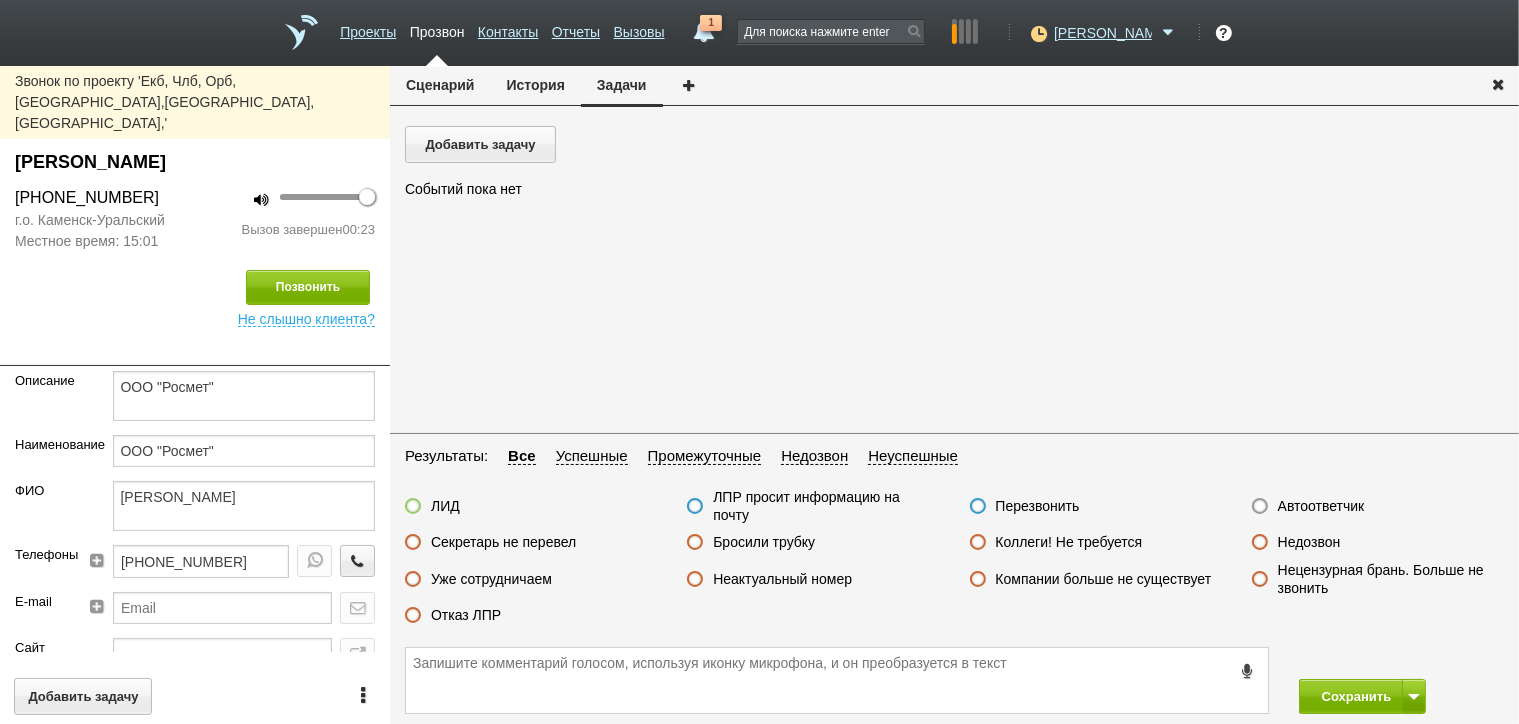 drag, startPoint x: 480, startPoint y: 611, endPoint x: 507, endPoint y: 617, distance: 27.658634 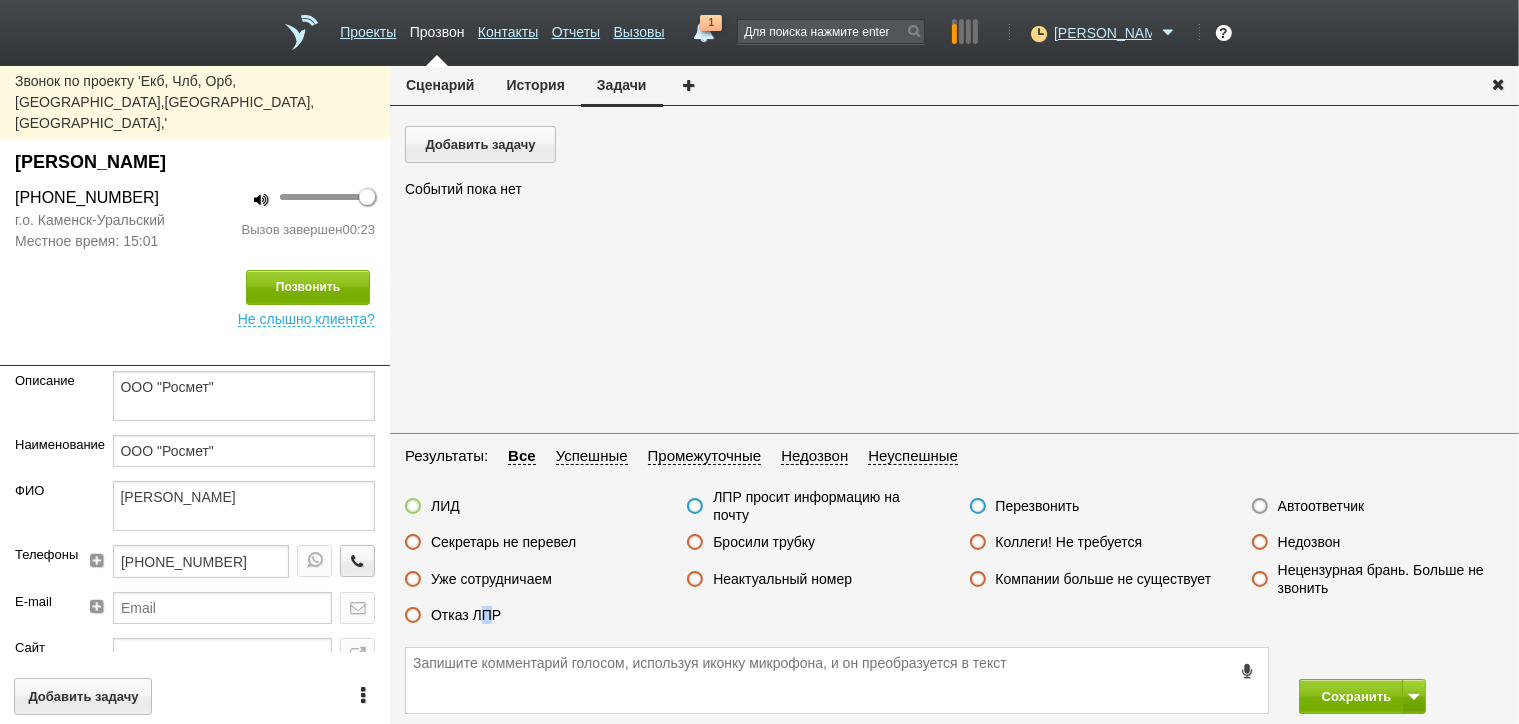 click on "Отказ ЛПР" at bounding box center (466, 615) 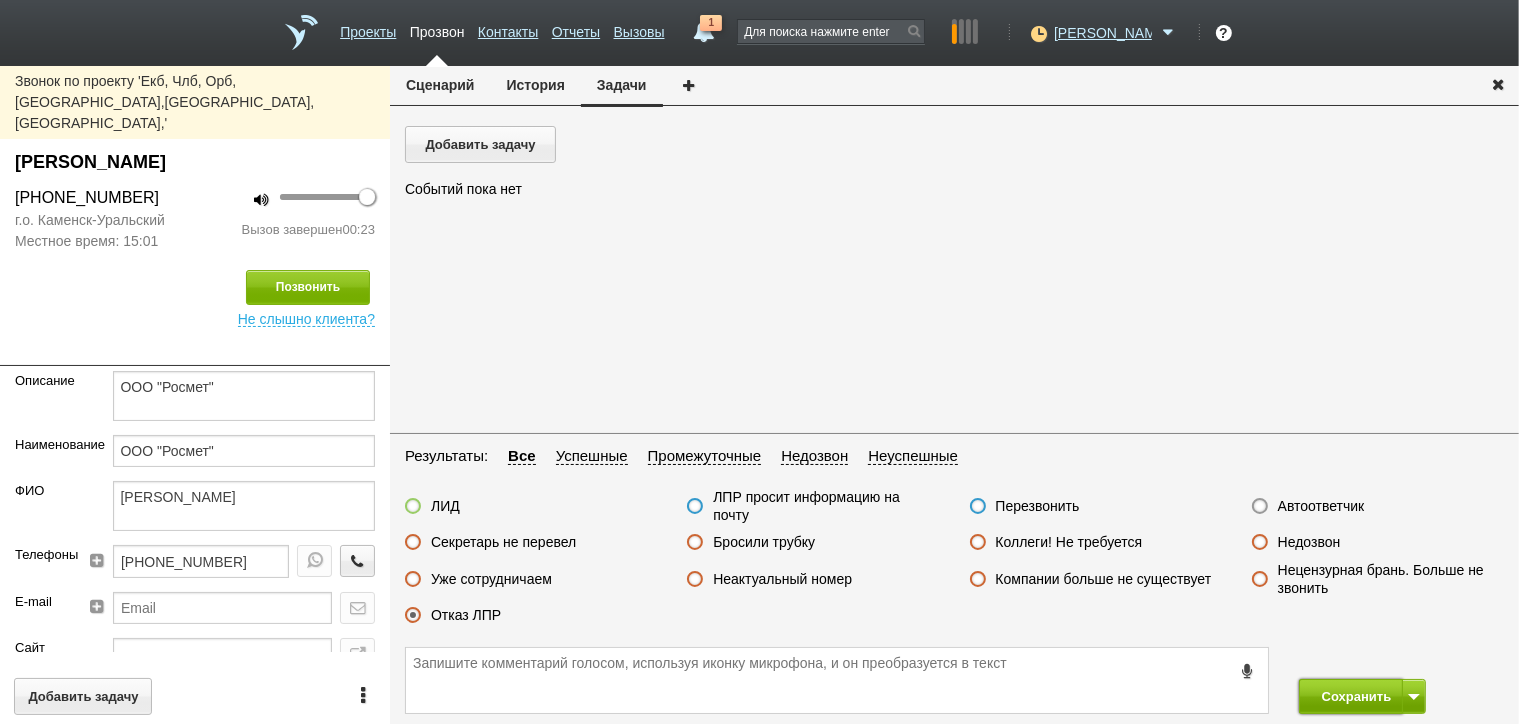click on "Сохранить" at bounding box center [1351, 696] 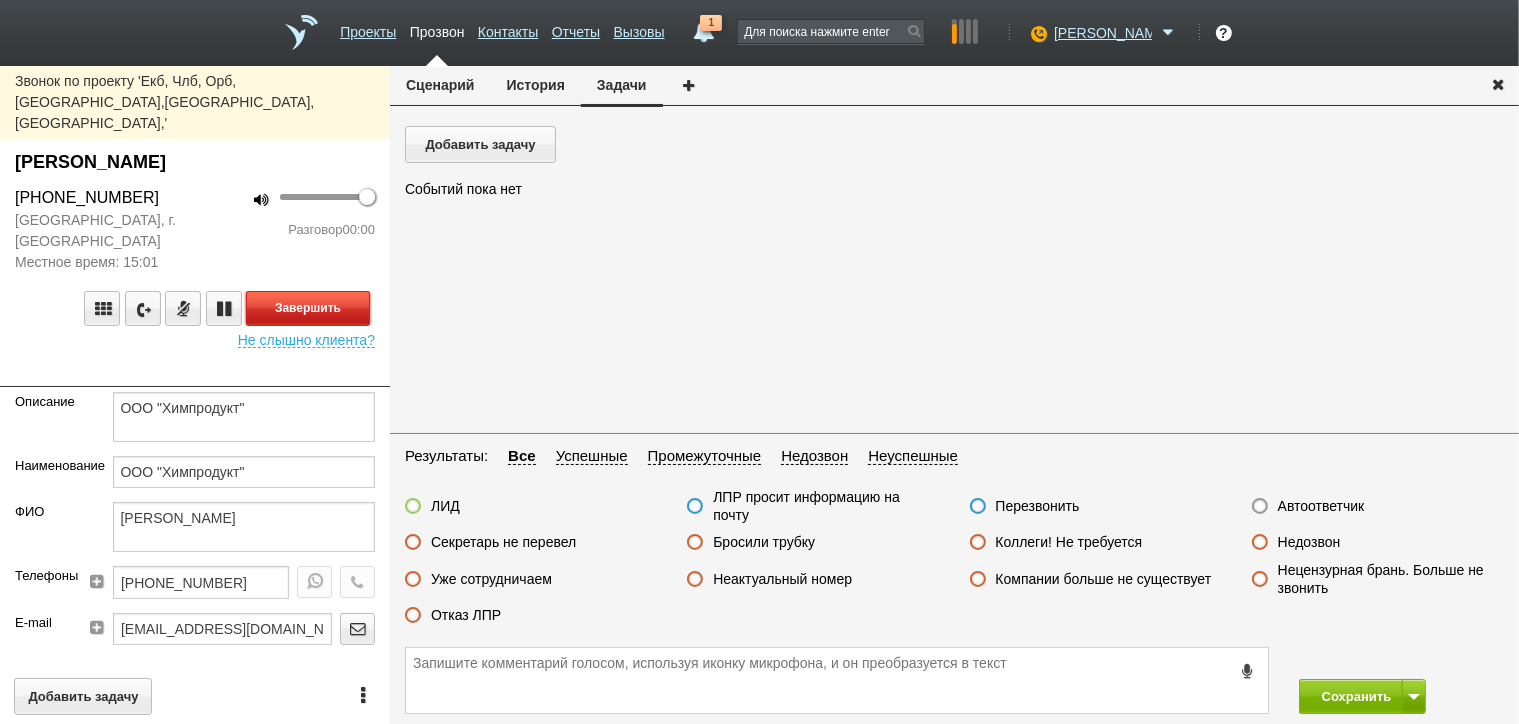 drag, startPoint x: 320, startPoint y: 272, endPoint x: 337, endPoint y: 274, distance: 17.117243 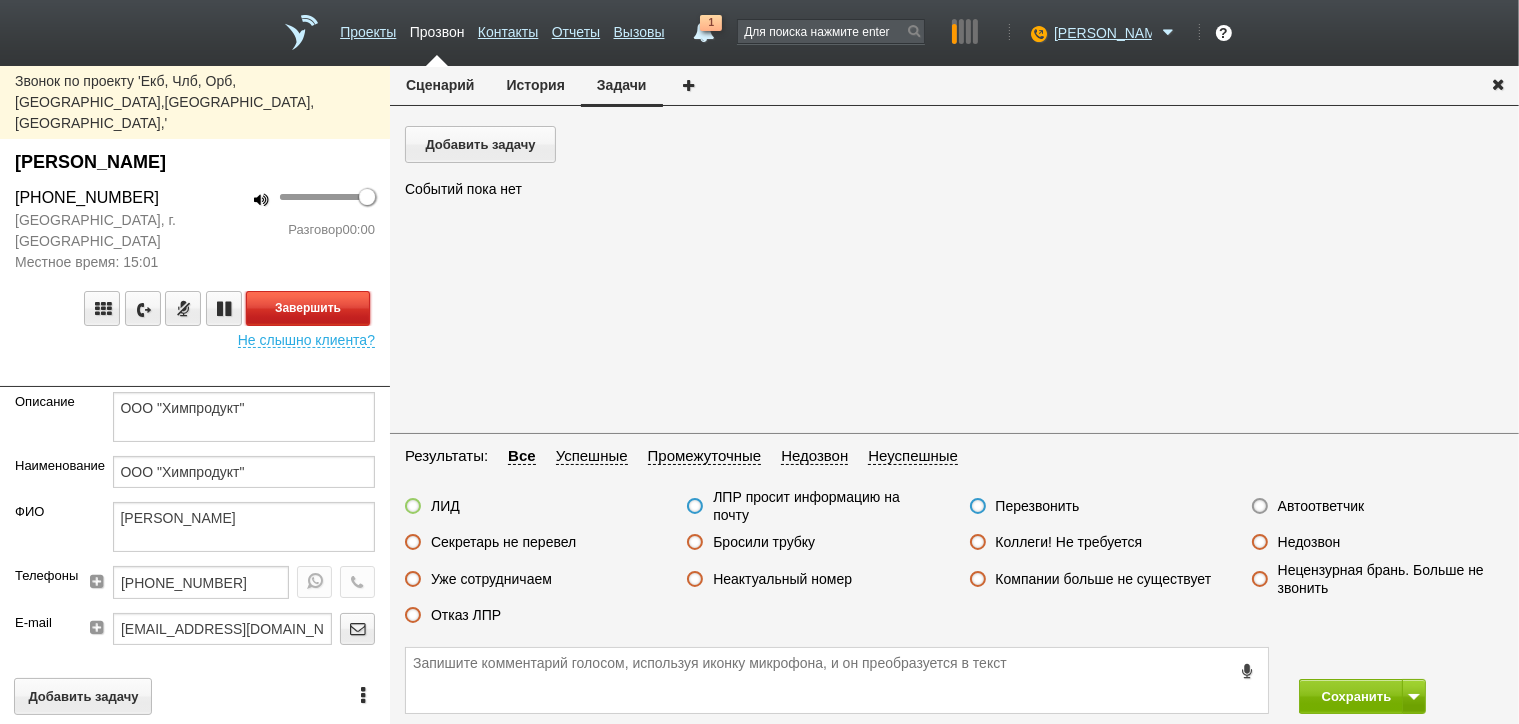 click on "Завершить" at bounding box center (308, 308) 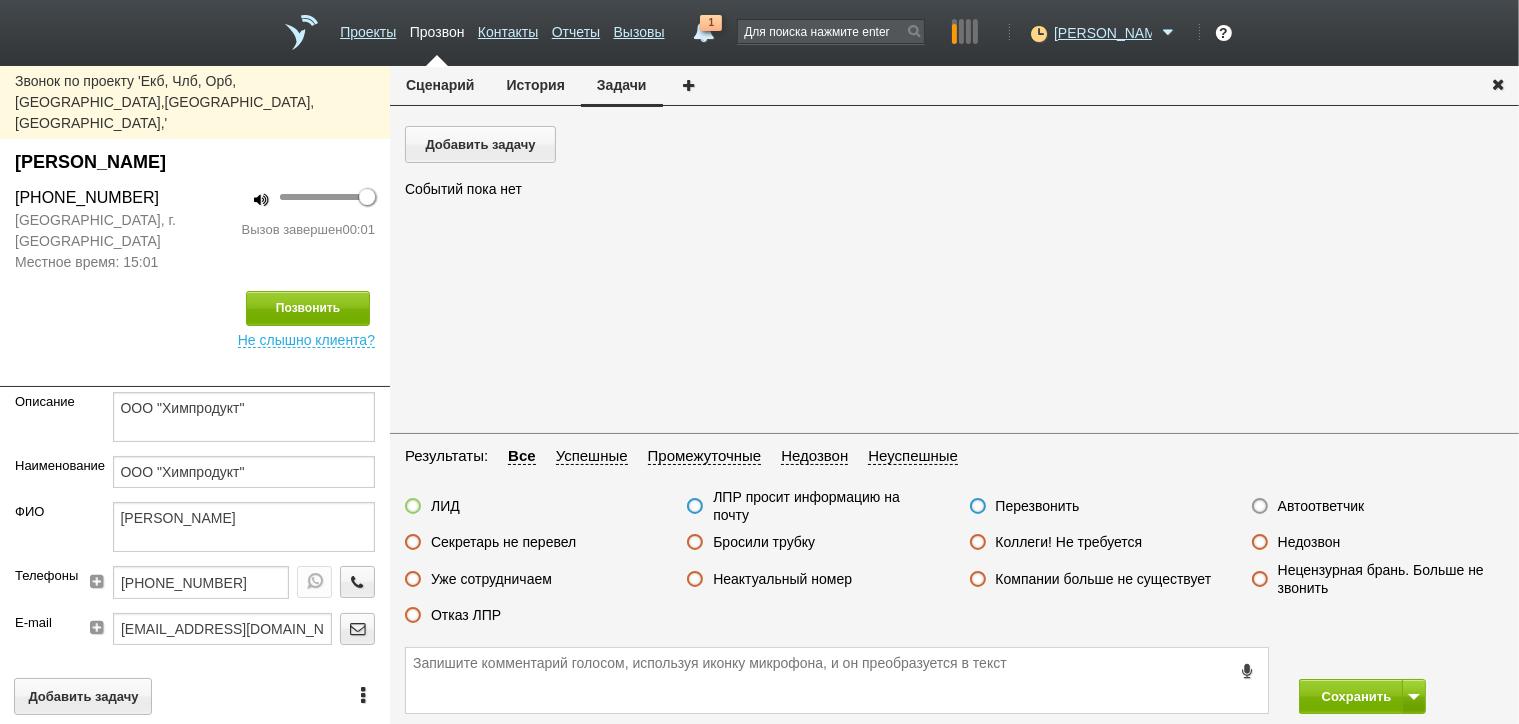 click on "Автоответчик" at bounding box center (1321, 506) 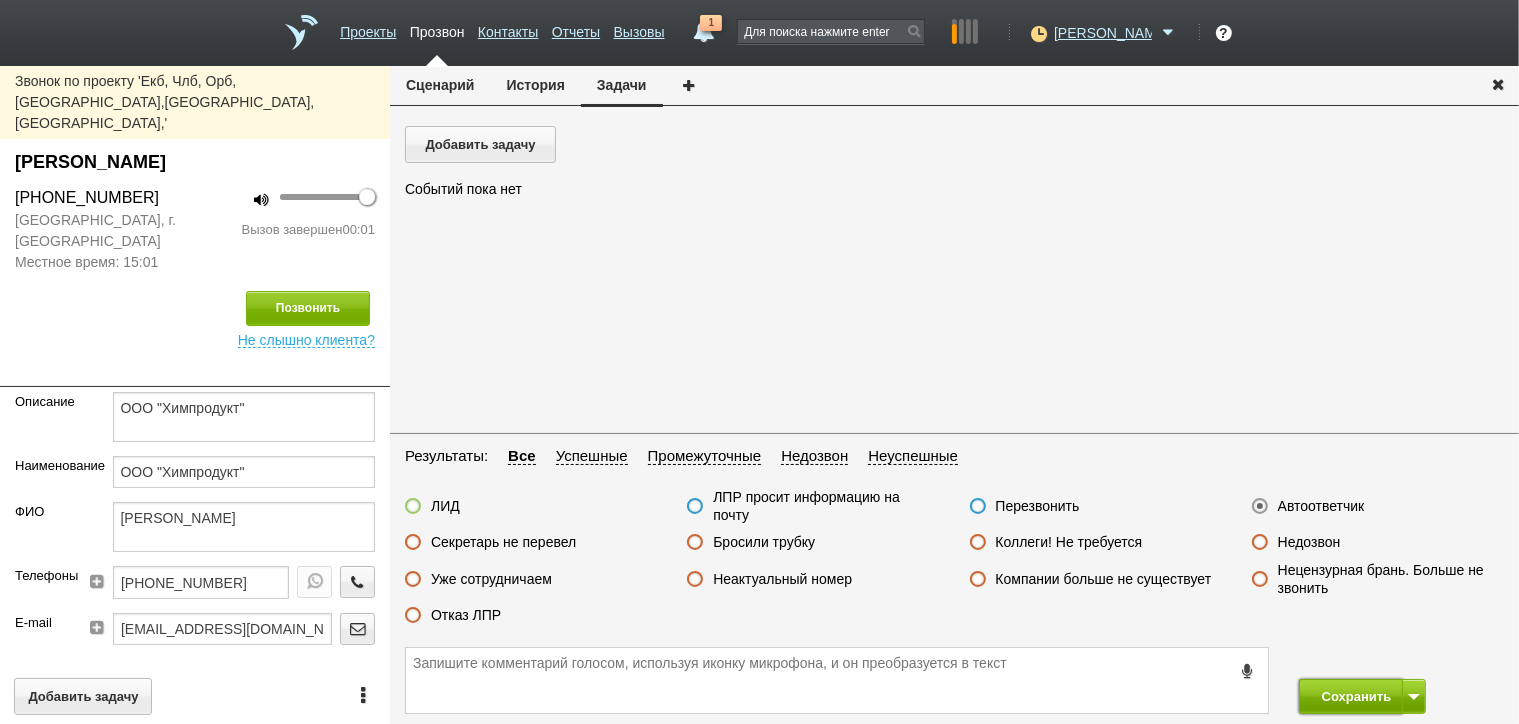 click on "Сохранить" at bounding box center (1351, 696) 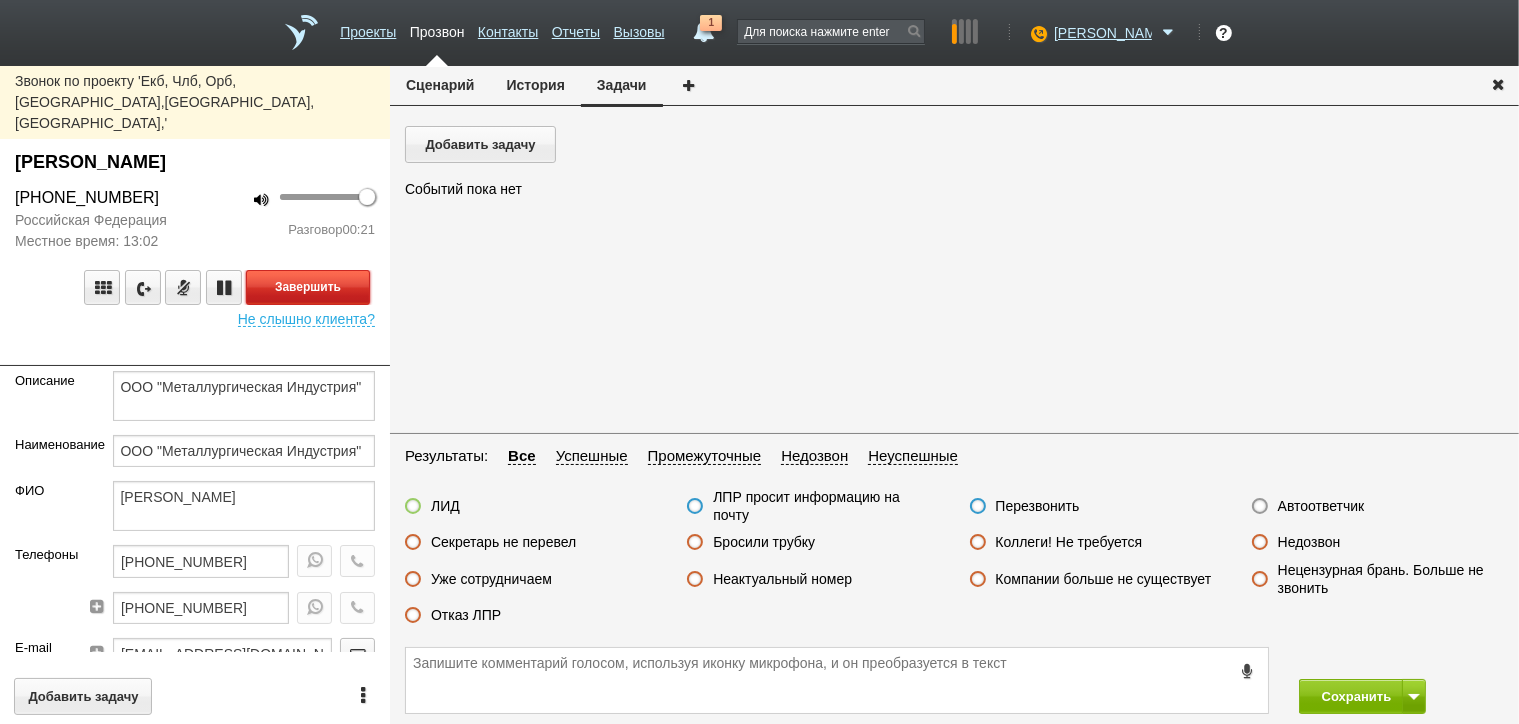 click on "Завершить" at bounding box center (308, 287) 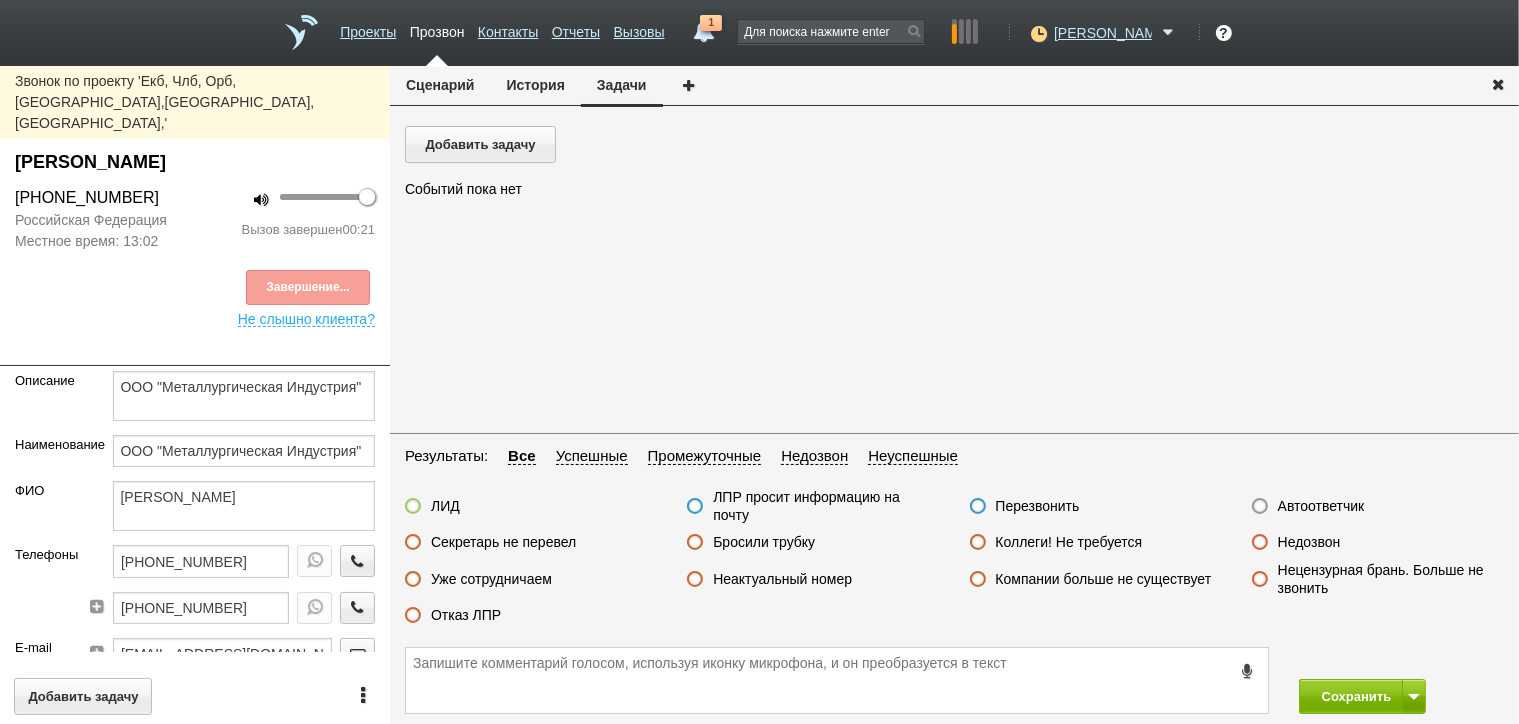 drag, startPoint x: 536, startPoint y: 539, endPoint x: 636, endPoint y: 535, distance: 100.07997 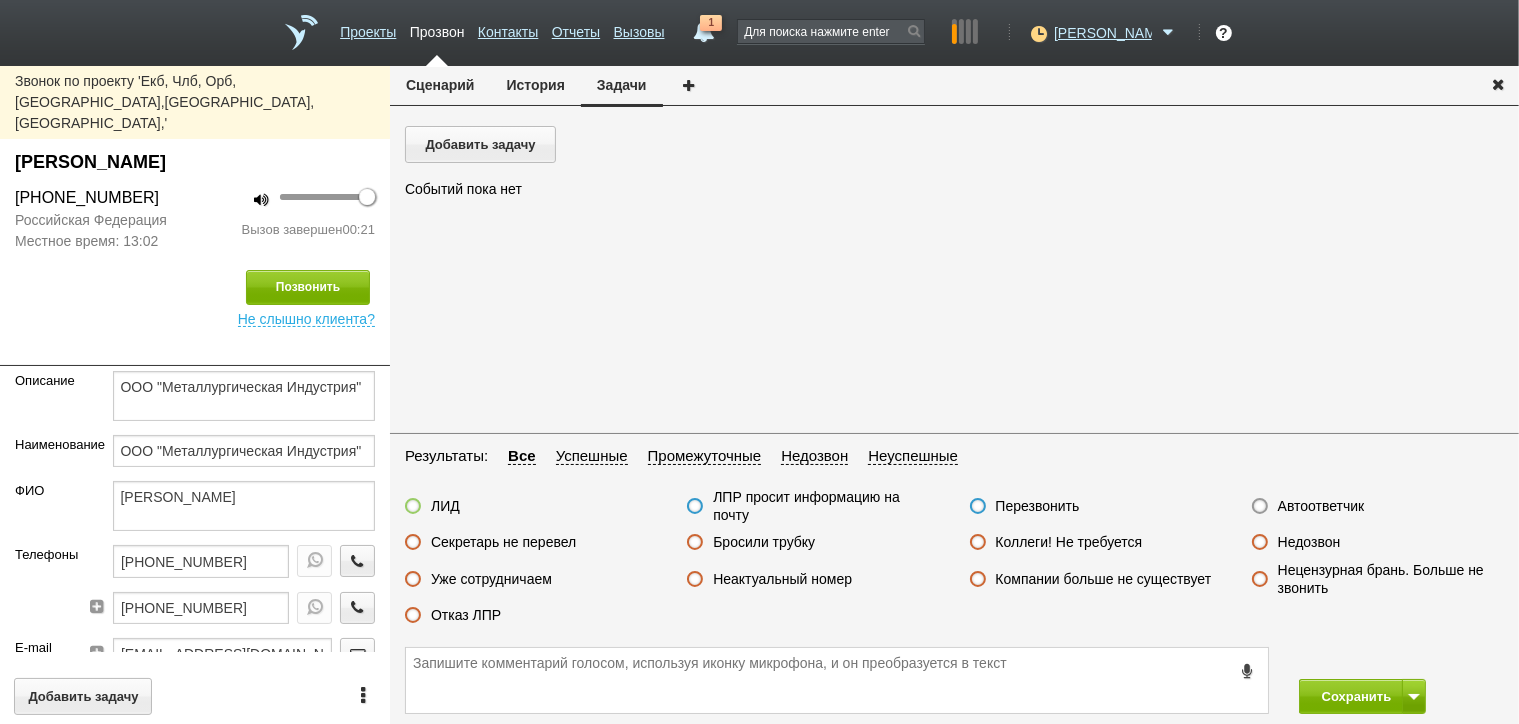 click on "Секретарь не перевел" at bounding box center [503, 542] 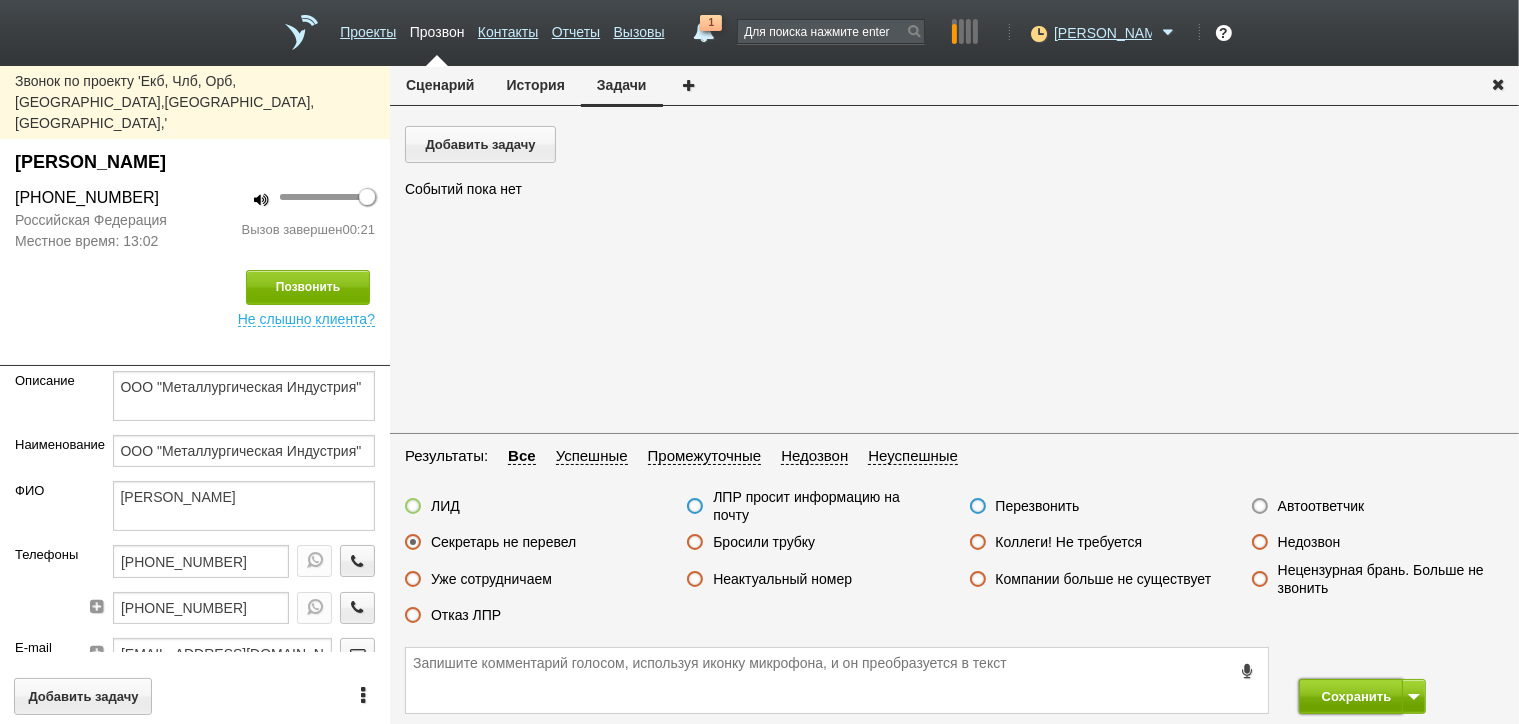 click on "Сохранить" at bounding box center (1351, 696) 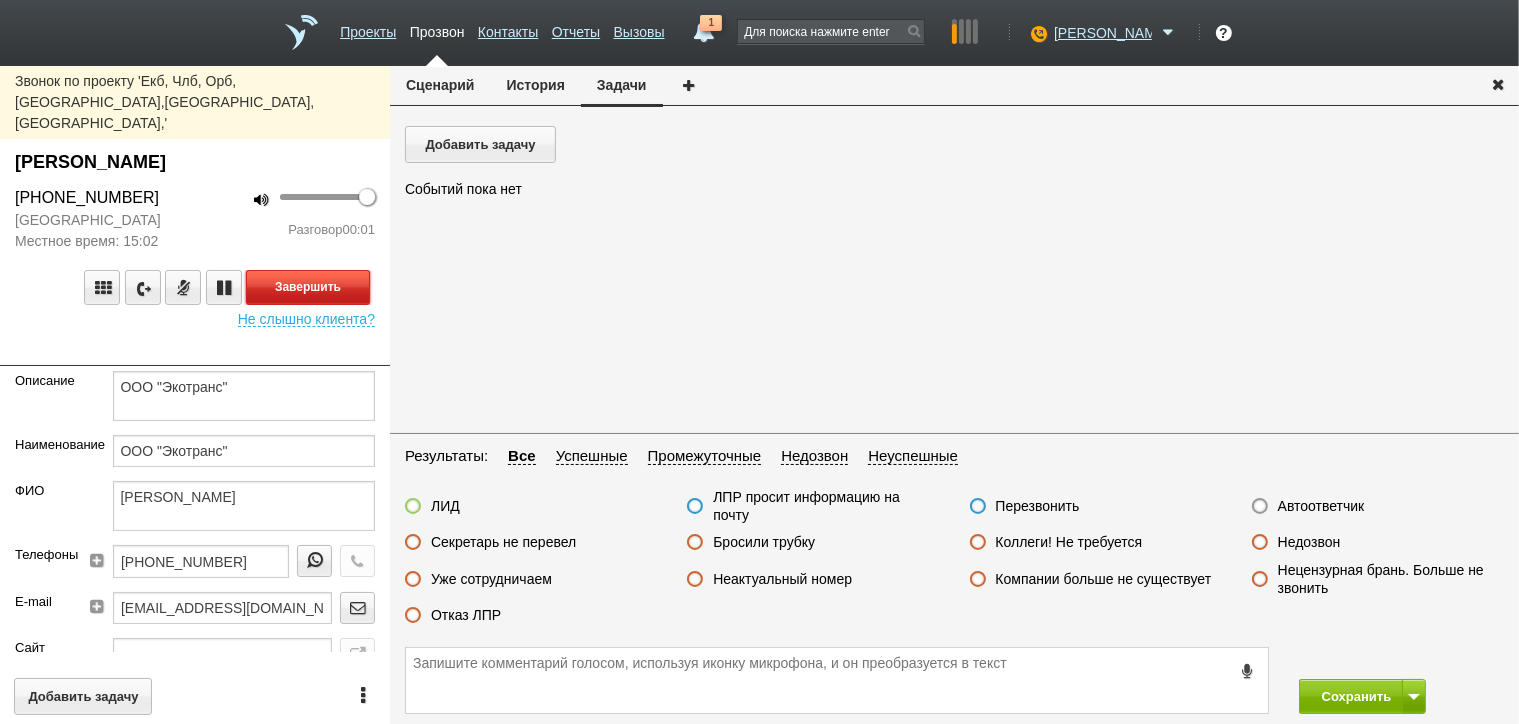 click on "Завершить" at bounding box center (308, 287) 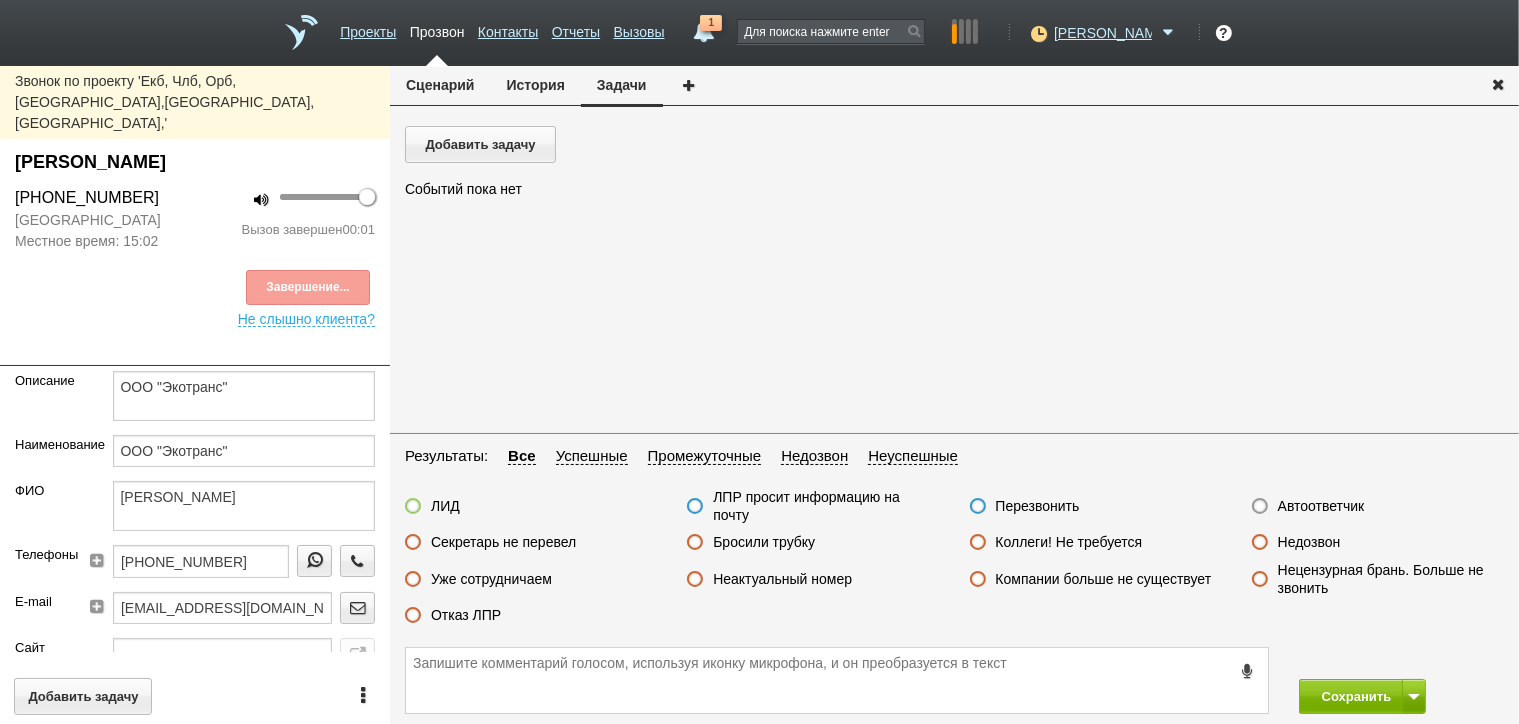 click on "Автоответчик" at bounding box center [1321, 506] 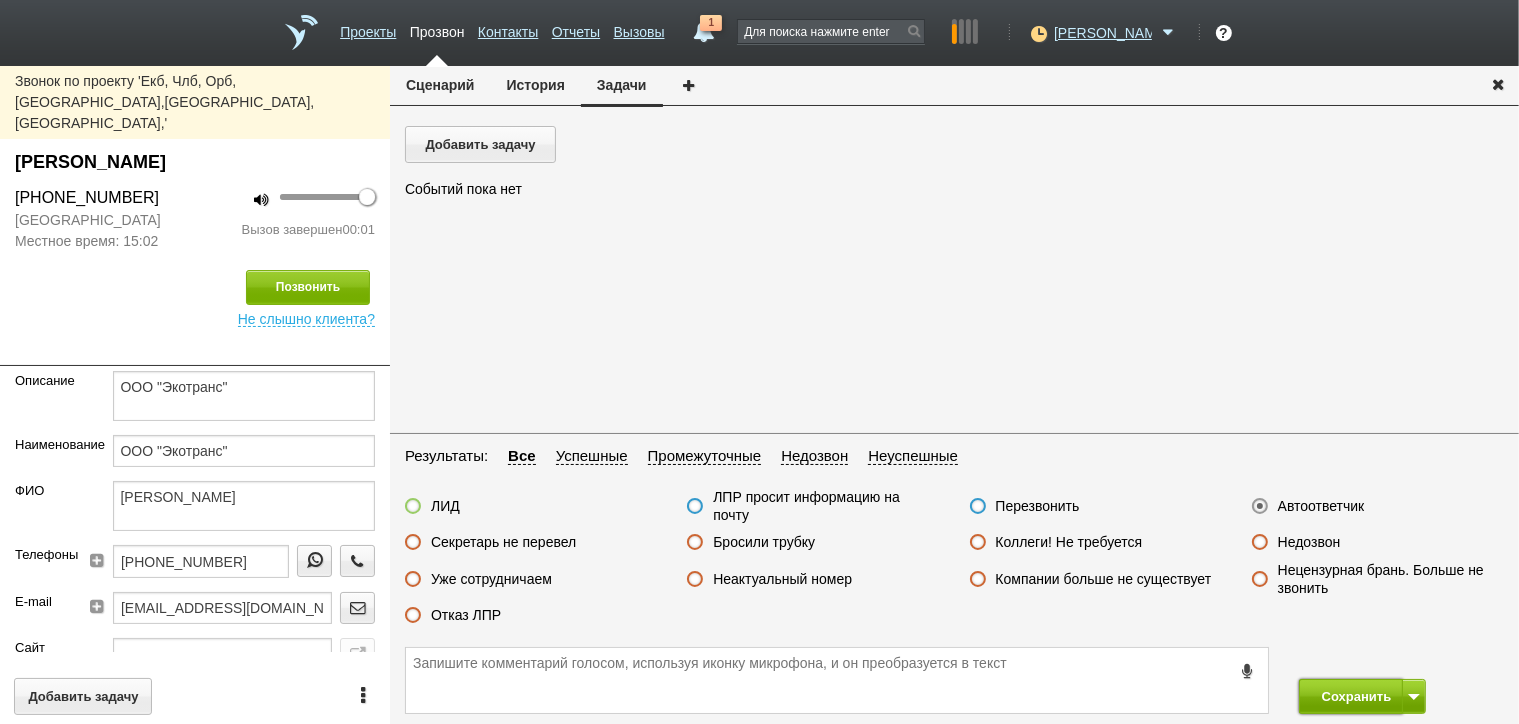 click on "Сохранить" at bounding box center (1351, 696) 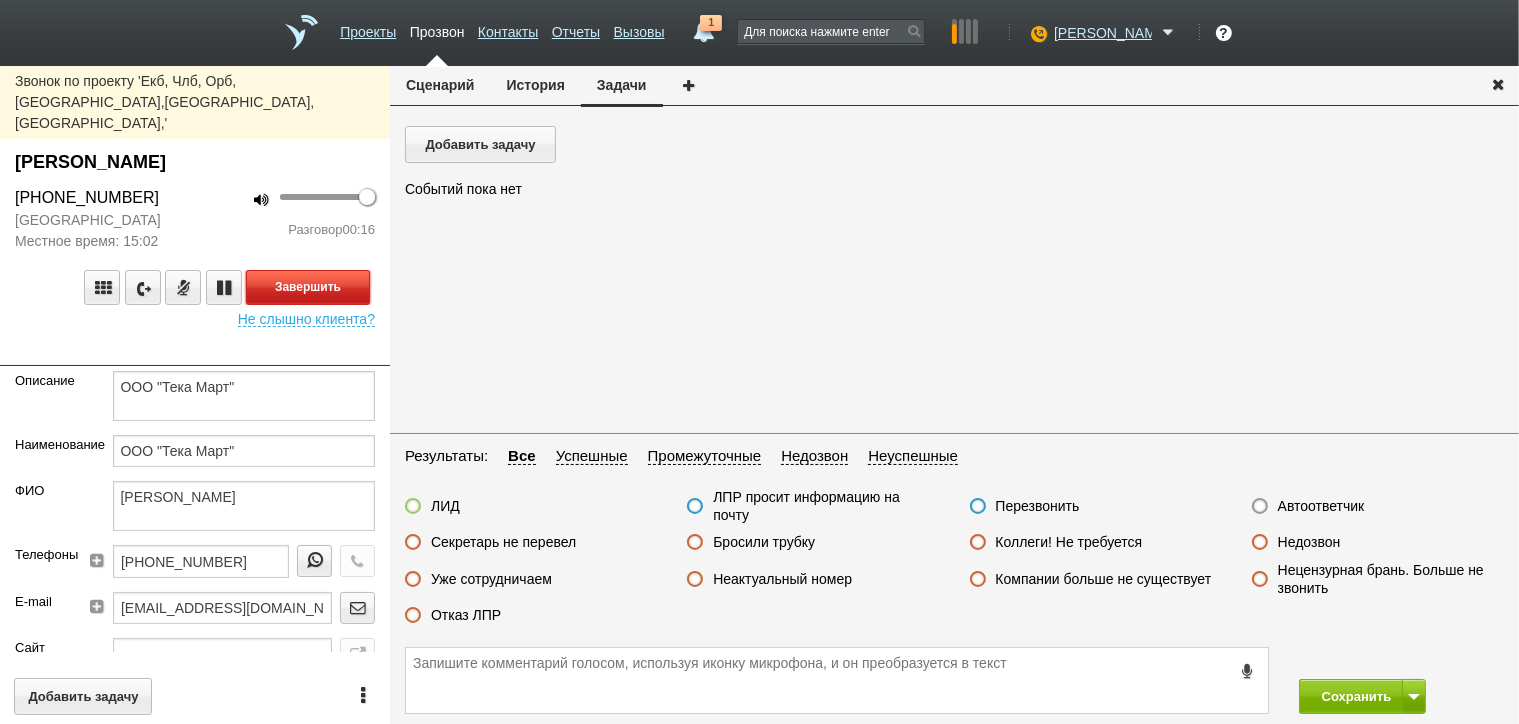 click on "Завершить" at bounding box center (308, 287) 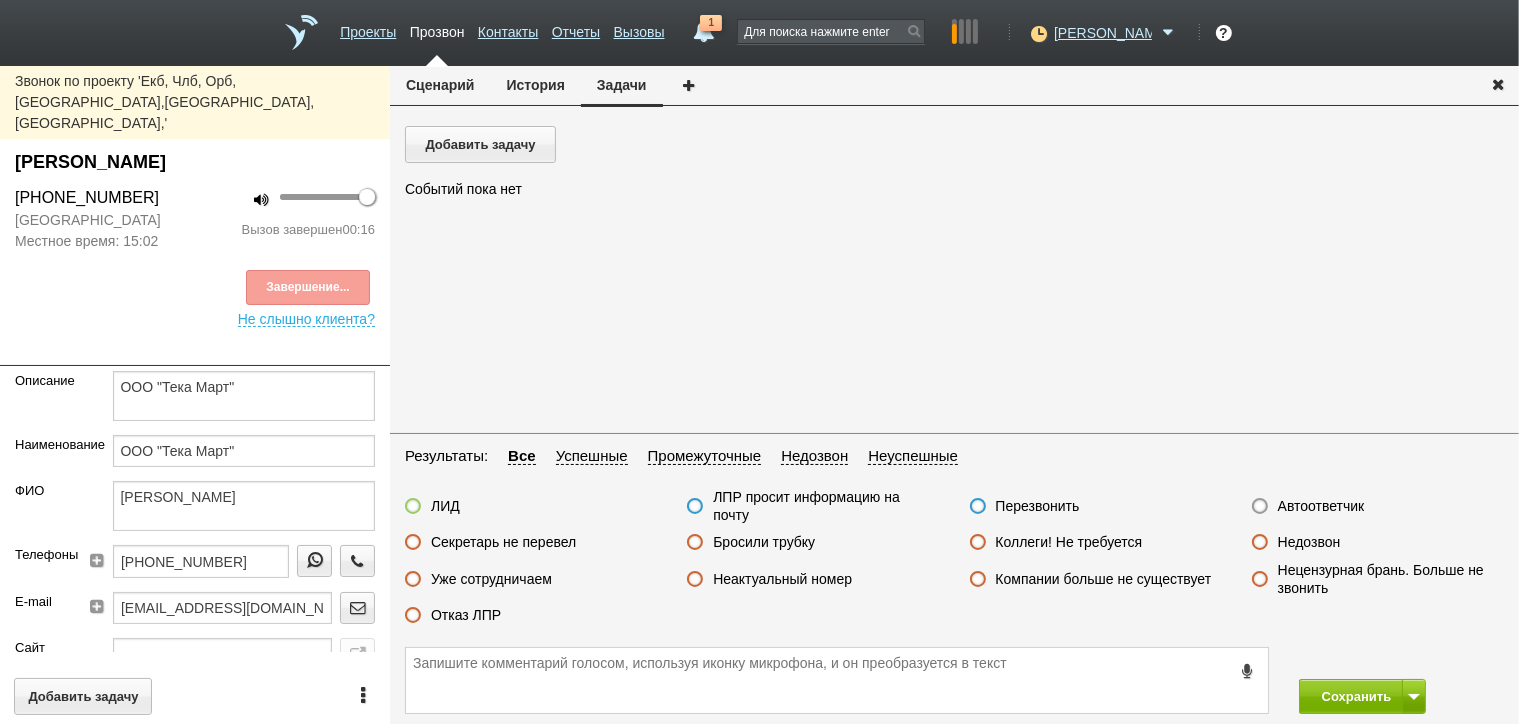 click on "Отказ ЛПР" at bounding box center [466, 615] 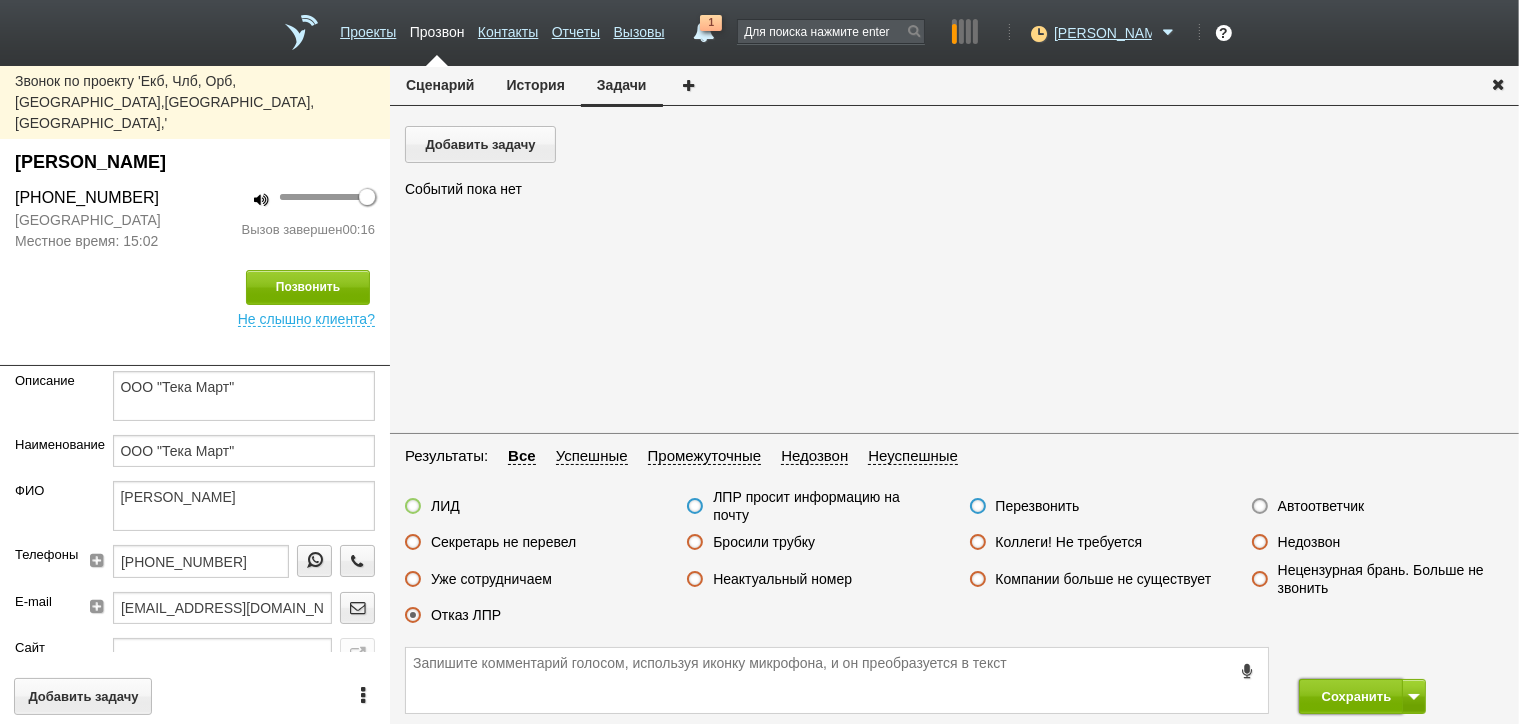 drag, startPoint x: 1363, startPoint y: 704, endPoint x: 1320, endPoint y: 667, distance: 56.727417 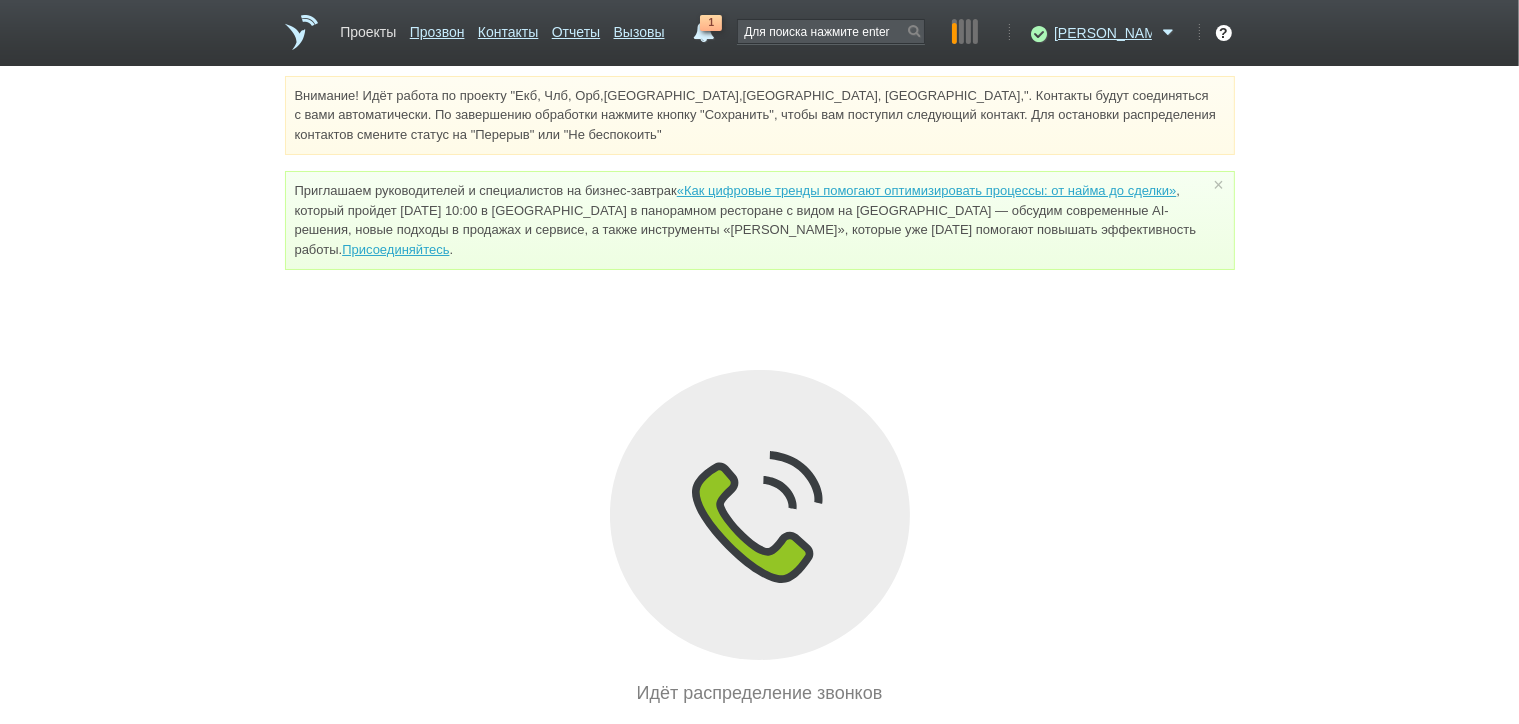 click on "Проекты" at bounding box center [368, 28] 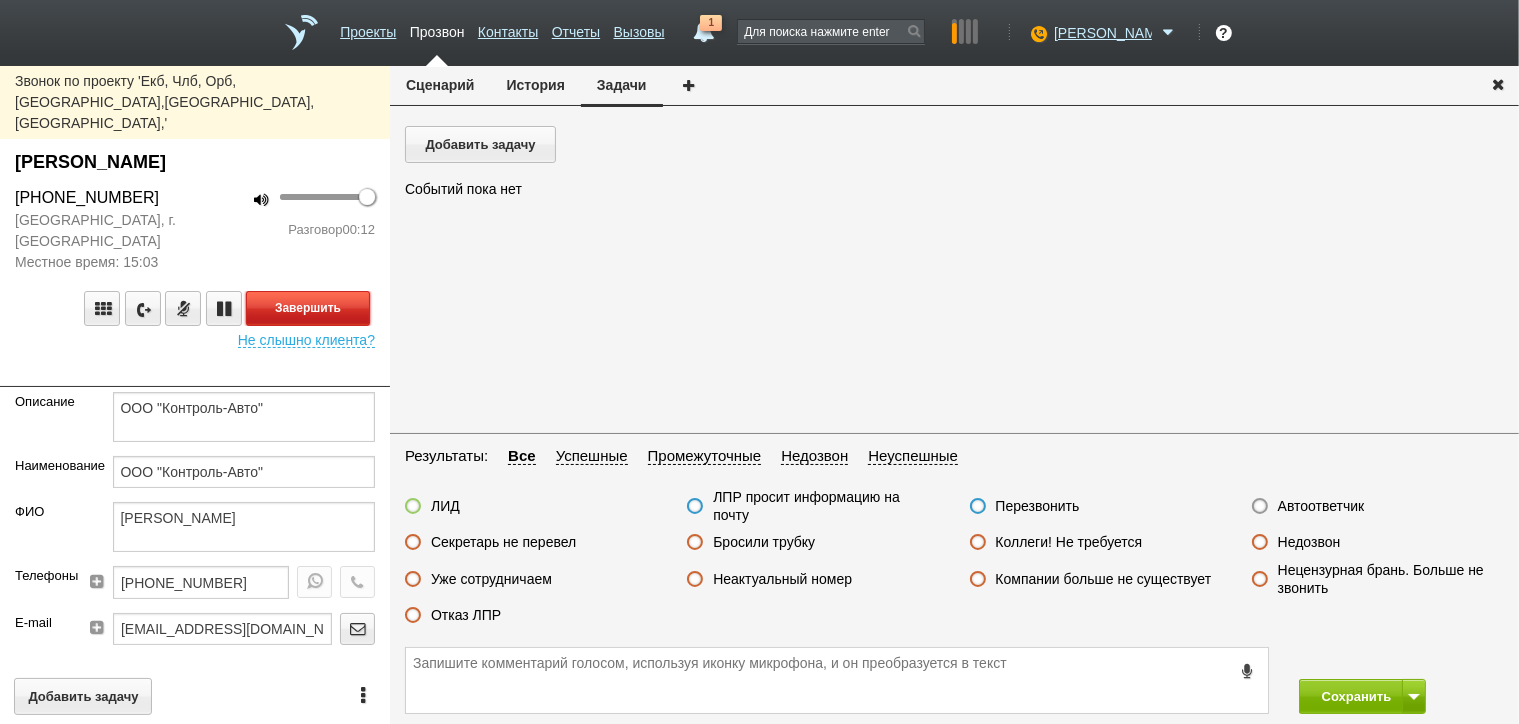 click on "Завершить" at bounding box center [308, 308] 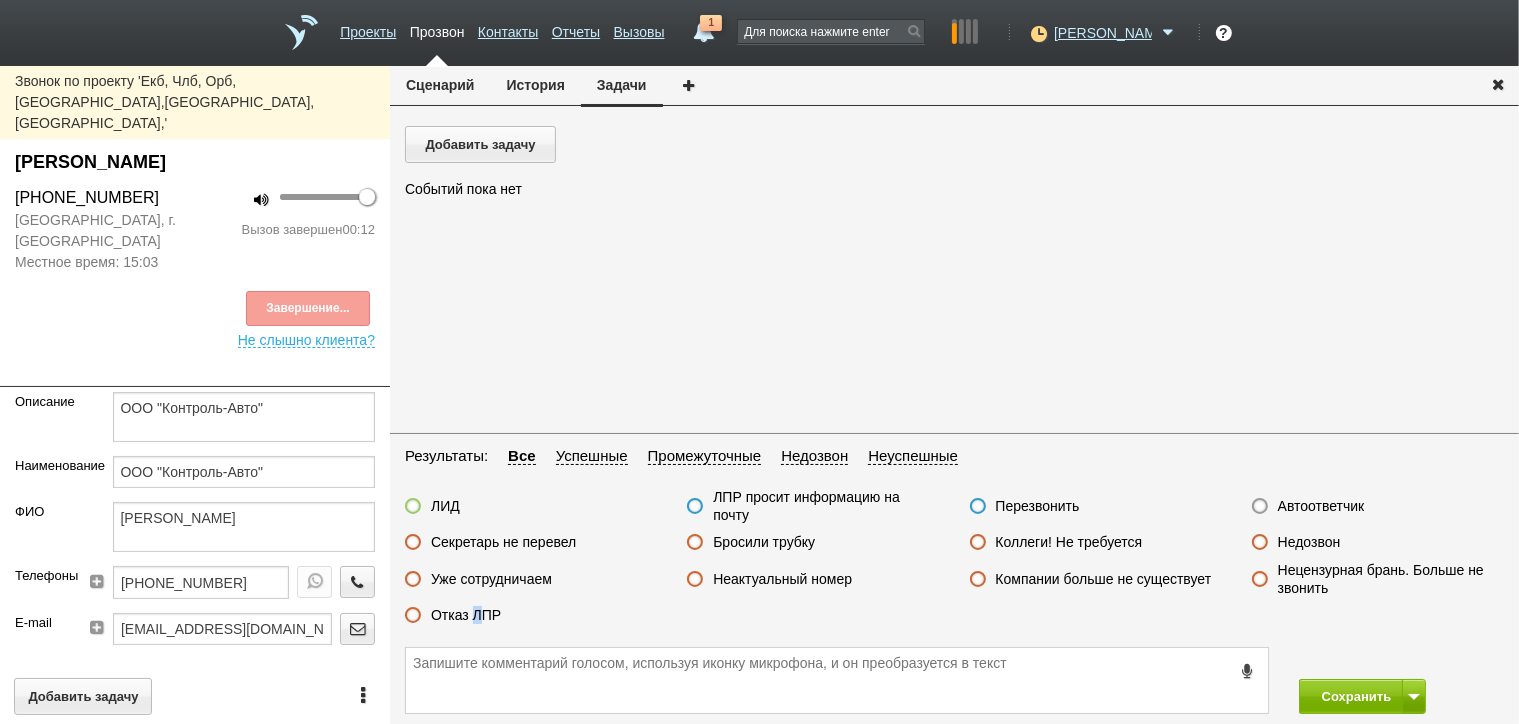 click on "Отказ ЛПР" at bounding box center (466, 615) 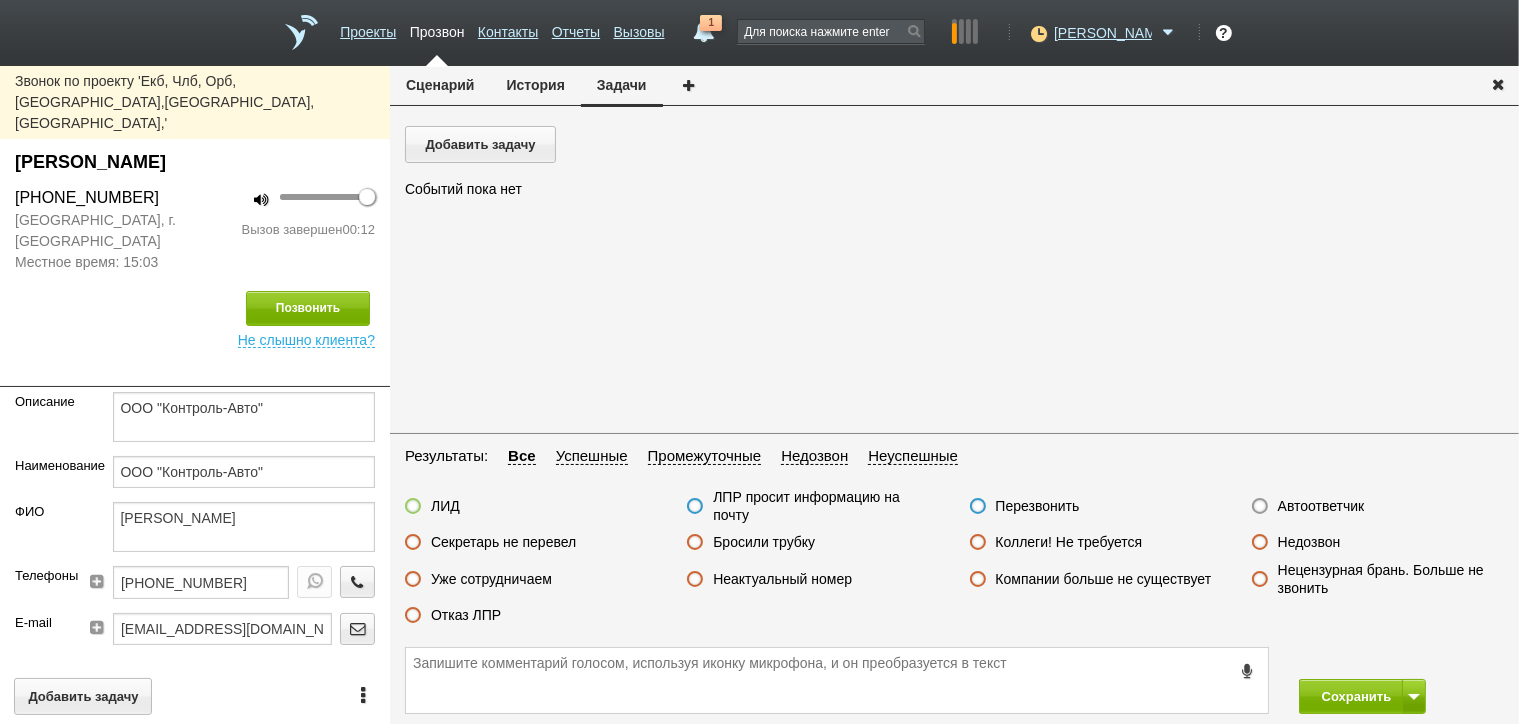 click on "Отказ ЛПР" at bounding box center (466, 615) 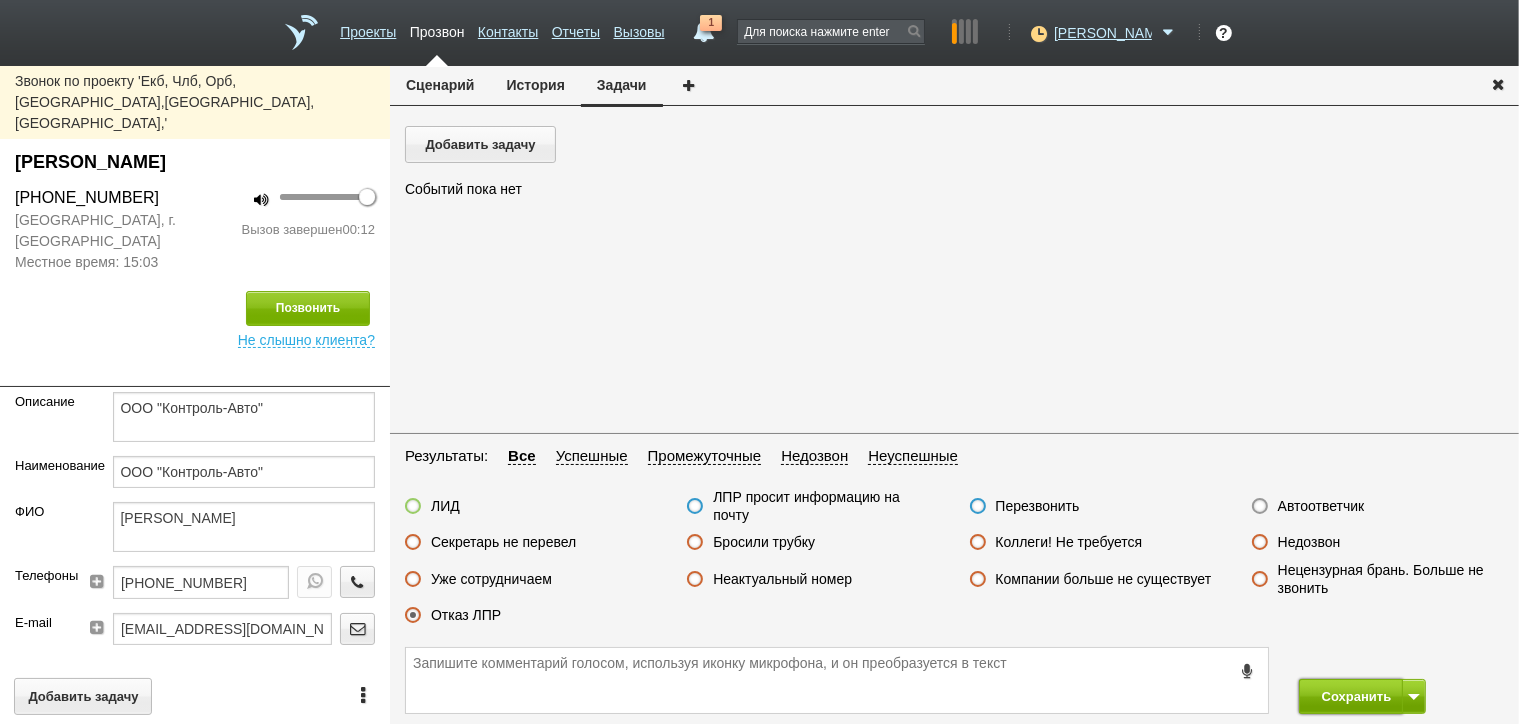 click on "Сохранить" at bounding box center (1351, 696) 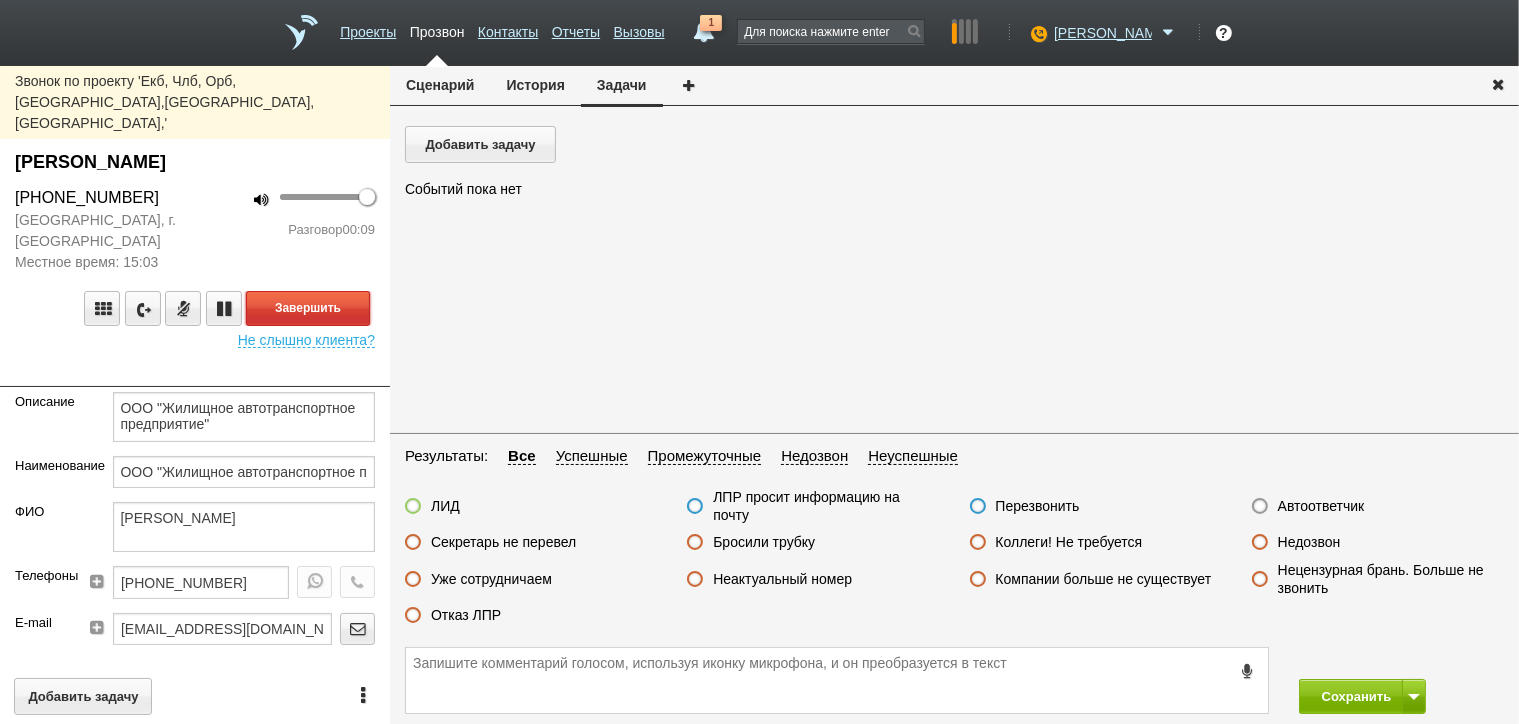 drag, startPoint x: 348, startPoint y: 259, endPoint x: 403, endPoint y: 259, distance: 55 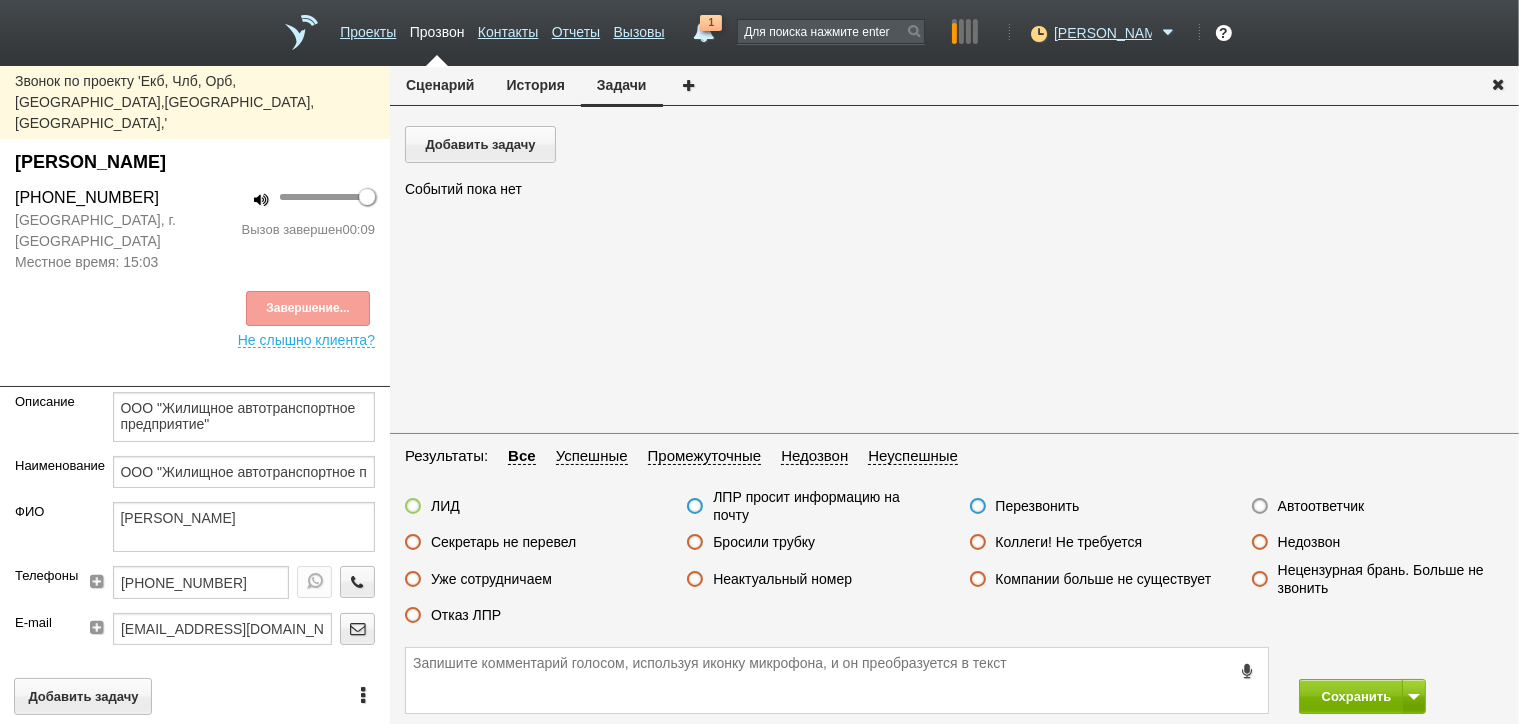 click on "Отказ ЛПР" at bounding box center [466, 615] 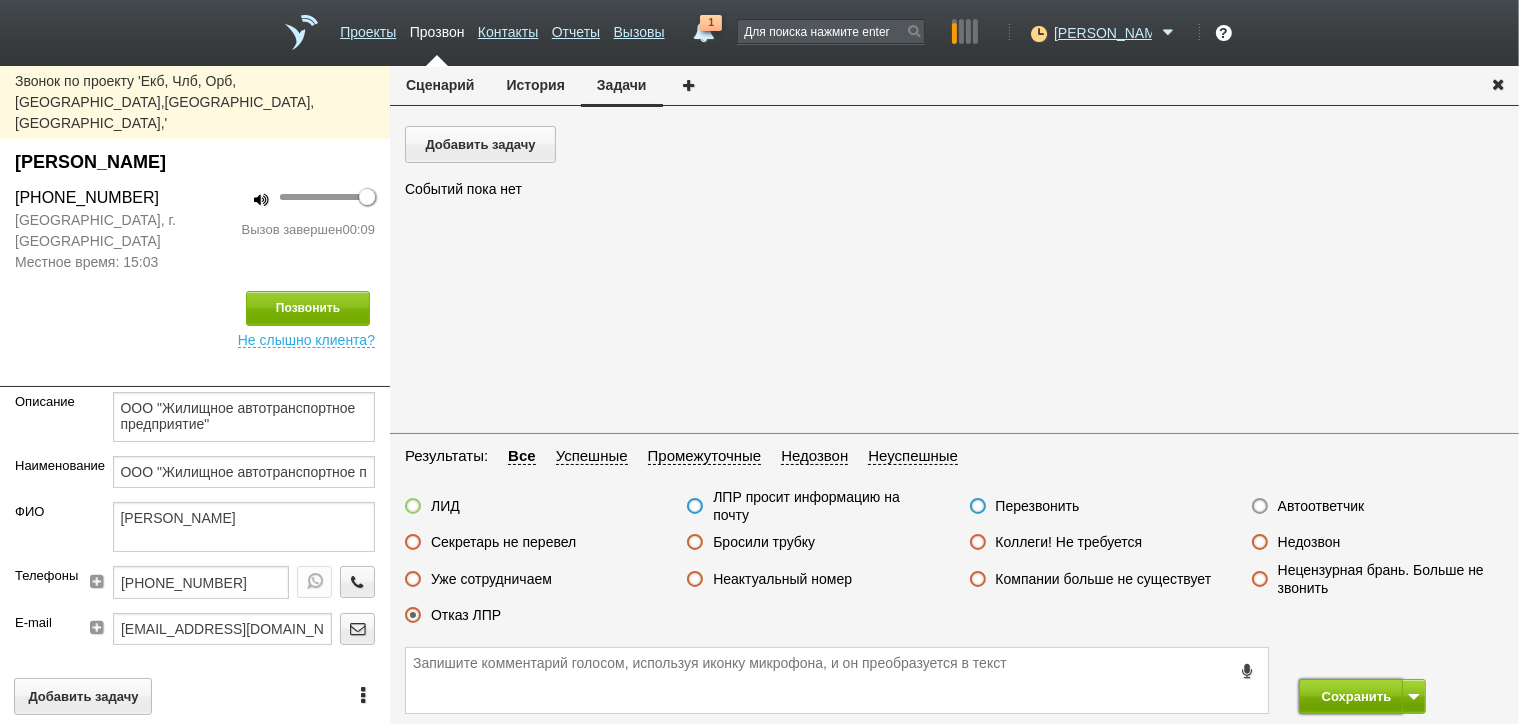drag, startPoint x: 1336, startPoint y: 693, endPoint x: 1318, endPoint y: 678, distance: 23.43075 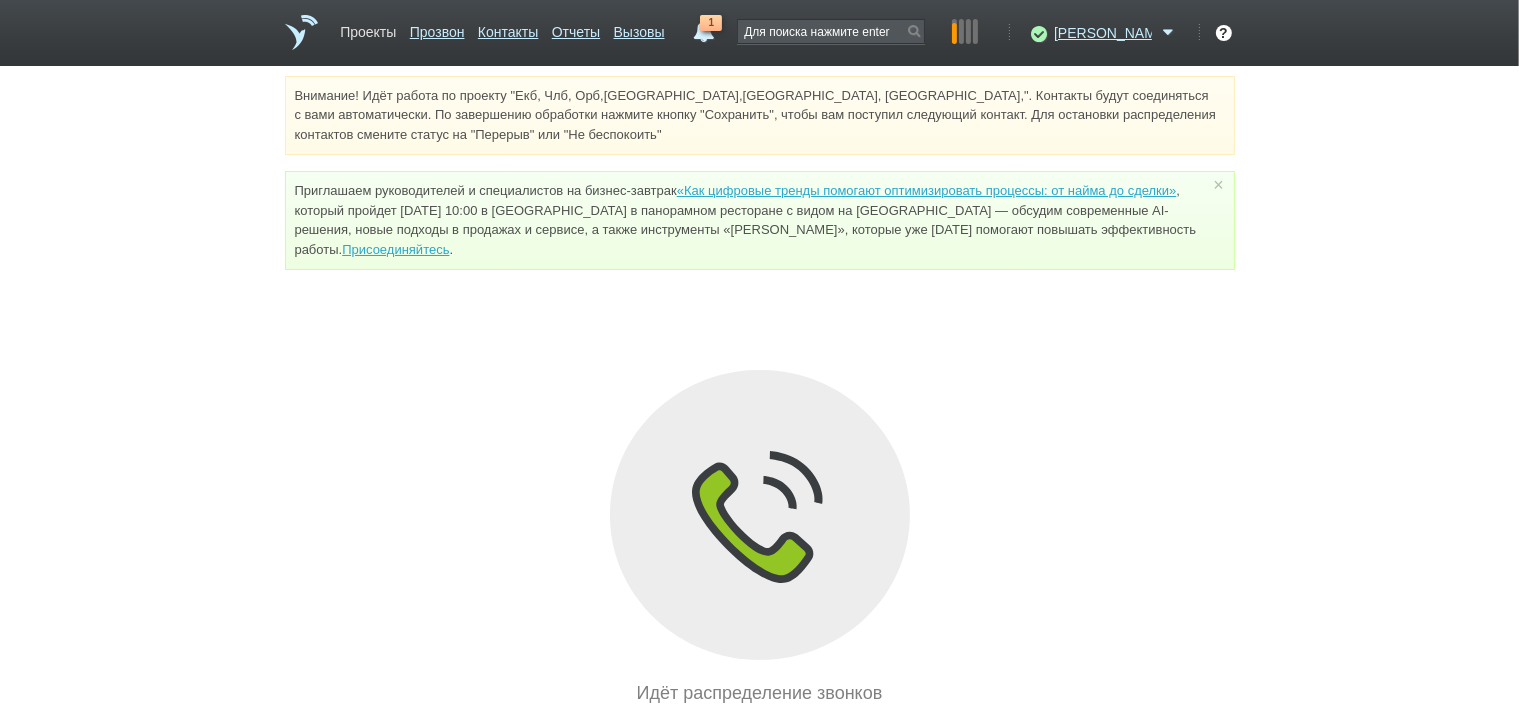 click on "Проекты" at bounding box center [368, 28] 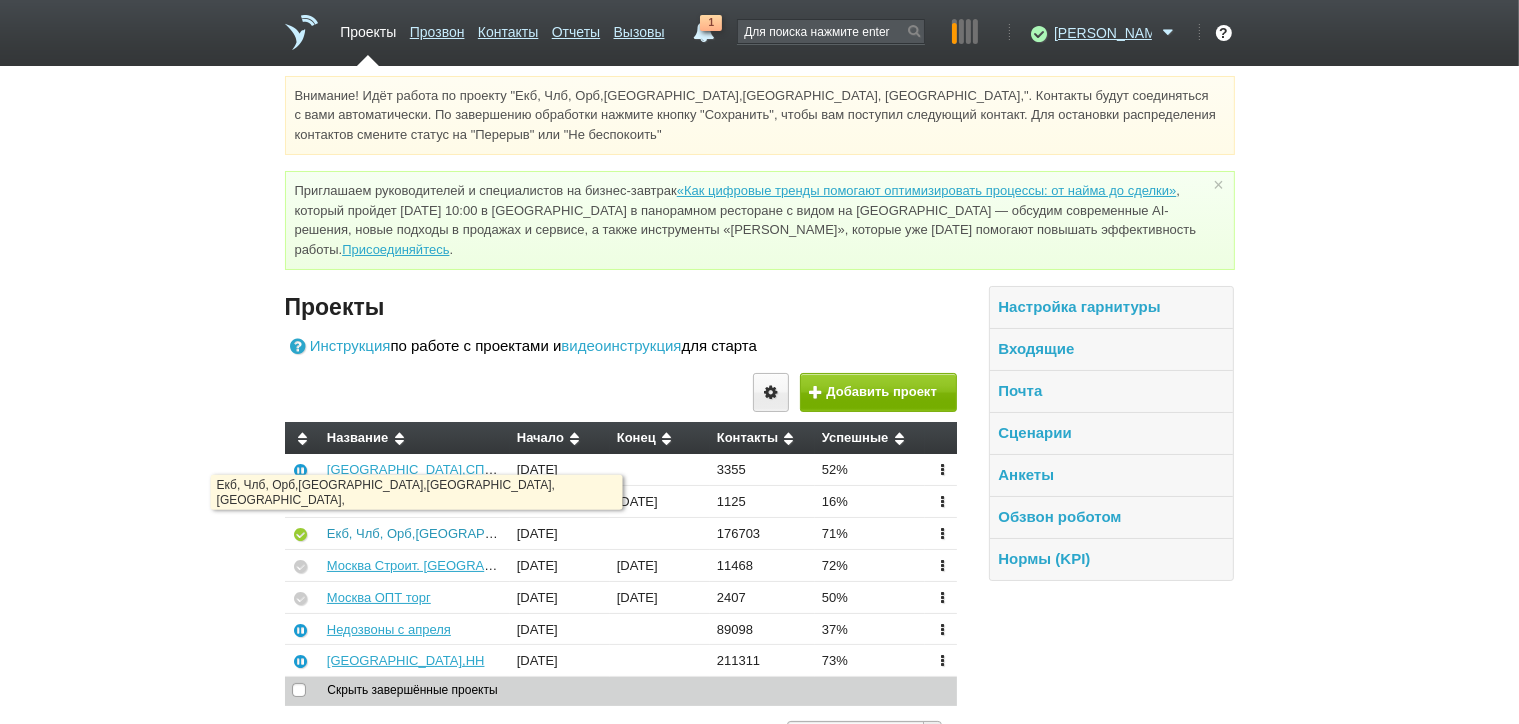 click on "Екб, Члб, Орб,[GEOGRAPHIC_DATA],[GEOGRAPHIC_DATA], [GEOGRAPHIC_DATA]," at bounding box center [581, 533] 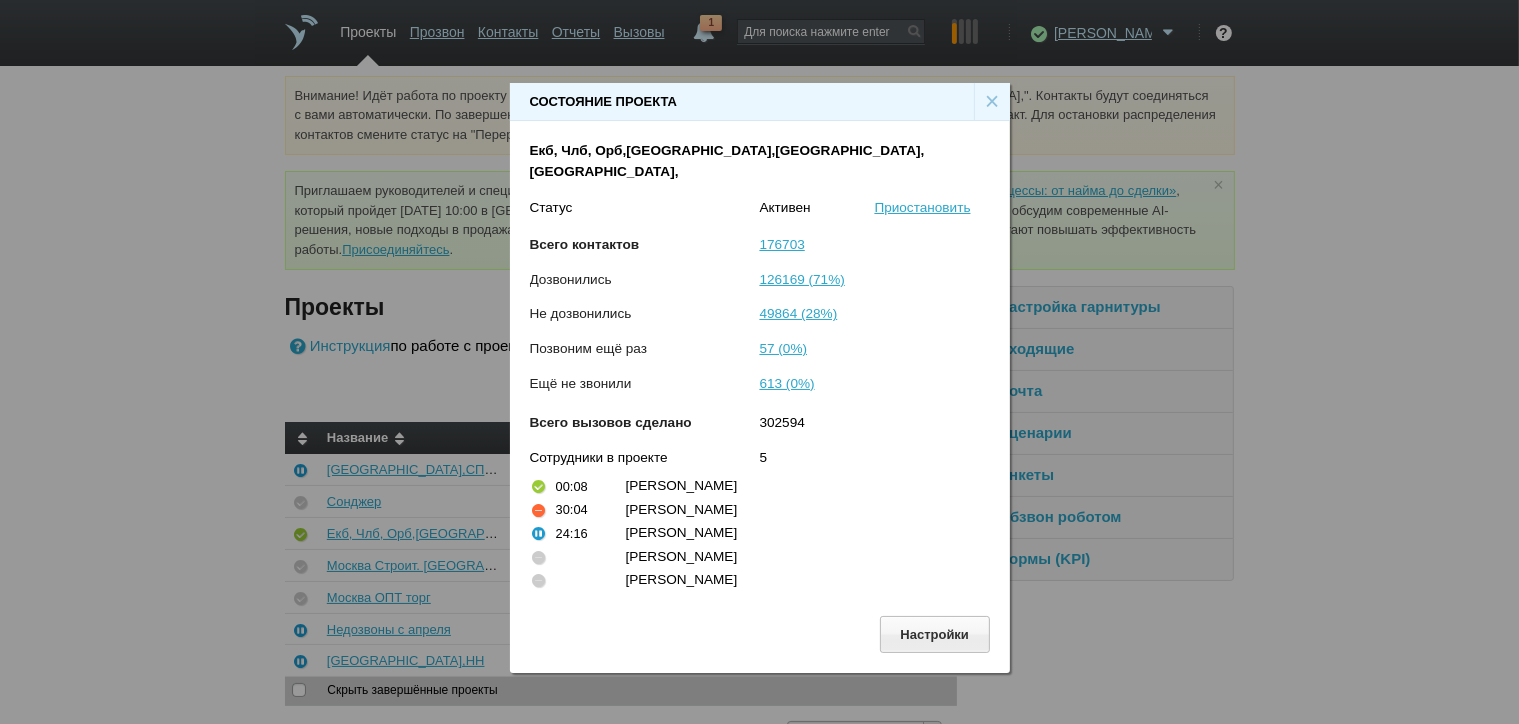 click on "×" at bounding box center (992, 102) 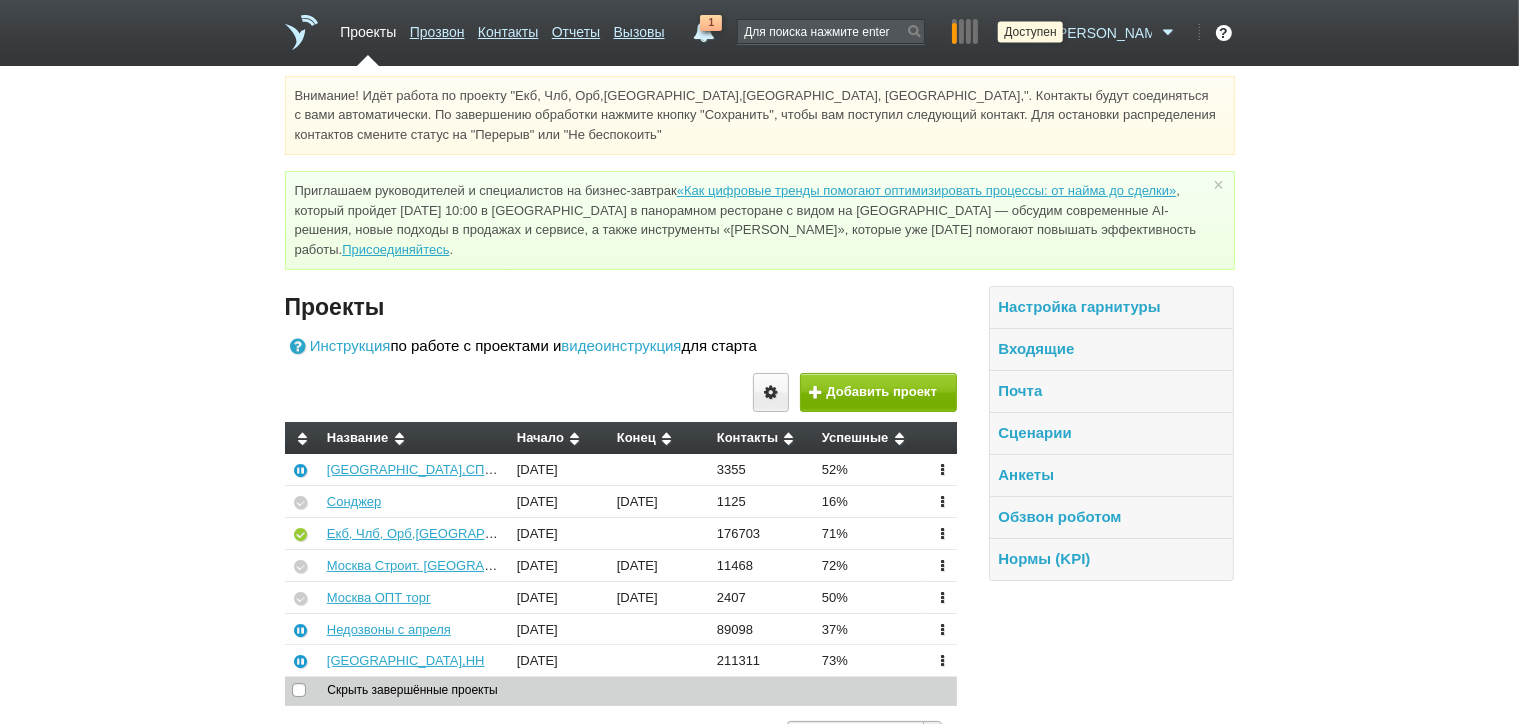click at bounding box center [1036, 33] 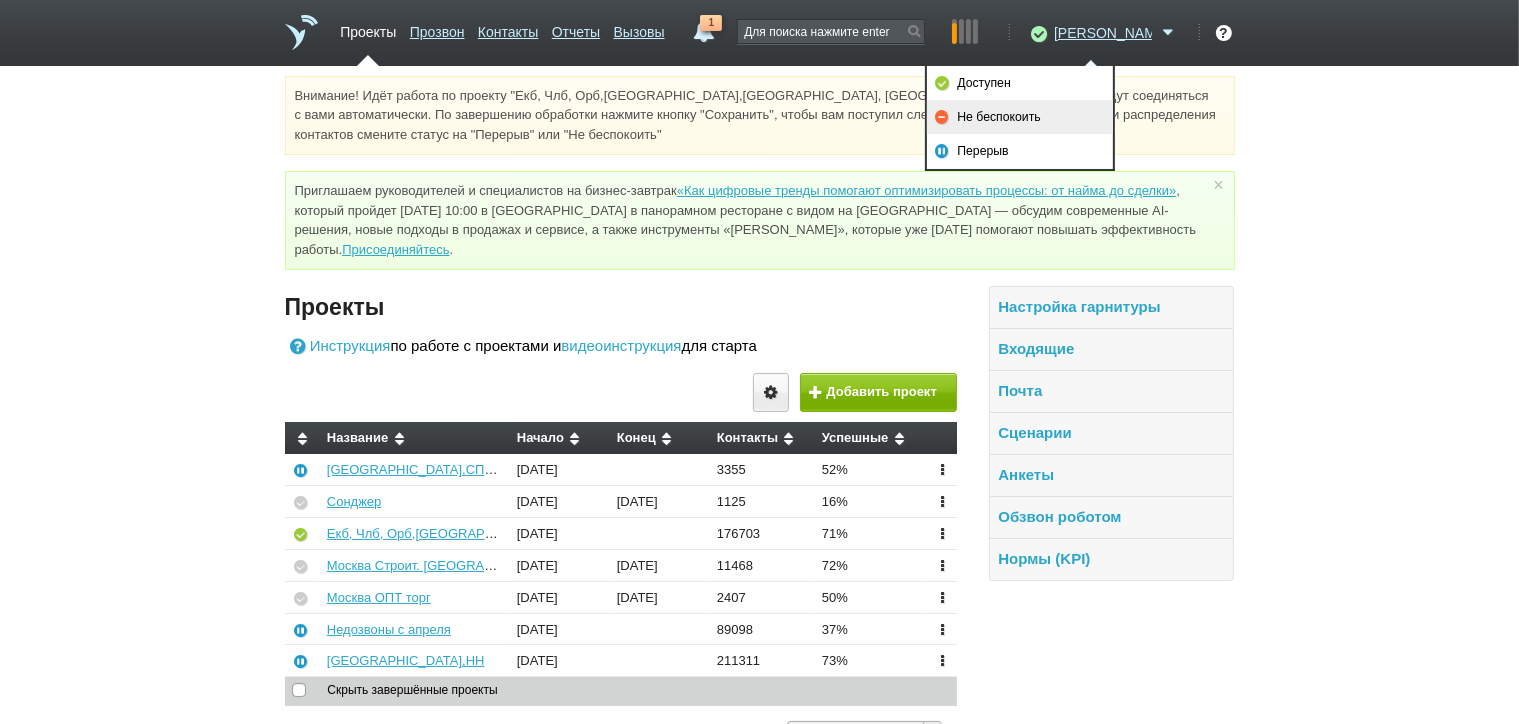 click on "Не беспокоить" at bounding box center [1020, 117] 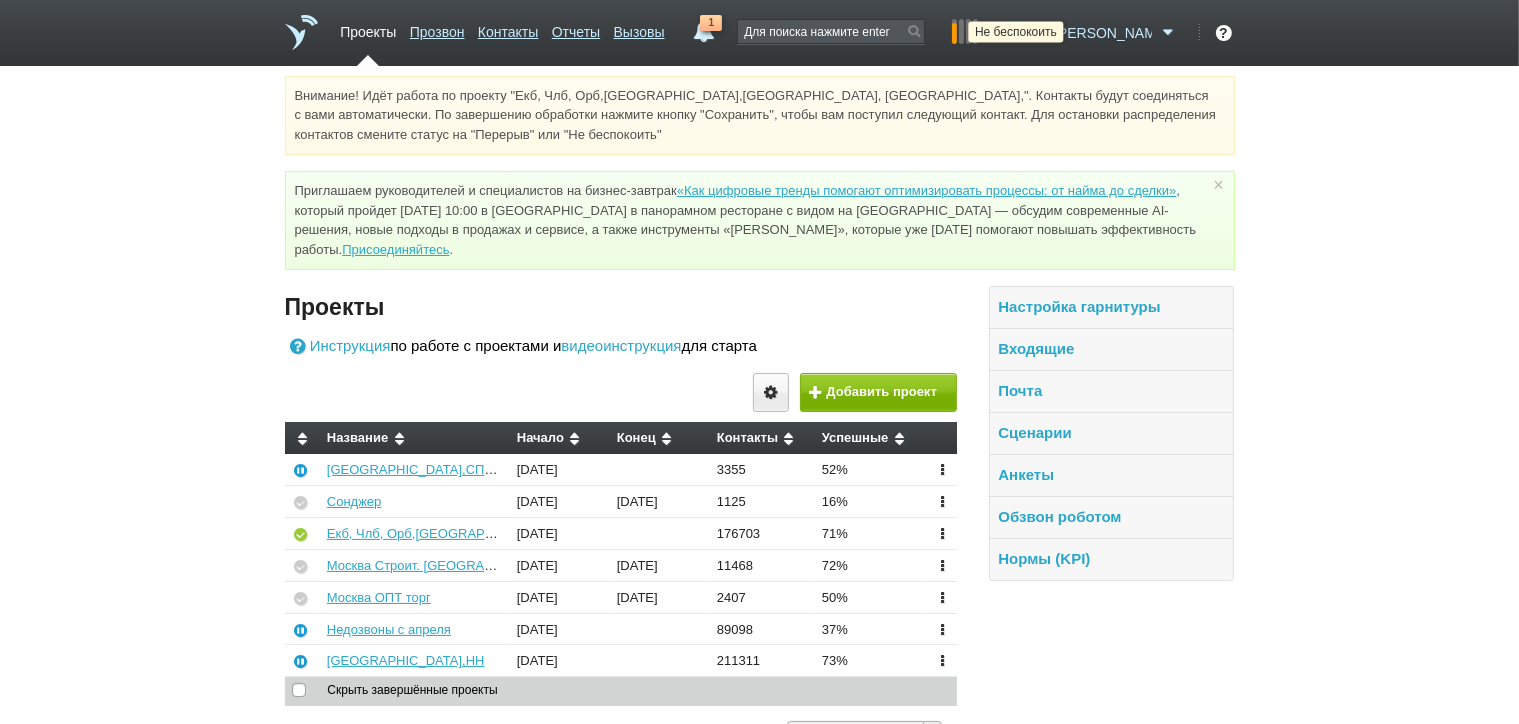click at bounding box center (1036, 33) 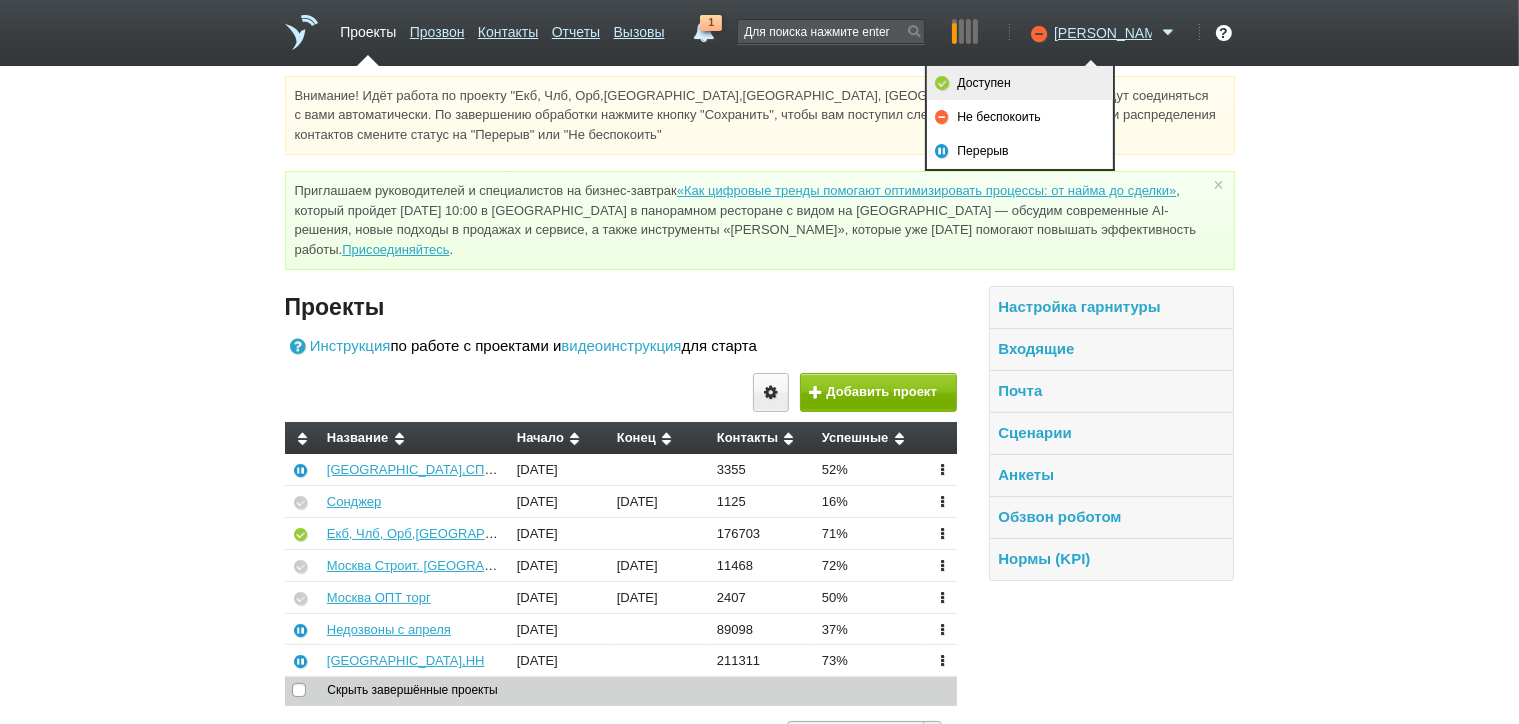 click on "Доступен" at bounding box center (1020, 83) 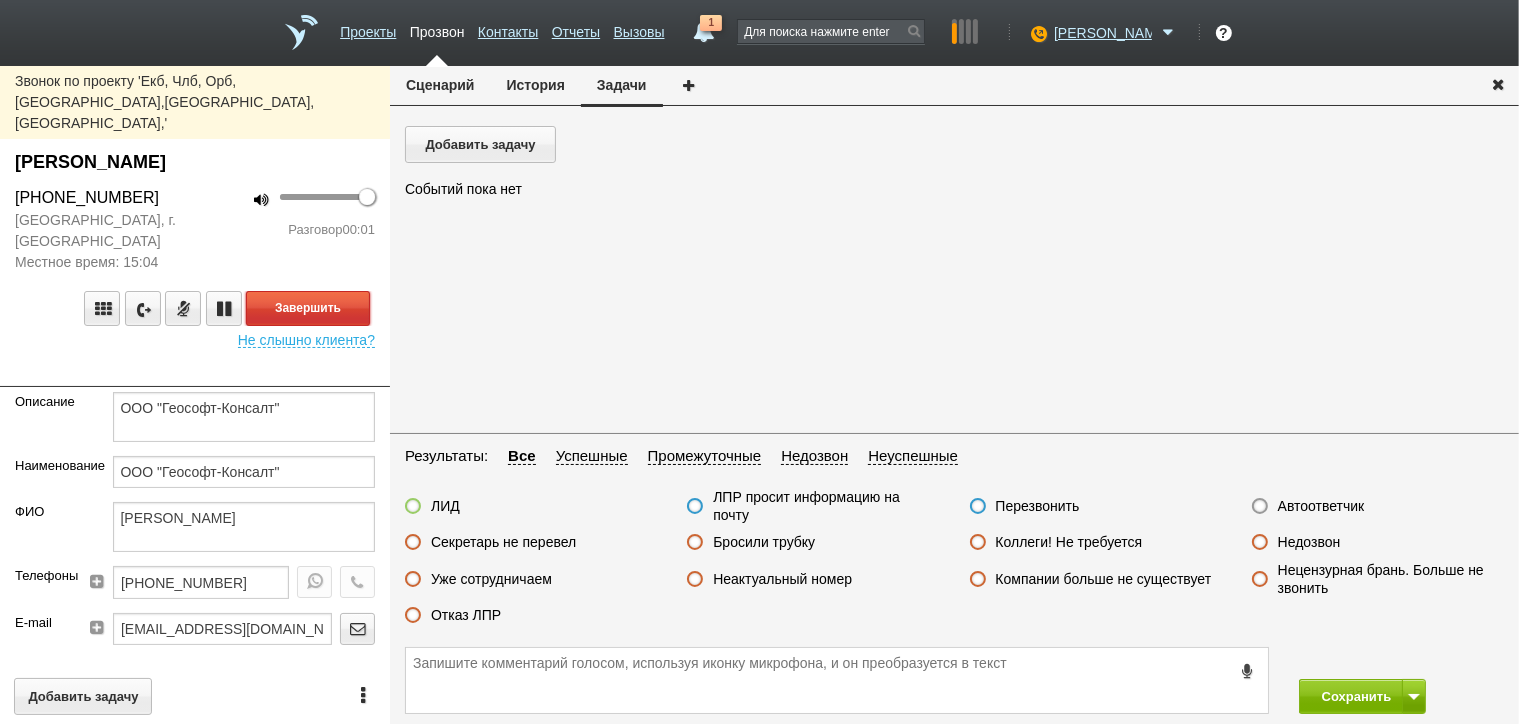 drag, startPoint x: 307, startPoint y: 266, endPoint x: 612, endPoint y: 349, distance: 316.09177 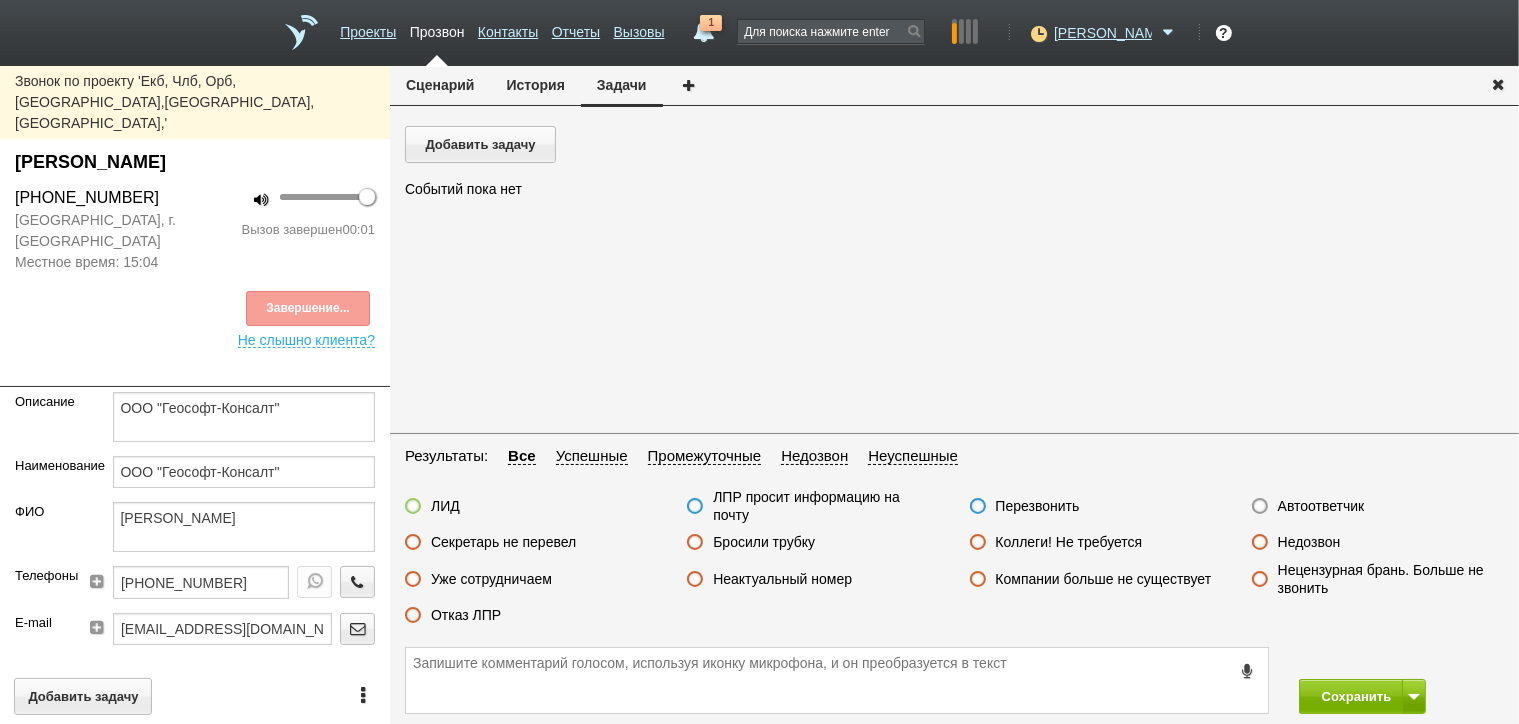 click on "Автоответчик" at bounding box center [1321, 506] 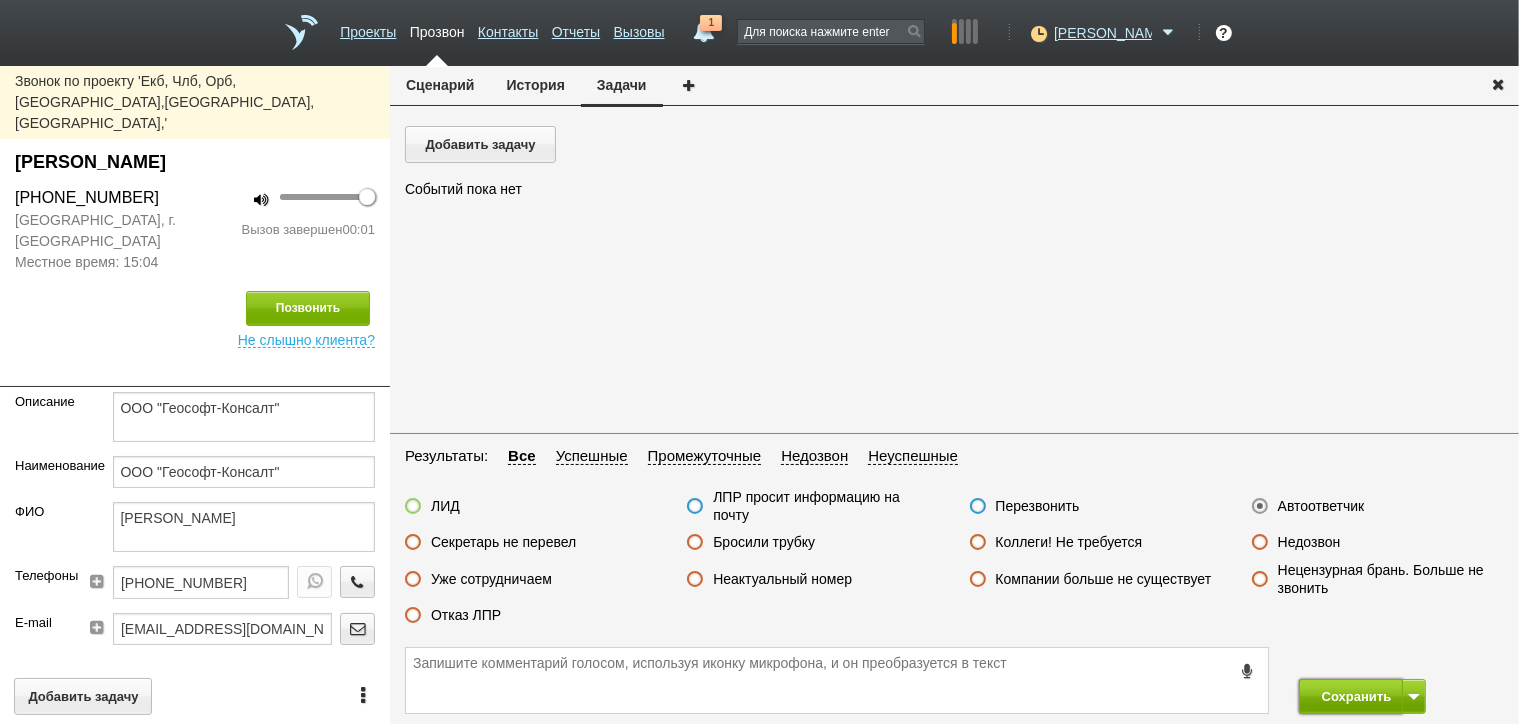 click on "Сохранить" at bounding box center (1351, 696) 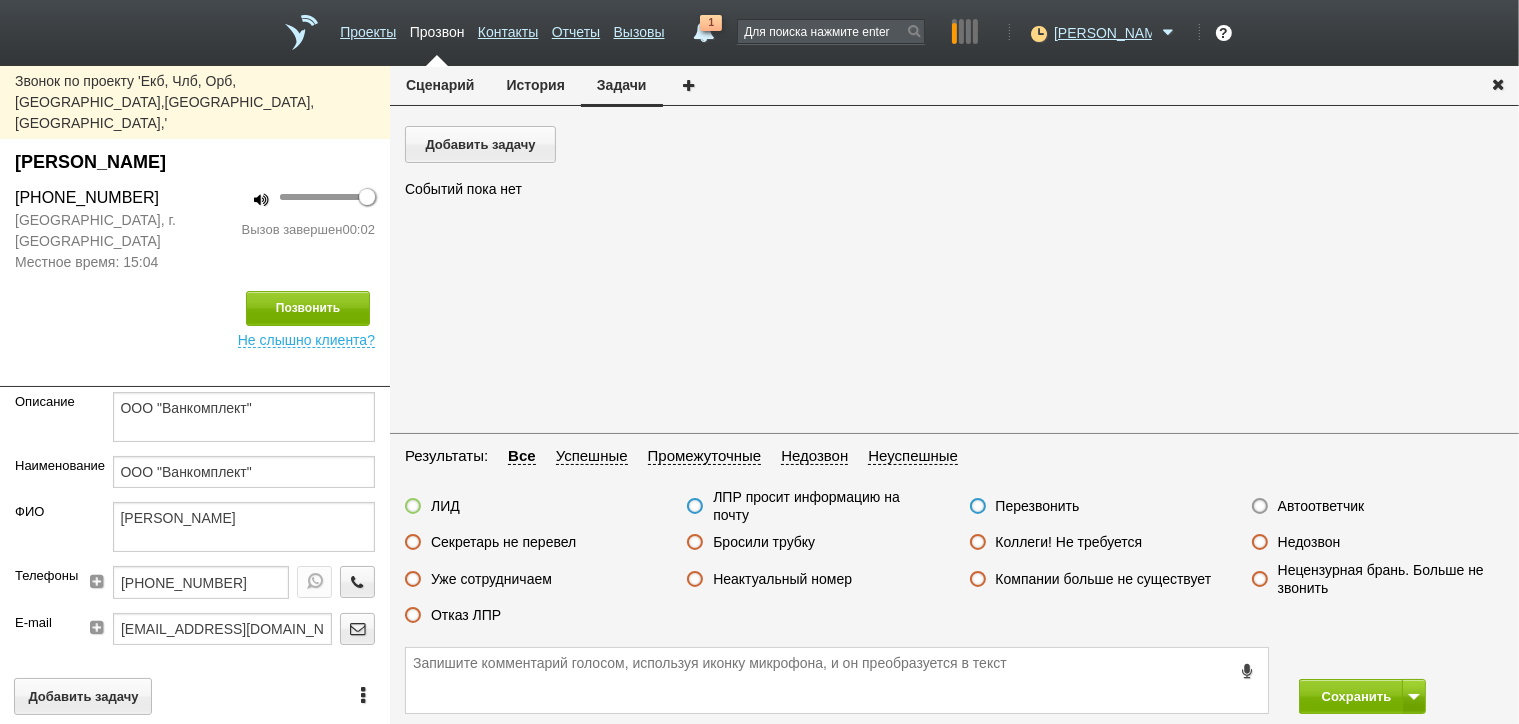 click on "Бросили трубку" at bounding box center [764, 542] 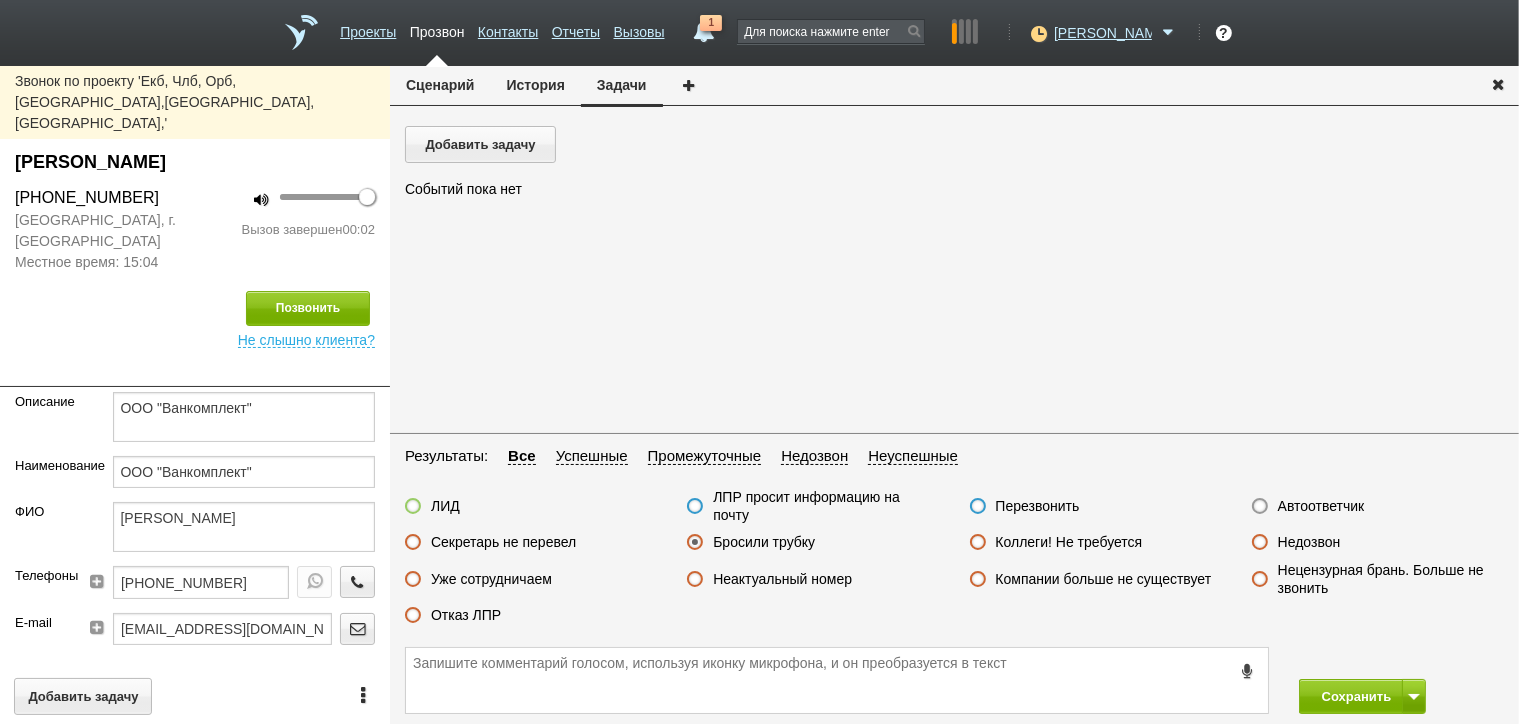 click on "Сохранить" at bounding box center [1401, 696] 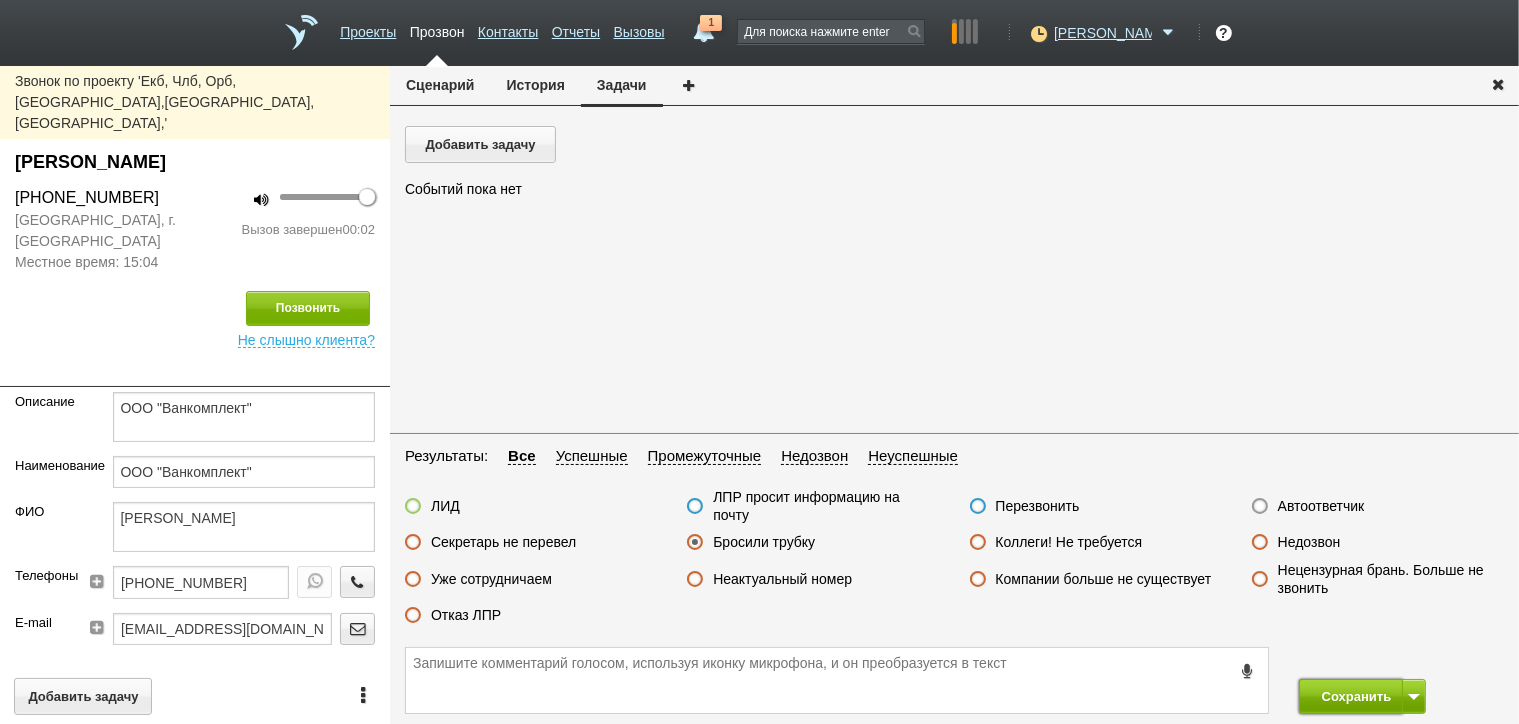 click on "Сохранить" at bounding box center [1351, 696] 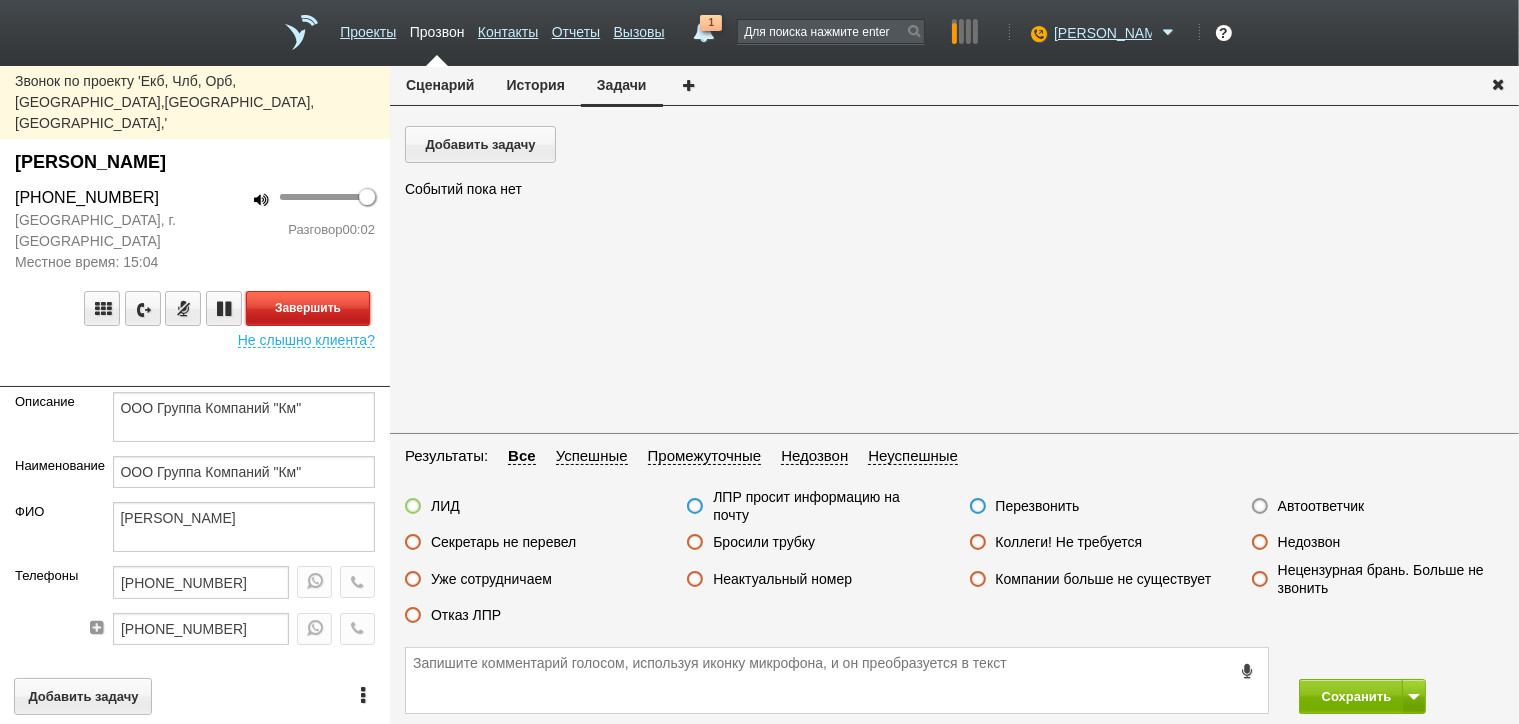 drag, startPoint x: 331, startPoint y: 259, endPoint x: 360, endPoint y: 268, distance: 30.364452 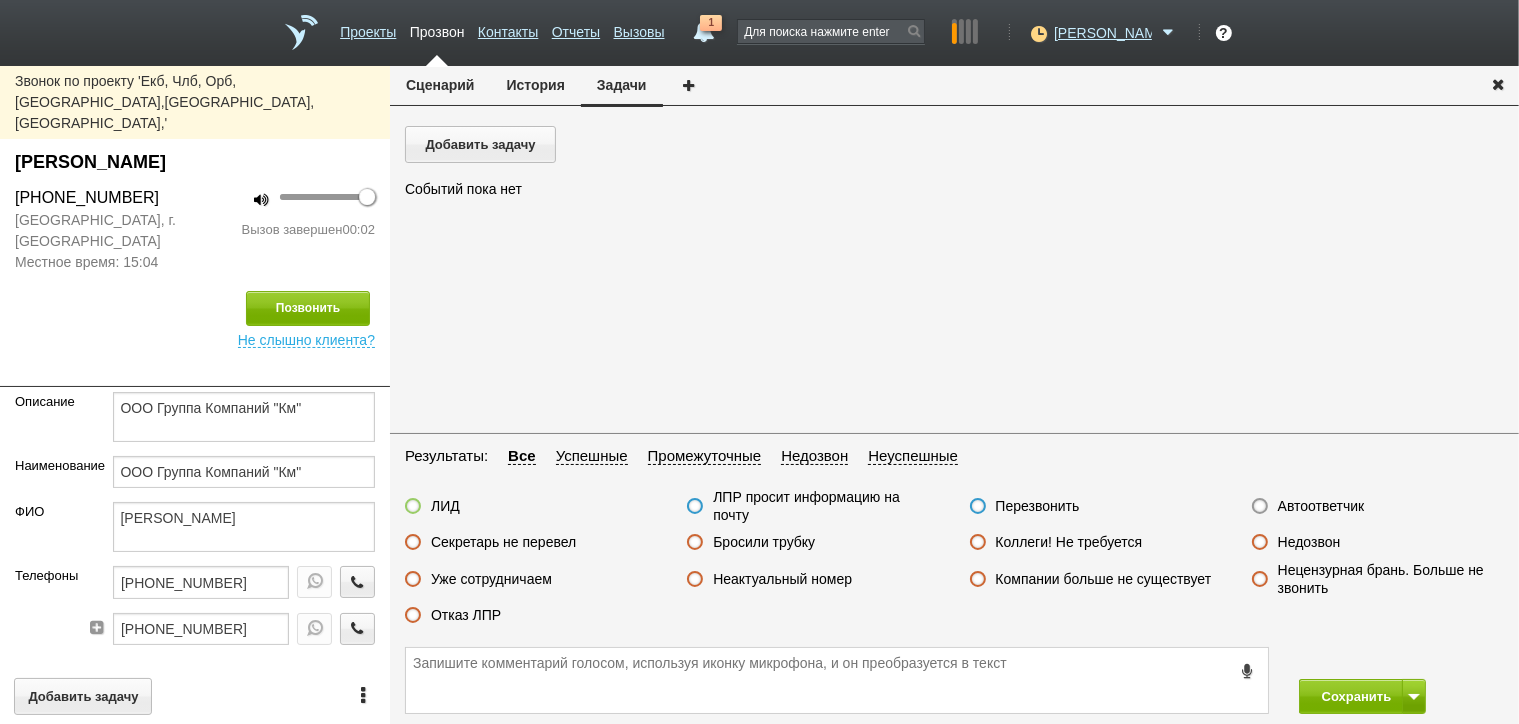 click on "Недозвон" at bounding box center [1309, 542] 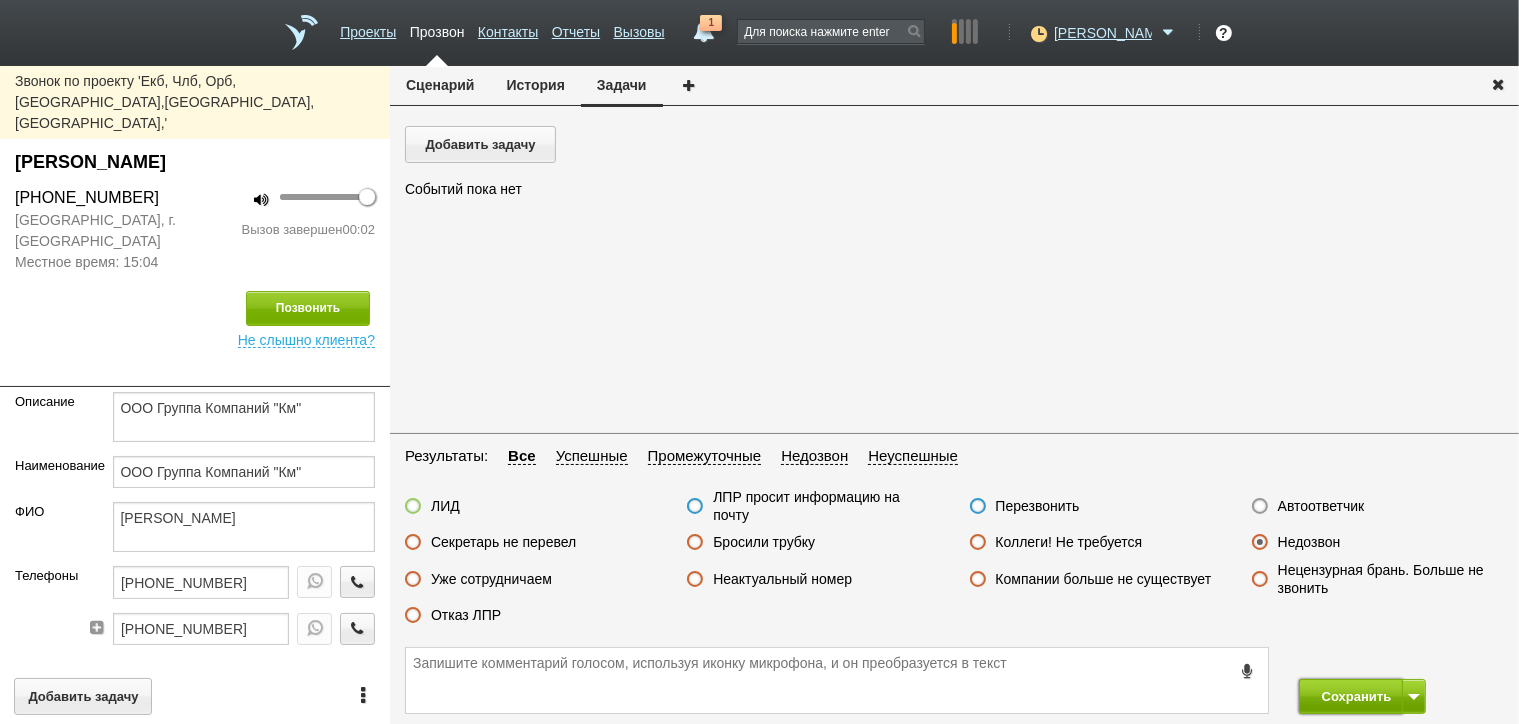click on "Сохранить" at bounding box center [1351, 696] 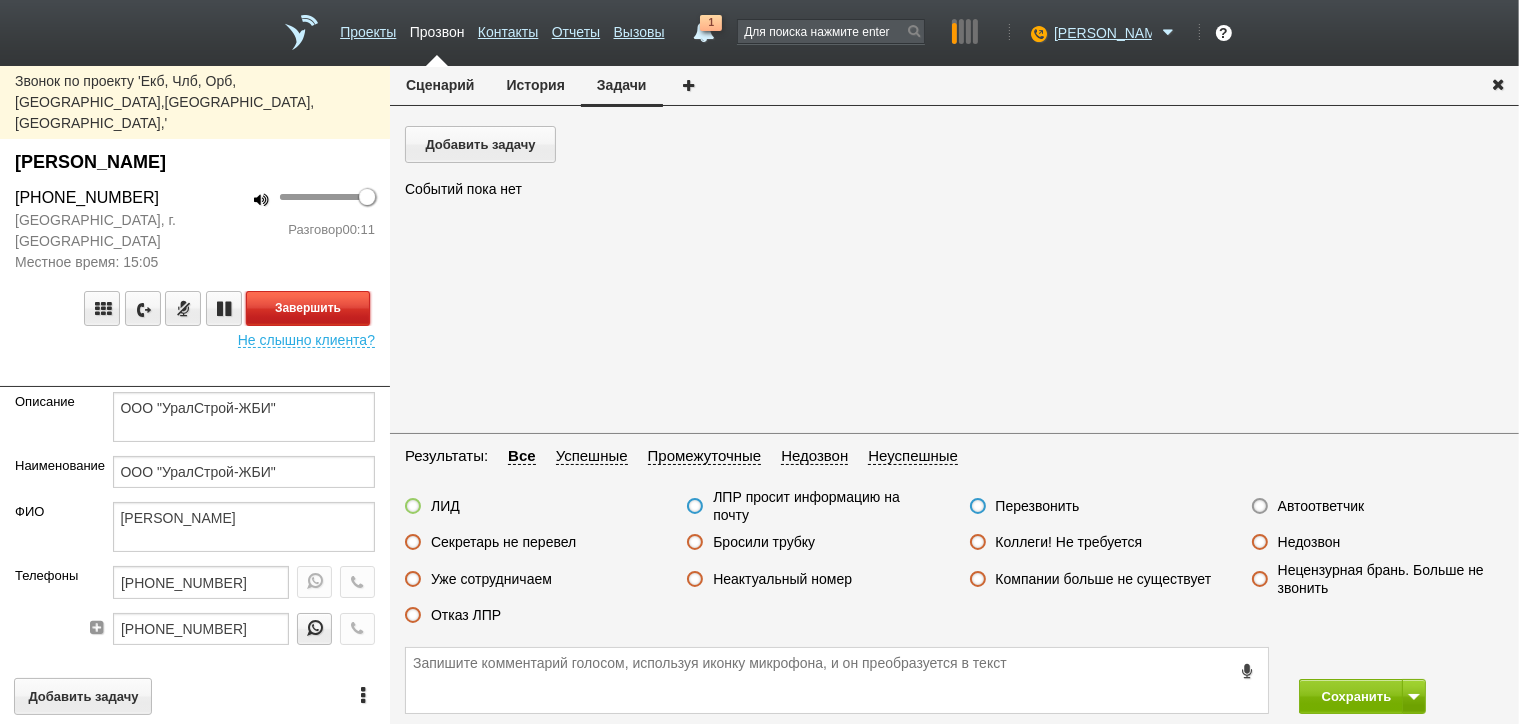 click on "Завершить" at bounding box center [308, 308] 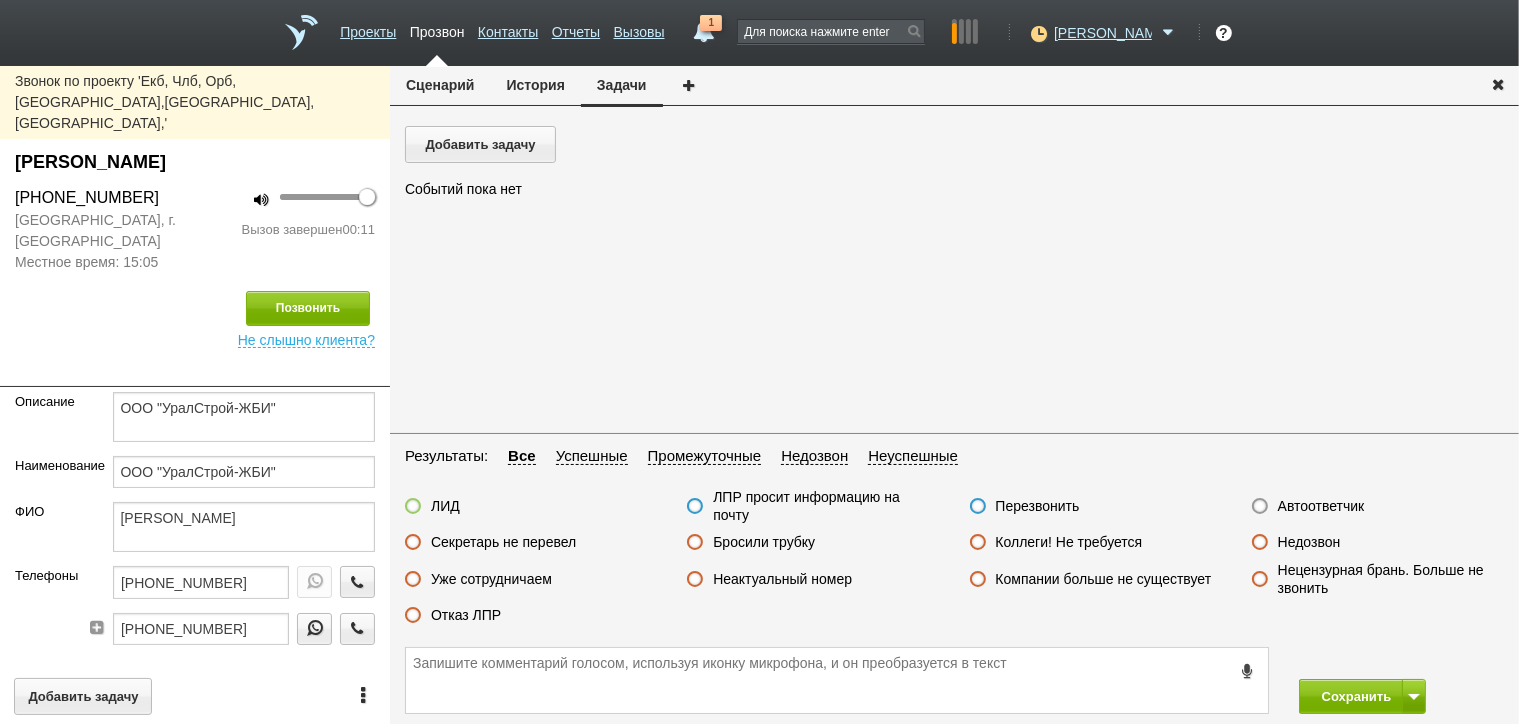 drag, startPoint x: 459, startPoint y: 619, endPoint x: 564, endPoint y: 614, distance: 105.11898 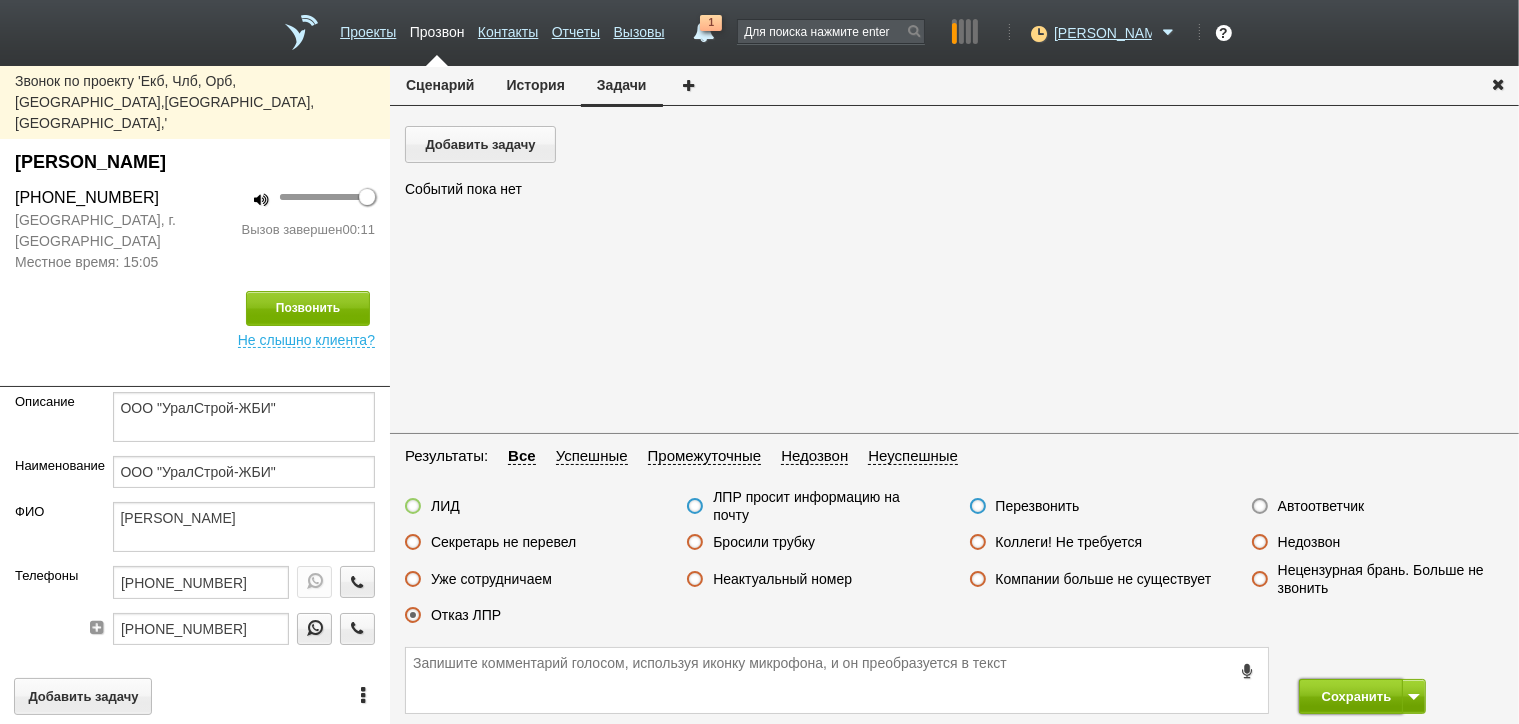 drag, startPoint x: 1364, startPoint y: 701, endPoint x: 1354, endPoint y: 686, distance: 18.027756 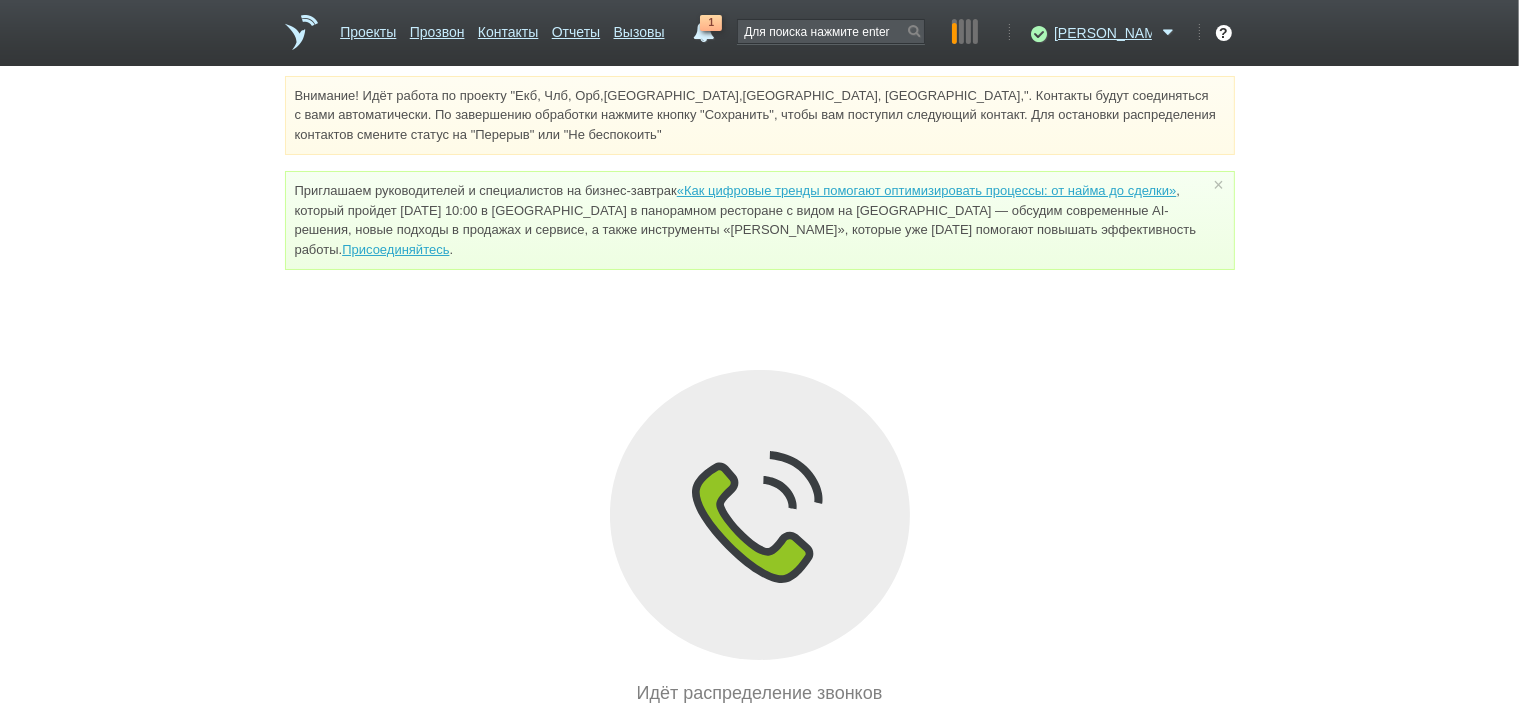 click on "Идёт распределение звонков" at bounding box center (760, 538) 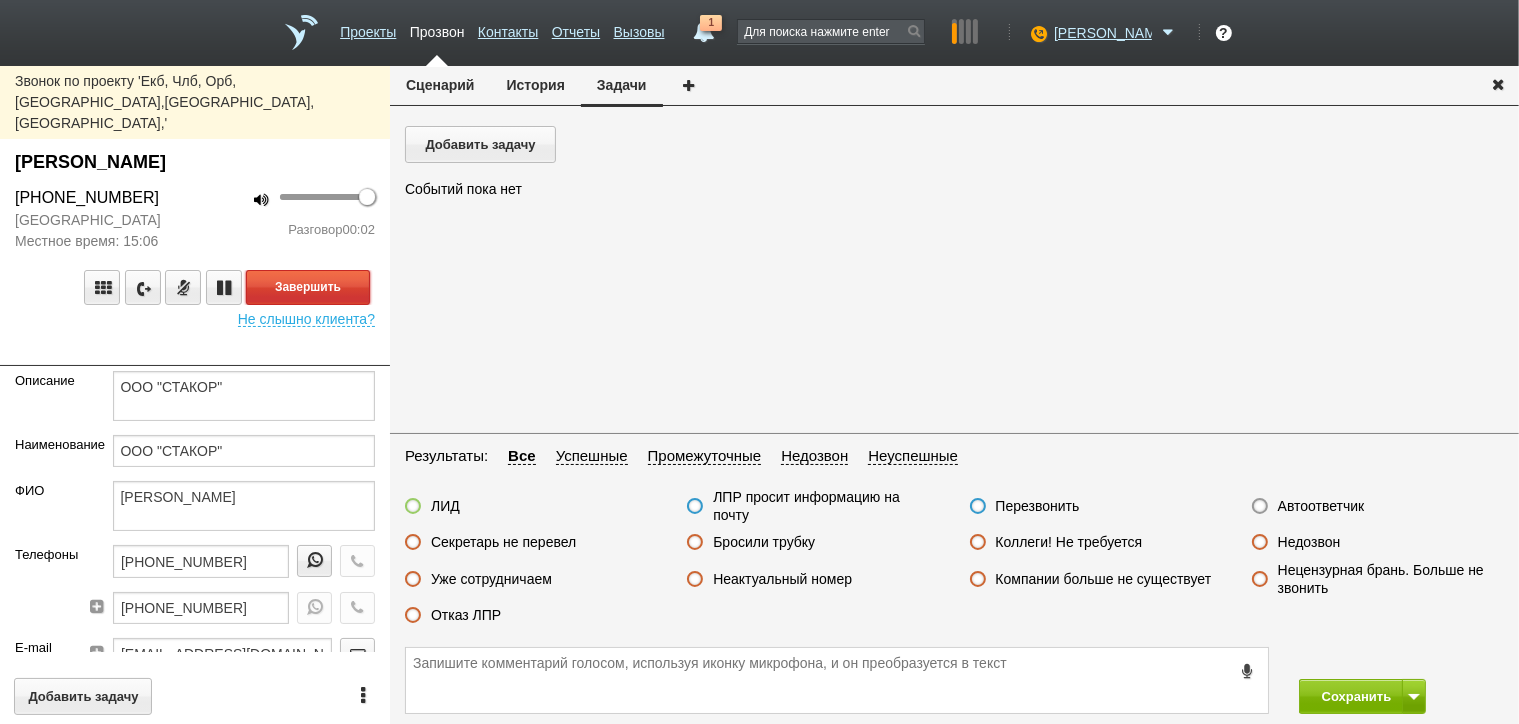 drag, startPoint x: 341, startPoint y: 244, endPoint x: 638, endPoint y: 288, distance: 300.24158 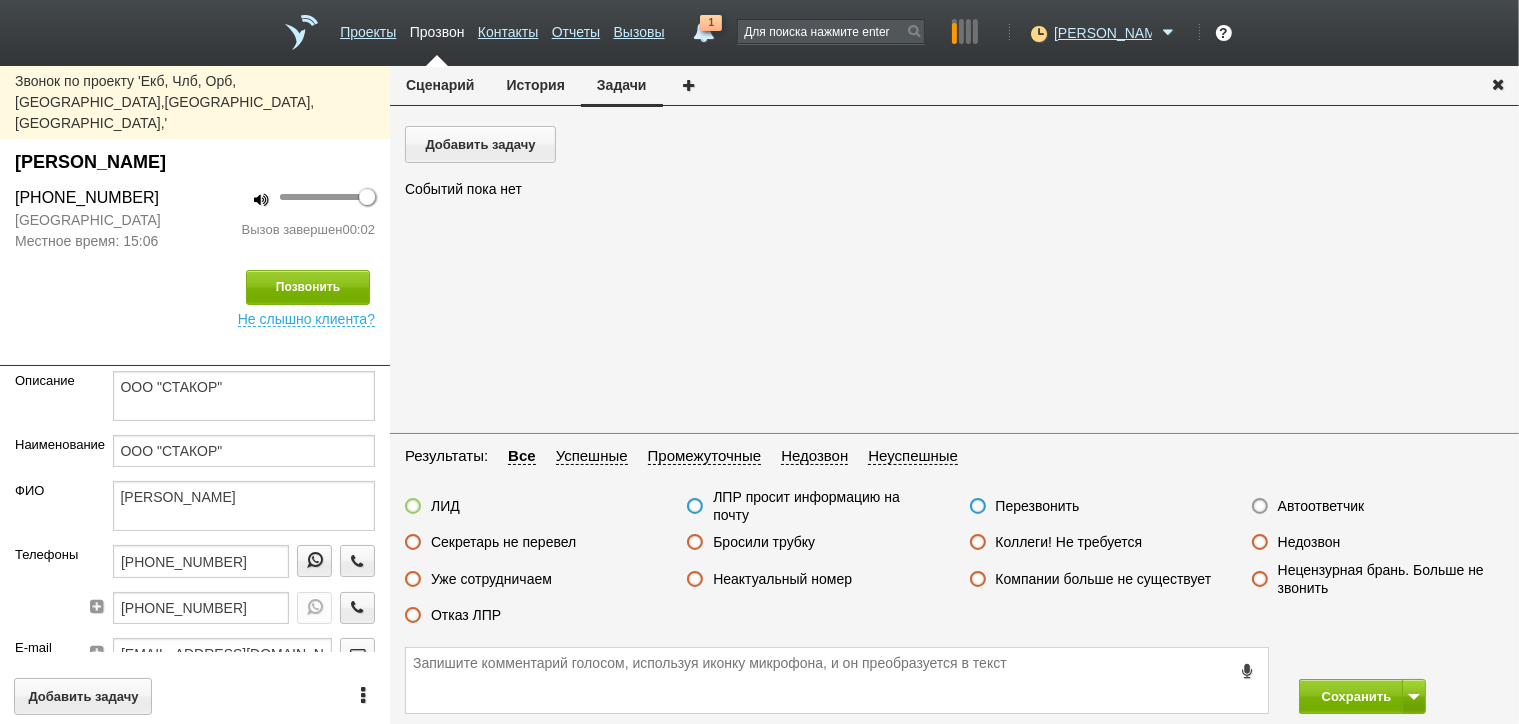 drag, startPoint x: 1300, startPoint y: 513, endPoint x: 1330, endPoint y: 526, distance: 32.695564 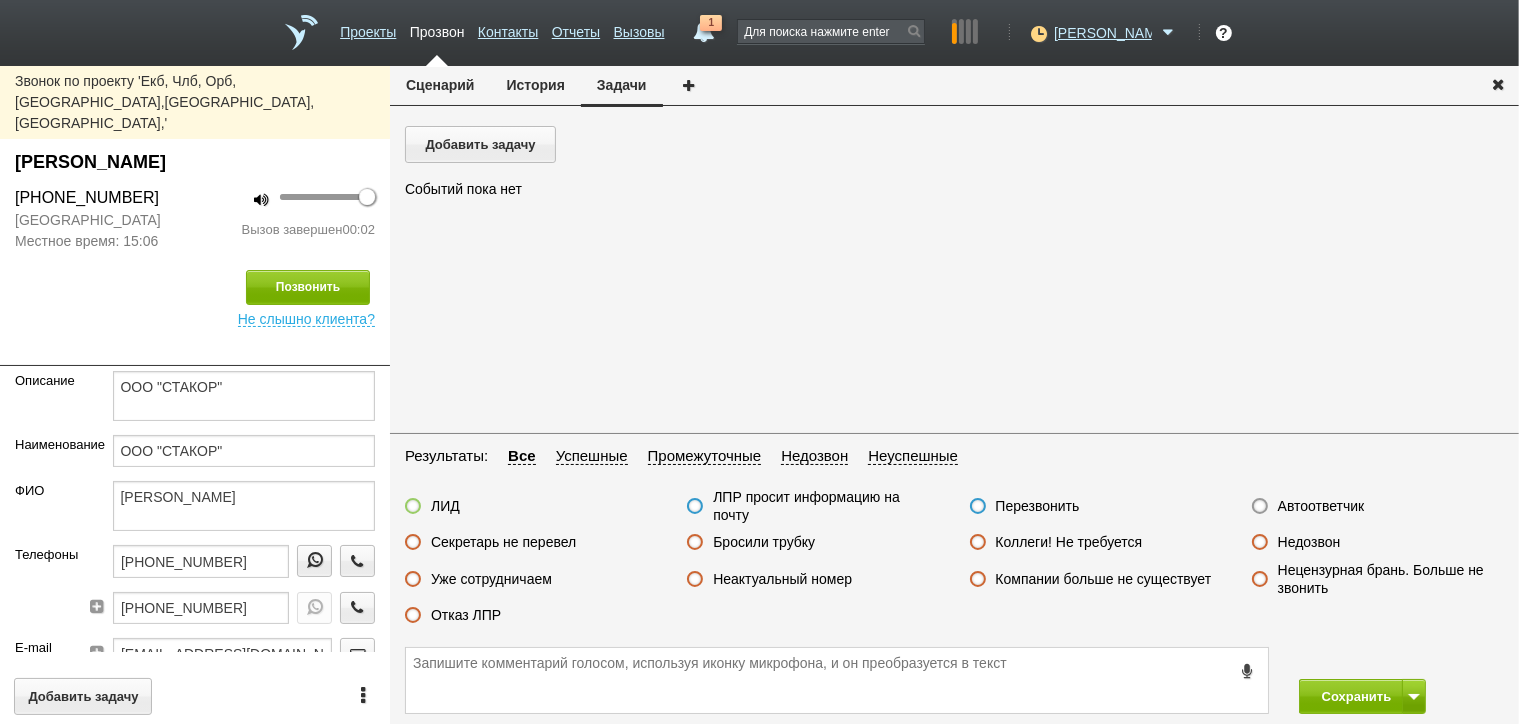 click on "Автоответчик" at bounding box center (1321, 506) 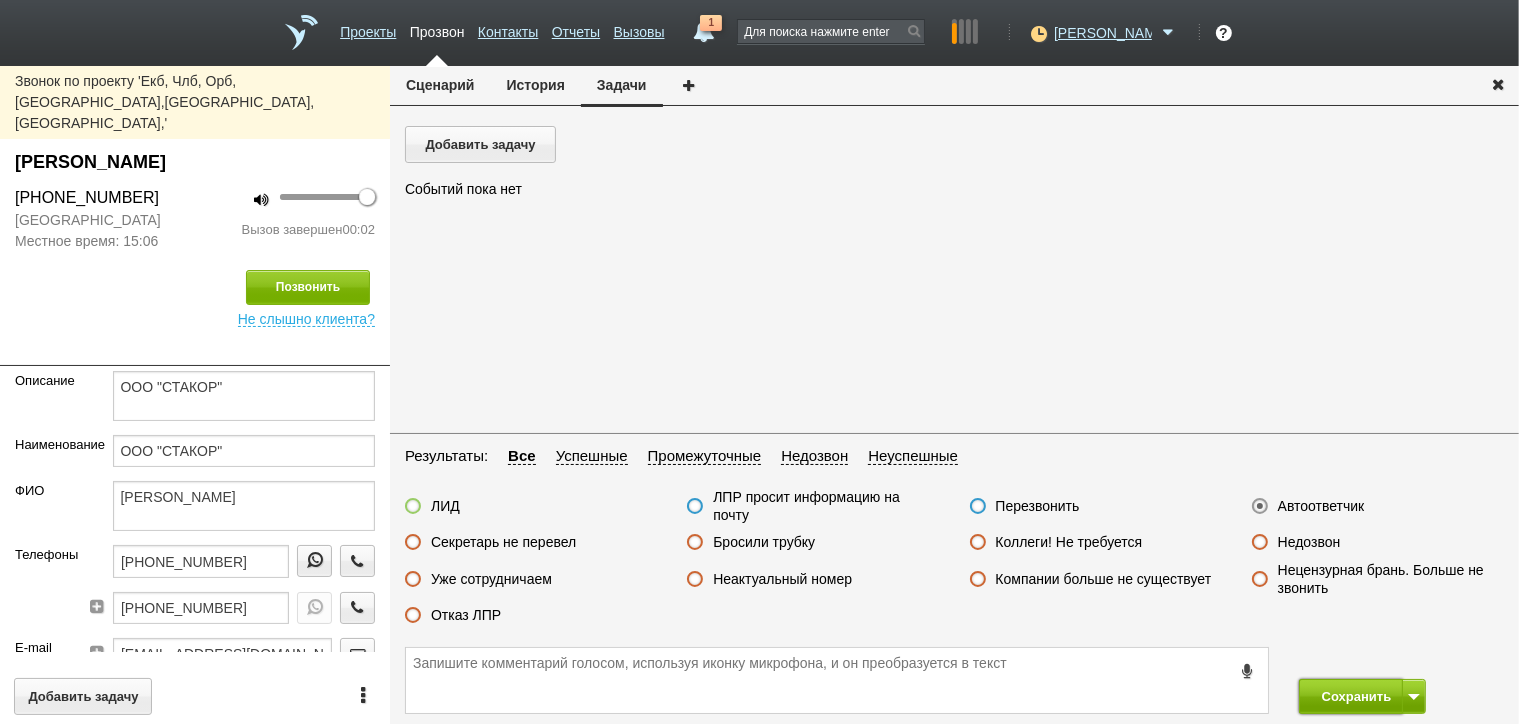 click on "Сохранить" at bounding box center (1351, 696) 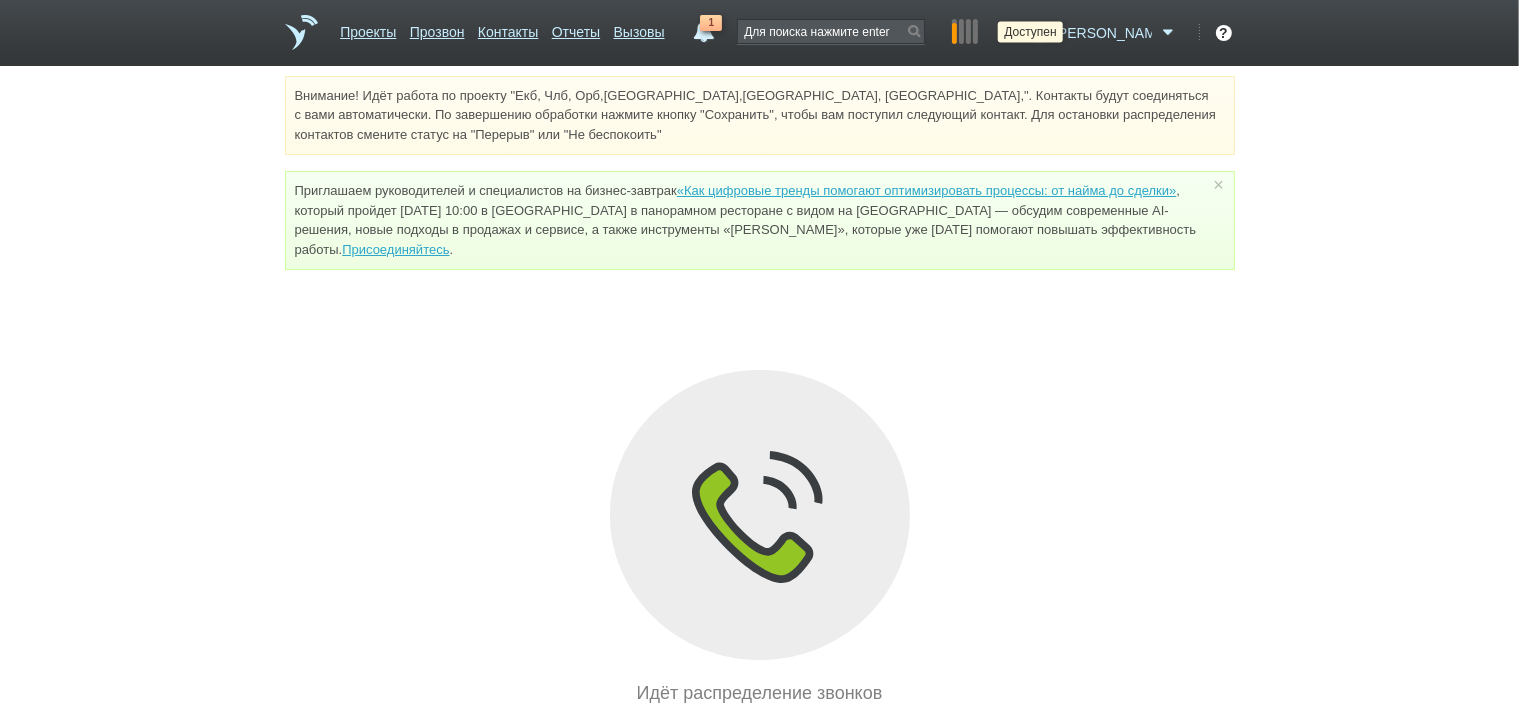click at bounding box center [1036, 33] 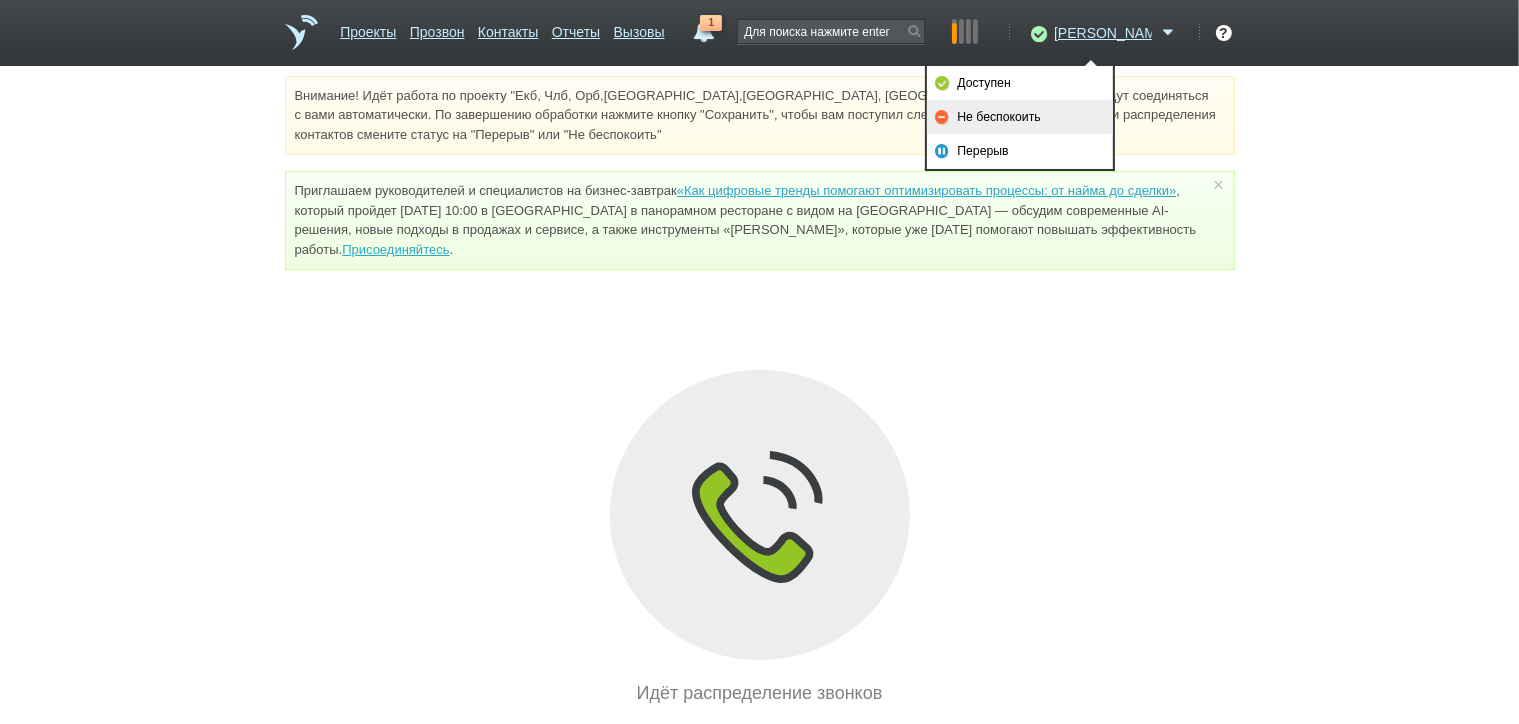 click on "Не беспокоить" at bounding box center (1020, 117) 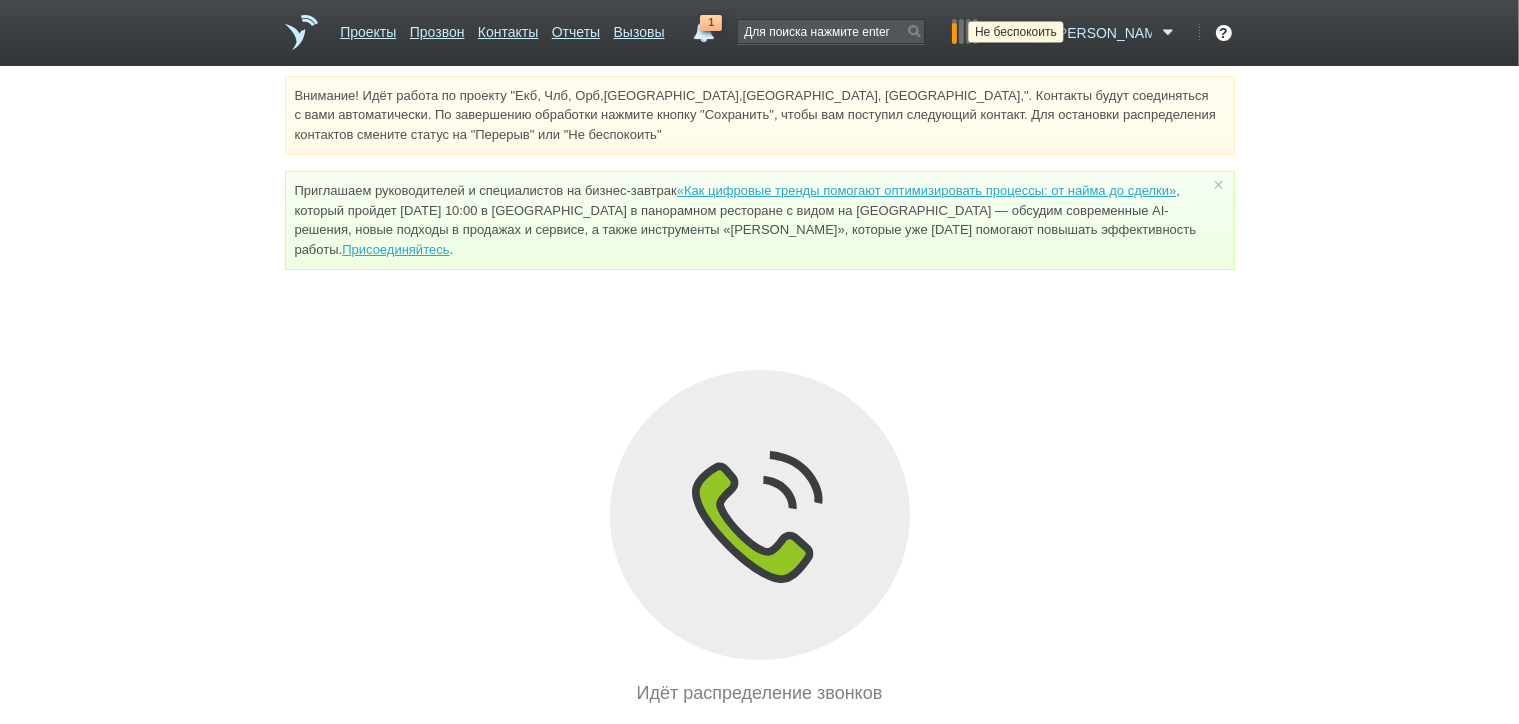 click at bounding box center [1036, 33] 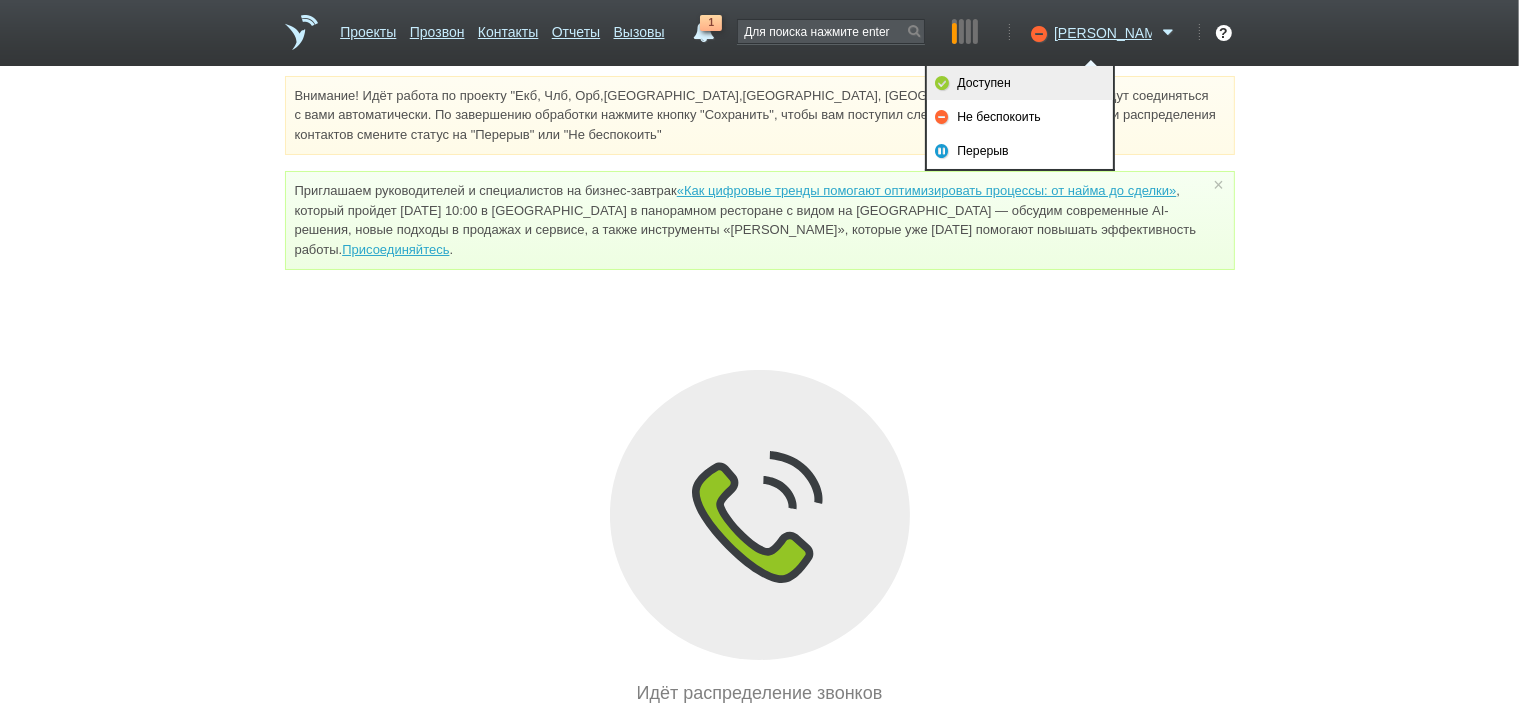 click on "Доступен" at bounding box center [1020, 83] 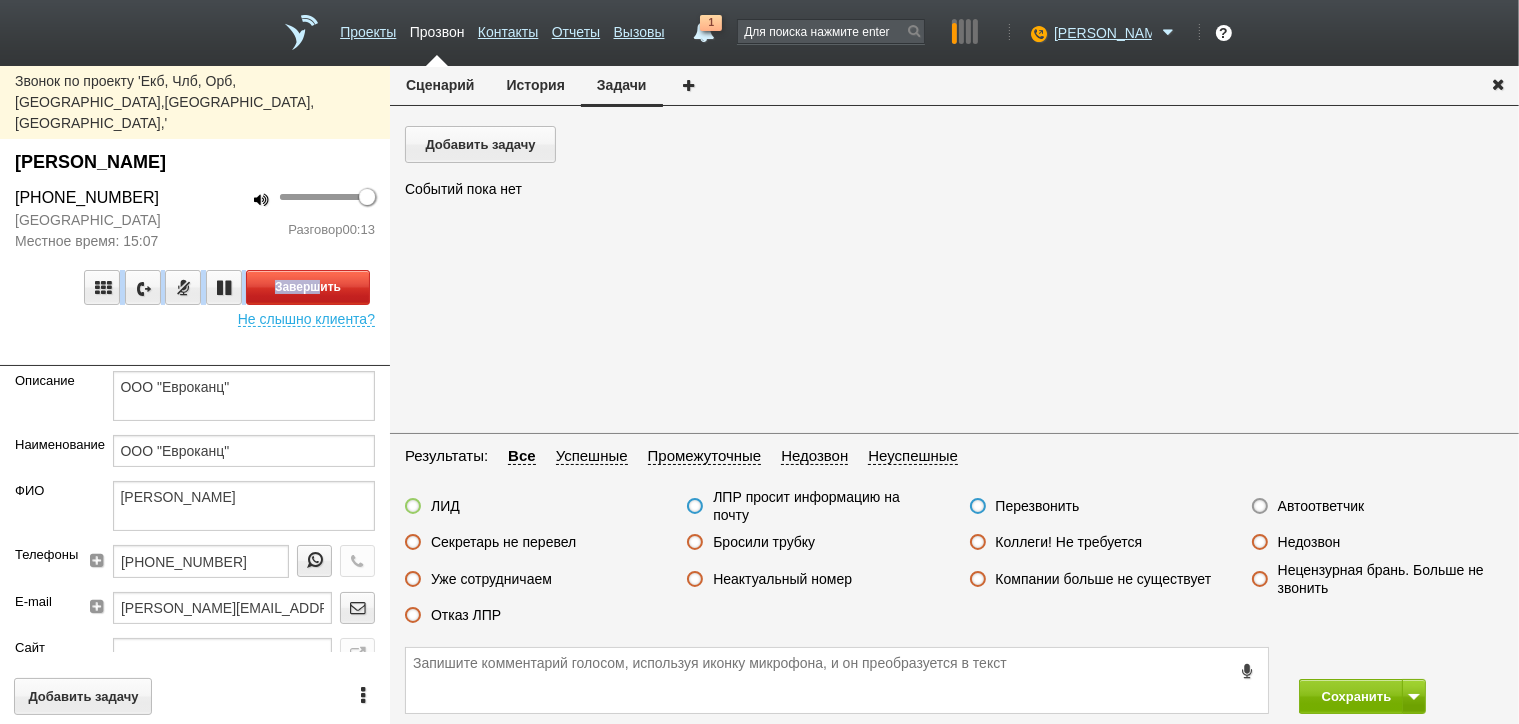 drag, startPoint x: 314, startPoint y: 224, endPoint x: 326, endPoint y: 235, distance: 16.27882 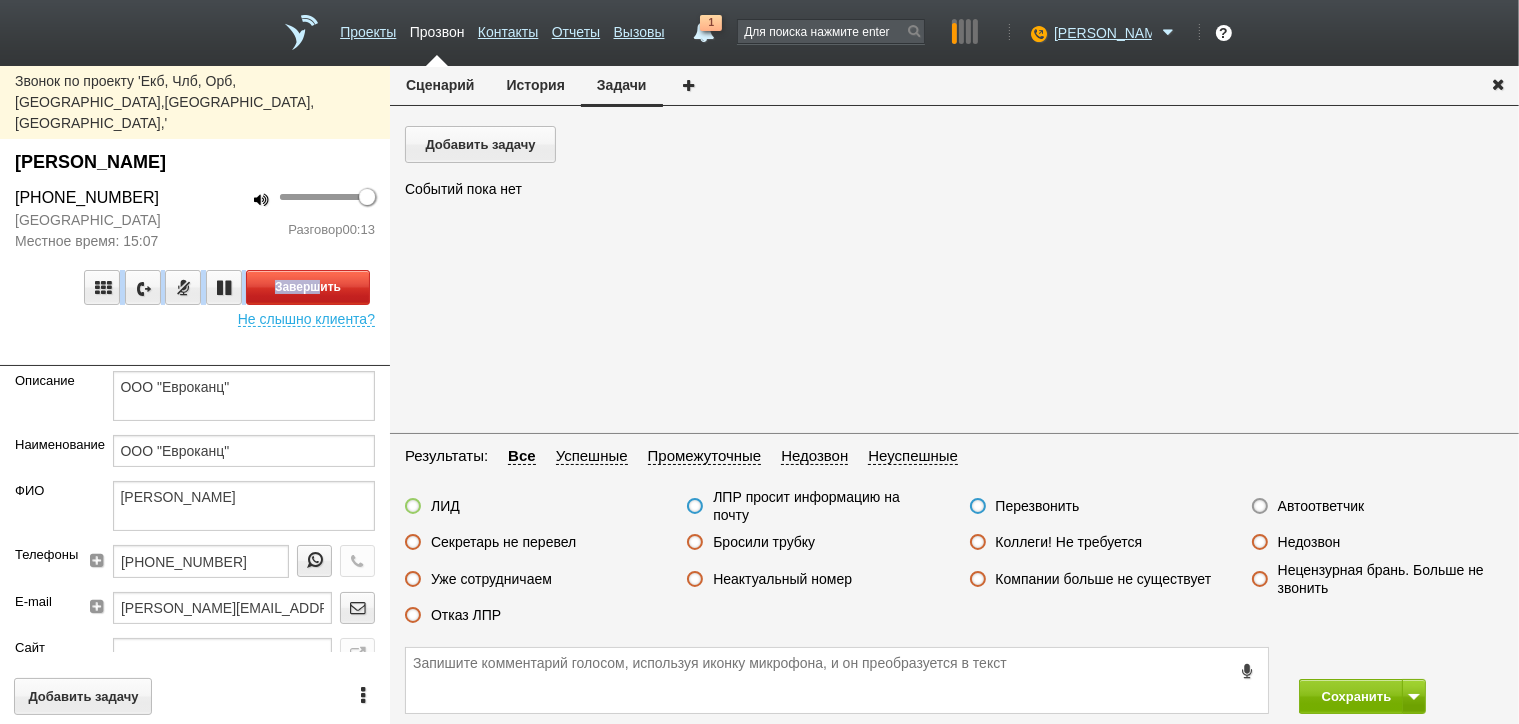 click on "Завершить Не слышно клиента?" at bounding box center [195, 289] 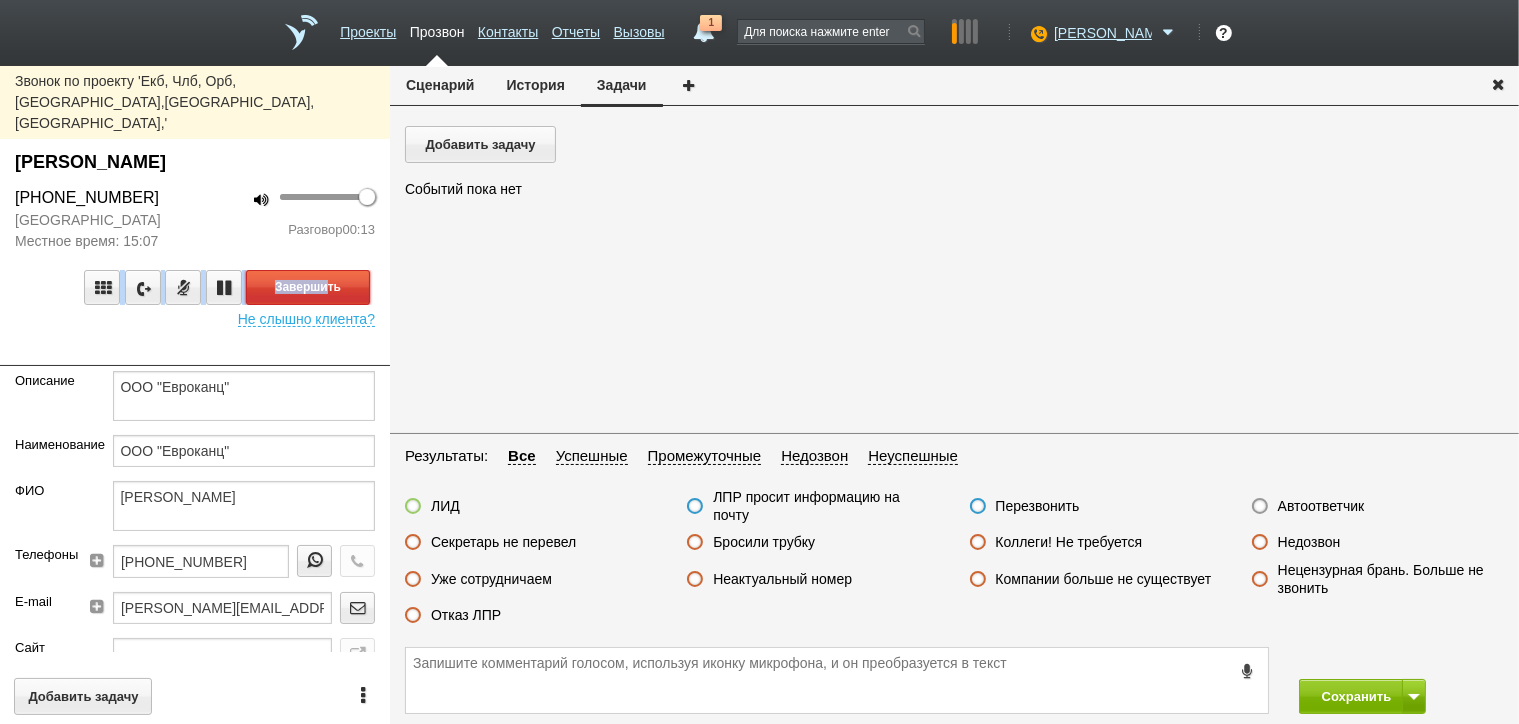 drag, startPoint x: 326, startPoint y: 235, endPoint x: 337, endPoint y: 243, distance: 13.601471 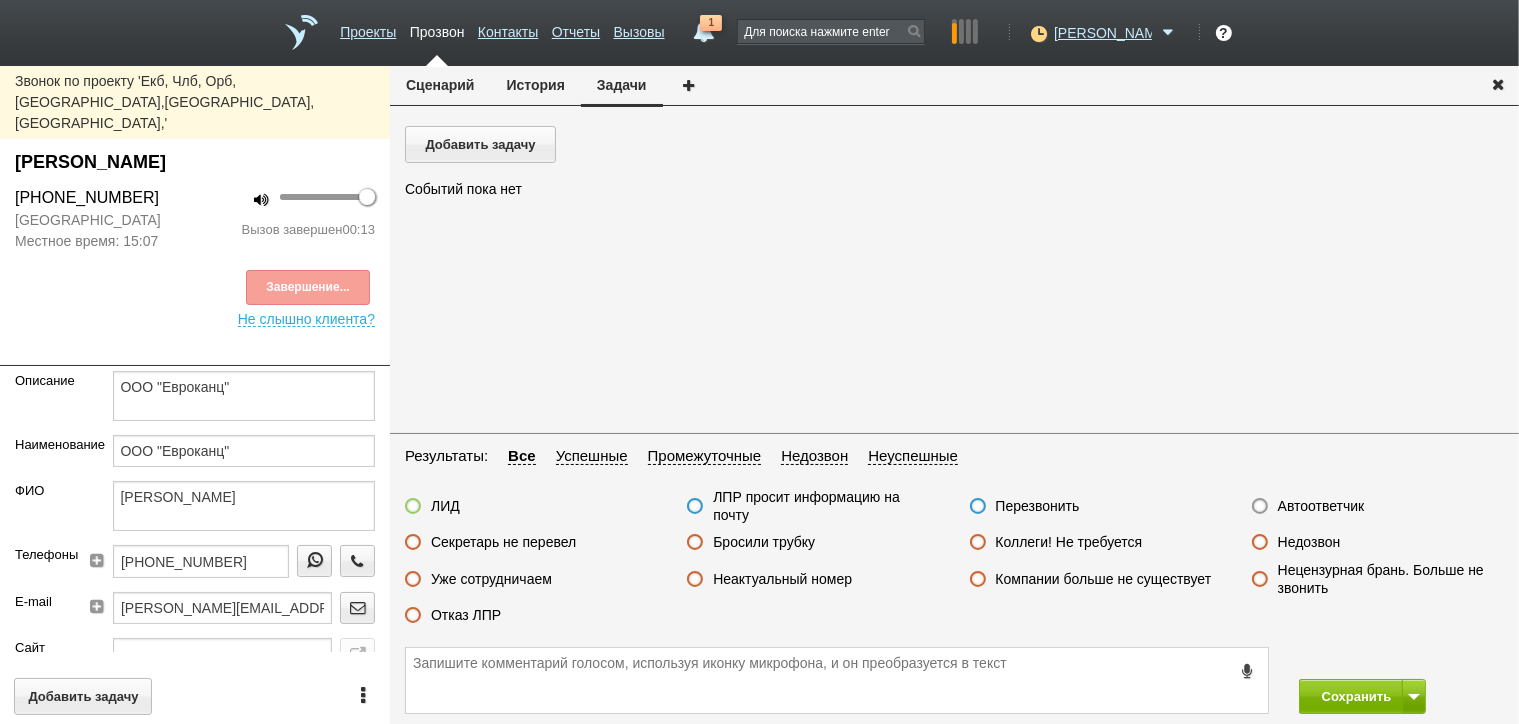 click on "Отказ ЛПР" at bounding box center (466, 615) 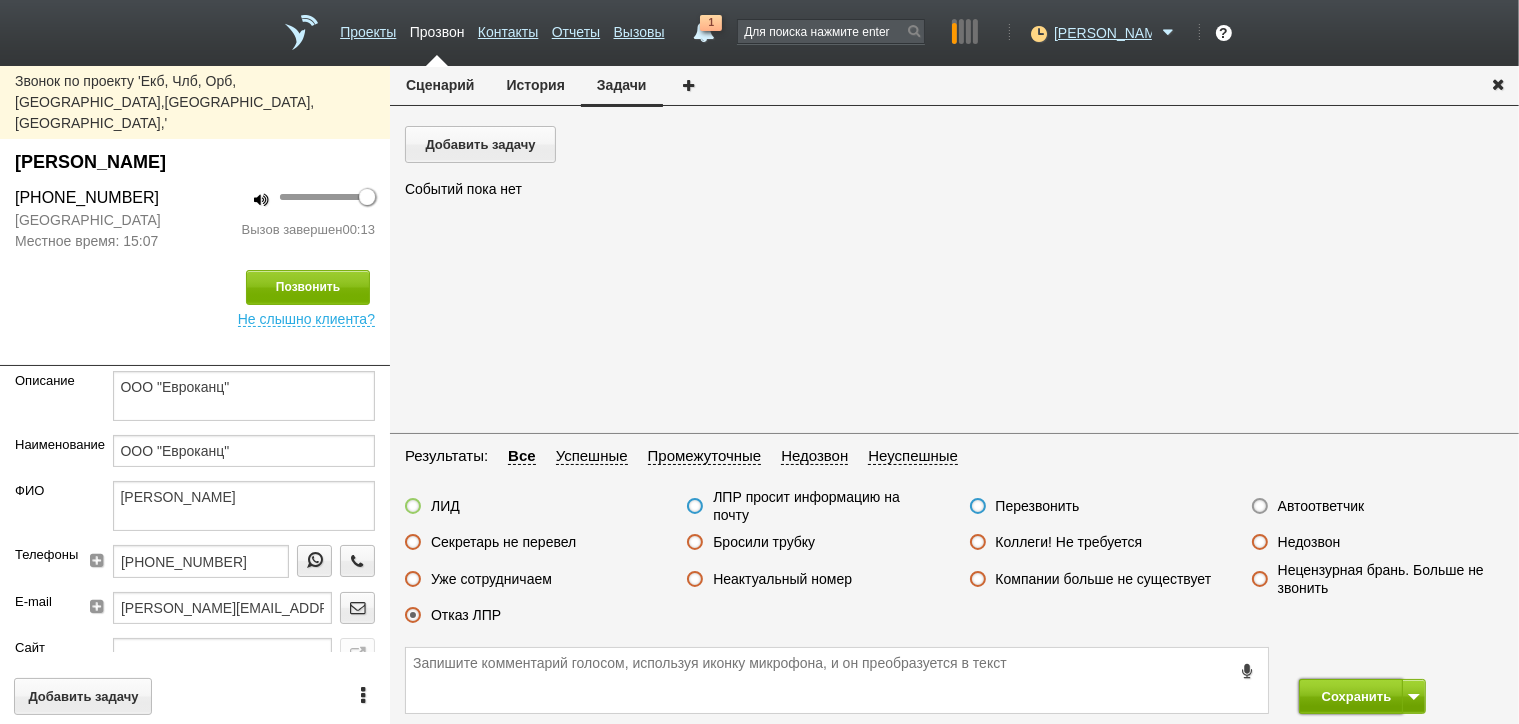 drag, startPoint x: 1328, startPoint y: 697, endPoint x: 1314, endPoint y: 700, distance: 14.3178215 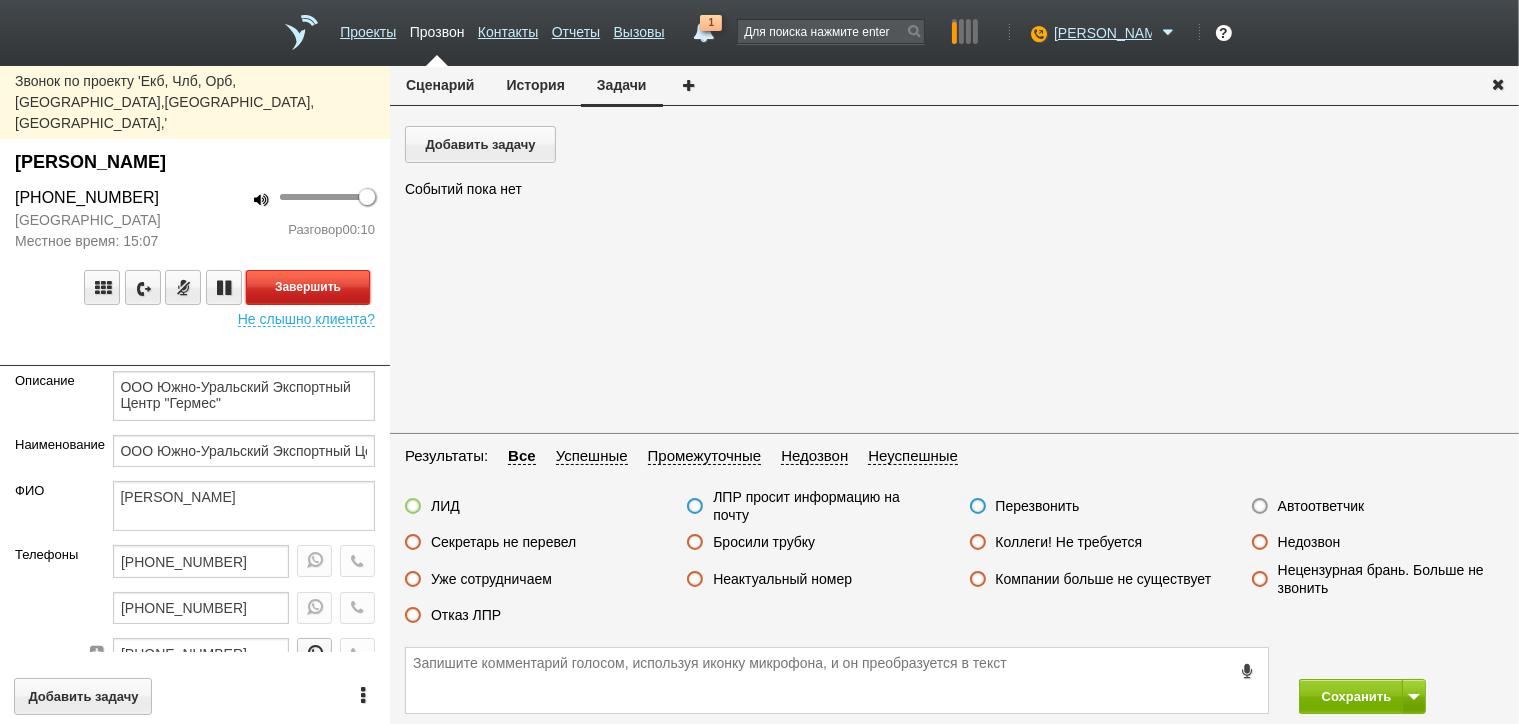 click on "Завершить" at bounding box center (308, 287) 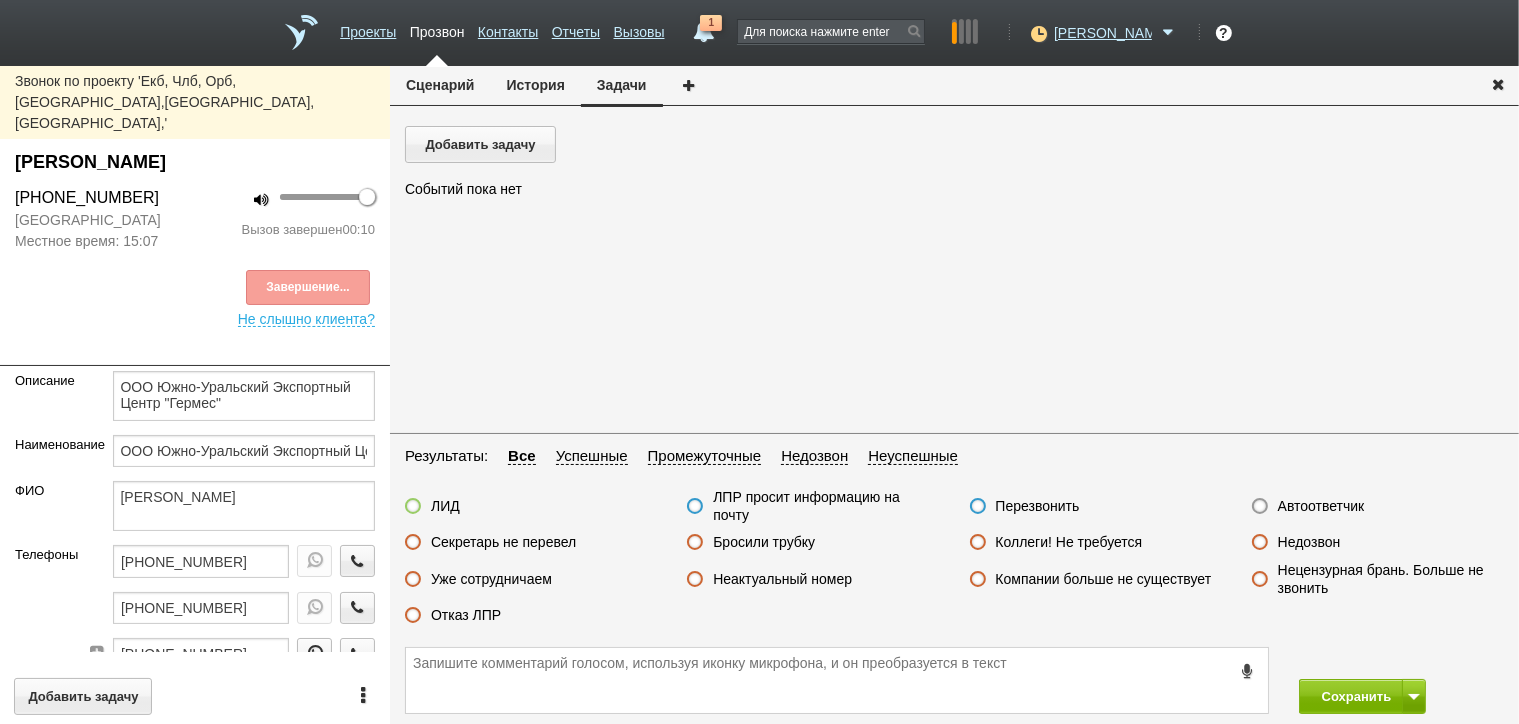 click on "Неактуальный номер" at bounding box center [782, 579] 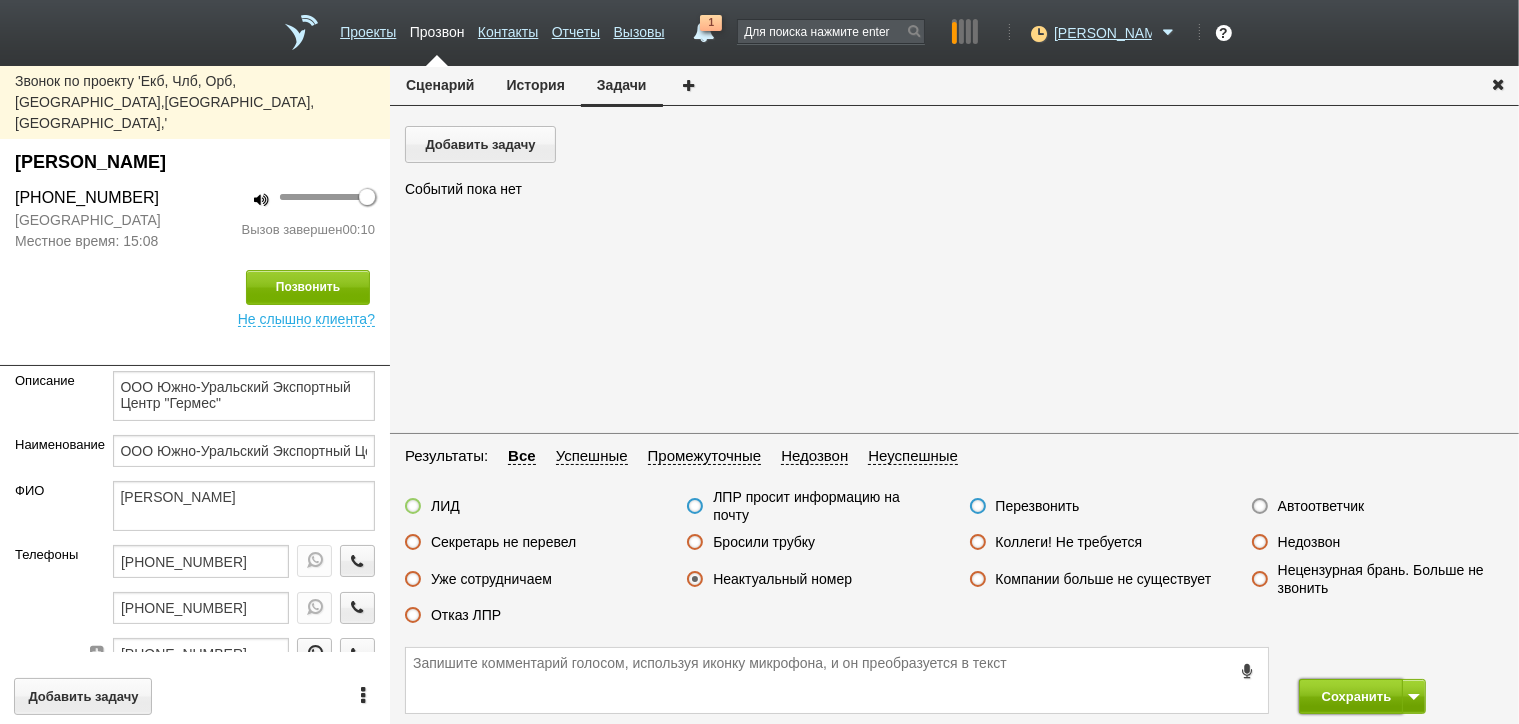 click on "Сохранить" at bounding box center (1351, 696) 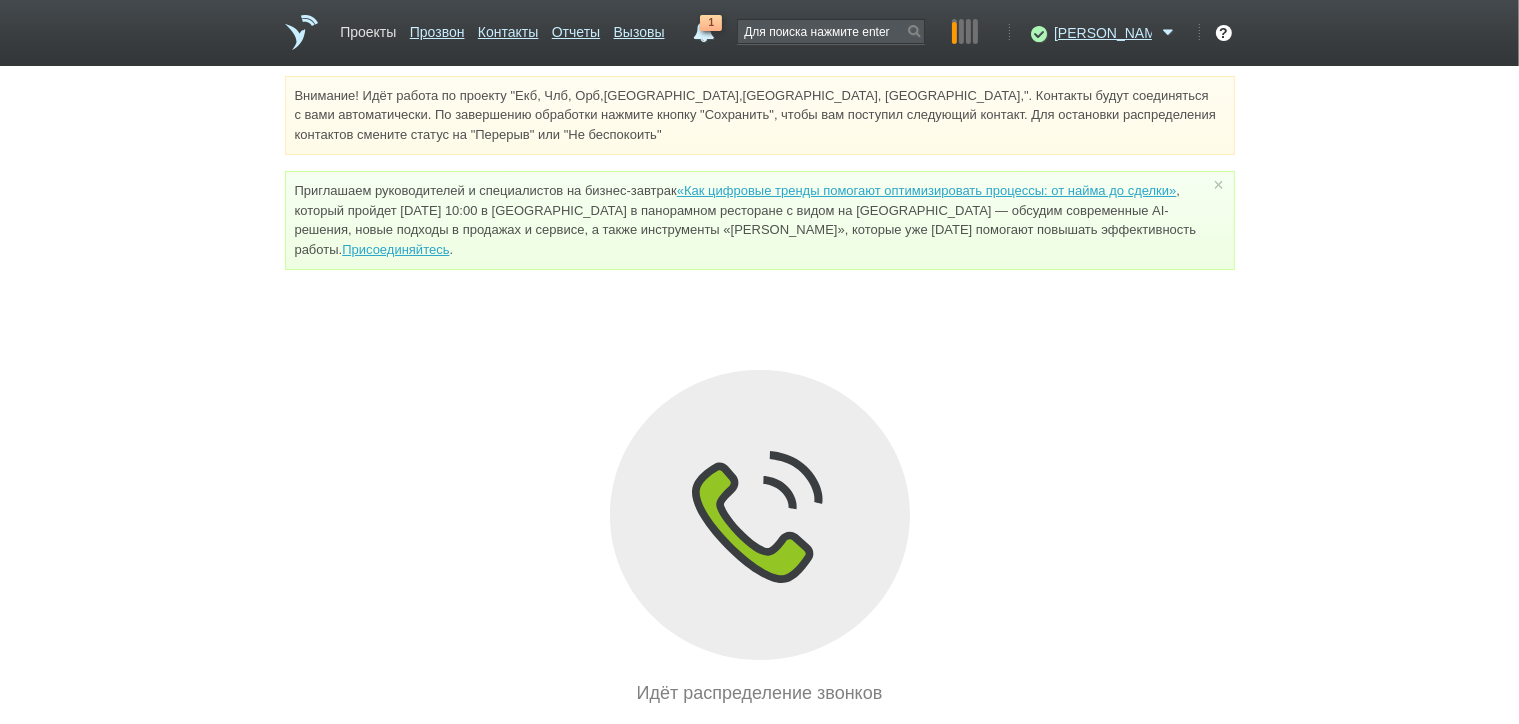 click on "Проекты" at bounding box center [368, 28] 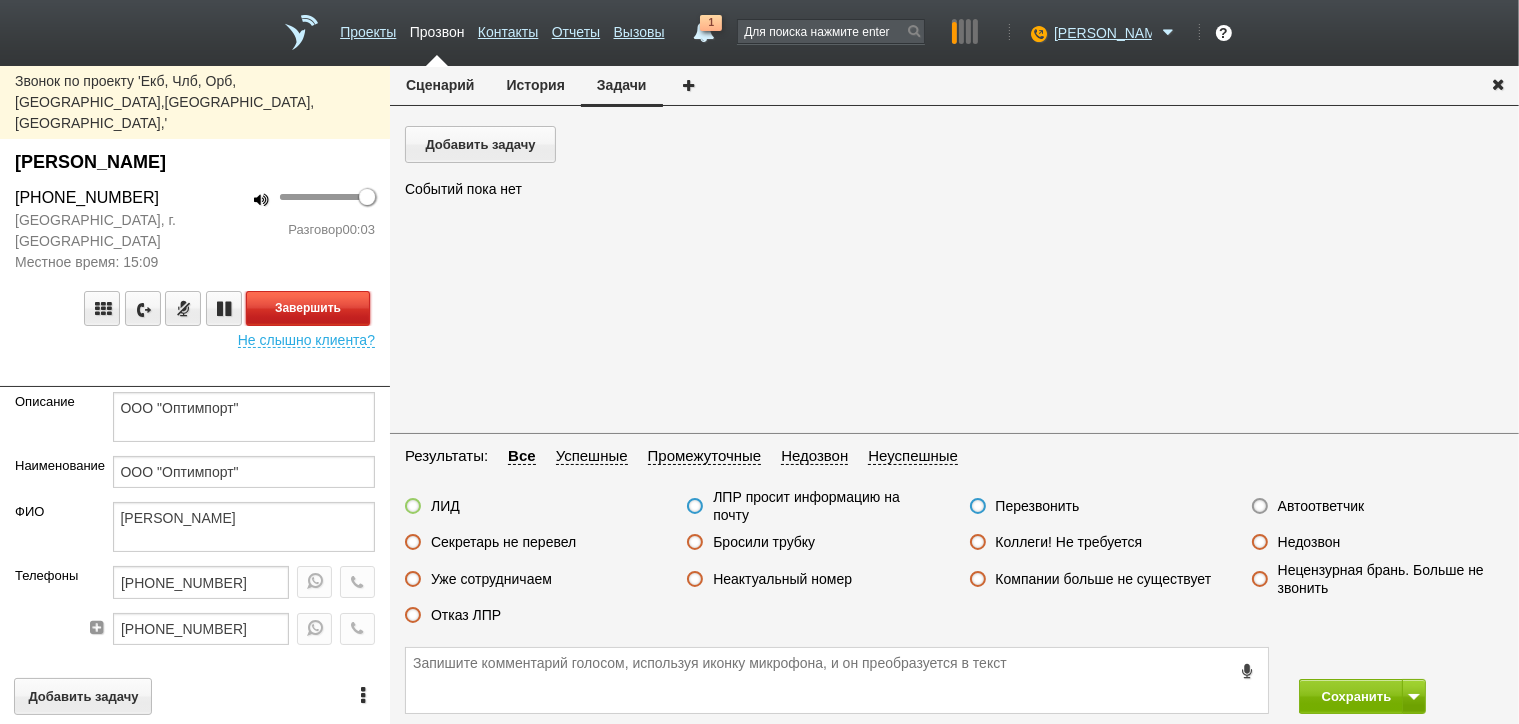 click on "Завершить" at bounding box center [308, 308] 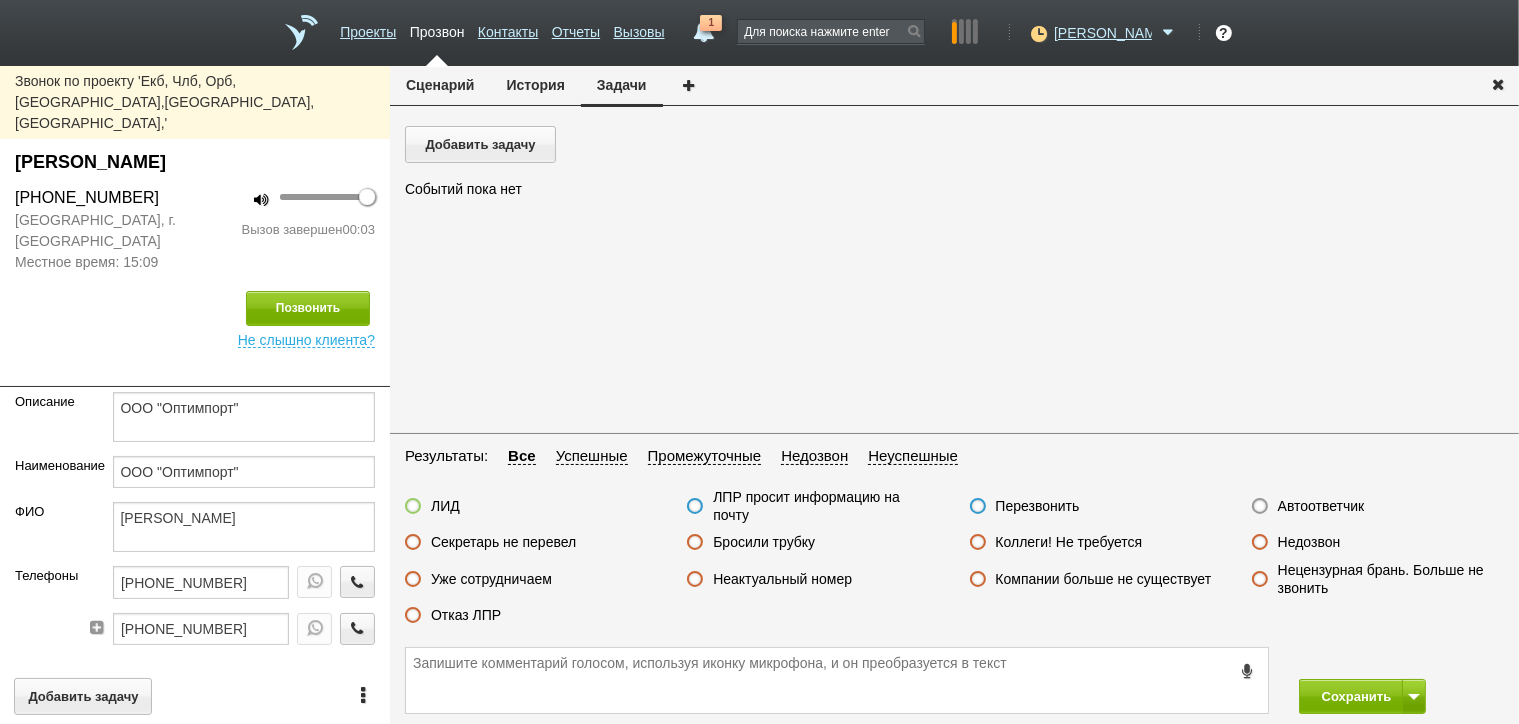 click on "Недозвон" at bounding box center (1309, 542) 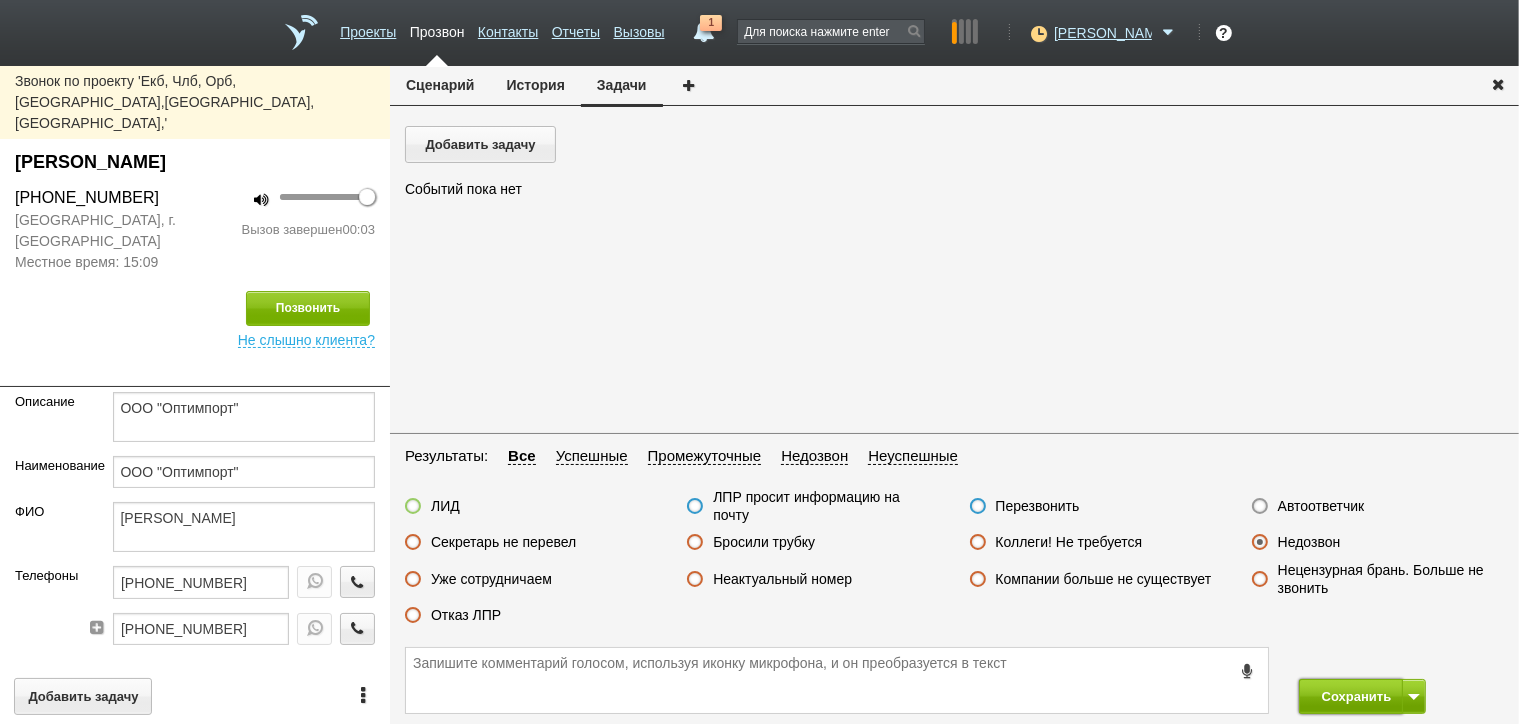 click on "Сохранить" at bounding box center [1351, 696] 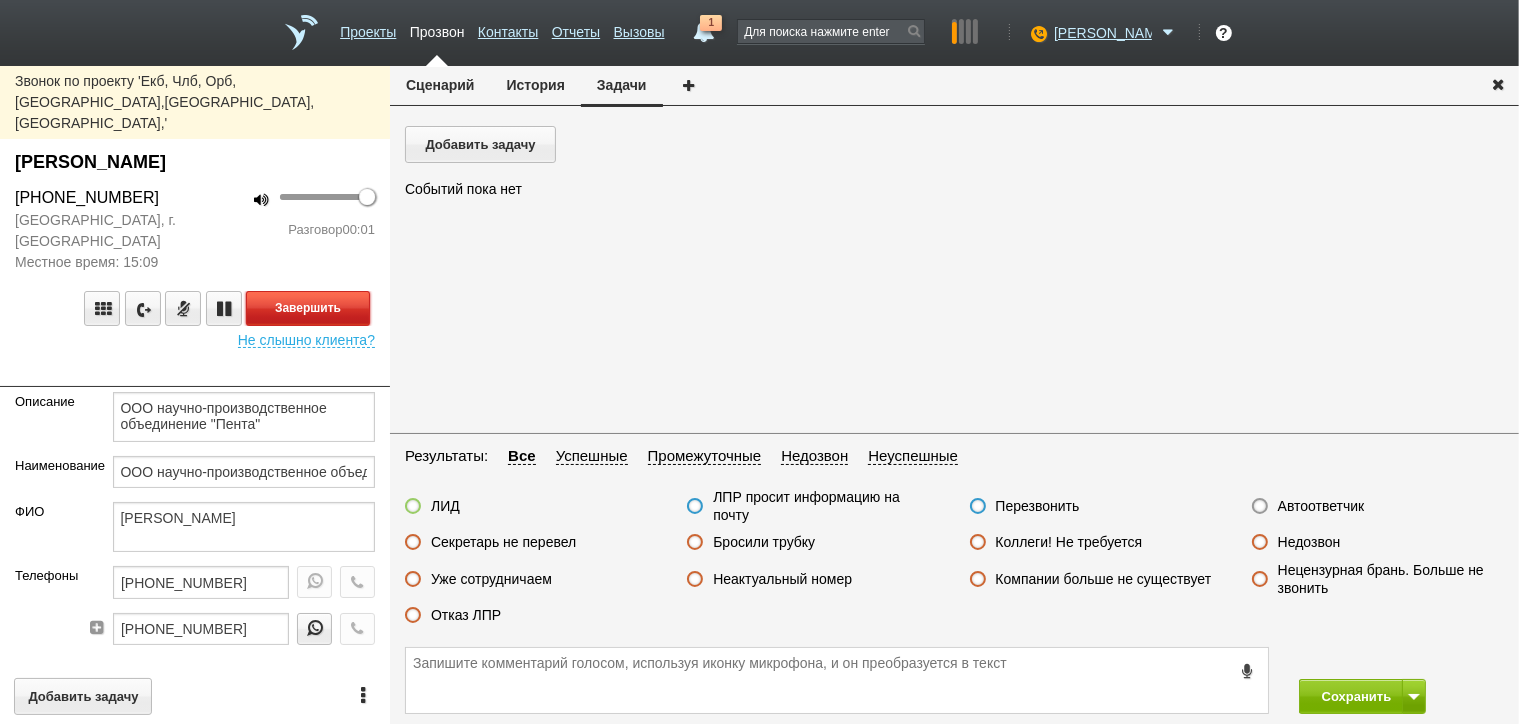 click on "Завершить" at bounding box center [308, 308] 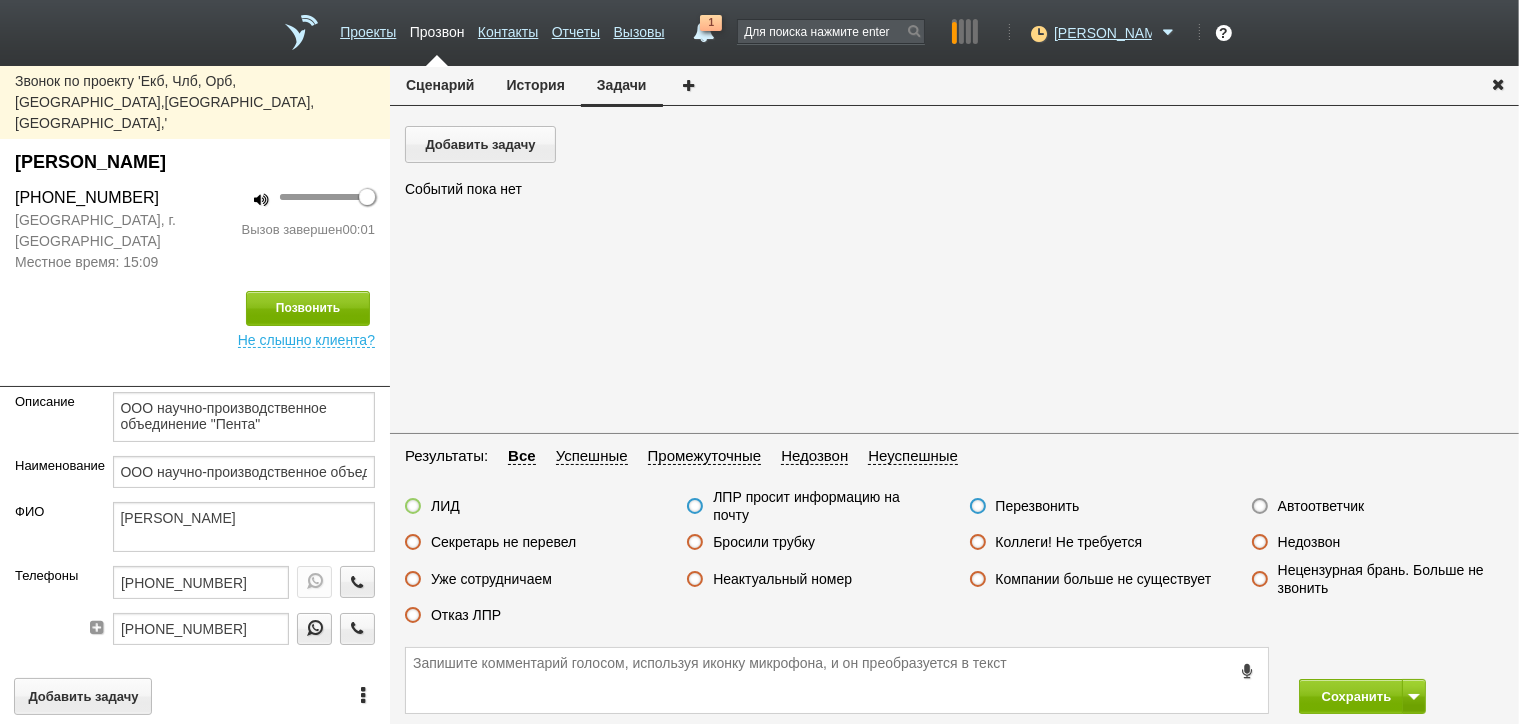 click on "Автоответчик" at bounding box center (1321, 506) 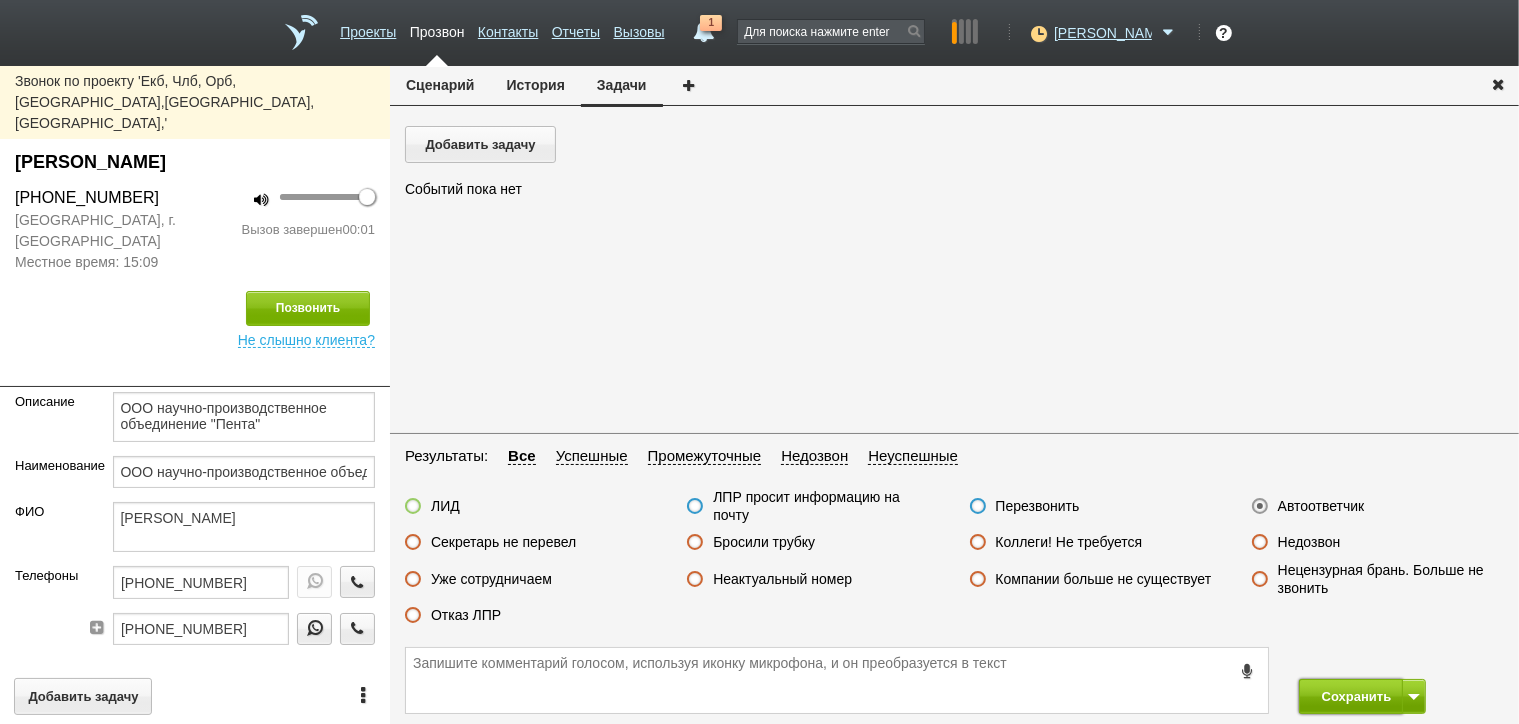 click on "Сохранить" at bounding box center [1351, 696] 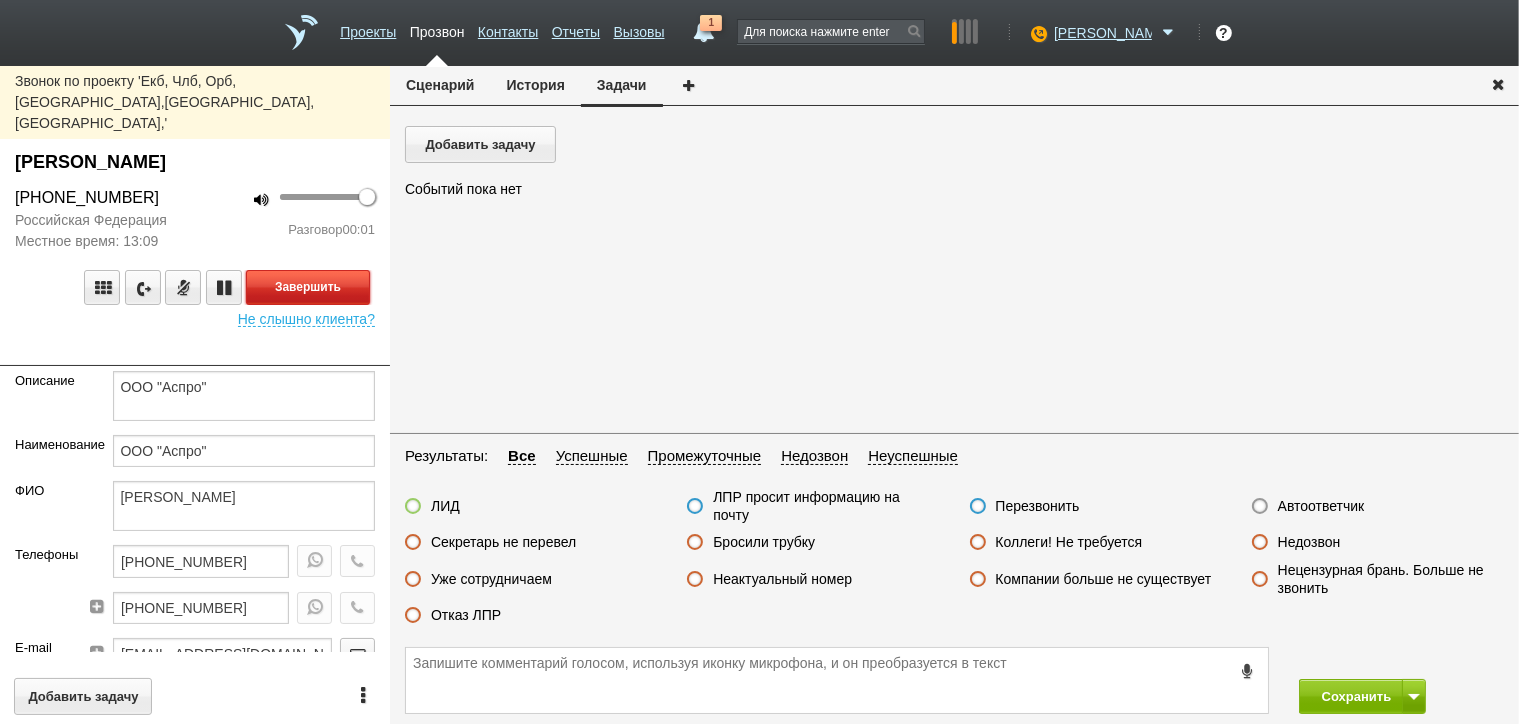 click on "Завершить" at bounding box center (308, 287) 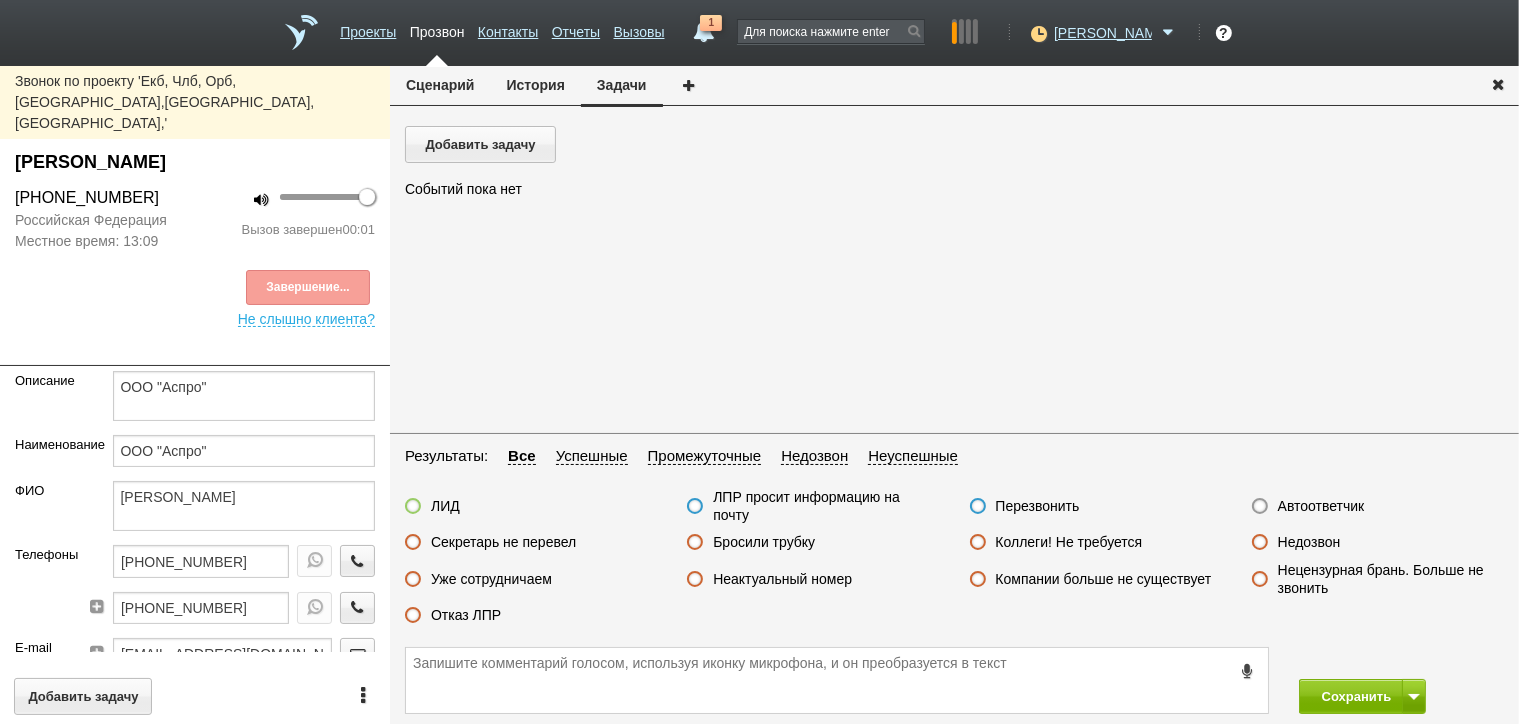click on "Автоответчик" at bounding box center (1321, 506) 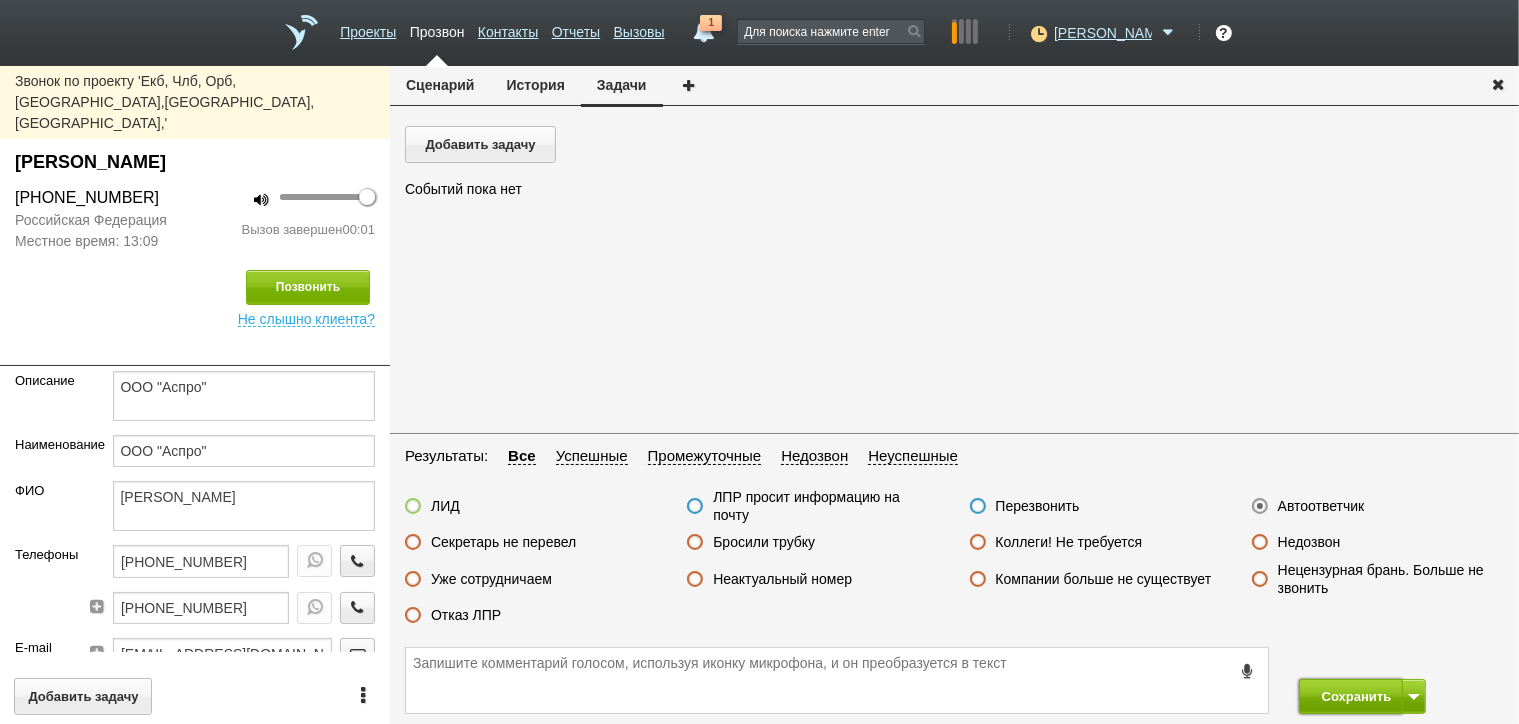 click on "Сохранить" at bounding box center (1351, 696) 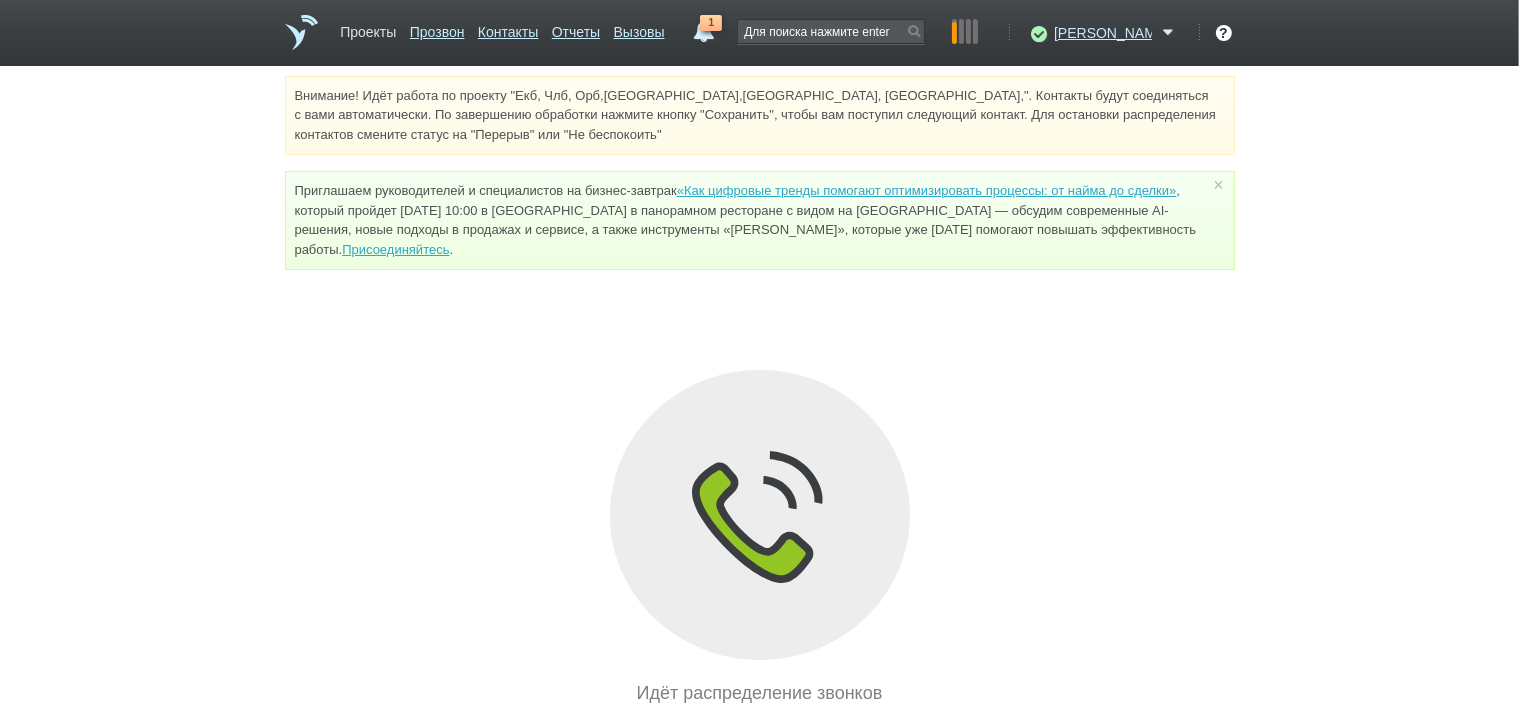 click on "Проекты" at bounding box center (368, 28) 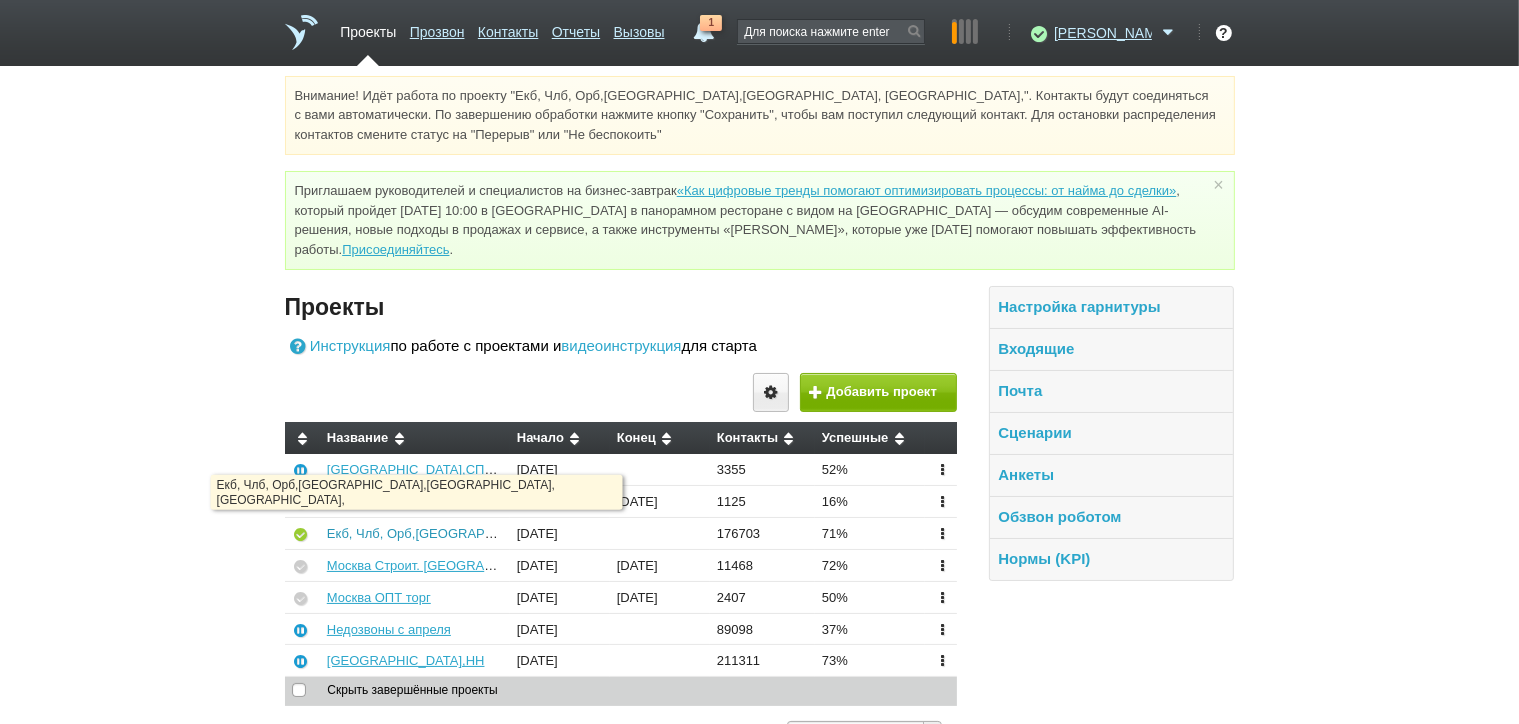 click on "Екб, Члб, Орб,[GEOGRAPHIC_DATA],[GEOGRAPHIC_DATA], [GEOGRAPHIC_DATA]," at bounding box center [581, 533] 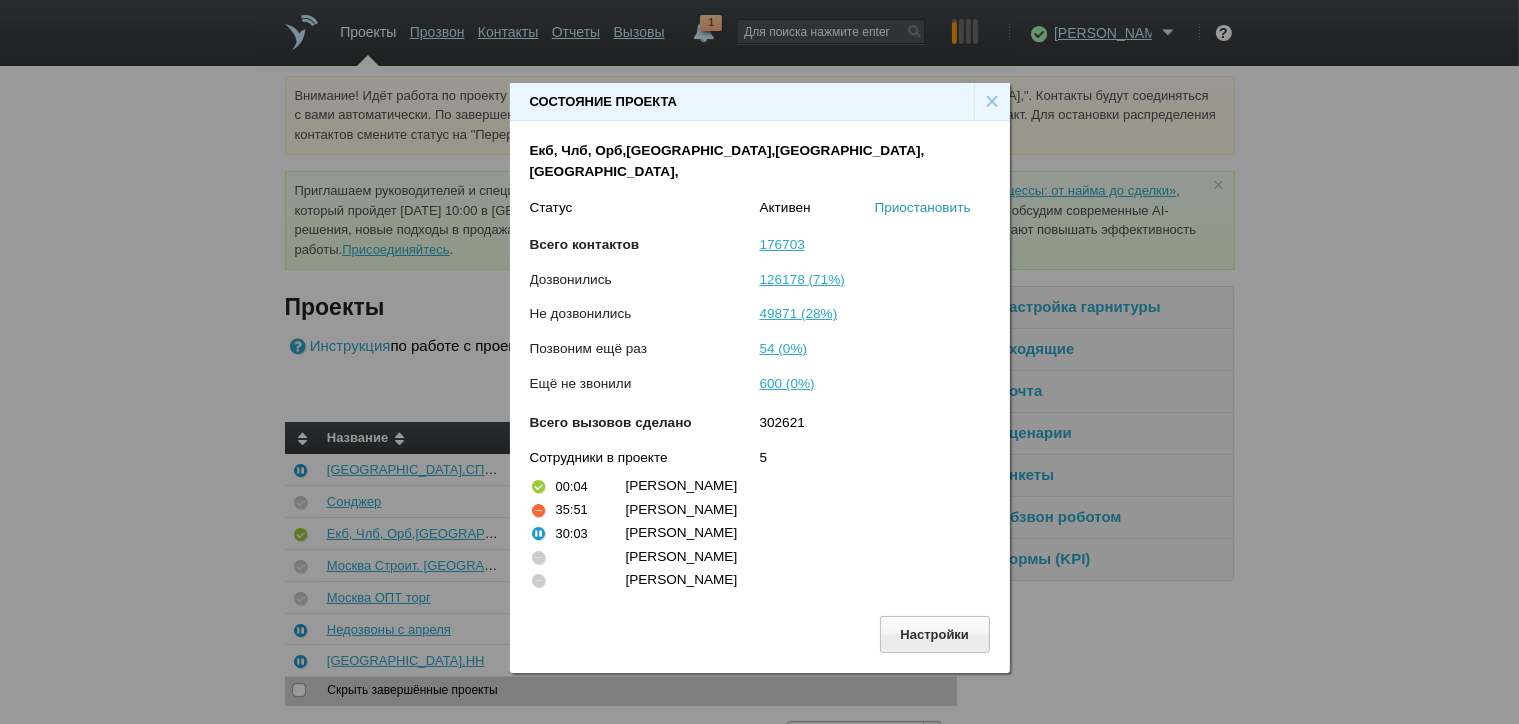 click on "Приостановить" at bounding box center [923, 207] 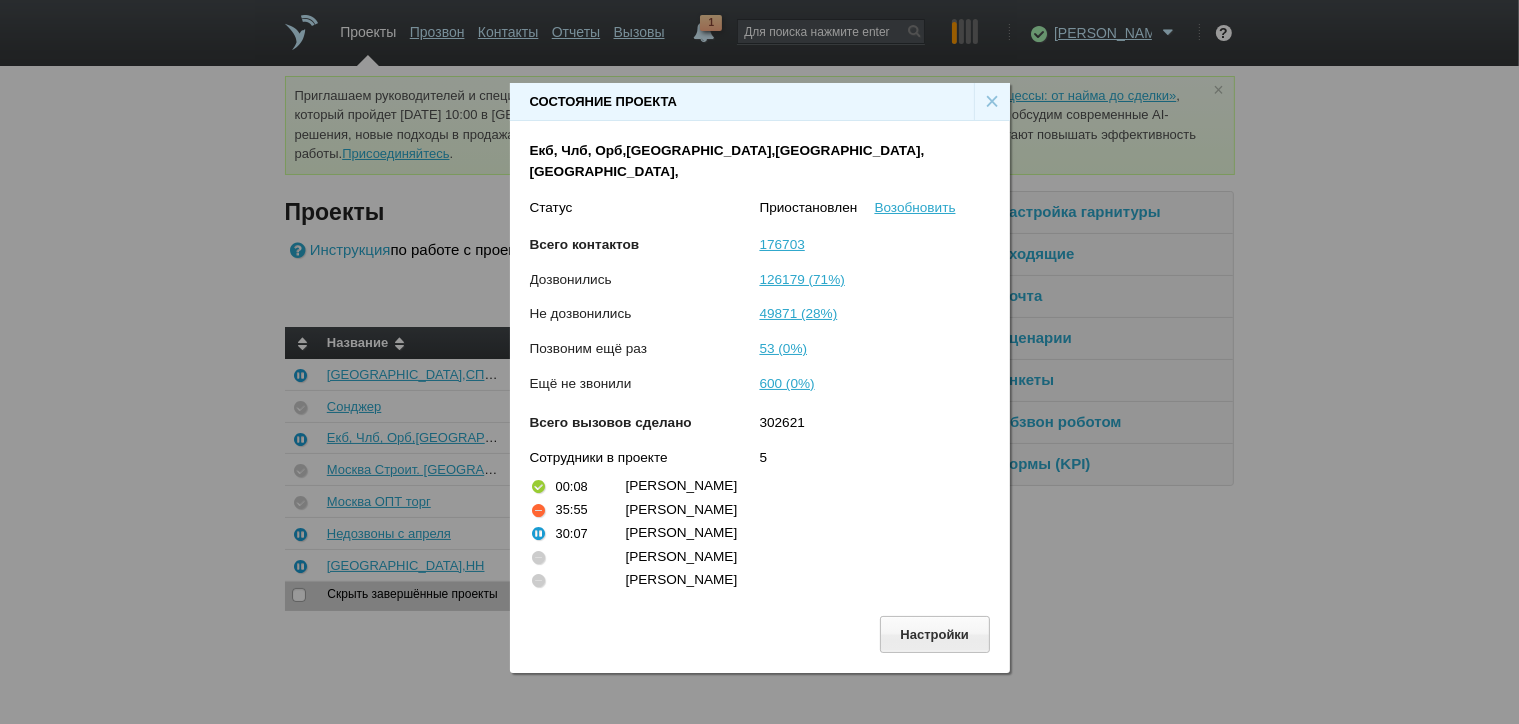 click on "×" at bounding box center (992, 102) 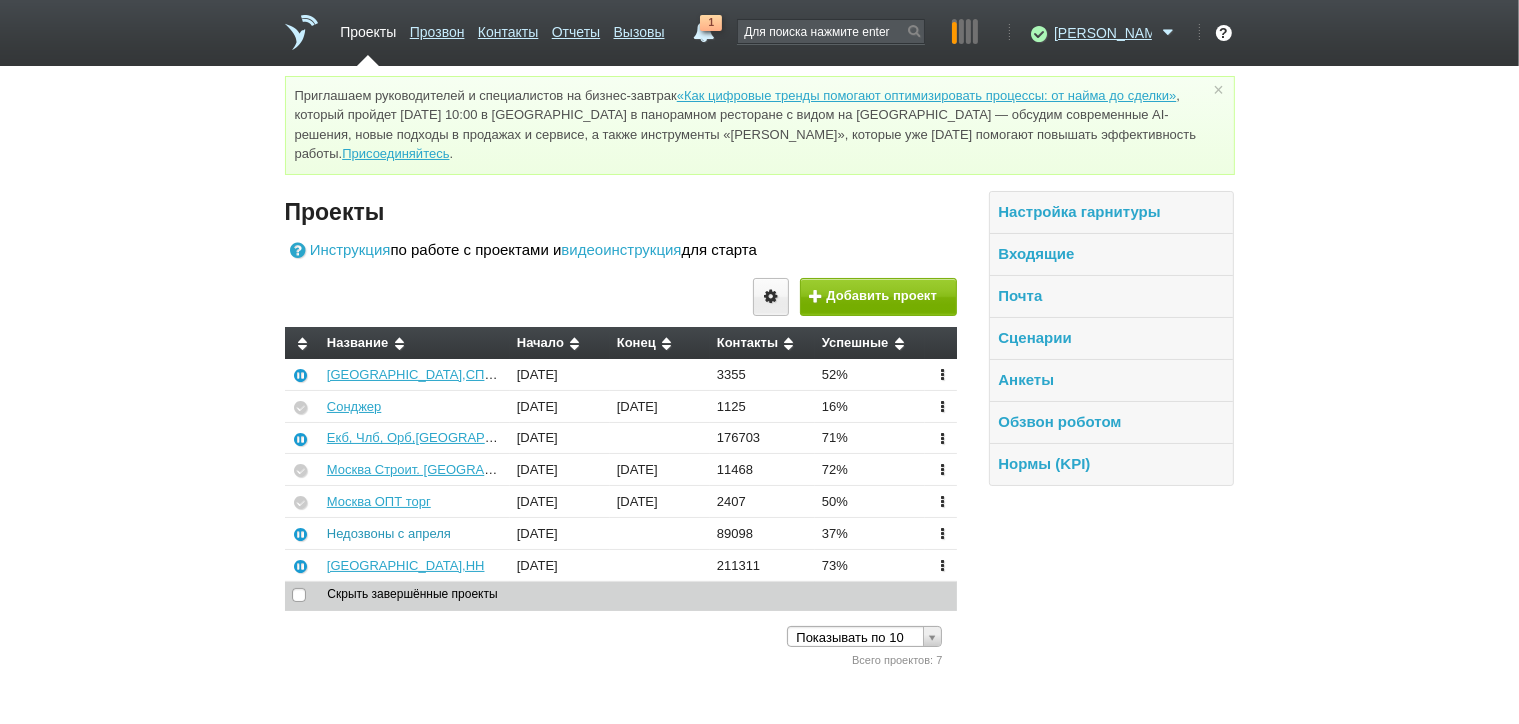 click on "Недозвоны с апреля" at bounding box center (389, 533) 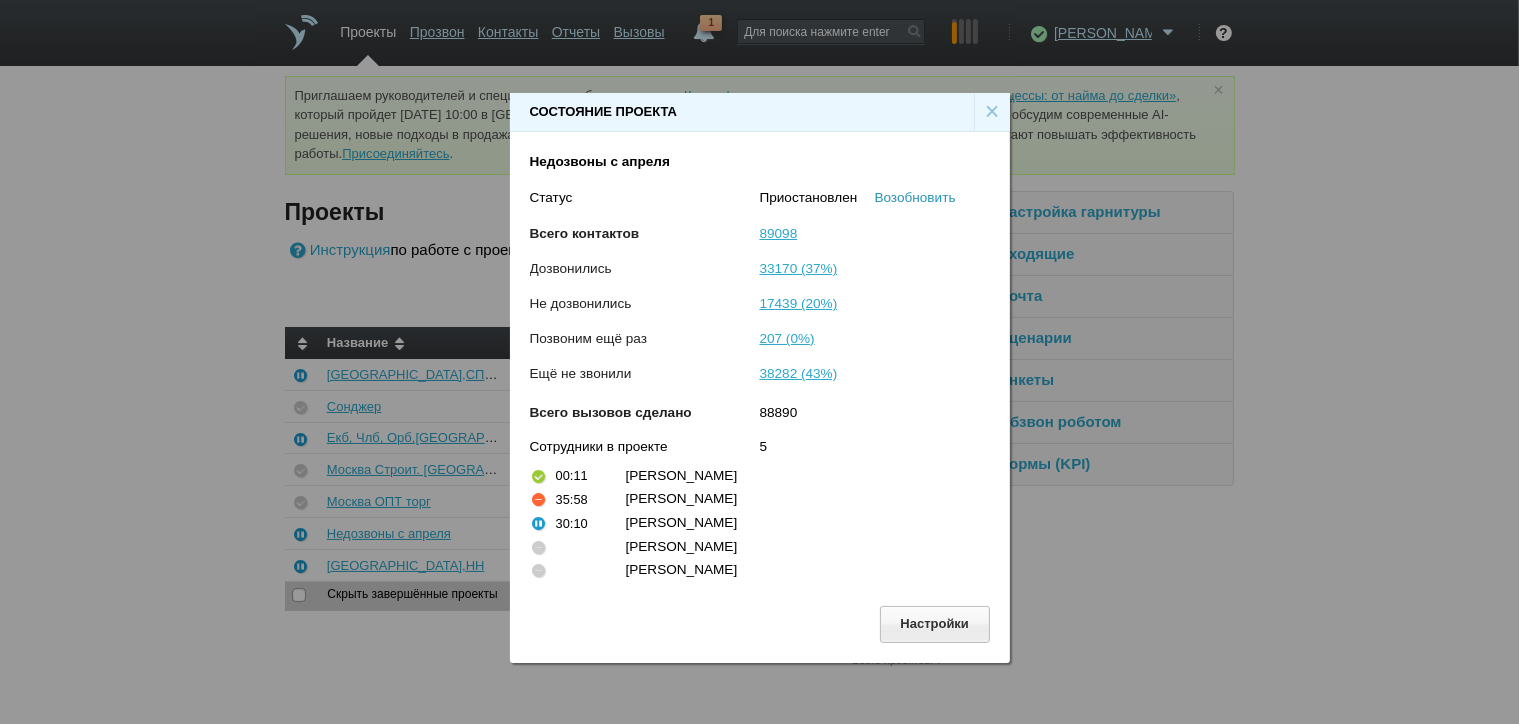 click on "Возобновить" at bounding box center (915, 197) 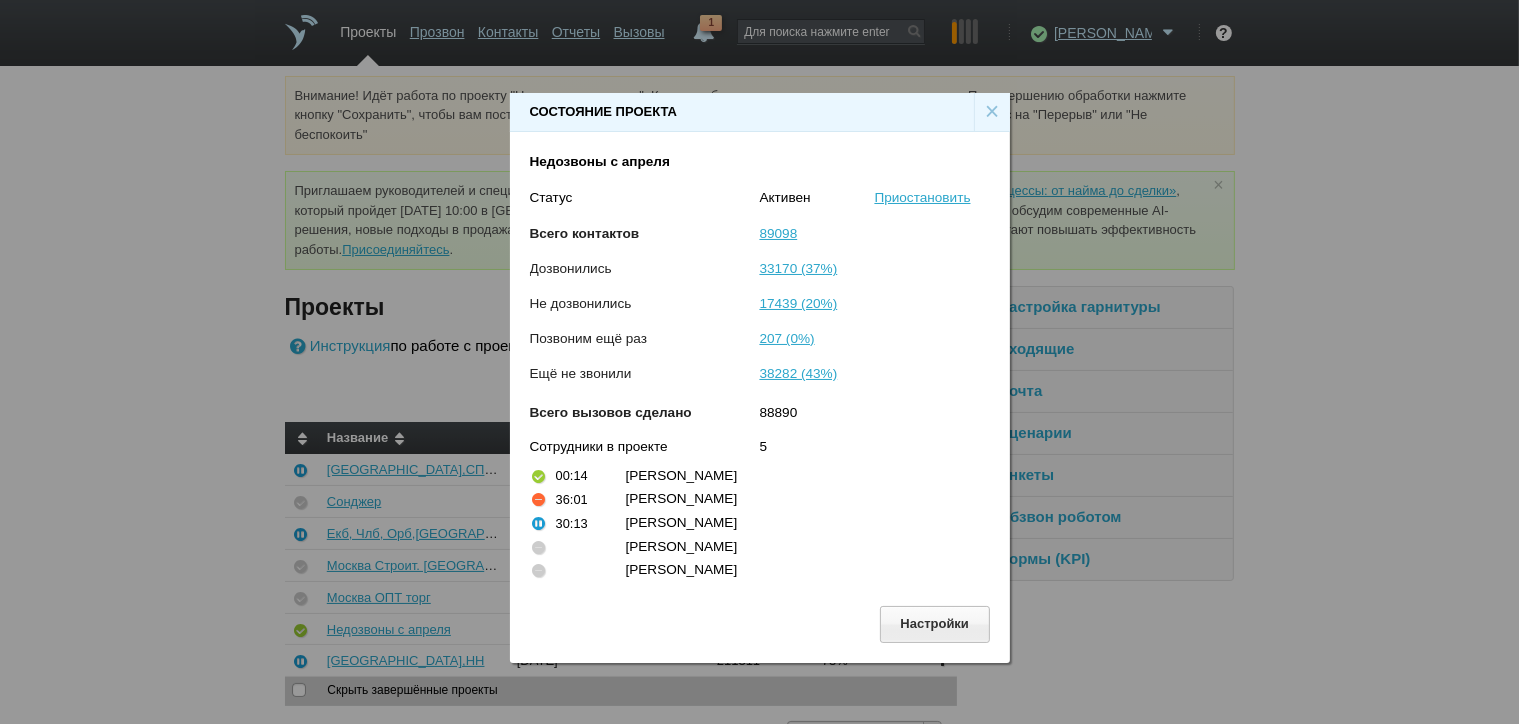 click on "×" at bounding box center (992, 112) 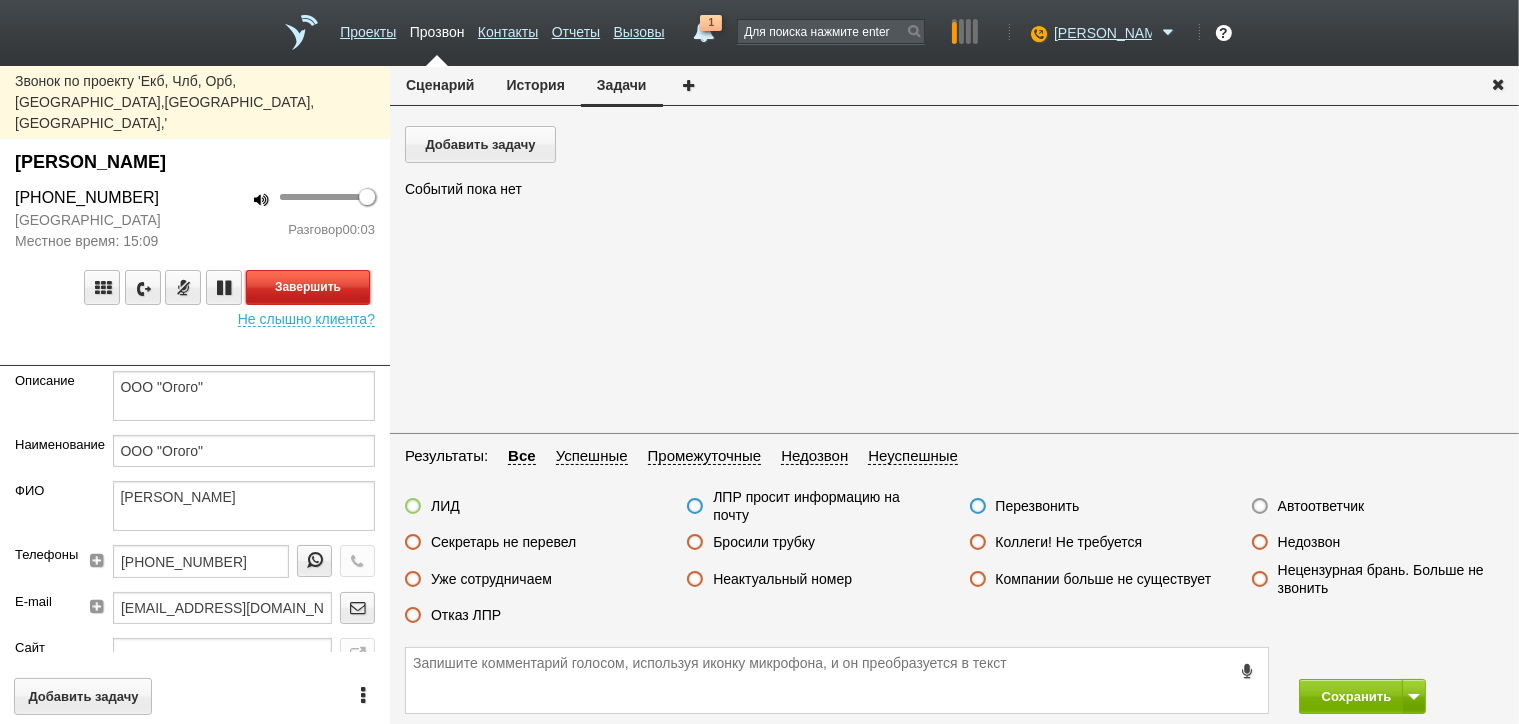 click on "Завершить" at bounding box center [308, 287] 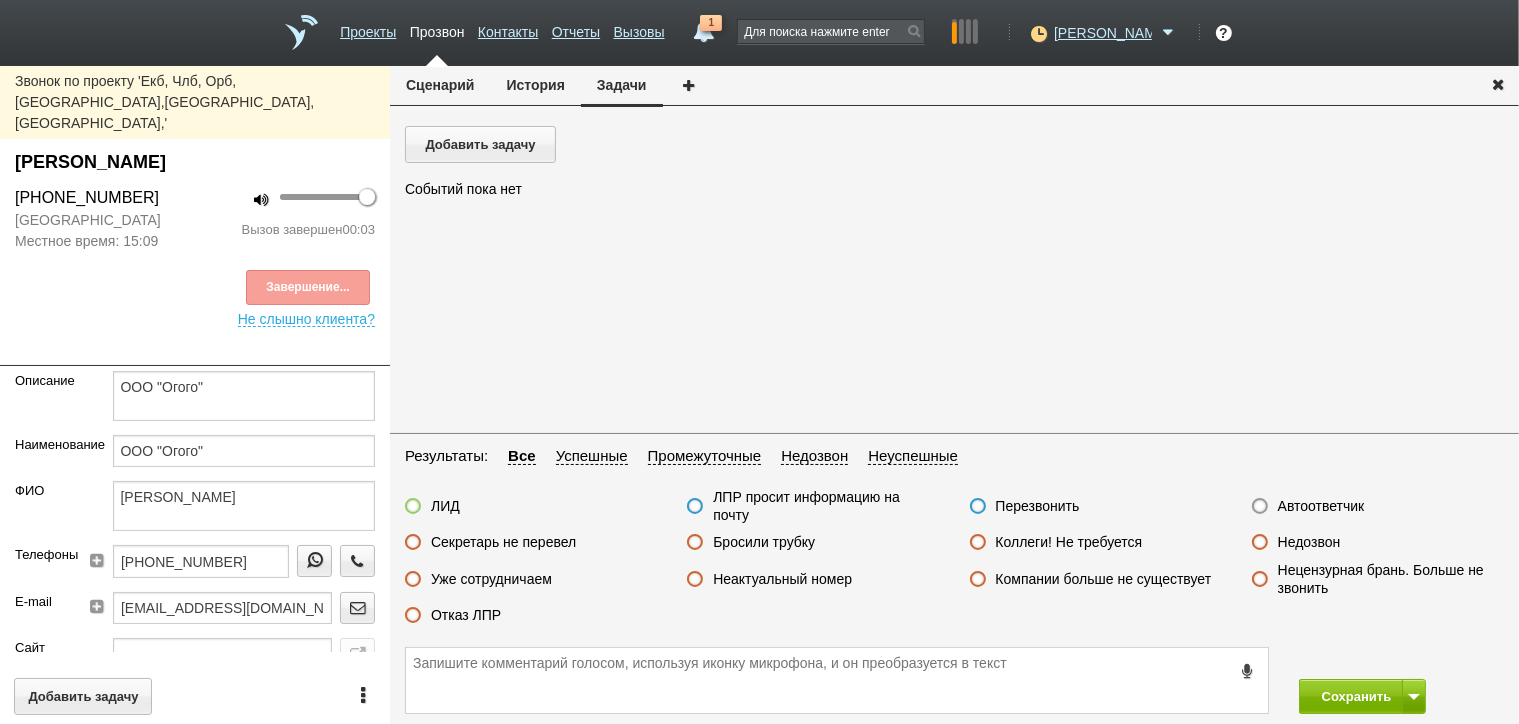 click on "Автоответчик" at bounding box center [1321, 506] 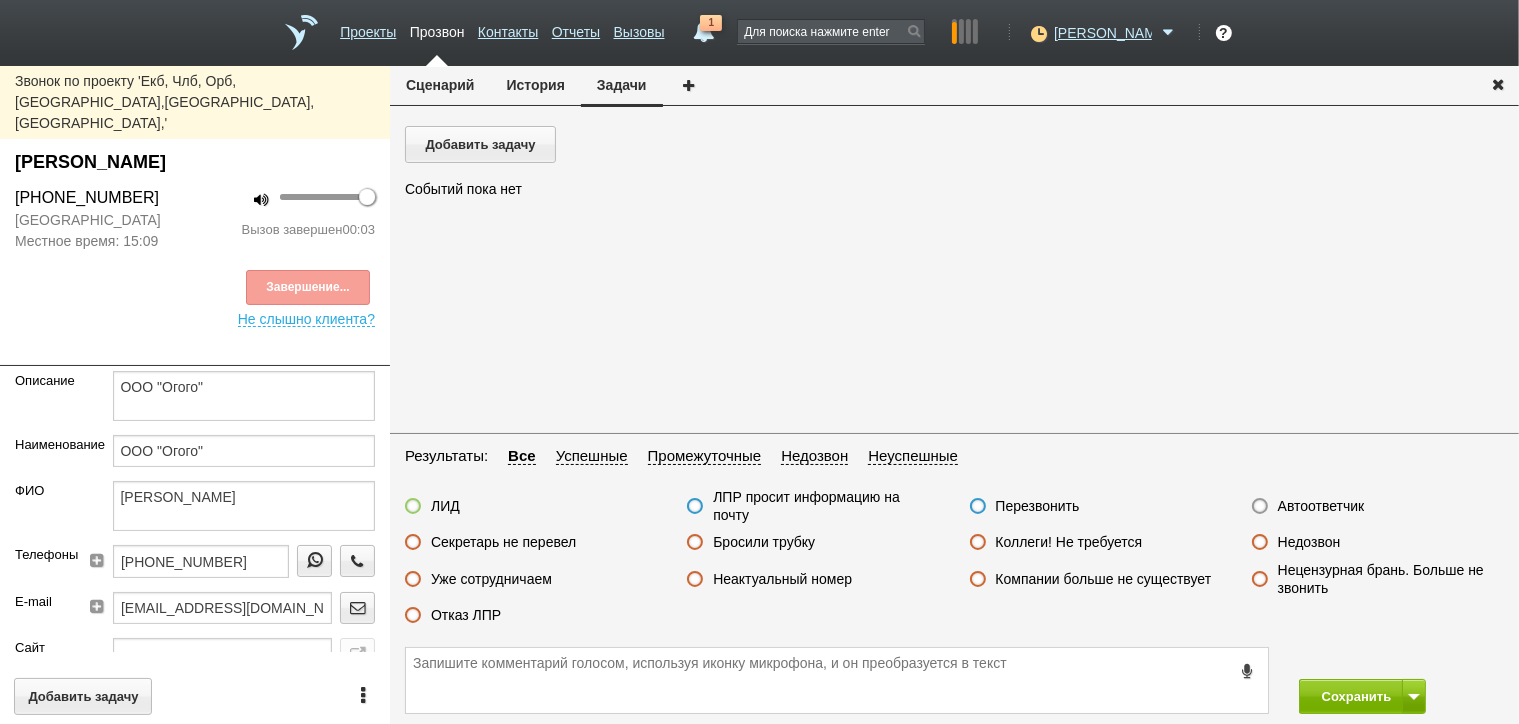 click on "Автоответчик" at bounding box center [0, 0] 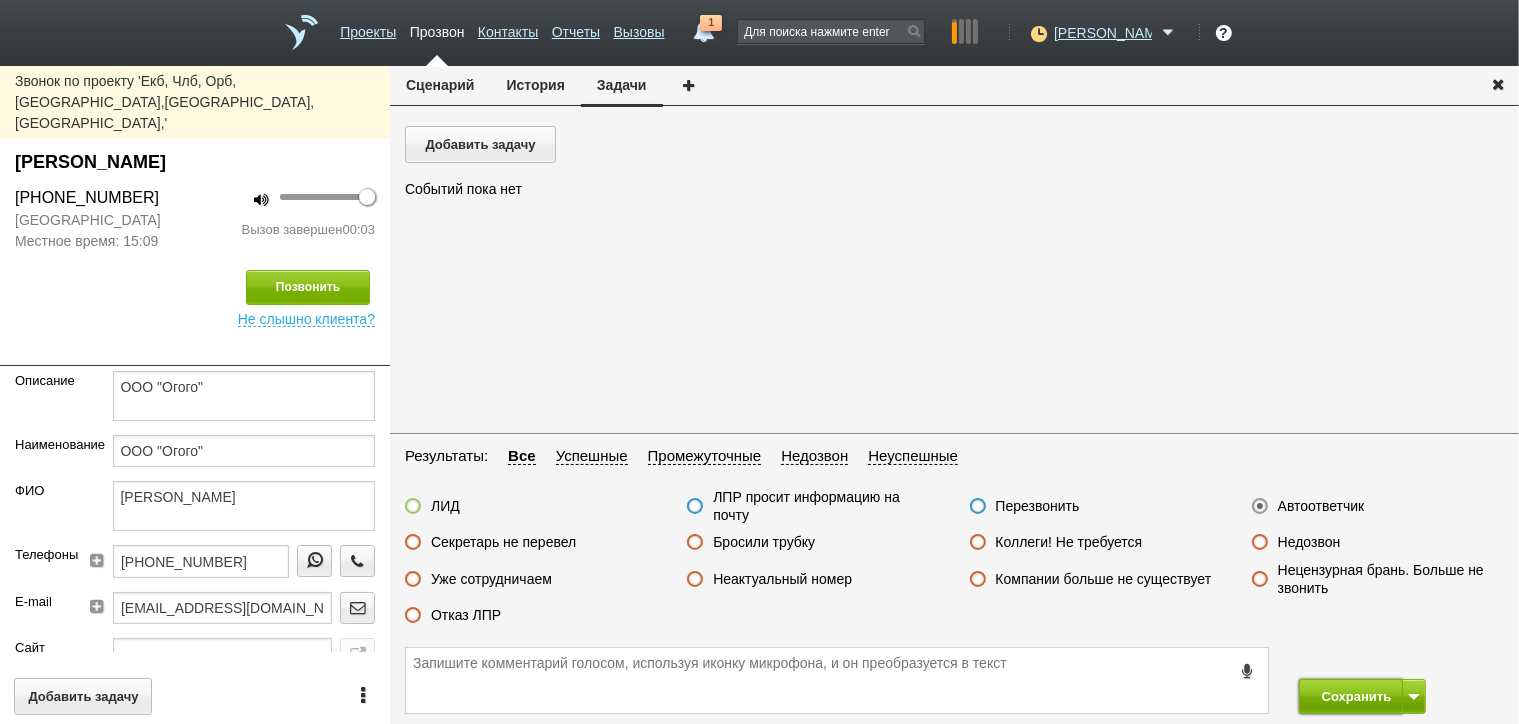 click on "Сохранить" at bounding box center (1351, 696) 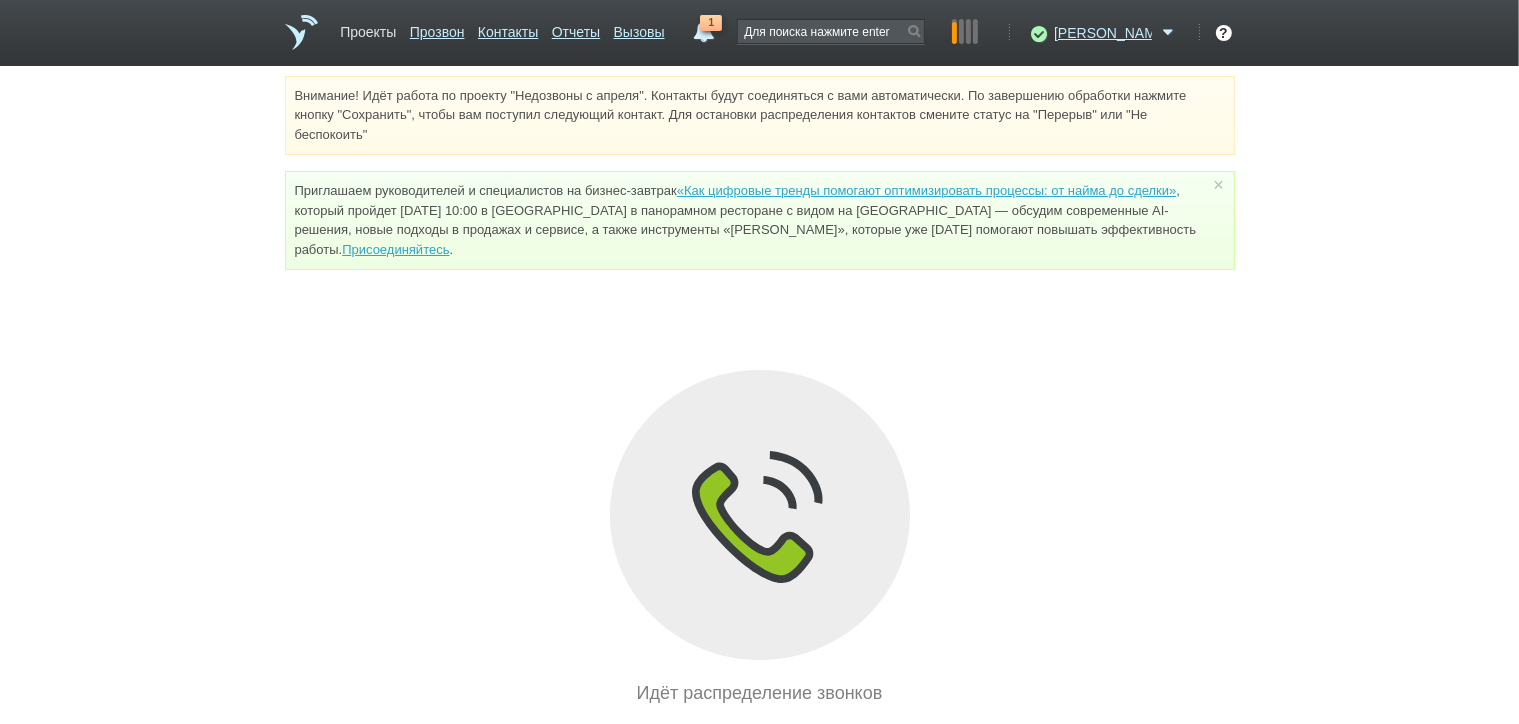 click on "Проекты" at bounding box center [368, 28] 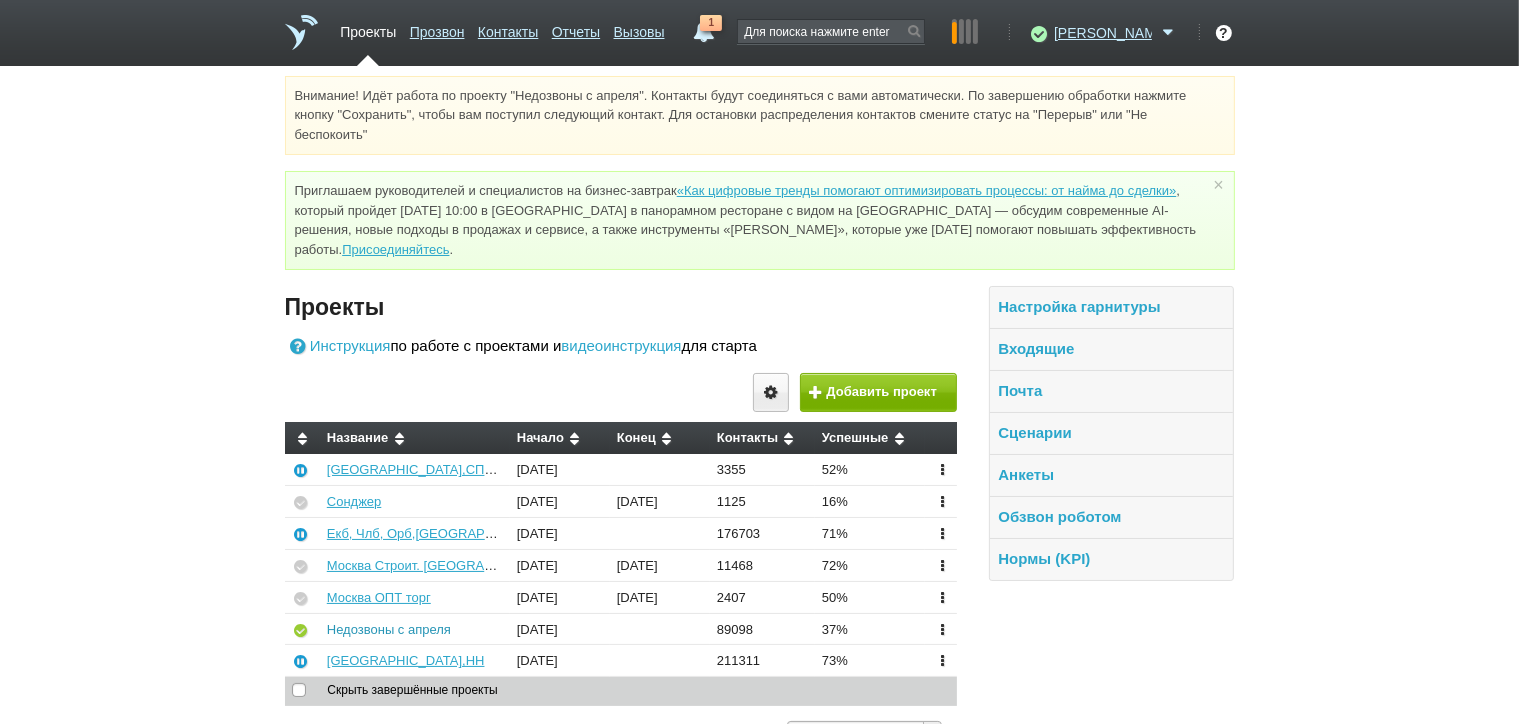 click on "Недозвоны с апреля" at bounding box center [389, 629] 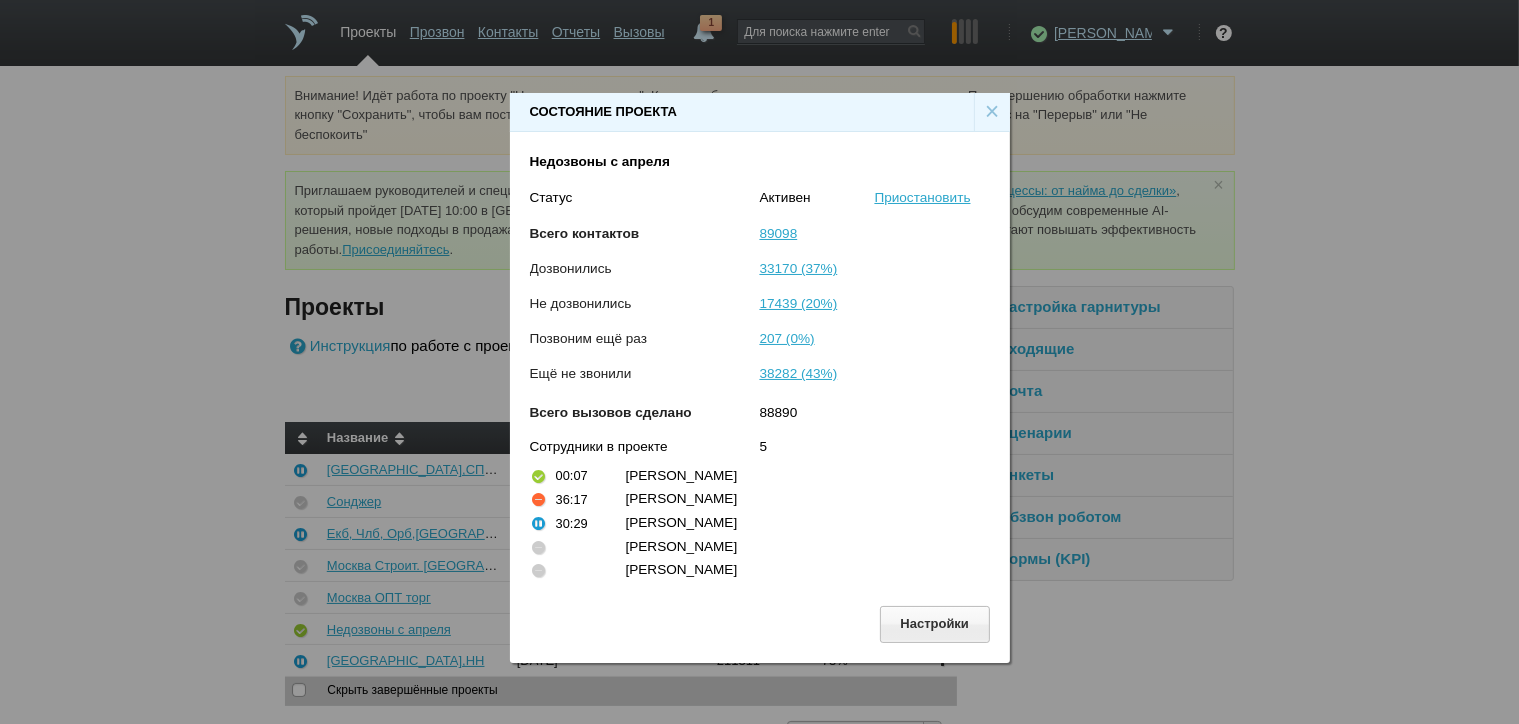 click on "×" at bounding box center [992, 112] 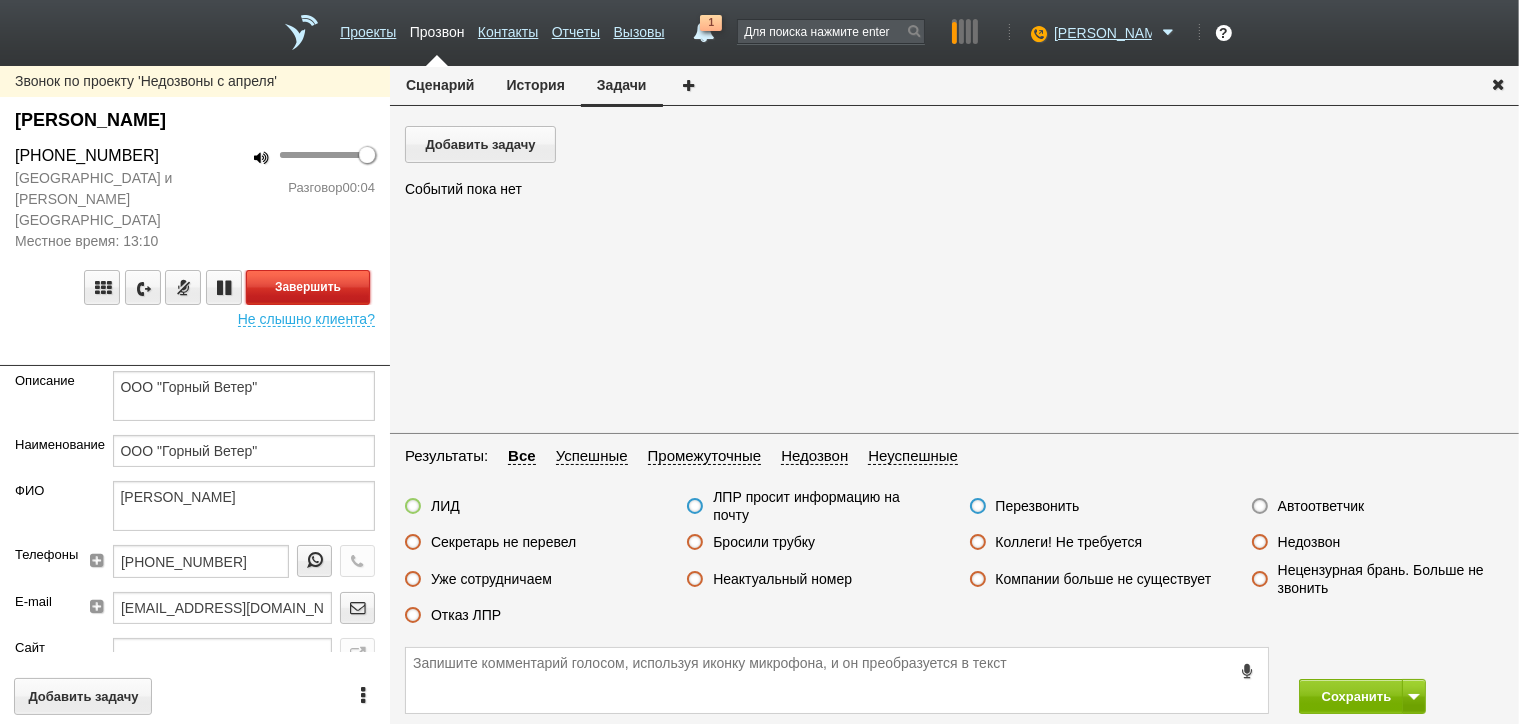 click on "Завершить" at bounding box center (308, 287) 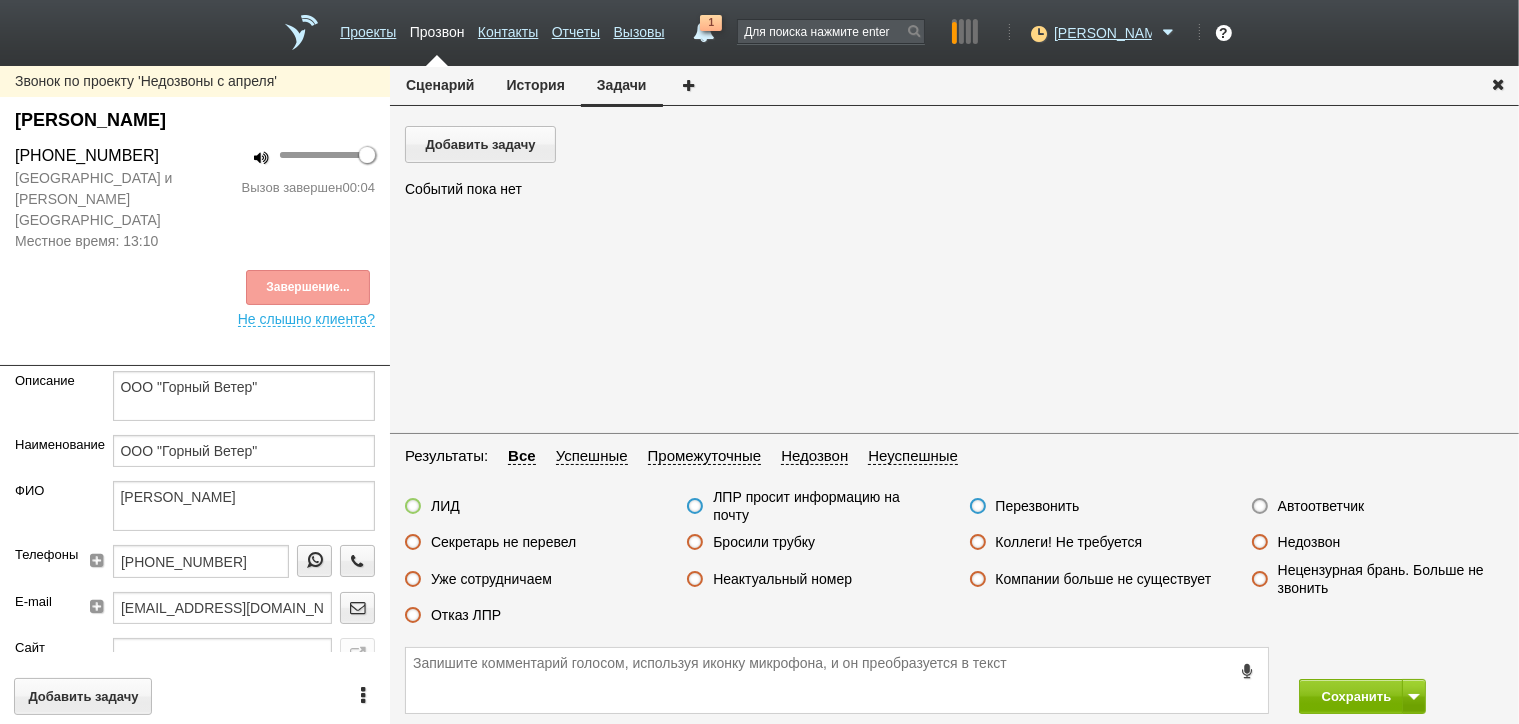 click on "Автоответчик" at bounding box center (1321, 506) 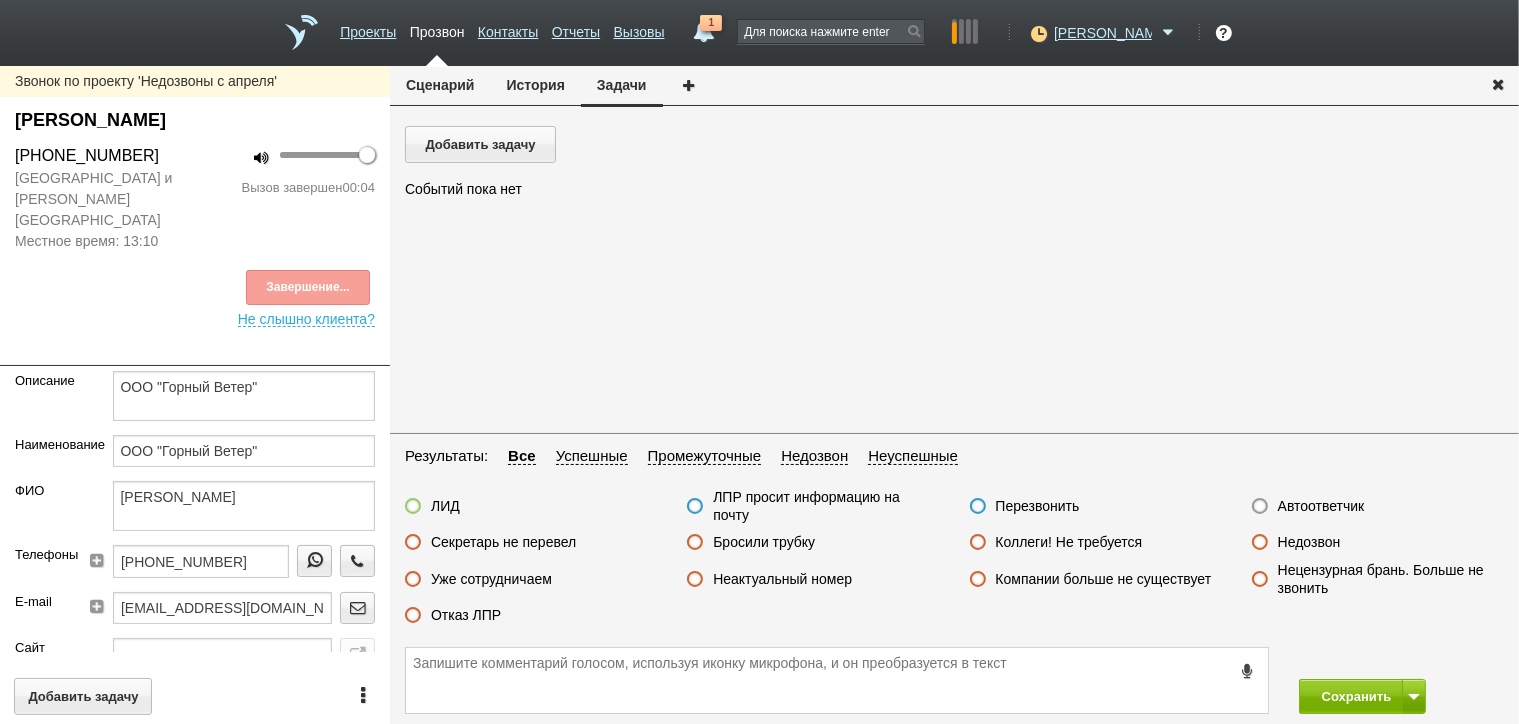 click on "Автоответчик" at bounding box center [0, 0] 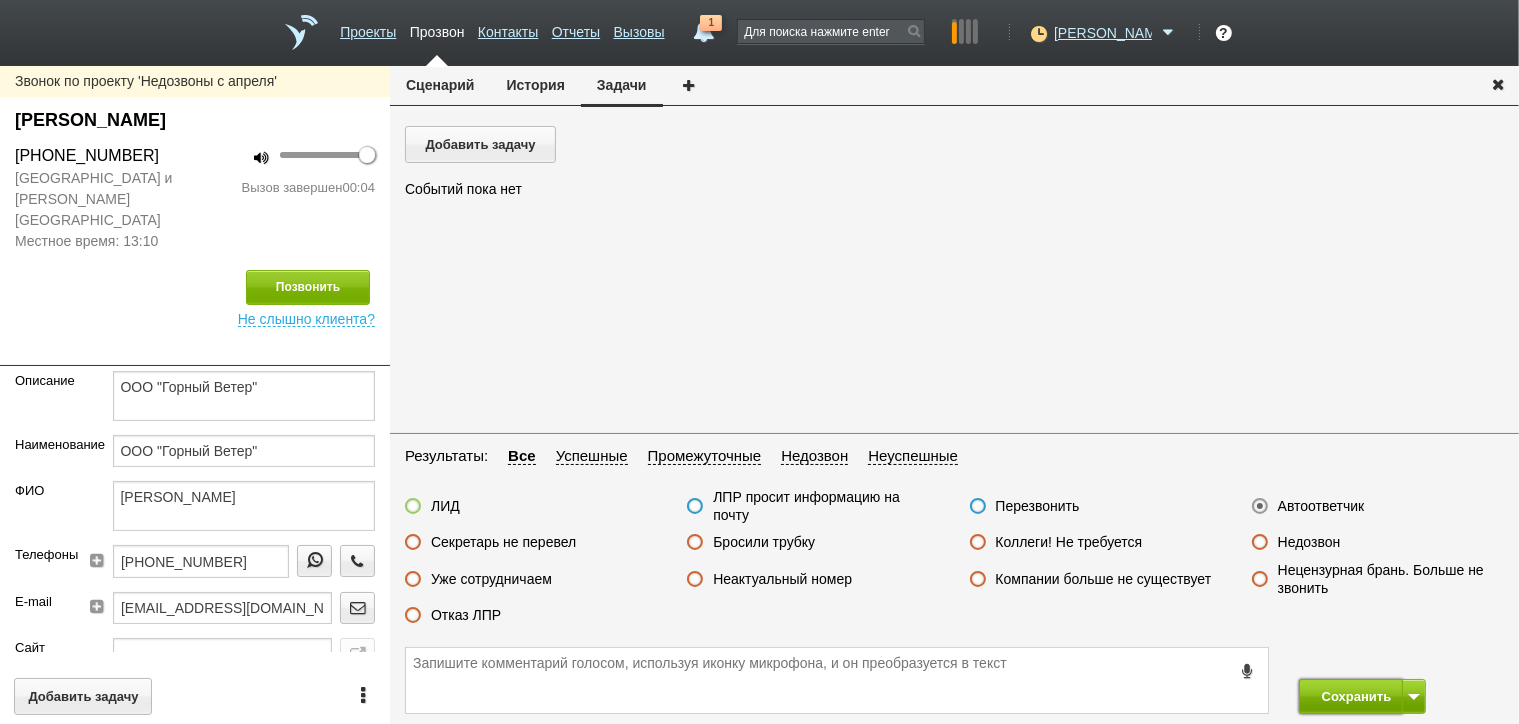 click on "Сохранить" at bounding box center [1351, 696] 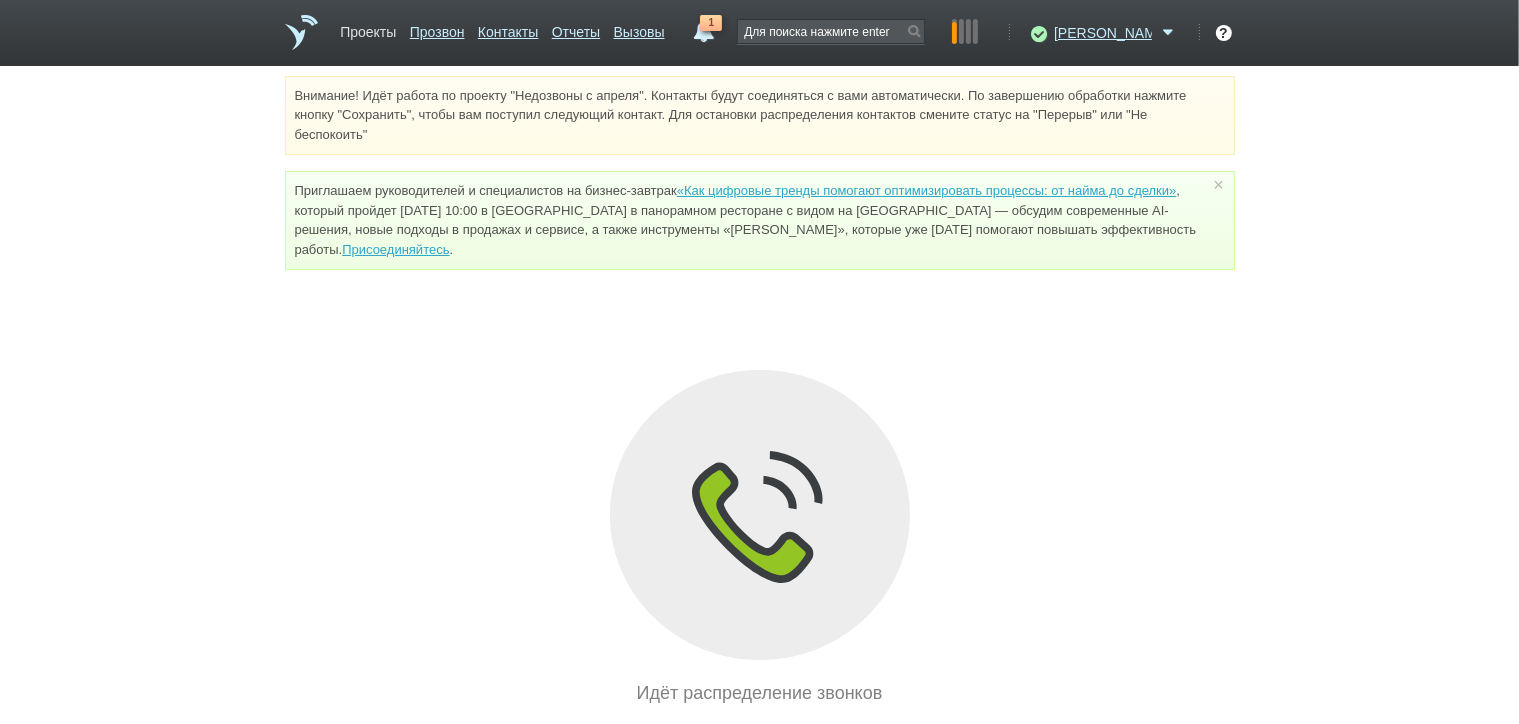 click on "Проекты" at bounding box center (368, 28) 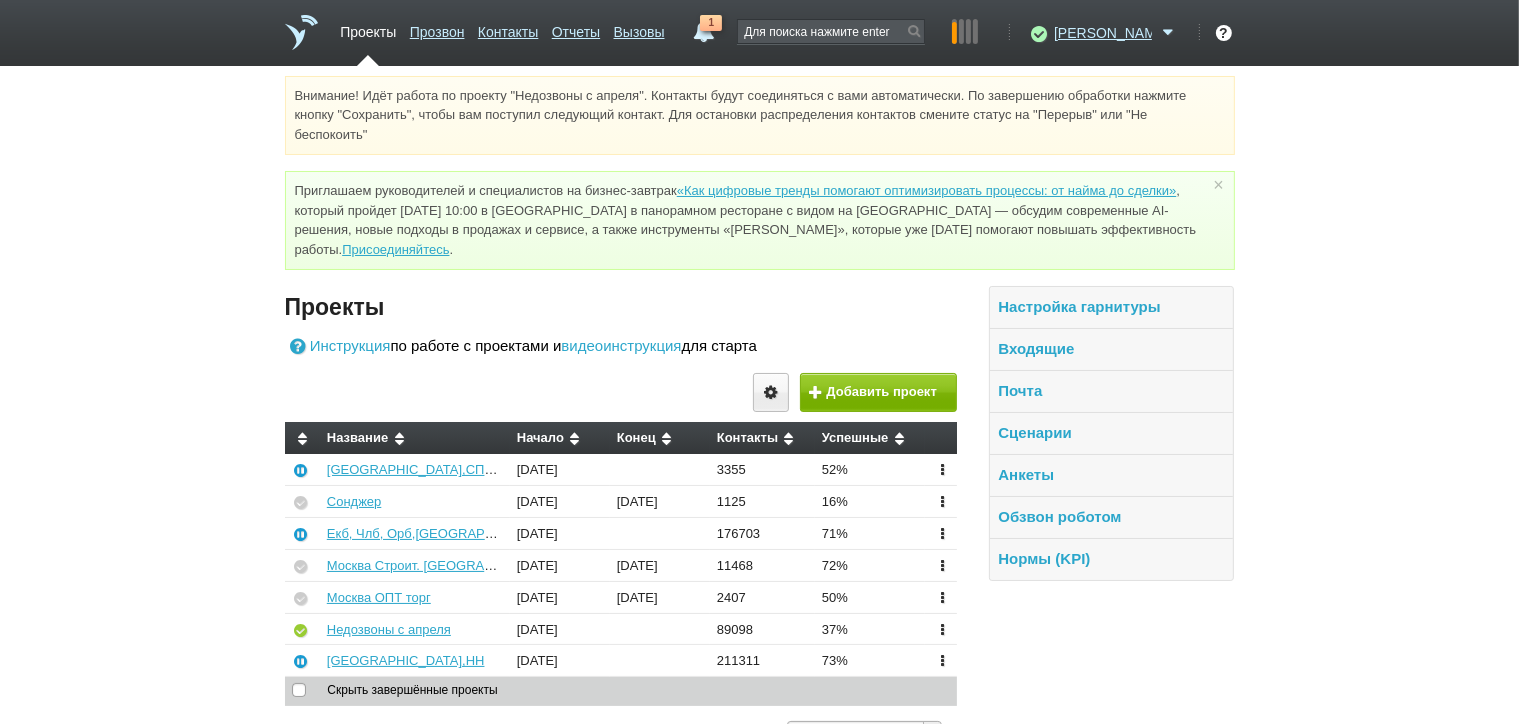 click on "Недозвоны с апреля" at bounding box center [415, 629] 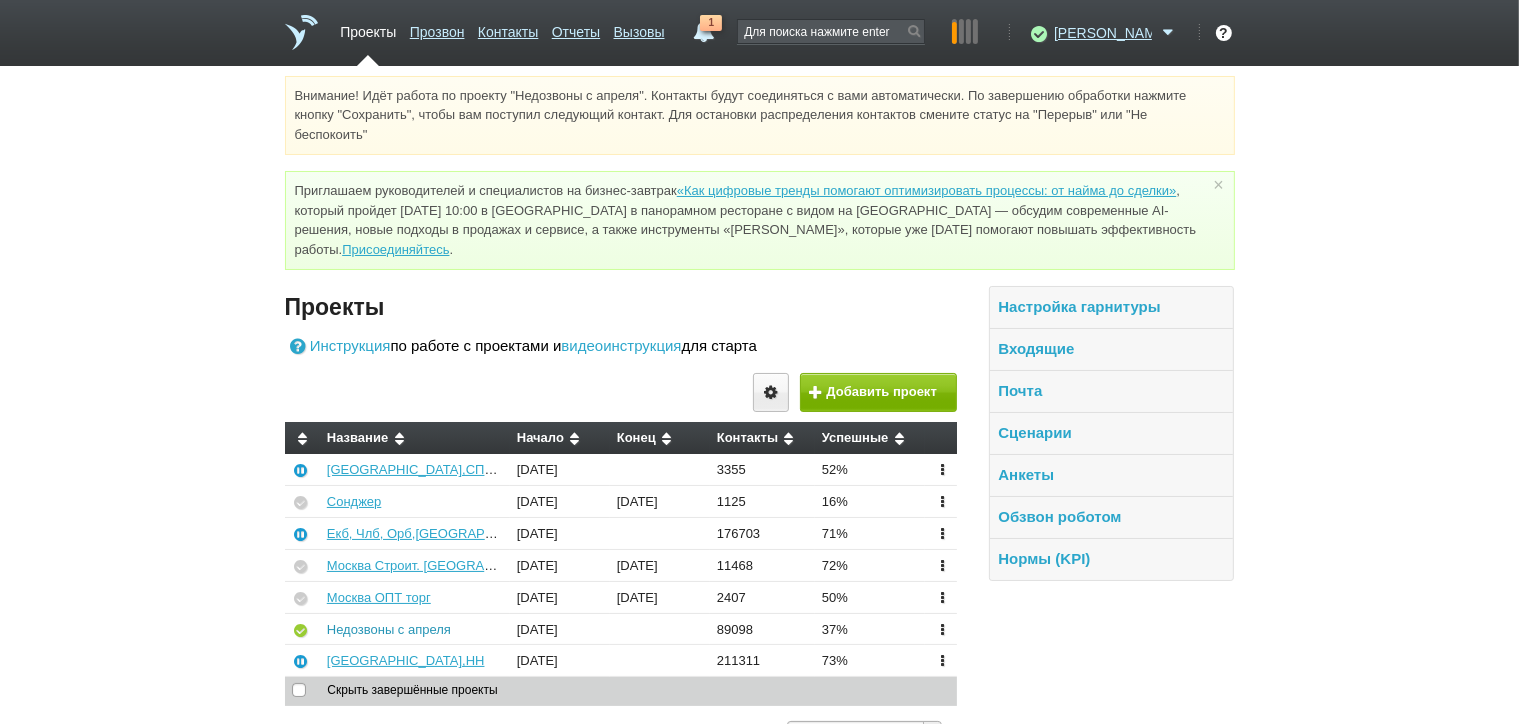 click on "Недозвоны с апреля" at bounding box center (389, 629) 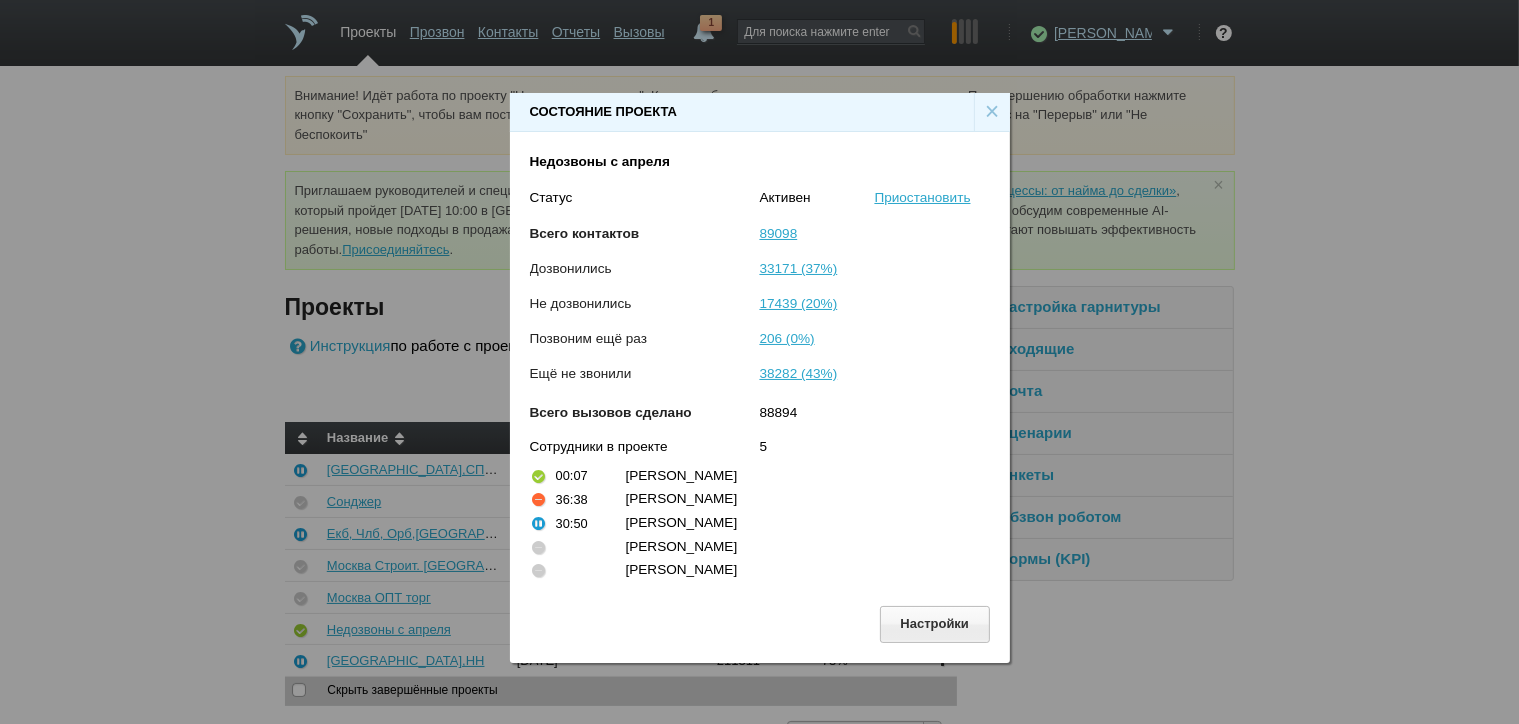 click on "×" at bounding box center (992, 112) 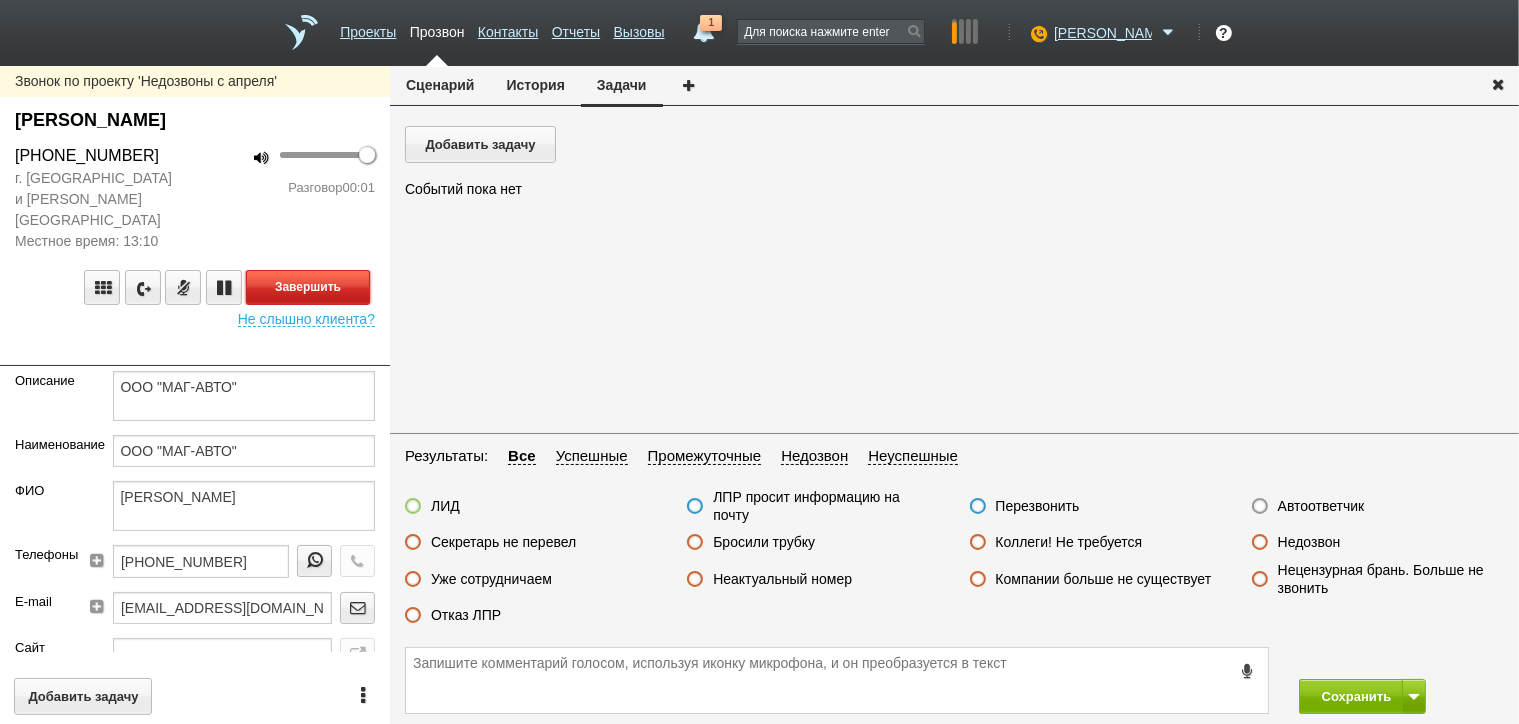 click on "Завершить" at bounding box center (308, 287) 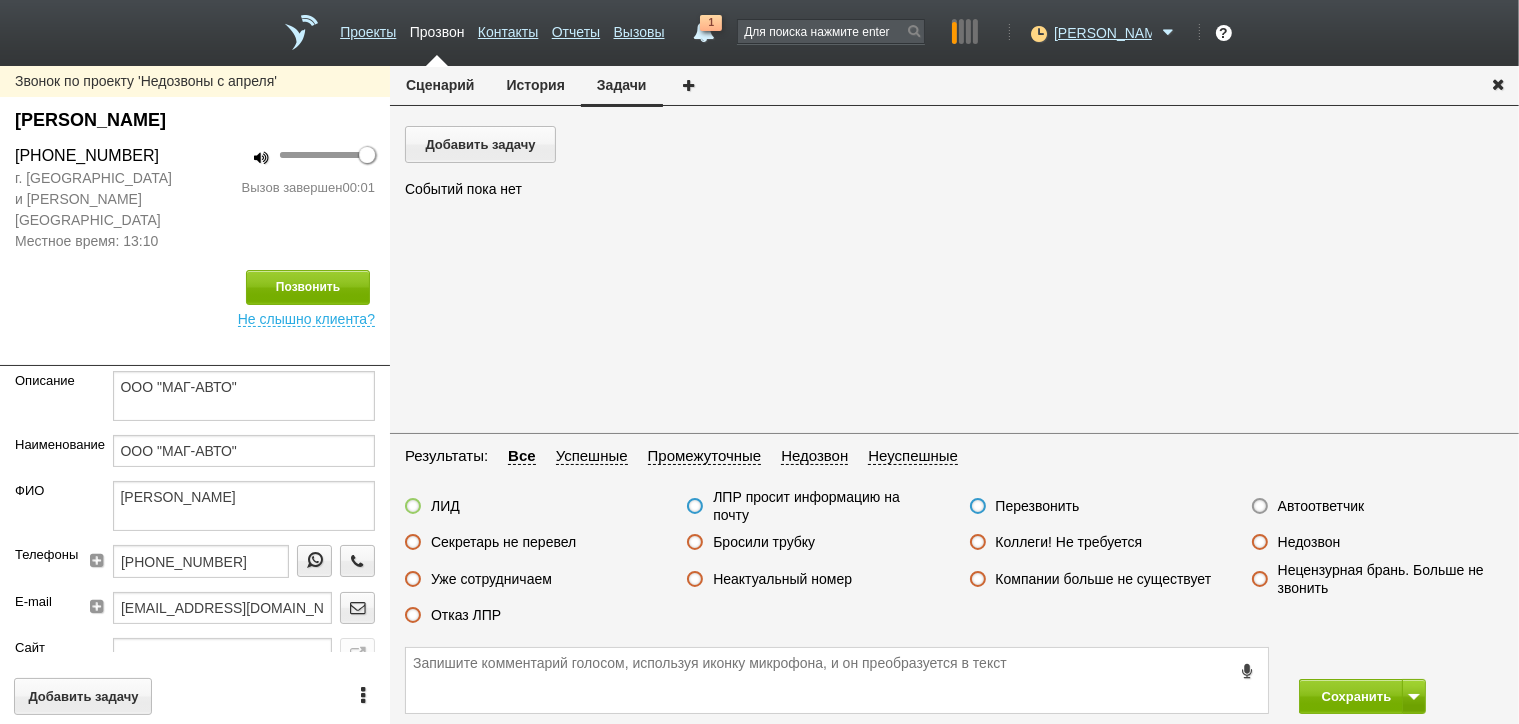 click on "Автоответчик" at bounding box center [1321, 506] 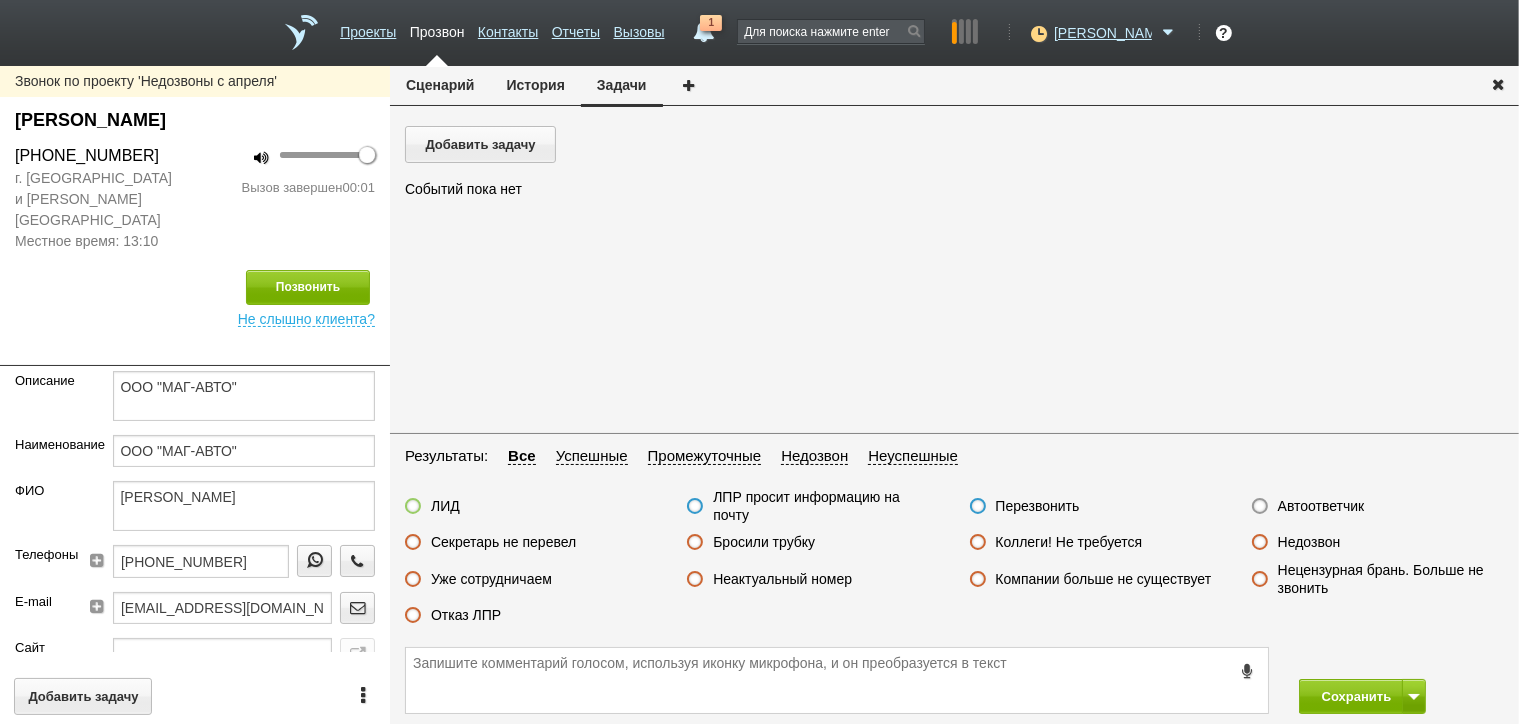 click on "Автоответчик" at bounding box center (0, 0) 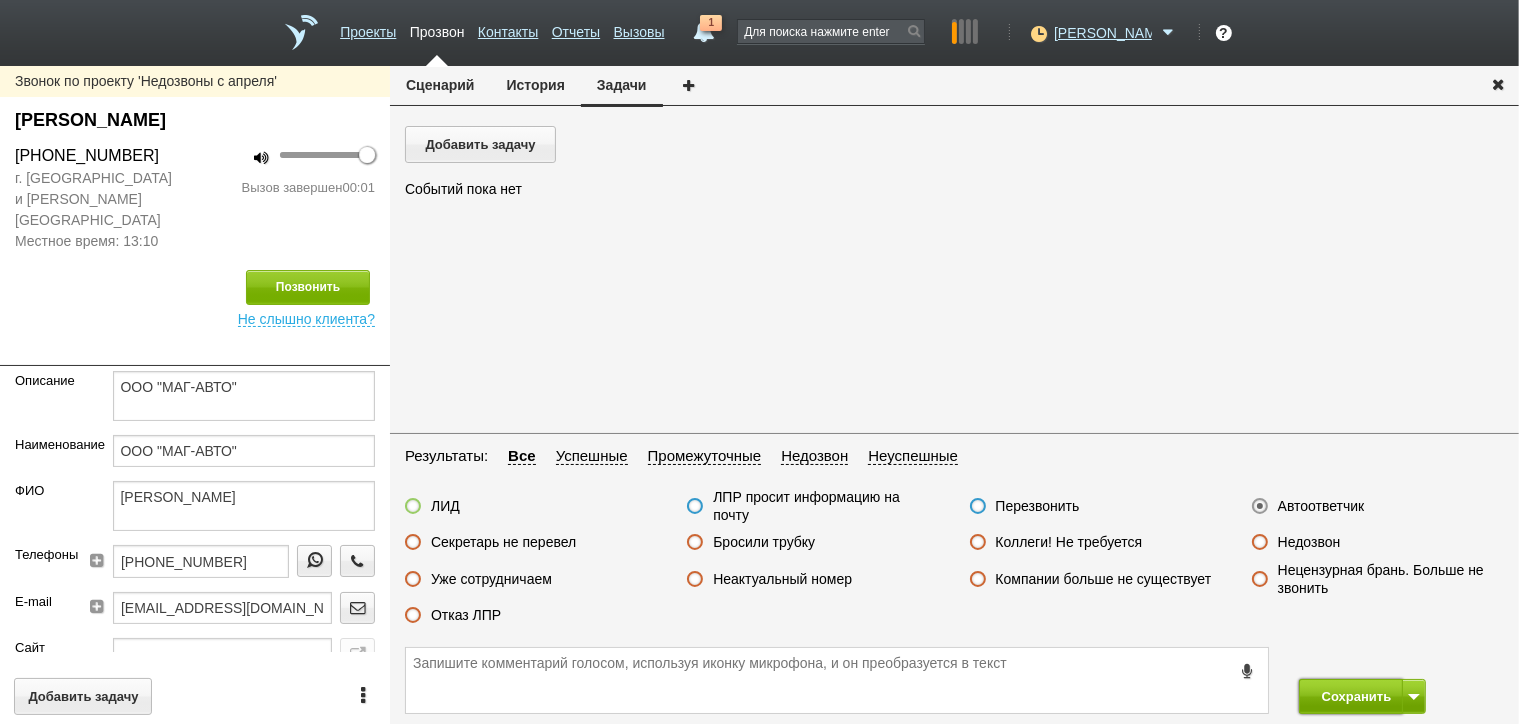 click on "Сохранить" at bounding box center [1351, 696] 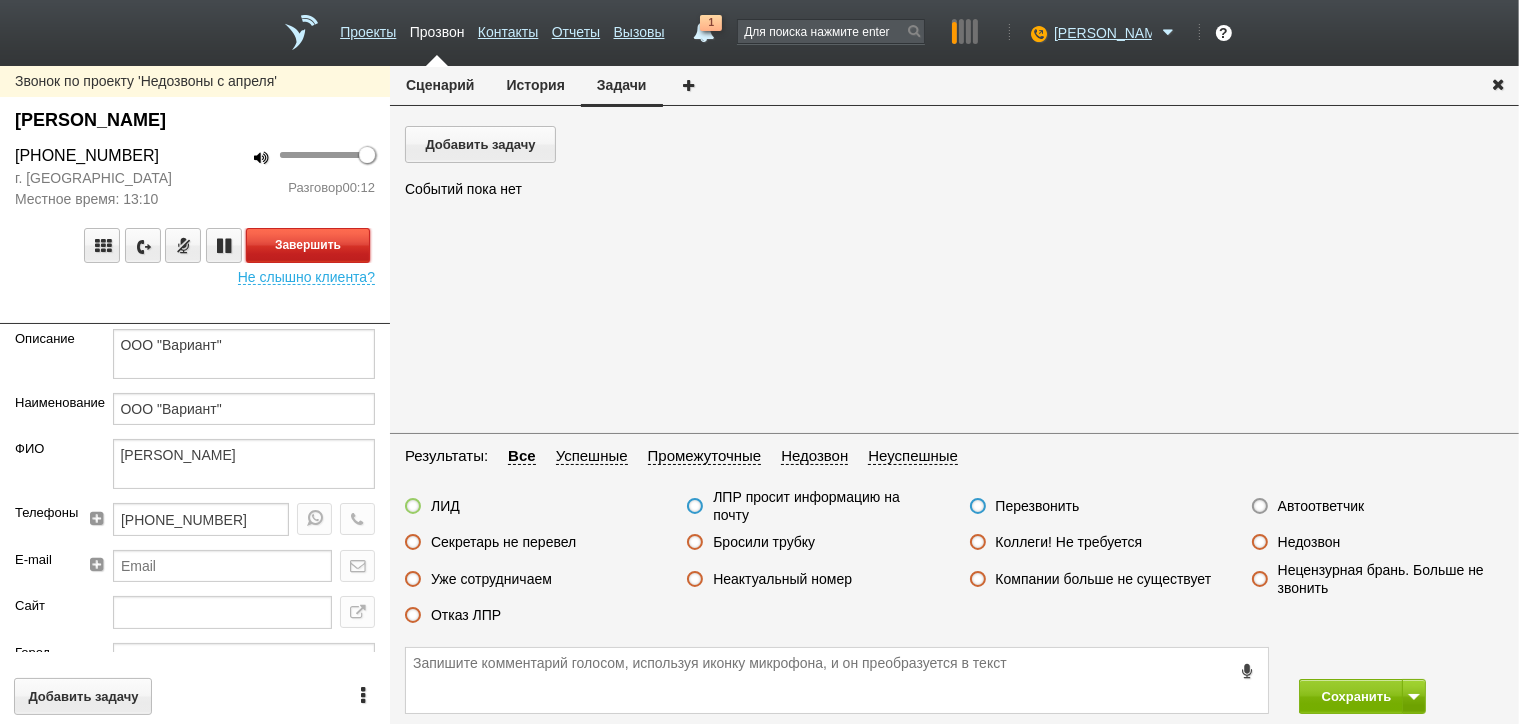 click on "Завершить" at bounding box center (308, 245) 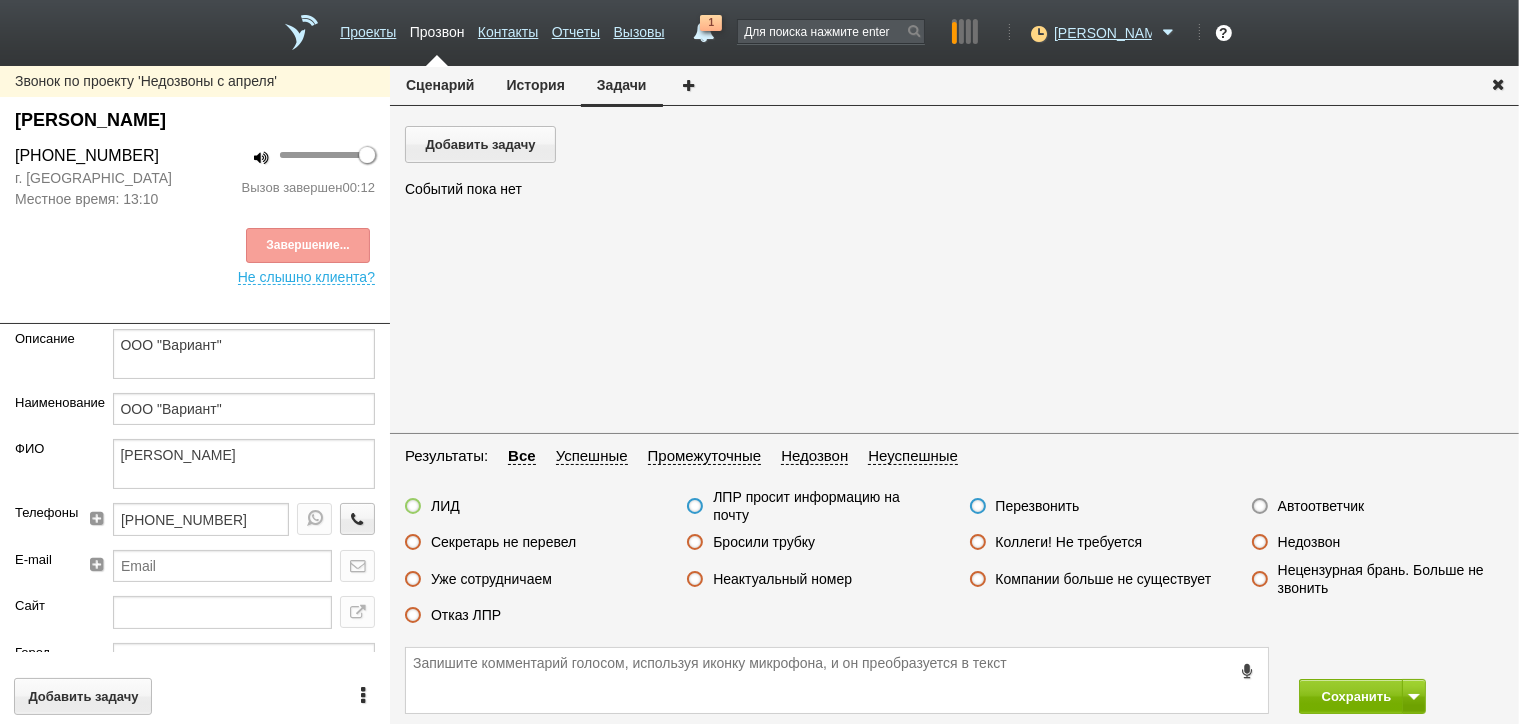 click on "Секретарь не перевел" at bounding box center [503, 542] 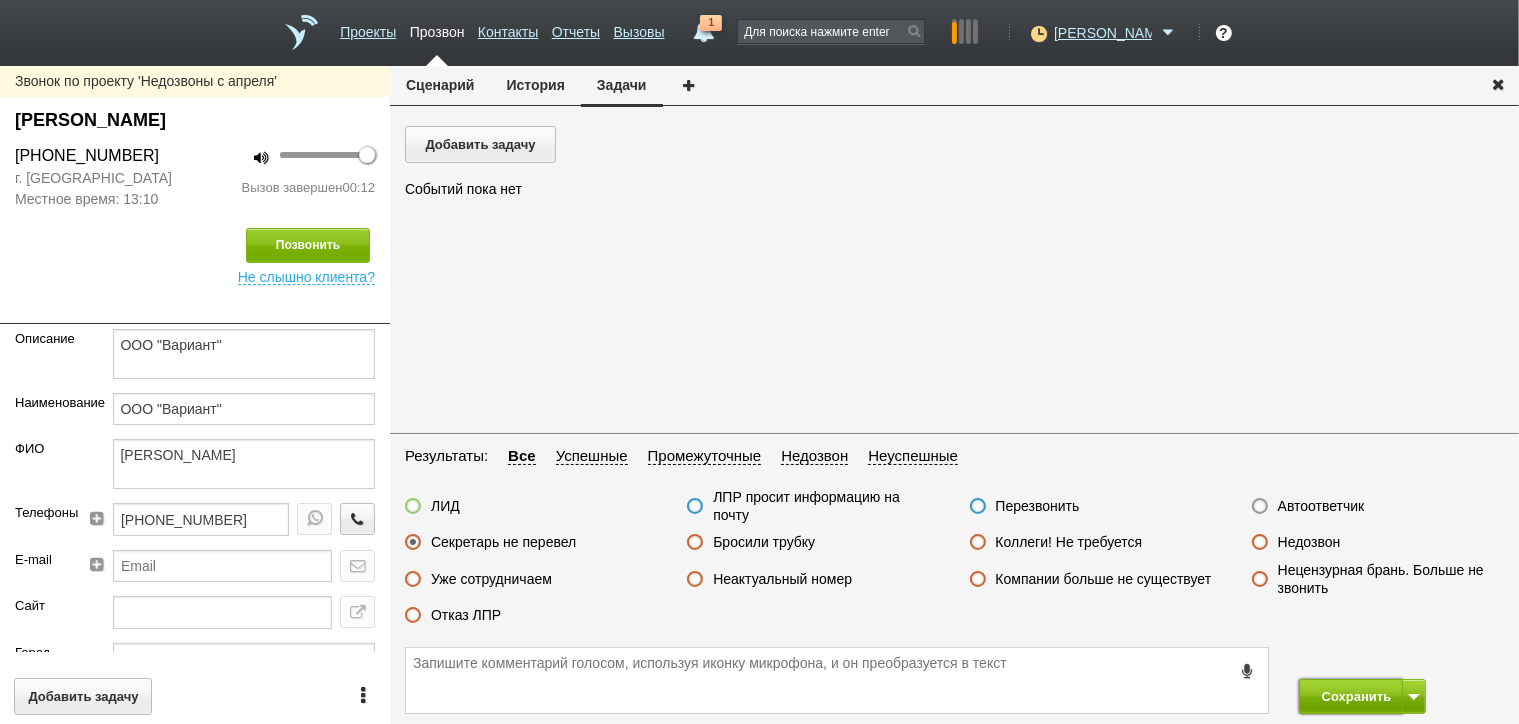 click on "Сохранить" at bounding box center (1351, 696) 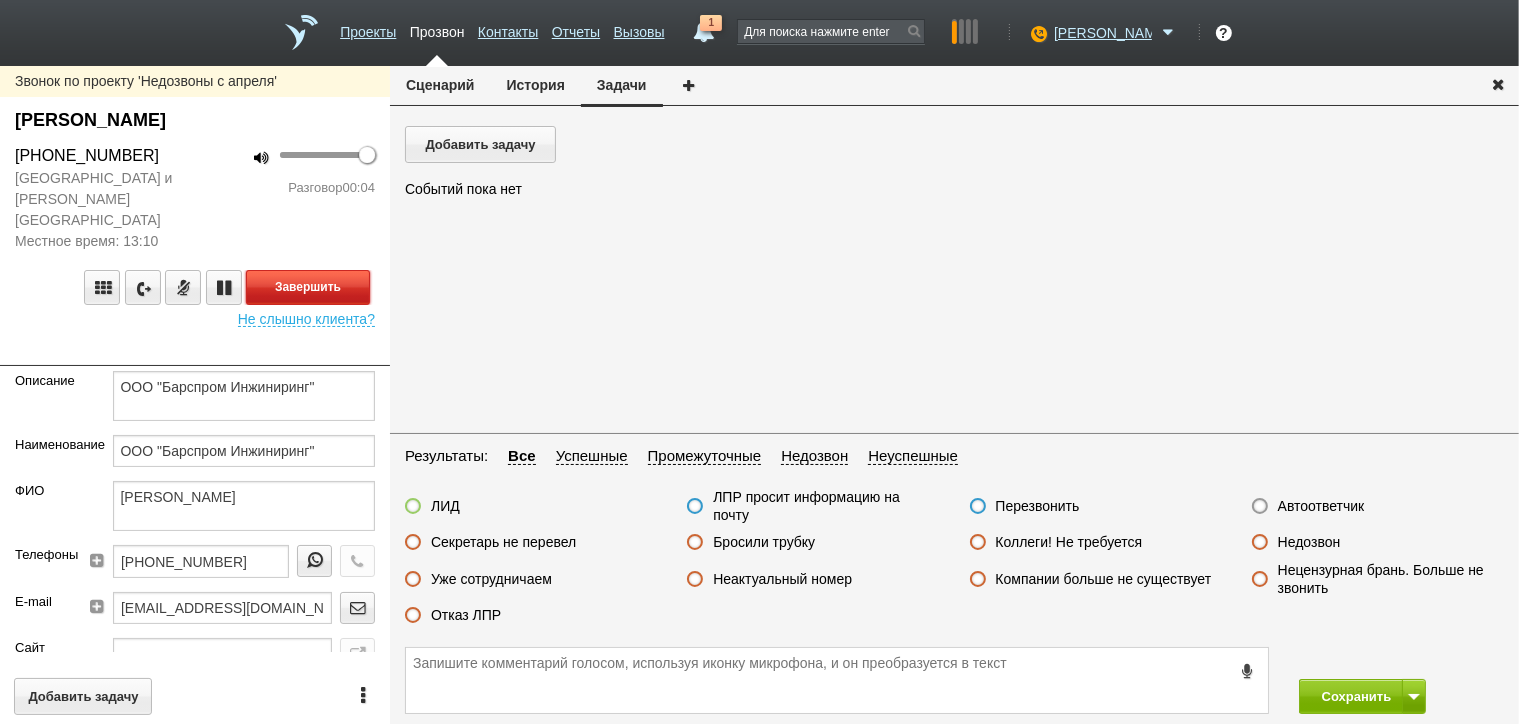 click on "Завершить" at bounding box center (308, 287) 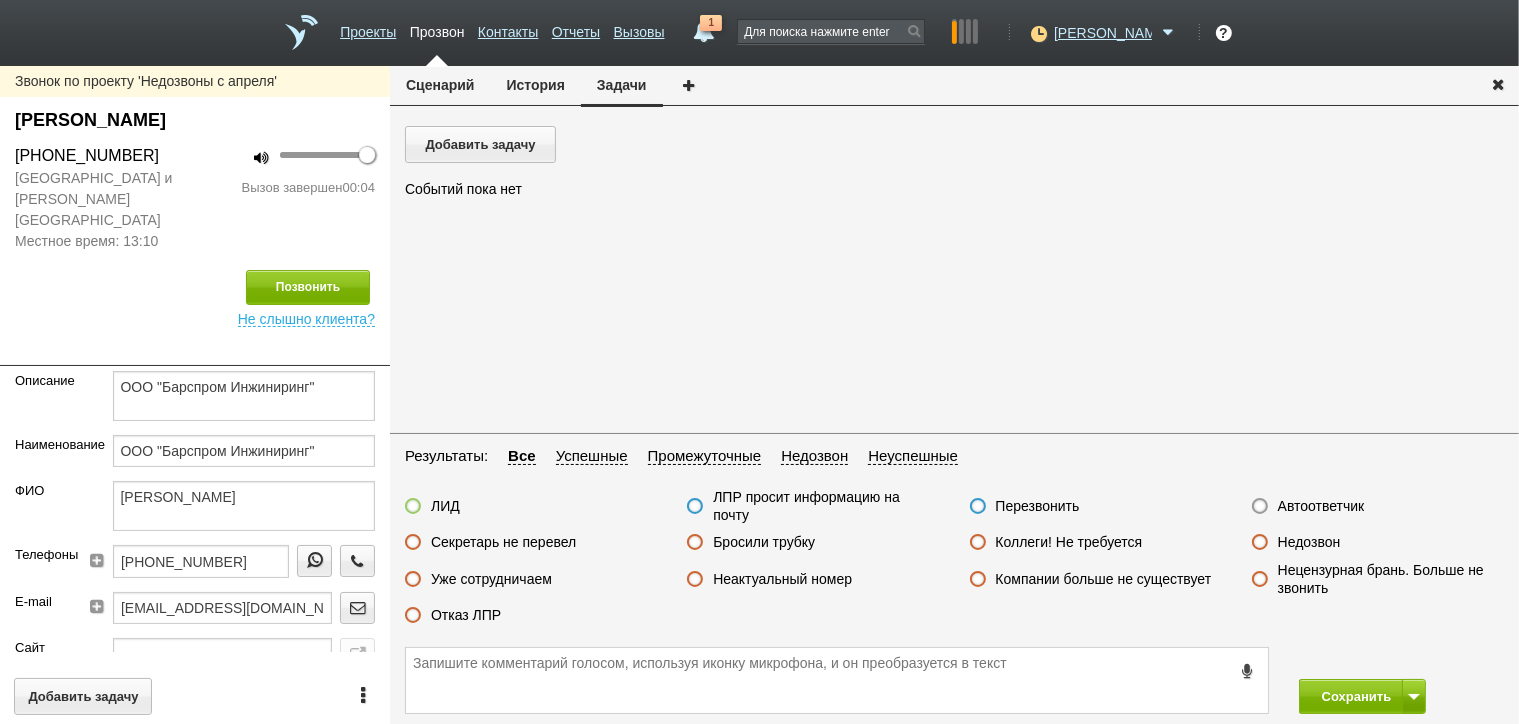 click on "Автоответчик" at bounding box center (1321, 506) 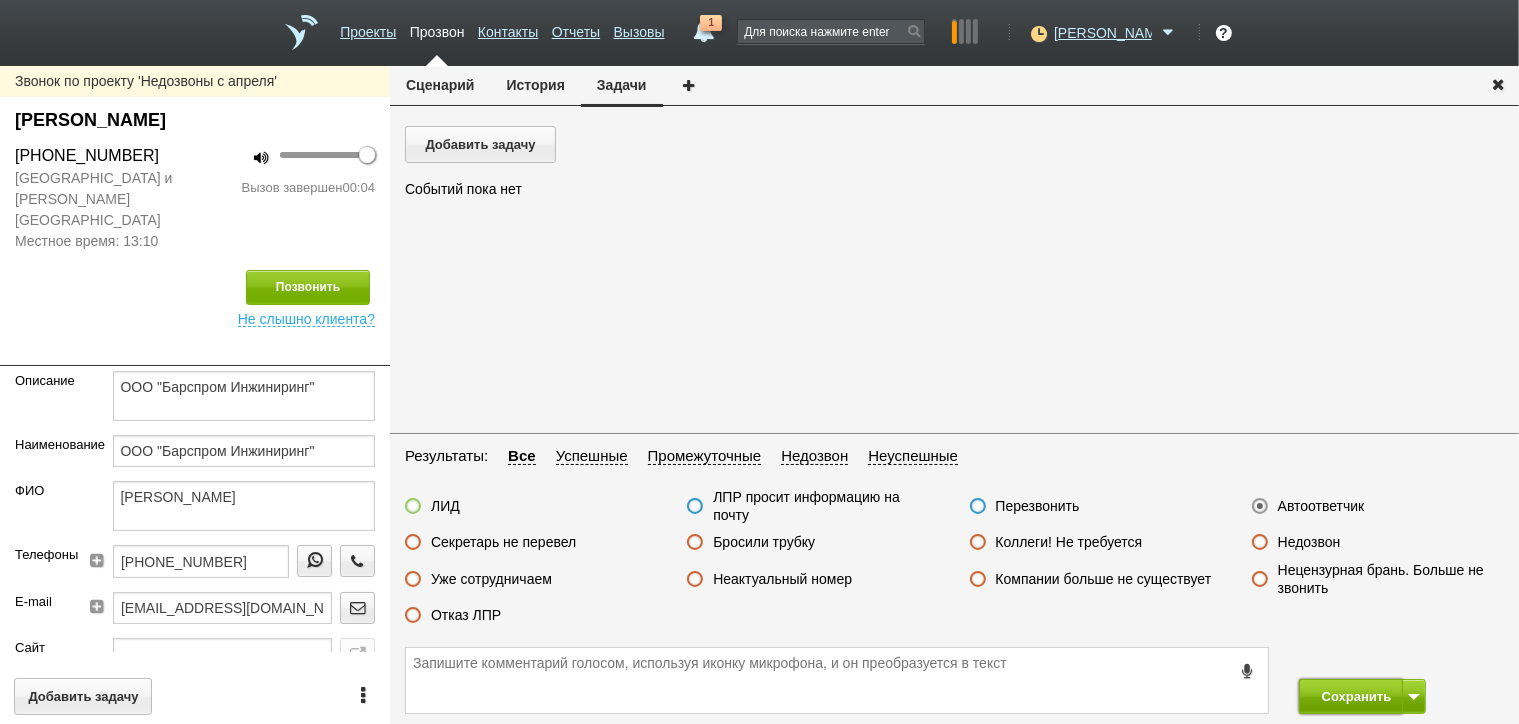 drag, startPoint x: 1328, startPoint y: 692, endPoint x: 1321, endPoint y: 676, distance: 17.464249 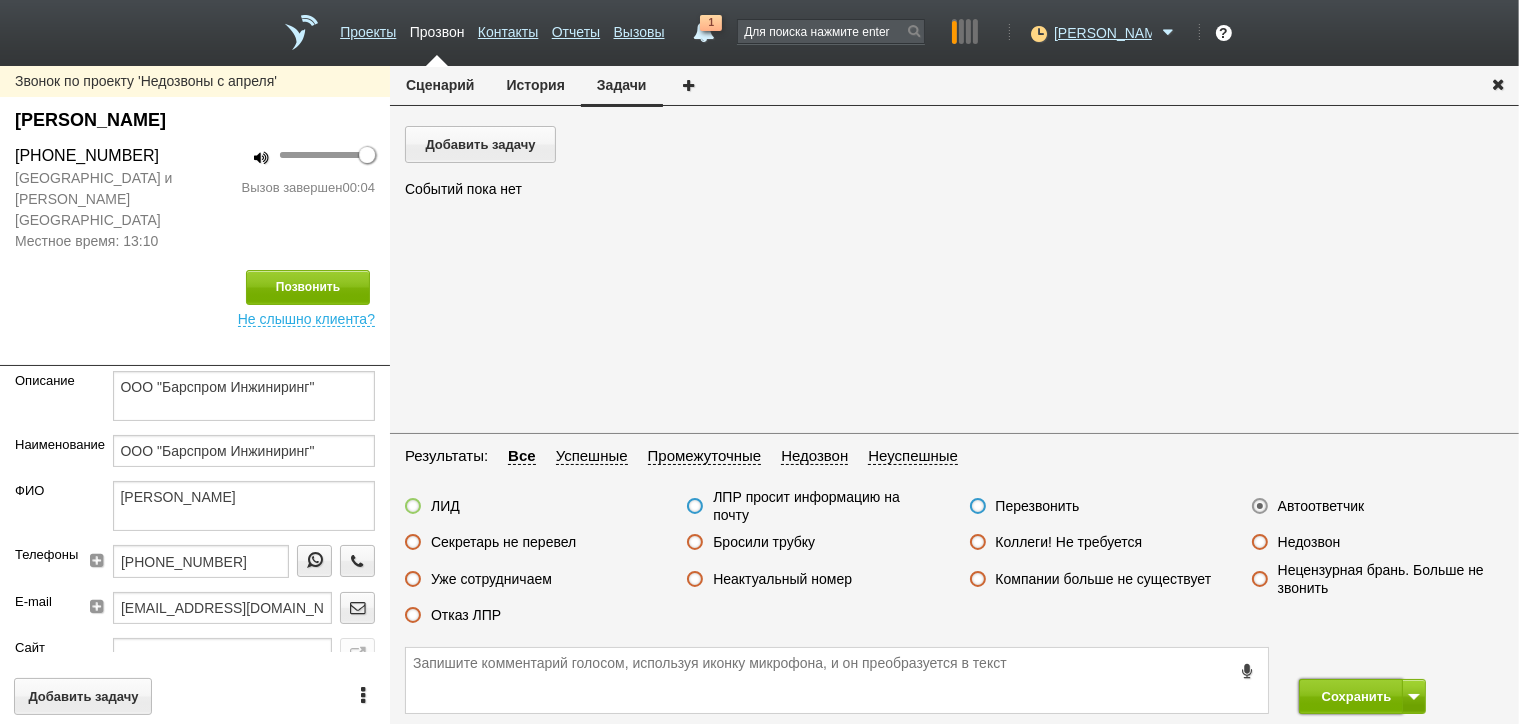 click on "Сохранить" at bounding box center [1351, 696] 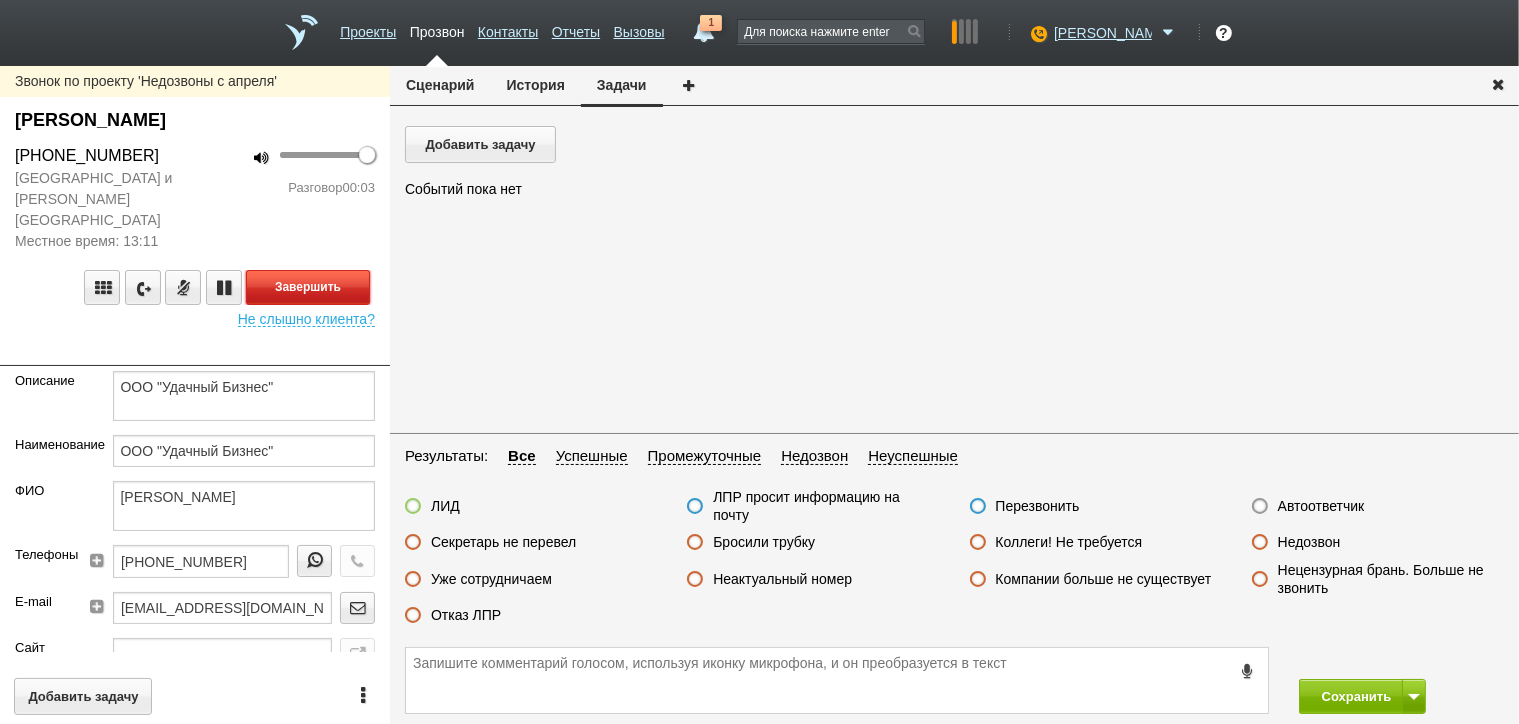 click on "Завершить" at bounding box center [308, 287] 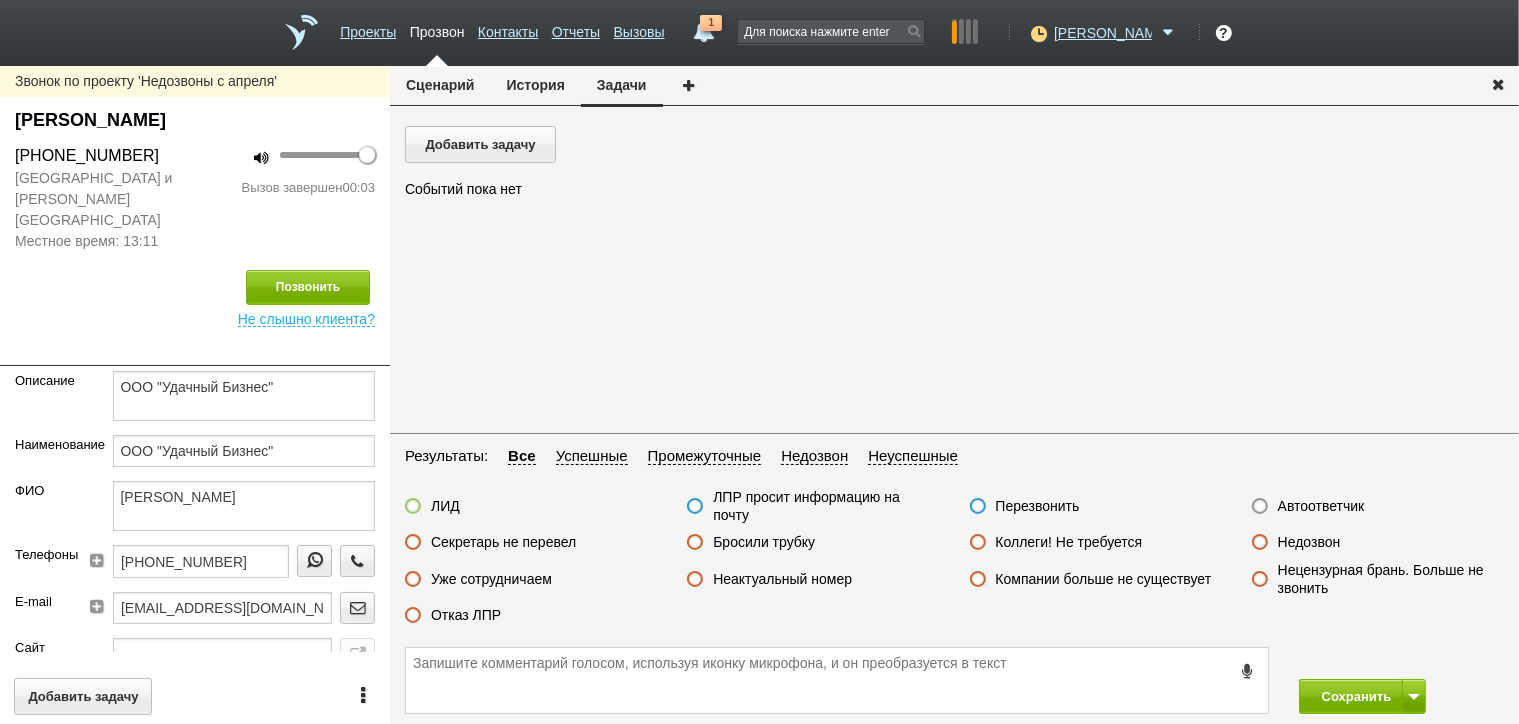 click on "Автоответчик" at bounding box center (1321, 506) 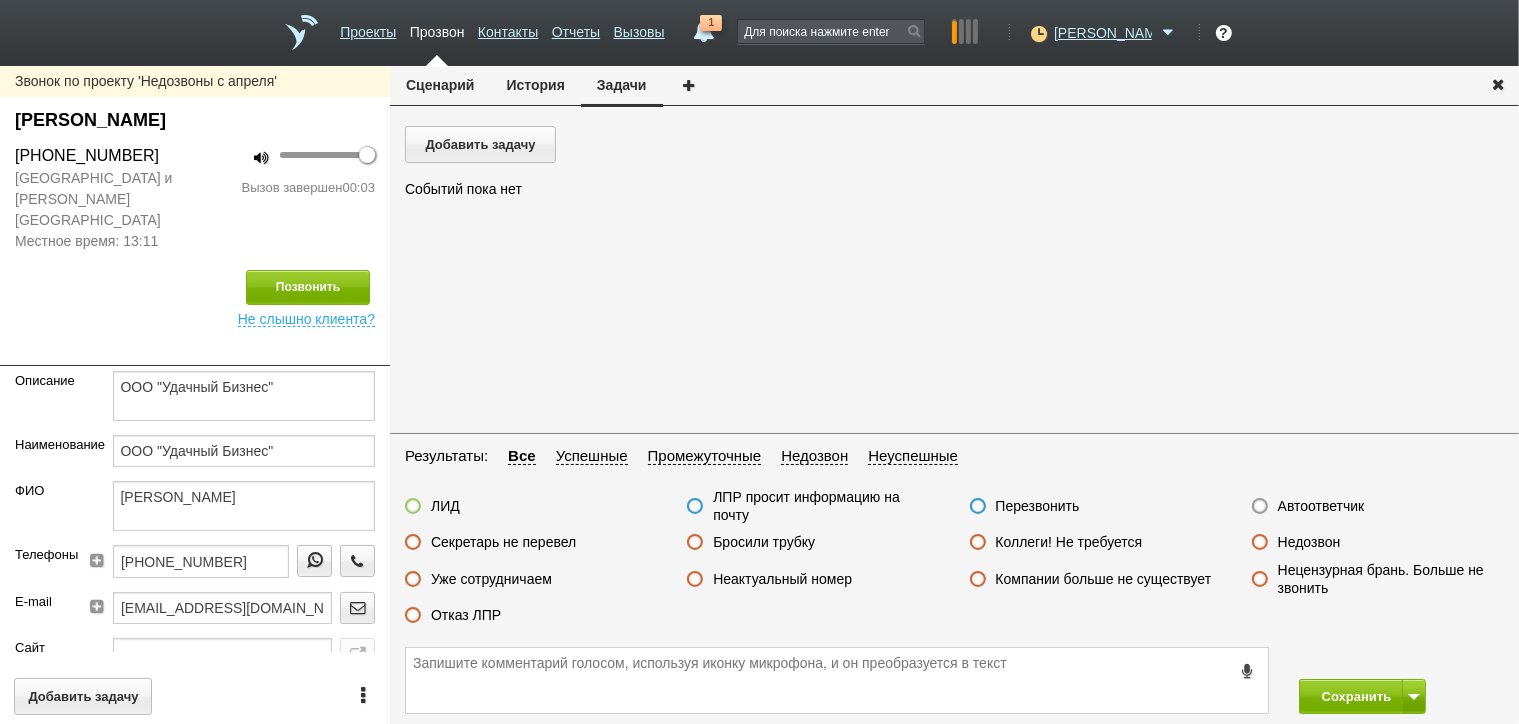 click on "Автоответчик" at bounding box center (0, 0) 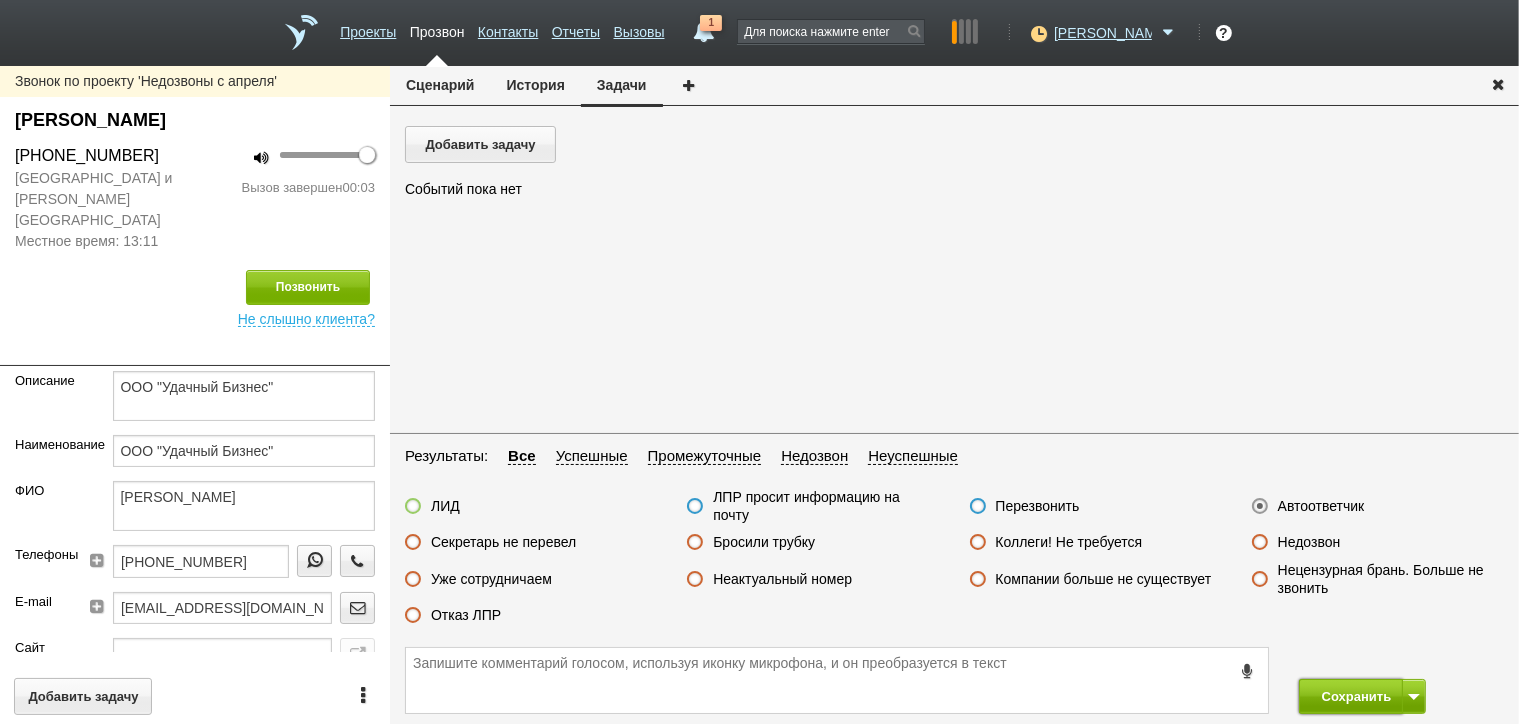 drag, startPoint x: 1332, startPoint y: 690, endPoint x: 1227, endPoint y: 574, distance: 156.46405 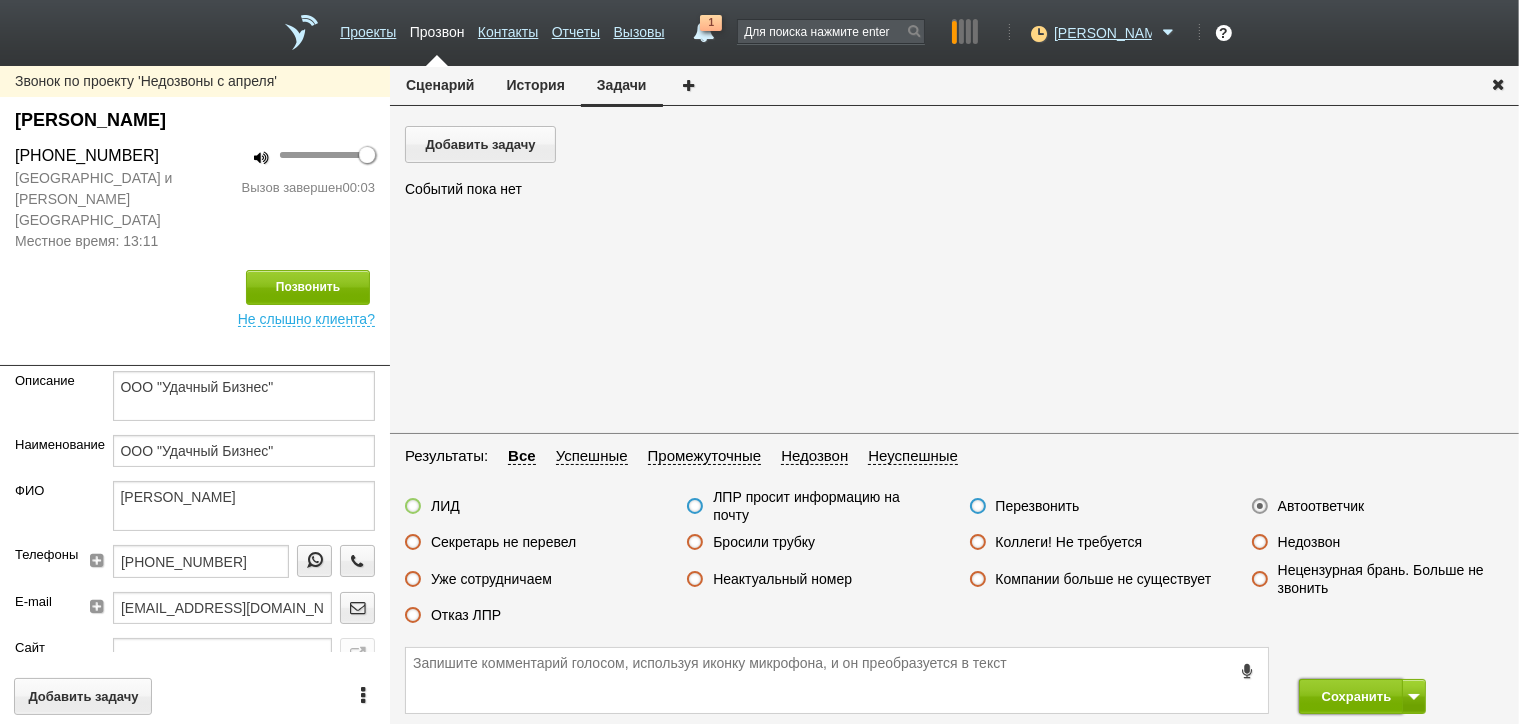 click on "Сохранить" at bounding box center [1351, 696] 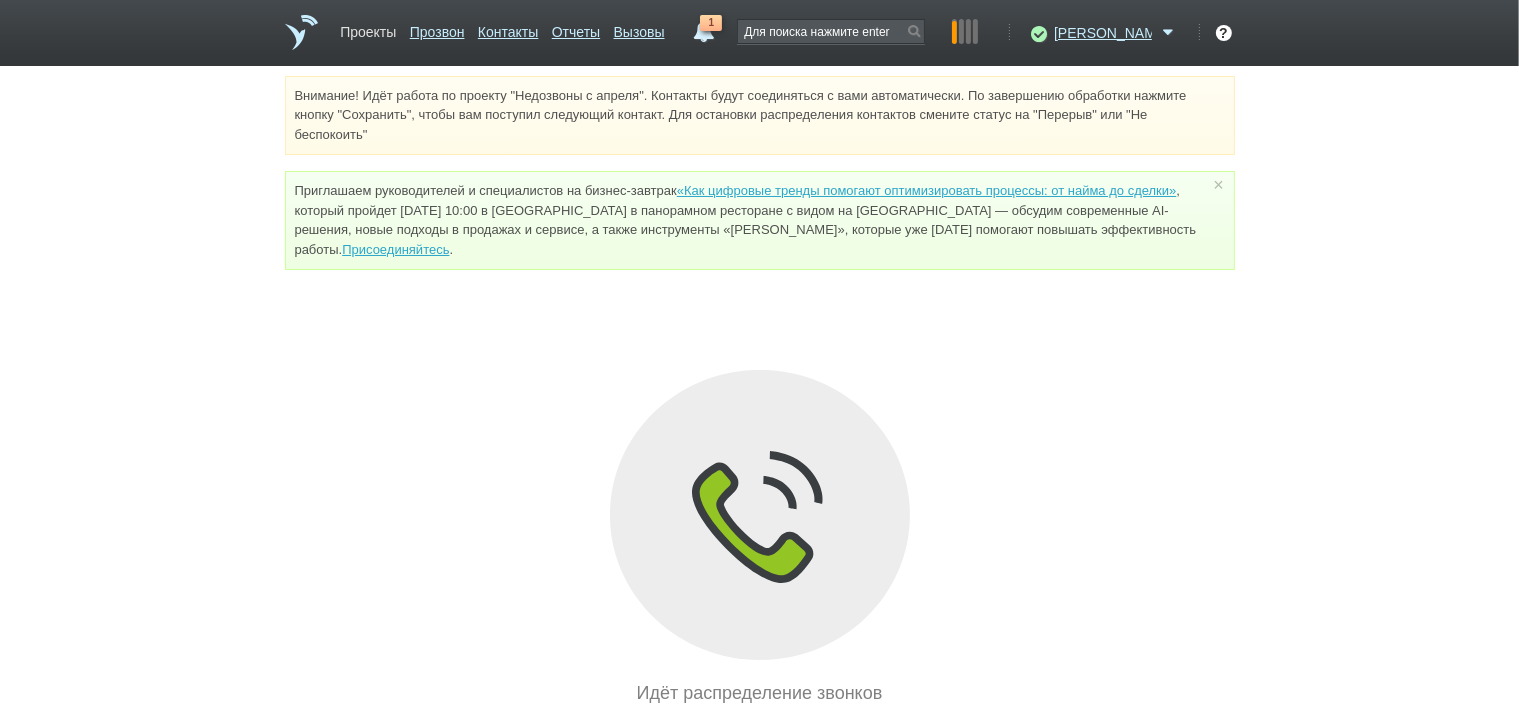 click on "Проекты" at bounding box center (368, 28) 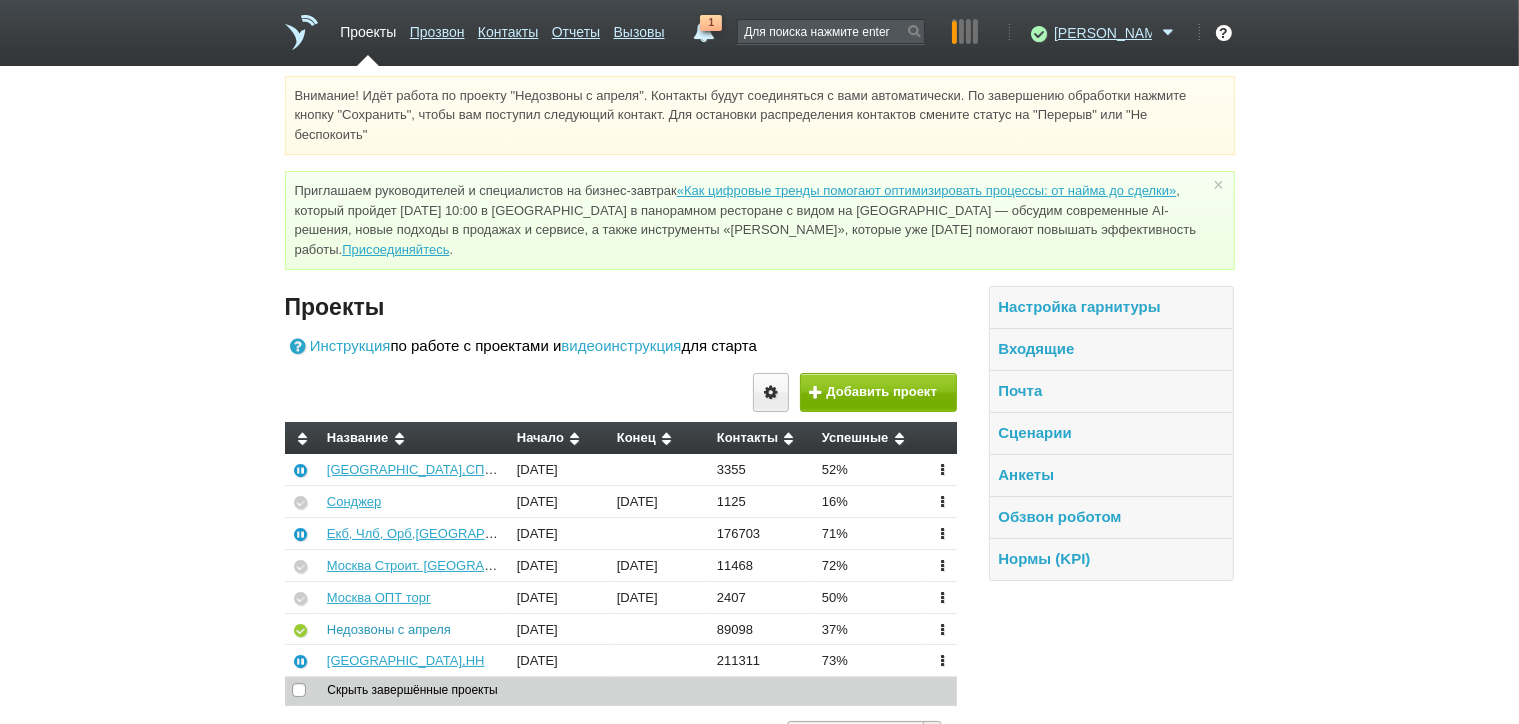 click on "Недозвоны с апреля" at bounding box center [389, 629] 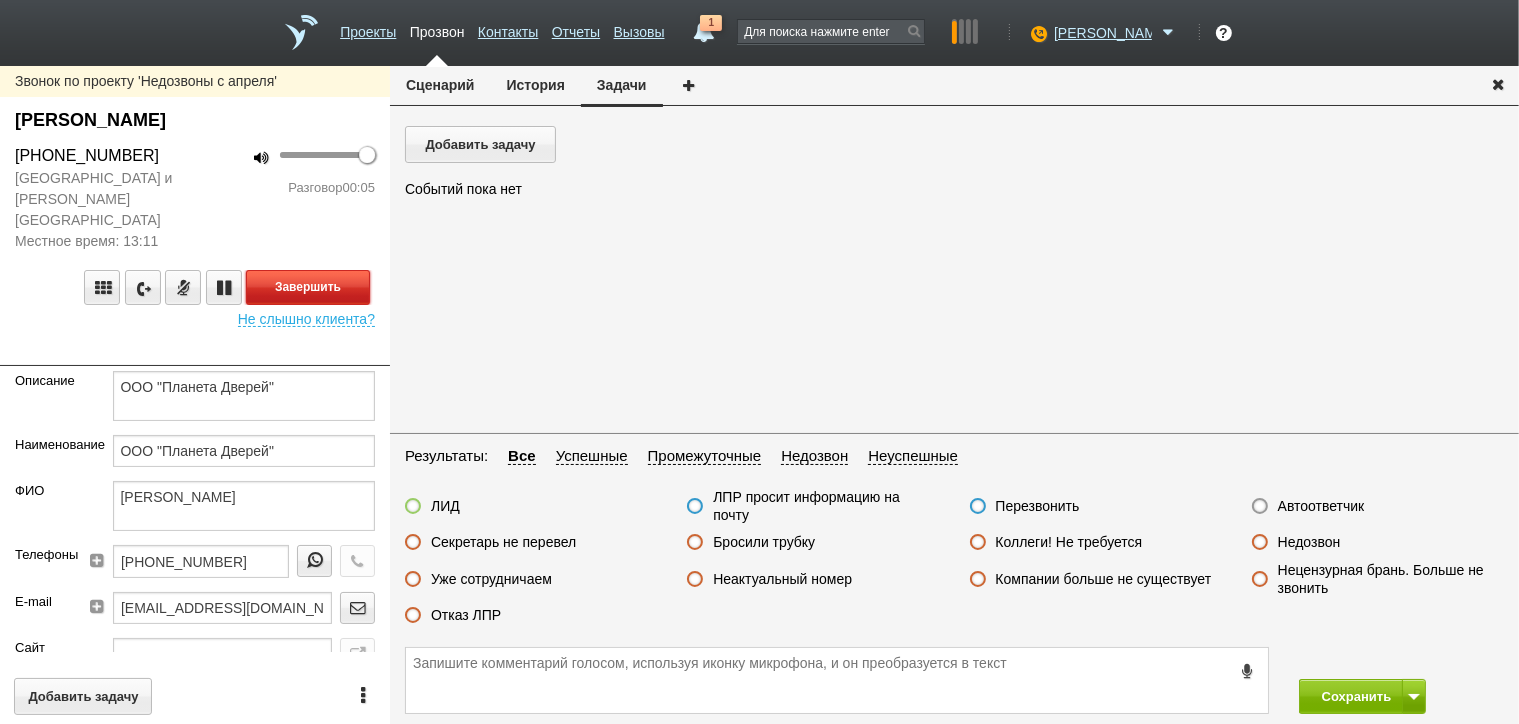 click on "Завершить" at bounding box center (308, 287) 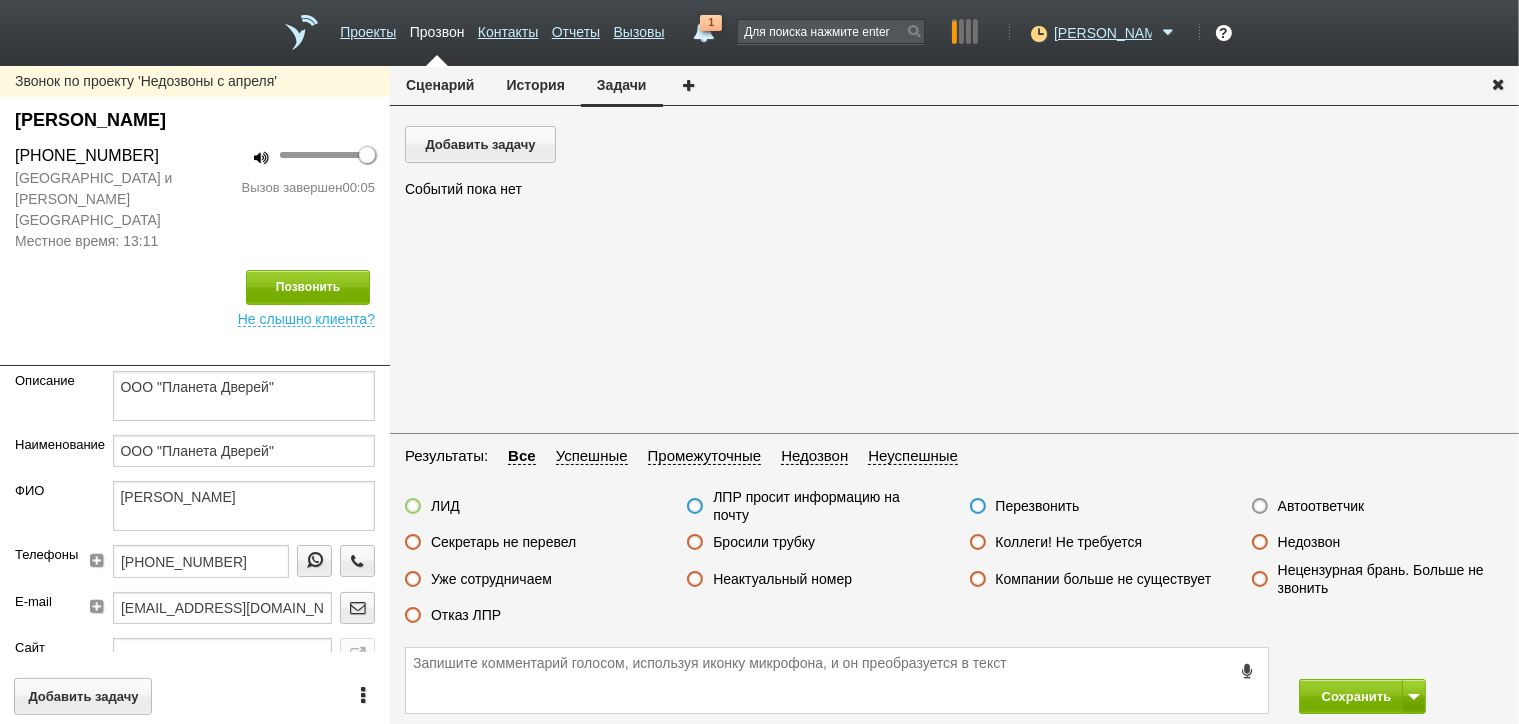 click on "Автоответчик" at bounding box center (1321, 506) 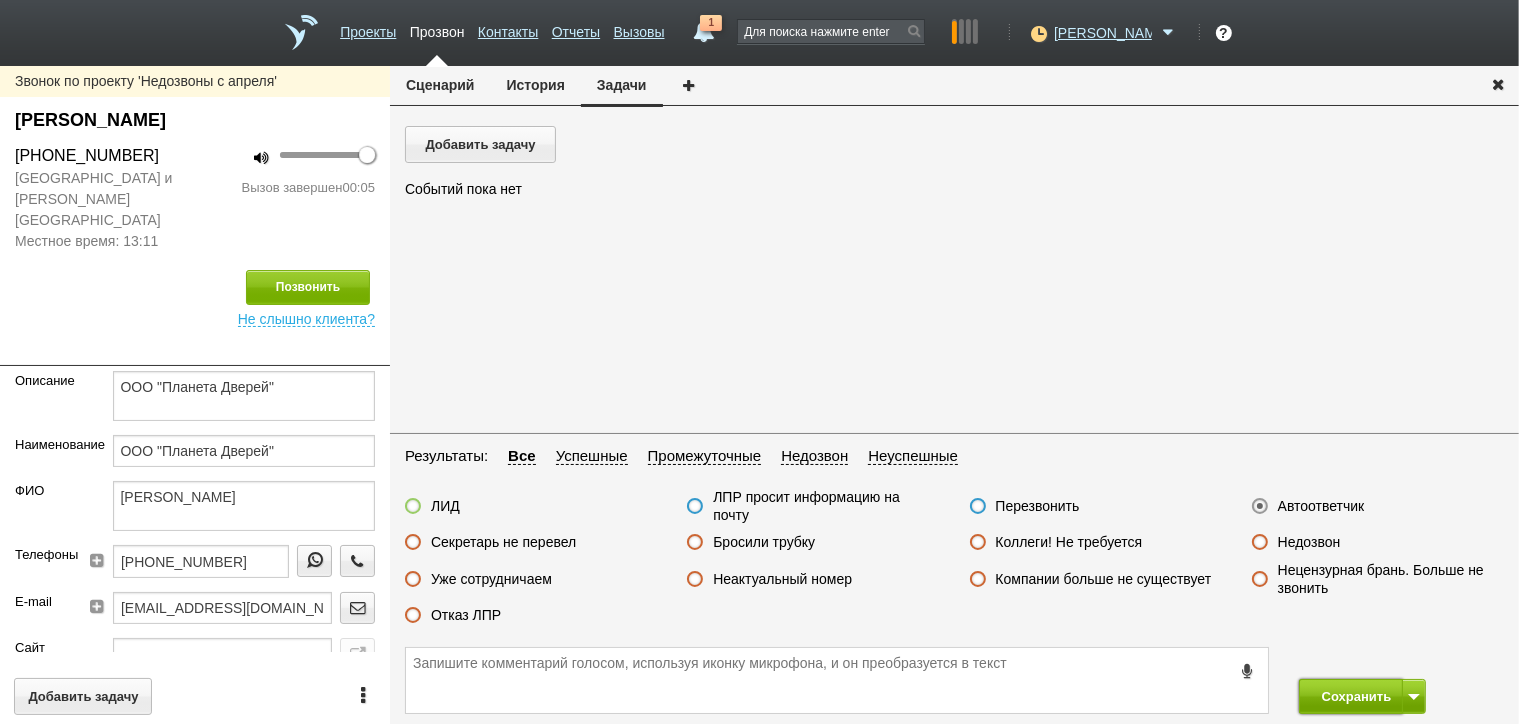 click on "Сохранить" at bounding box center [1351, 696] 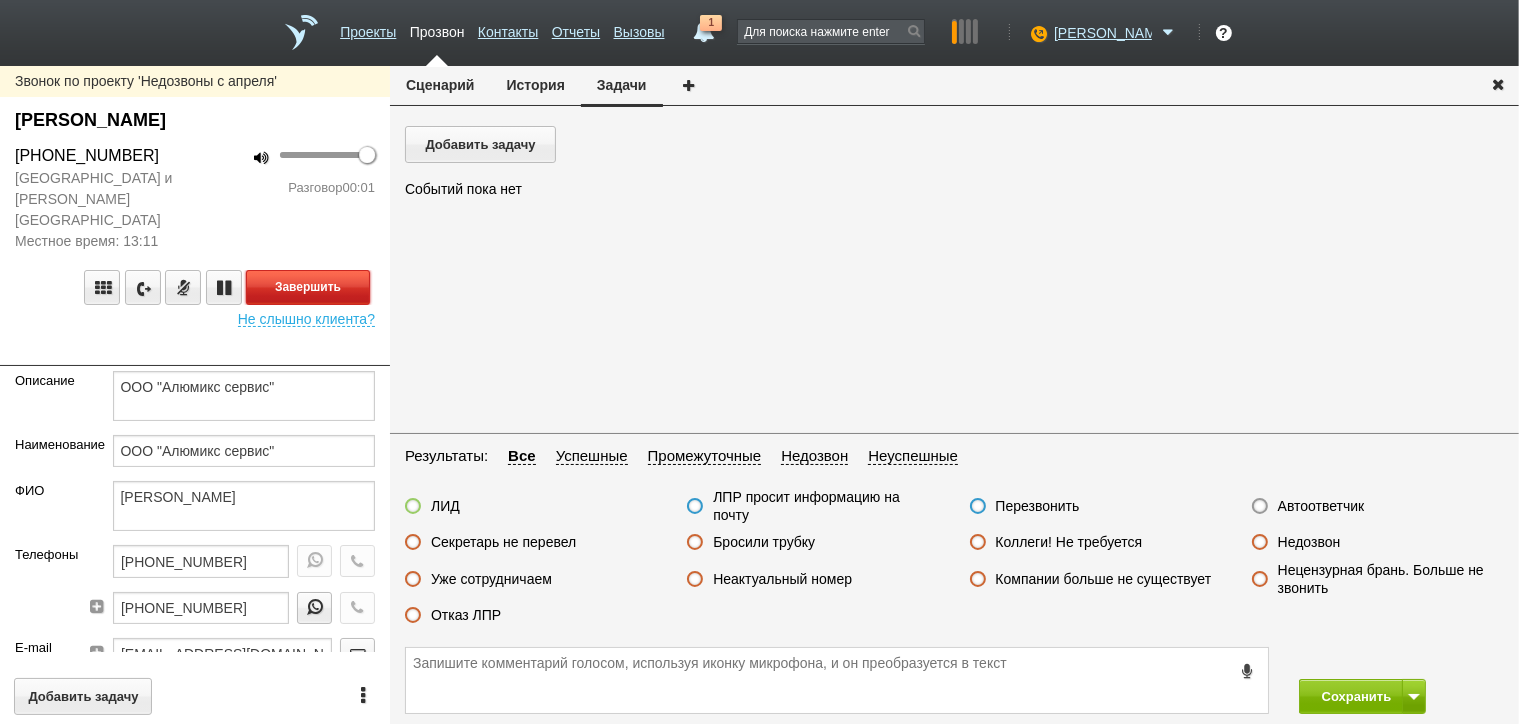 click on "Завершить" at bounding box center [308, 287] 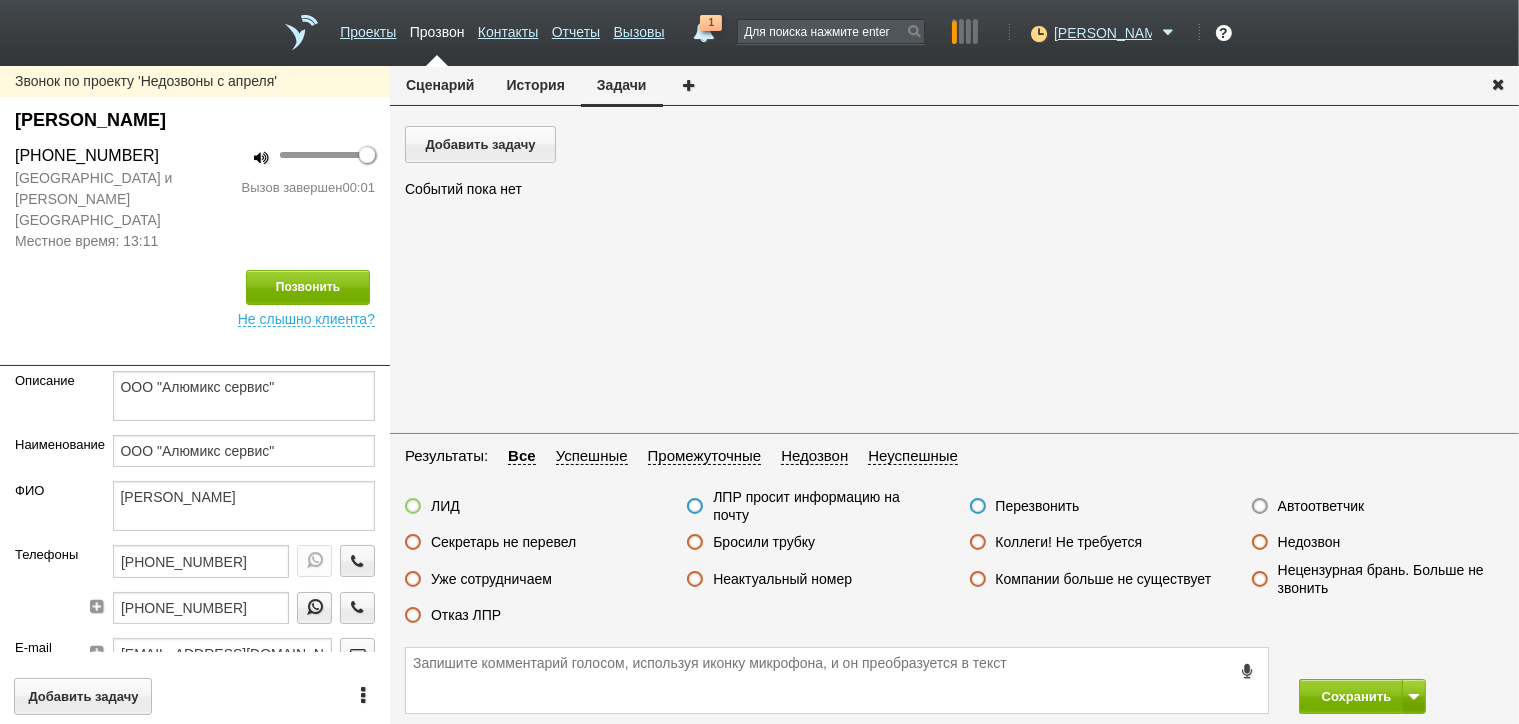 click on "Автоответчик" at bounding box center (1321, 506) 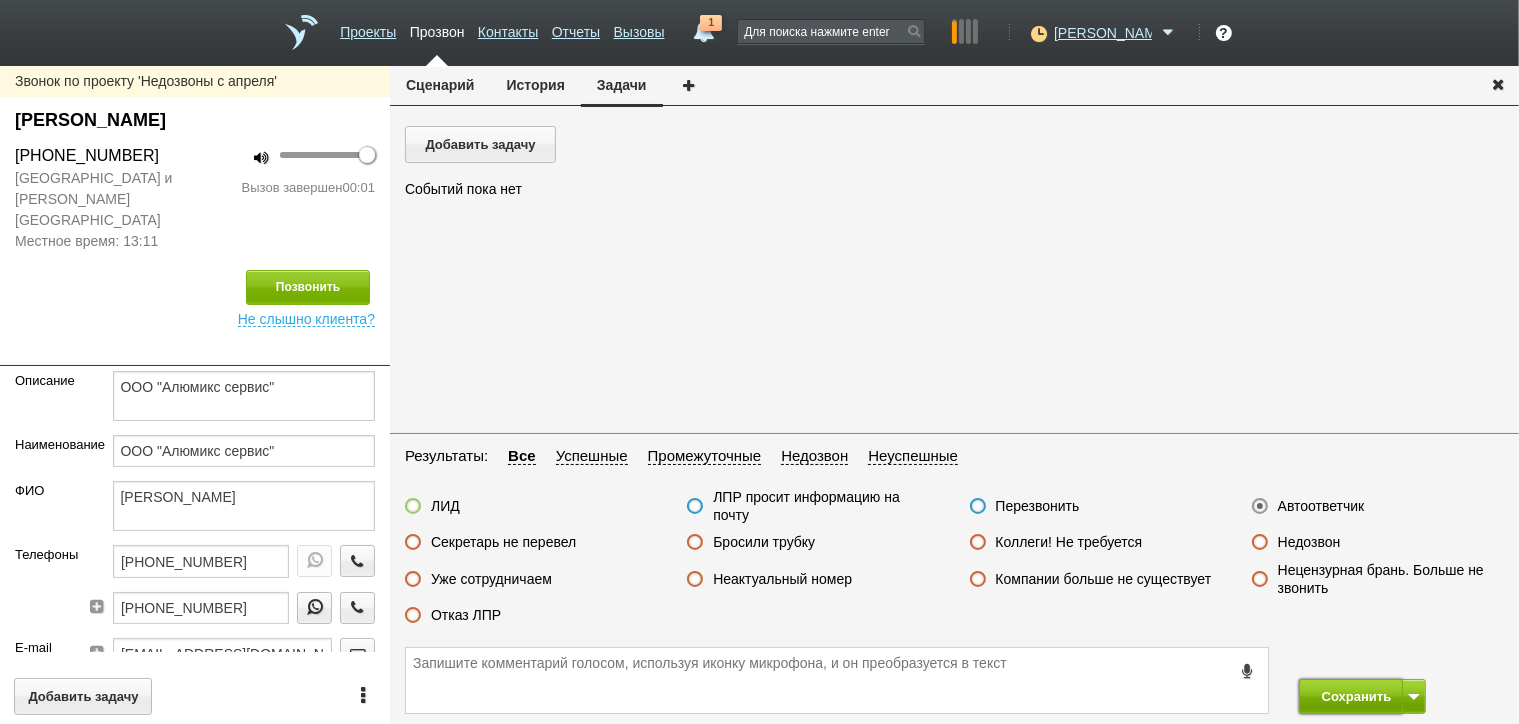 click on "Сохранить" at bounding box center (1351, 696) 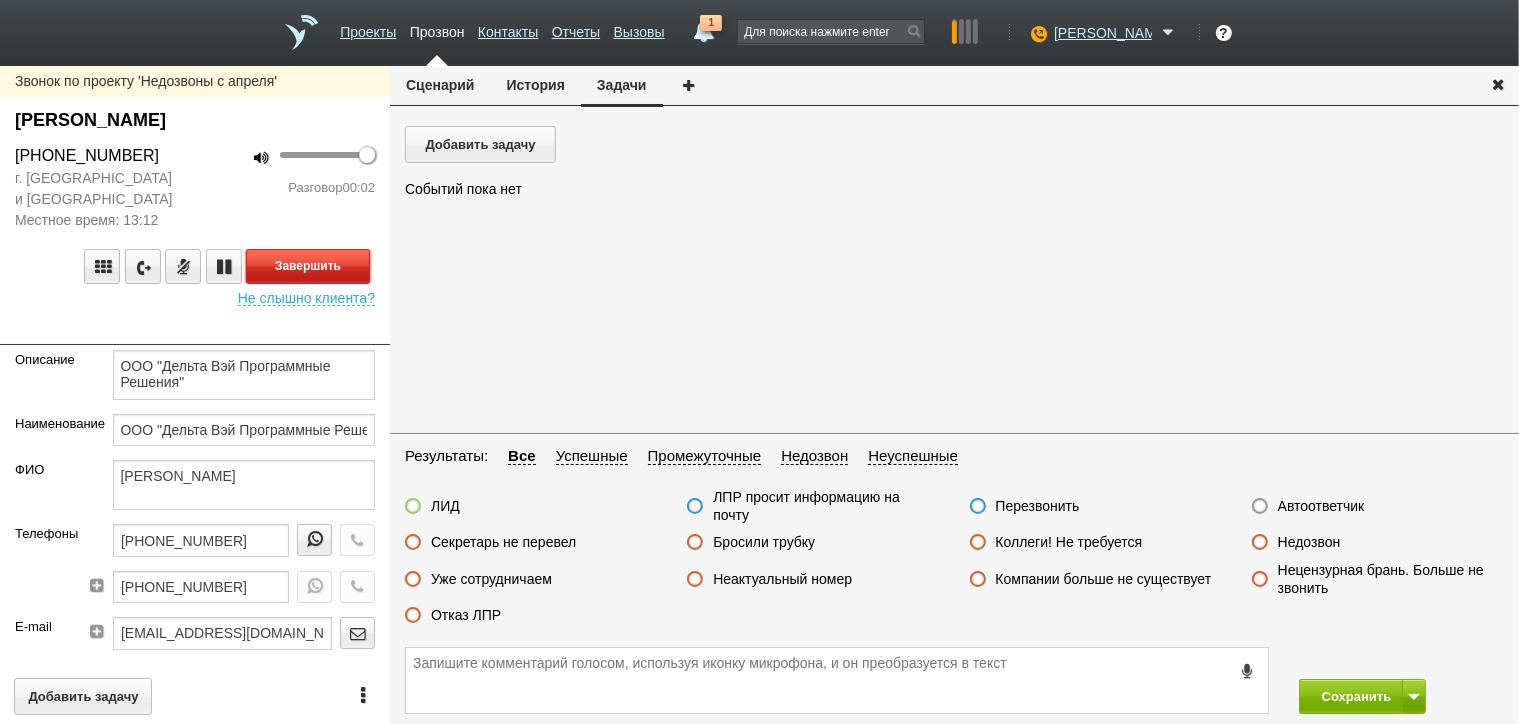 click on "Завершить" at bounding box center (308, 266) 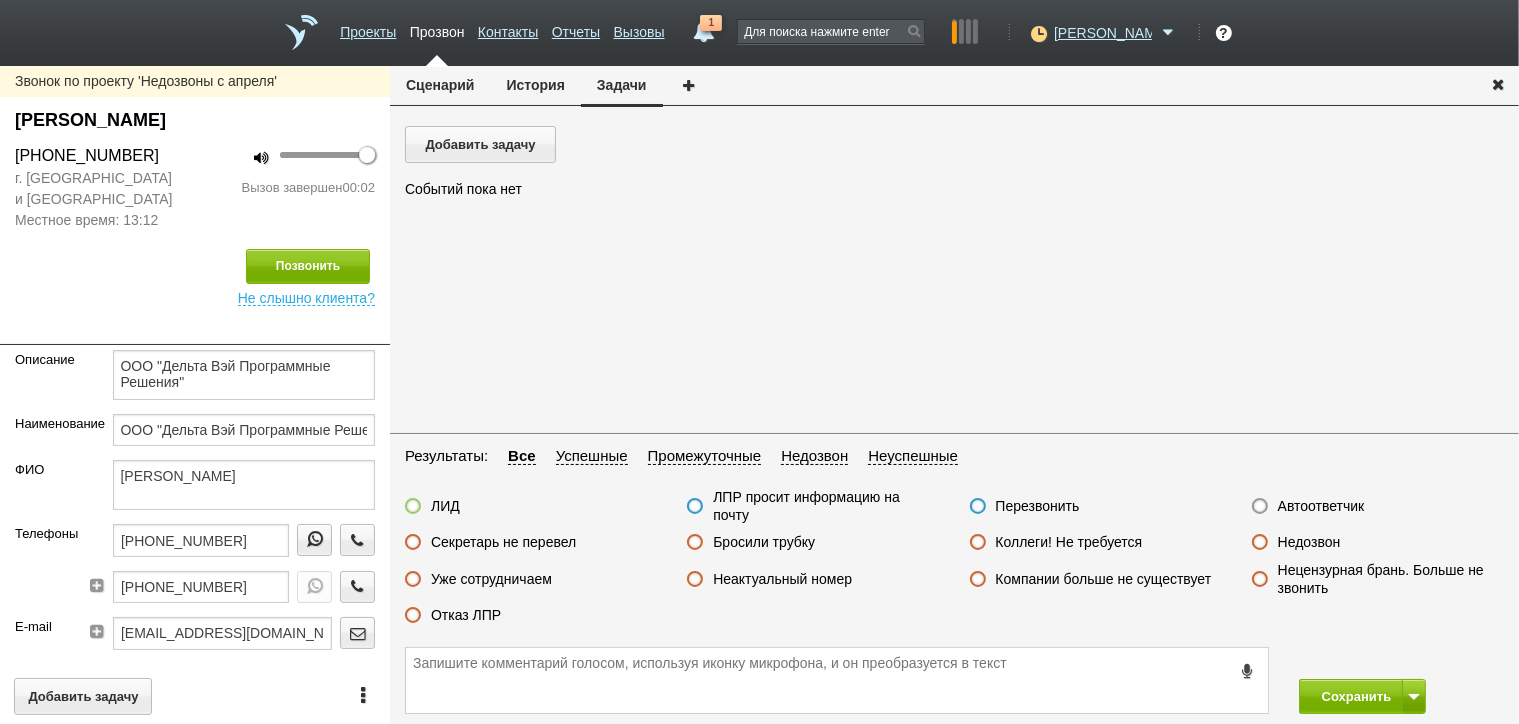 click on "Автоответчик" at bounding box center [1321, 506] 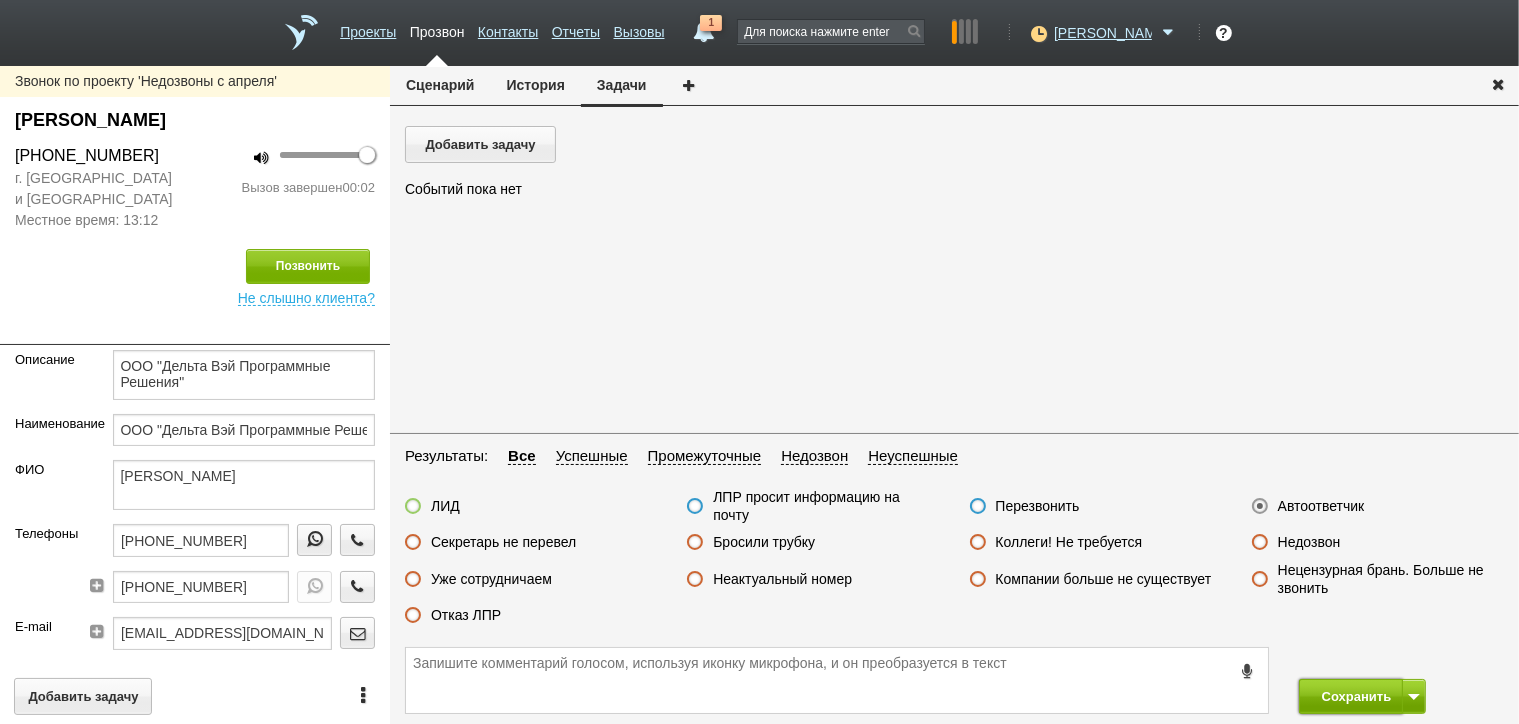 click on "Сохранить" at bounding box center [1351, 696] 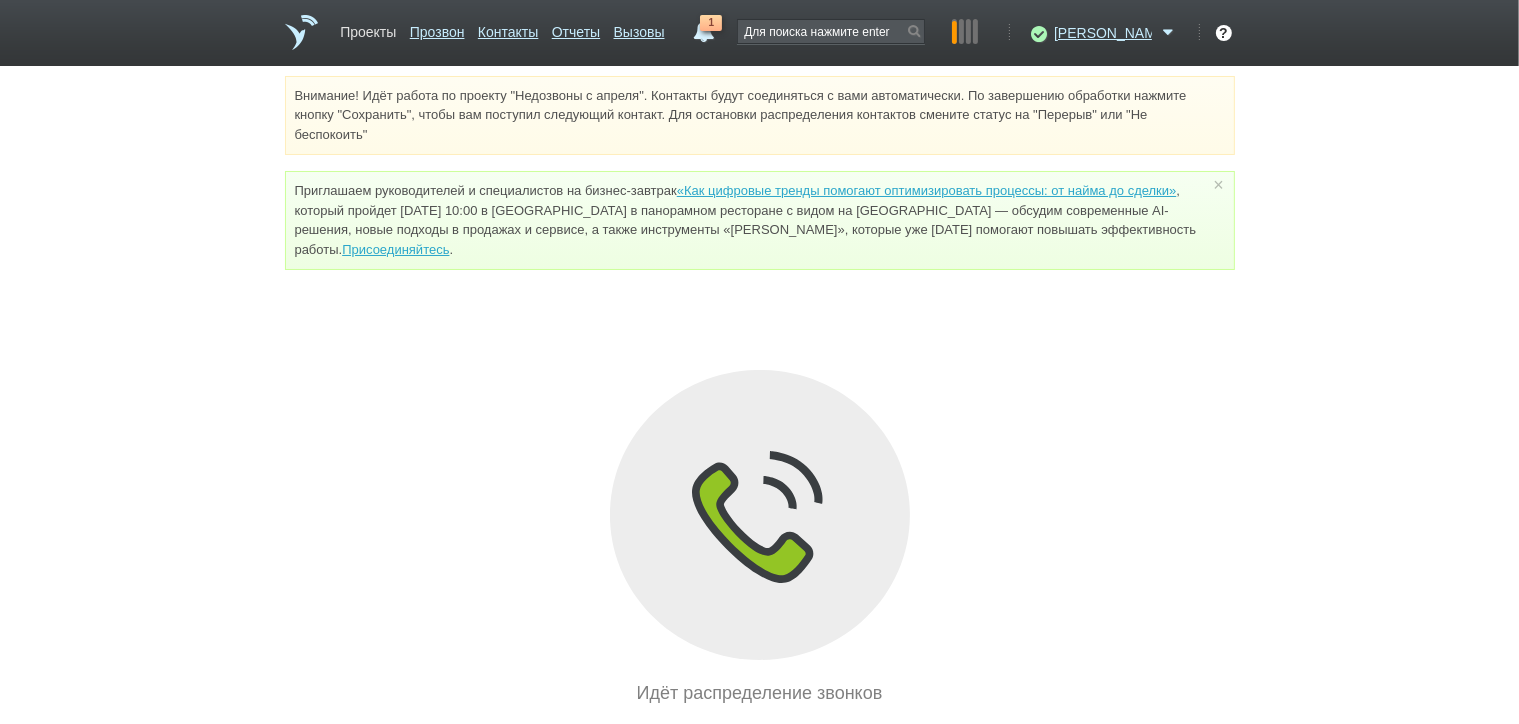 click on "Проекты" at bounding box center (368, 28) 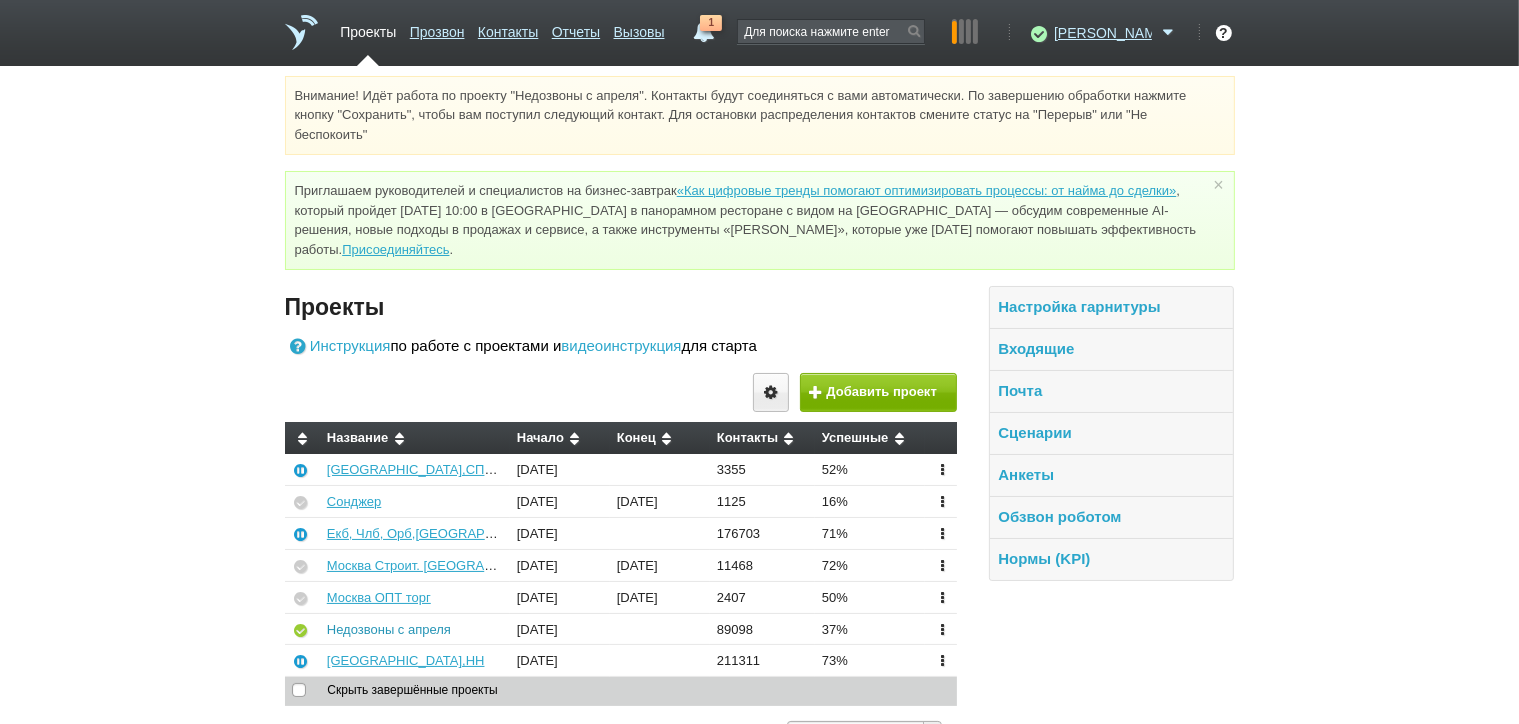 click on "Недозвоны с апреля" at bounding box center (389, 629) 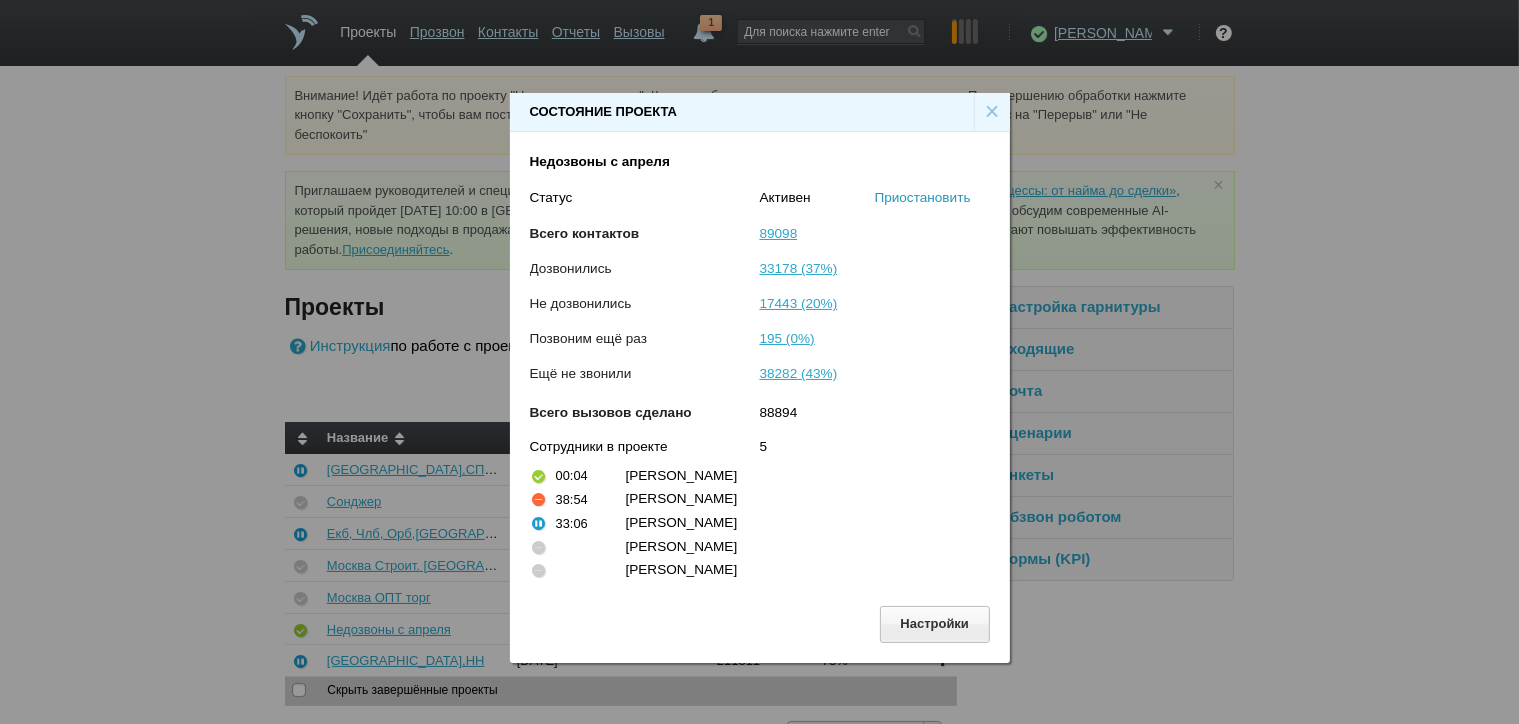 click on "Приостановить" at bounding box center (923, 197) 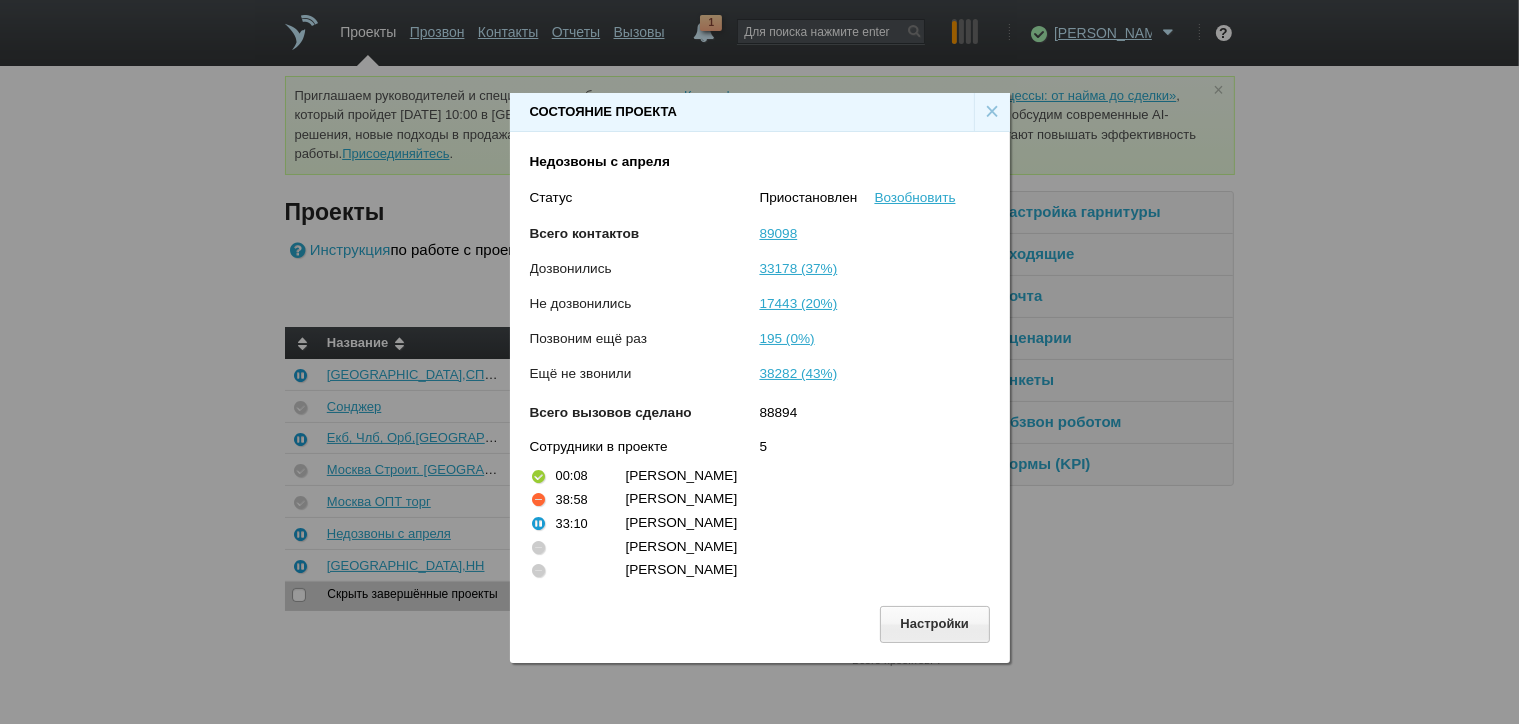 click on "×" at bounding box center (992, 112) 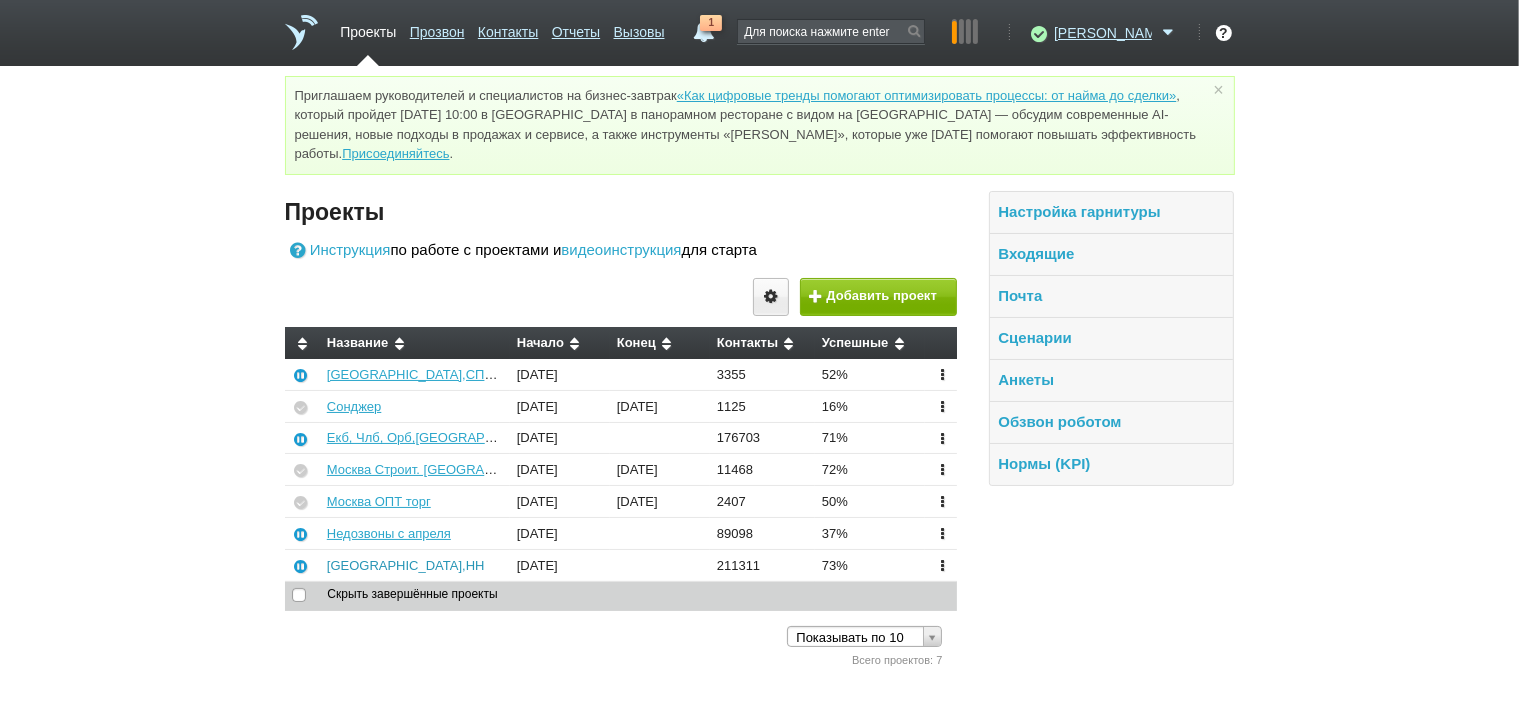 click on "[GEOGRAPHIC_DATA],НН" at bounding box center [406, 565] 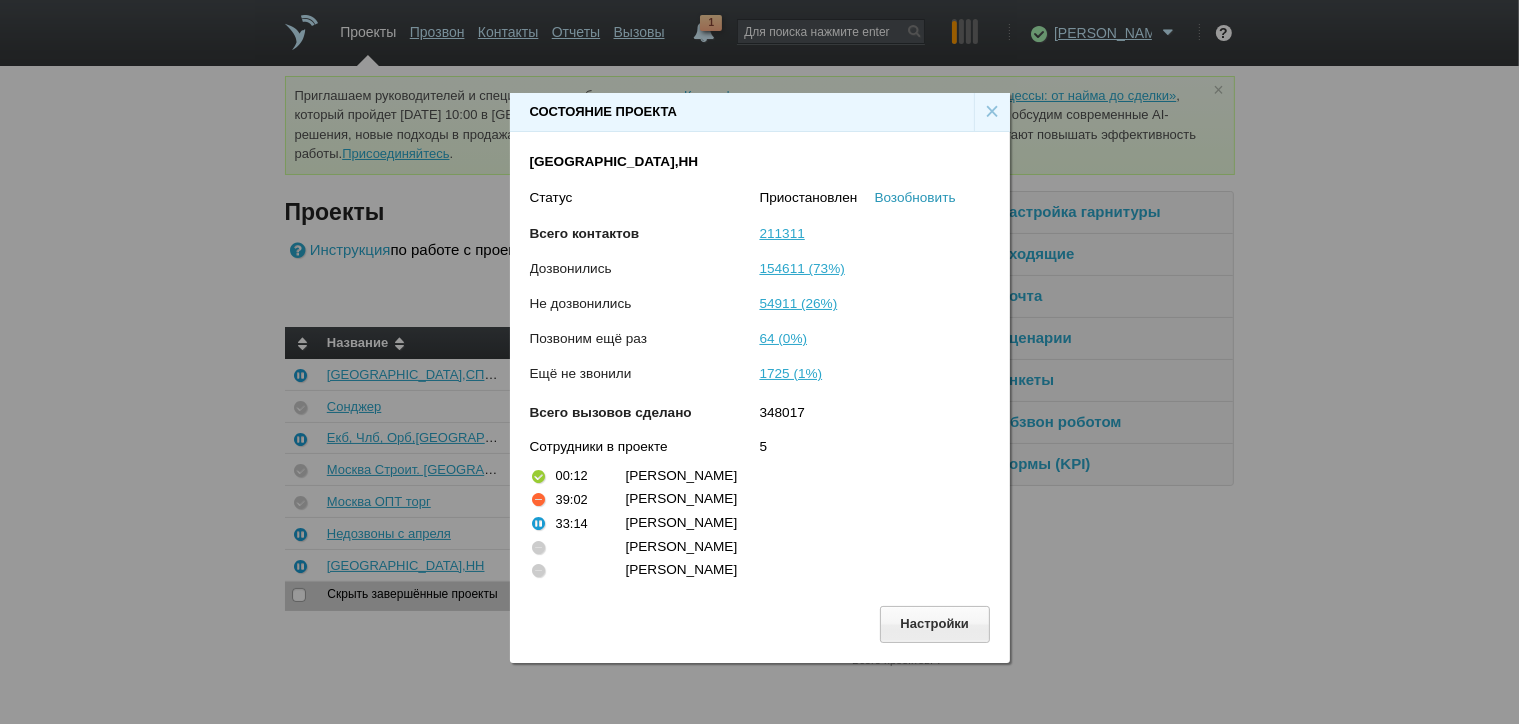 click on "Возобновить" at bounding box center [915, 197] 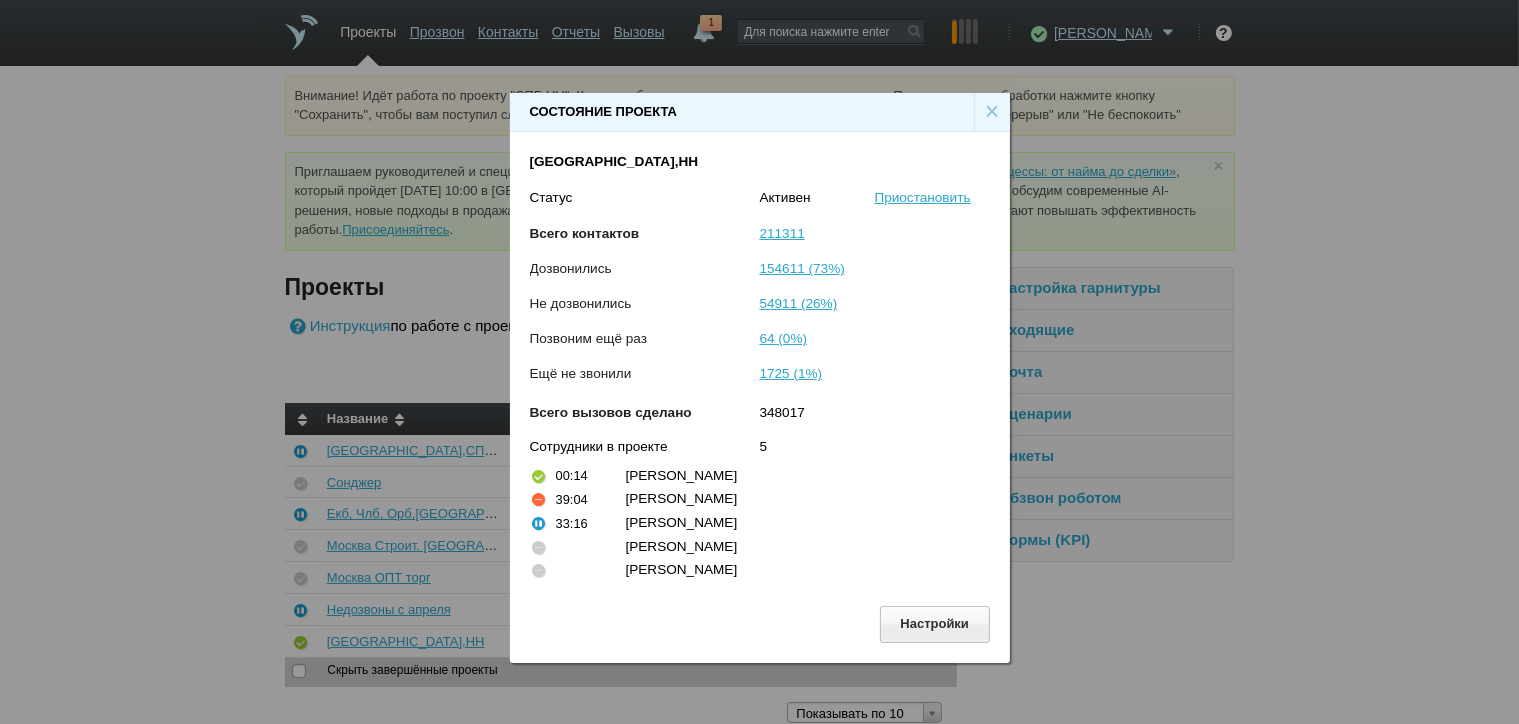 click on "×" at bounding box center [992, 112] 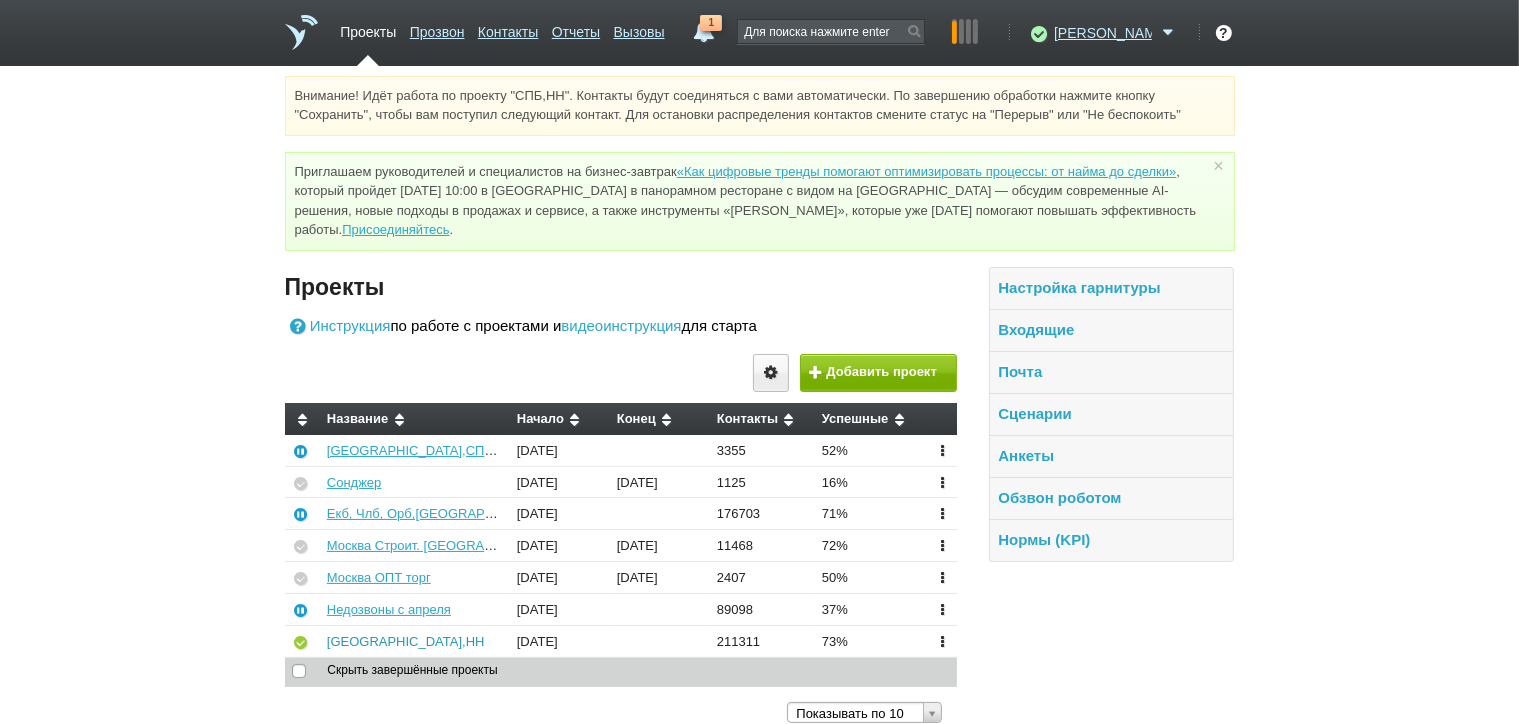 click on "[GEOGRAPHIC_DATA],НН" at bounding box center (406, 641) 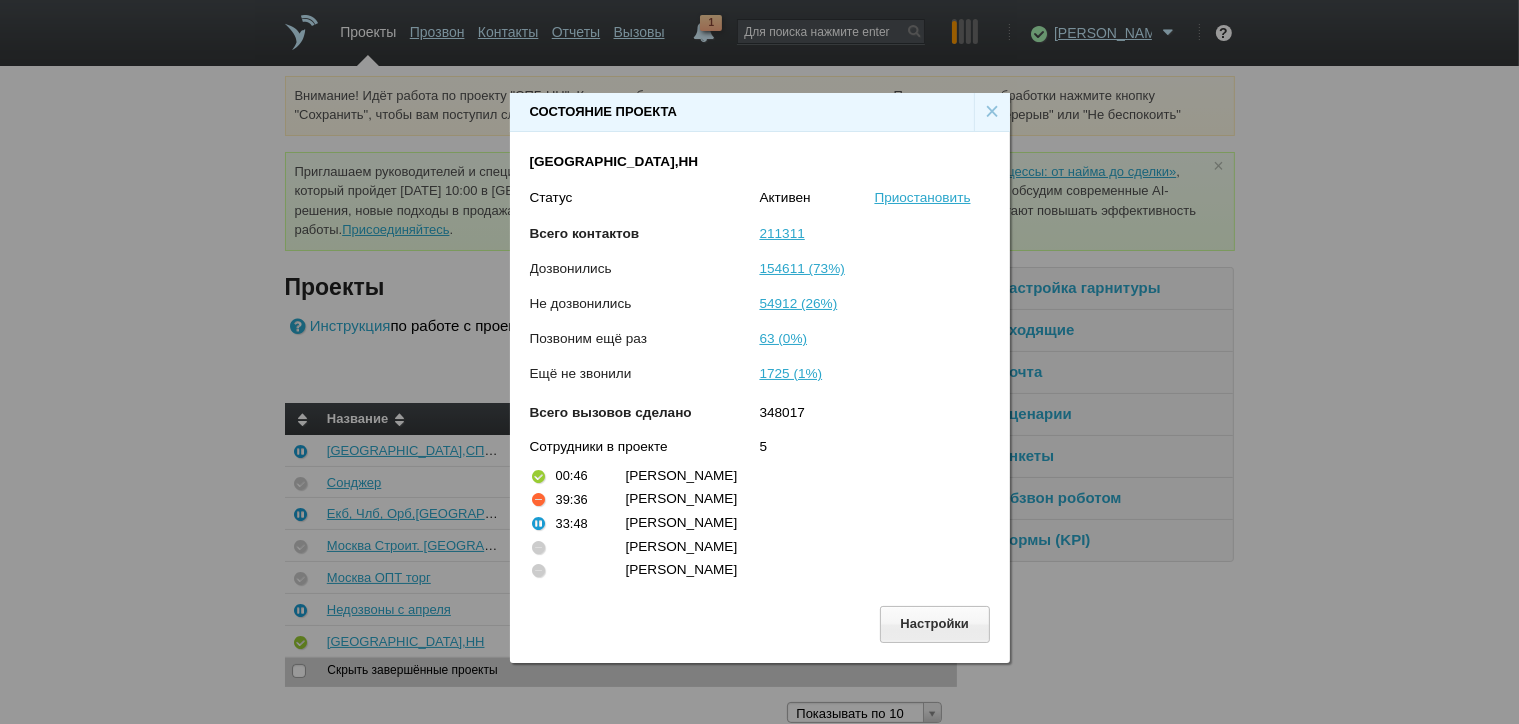 click on "×" at bounding box center [992, 112] 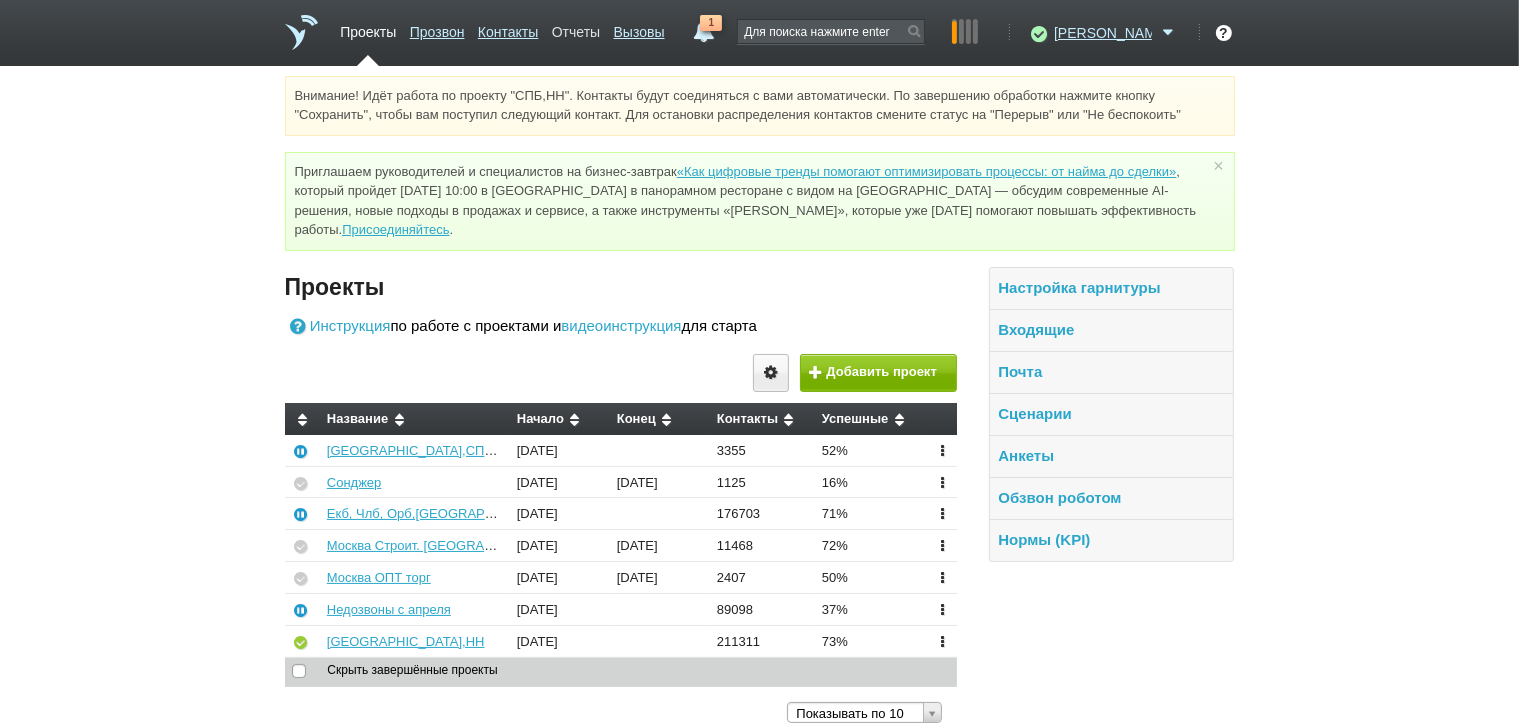 click on "Отчеты" at bounding box center [576, 28] 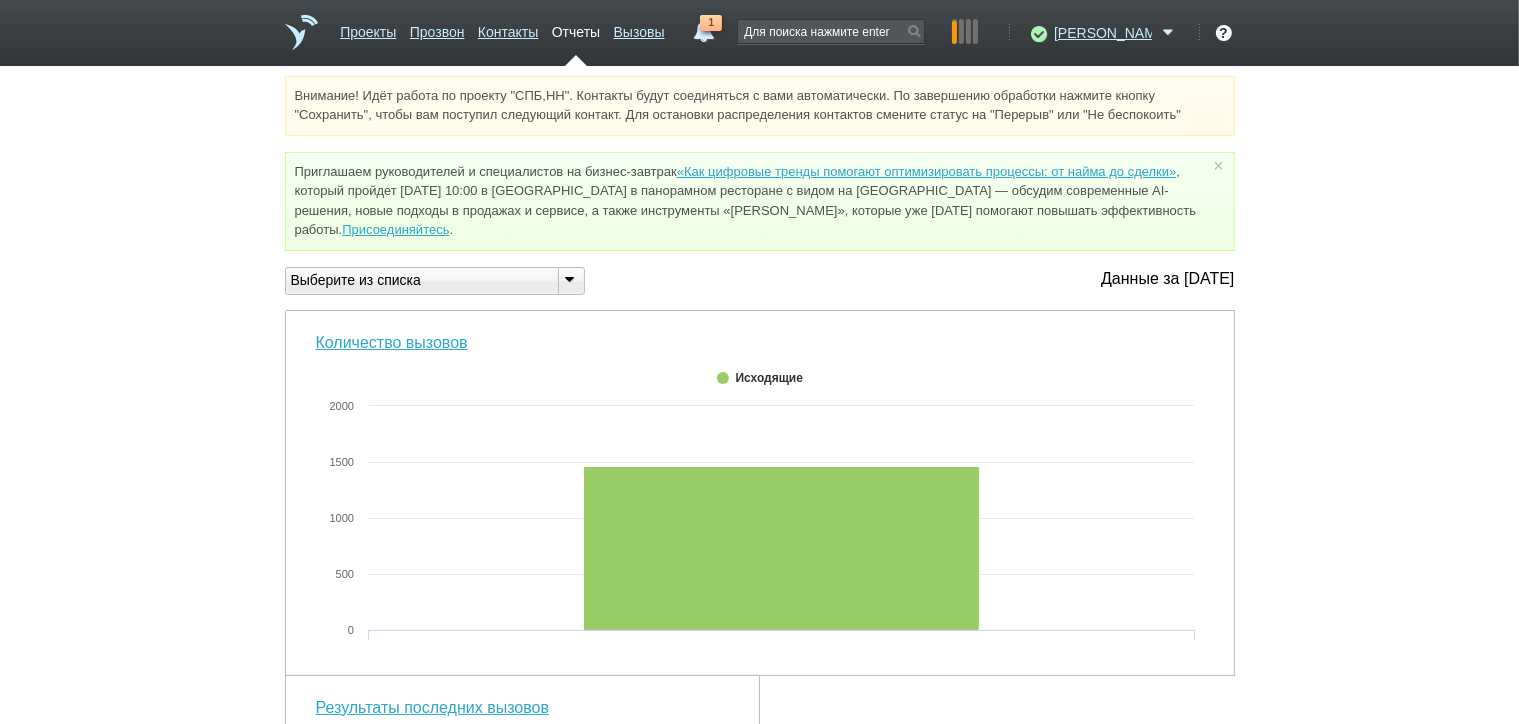 click at bounding box center [570, 279] 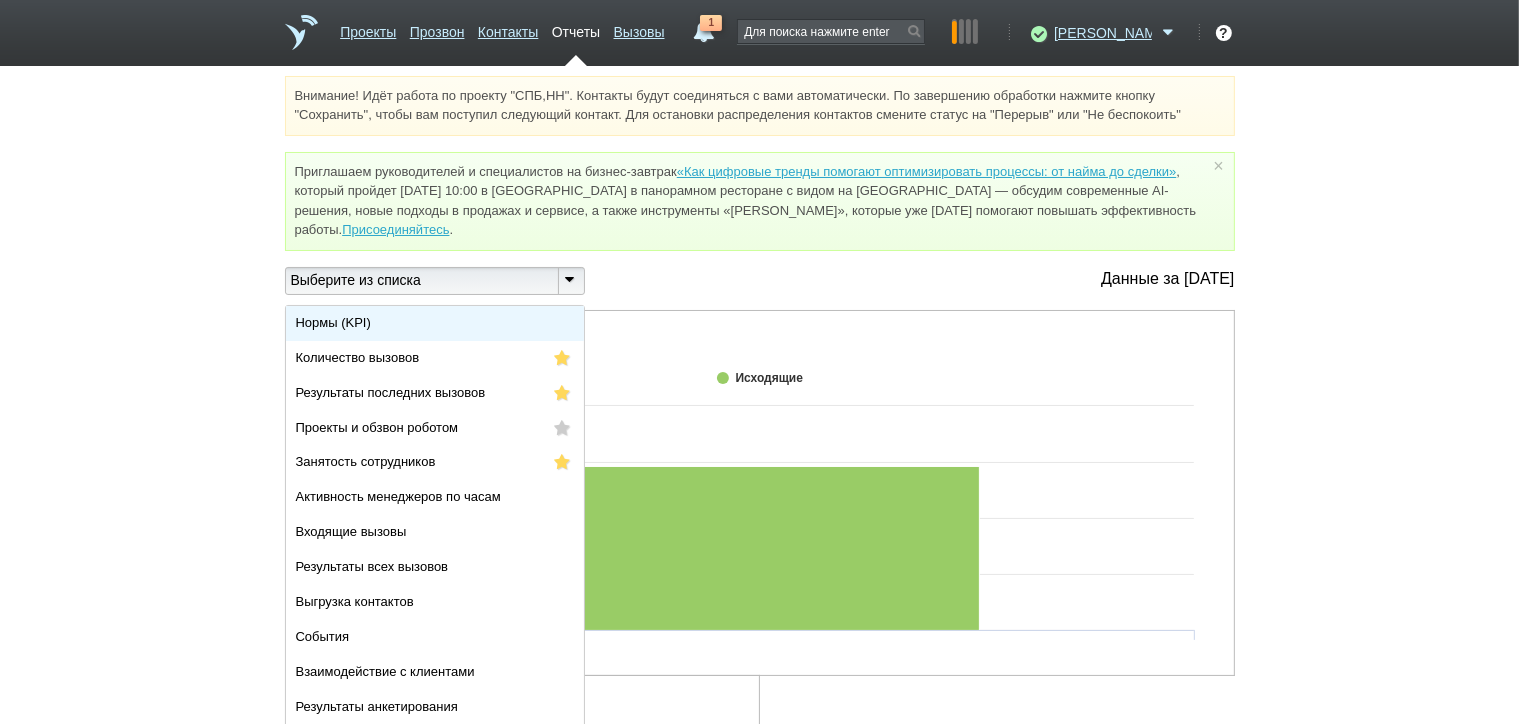 click on "Нормы (KPI)" at bounding box center [435, 323] 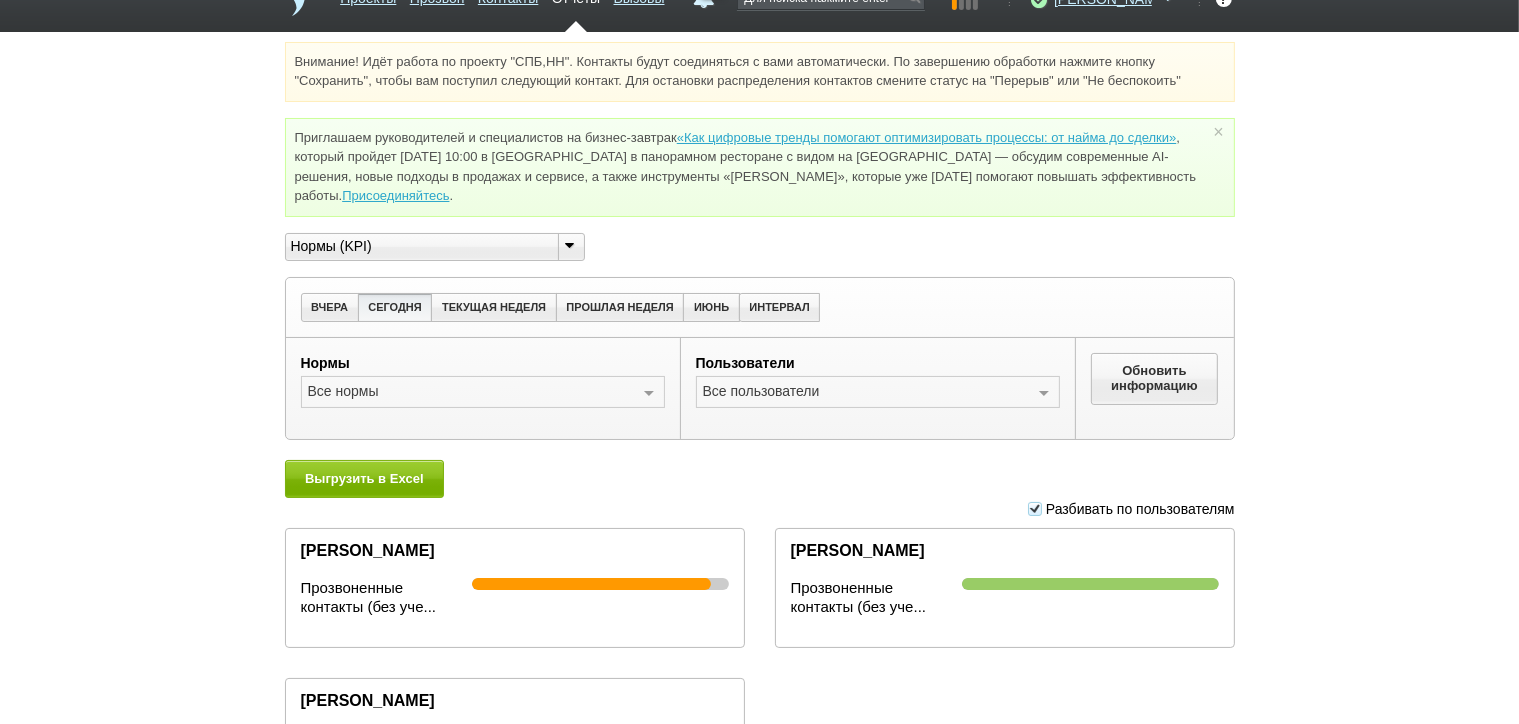 scroll, scrollTop: 0, scrollLeft: 0, axis: both 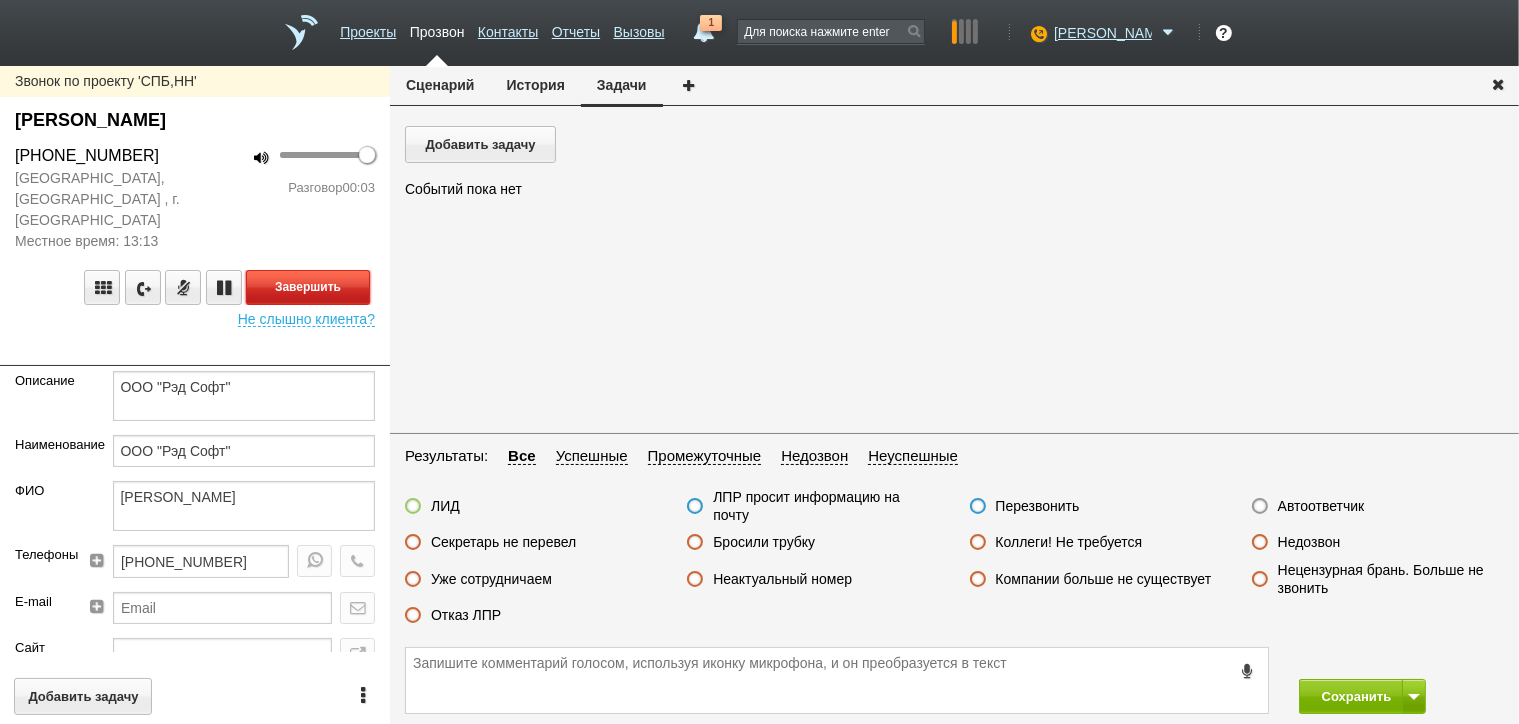 click on "Завершить" at bounding box center (308, 287) 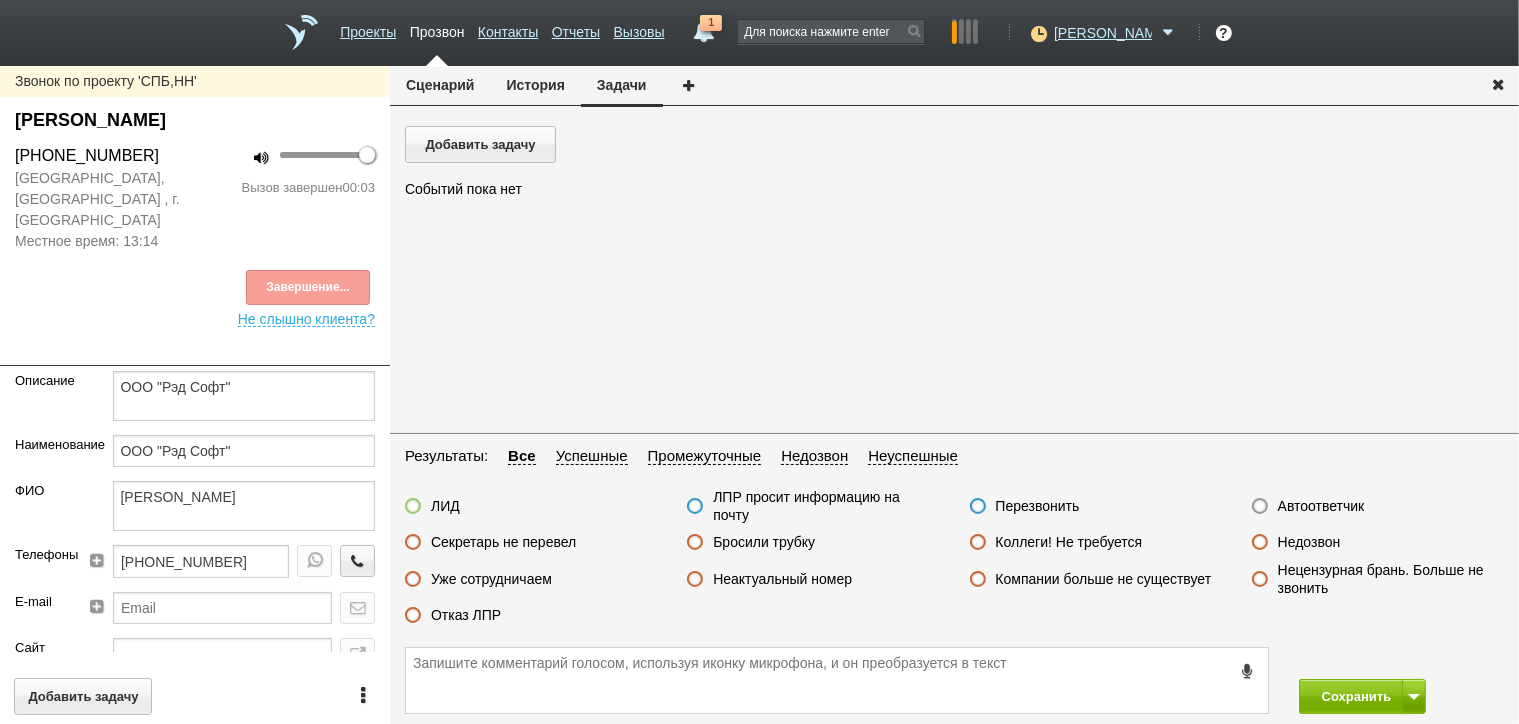 click on "Недозвон" at bounding box center (1309, 542) 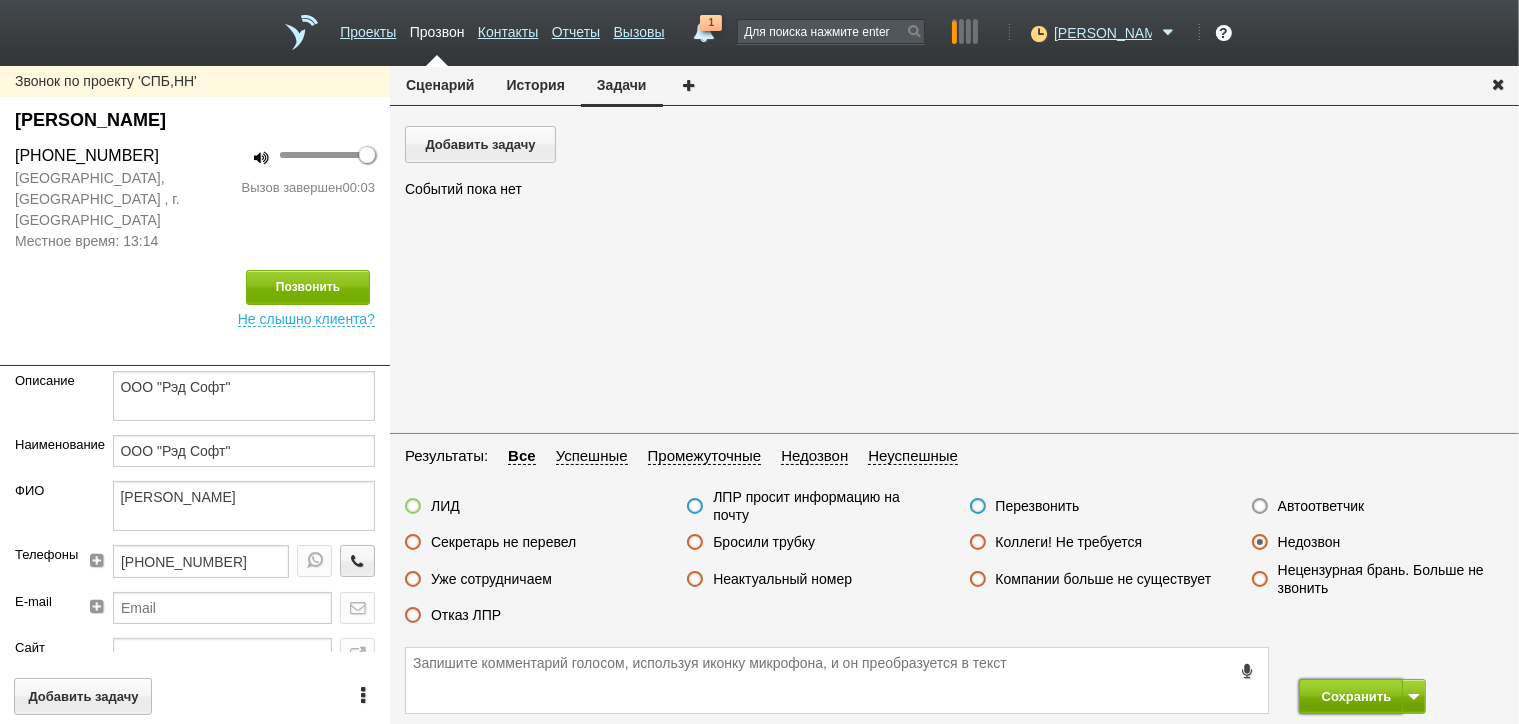 drag, startPoint x: 1339, startPoint y: 694, endPoint x: 1324, endPoint y: 683, distance: 18.601076 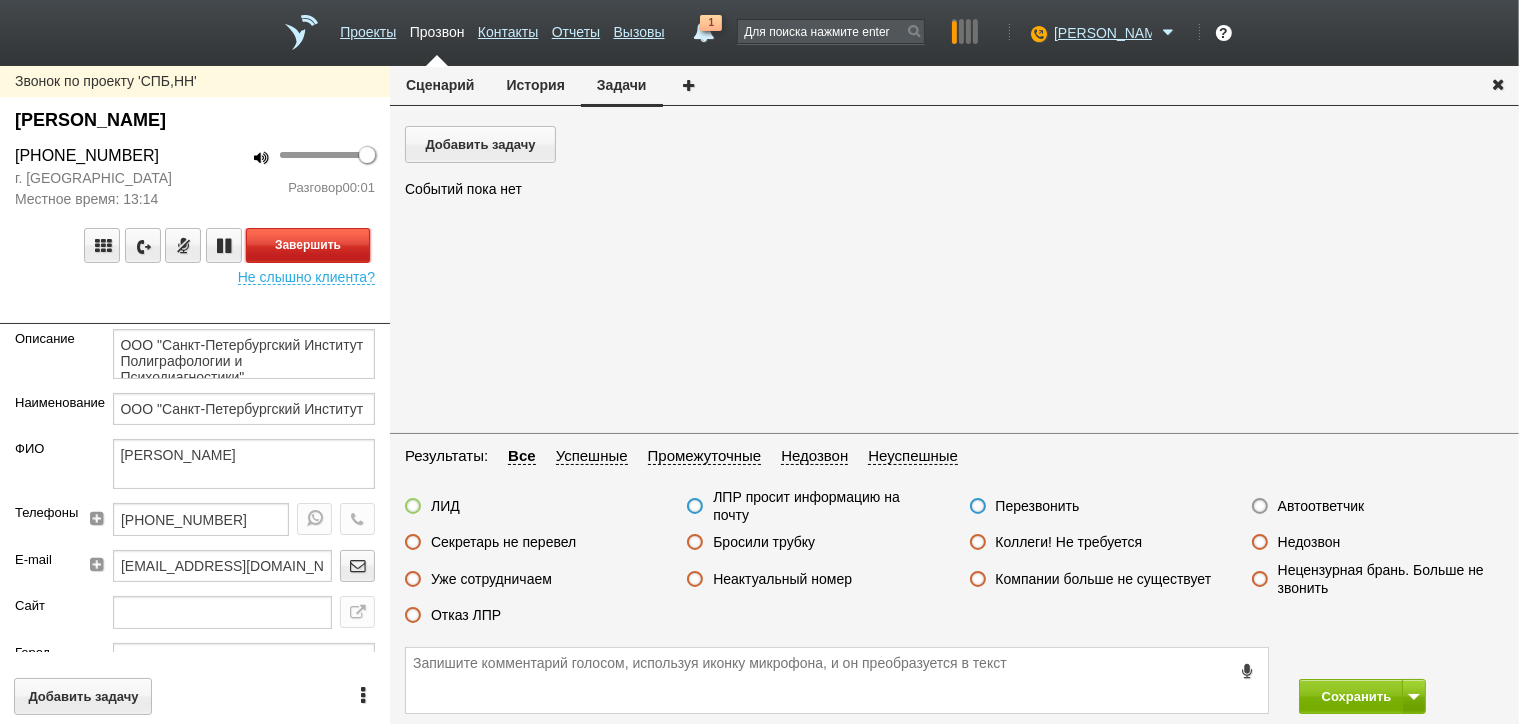 click on "Завершить" at bounding box center [308, 245] 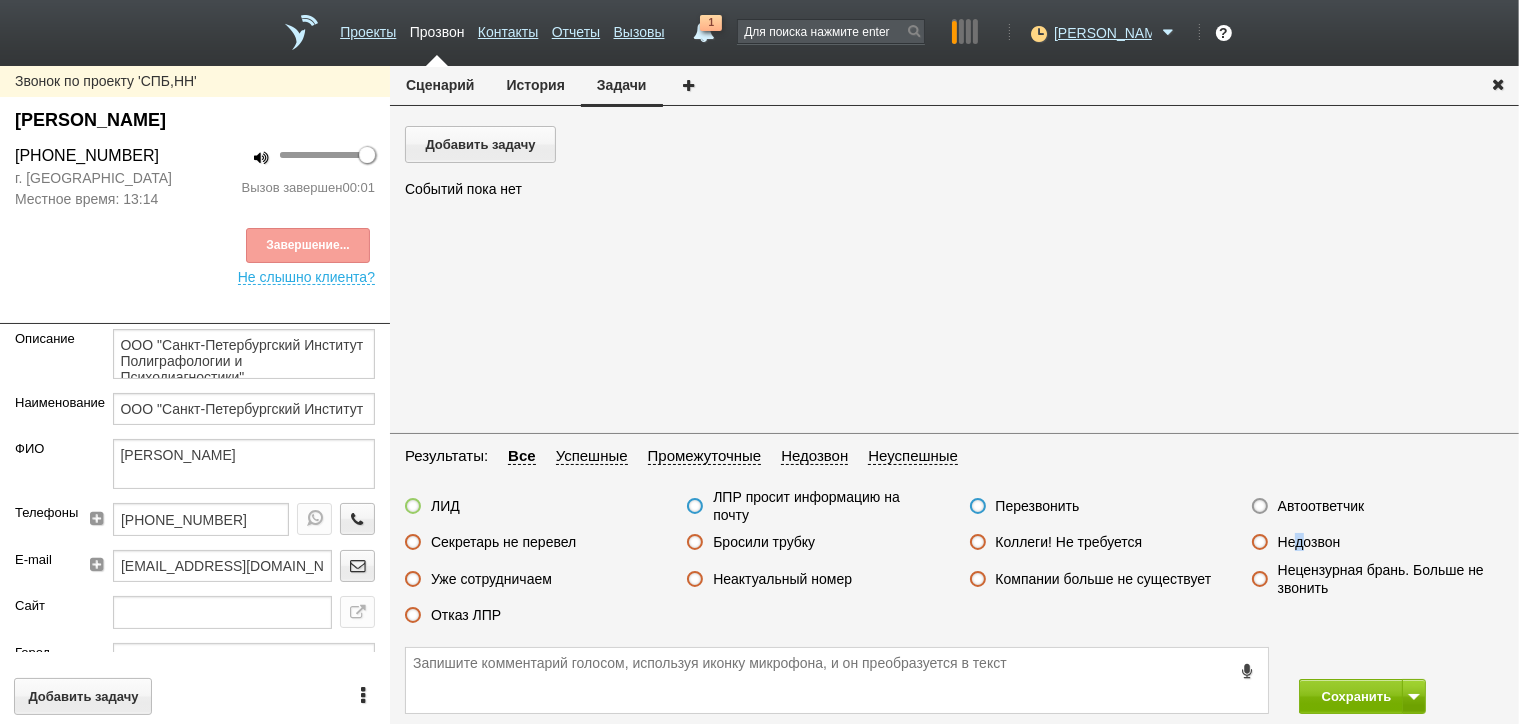 click on "Недозвон" at bounding box center [1309, 542] 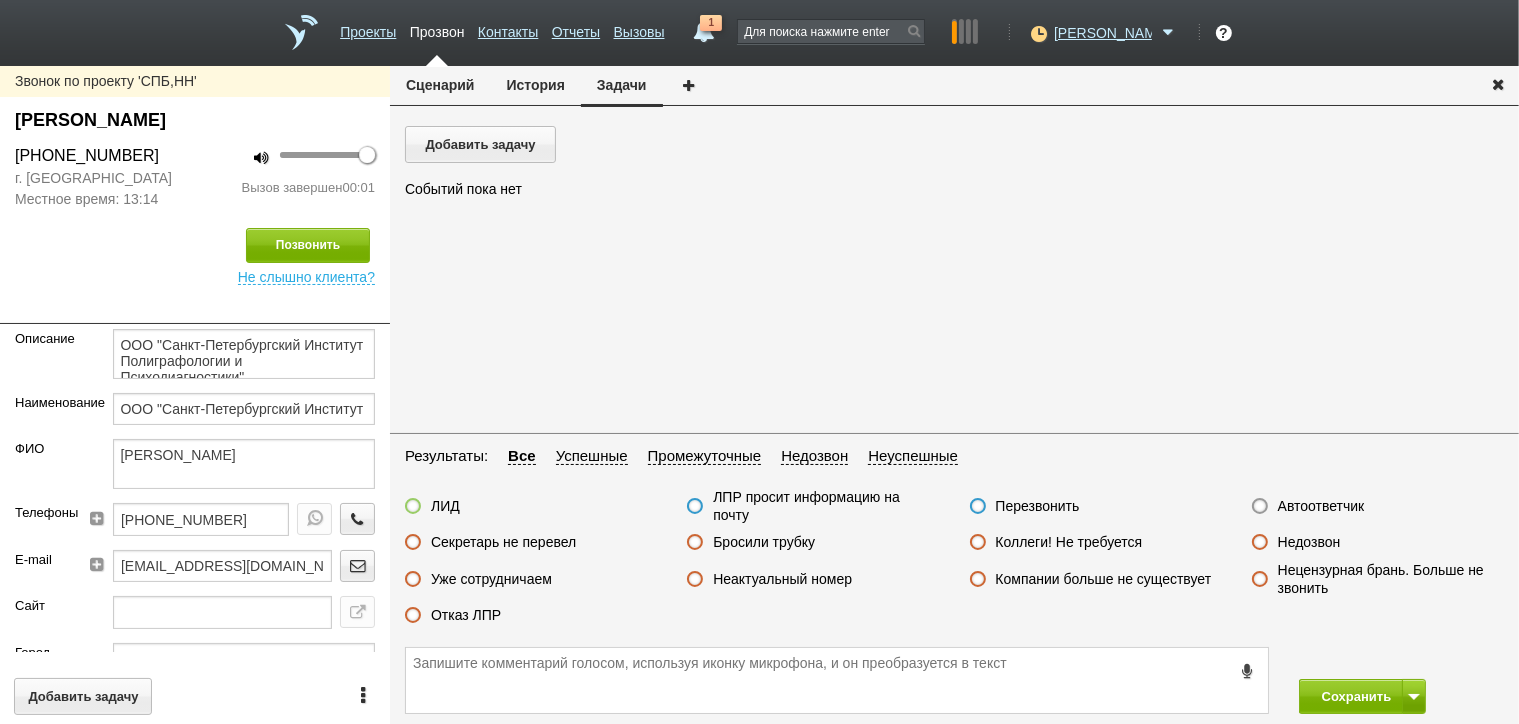 click on "Недозвон" at bounding box center (1309, 542) 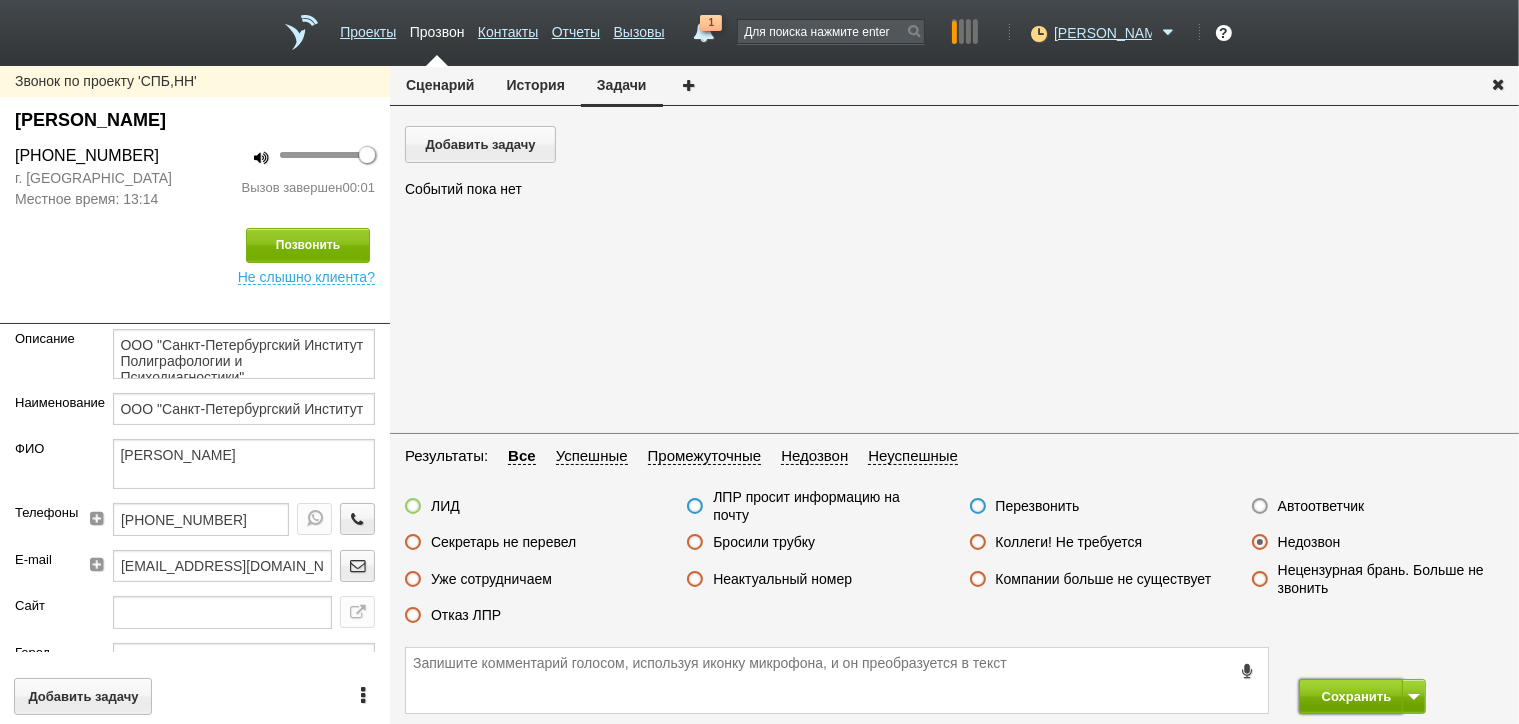 drag, startPoint x: 1338, startPoint y: 695, endPoint x: 1308, endPoint y: 656, distance: 49.20366 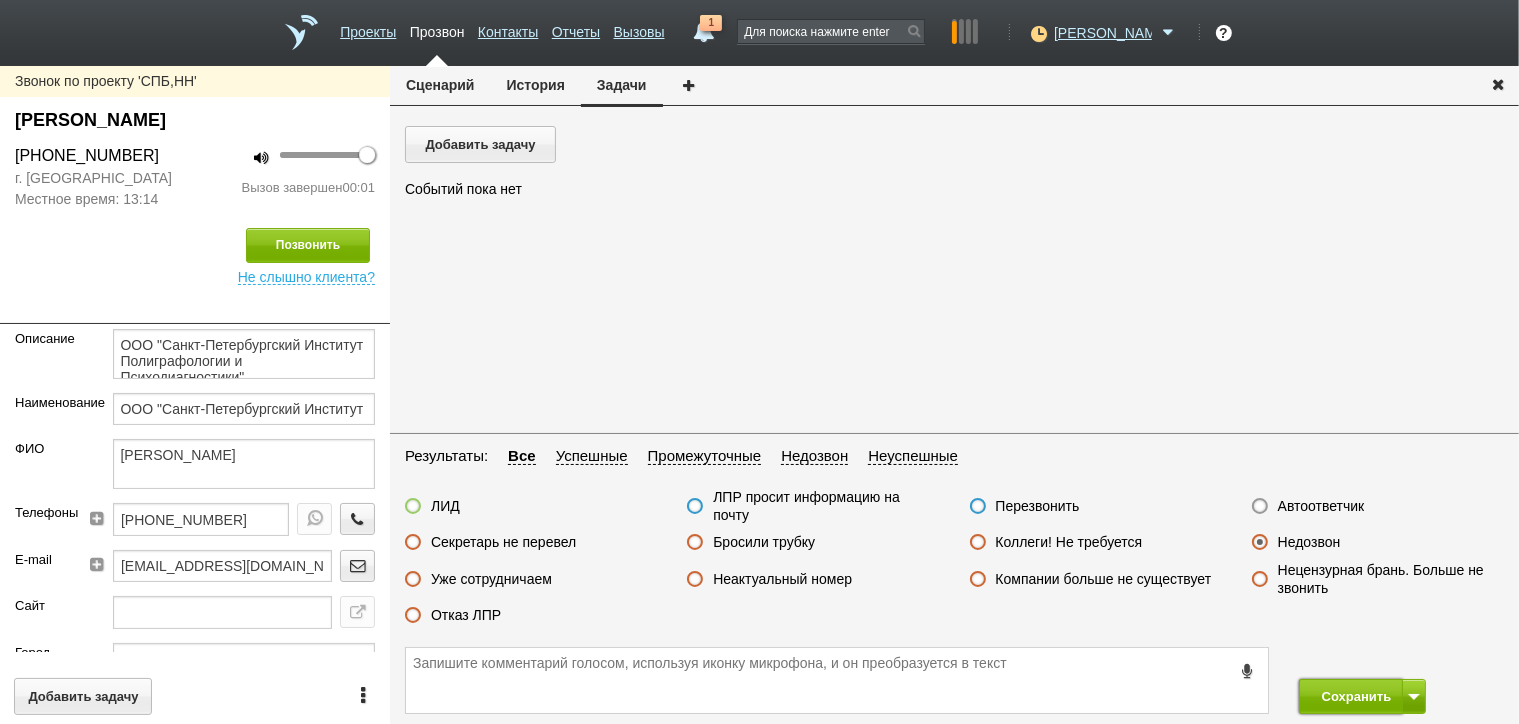 click on "Сохранить" at bounding box center (1351, 696) 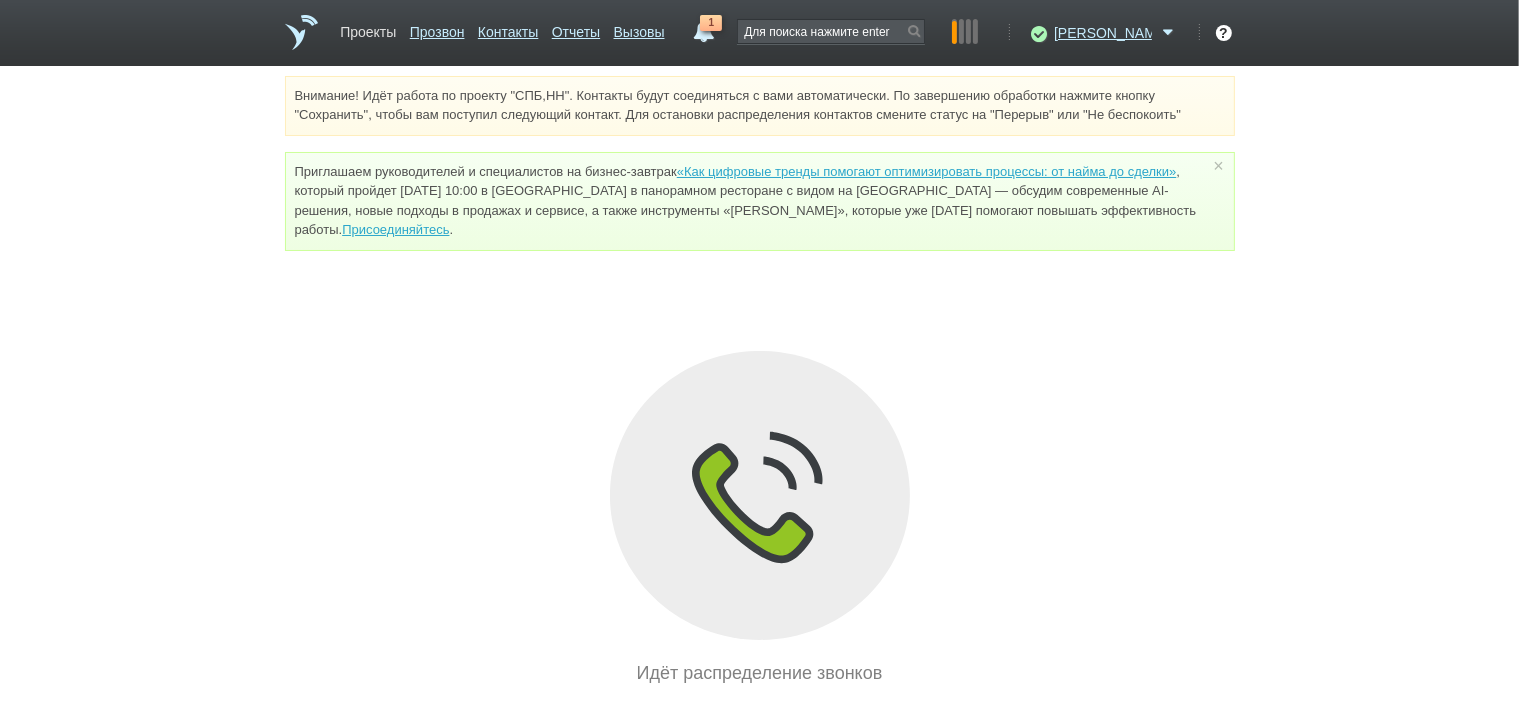 click on "Проекты" at bounding box center (368, 28) 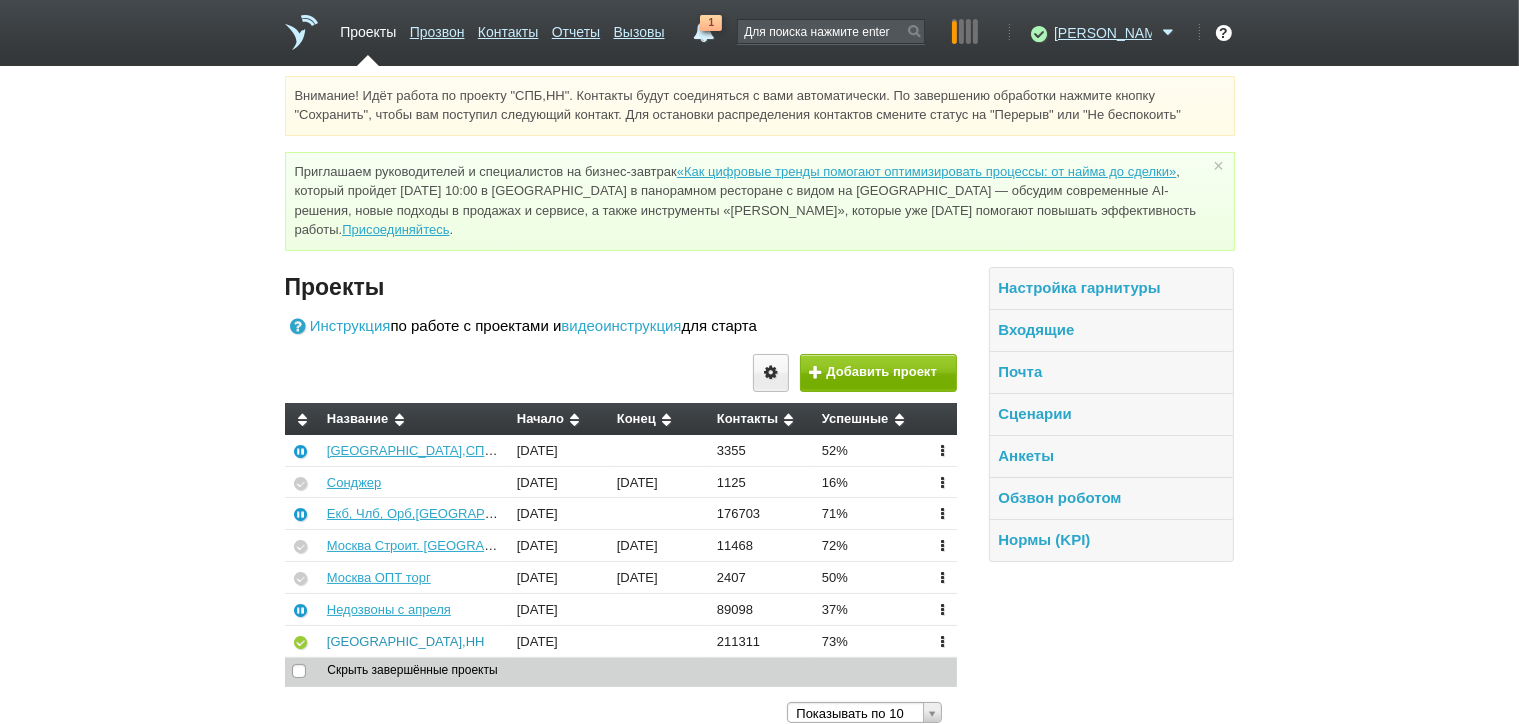 click on "[GEOGRAPHIC_DATA],НН" at bounding box center [406, 641] 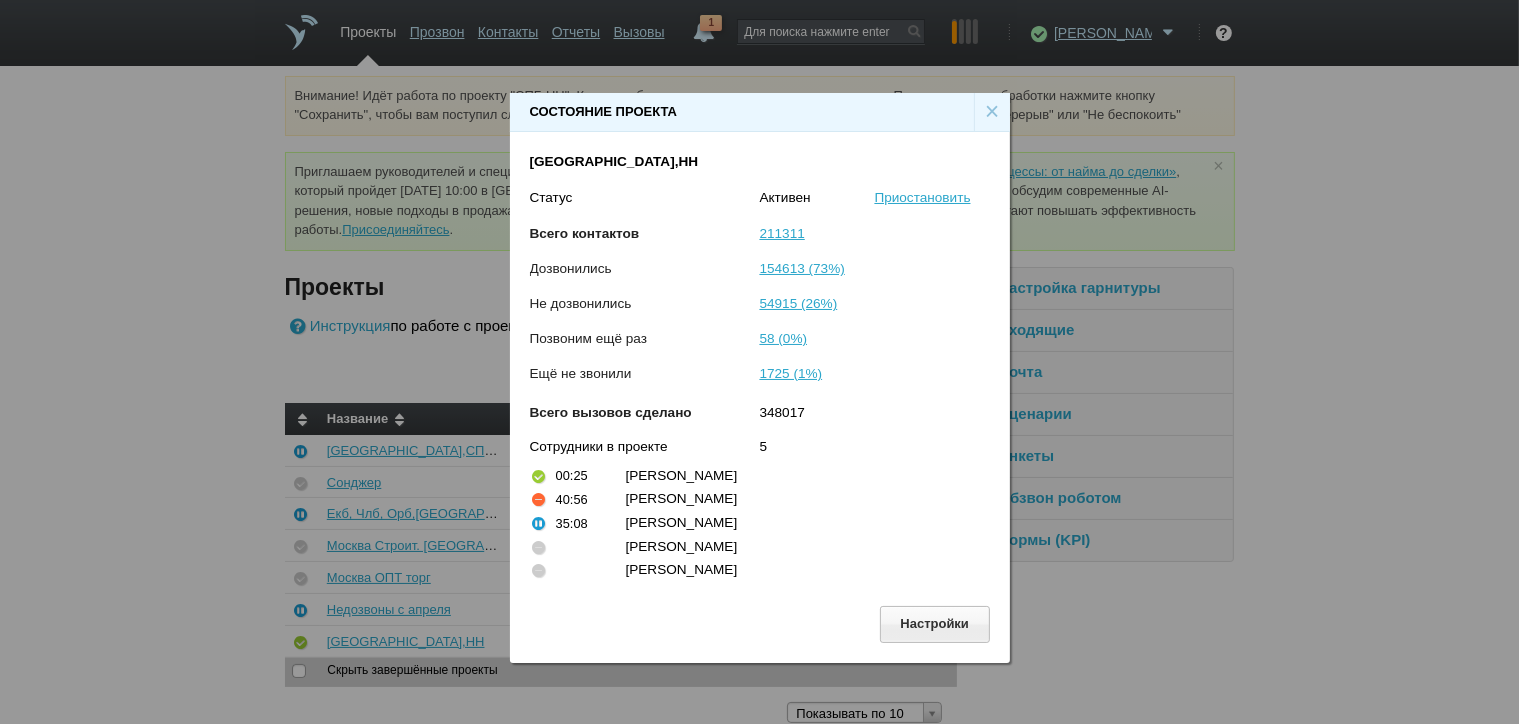 click on "×" at bounding box center [992, 112] 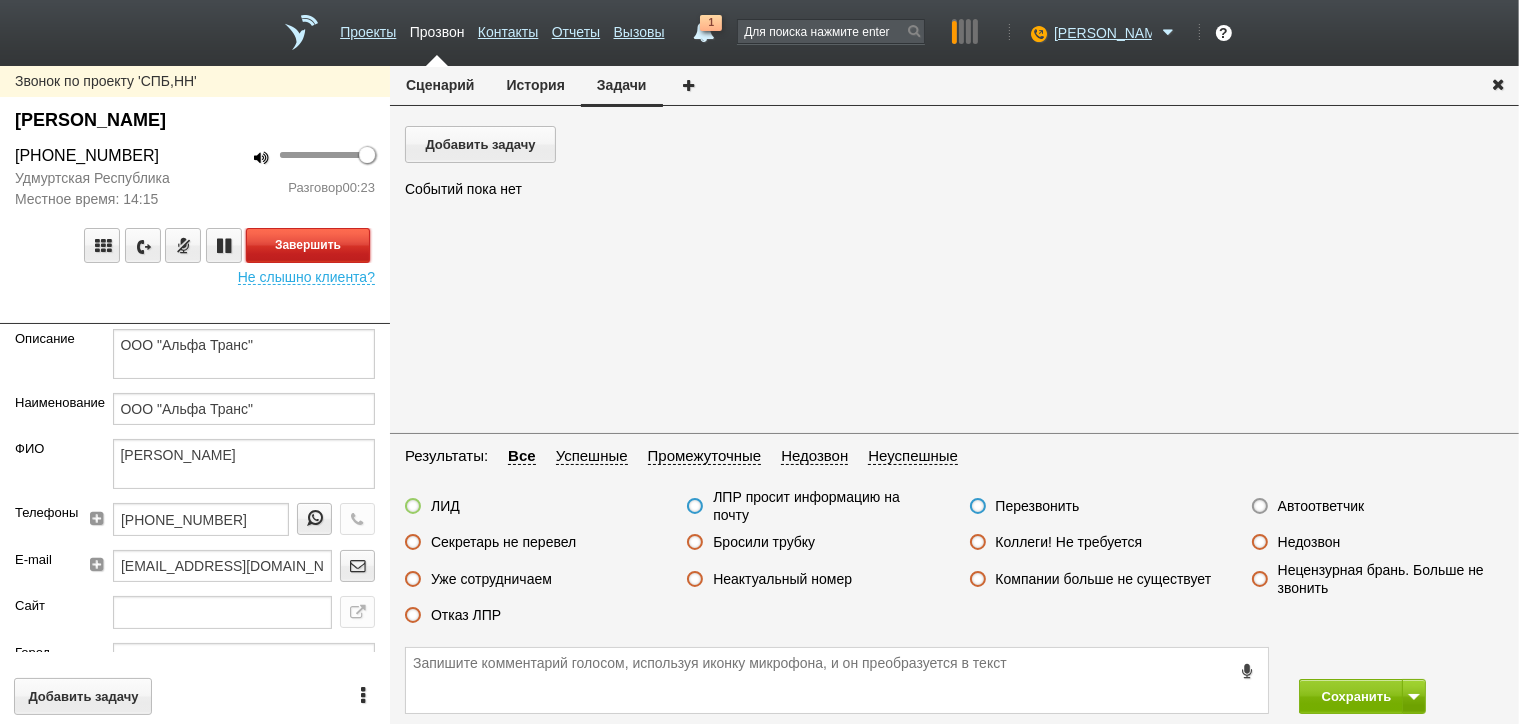 drag, startPoint x: 307, startPoint y: 257, endPoint x: 340, endPoint y: 239, distance: 37.589893 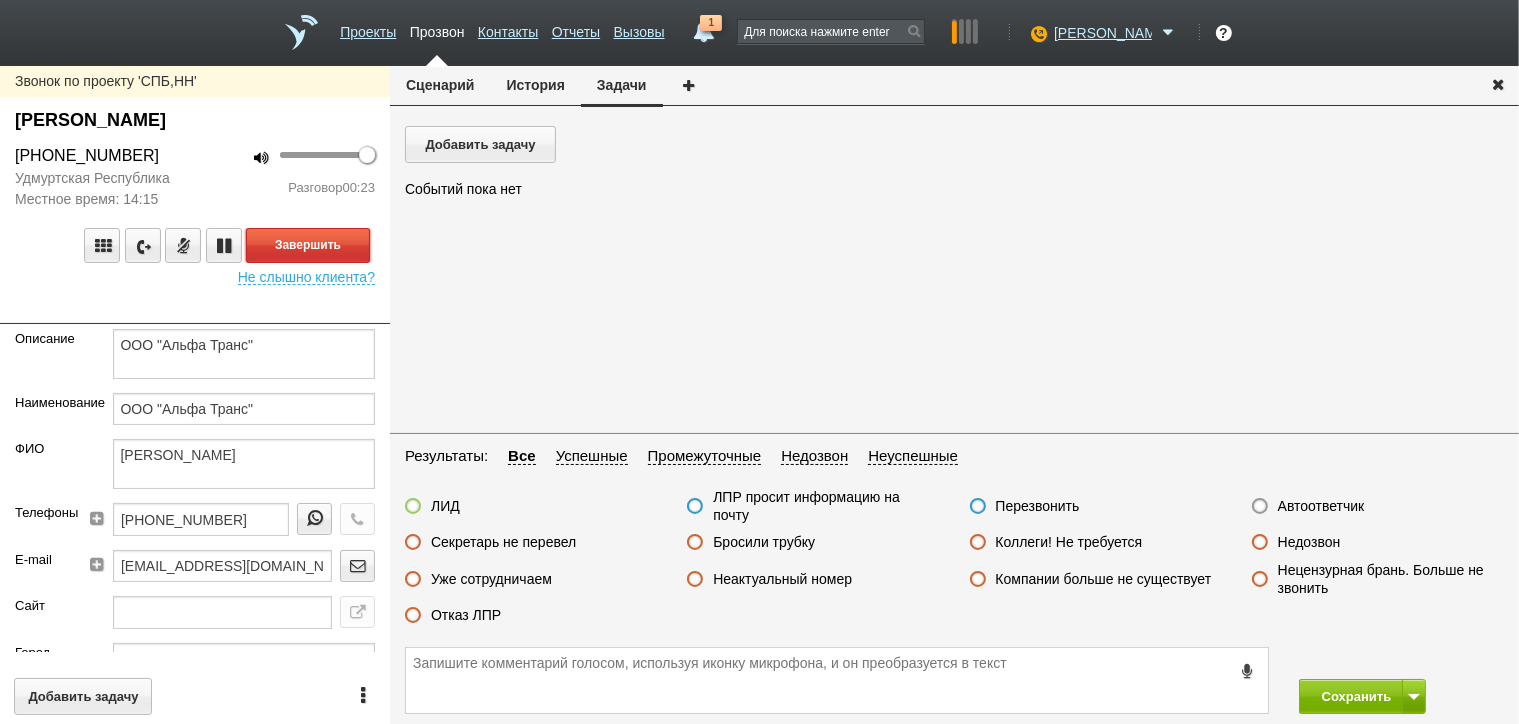 click on "Завершить" at bounding box center [308, 245] 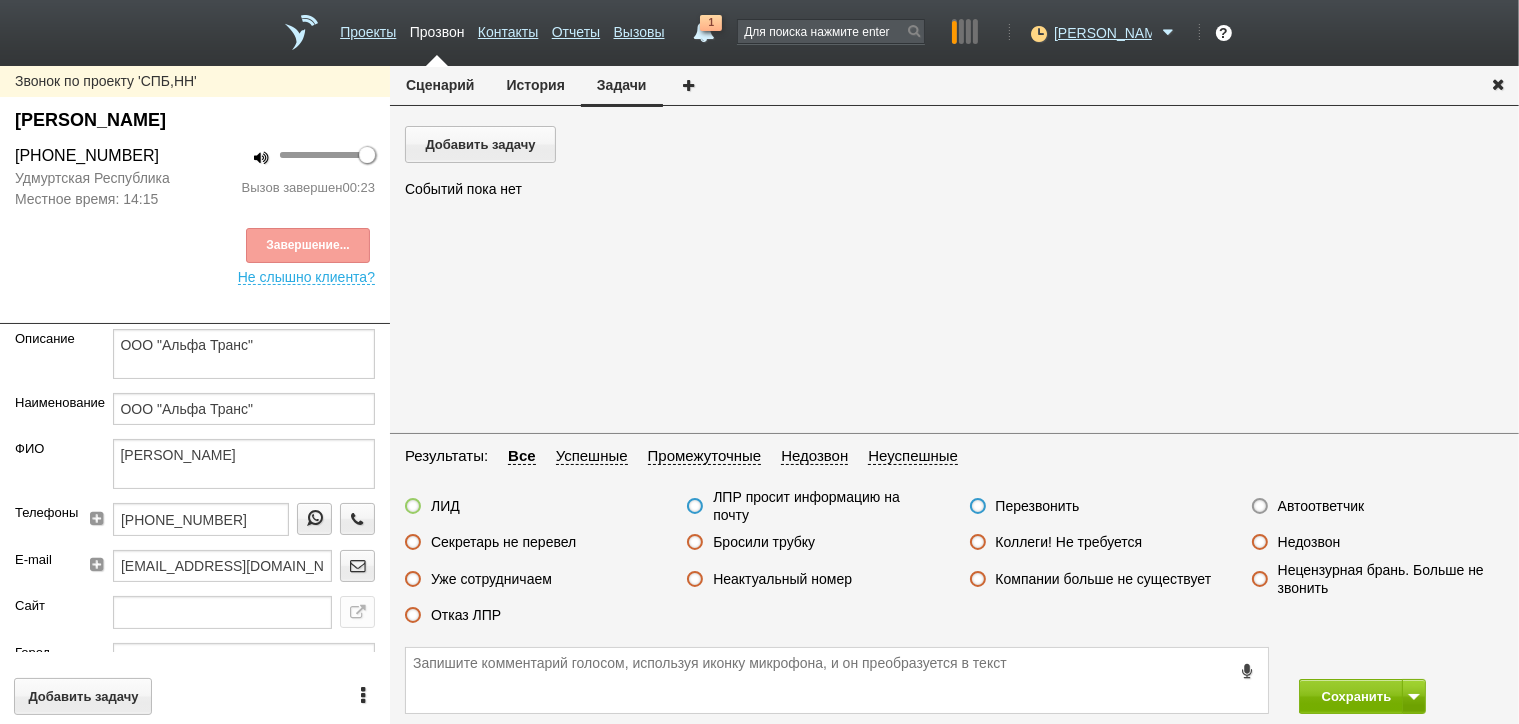 click on "Неактуальный номер" at bounding box center [782, 579] 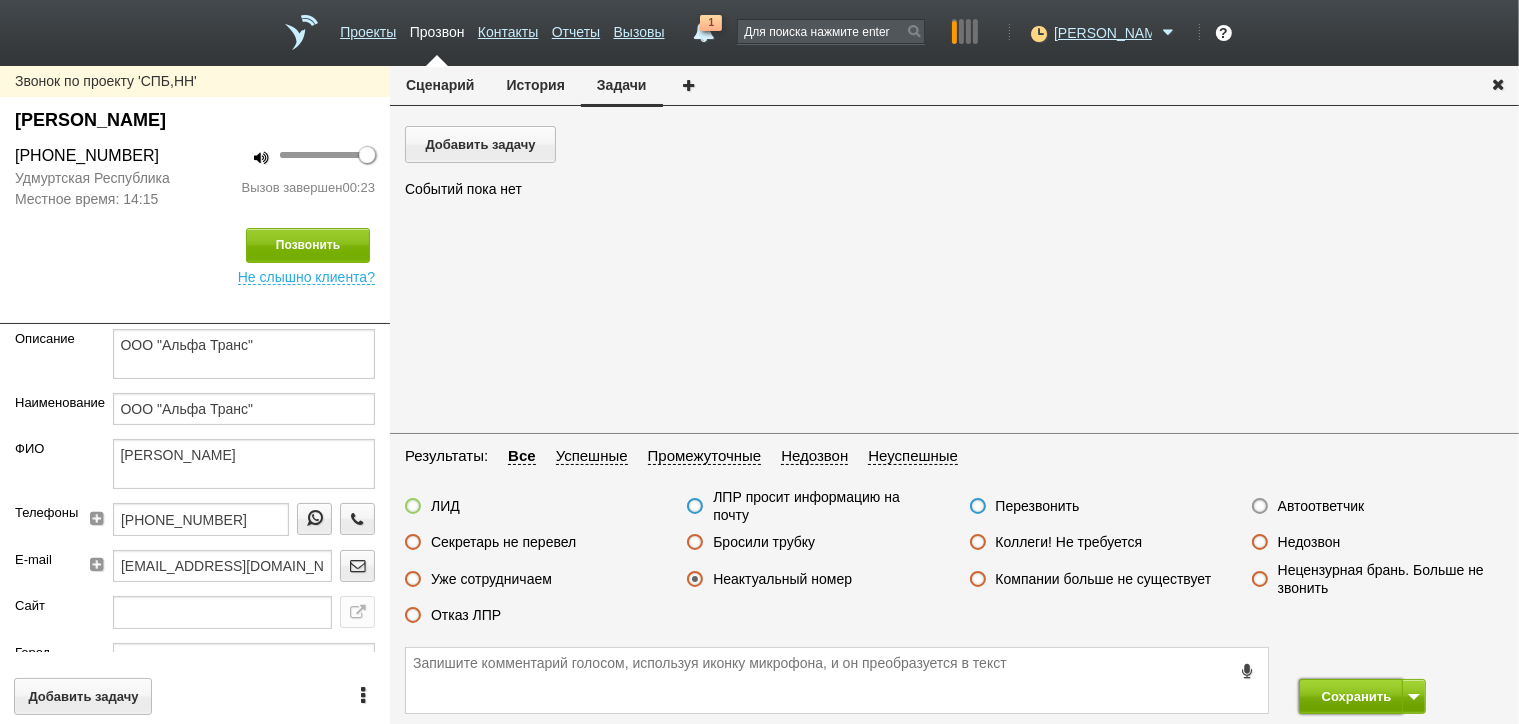 click on "Сохранить" at bounding box center (1351, 696) 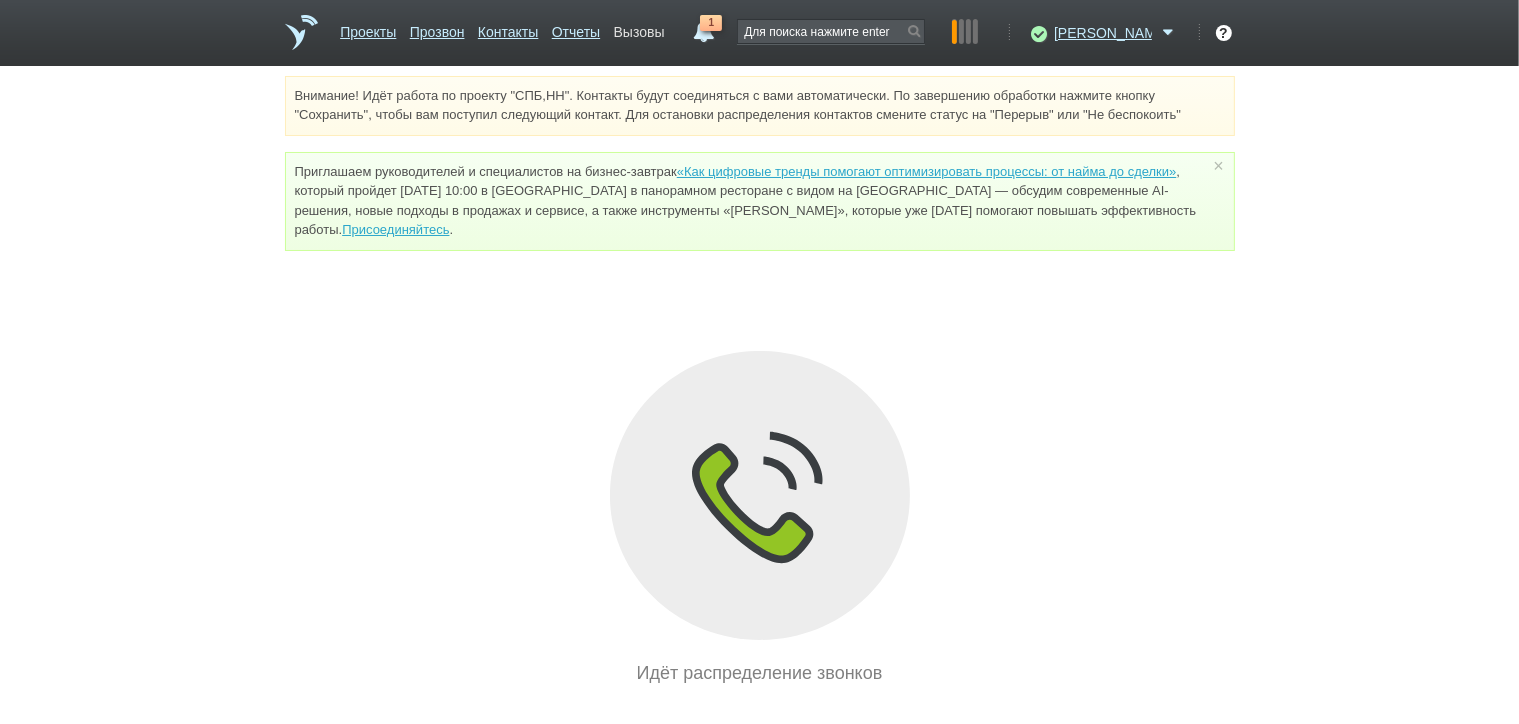 click on "Вызовы" at bounding box center [639, 28] 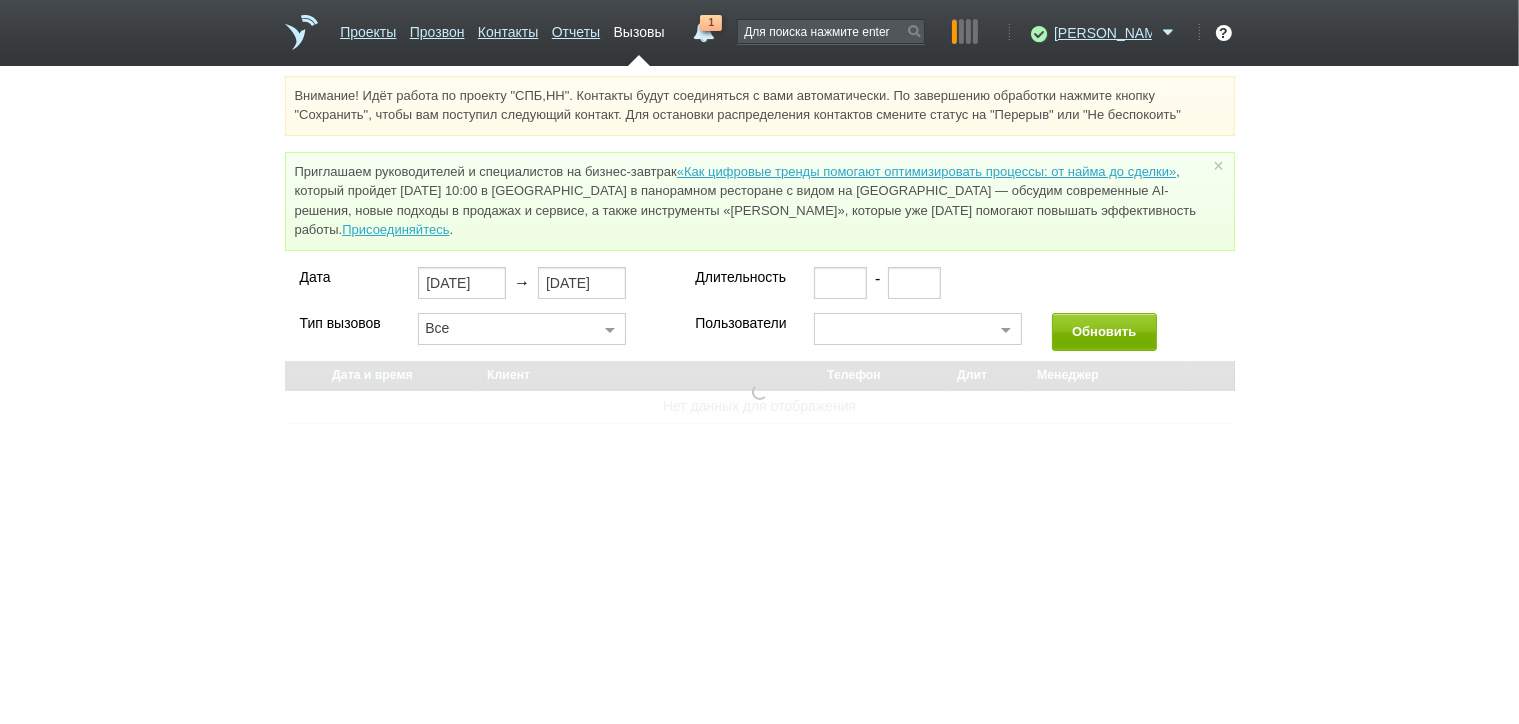 select on "30" 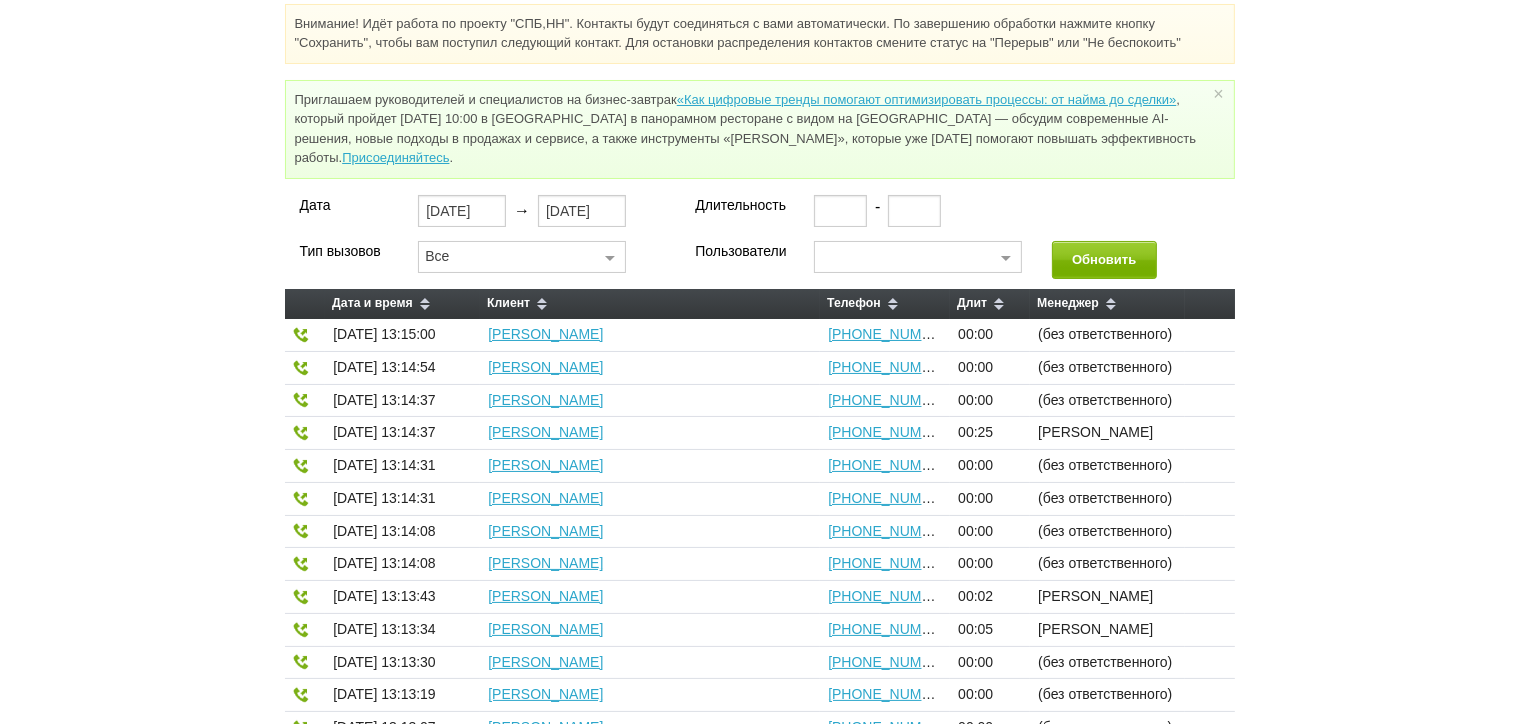 scroll, scrollTop: 0, scrollLeft: 0, axis: both 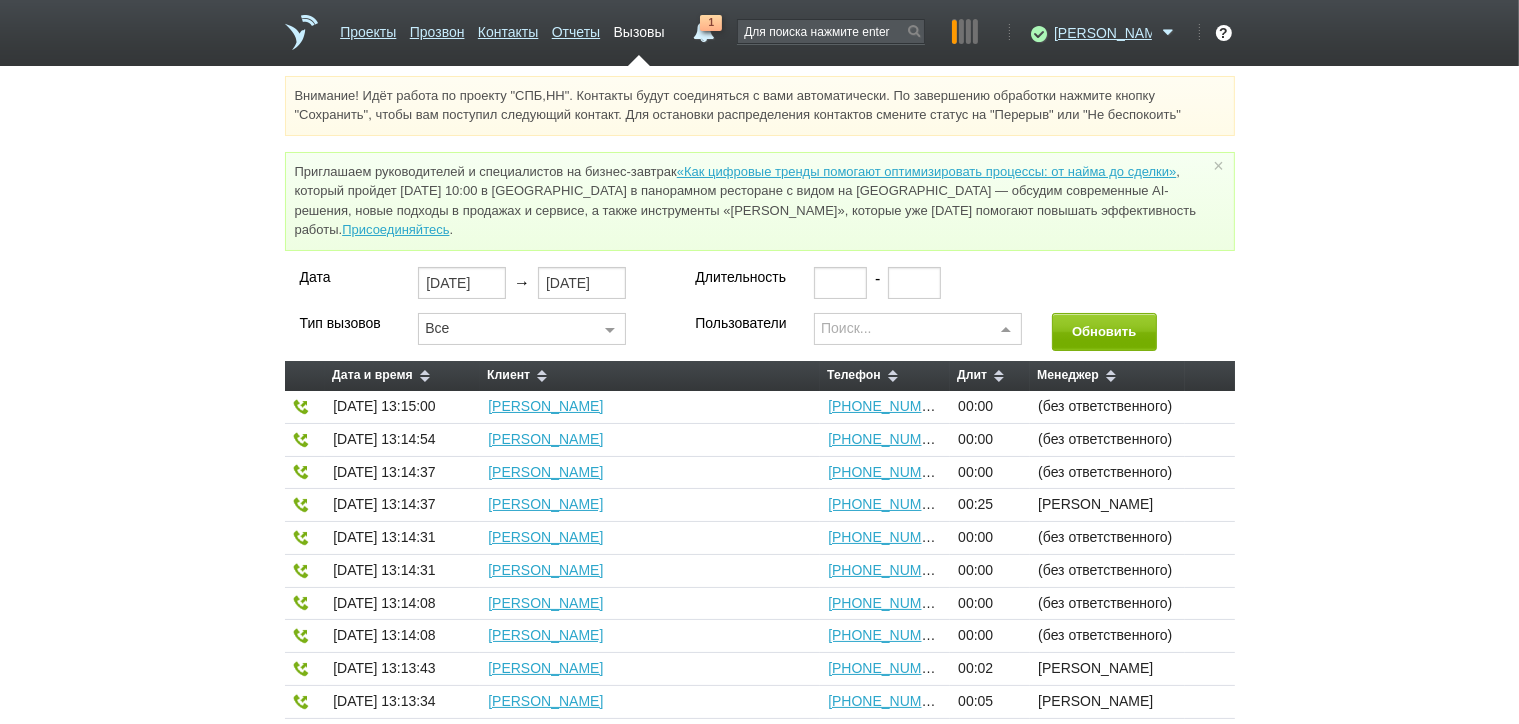 click at bounding box center [1006, 330] 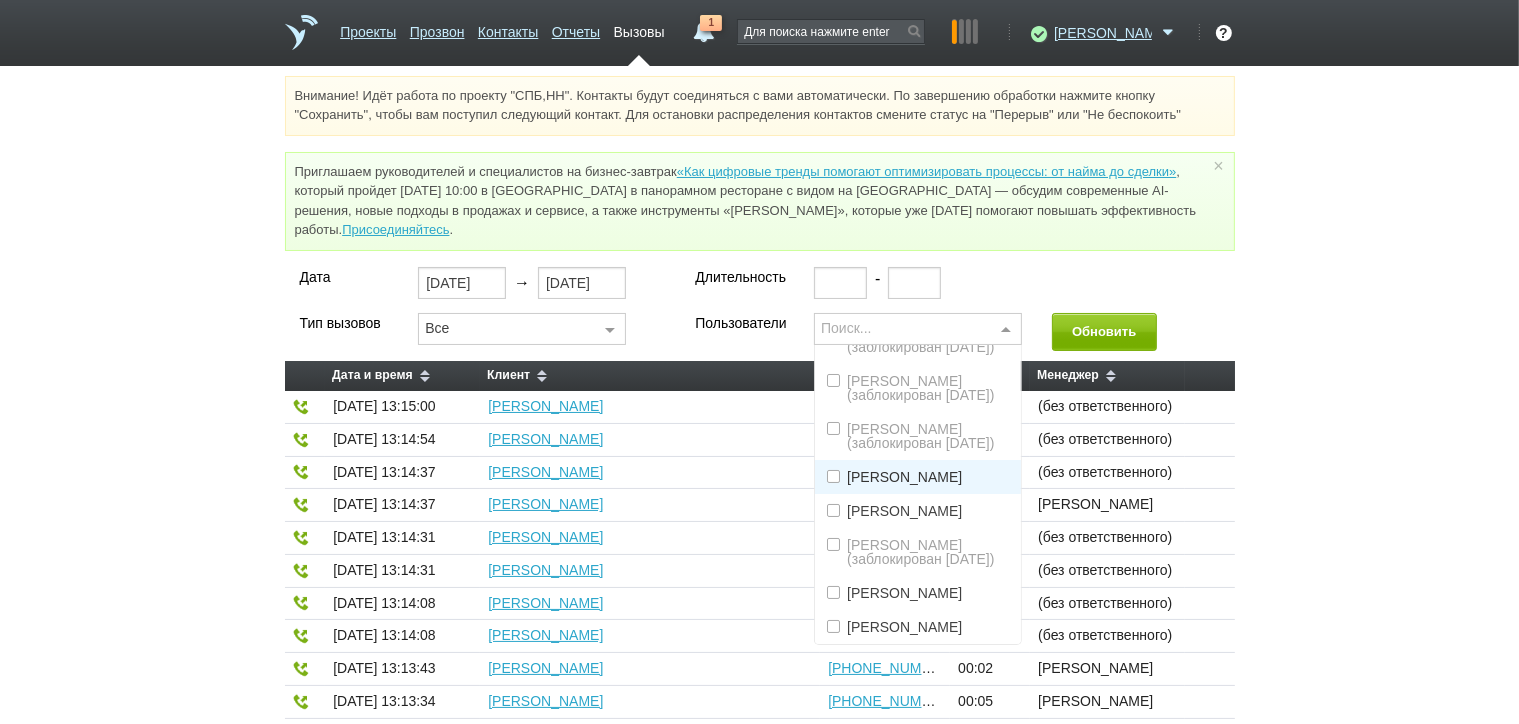 scroll, scrollTop: 186, scrollLeft: 0, axis: vertical 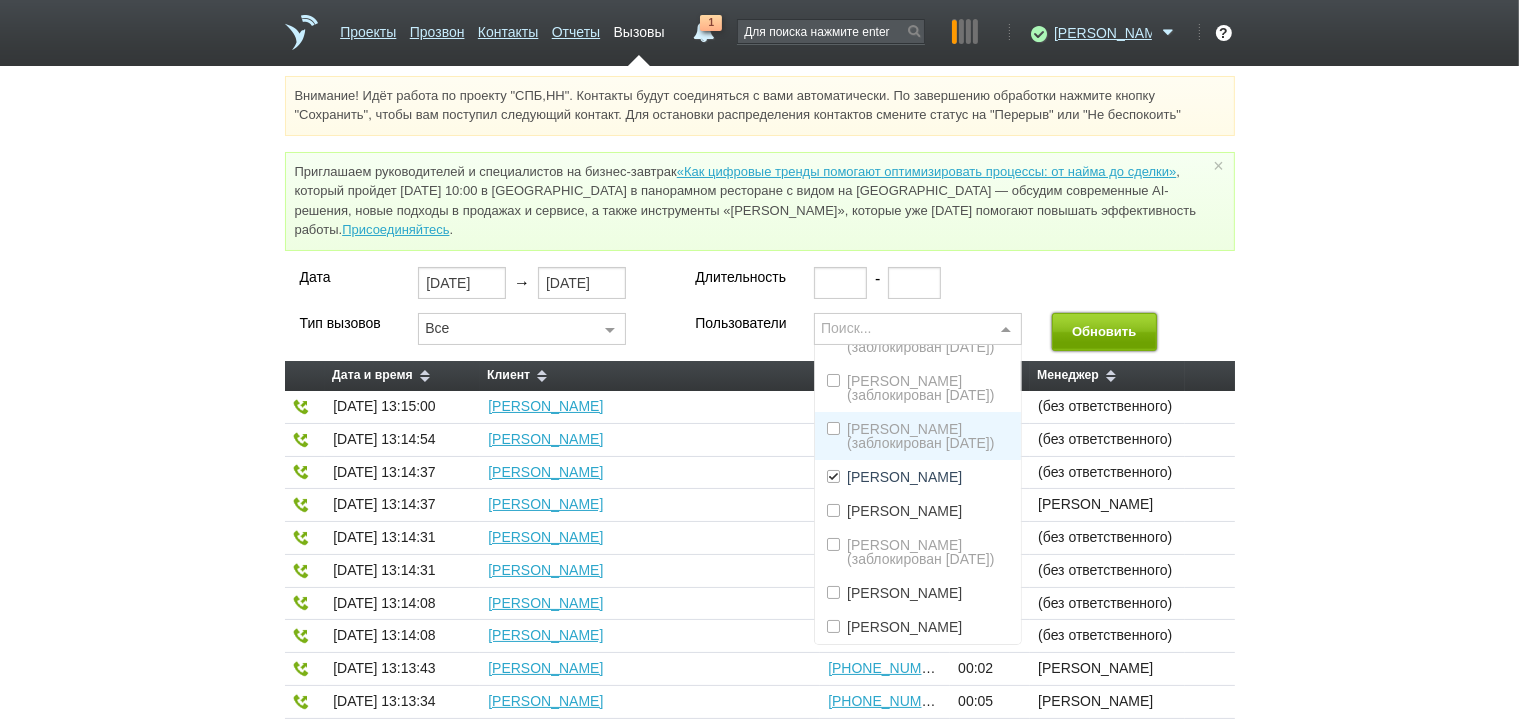 click on "Обновить" at bounding box center [1104, 331] 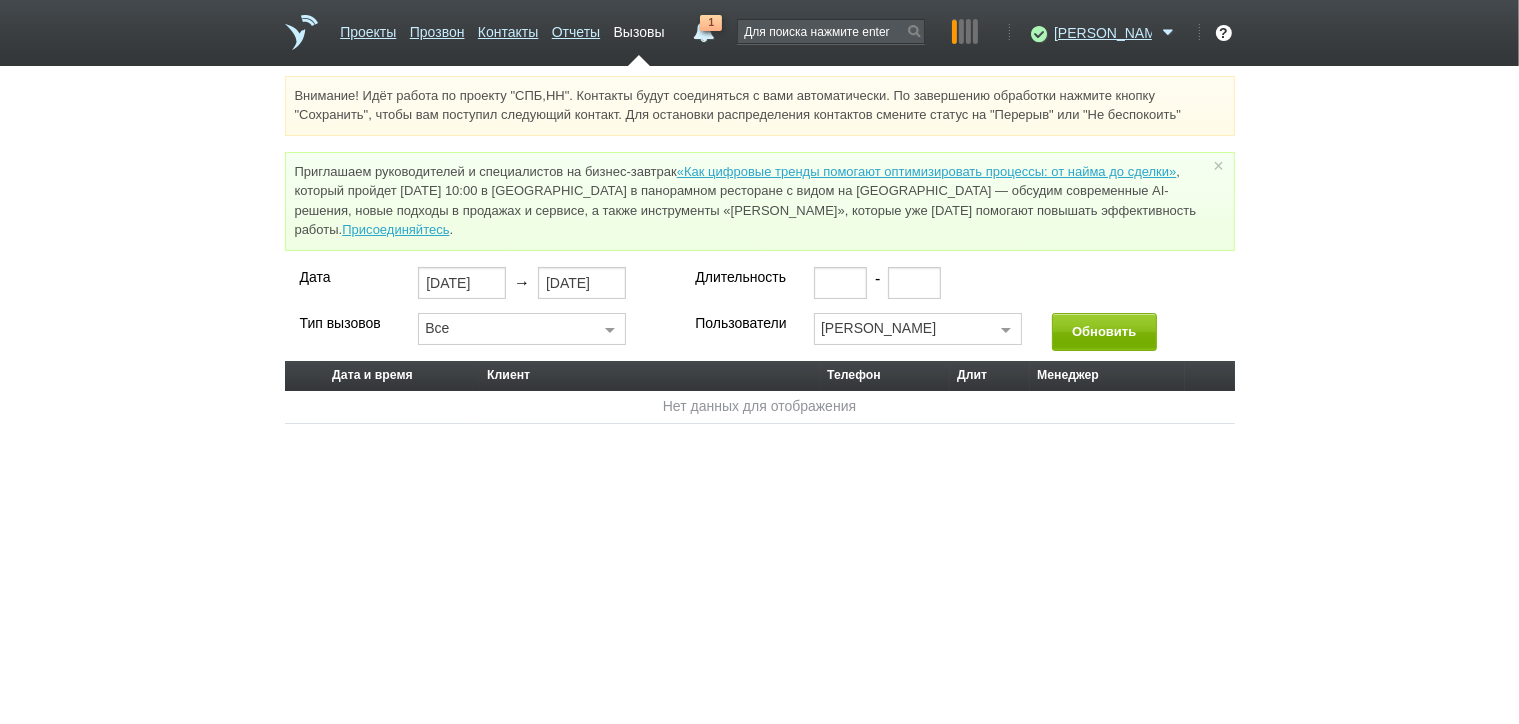 click at bounding box center (1006, 330) 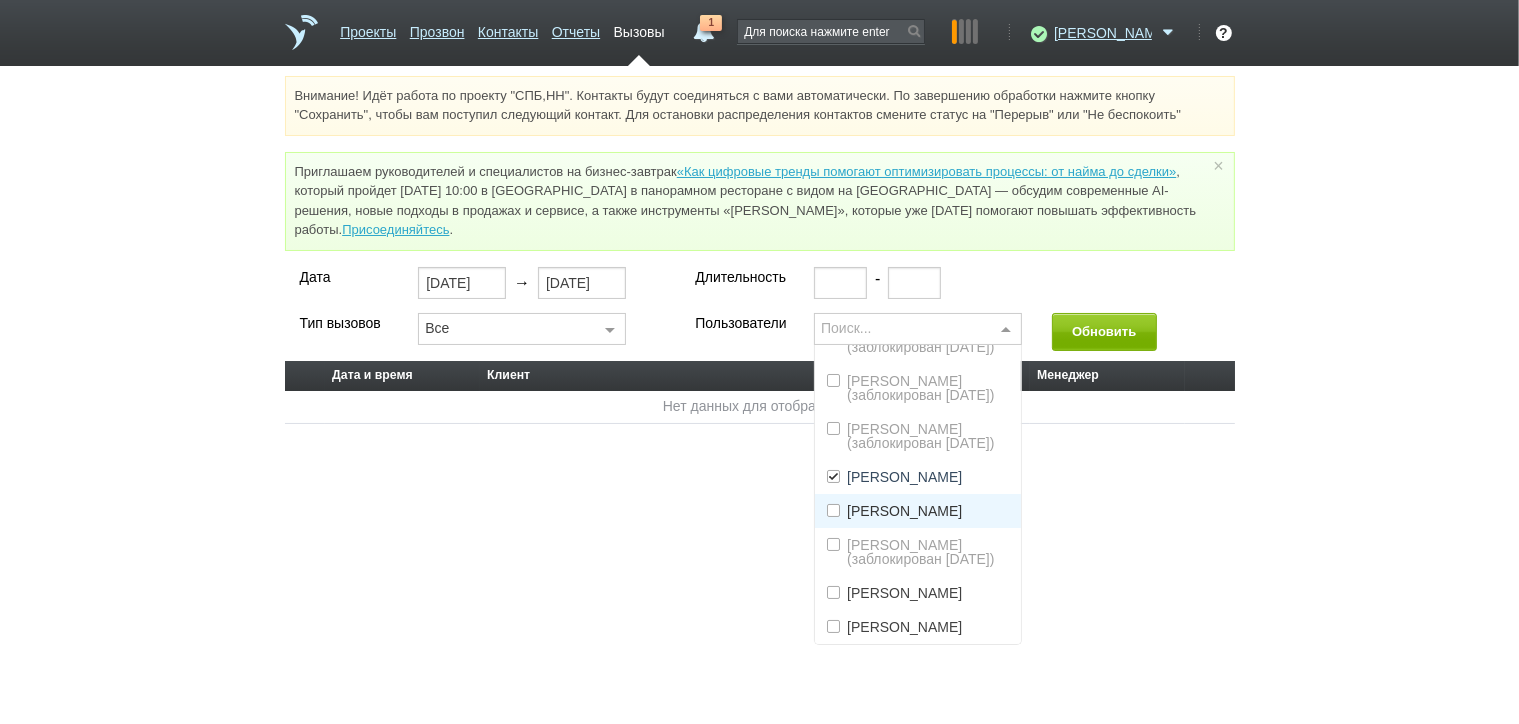 click on "[PERSON_NAME]" at bounding box center (904, 511) 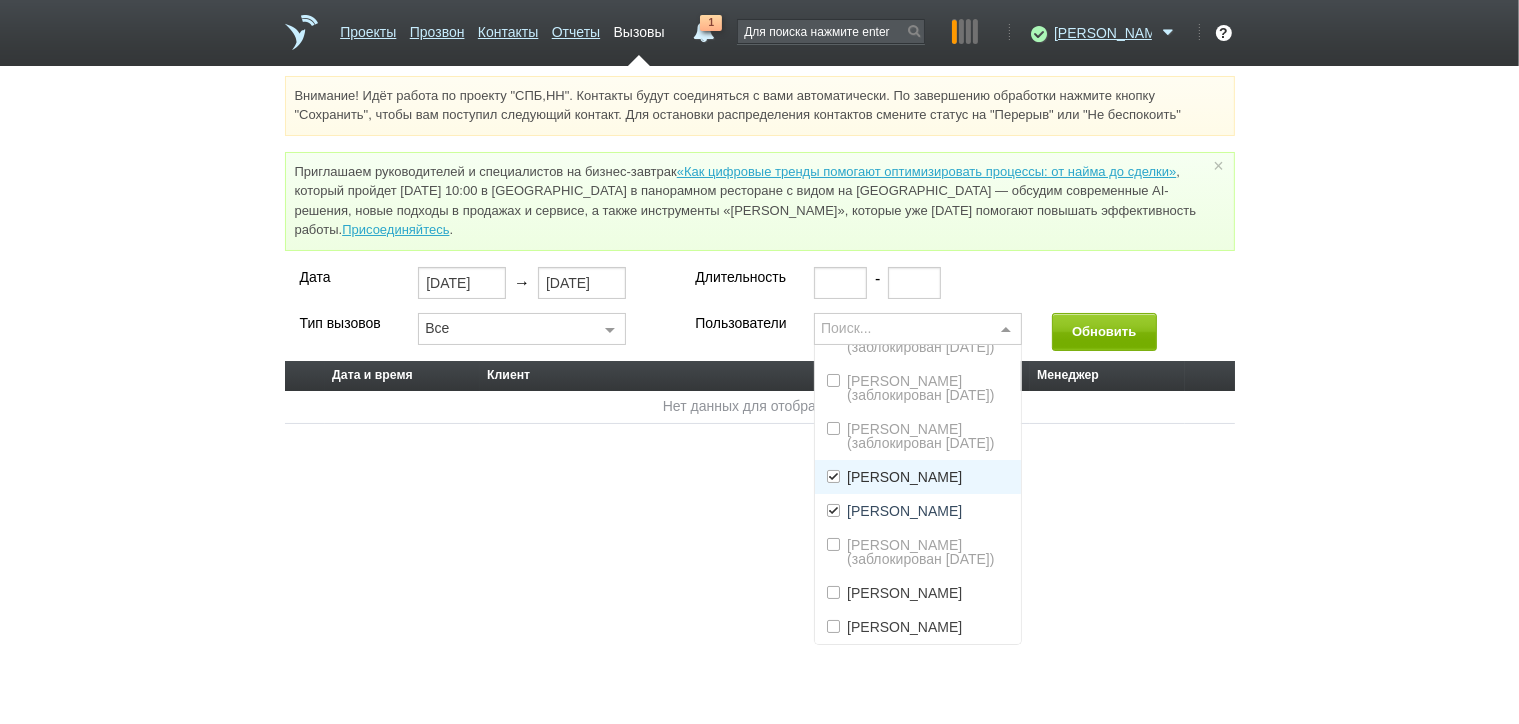click on "[PERSON_NAME]" at bounding box center [904, 477] 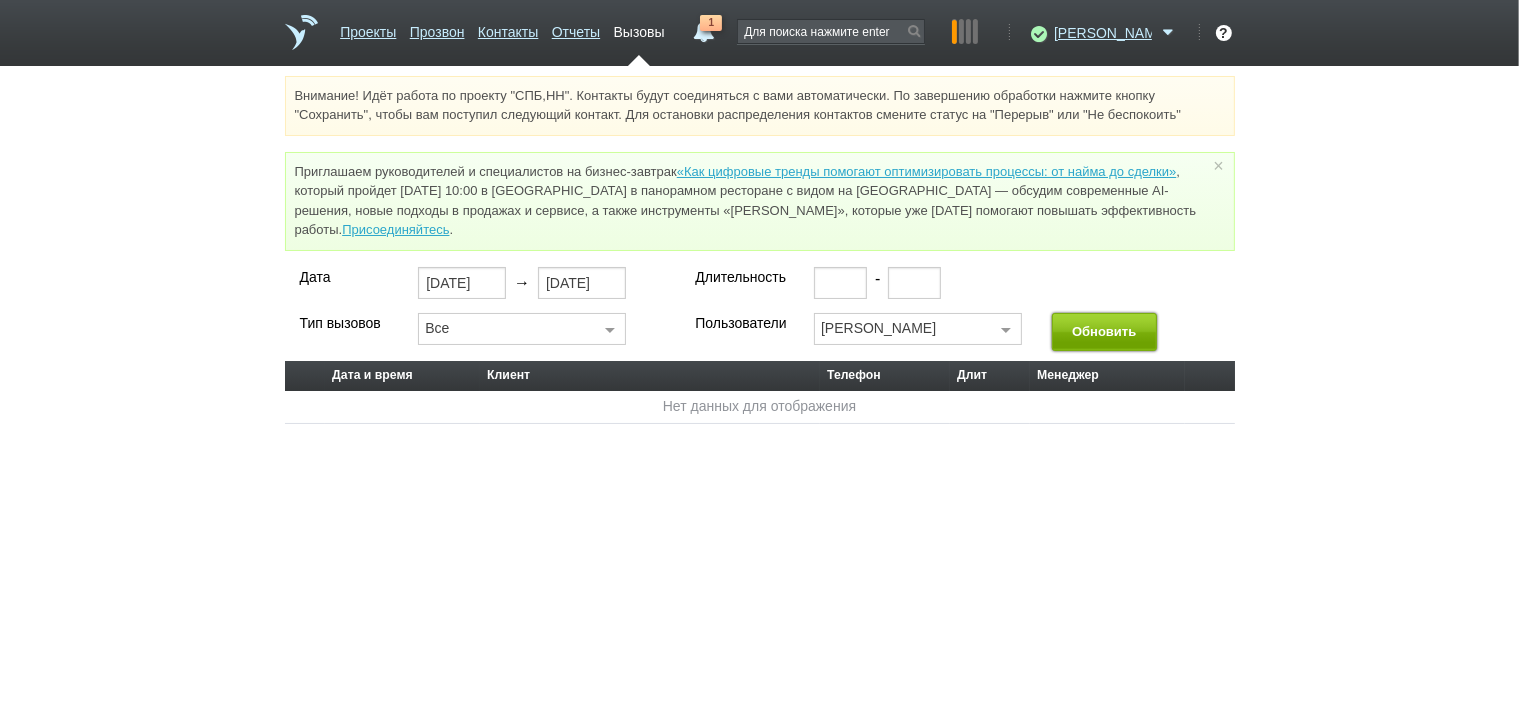 click on "Обновить" at bounding box center (1104, 331) 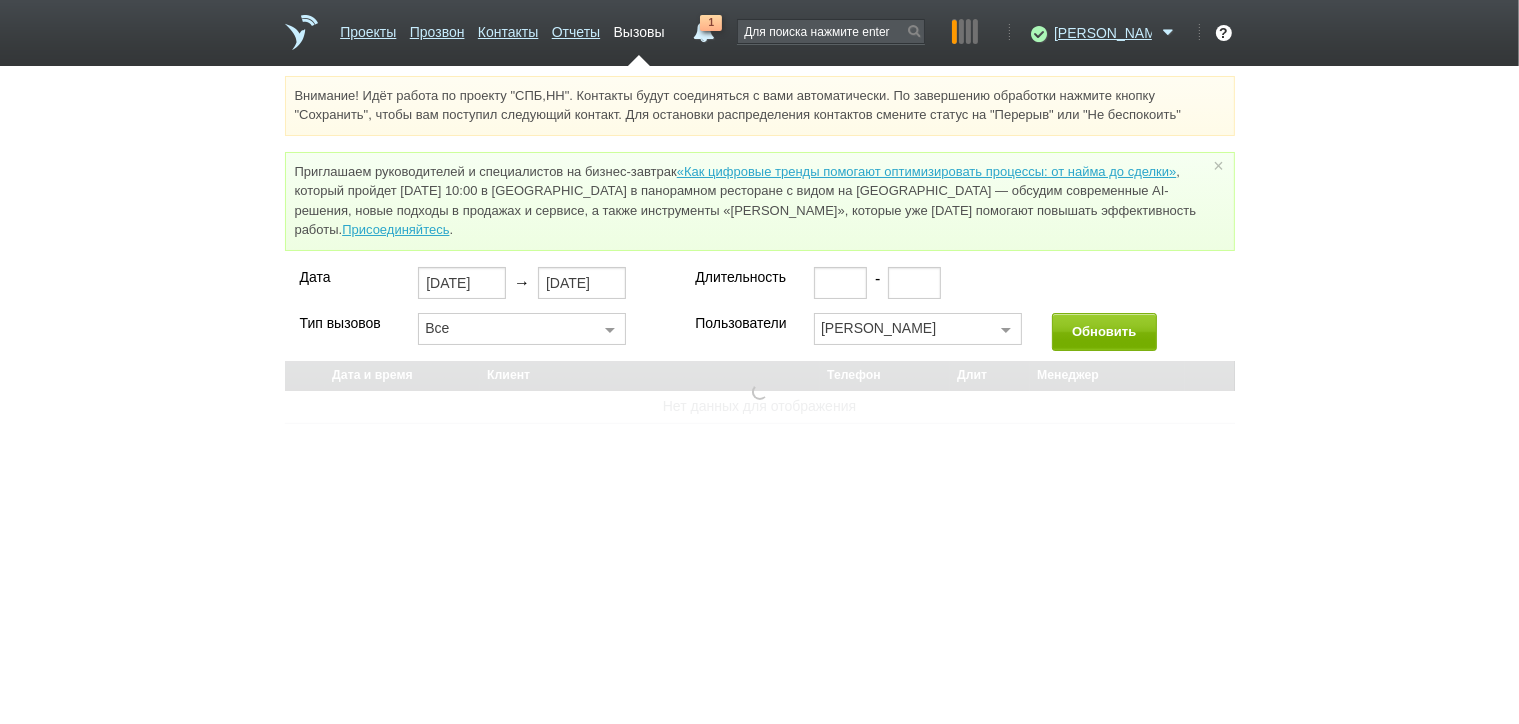 select on "30" 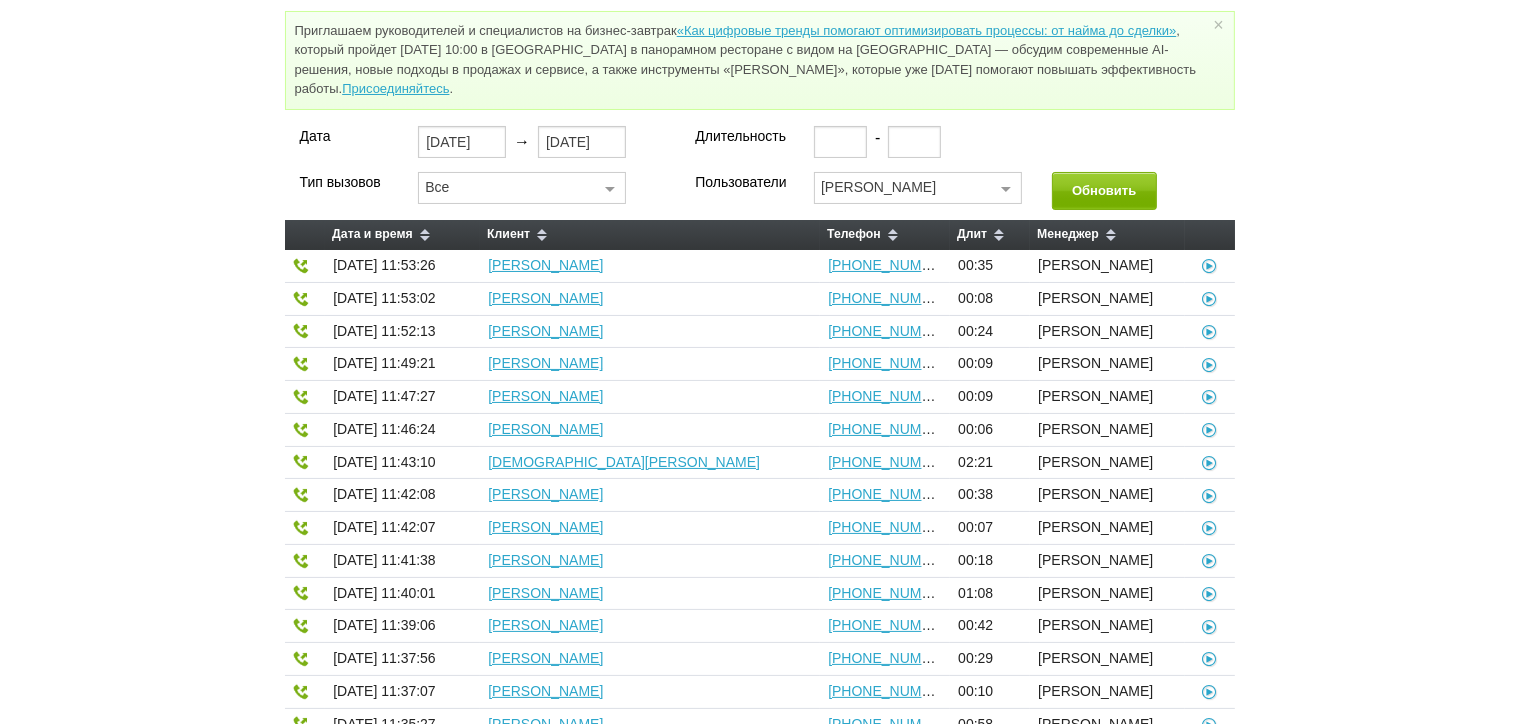 scroll, scrollTop: 200, scrollLeft: 0, axis: vertical 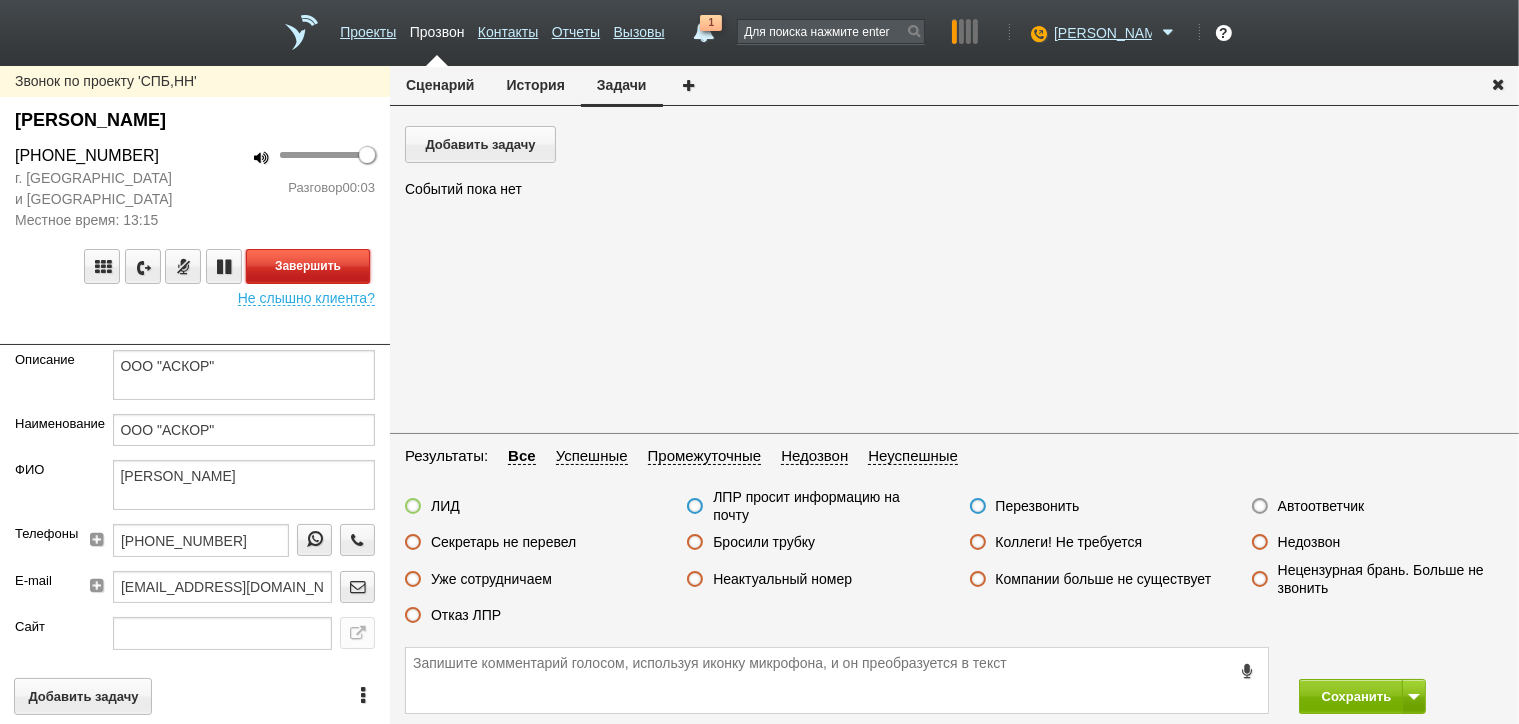 click on "Завершить" at bounding box center [308, 266] 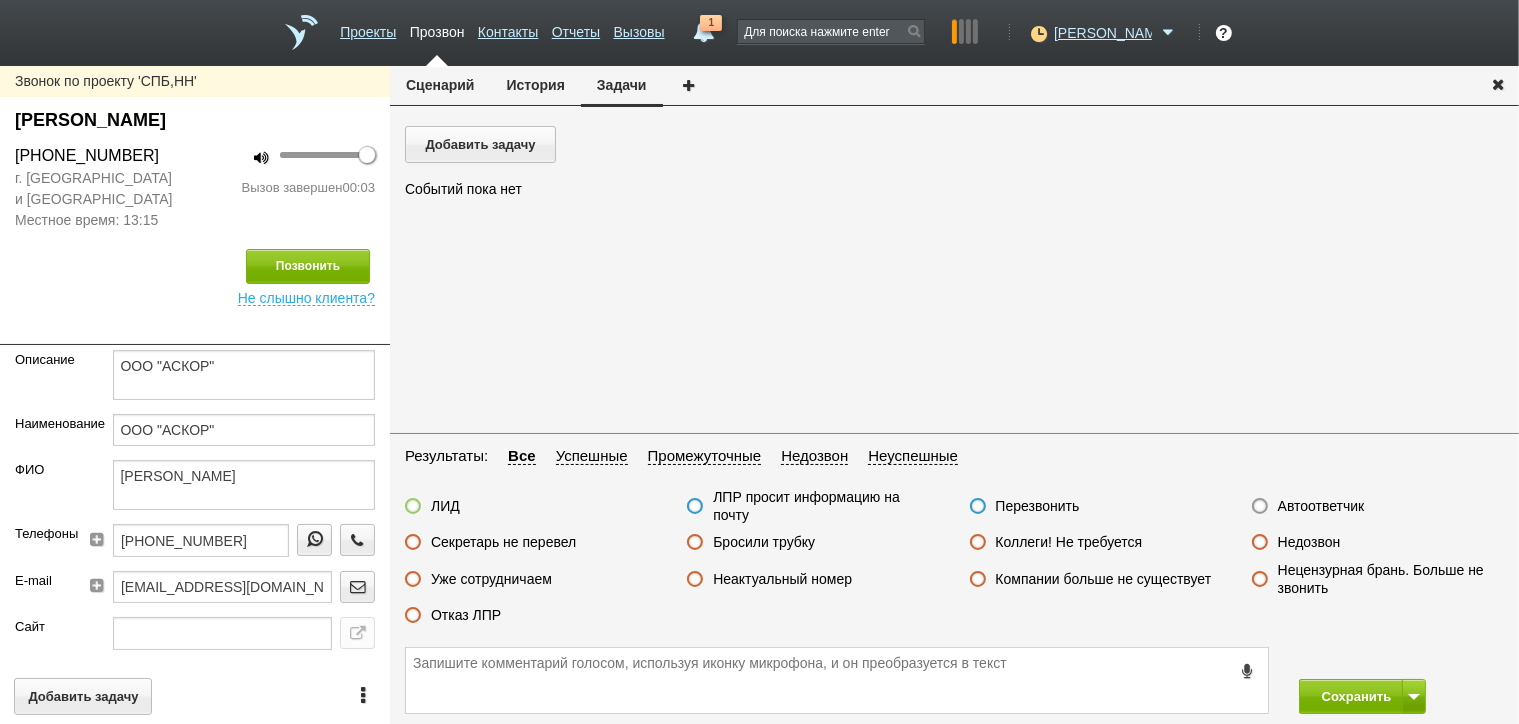 click on "Автоответчик" at bounding box center [1321, 506] 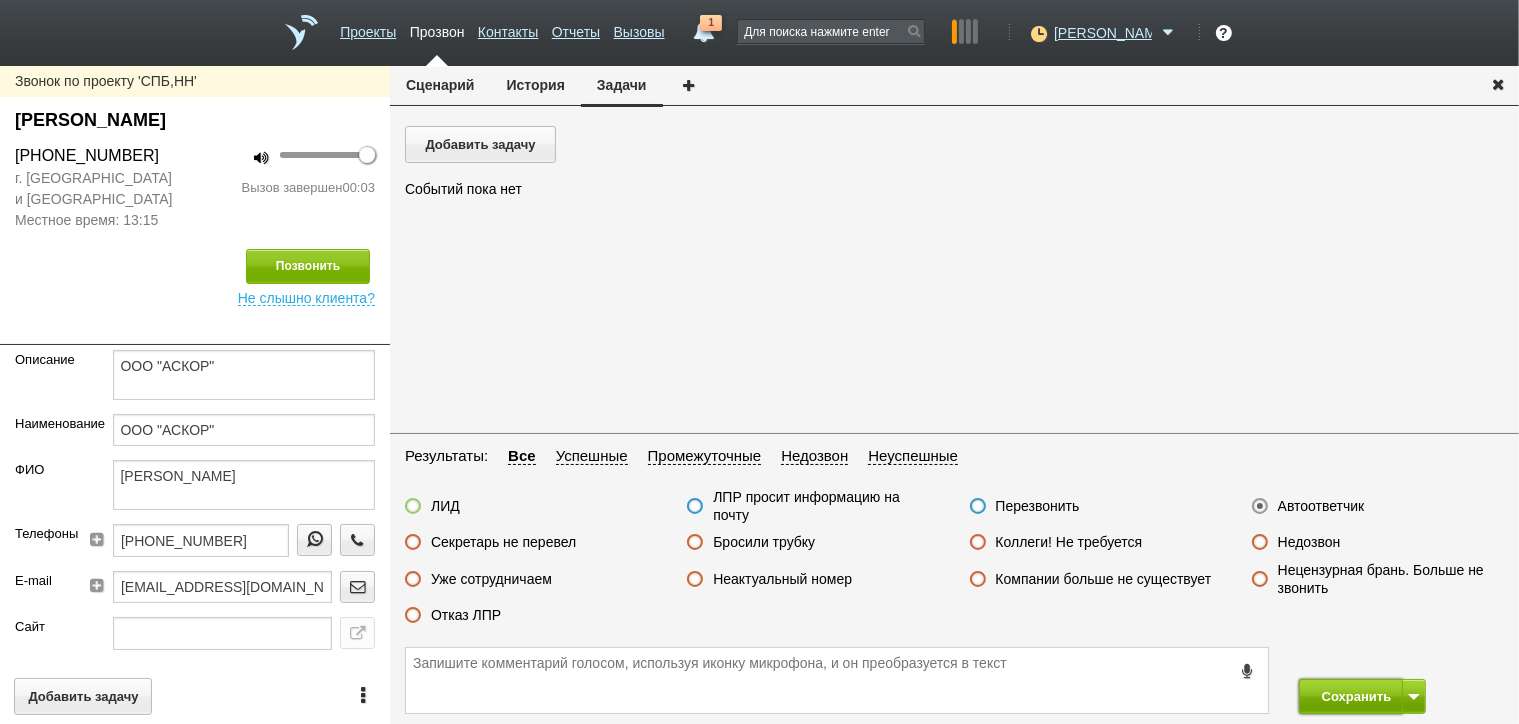 click on "Сохранить" at bounding box center (1351, 696) 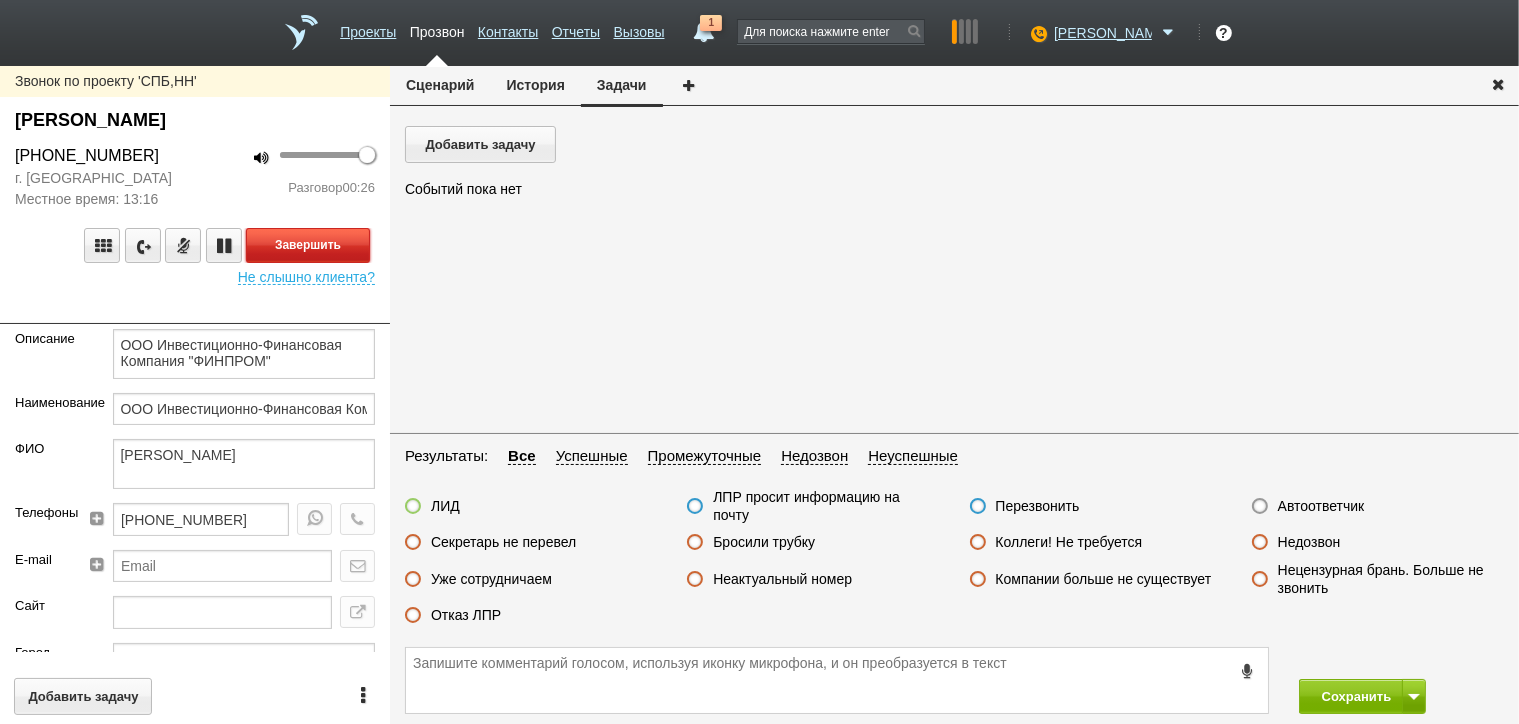 click on "Завершить" at bounding box center (308, 245) 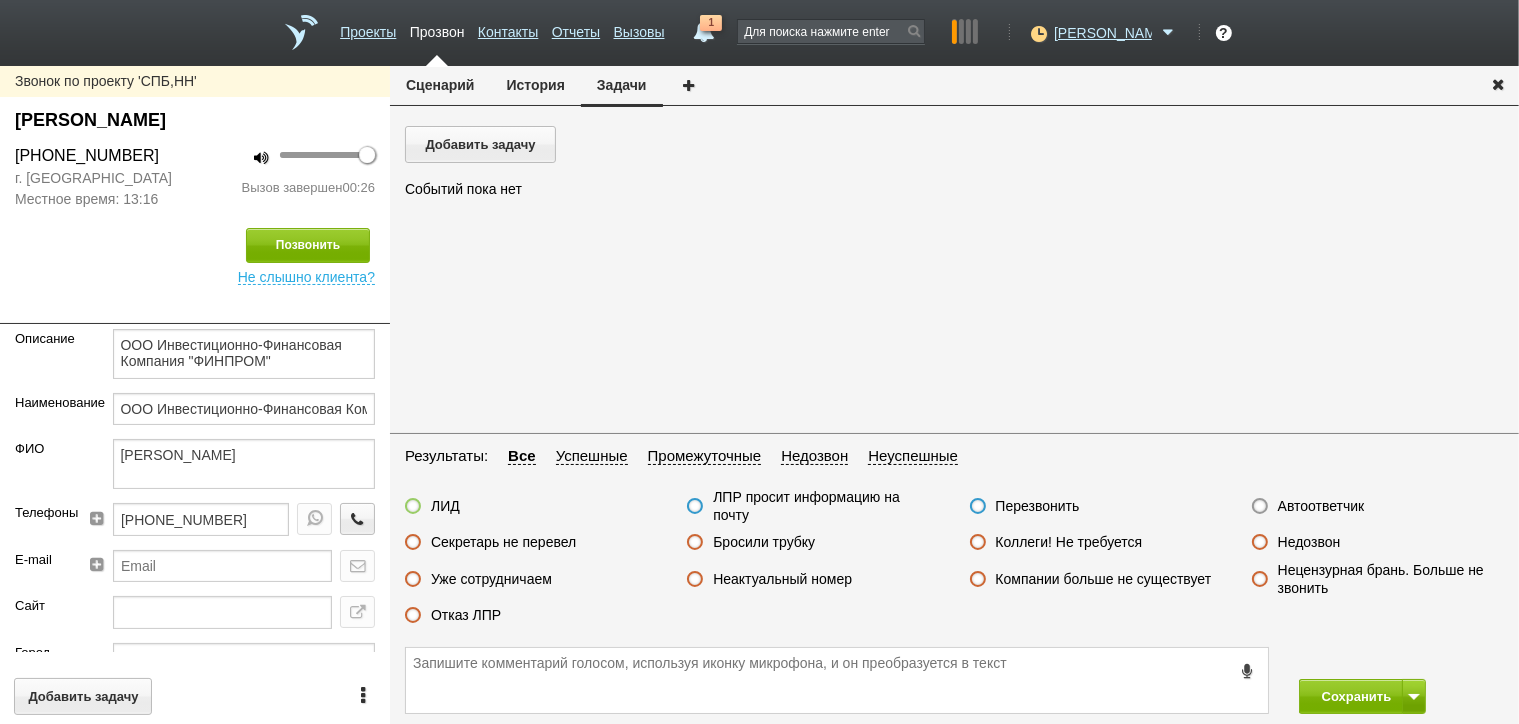 click on "Отказ ЛПР" at bounding box center (466, 615) 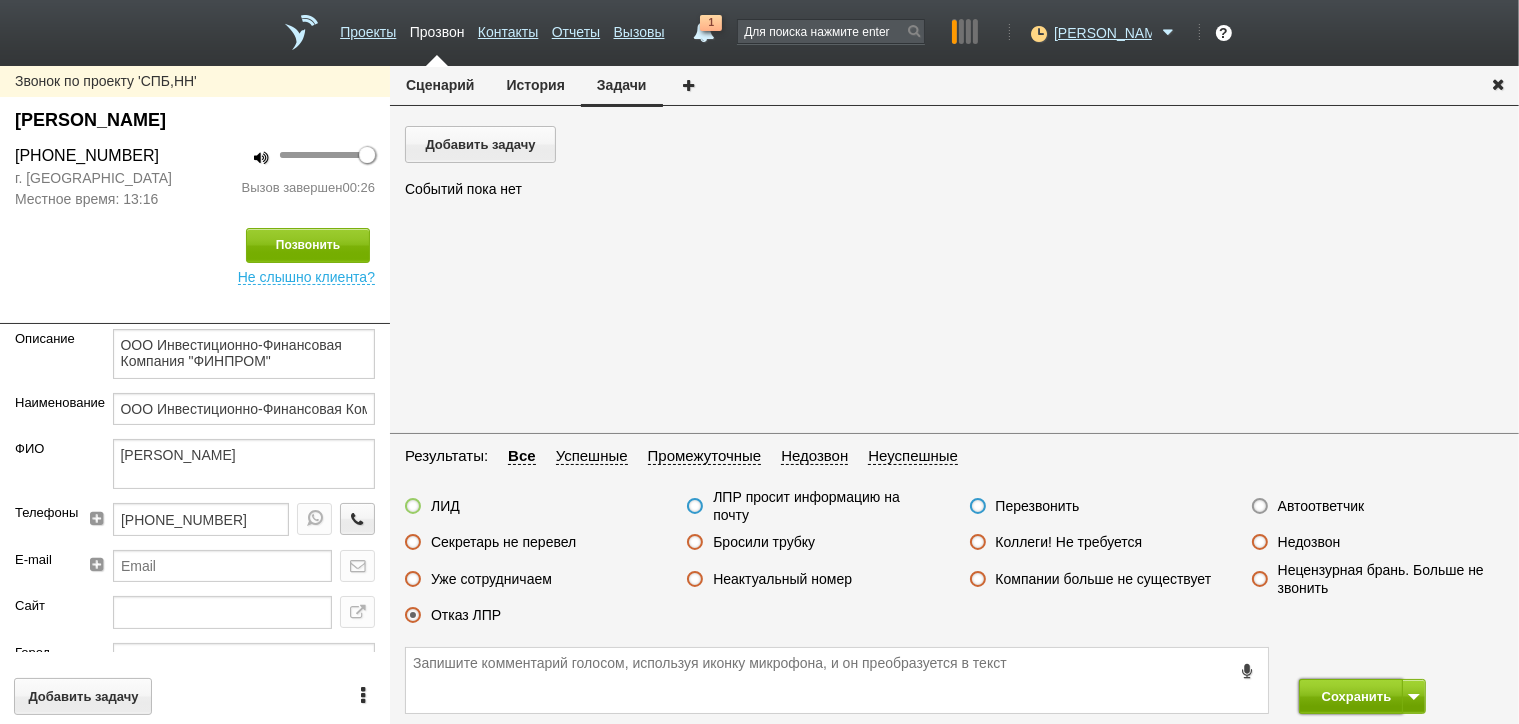 click on "Сохранить" at bounding box center [1351, 696] 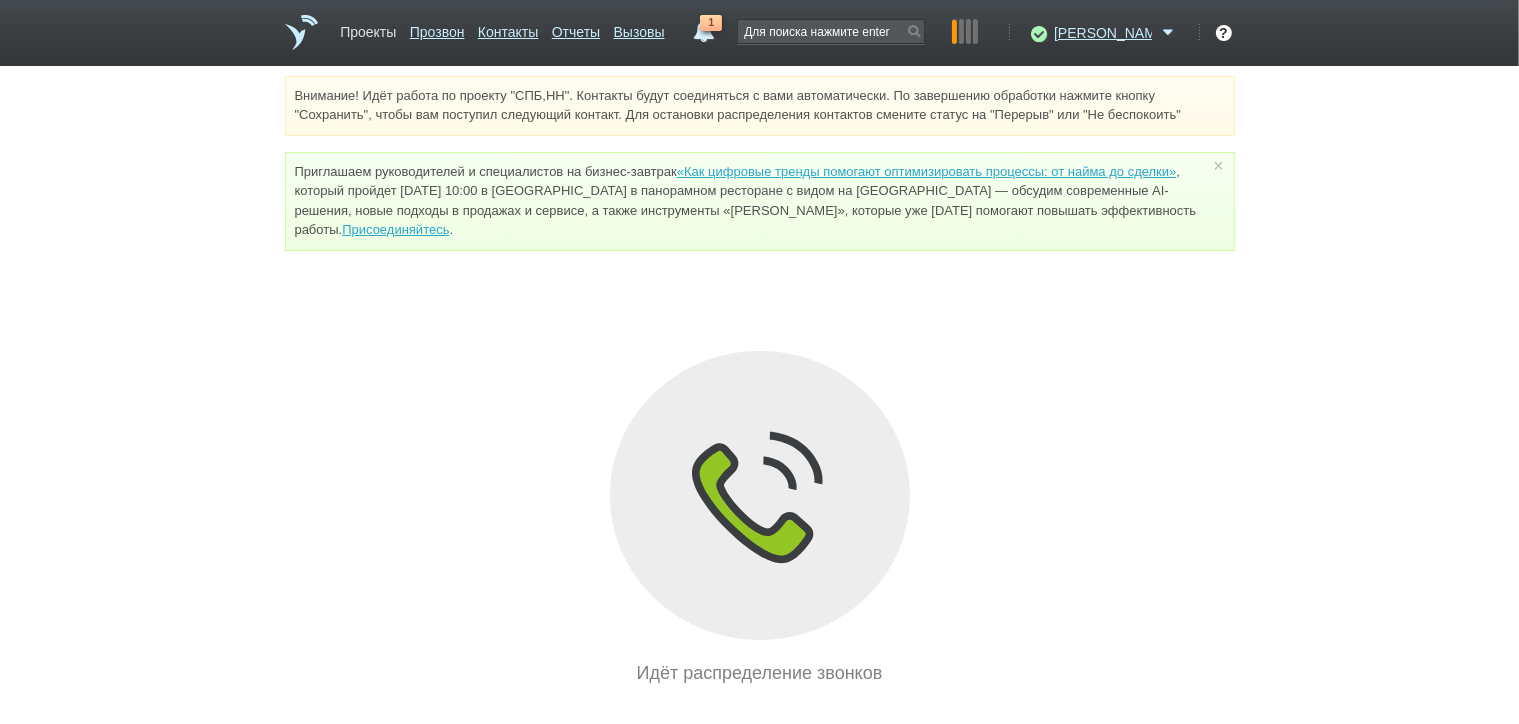 click on "Проекты" at bounding box center (368, 28) 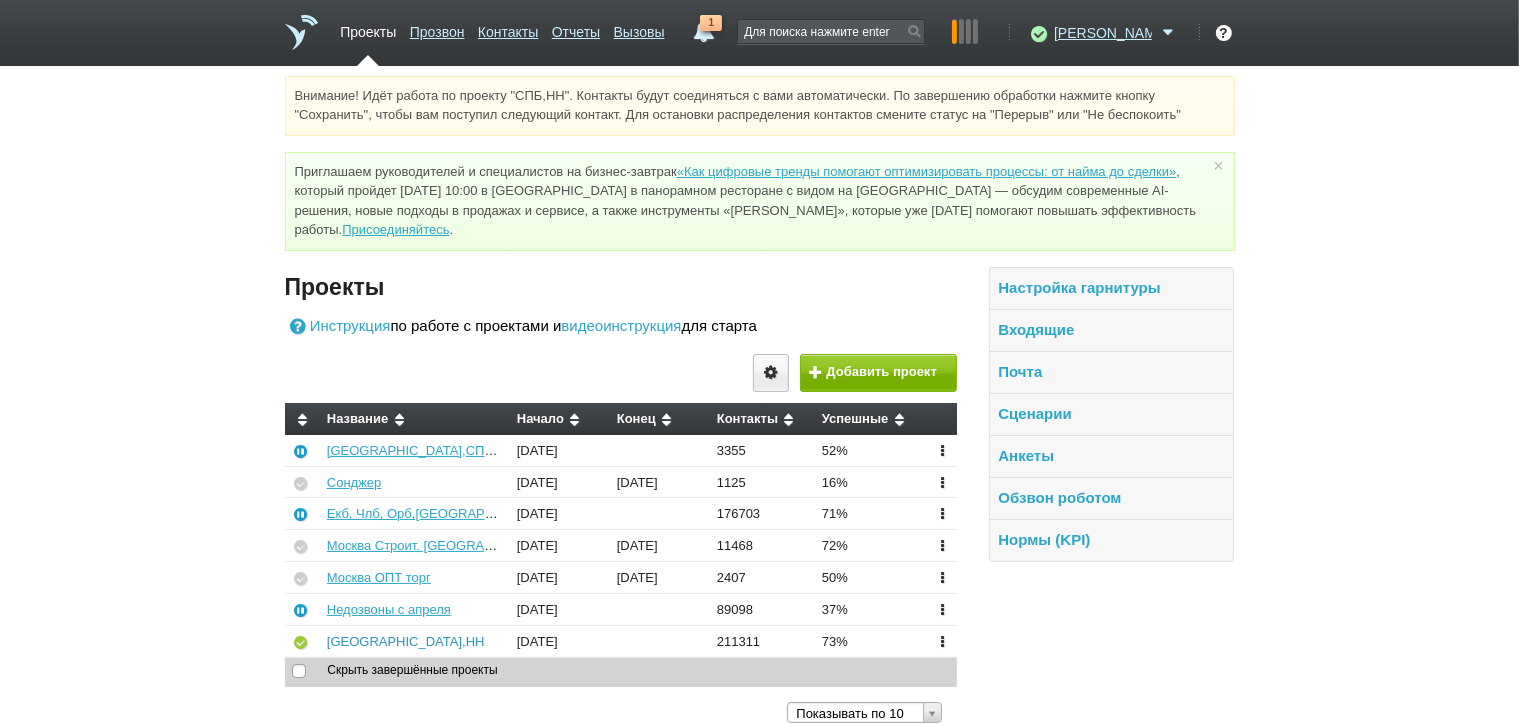 click on "[GEOGRAPHIC_DATA],НН" at bounding box center [406, 641] 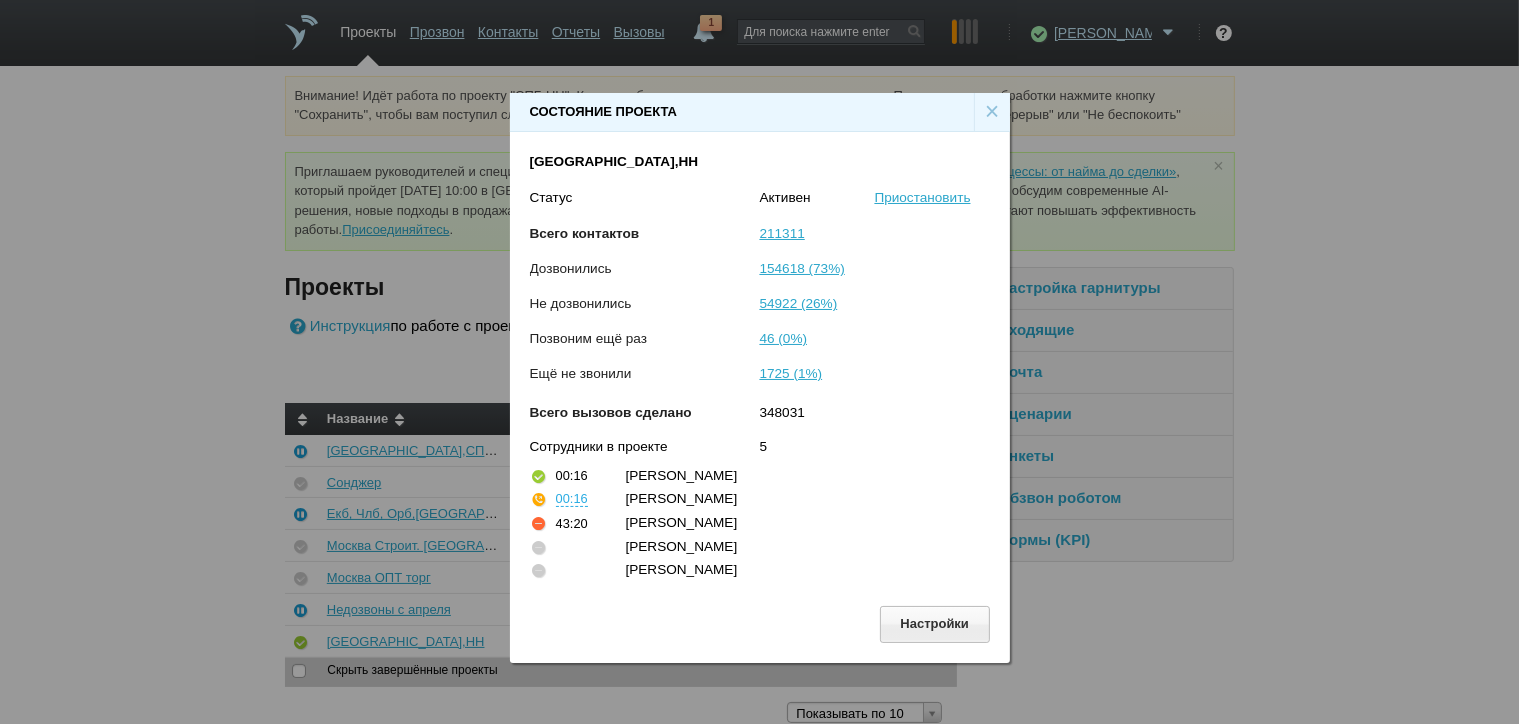 click on "×" at bounding box center (992, 112) 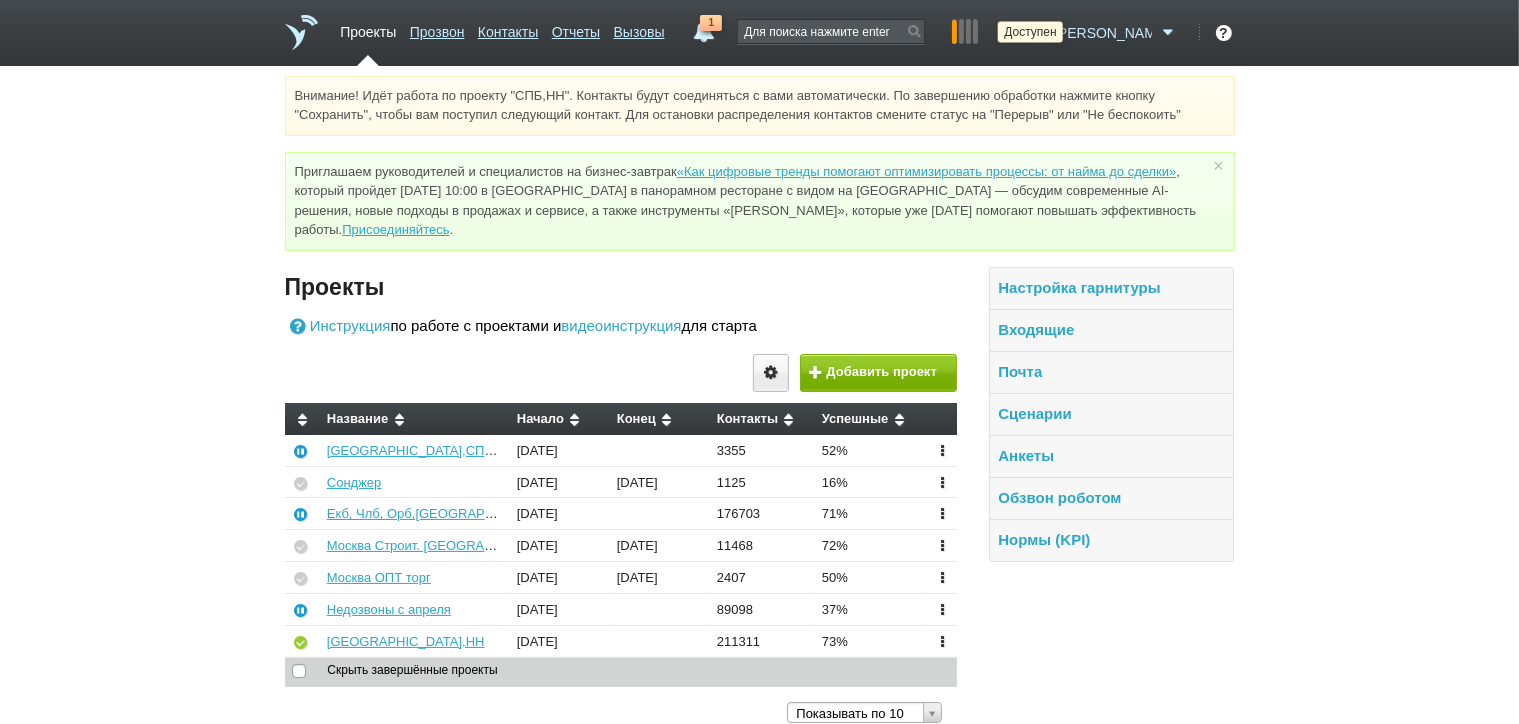 click at bounding box center (1036, 33) 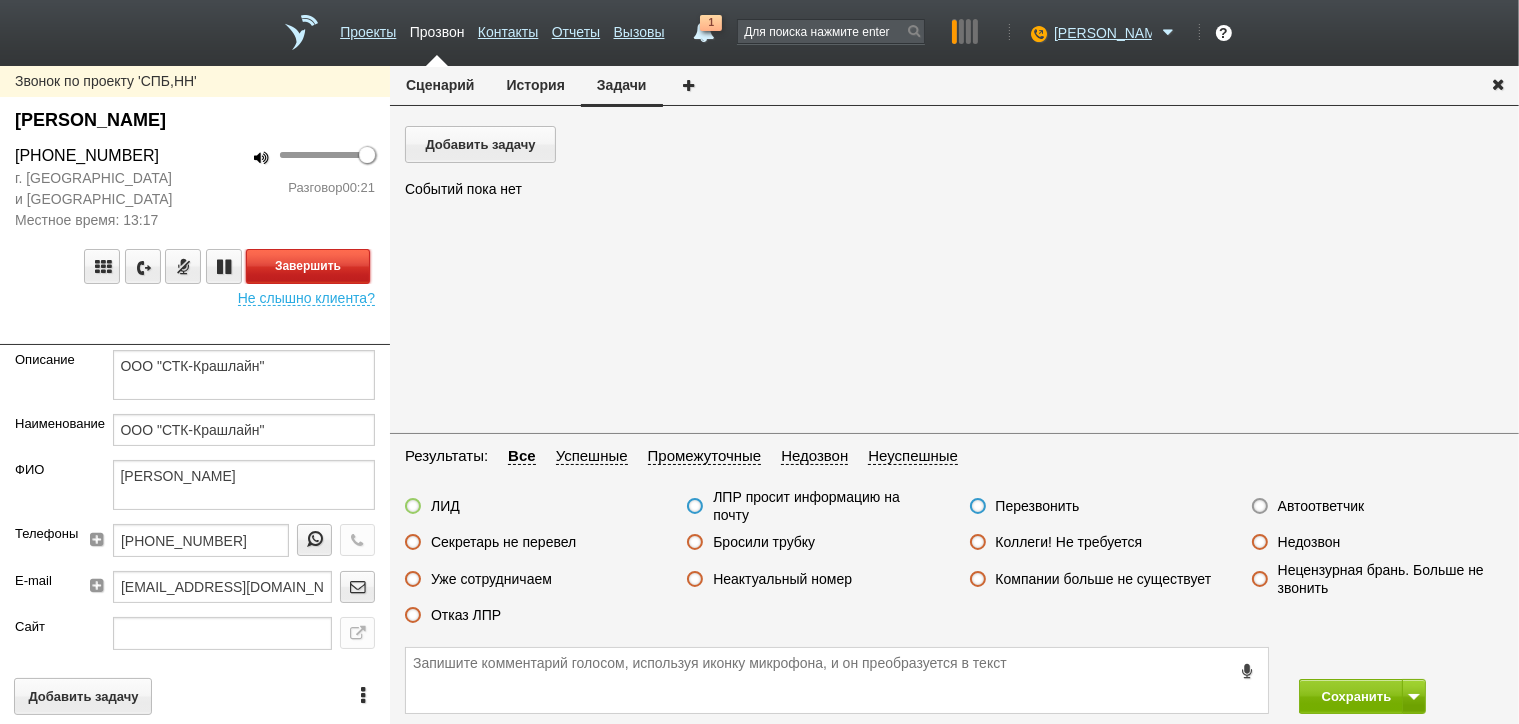 click on "Завершить" at bounding box center (308, 266) 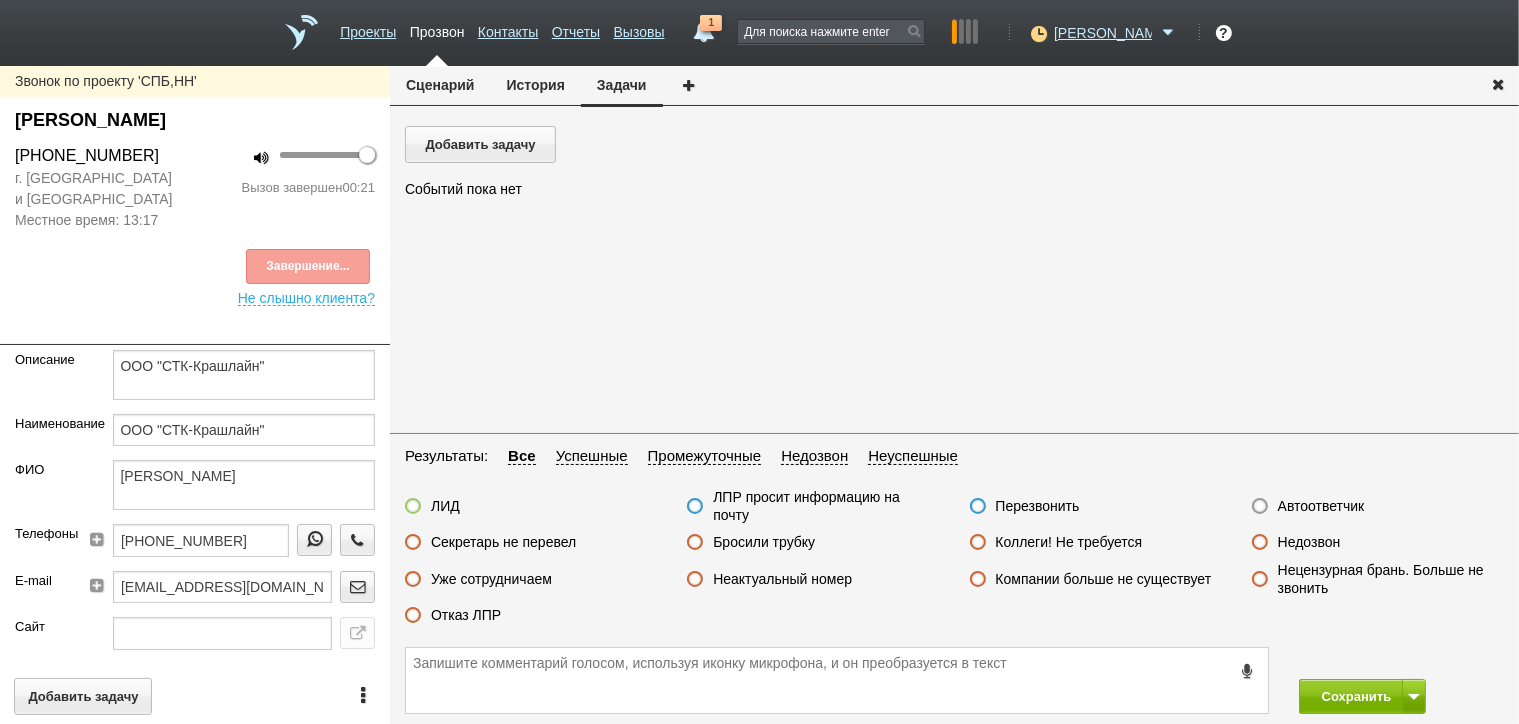 click on "Отказ ЛПР" at bounding box center (466, 615) 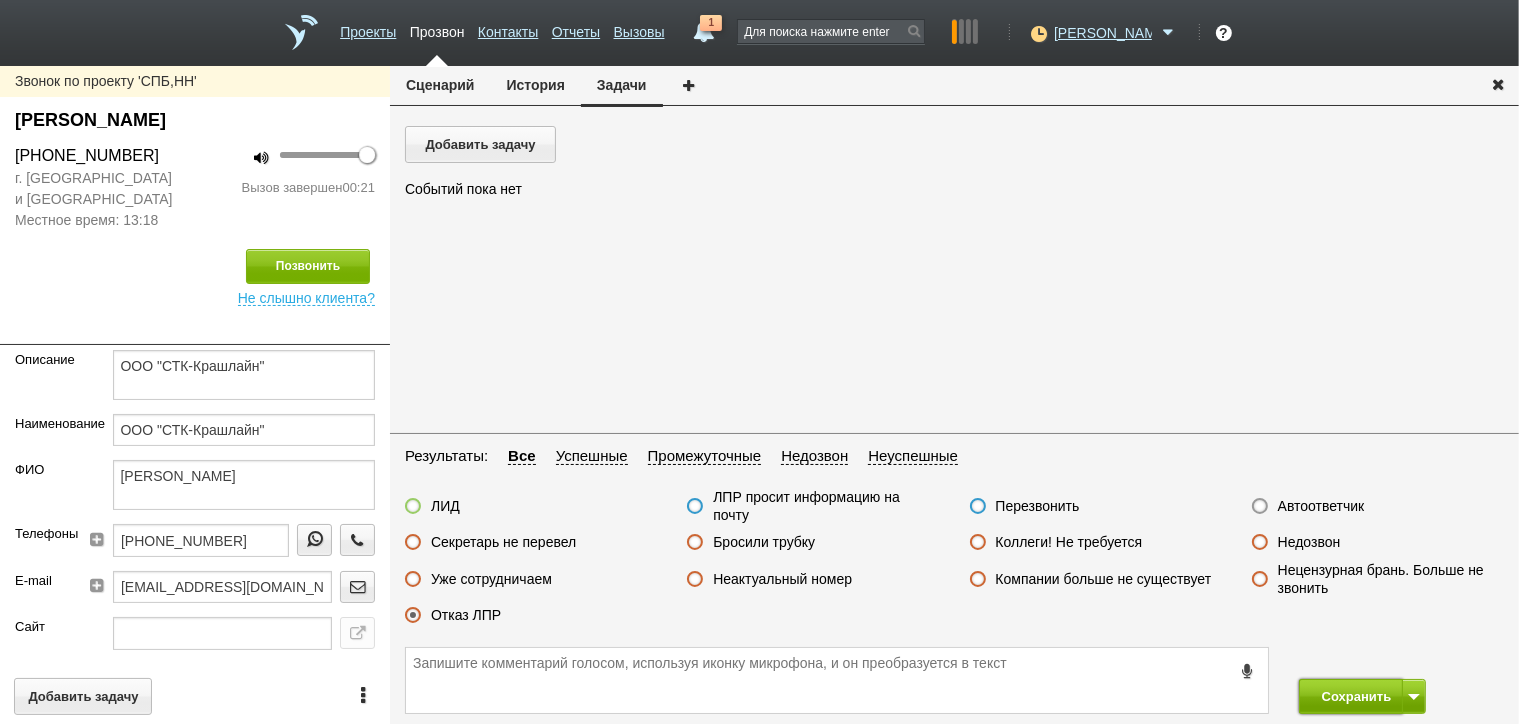 drag, startPoint x: 1340, startPoint y: 691, endPoint x: 1326, endPoint y: 668, distance: 26.925823 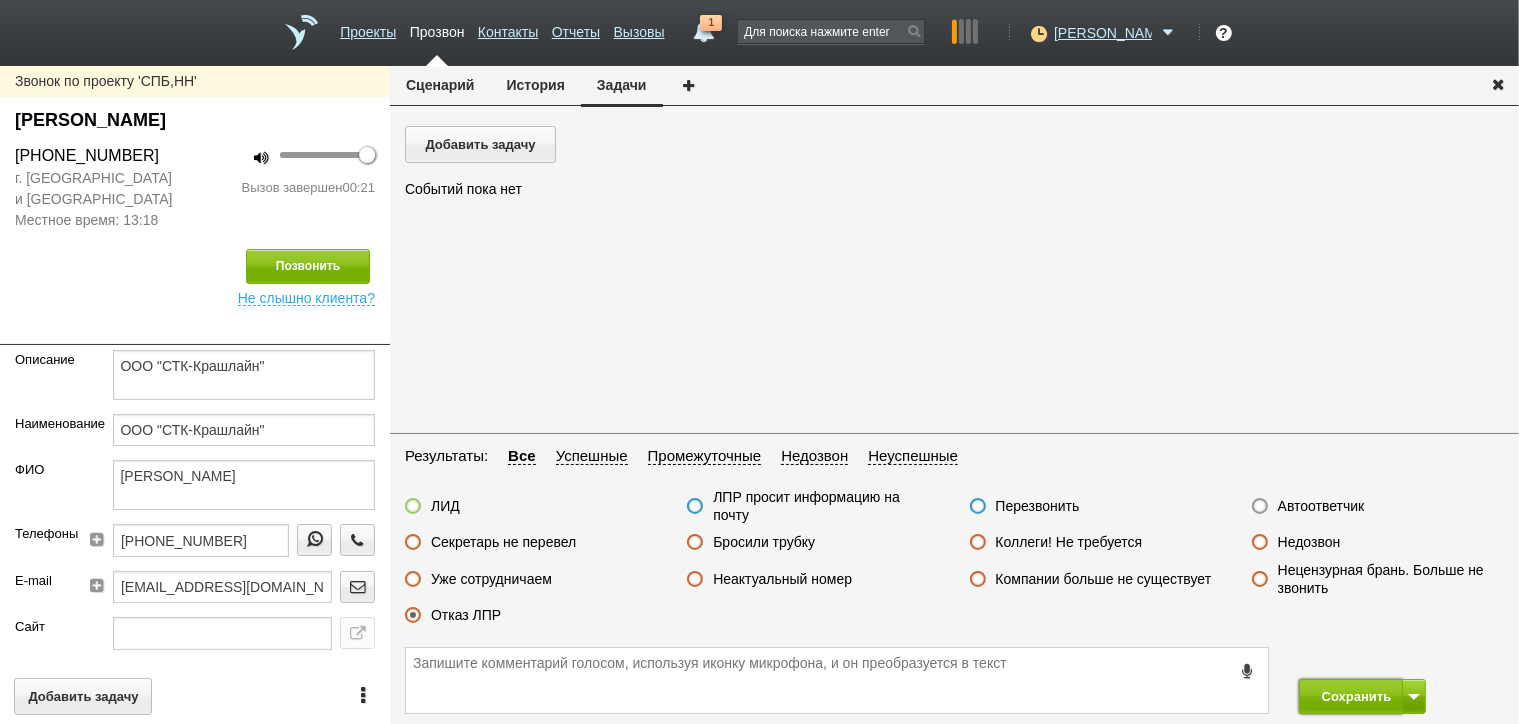 click on "Сохранить" at bounding box center [1351, 696] 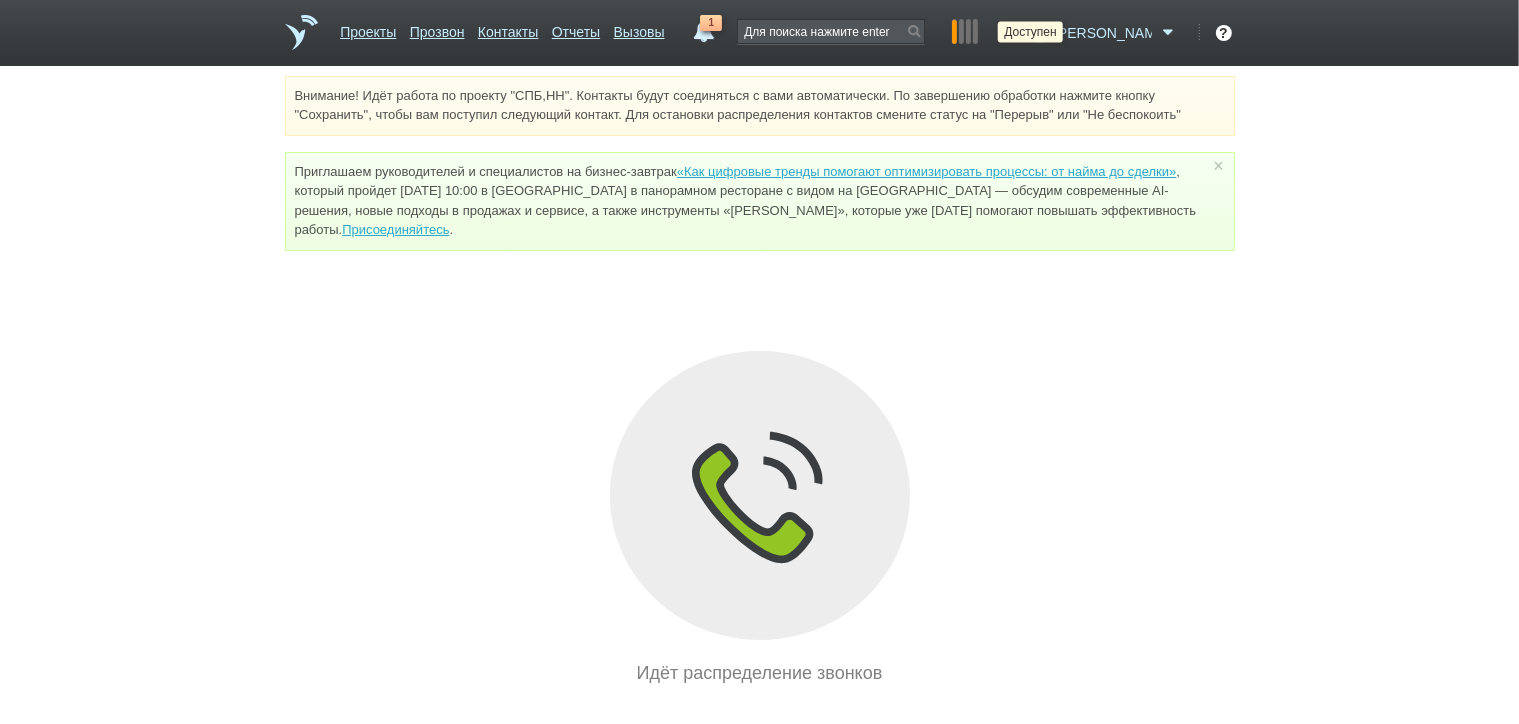 click at bounding box center [1036, 33] 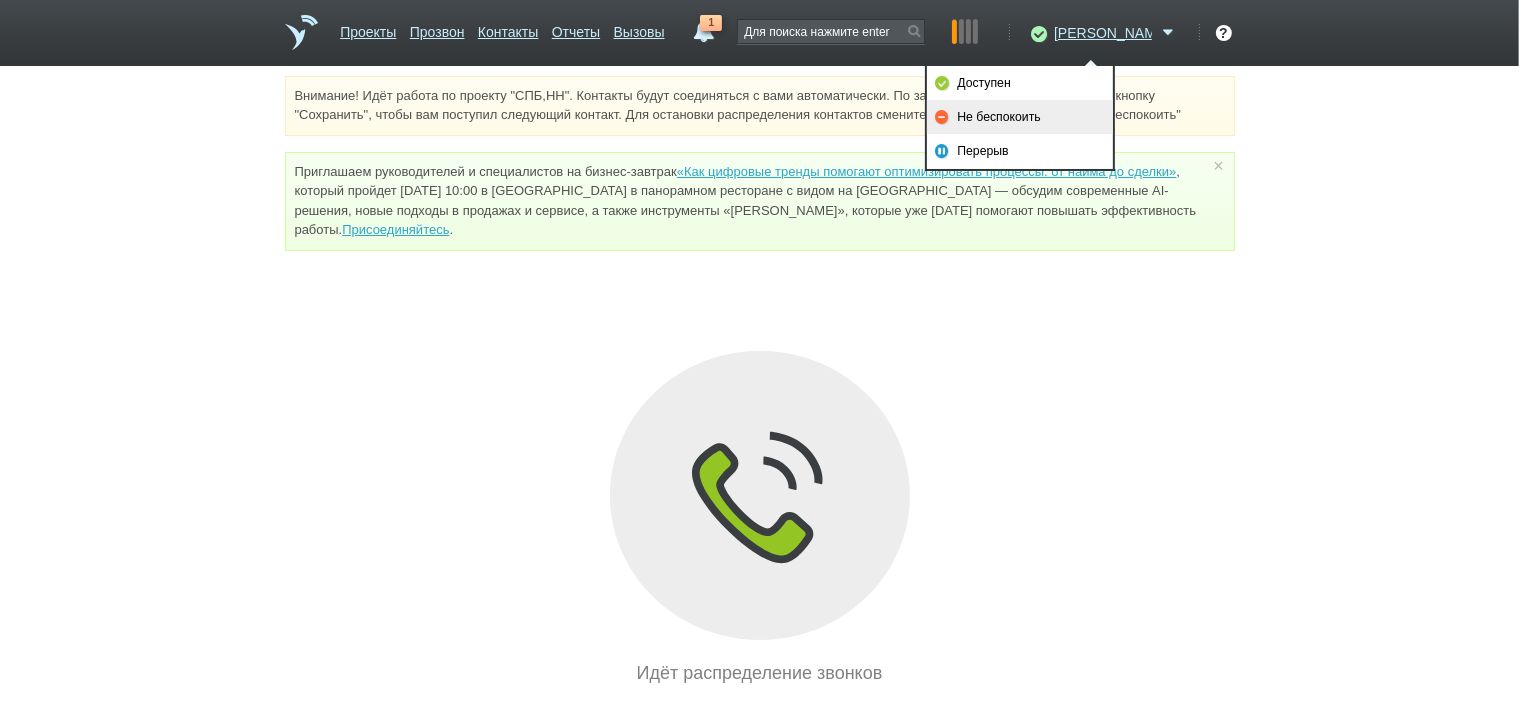 click on "Не беспокоить" at bounding box center [1020, 117] 